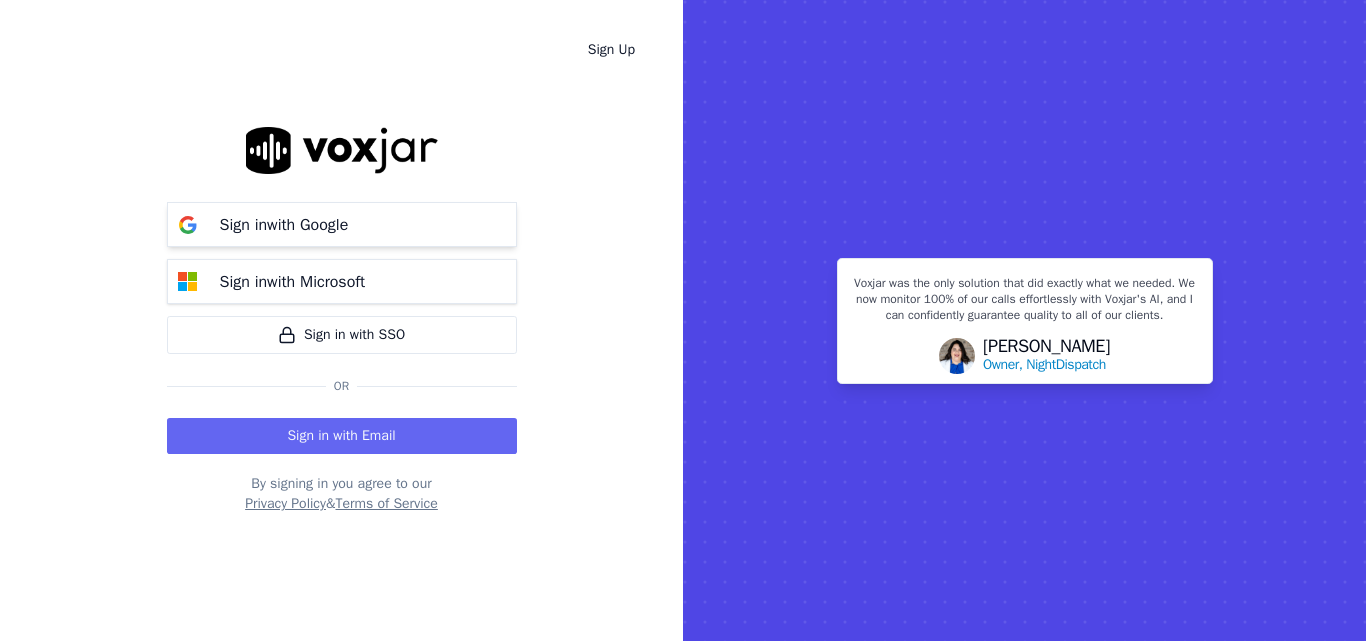 scroll, scrollTop: 0, scrollLeft: 0, axis: both 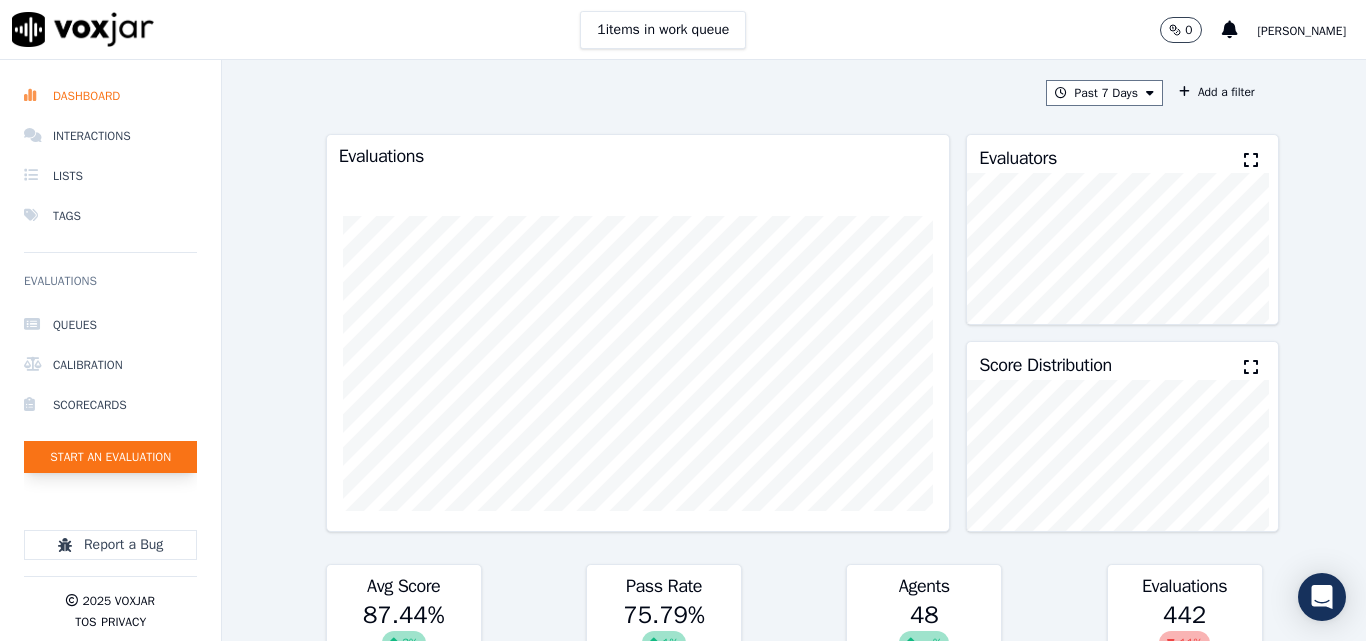 click on "Start an Evaluation" 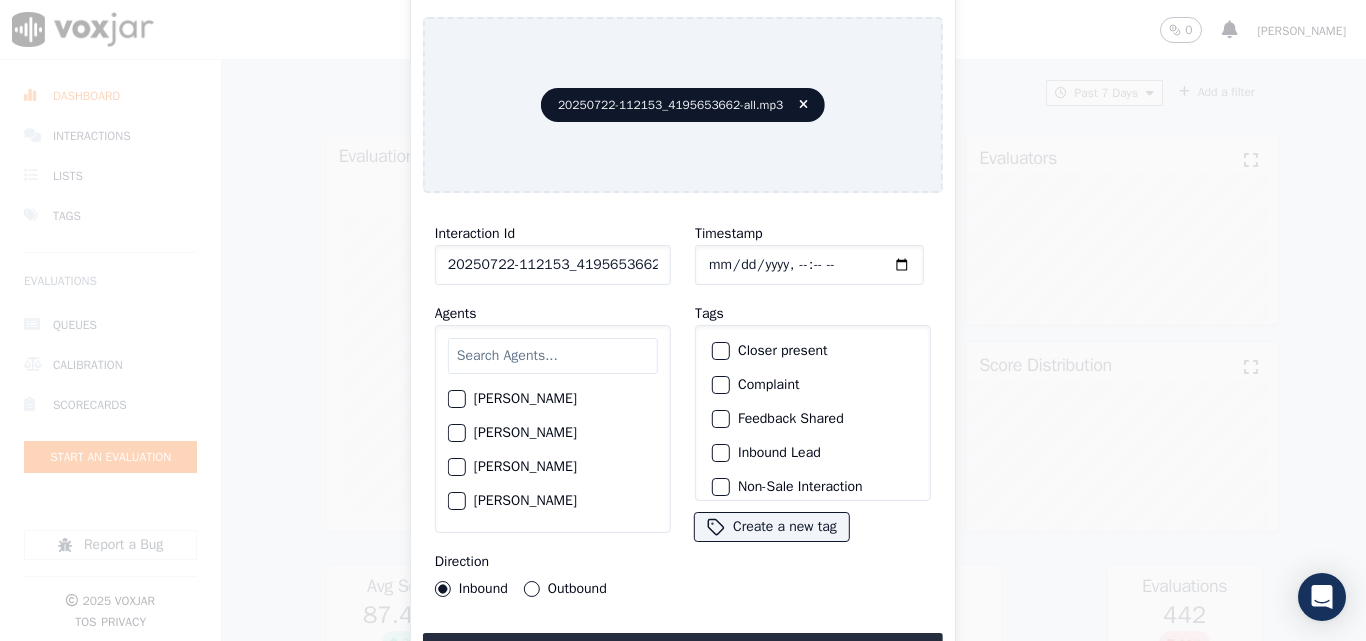 scroll, scrollTop: 0, scrollLeft: 40, axis: horizontal 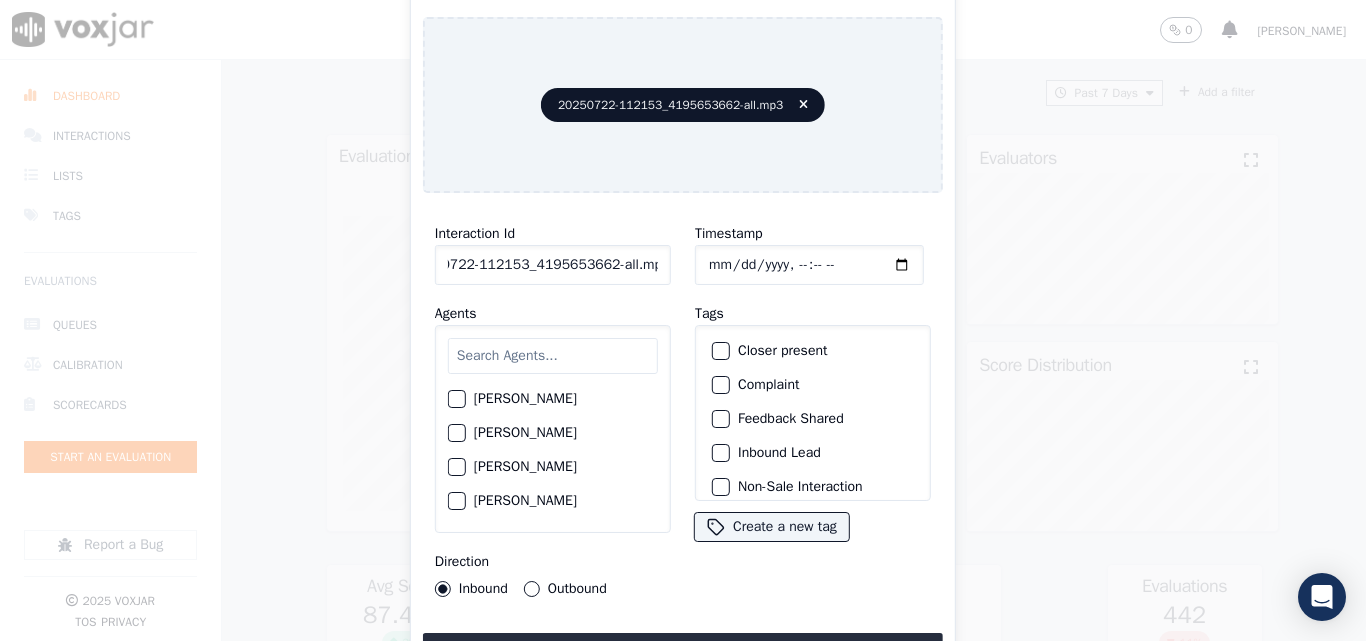 drag, startPoint x: 641, startPoint y: 258, endPoint x: 742, endPoint y: 255, distance: 101.04455 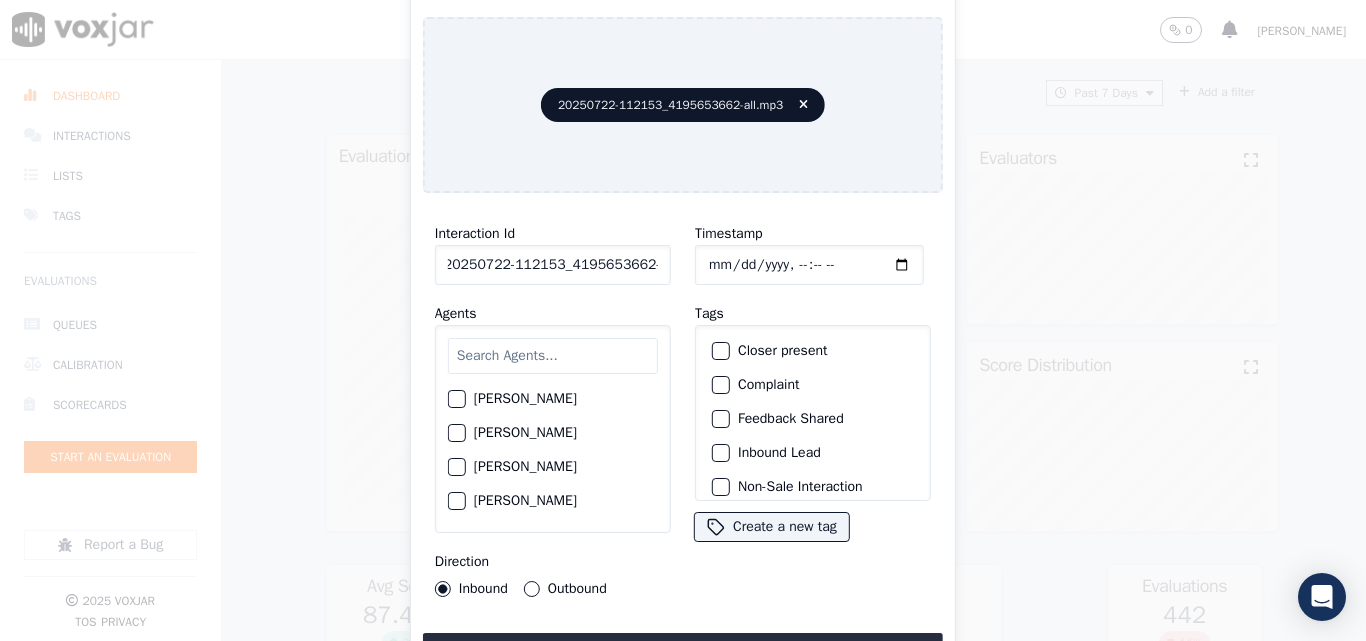 scroll, scrollTop: 0, scrollLeft: 11, axis: horizontal 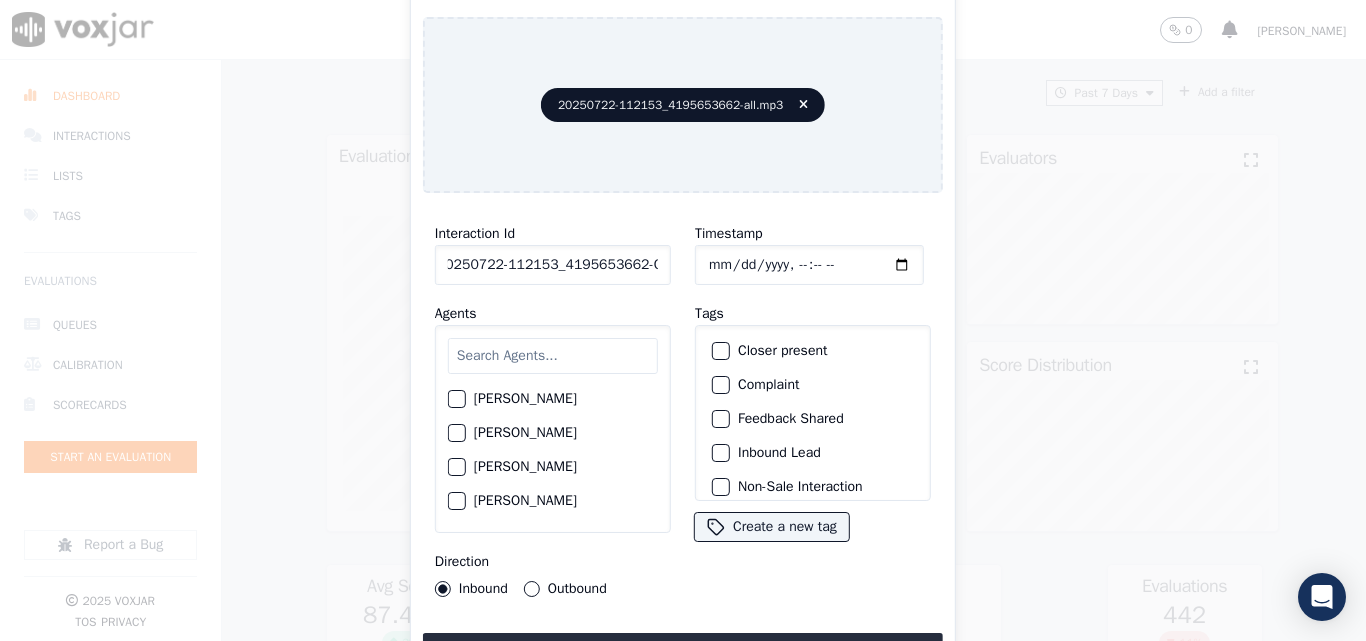 type on "20250722-112153_4195653662-C1" 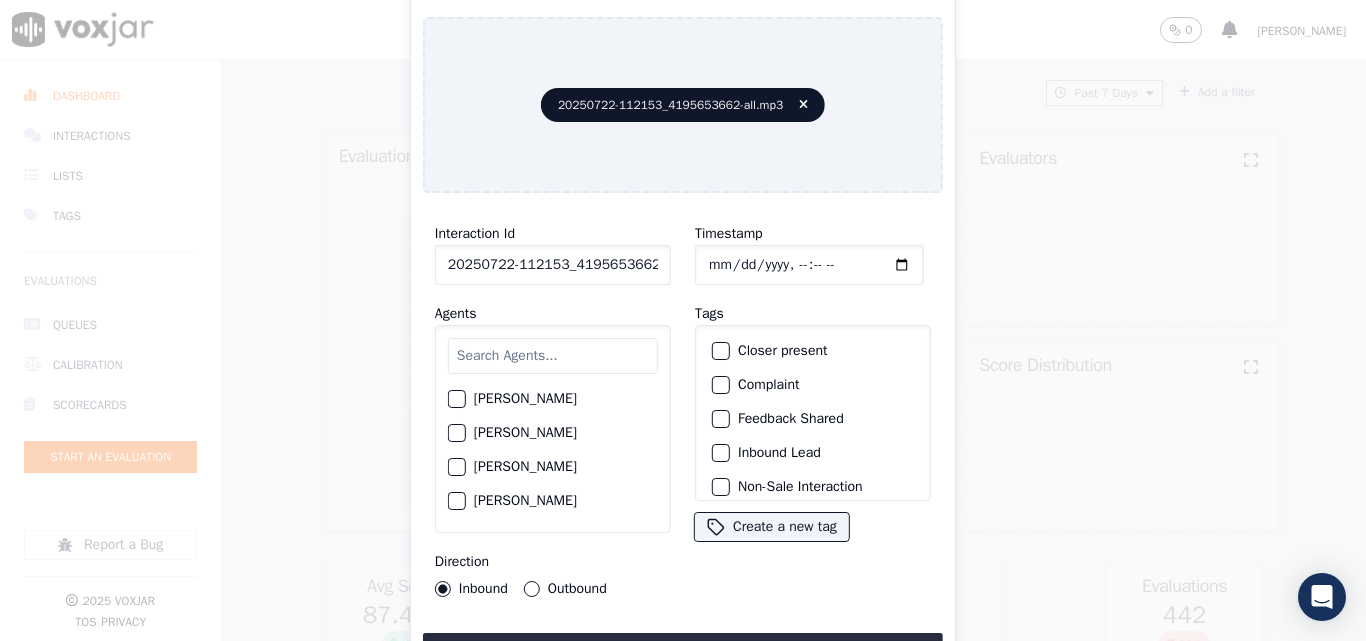 type on "2025-07-22T15:52" 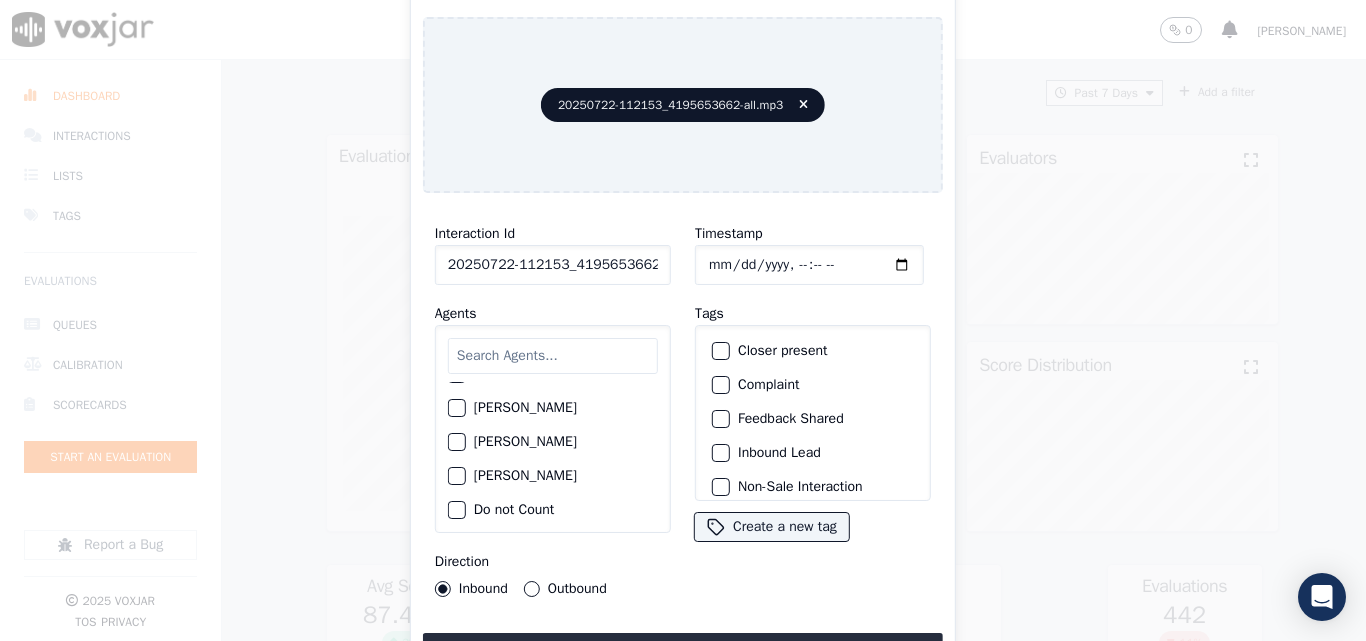 scroll, scrollTop: 600, scrollLeft: 0, axis: vertical 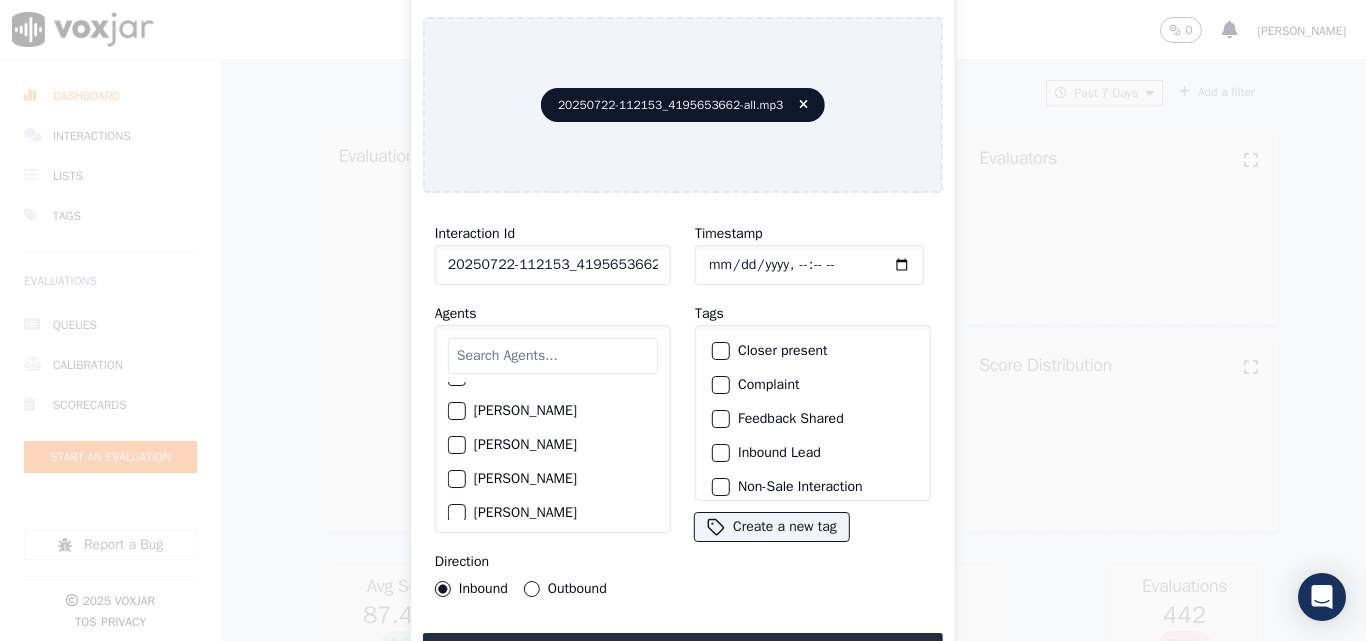 click on "[PERSON_NAME]" 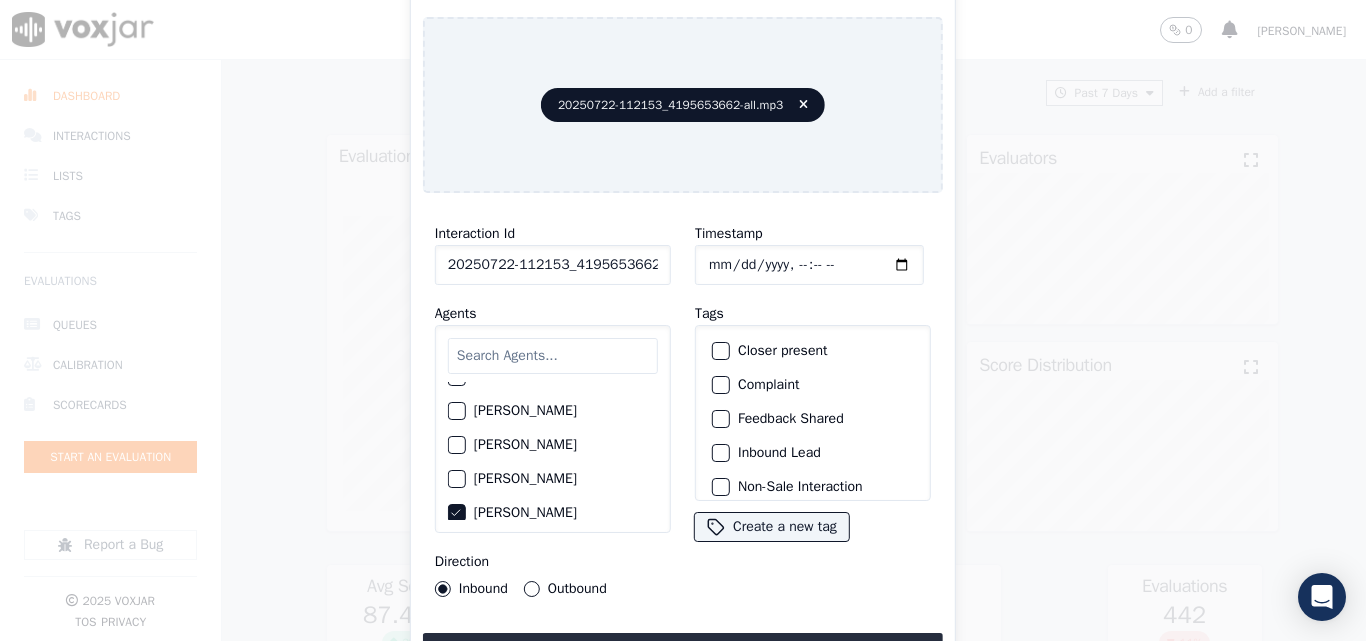 scroll, scrollTop: 603, scrollLeft: 0, axis: vertical 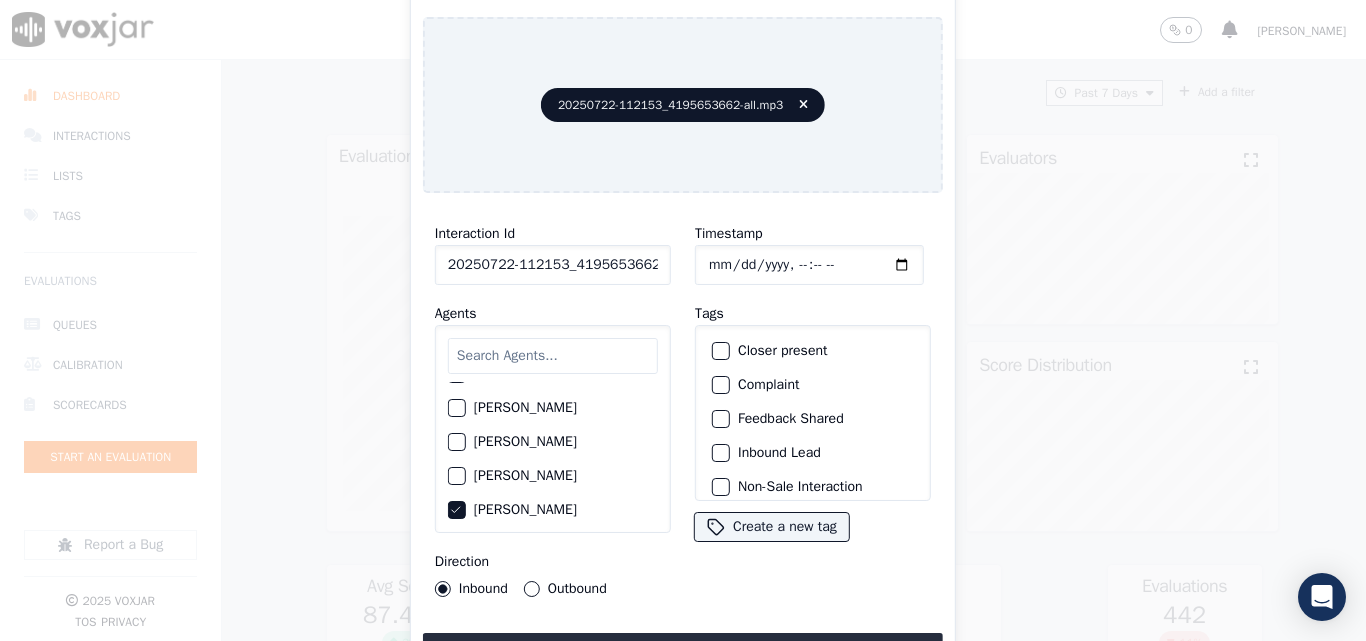 click on "Outbound" at bounding box center (532, 589) 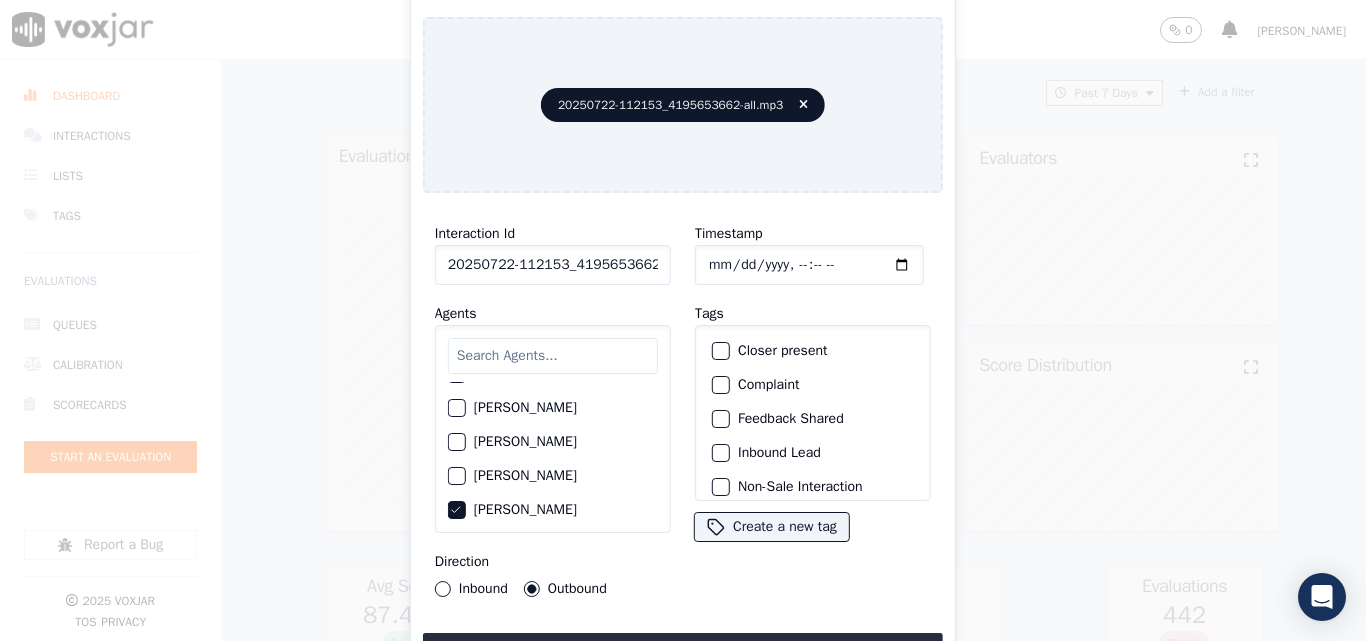 click on "Inbound" 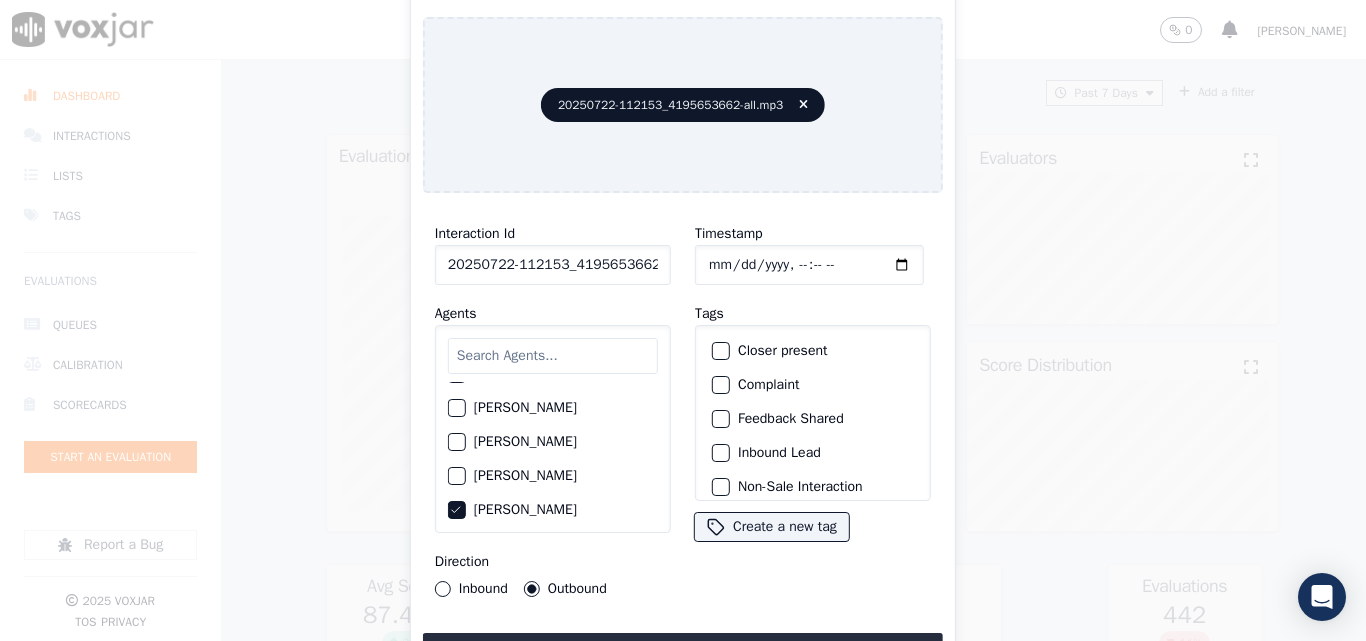 click on "Inbound" at bounding box center (443, 589) 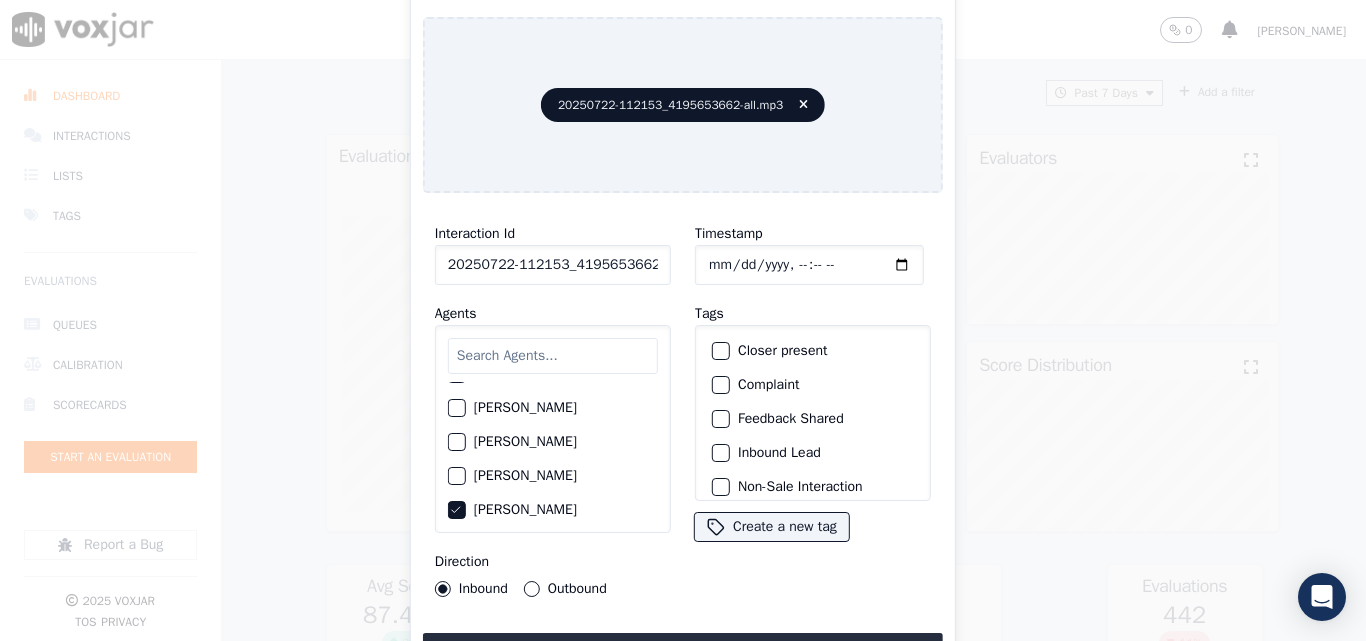 click on "Closer present" 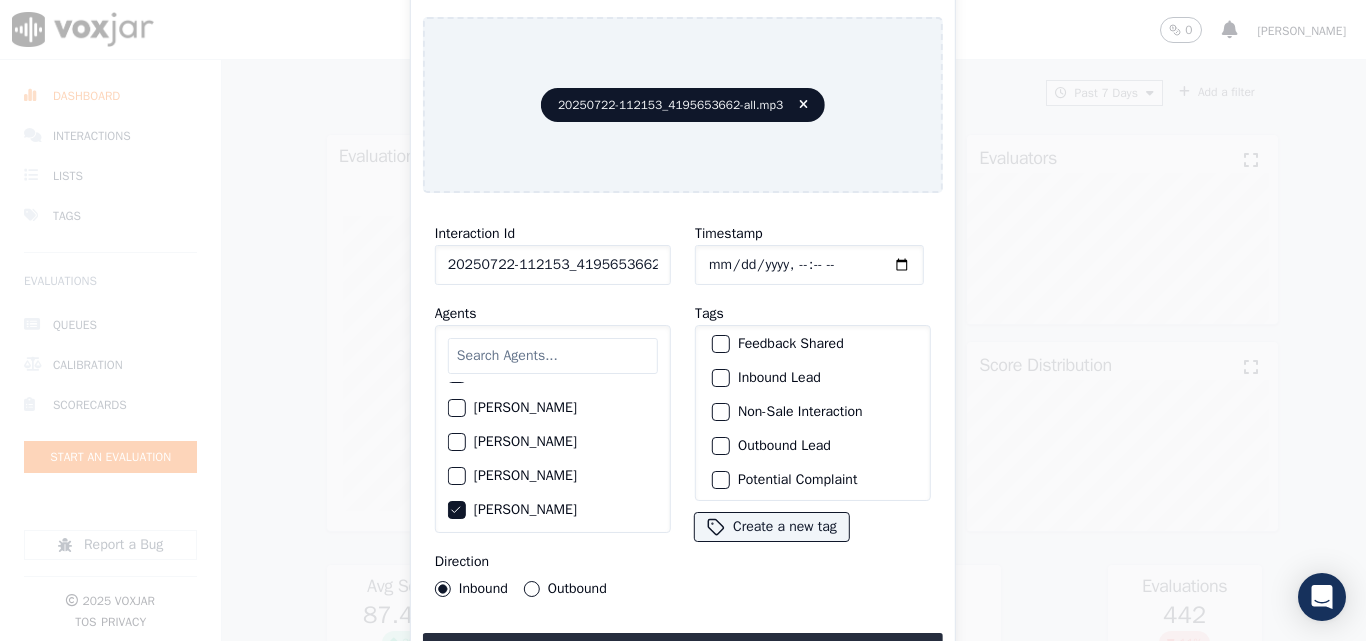 scroll, scrollTop: 173, scrollLeft: 0, axis: vertical 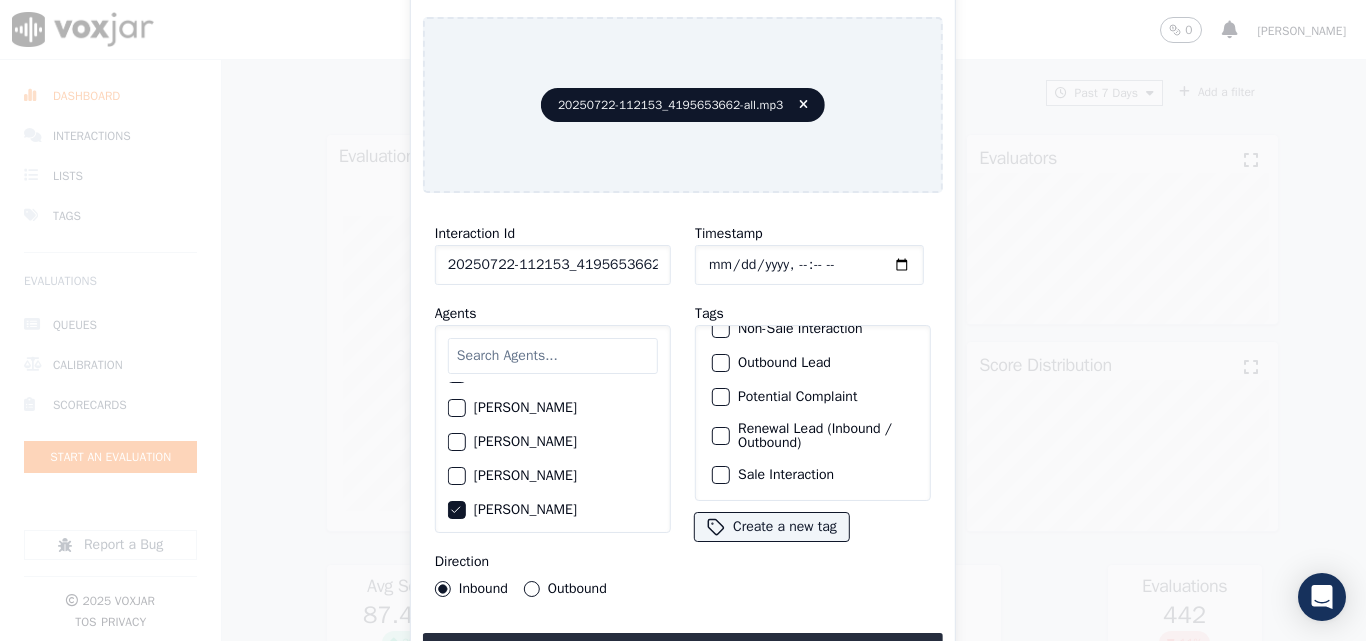 click at bounding box center (720, 436) 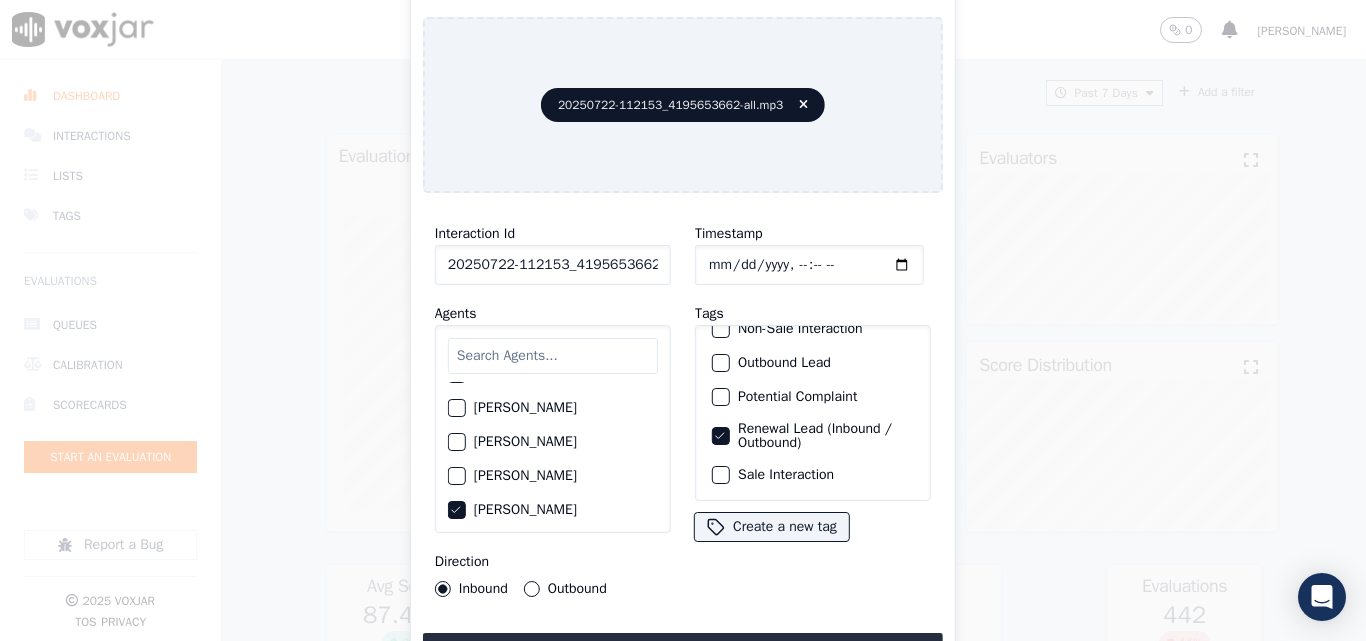 click at bounding box center (720, 475) 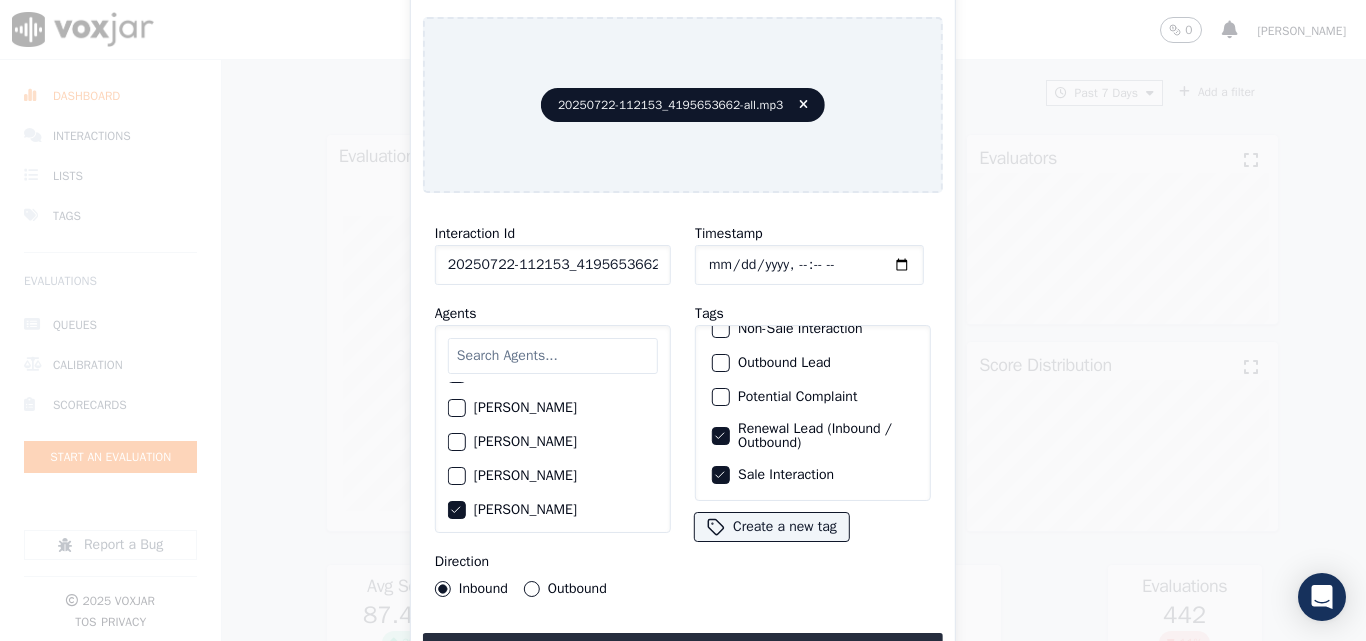 click 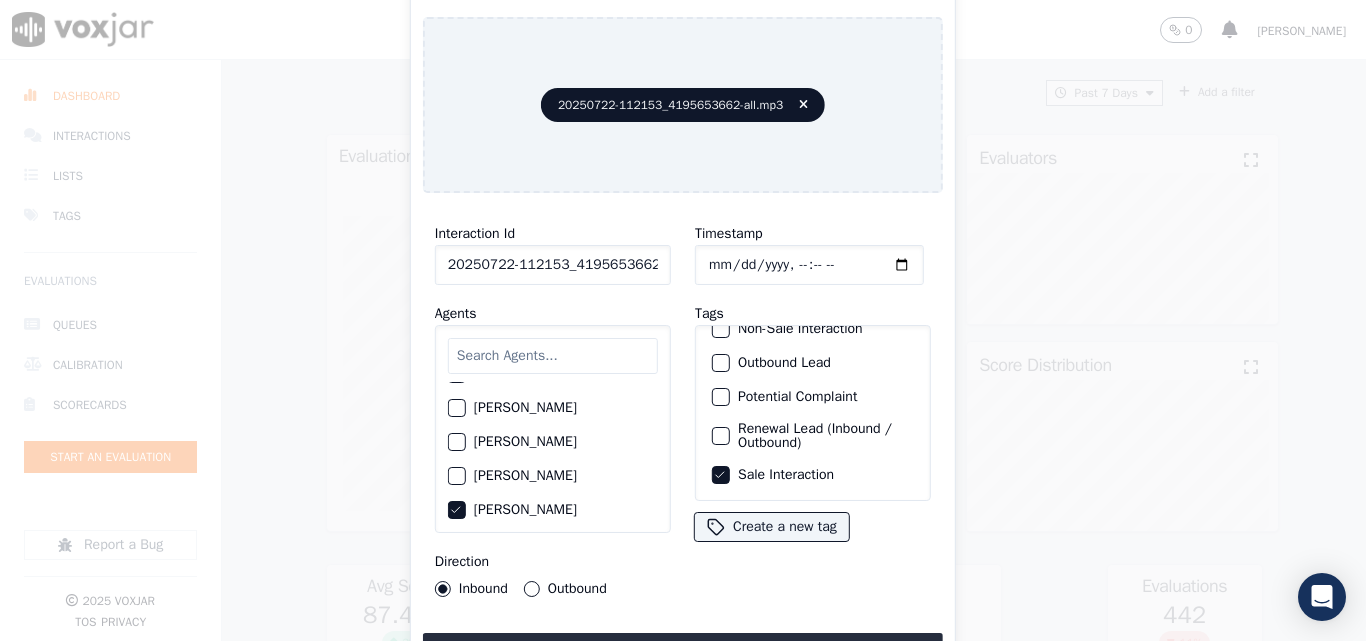 scroll, scrollTop: 73, scrollLeft: 0, axis: vertical 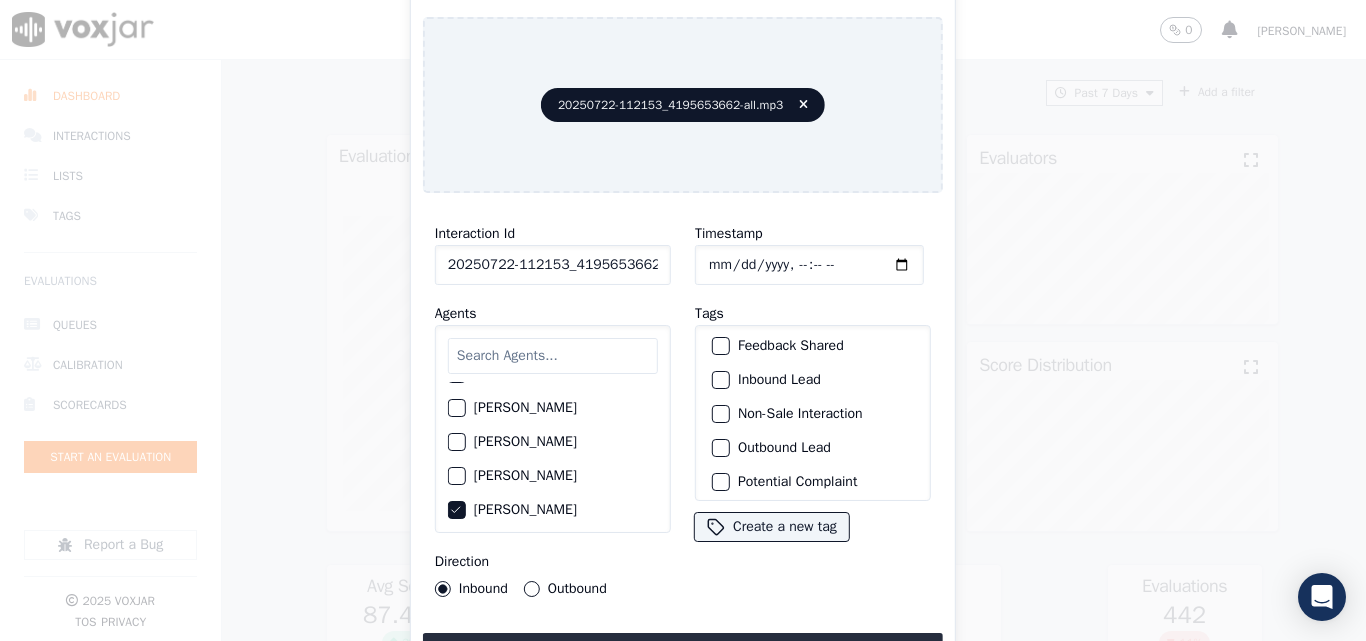 click on "Inbound Lead" 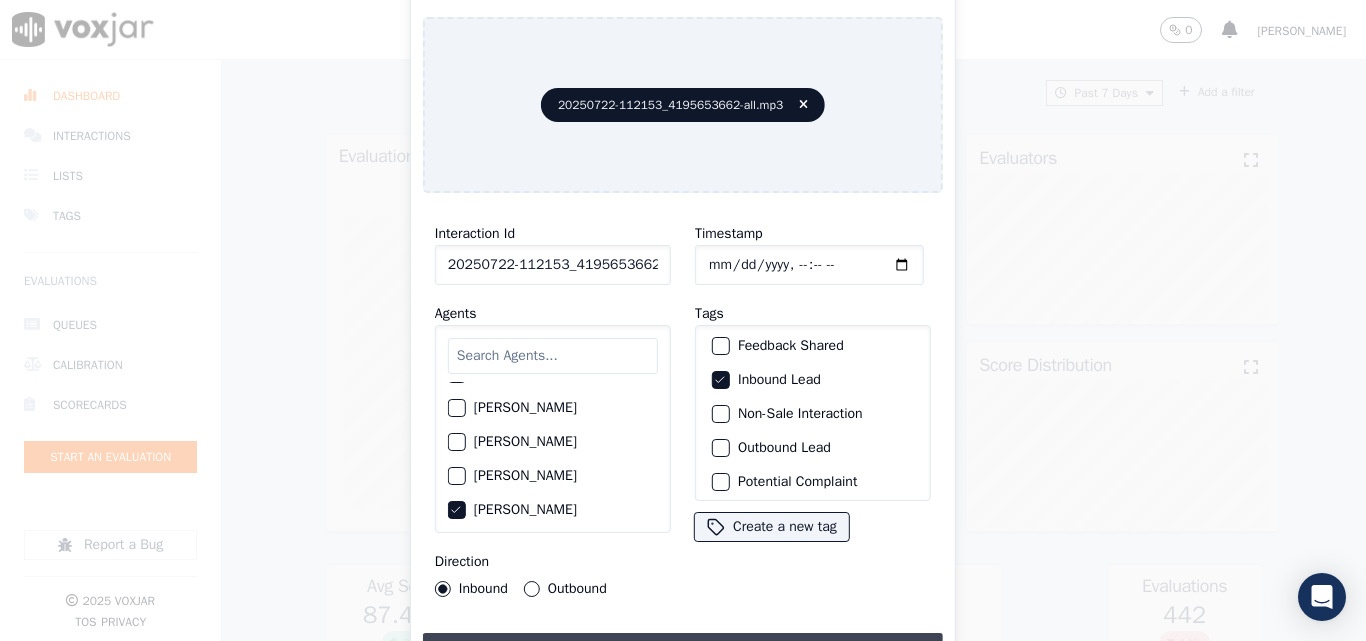 click on "Upload interaction to start evaluation" at bounding box center [683, 651] 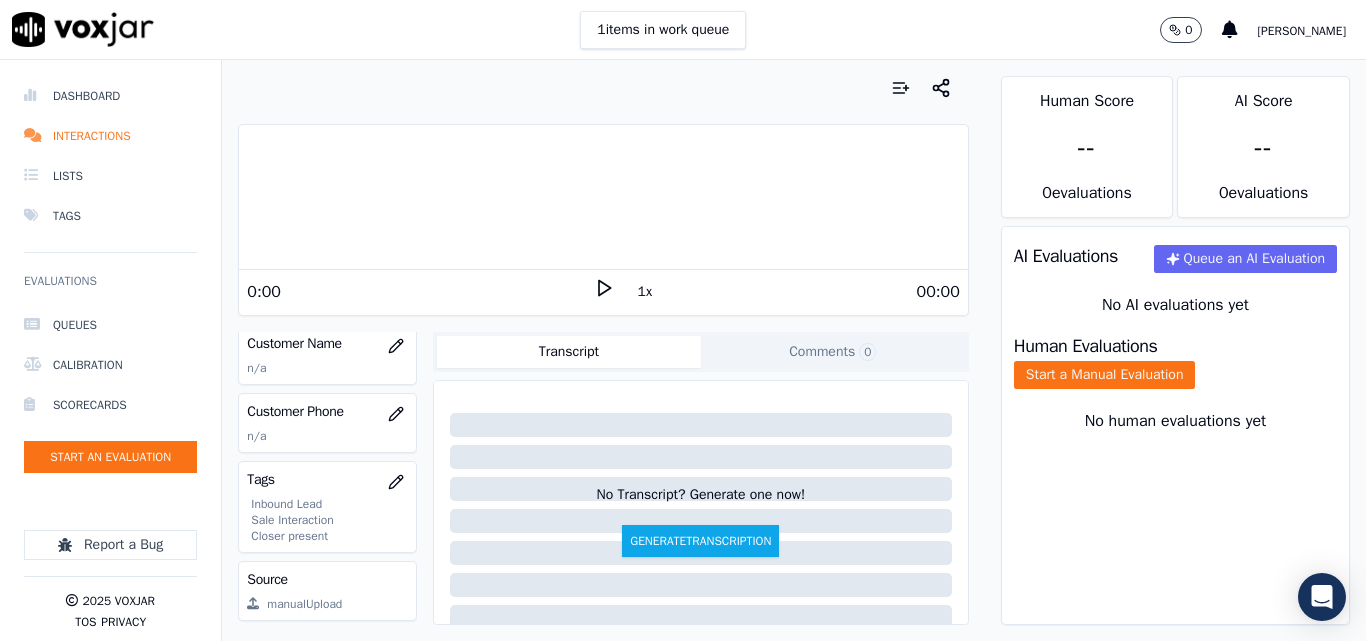 scroll, scrollTop: 300, scrollLeft: 0, axis: vertical 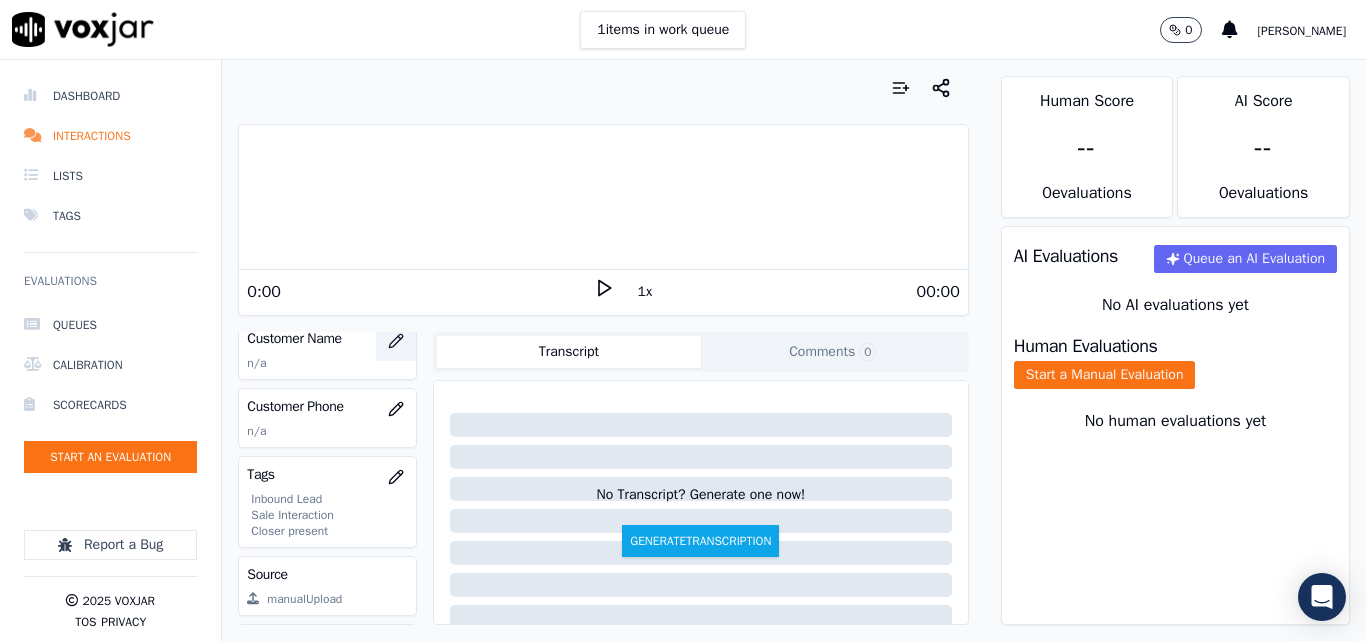 click 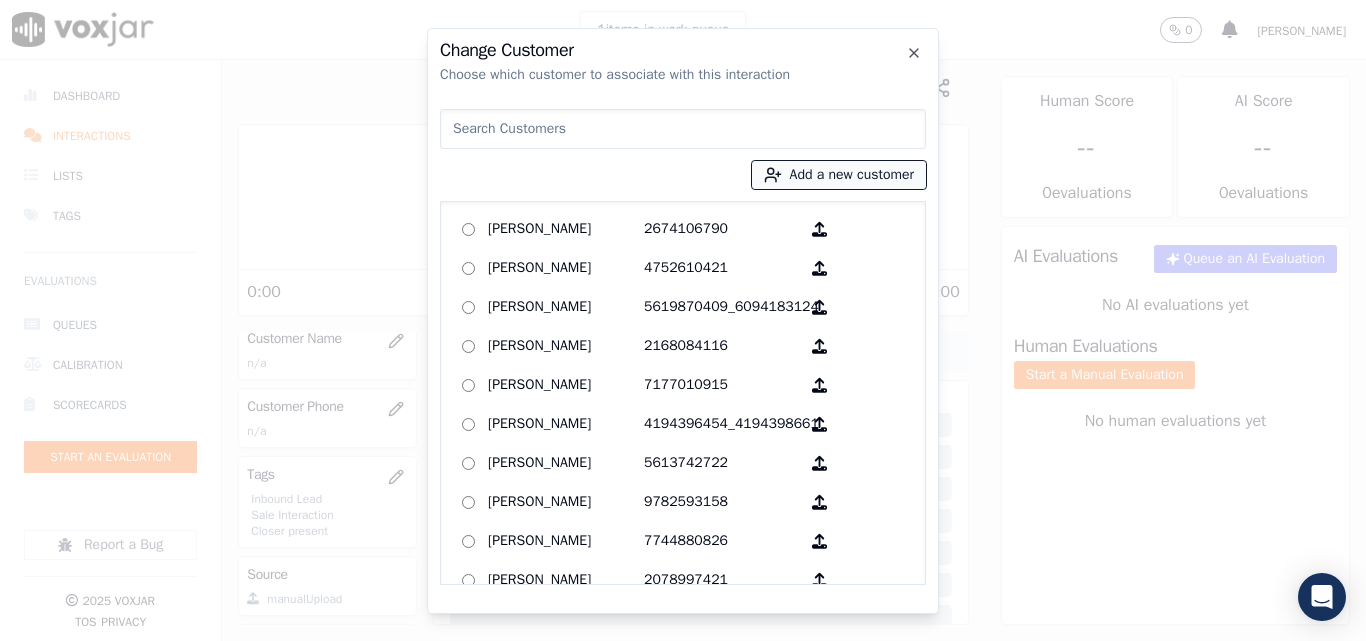 click on "Add a new customer" at bounding box center (839, 175) 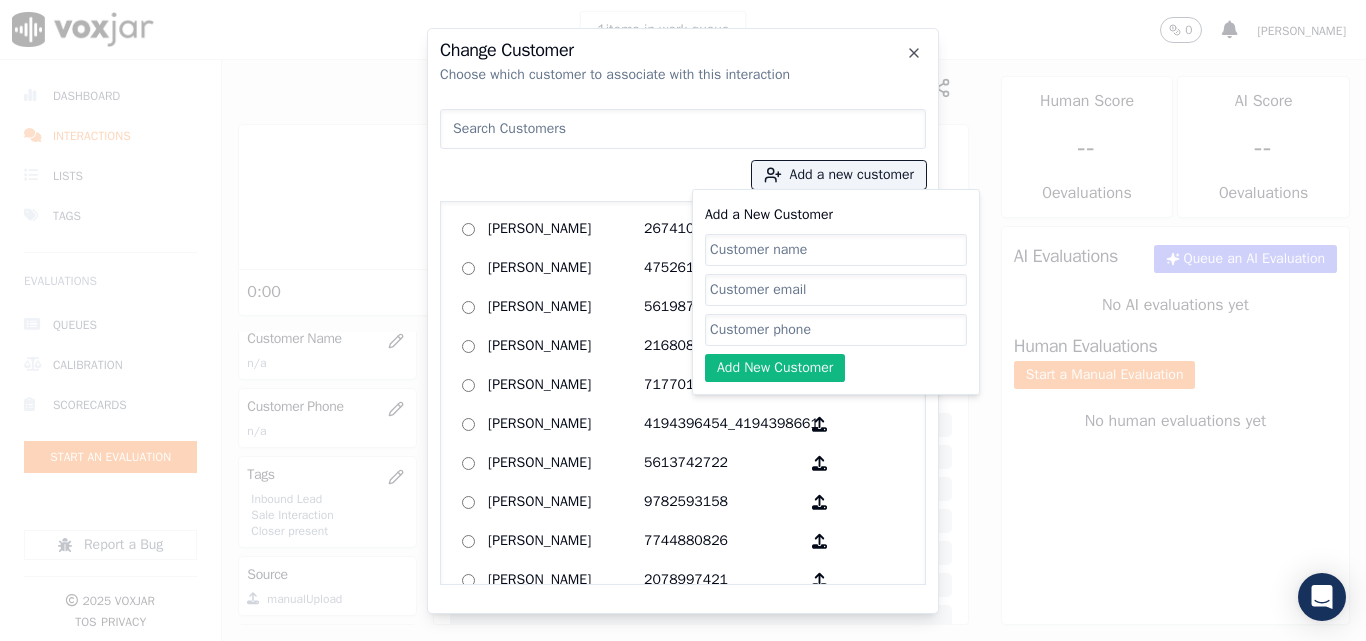click on "Add a New Customer" 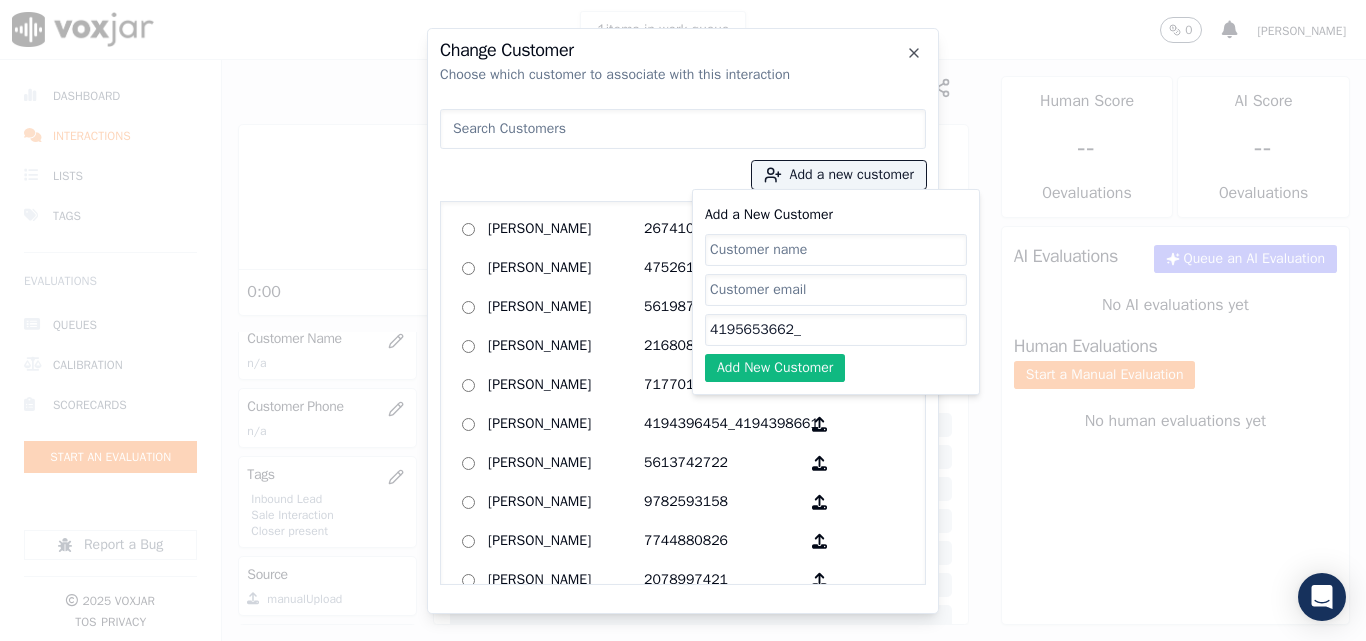paste on "4195653633" 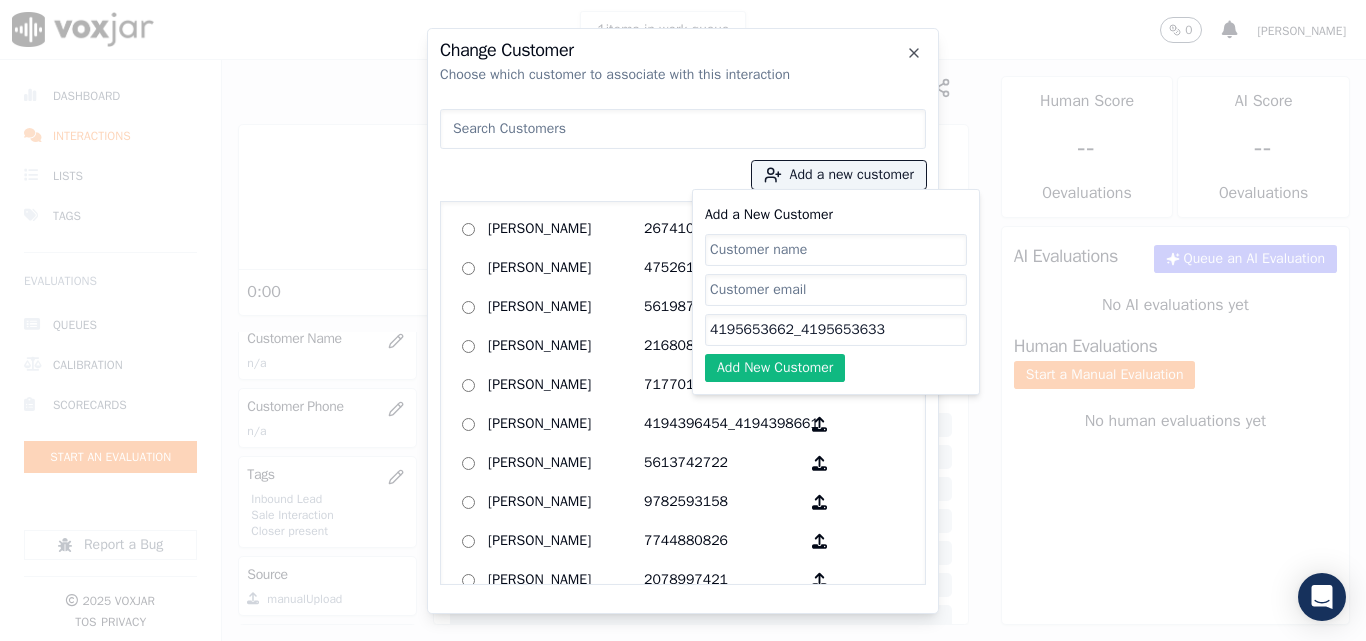 type on "4195653662_4195653633" 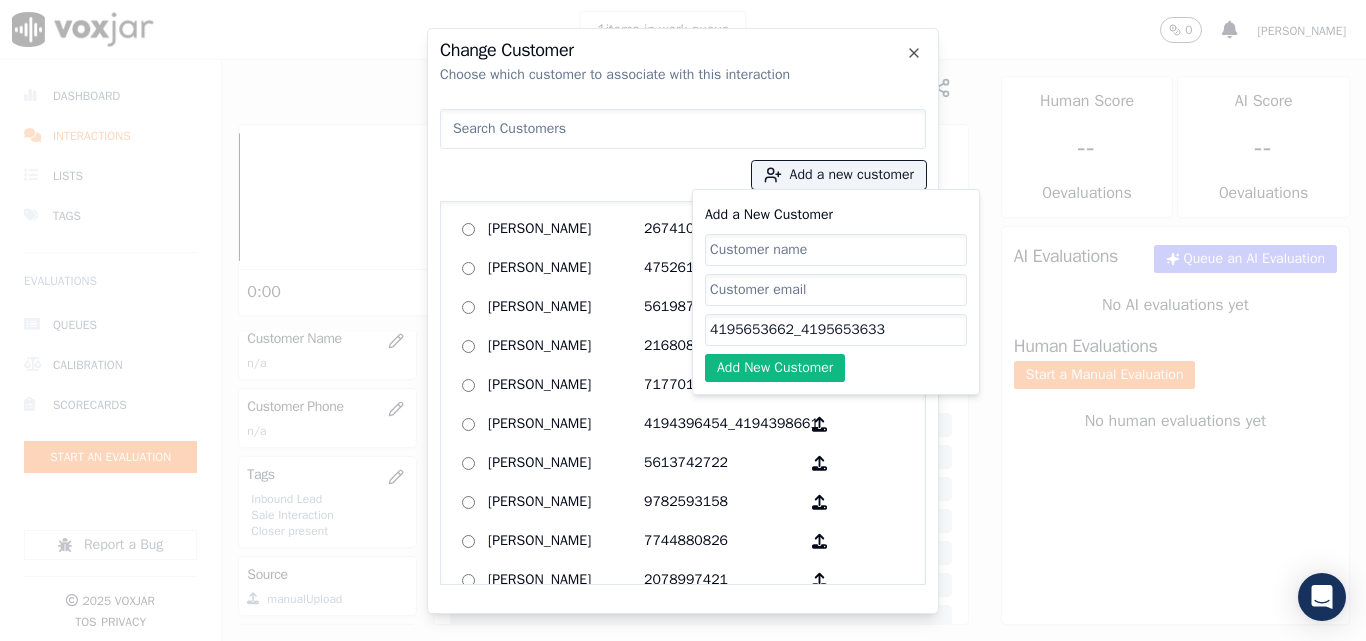 click on "Add a New Customer" 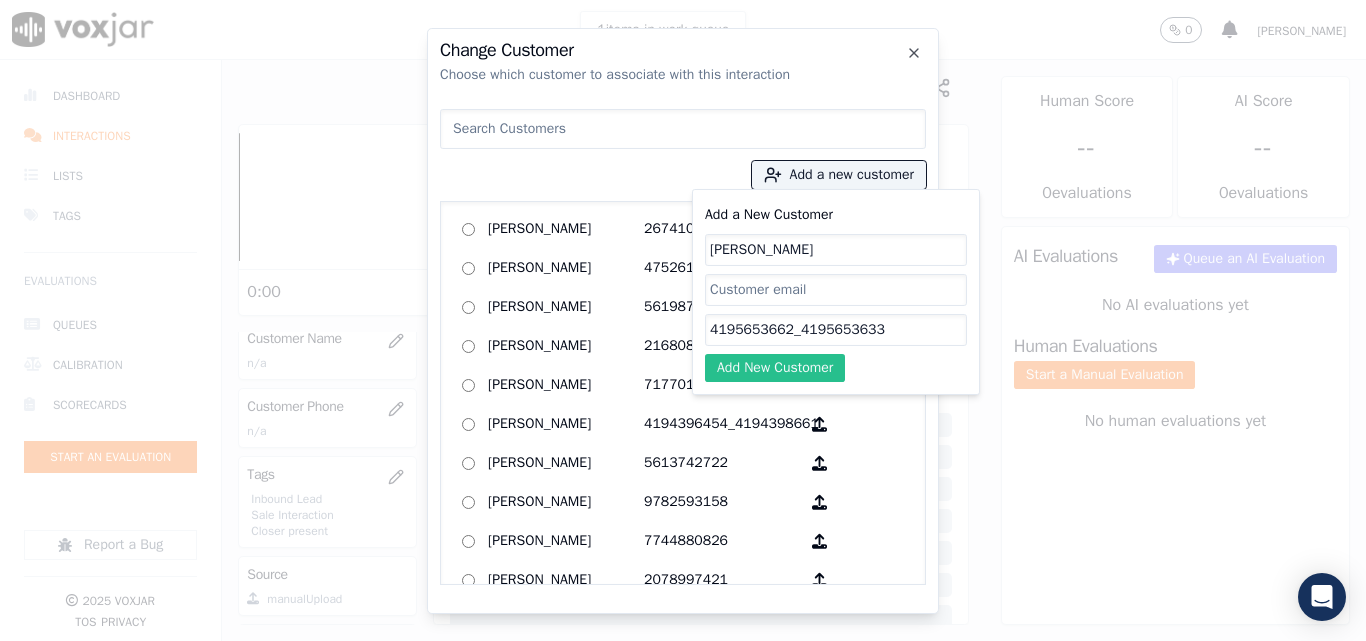 type on "GEROGE NOBLET JR" 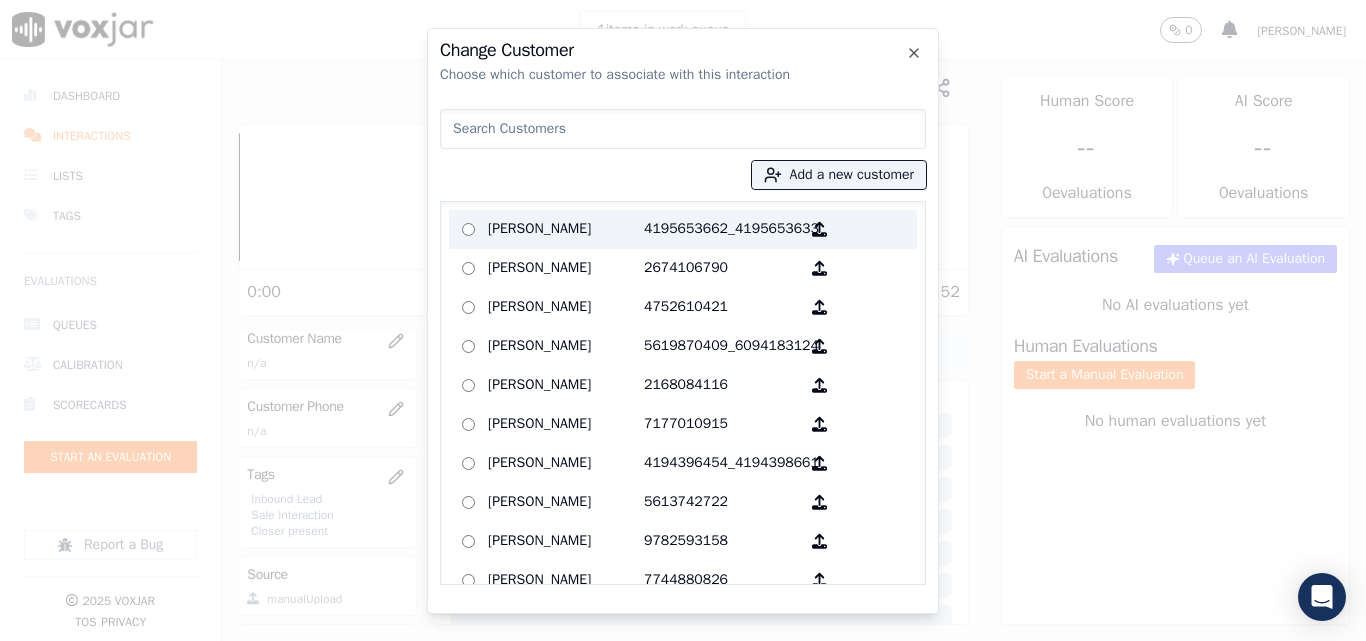 click on "GEROGE NOBLET JR" at bounding box center (566, 229) 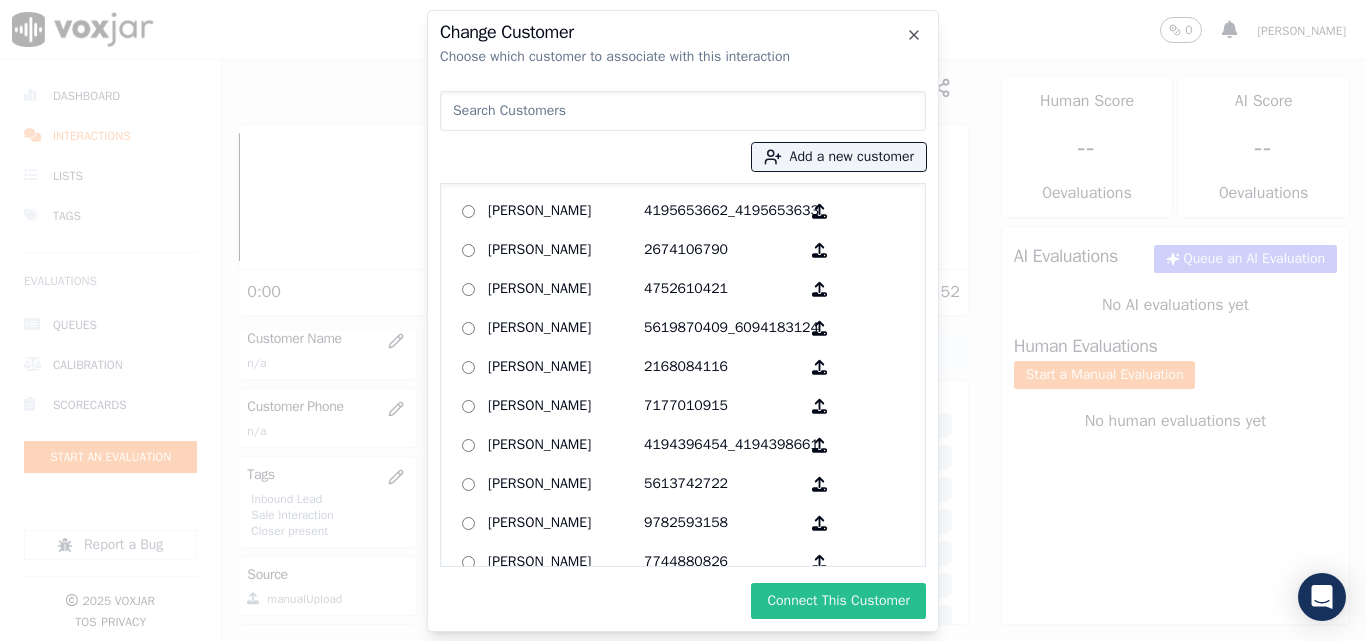 click on "Connect This Customer" at bounding box center [838, 601] 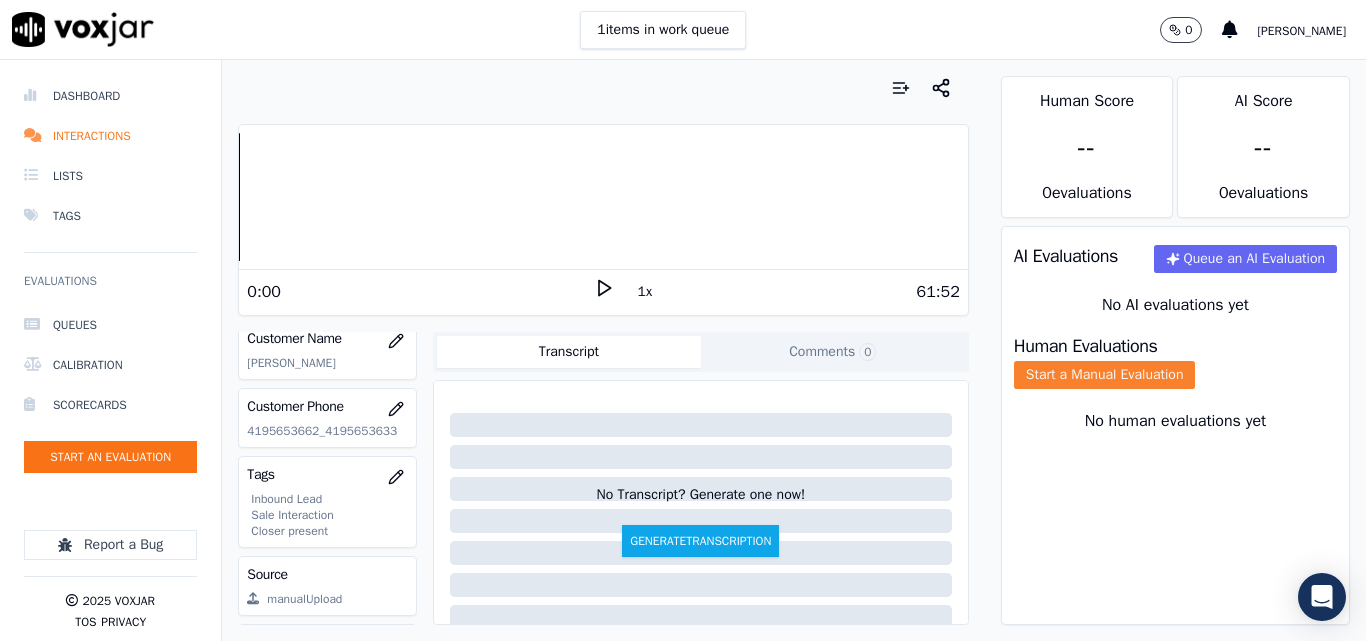 click on "Start a Manual Evaluation" 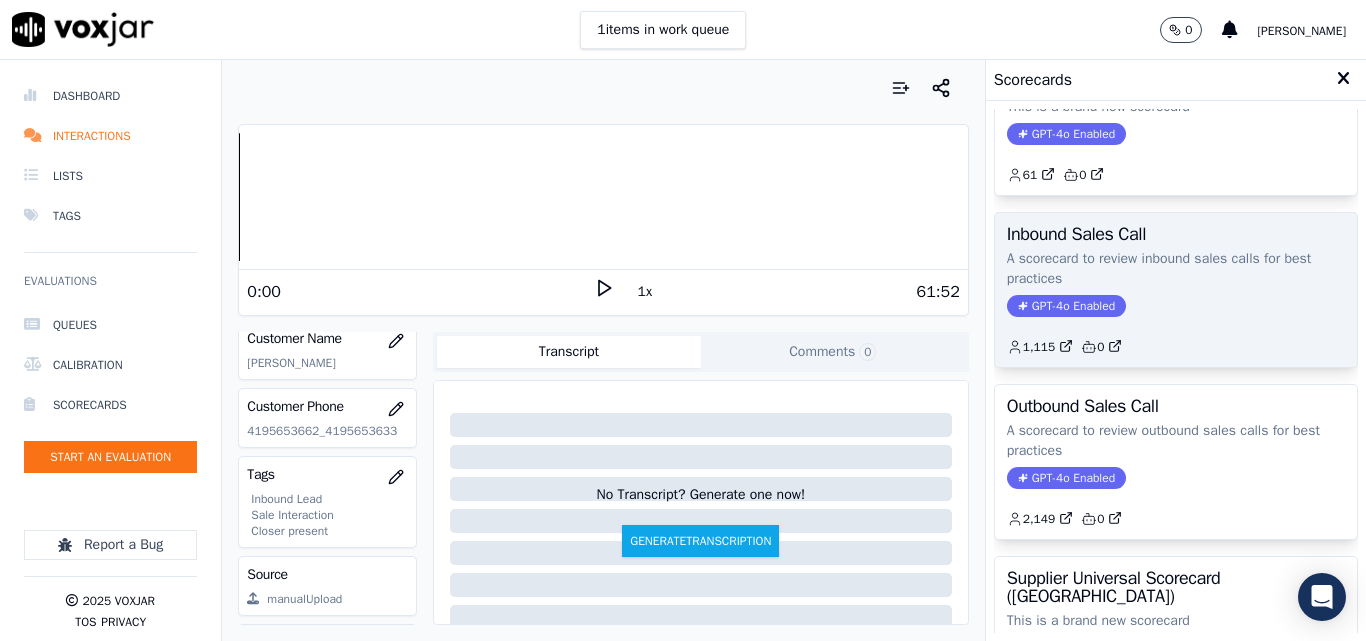 scroll, scrollTop: 100, scrollLeft: 0, axis: vertical 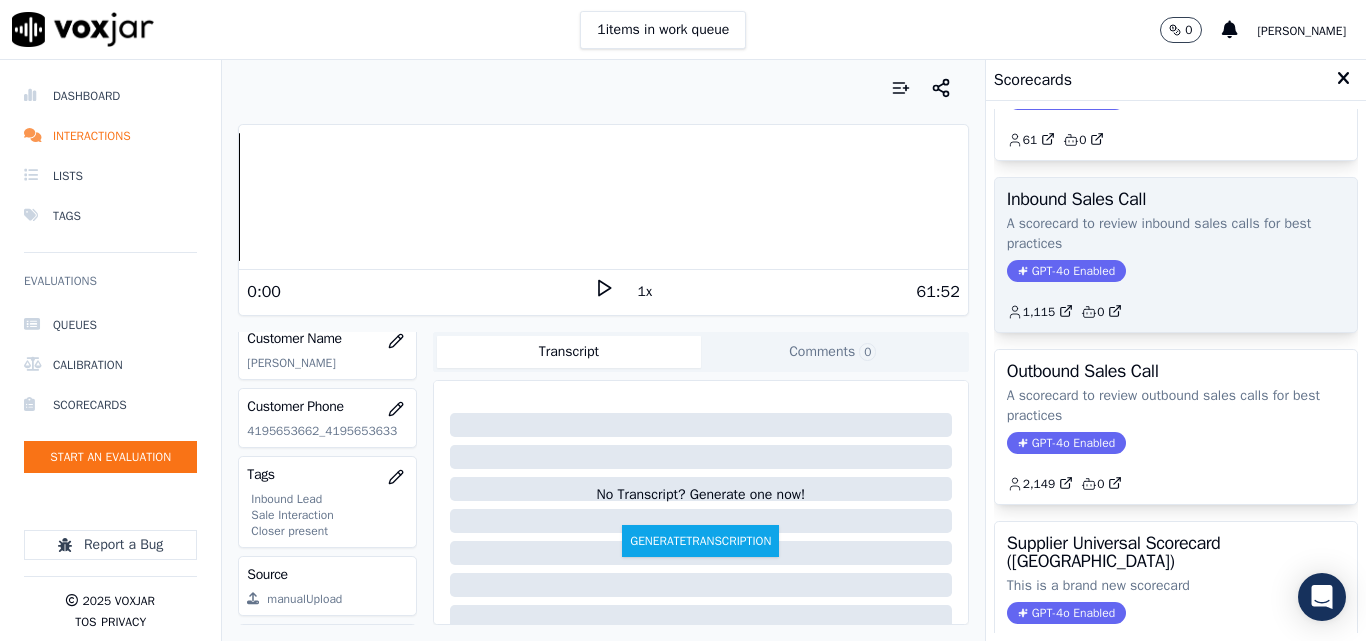 click on "GPT-4o Enabled" 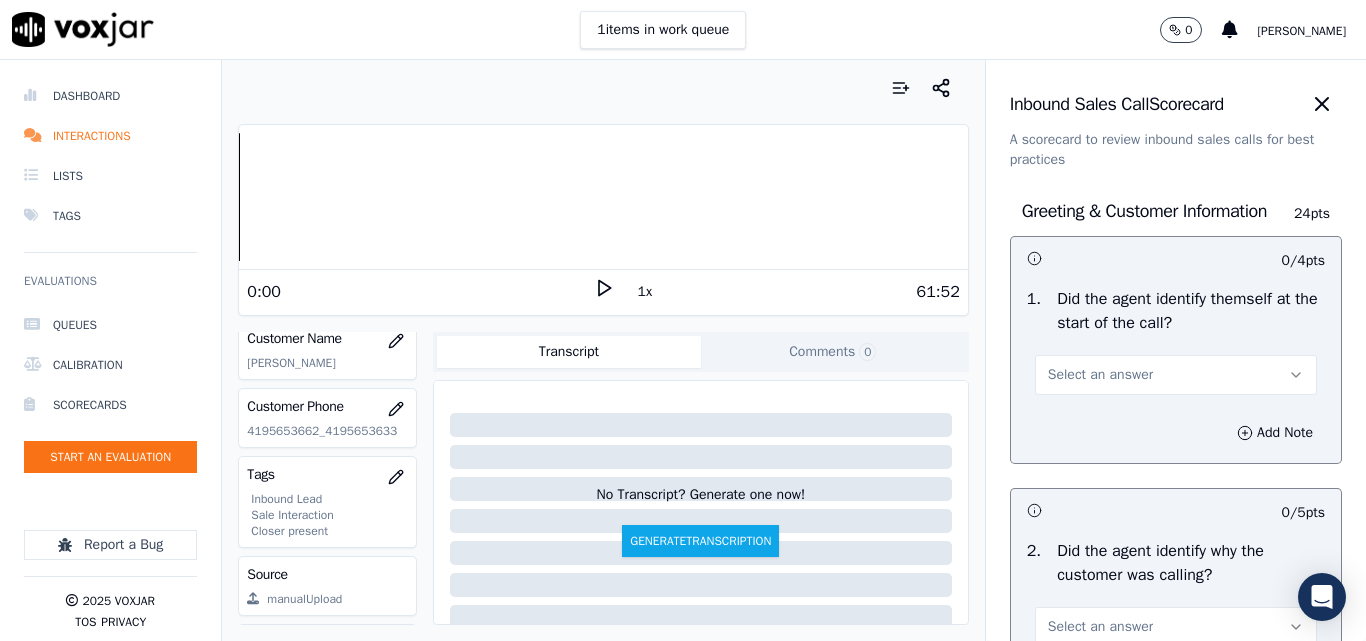 scroll, scrollTop: 200, scrollLeft: 0, axis: vertical 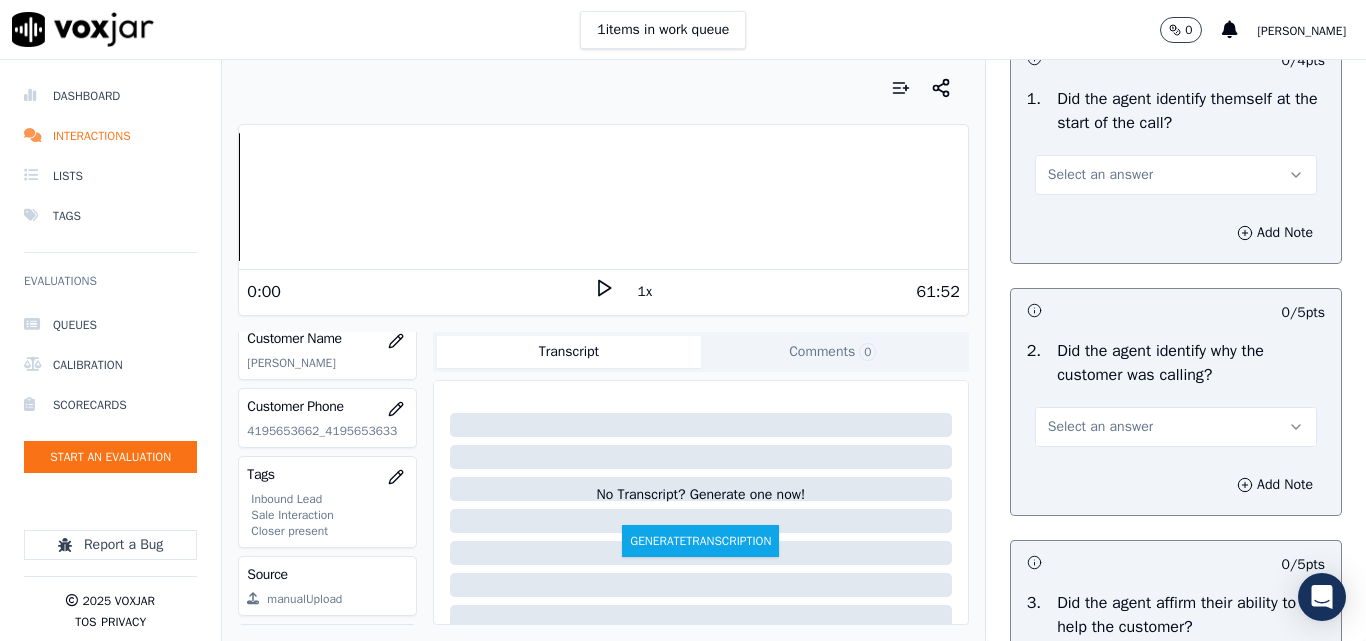 click on "Select an answer" at bounding box center (1100, 175) 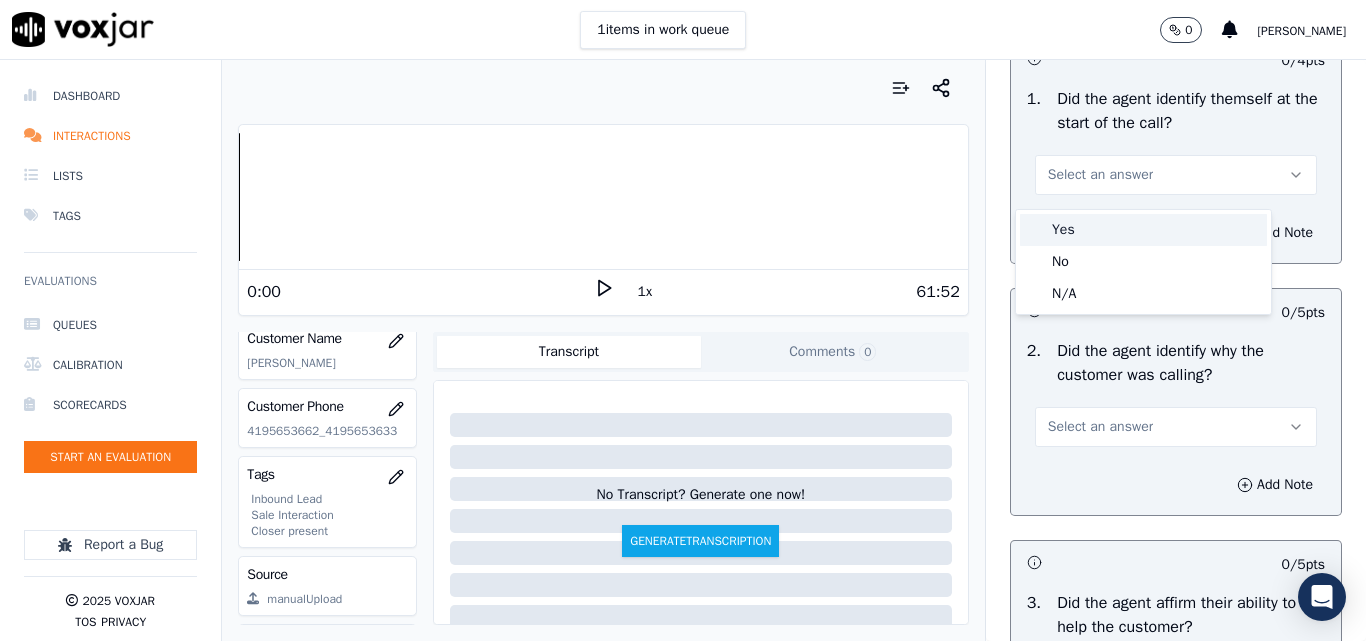 click on "Yes" at bounding box center [1143, 230] 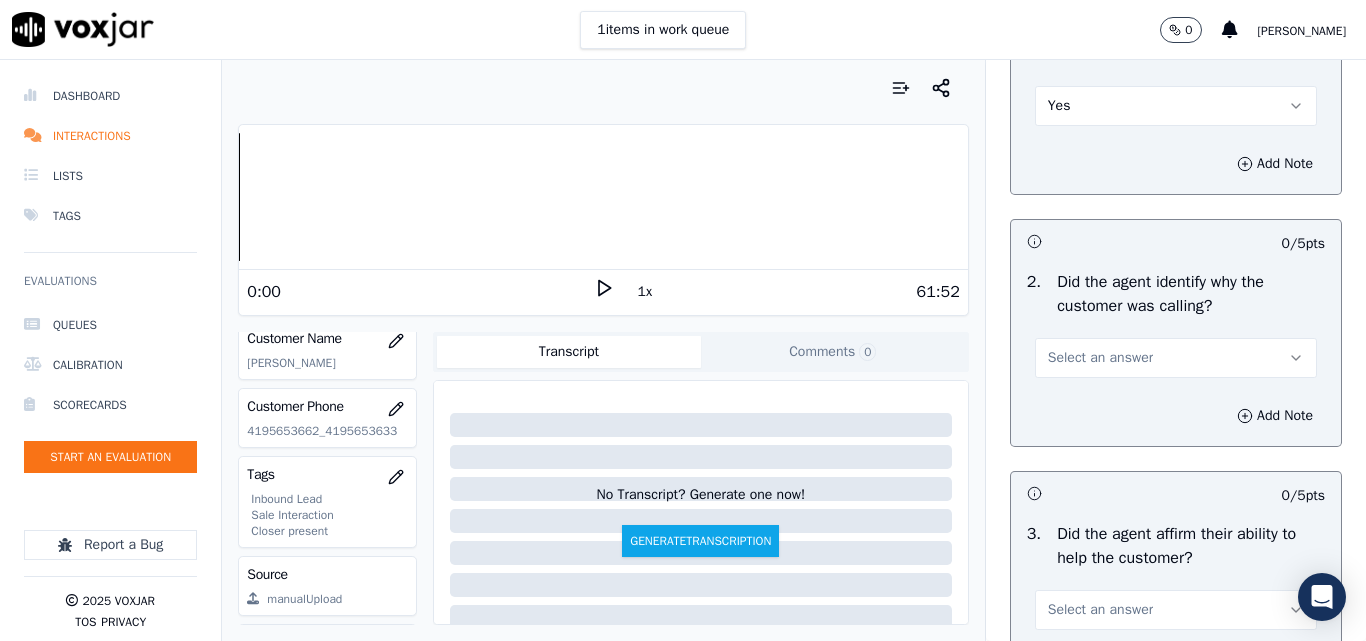 scroll, scrollTop: 300, scrollLeft: 0, axis: vertical 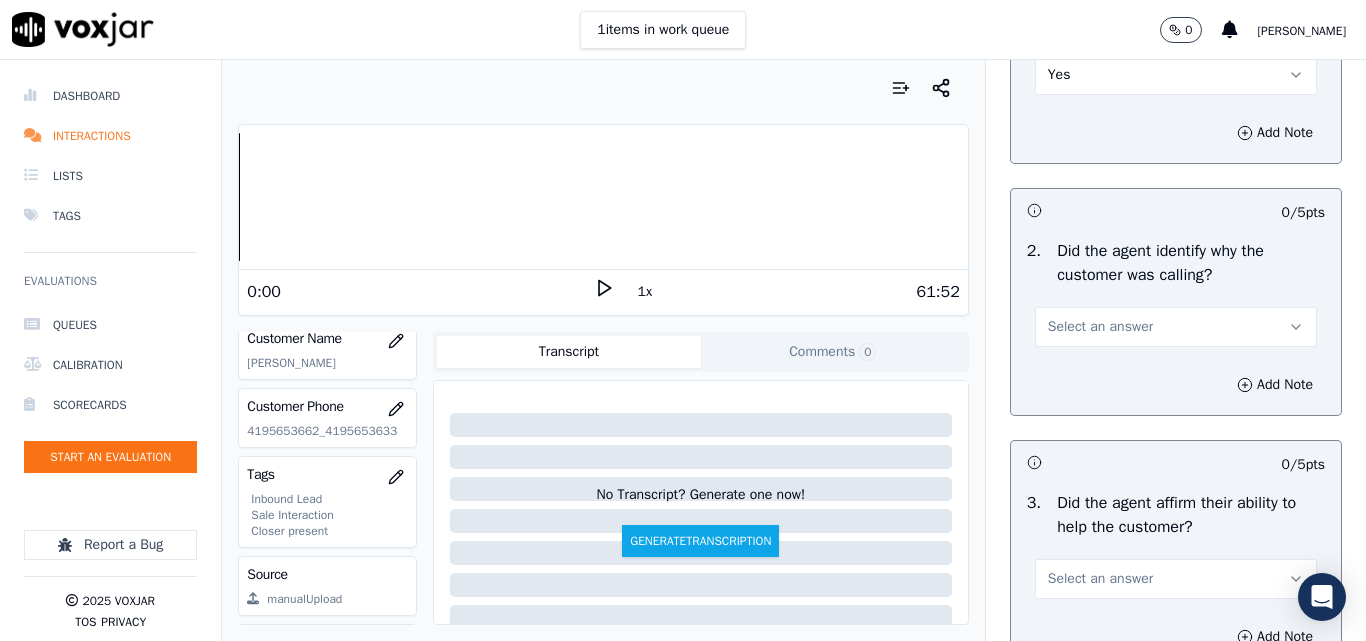 click on "Select an answer" at bounding box center [1100, 327] 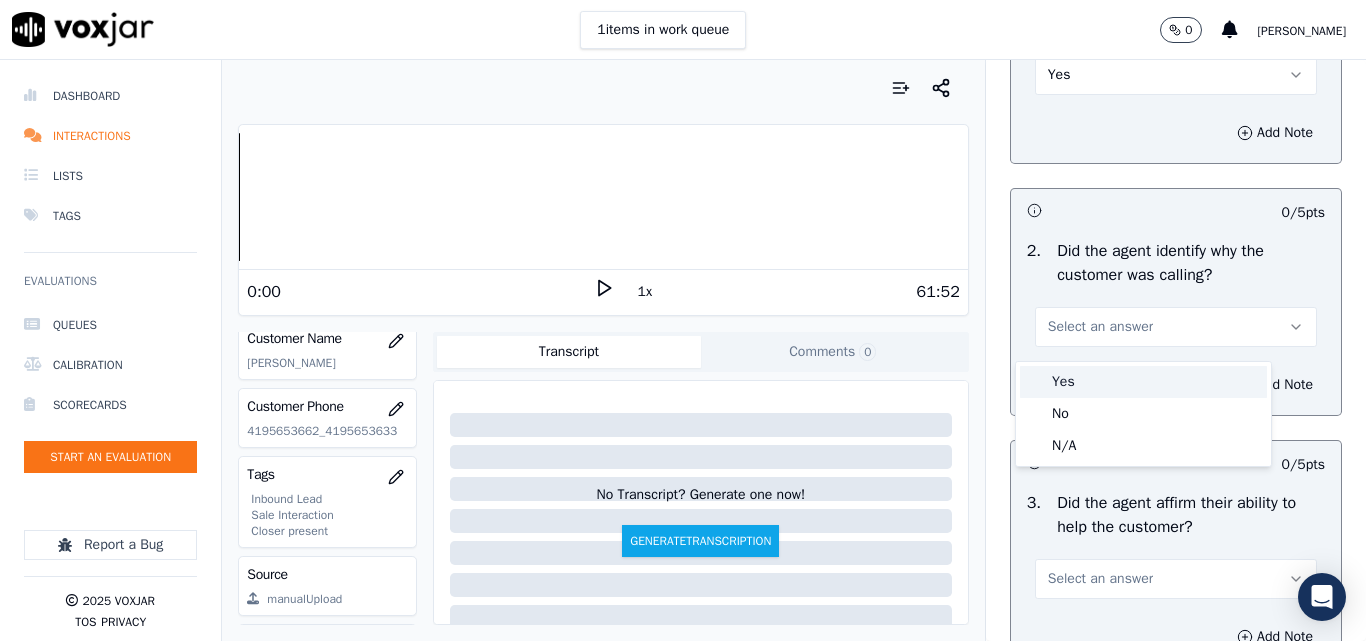 click on "Yes" at bounding box center [1143, 382] 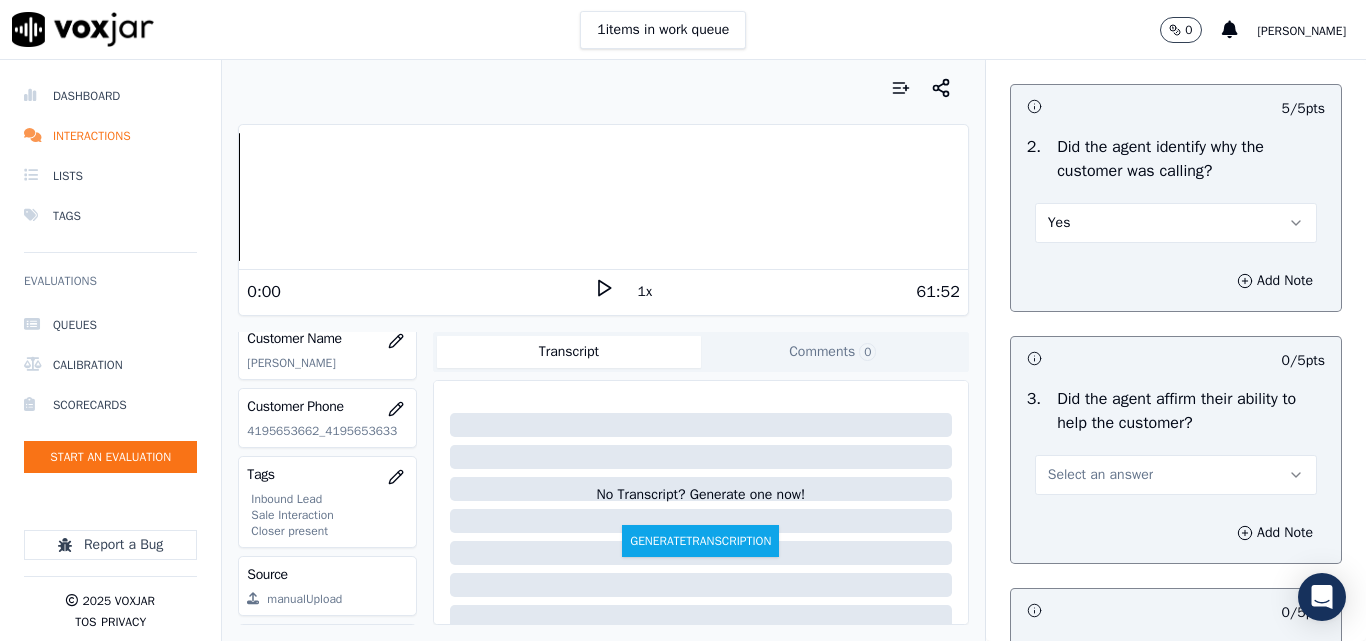 scroll, scrollTop: 500, scrollLeft: 0, axis: vertical 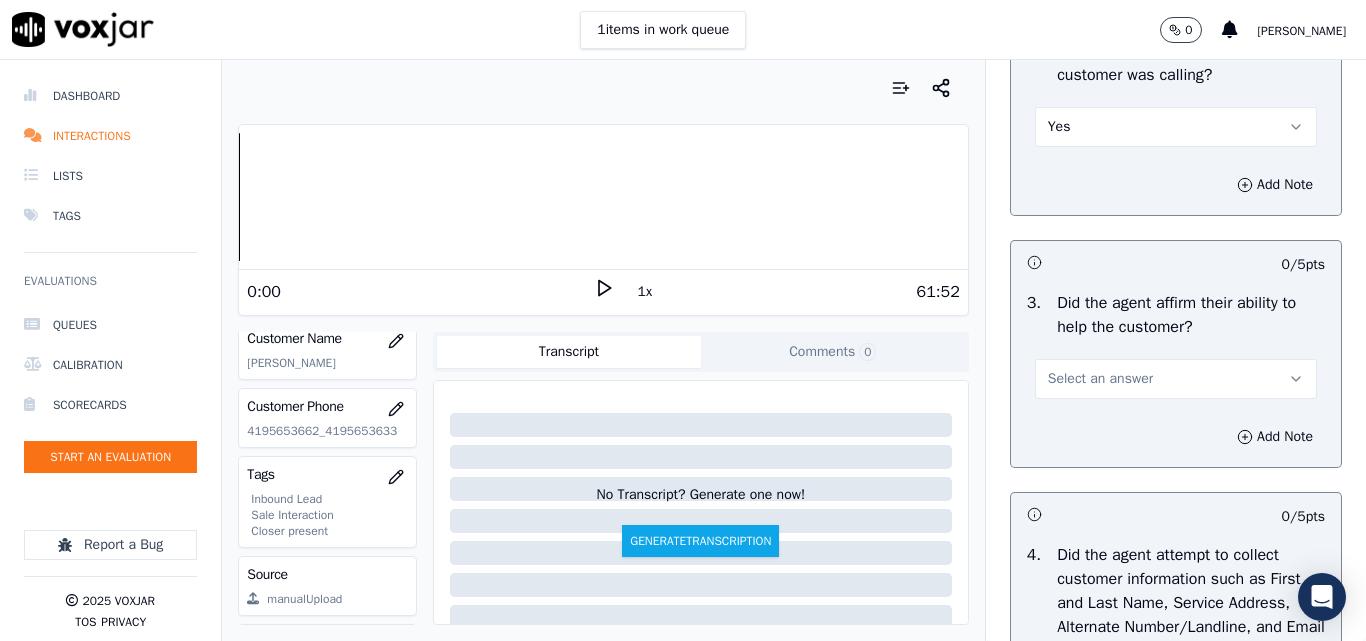 click on "Select an answer" at bounding box center (1100, 379) 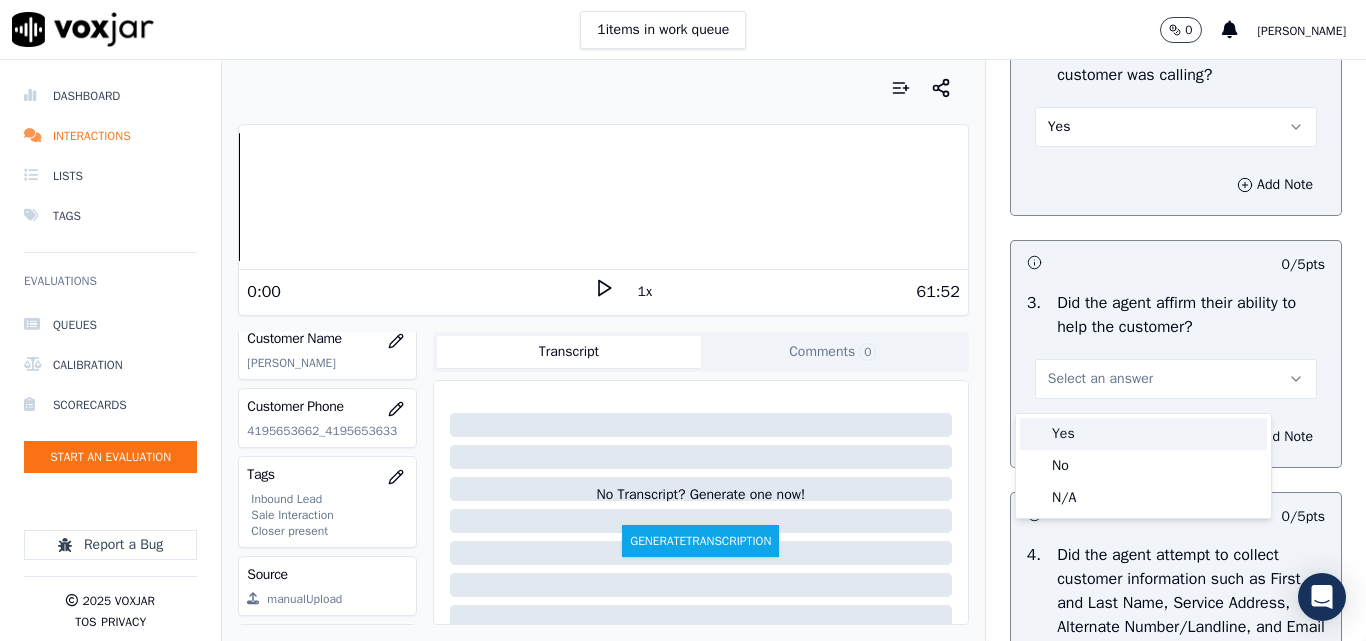 click on "Yes" at bounding box center (1143, 434) 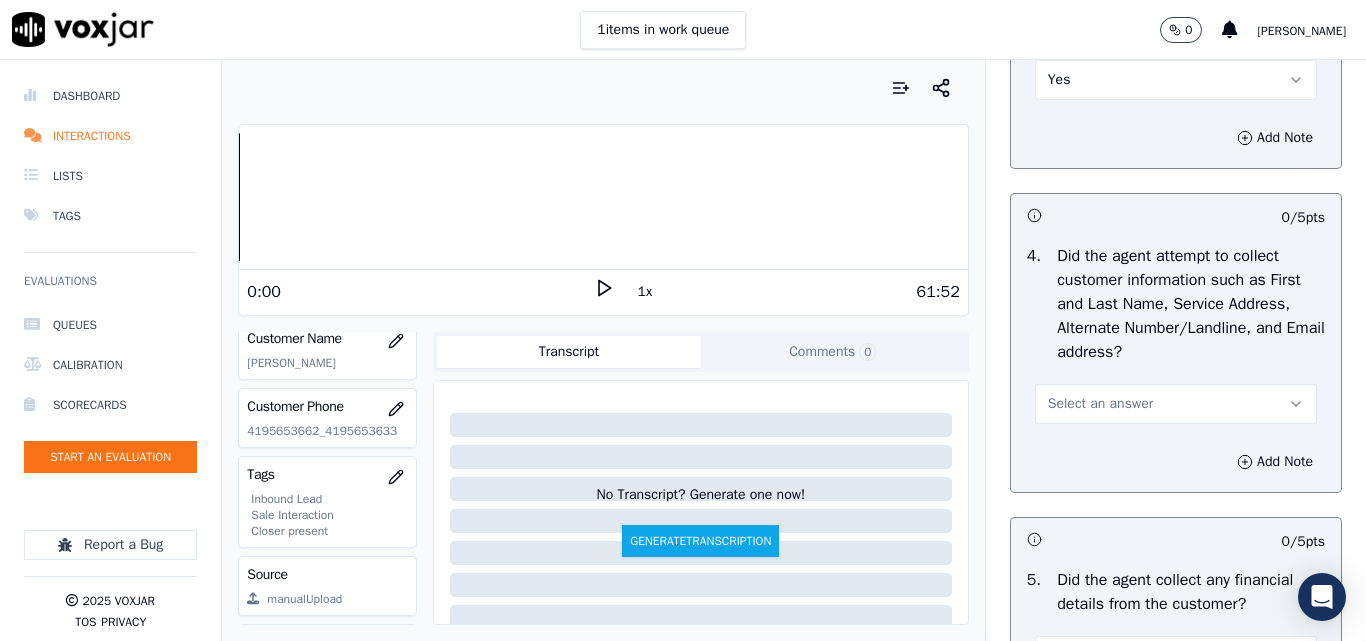 scroll, scrollTop: 800, scrollLeft: 0, axis: vertical 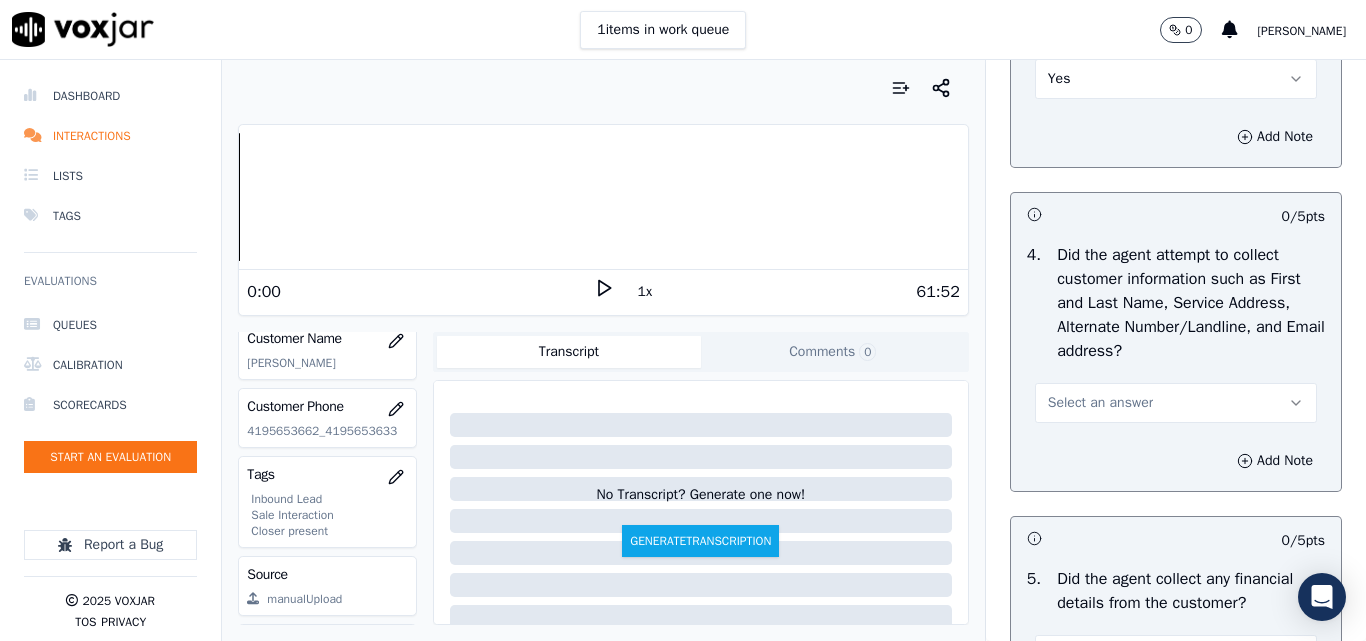 click on "Select an answer" at bounding box center (1100, 403) 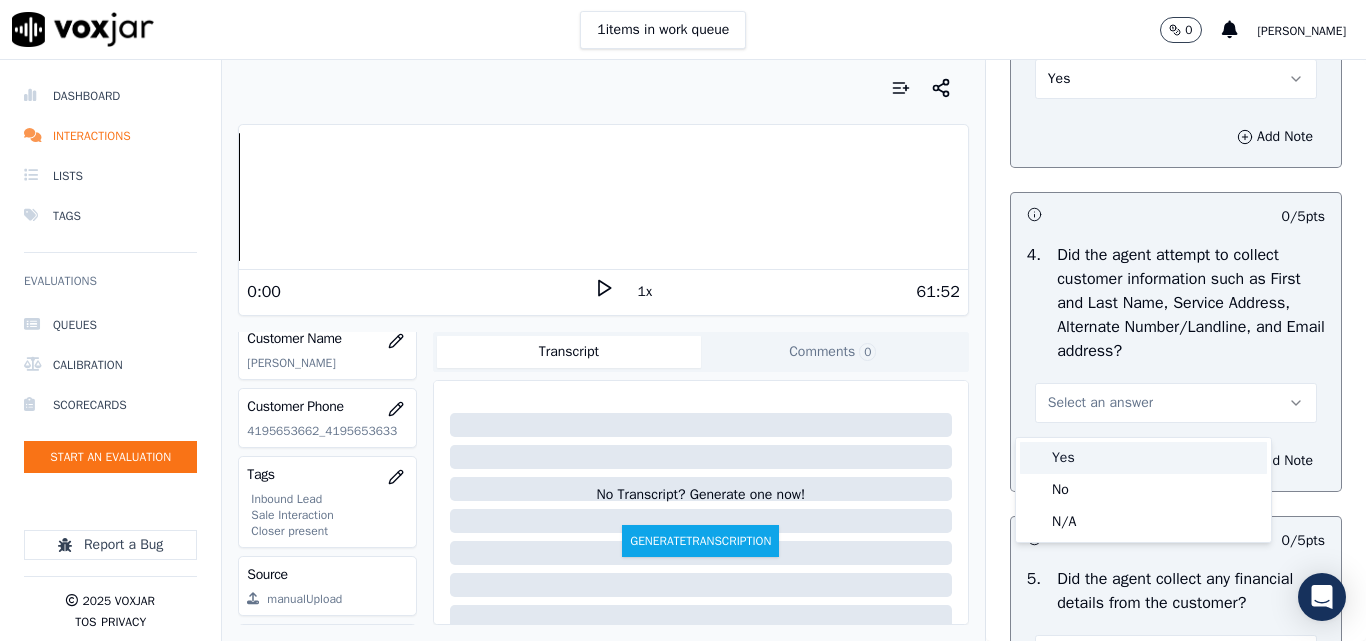 click on "Yes" at bounding box center [1143, 458] 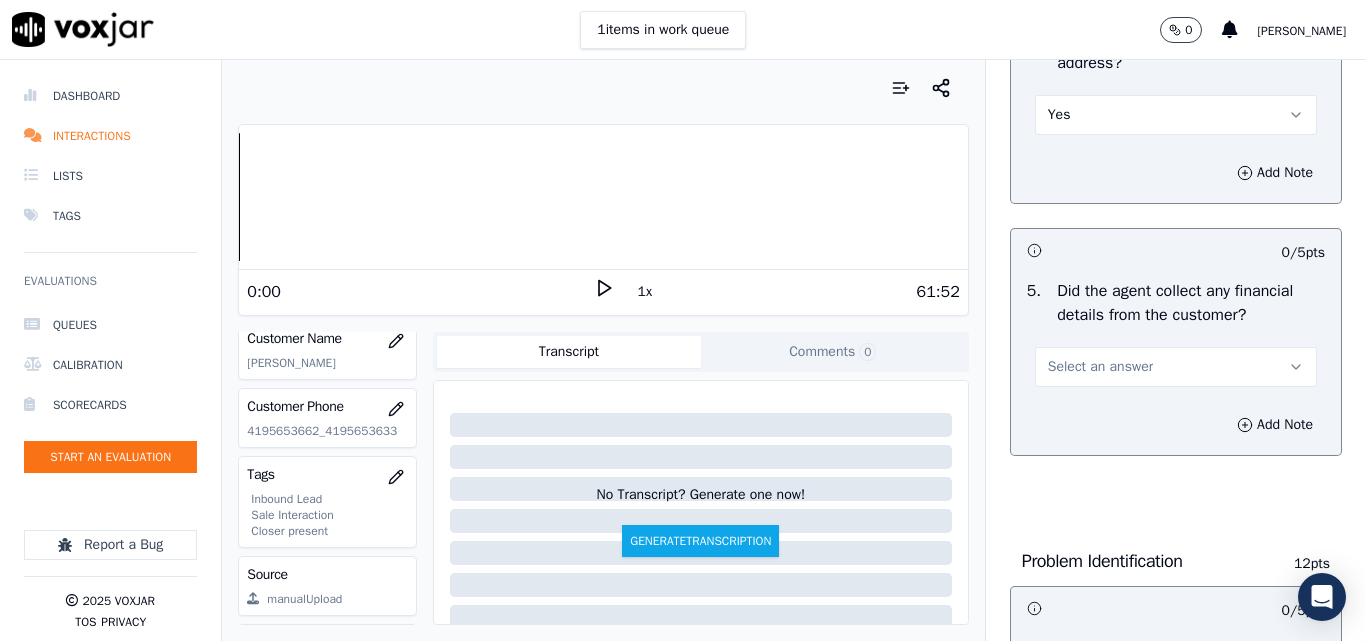 scroll, scrollTop: 1200, scrollLeft: 0, axis: vertical 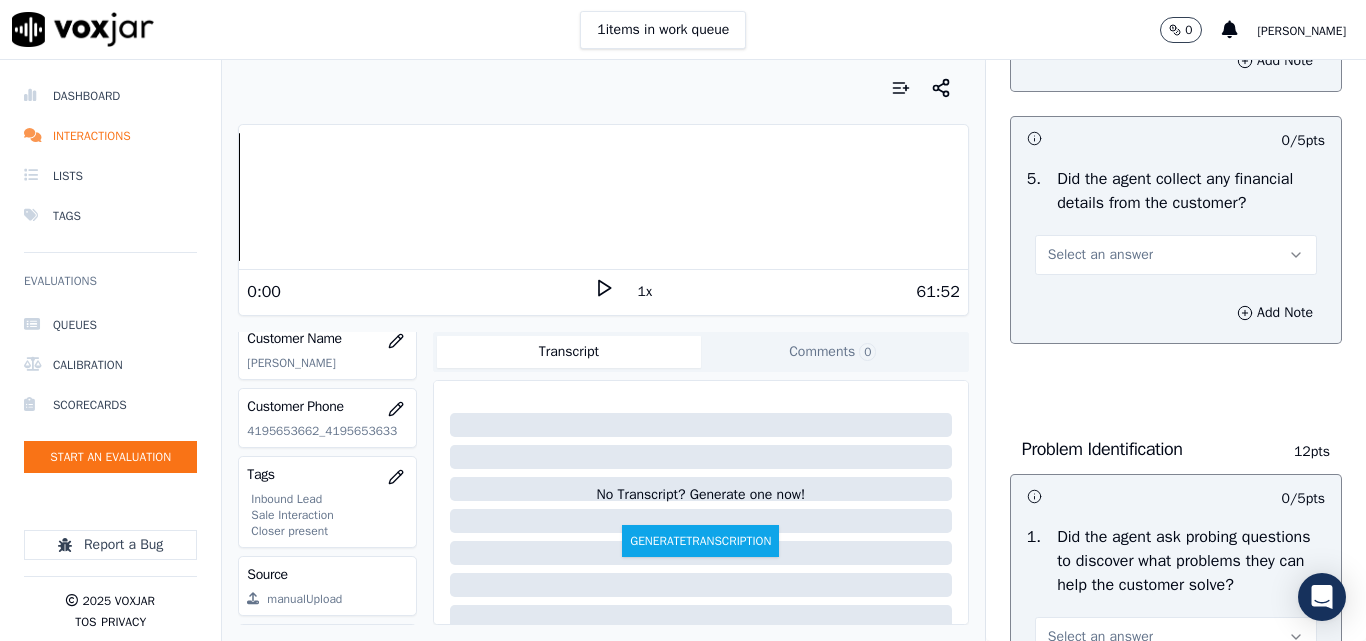 click on "Select an answer" at bounding box center (1100, 255) 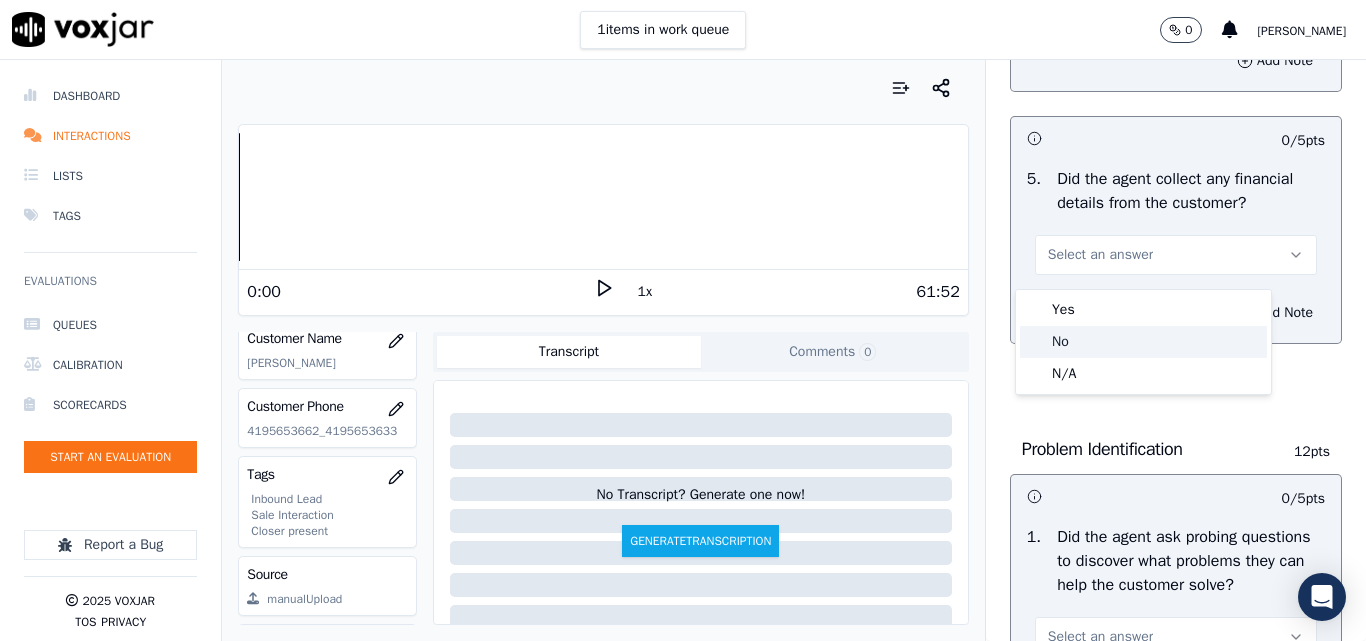 click on "No" 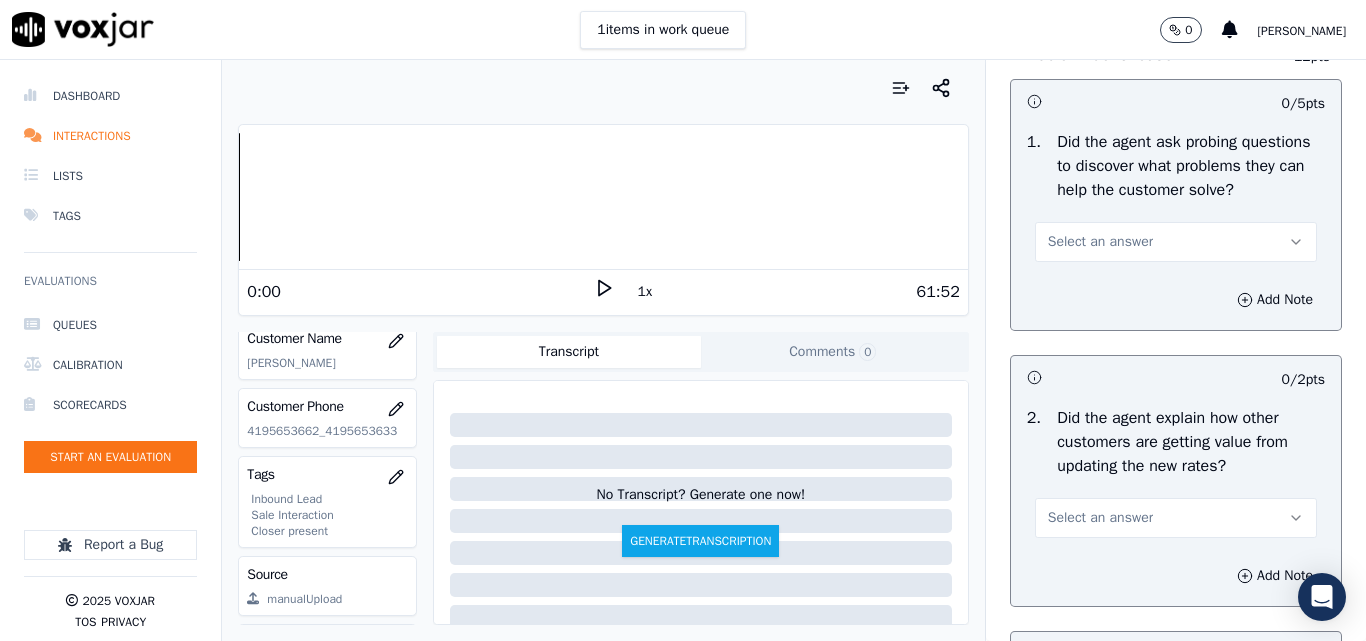 scroll, scrollTop: 1600, scrollLeft: 0, axis: vertical 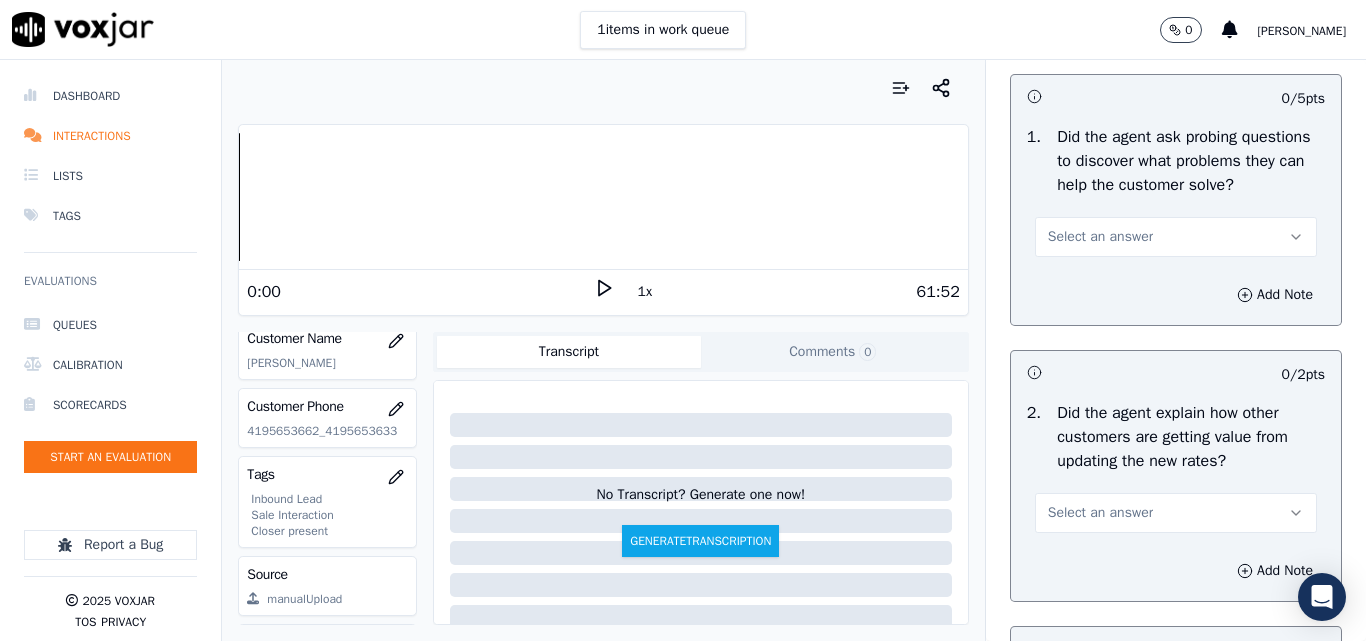 click on "Select an answer" at bounding box center [1100, 237] 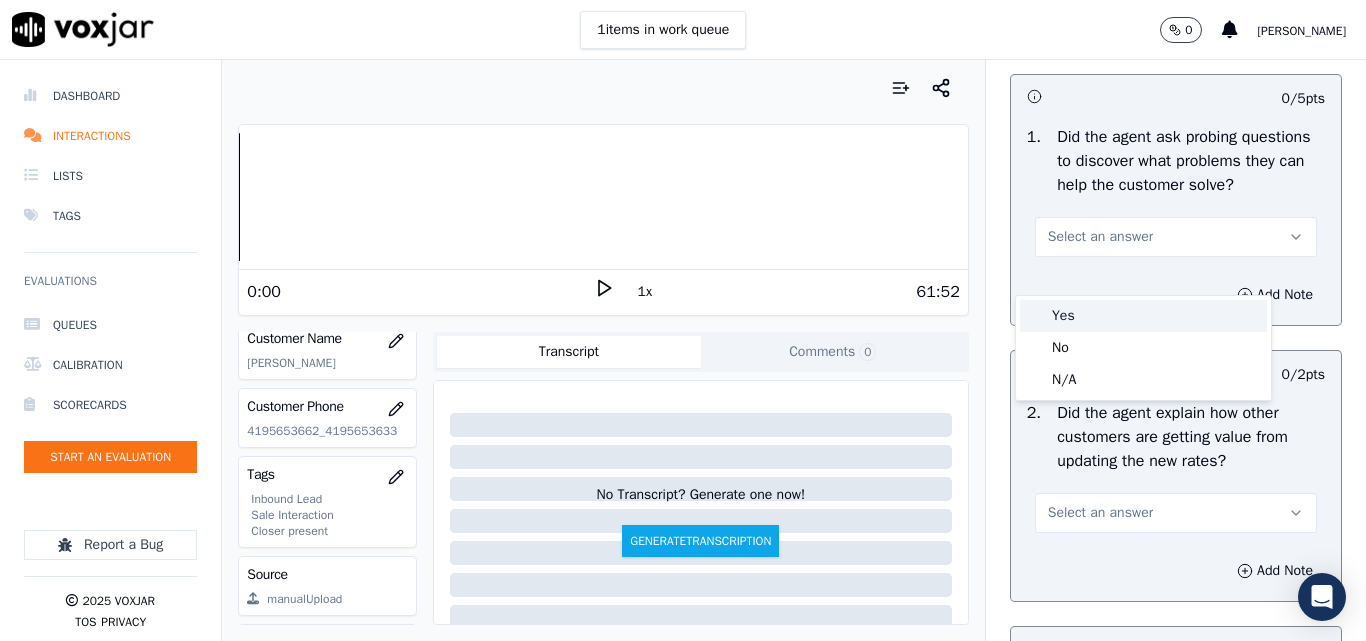 click on "Yes" at bounding box center (1143, 316) 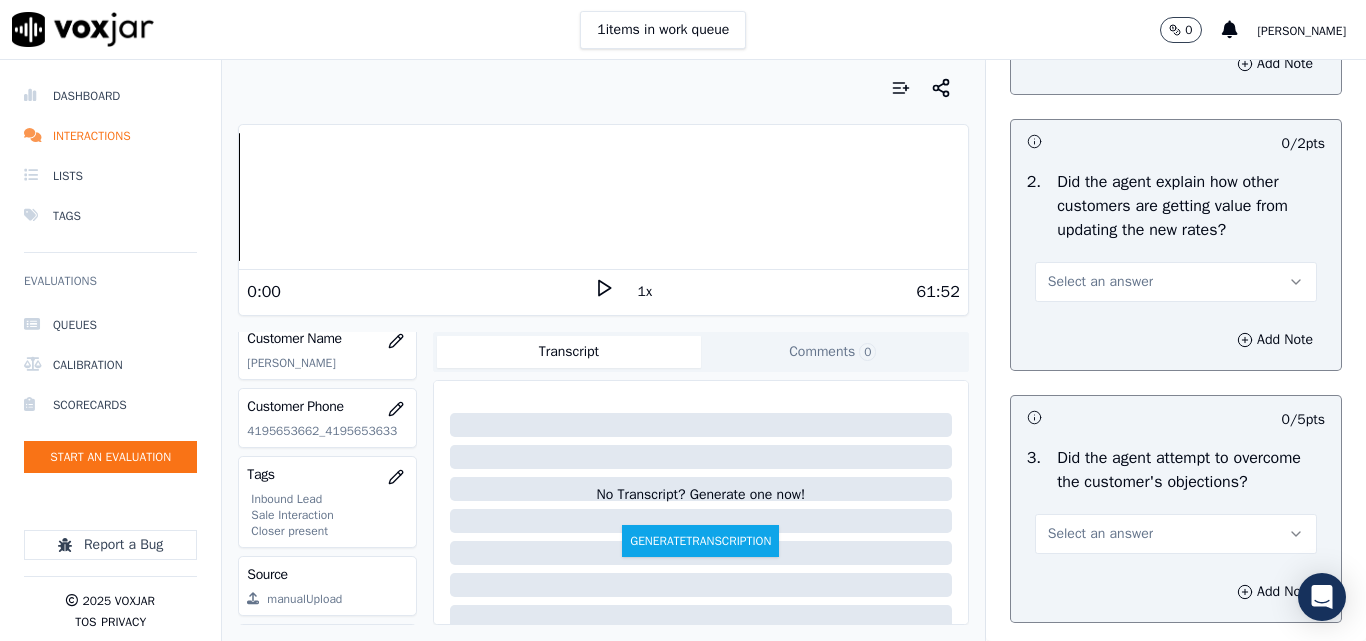 scroll, scrollTop: 1800, scrollLeft: 0, axis: vertical 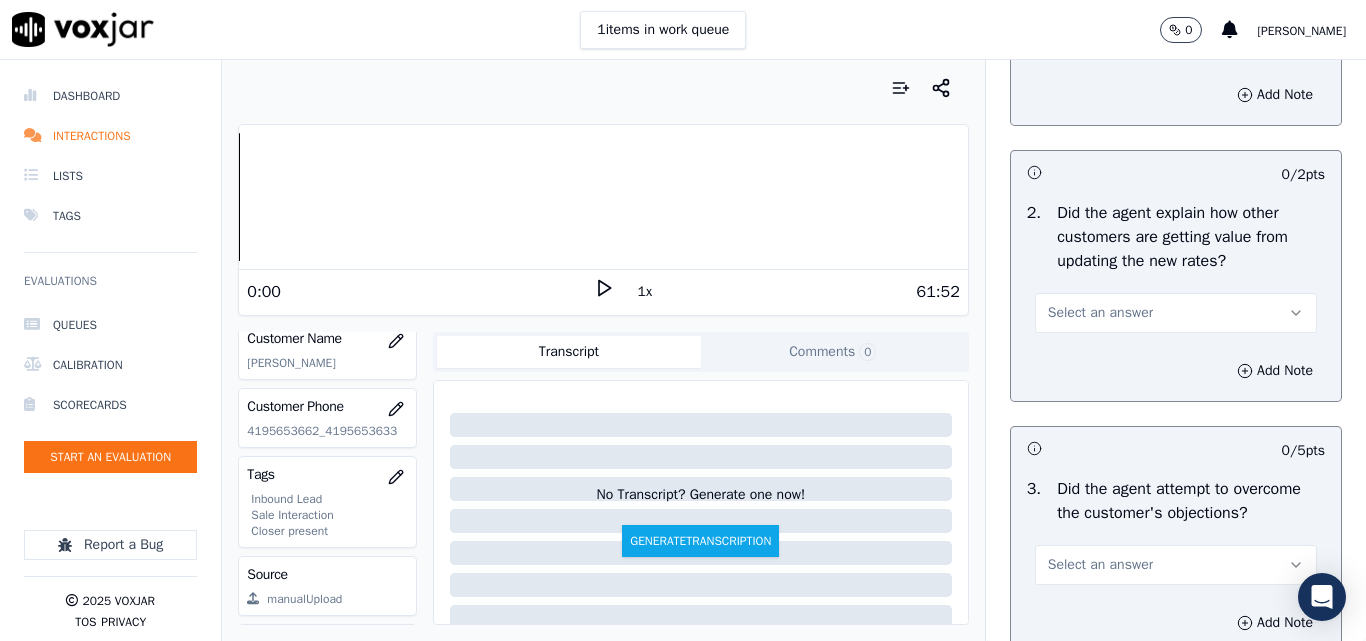 click on "Select an answer" at bounding box center [1100, 313] 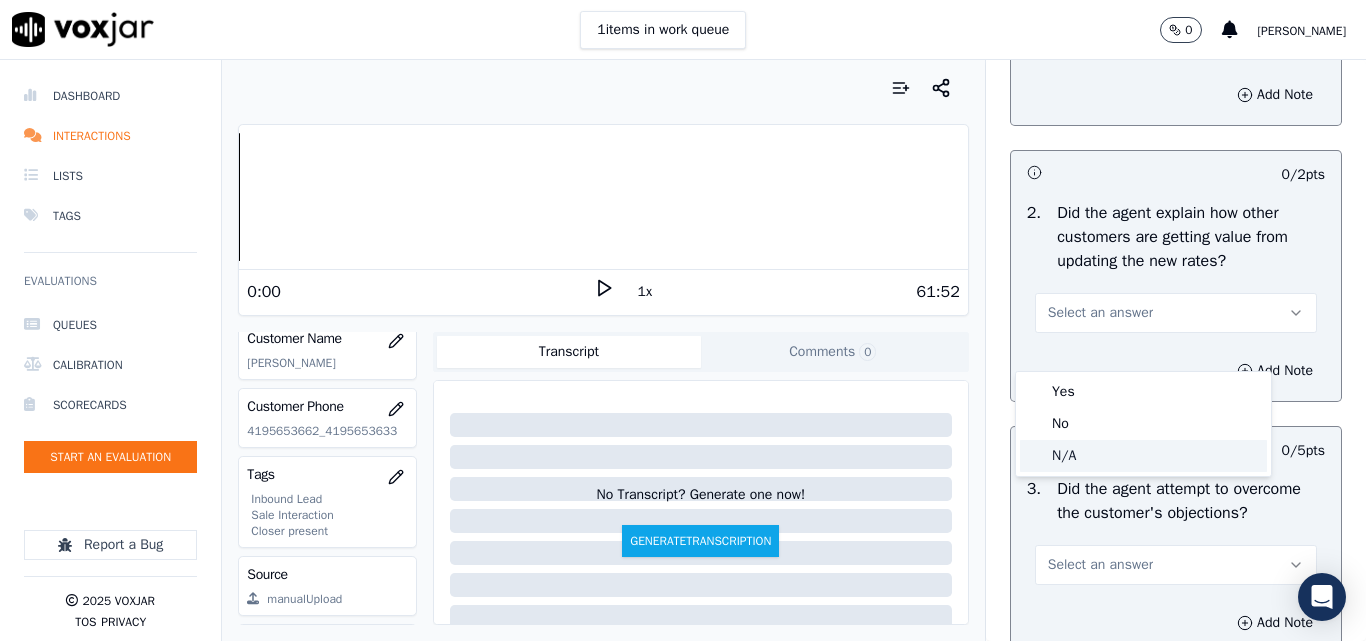 click on "N/A" 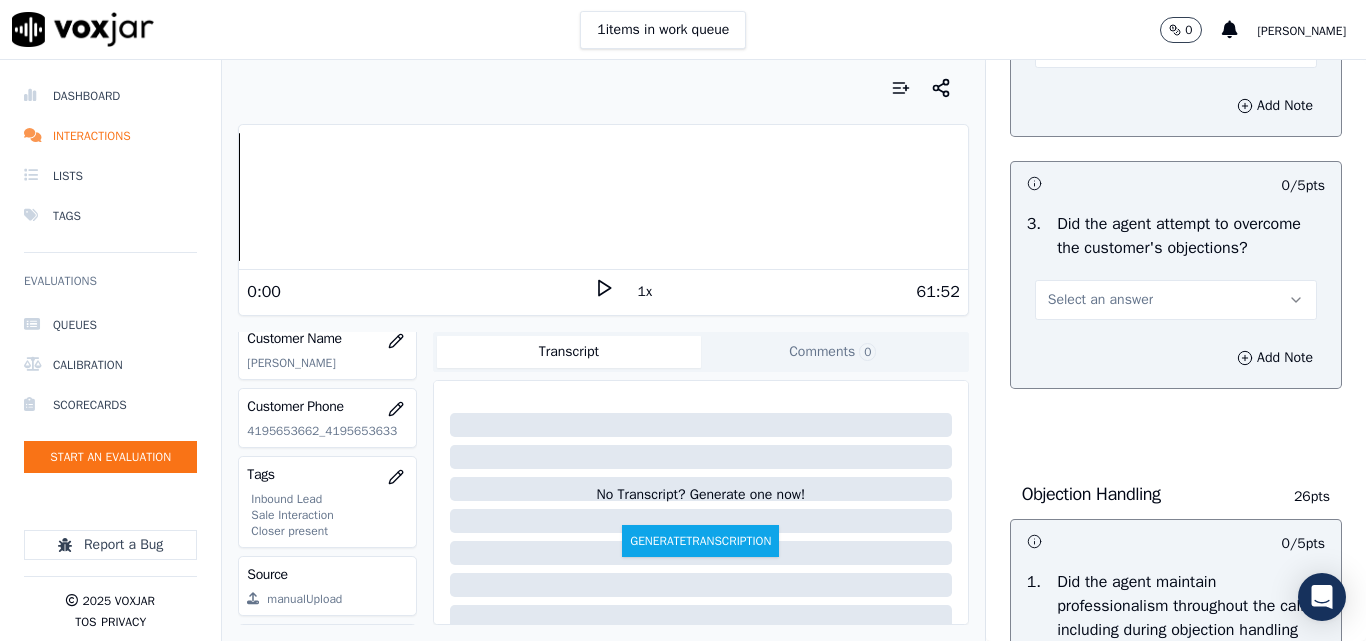 scroll, scrollTop: 2100, scrollLeft: 0, axis: vertical 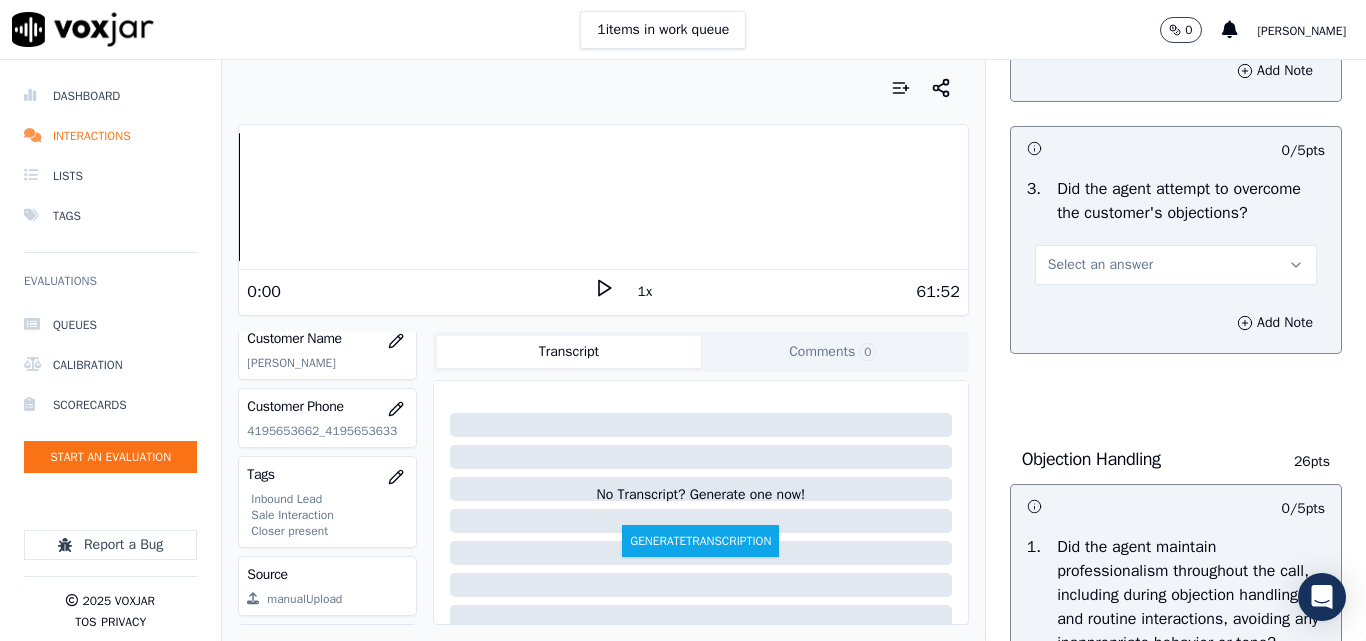 click on "Select an answer" at bounding box center [1100, 265] 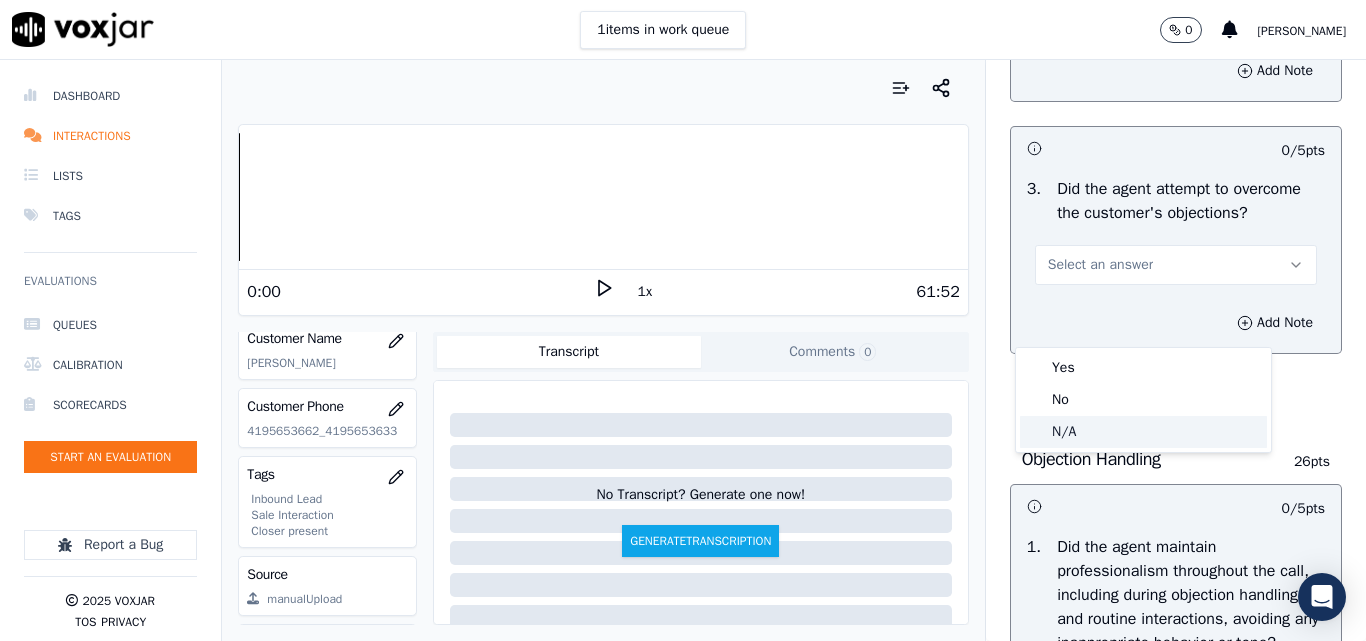 click on "N/A" 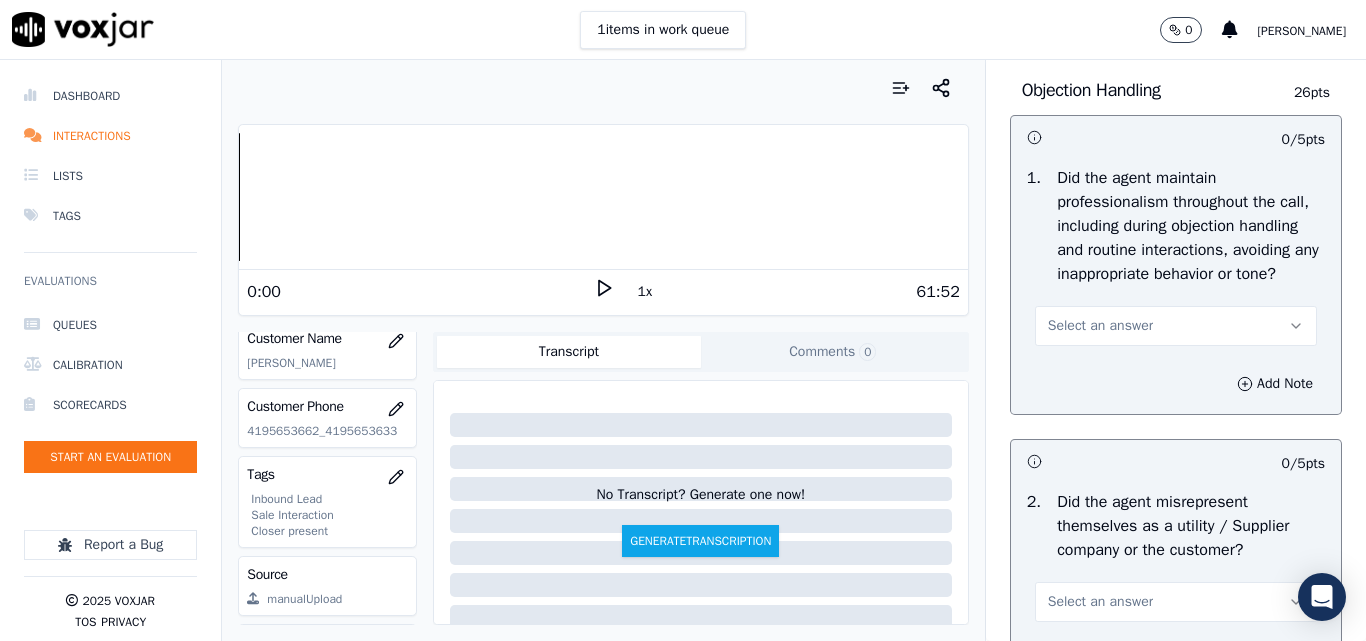 scroll, scrollTop: 2500, scrollLeft: 0, axis: vertical 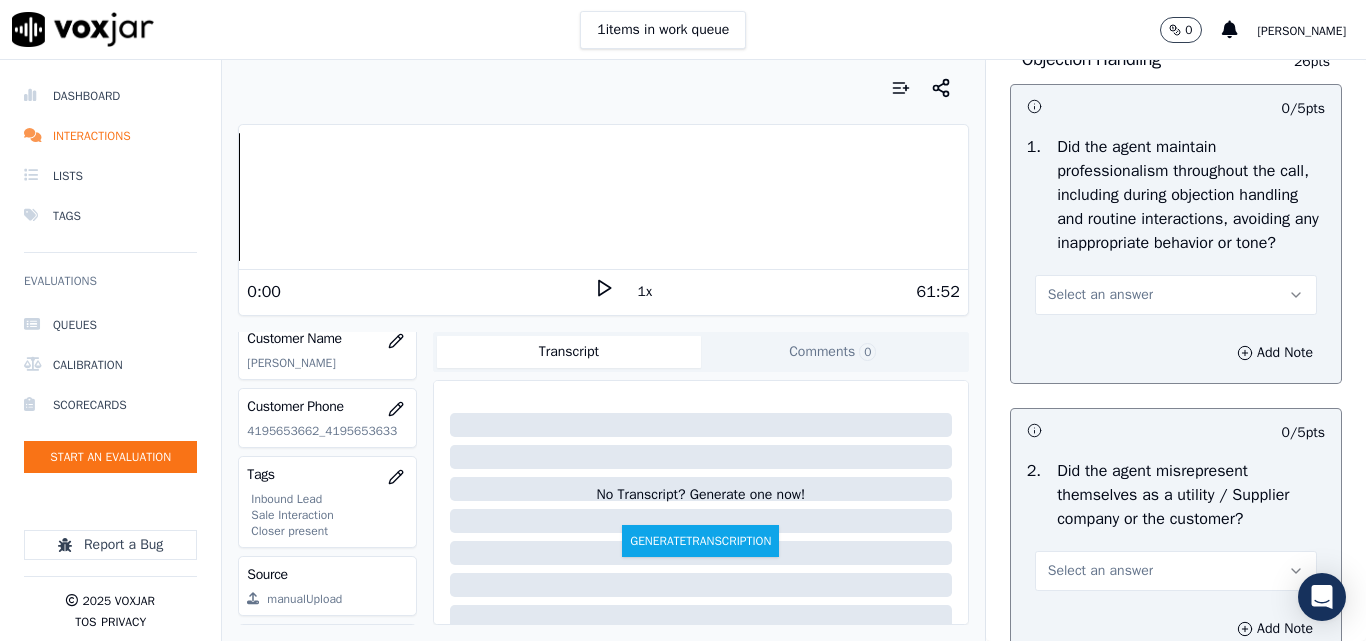 click on "Select an answer" at bounding box center [1100, 295] 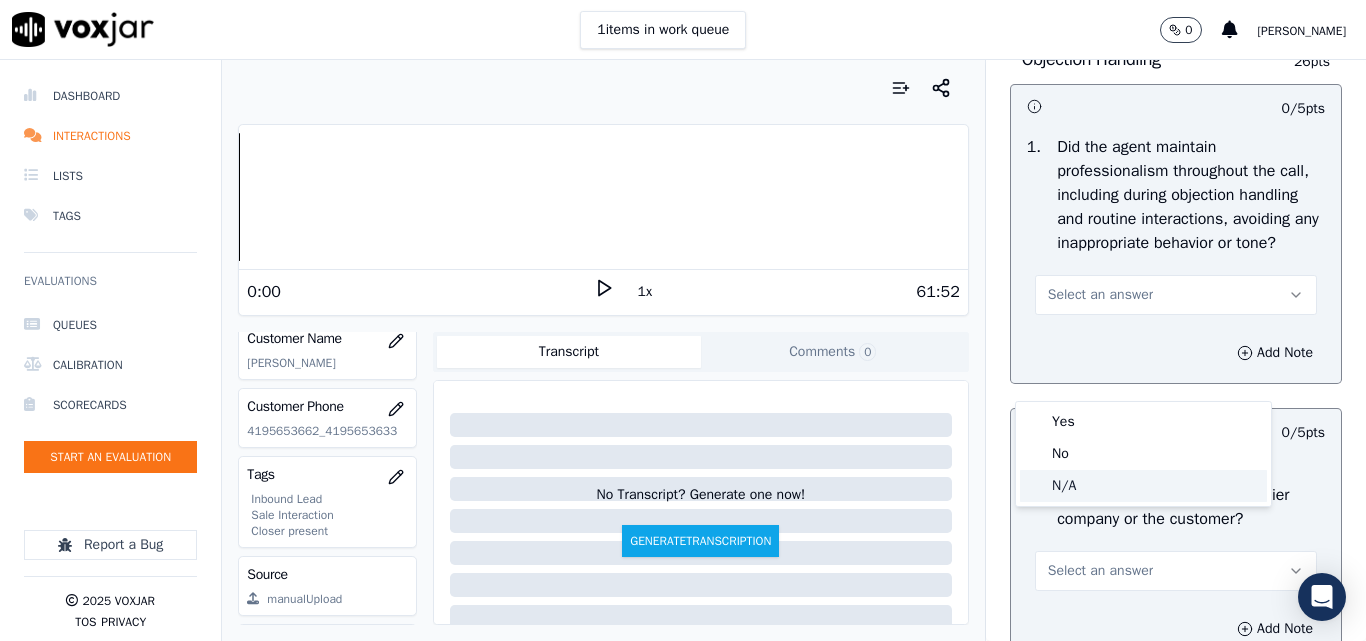 click on "N/A" 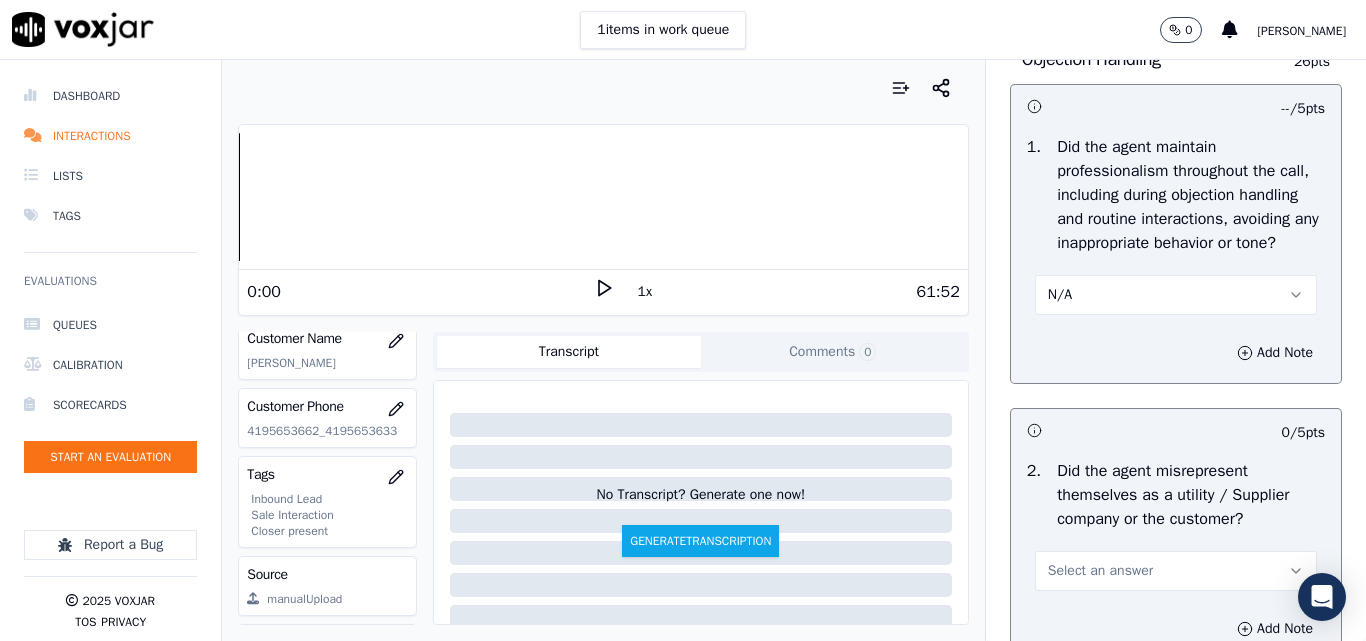 scroll, scrollTop: 2800, scrollLeft: 0, axis: vertical 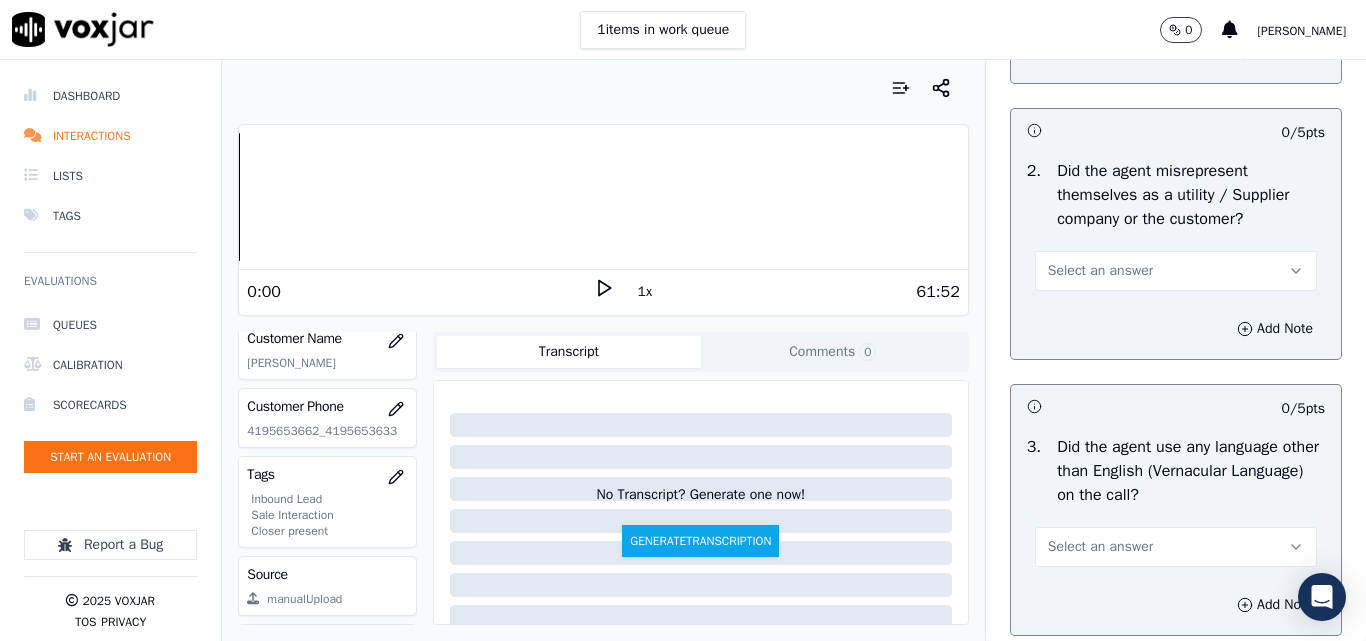 click on "Select an answer" at bounding box center [1100, 271] 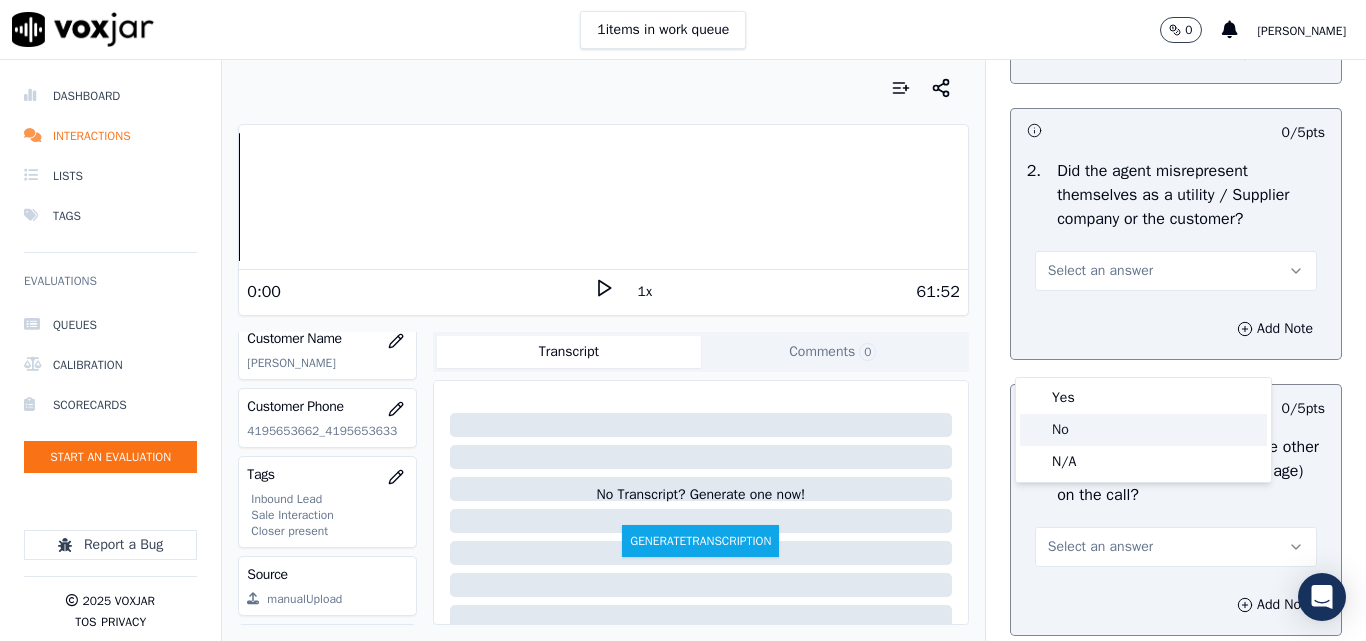click on "No" 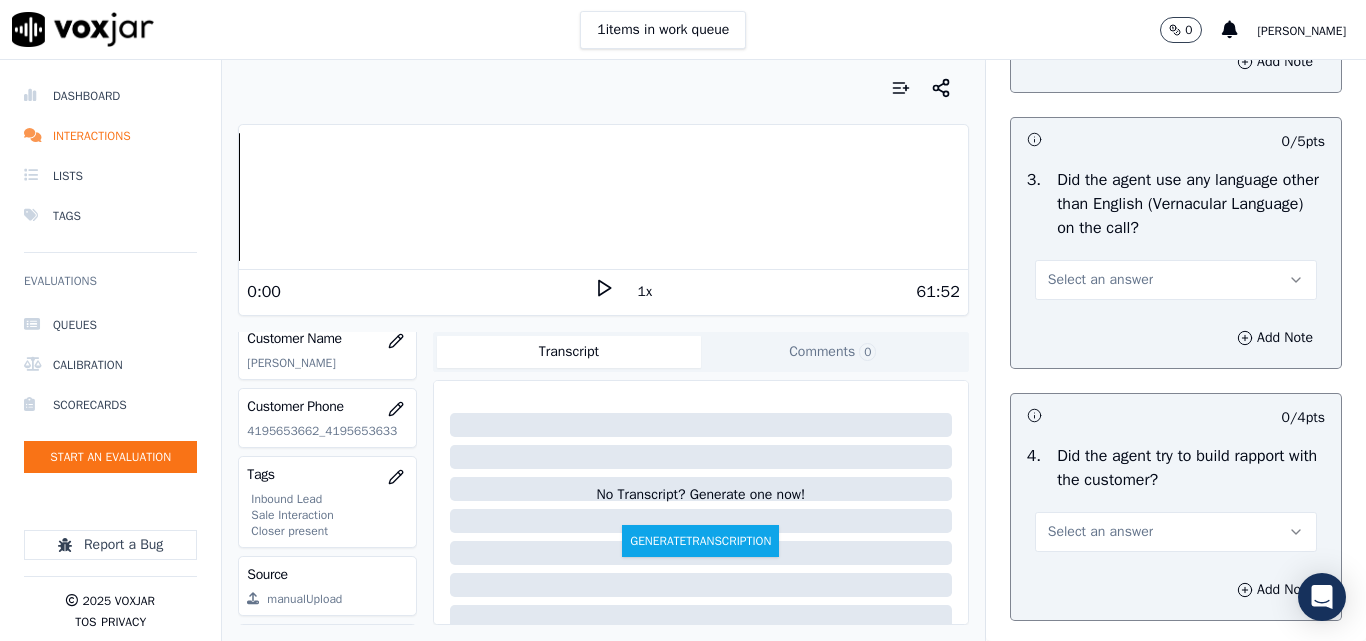 scroll, scrollTop: 3100, scrollLeft: 0, axis: vertical 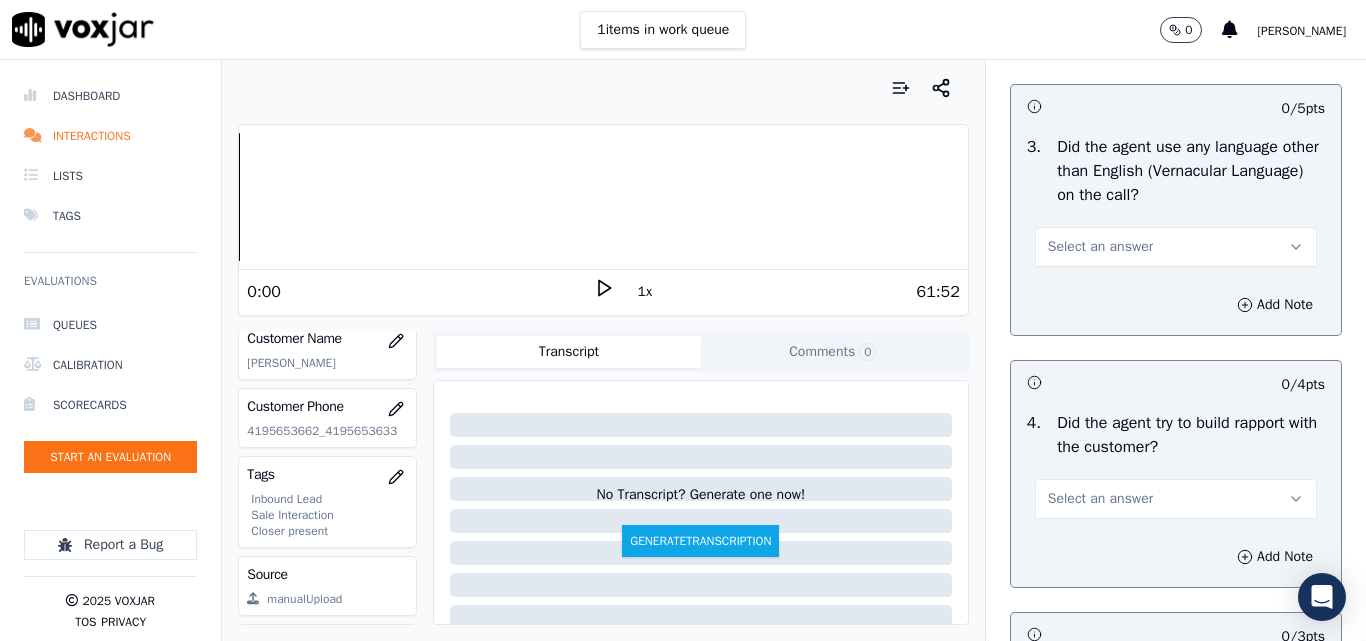 click on "Select an answer" at bounding box center [1100, 247] 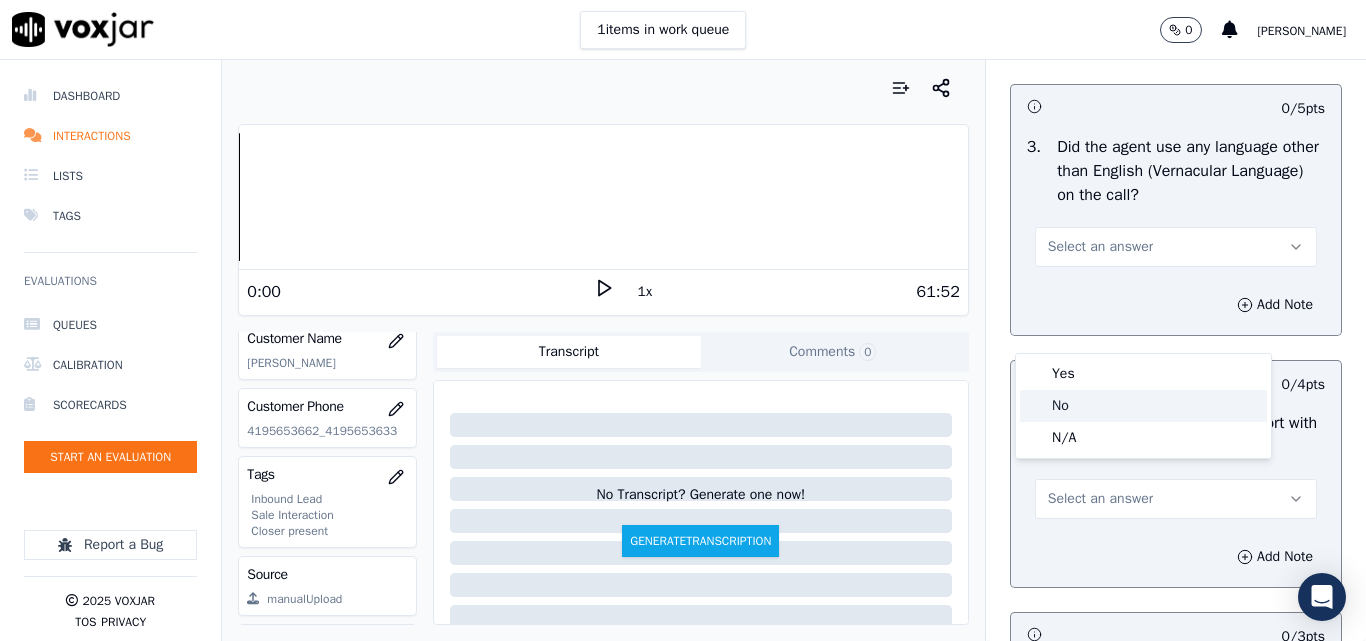 click on "No" 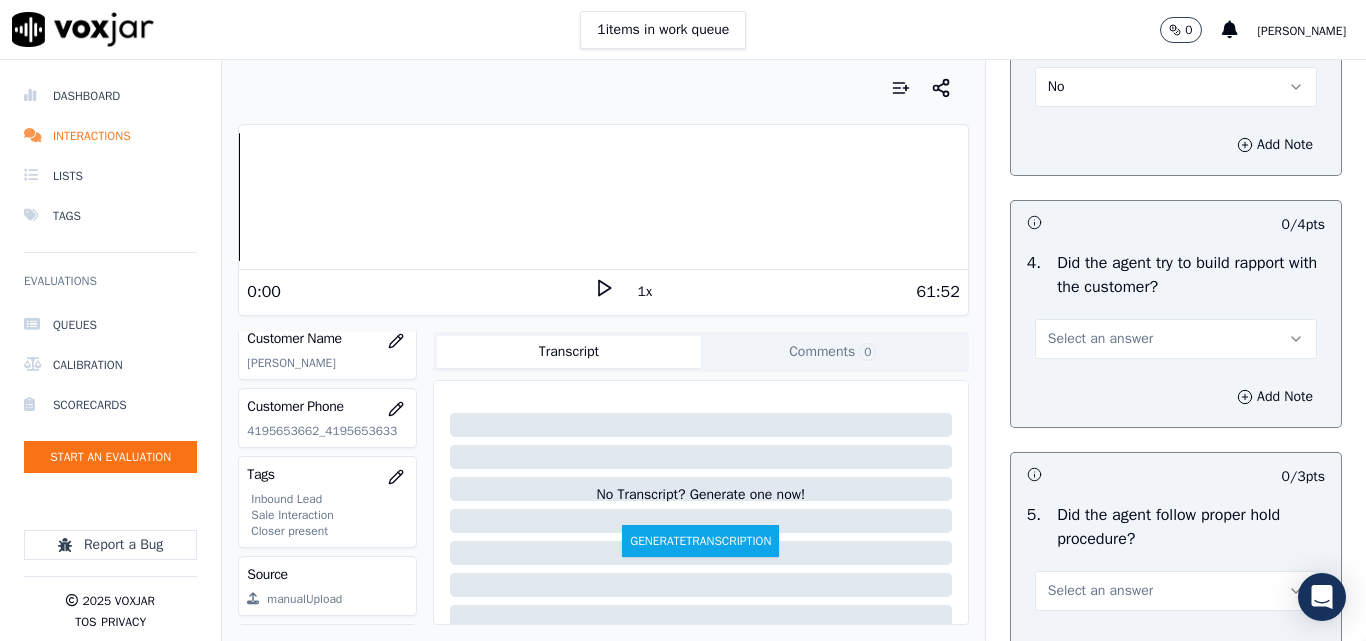 scroll, scrollTop: 3400, scrollLeft: 0, axis: vertical 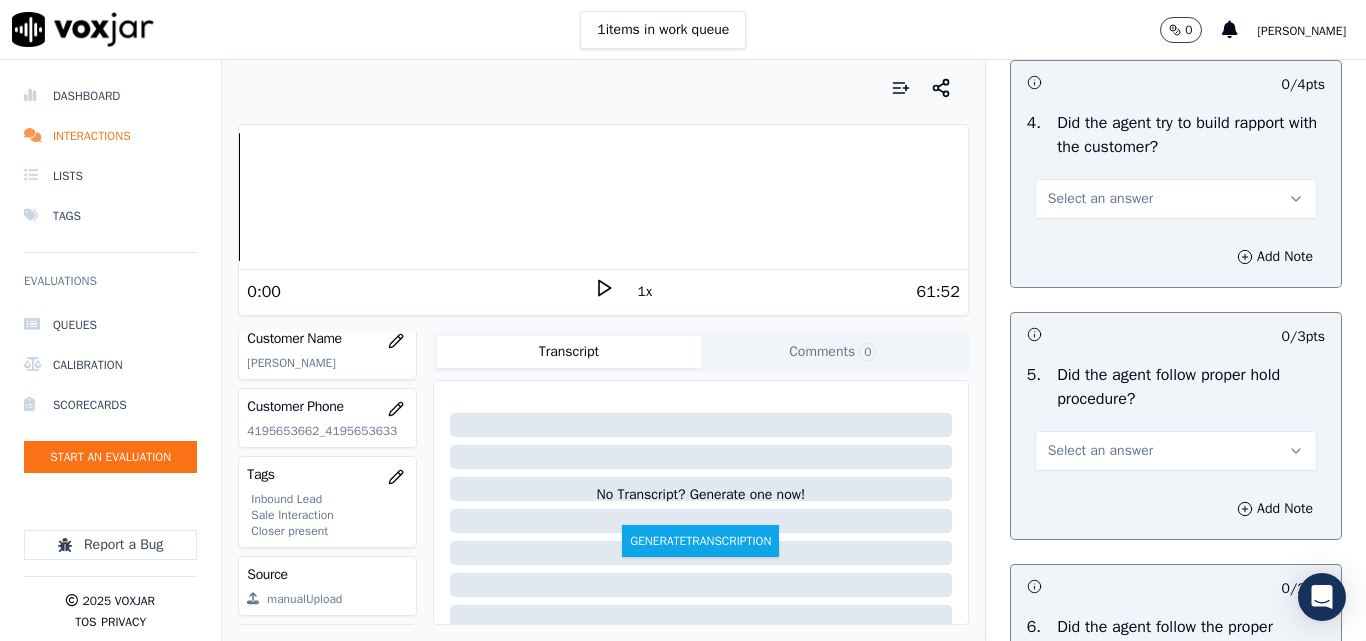 click on "Select an answer" at bounding box center (1176, 199) 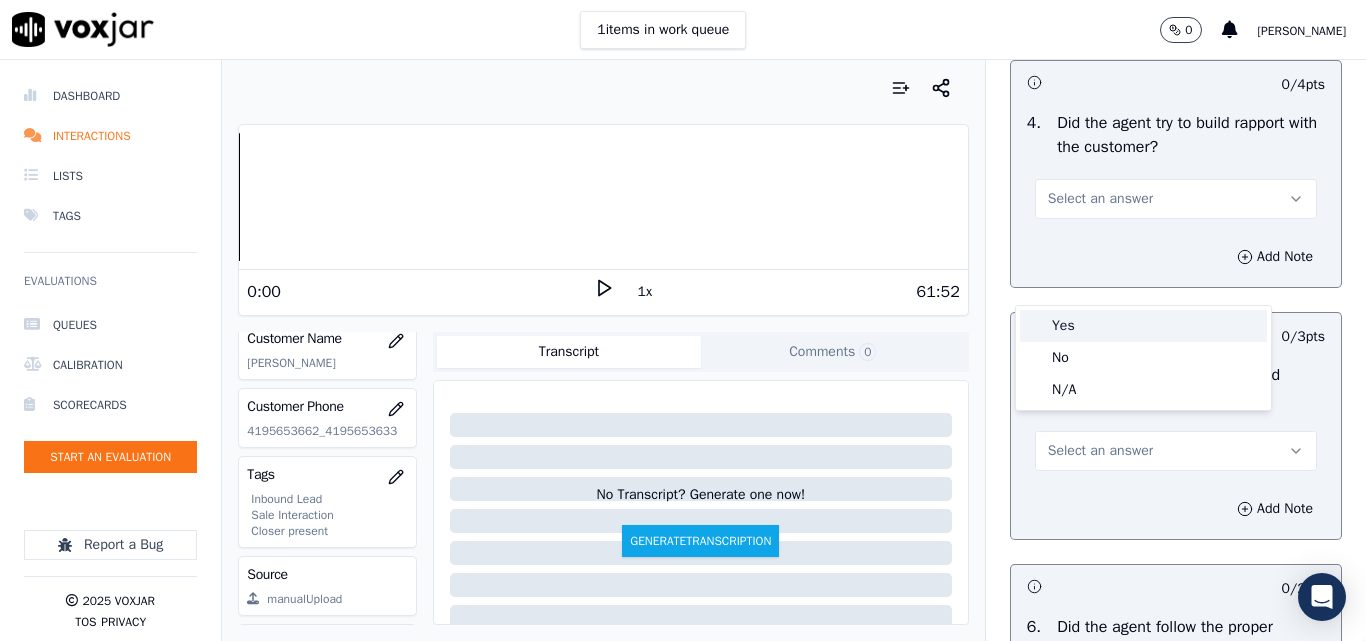 click on "Yes" at bounding box center [1143, 326] 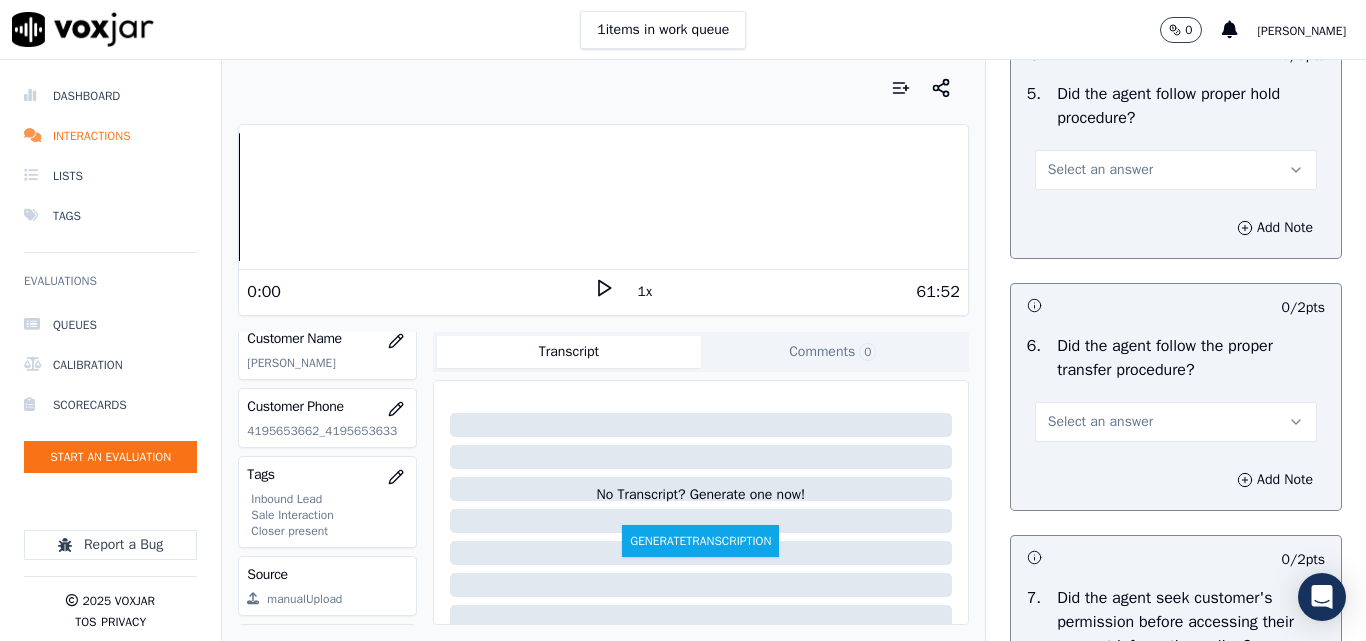 scroll, scrollTop: 3700, scrollLeft: 0, axis: vertical 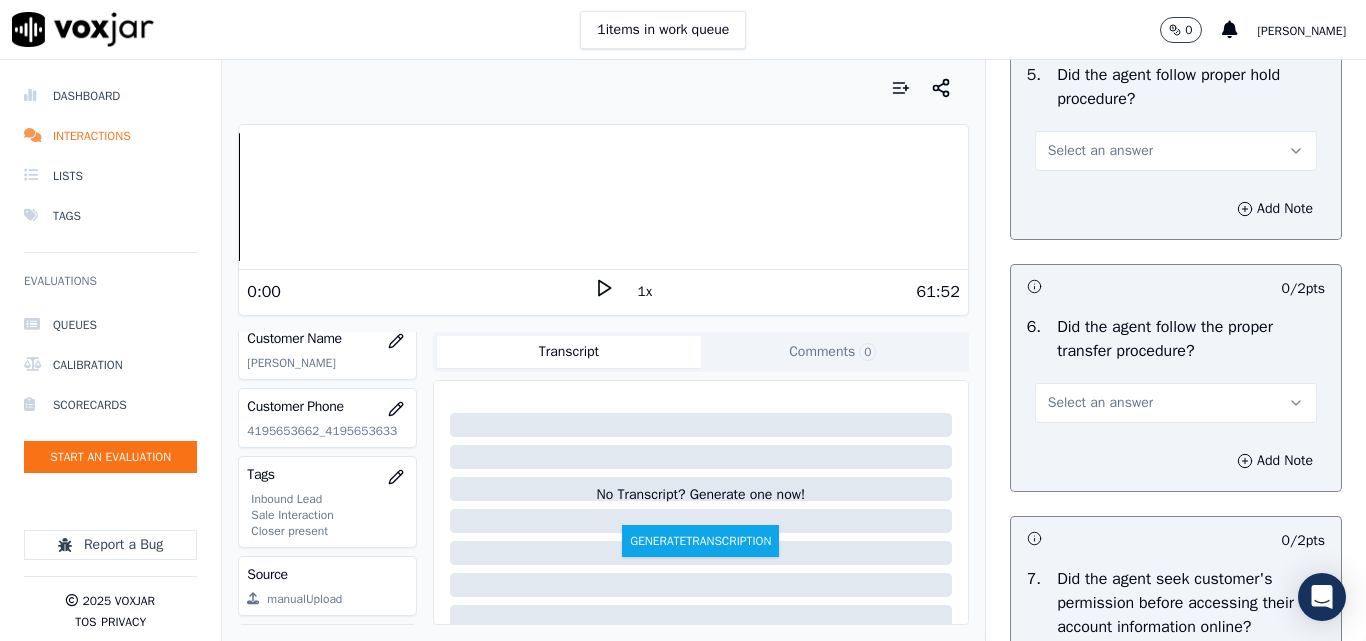 click on "Select an answer" at bounding box center [1100, 151] 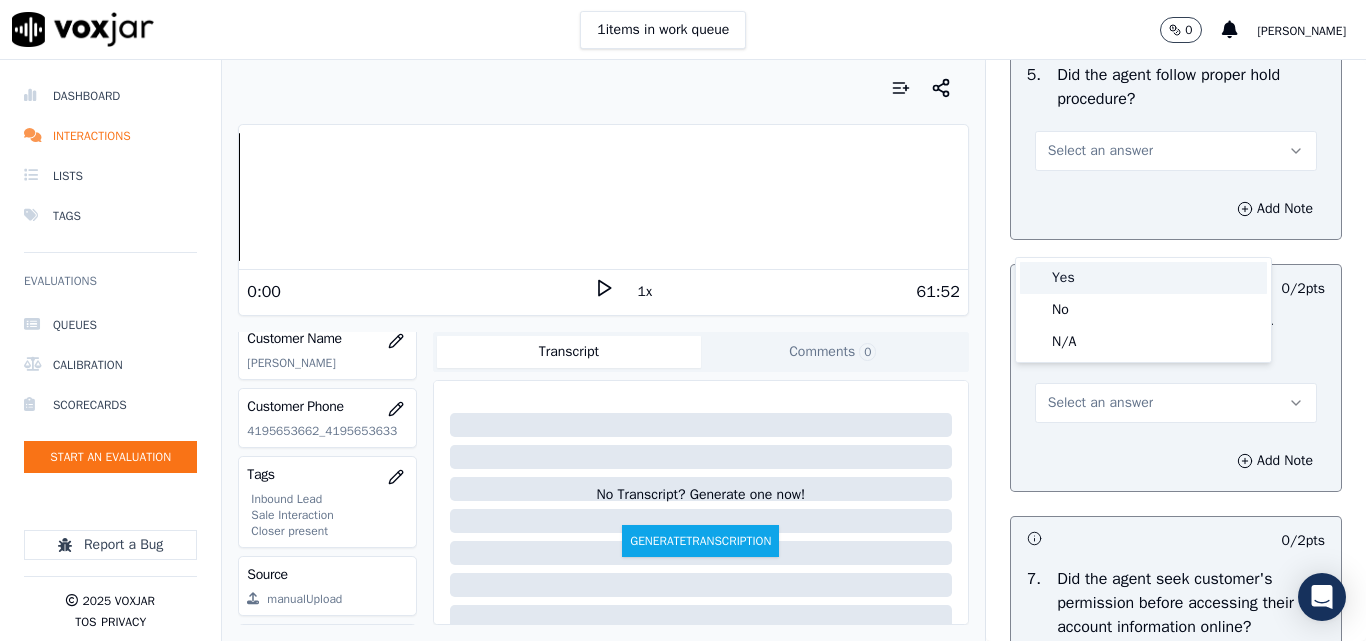 click on "Yes" at bounding box center (1143, 278) 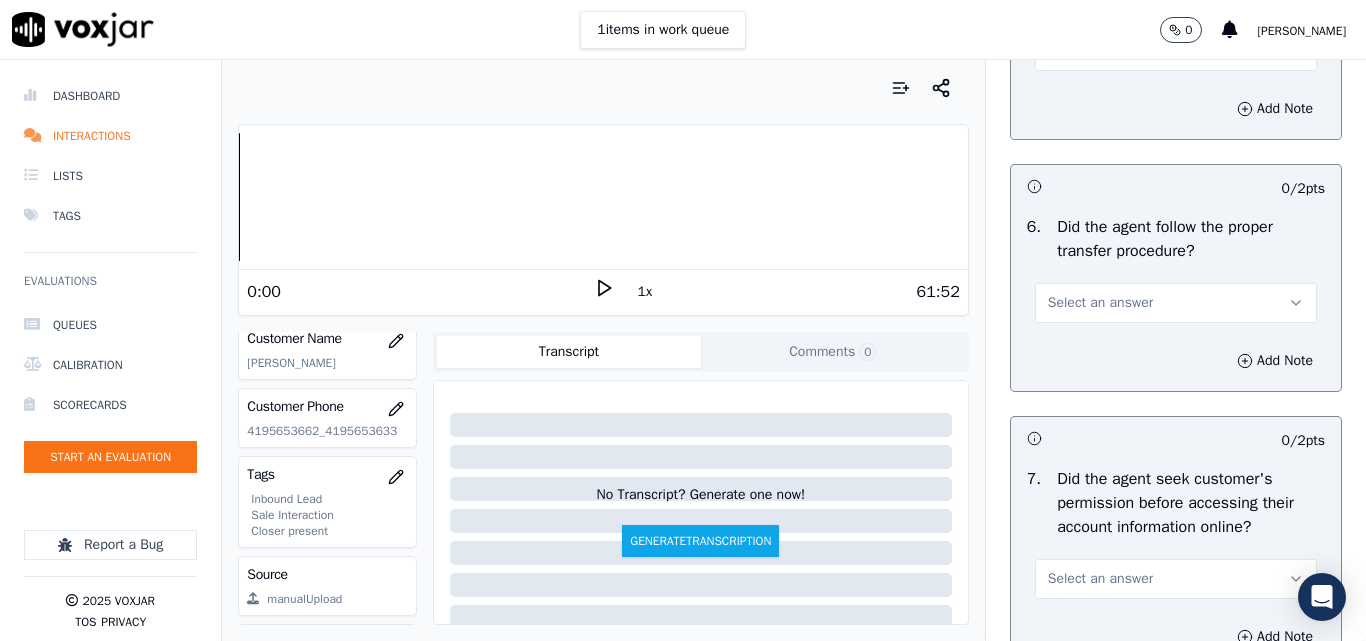 scroll, scrollTop: 4000, scrollLeft: 0, axis: vertical 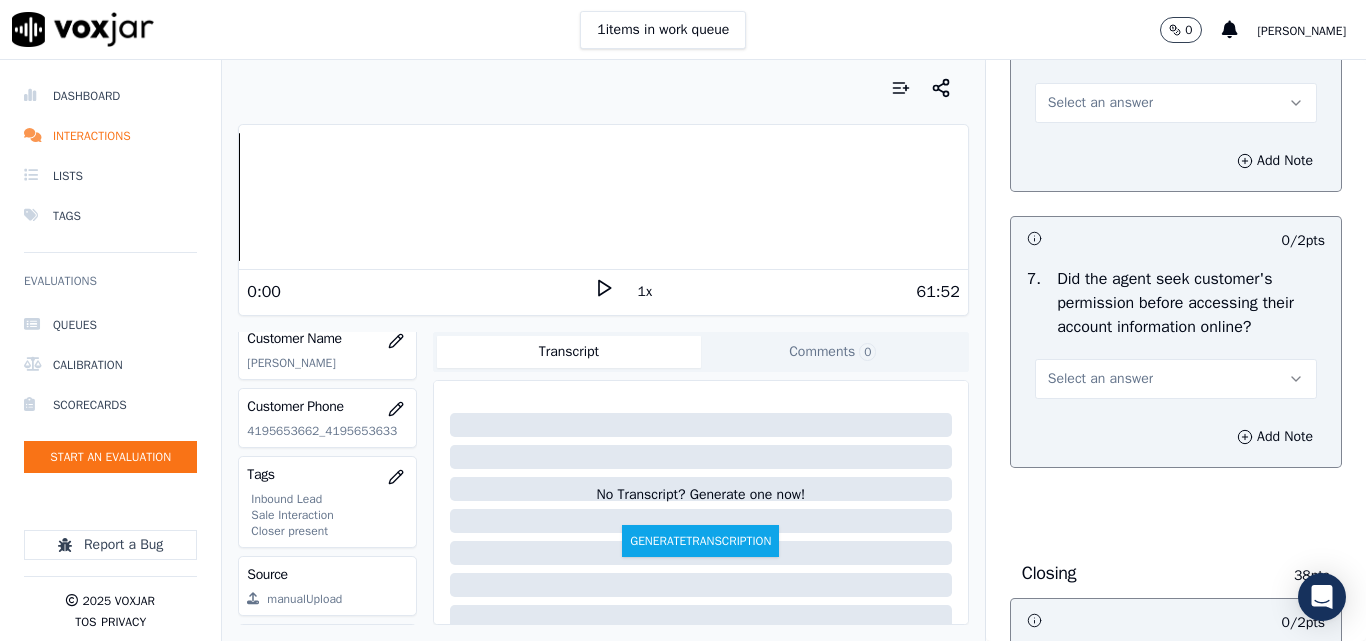 click on "Select an answer" at bounding box center (1100, 103) 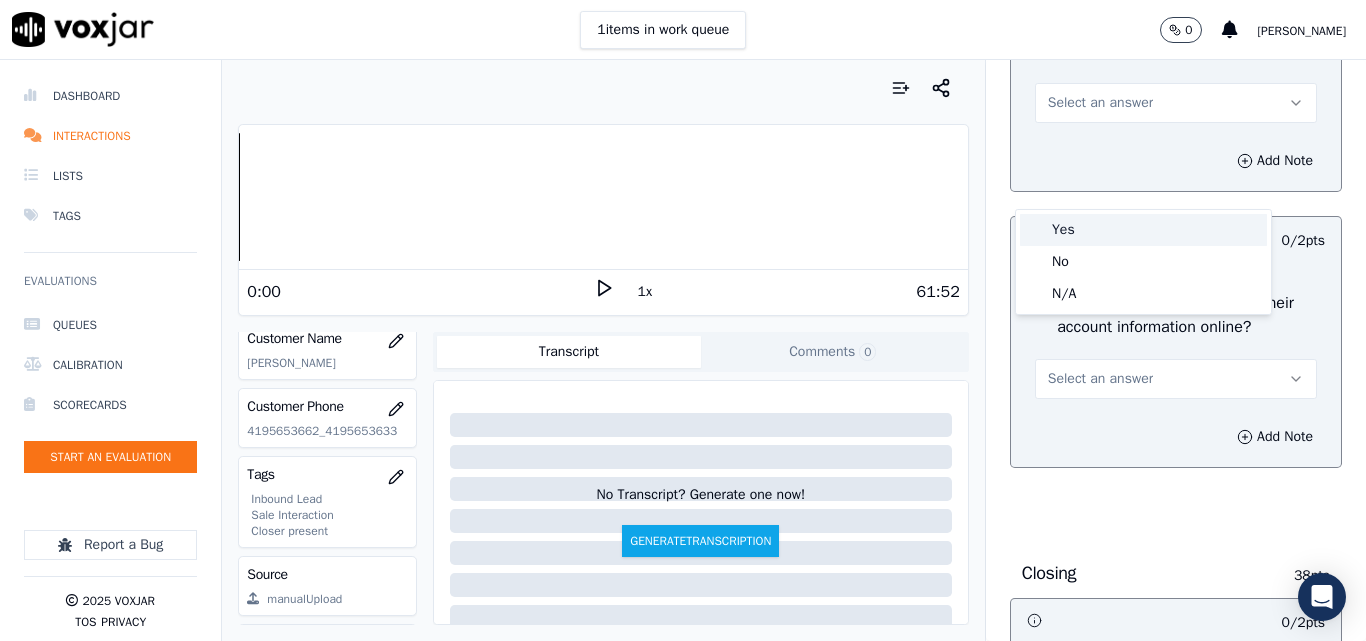 click on "Yes" at bounding box center (1143, 230) 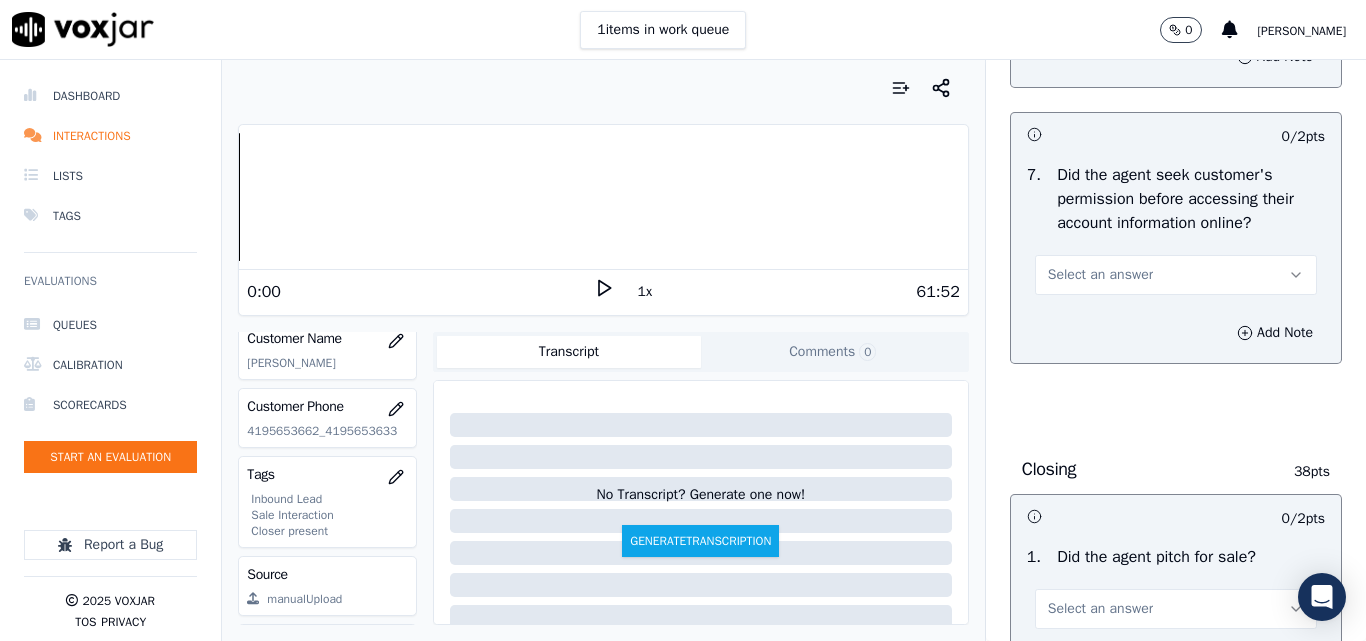 scroll, scrollTop: 4200, scrollLeft: 0, axis: vertical 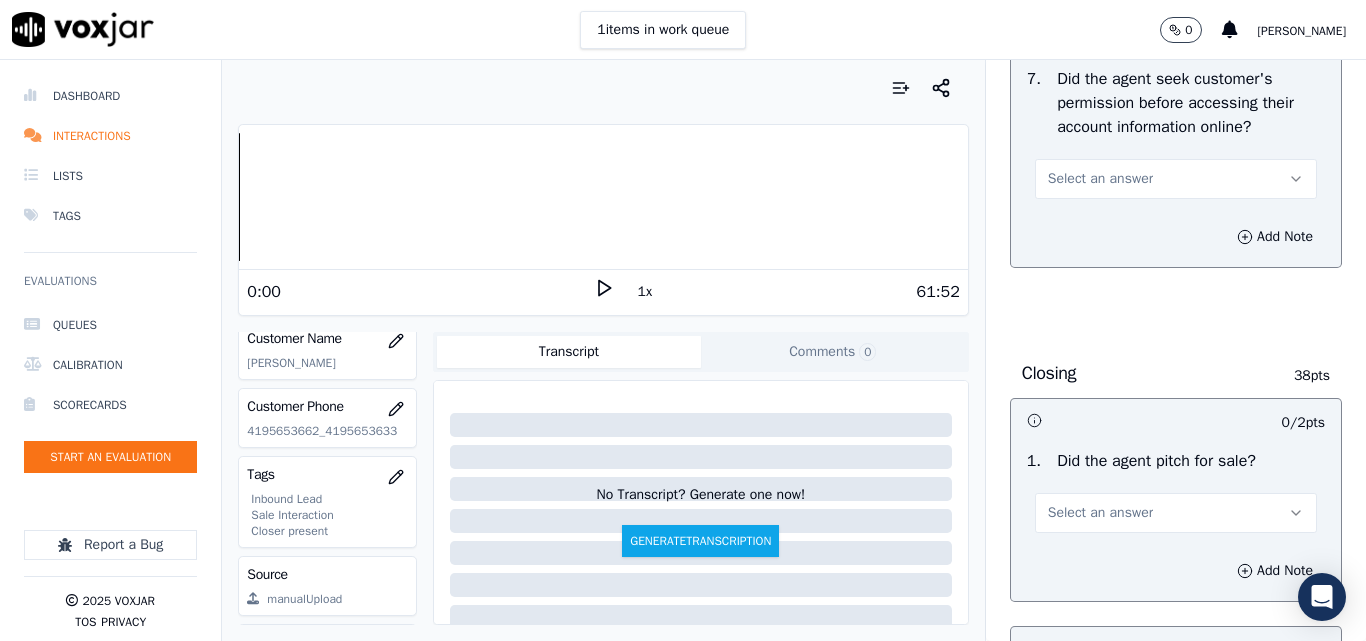 click on "Select an answer" at bounding box center (1100, 179) 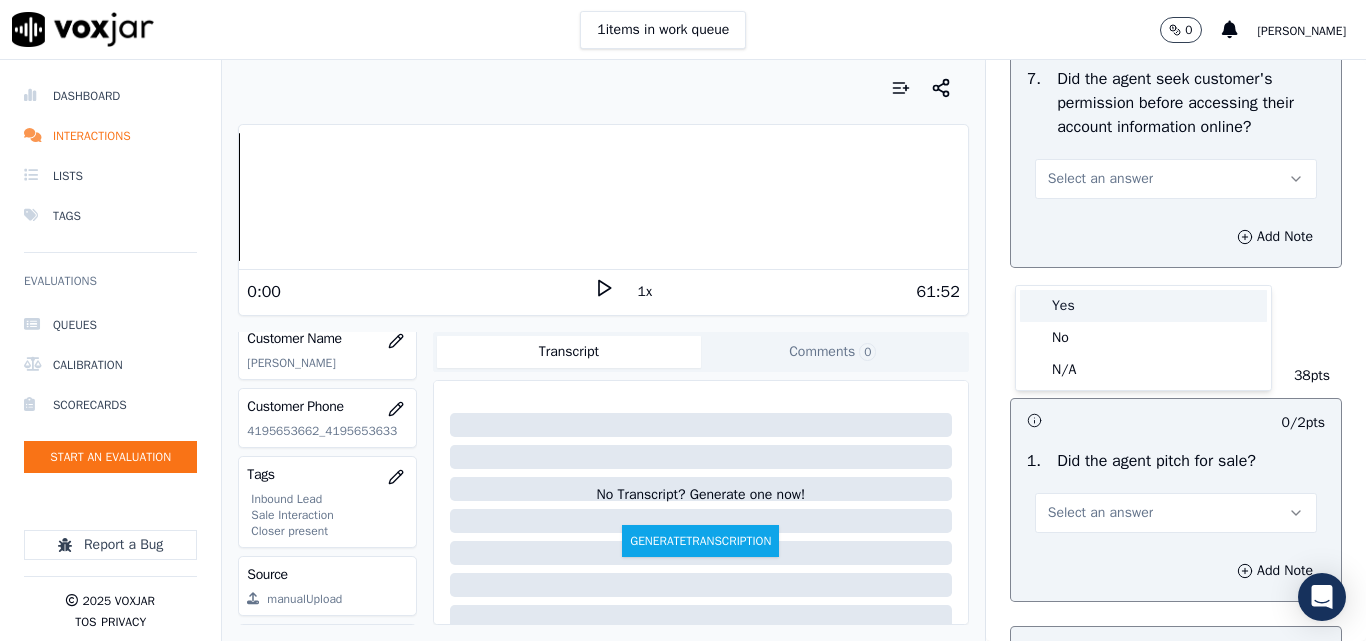 click on "Yes" at bounding box center [1143, 306] 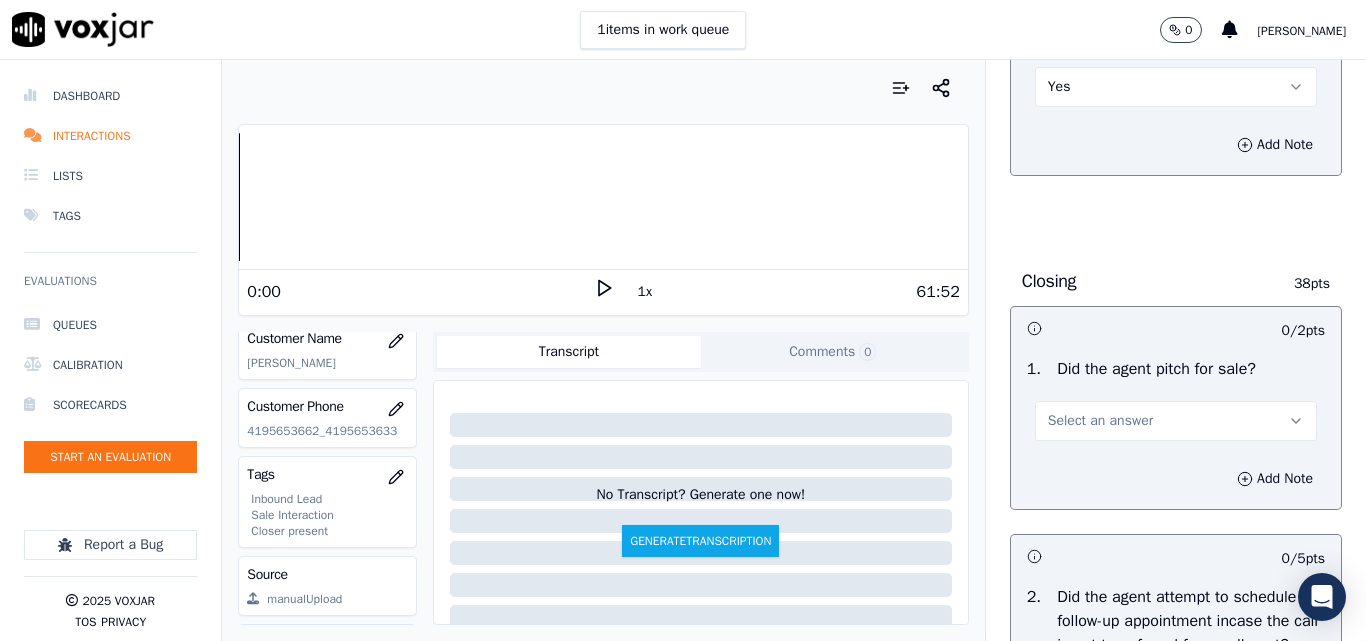 scroll, scrollTop: 4400, scrollLeft: 0, axis: vertical 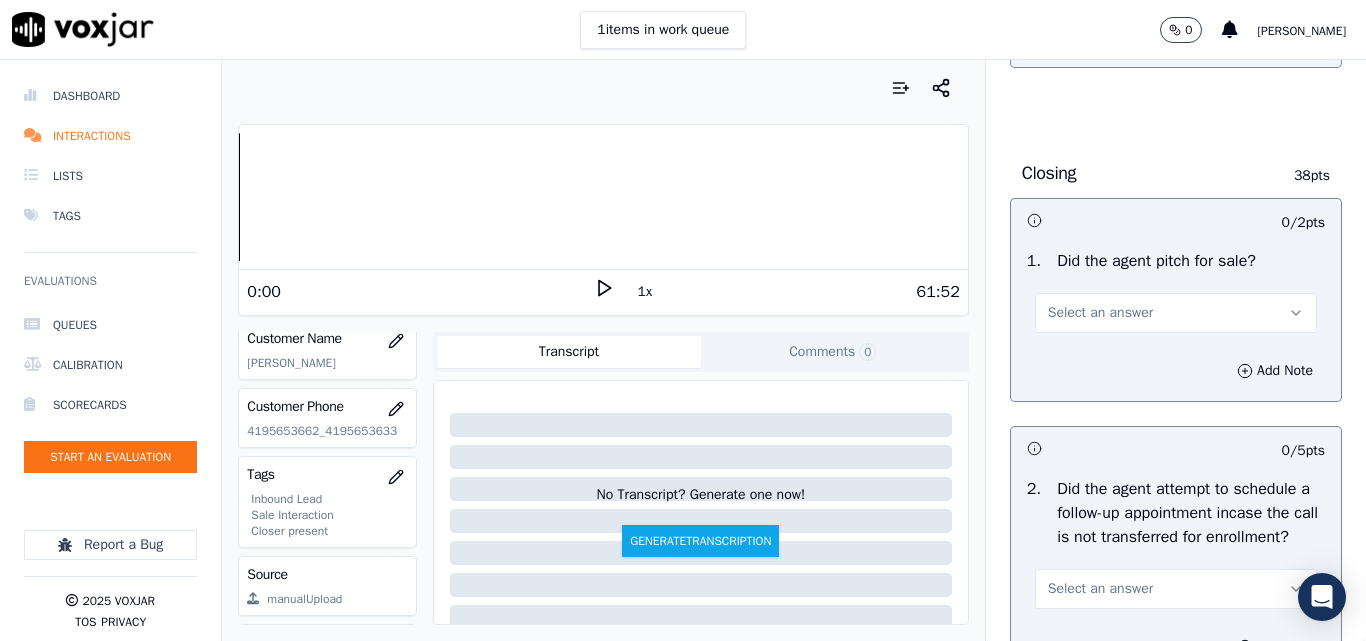 click on "Yes" at bounding box center [1176, -21] 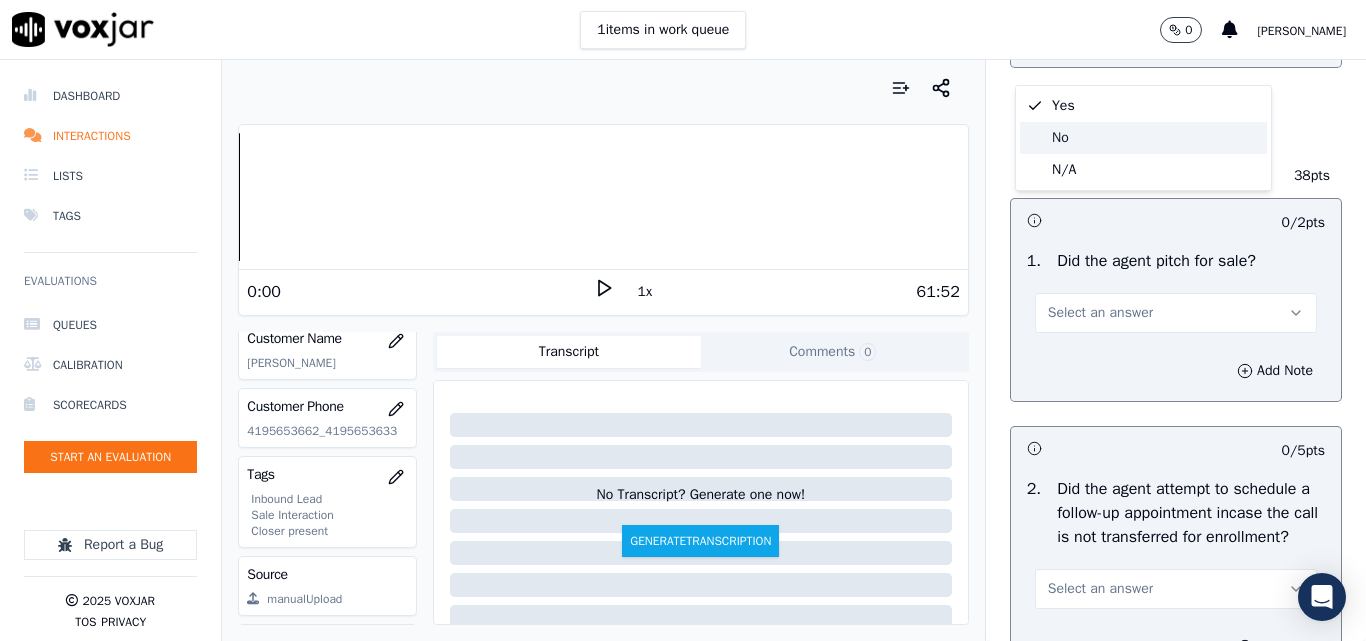 click on "No" 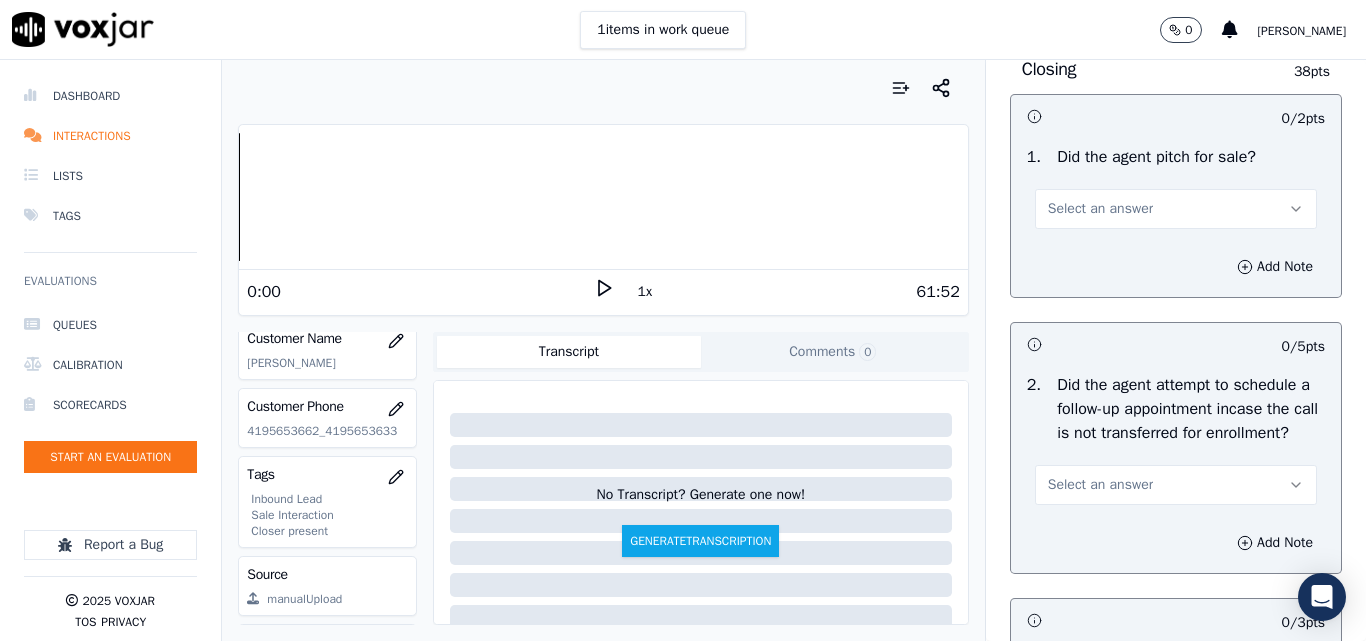 scroll, scrollTop: 4600, scrollLeft: 0, axis: vertical 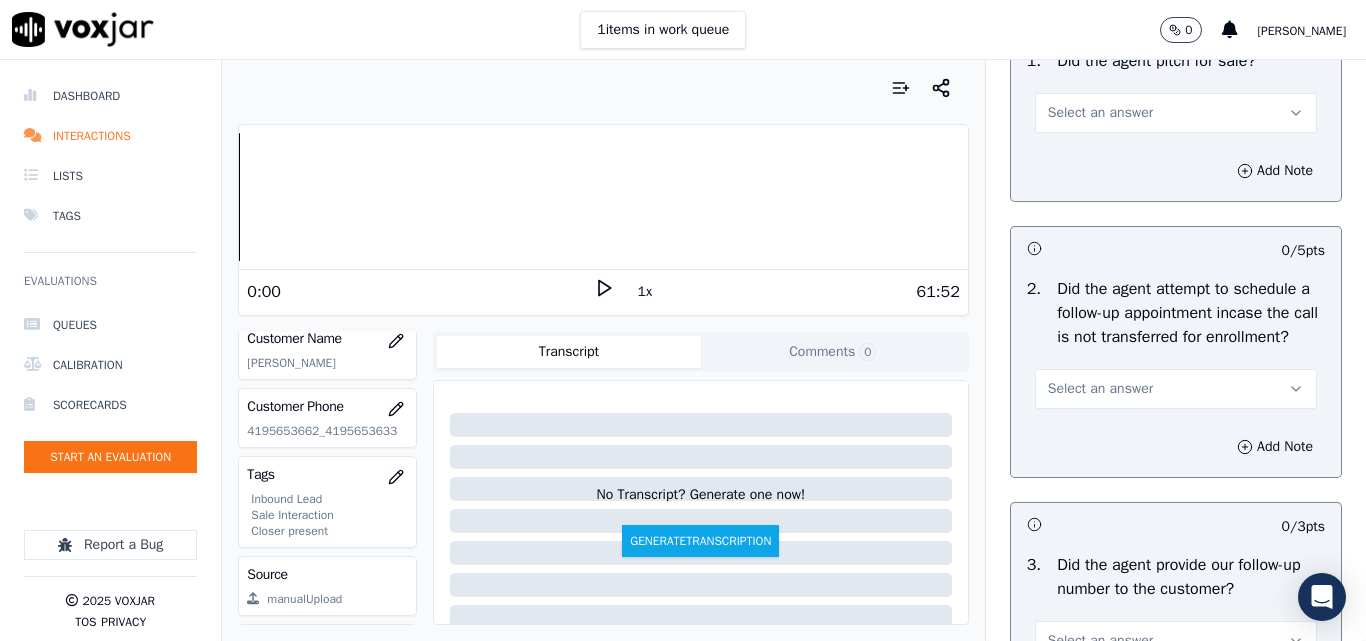click on "Select an answer" at bounding box center [1176, 113] 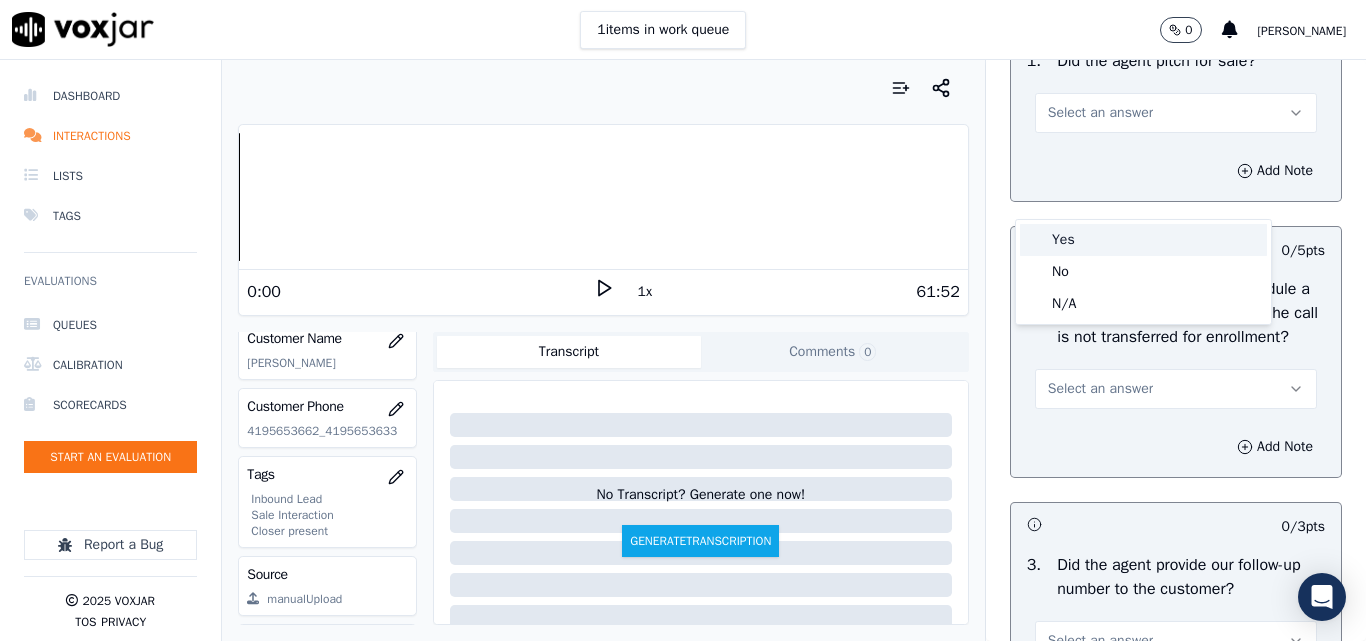 click on "Yes" at bounding box center (1143, 240) 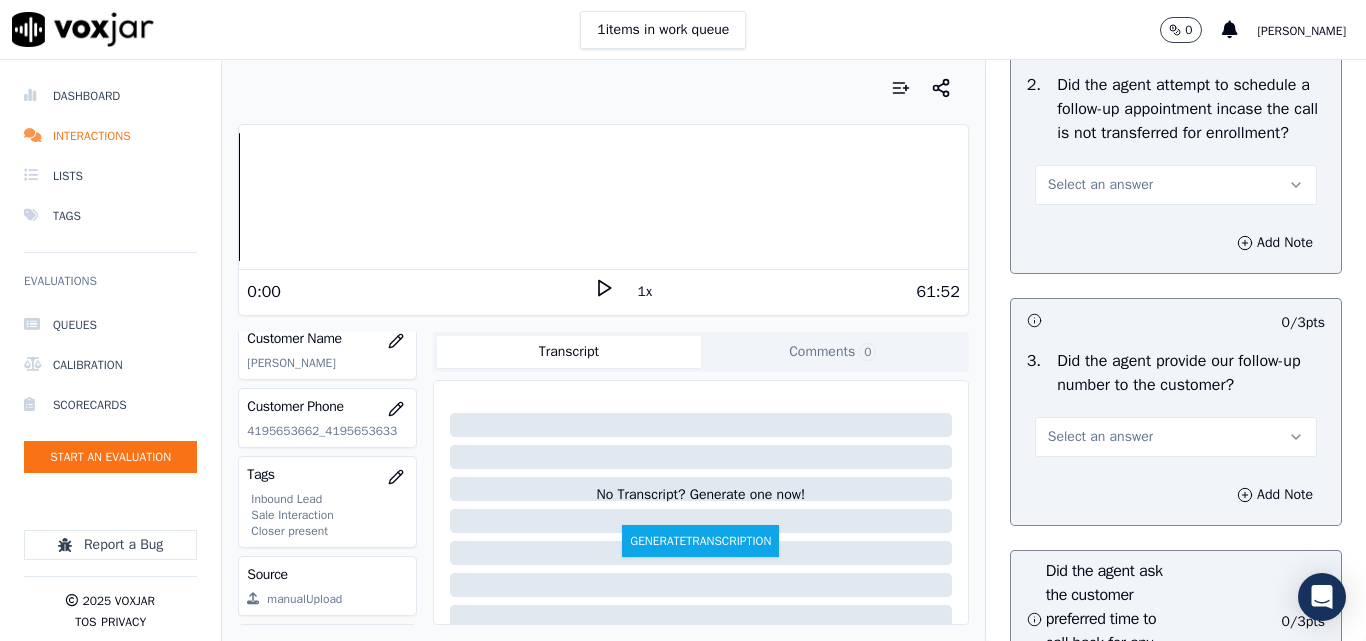 scroll, scrollTop: 4900, scrollLeft: 0, axis: vertical 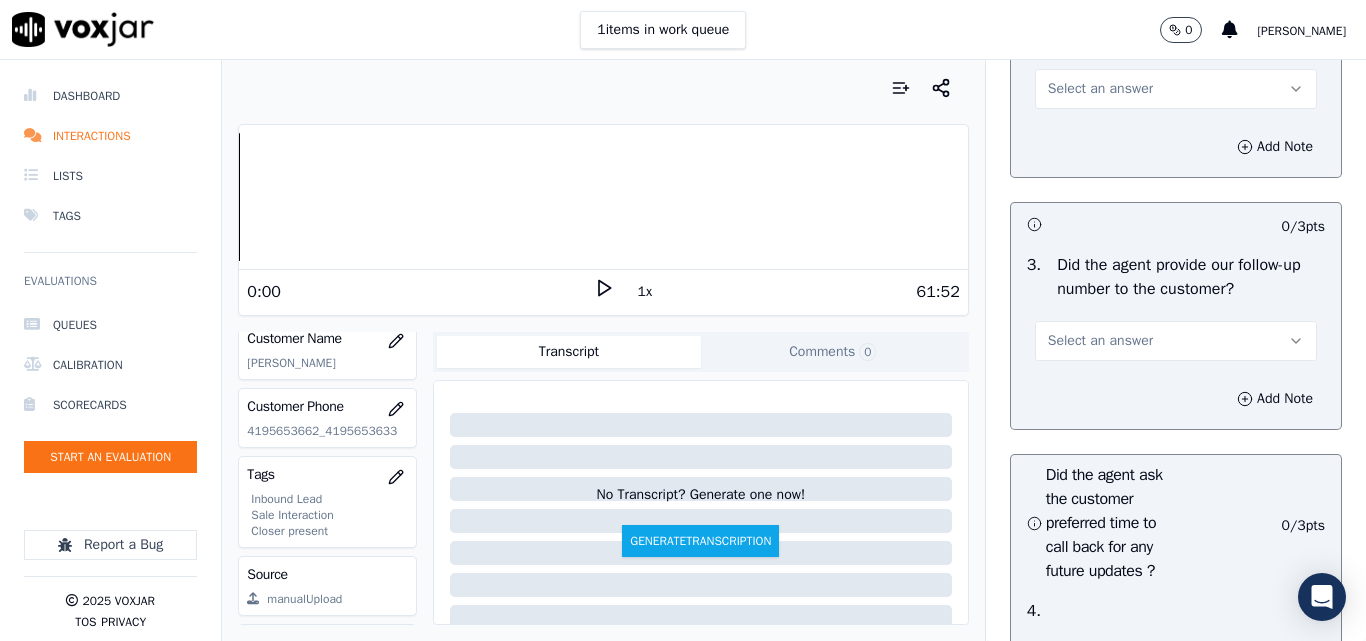 click on "Select an answer" at bounding box center [1100, 89] 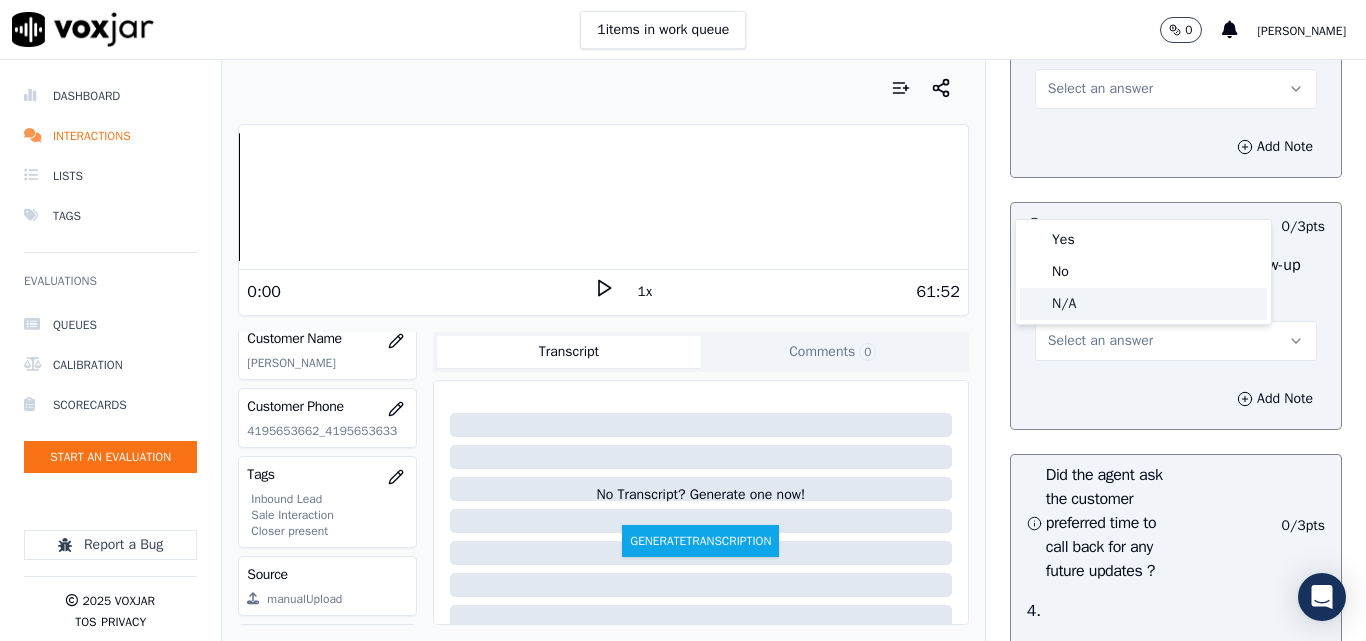 click on "N/A" 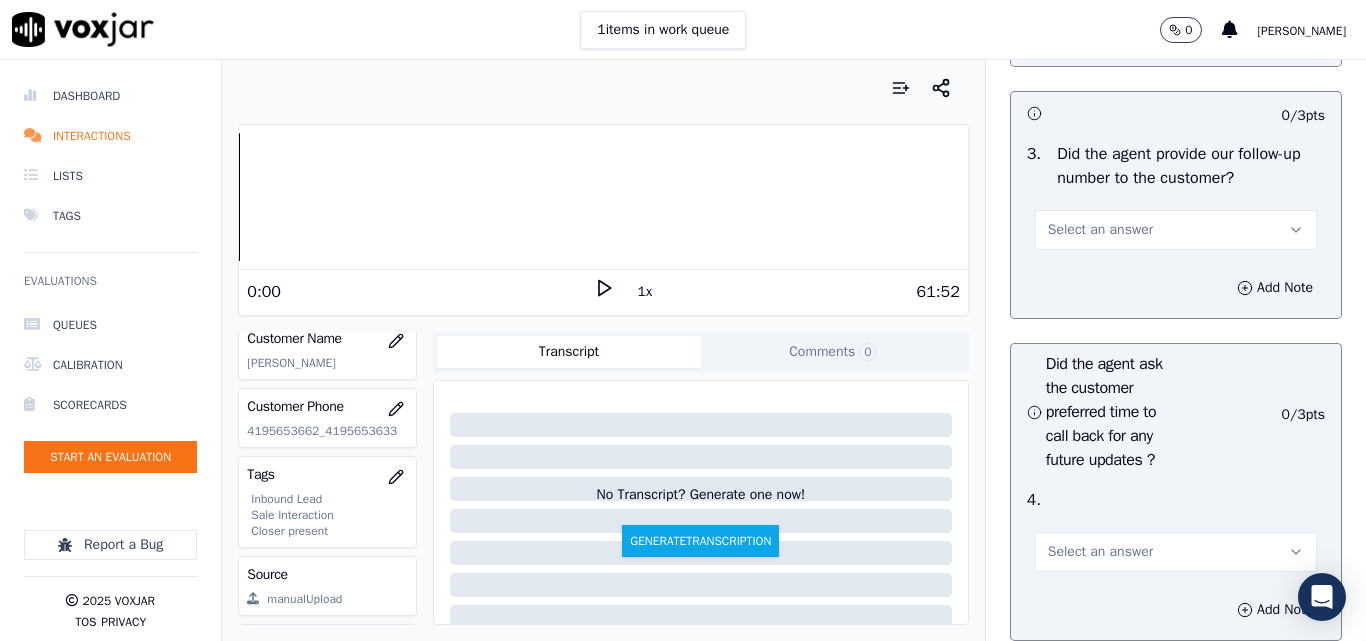 scroll, scrollTop: 5100, scrollLeft: 0, axis: vertical 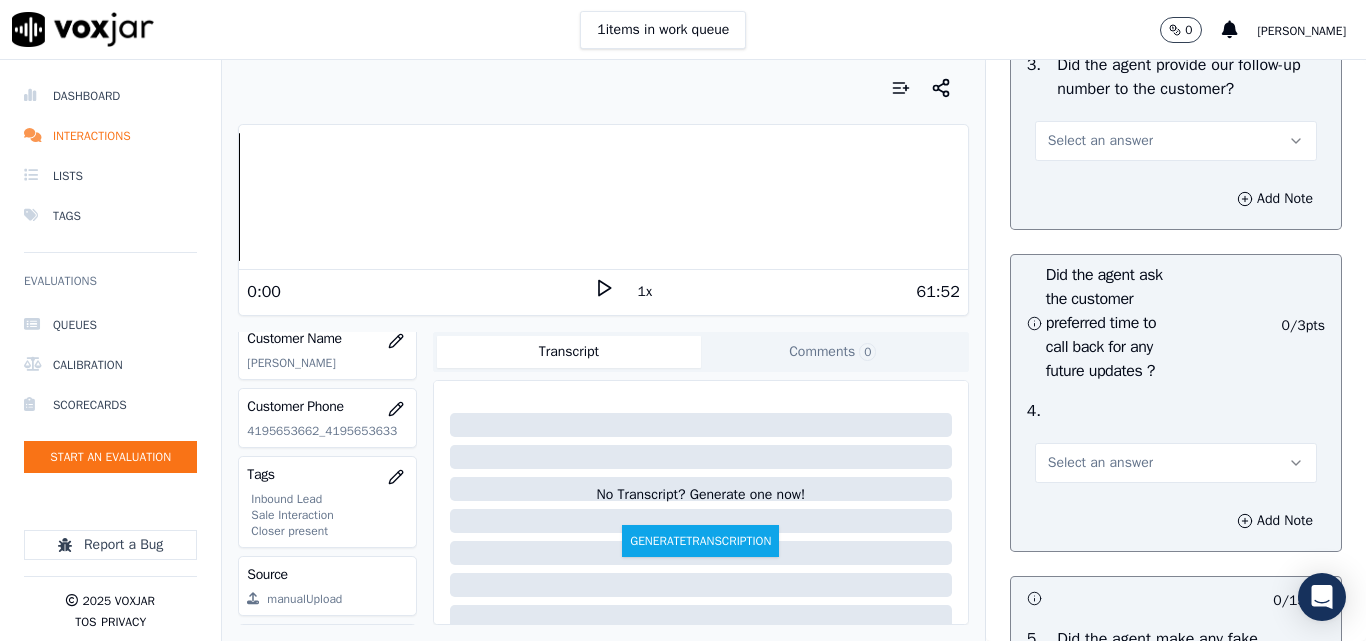 click on "Select an answer" at bounding box center [1100, 141] 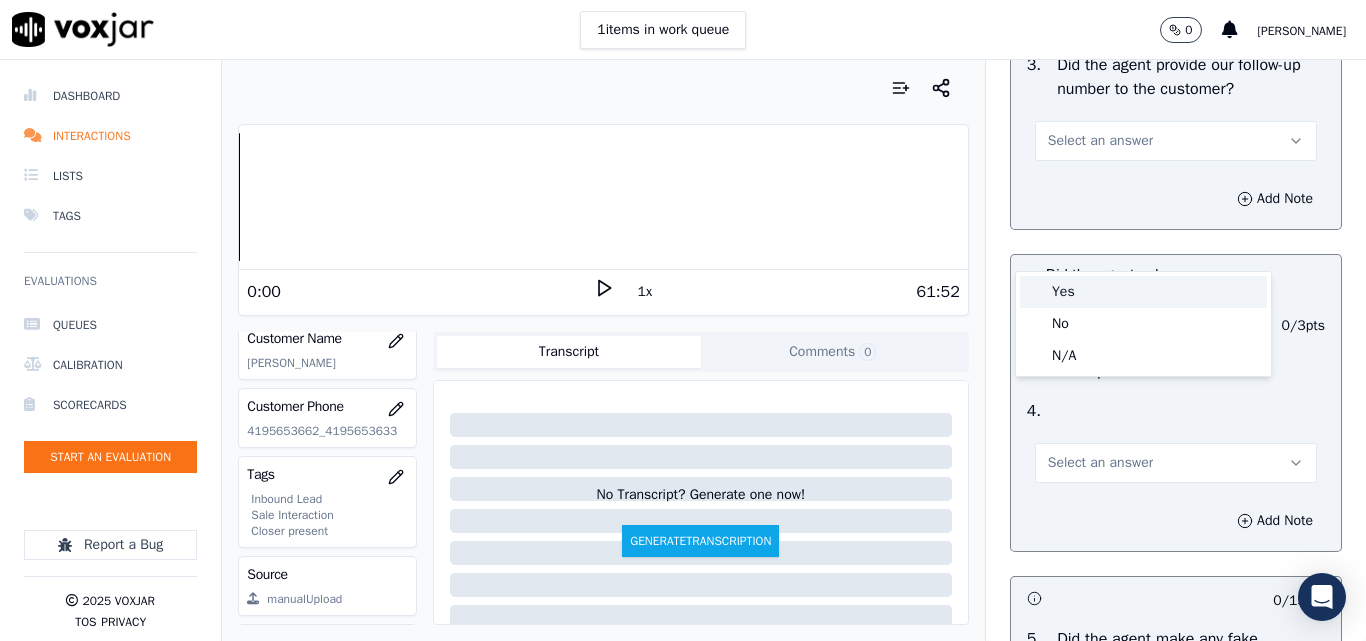 click on "Yes" at bounding box center [1143, 292] 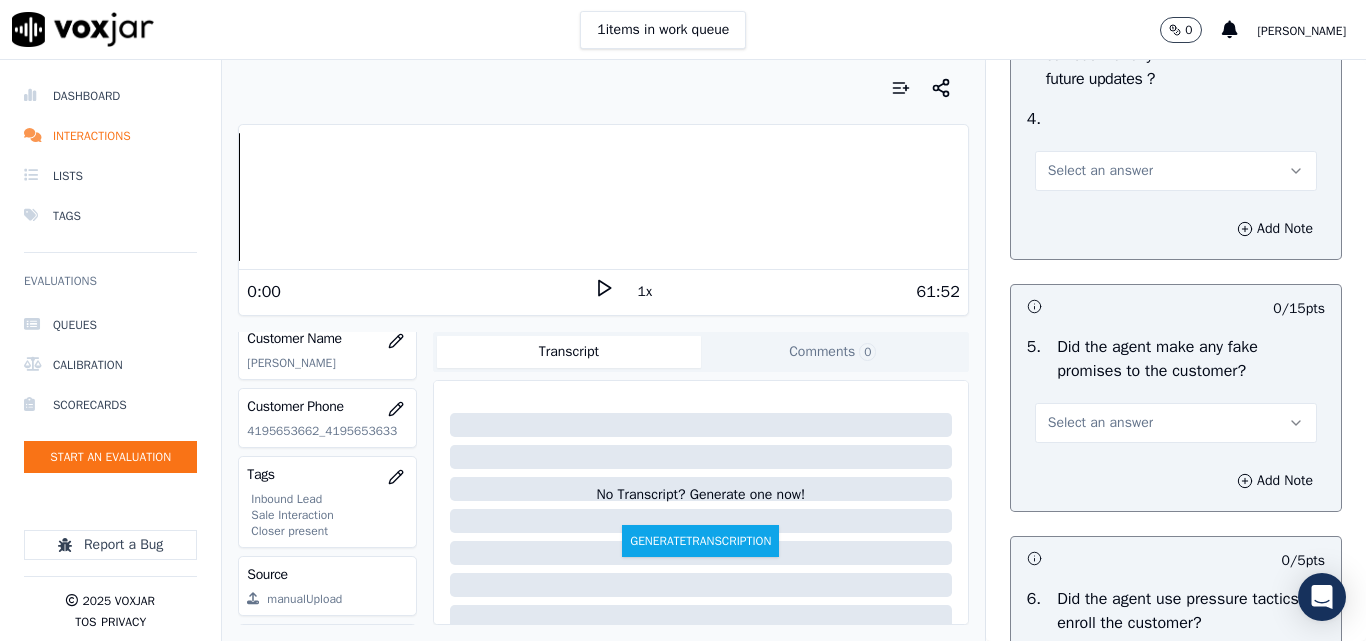 scroll, scrollTop: 5400, scrollLeft: 0, axis: vertical 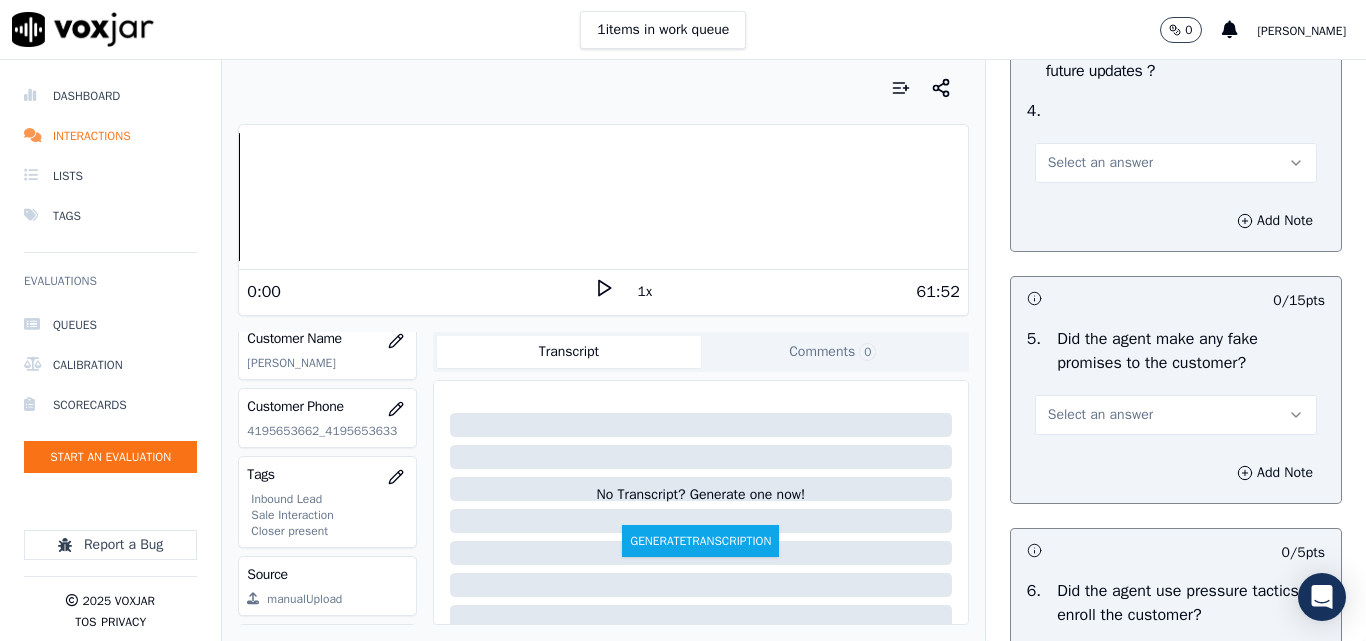 click on "Select an answer" at bounding box center (1100, 163) 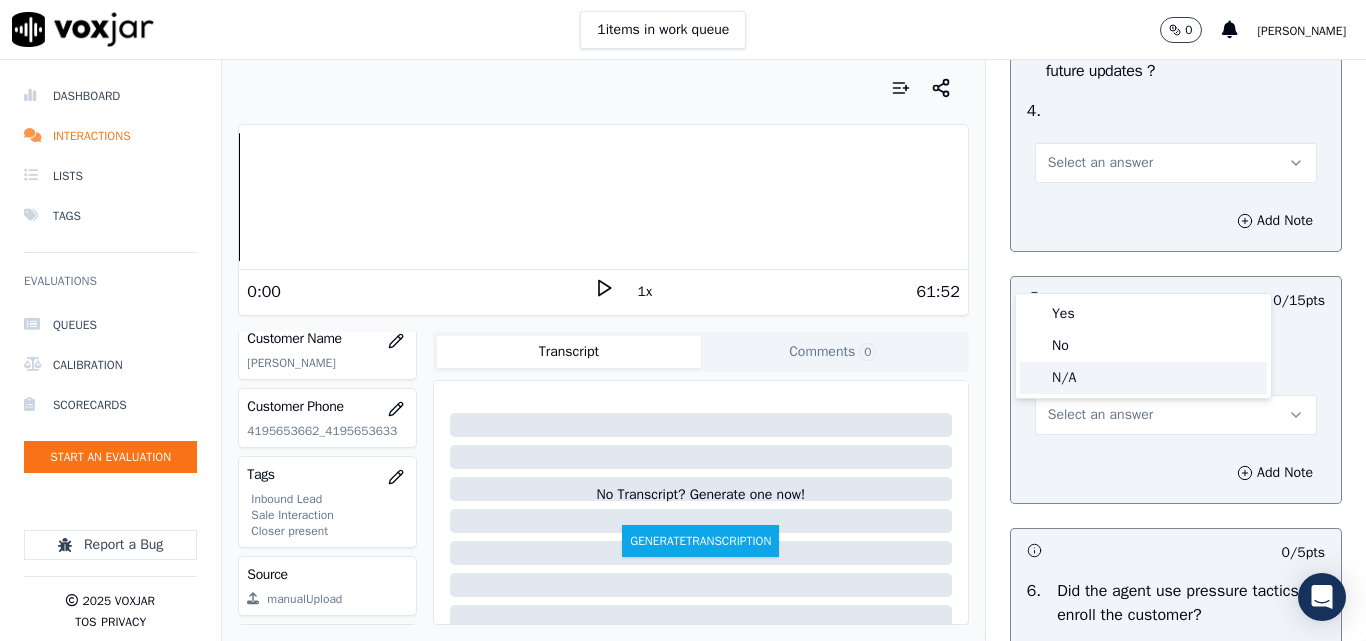 click on "N/A" 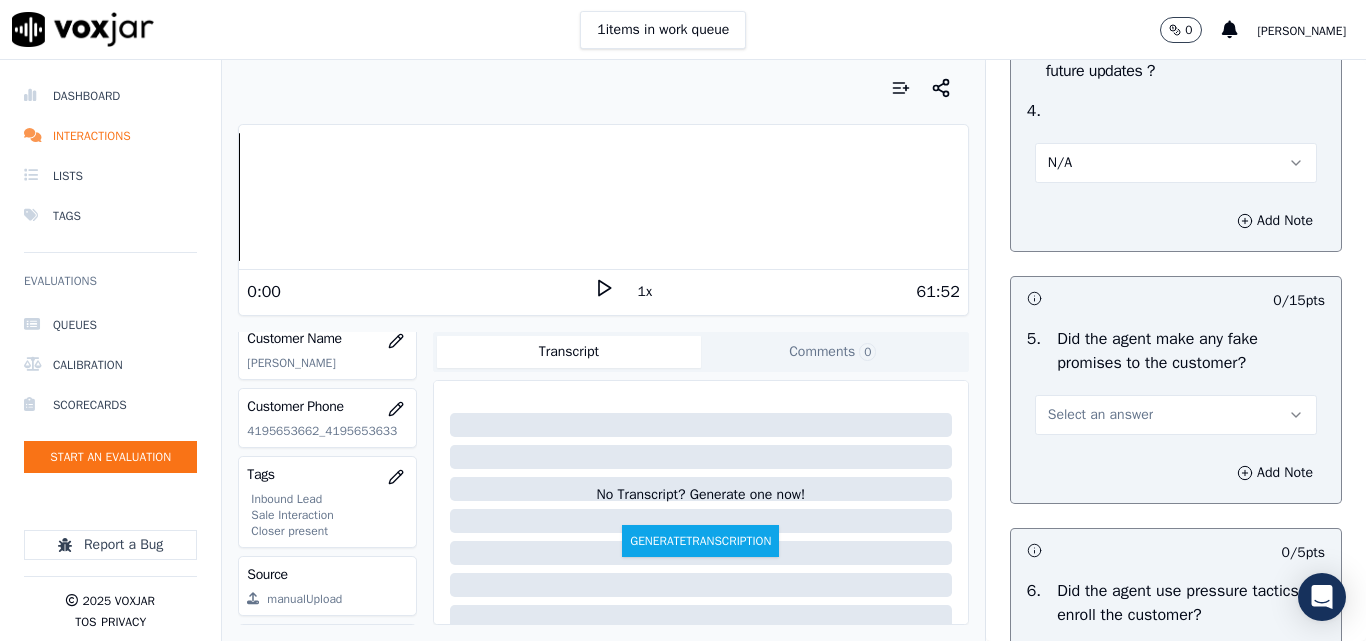scroll, scrollTop: 5600, scrollLeft: 0, axis: vertical 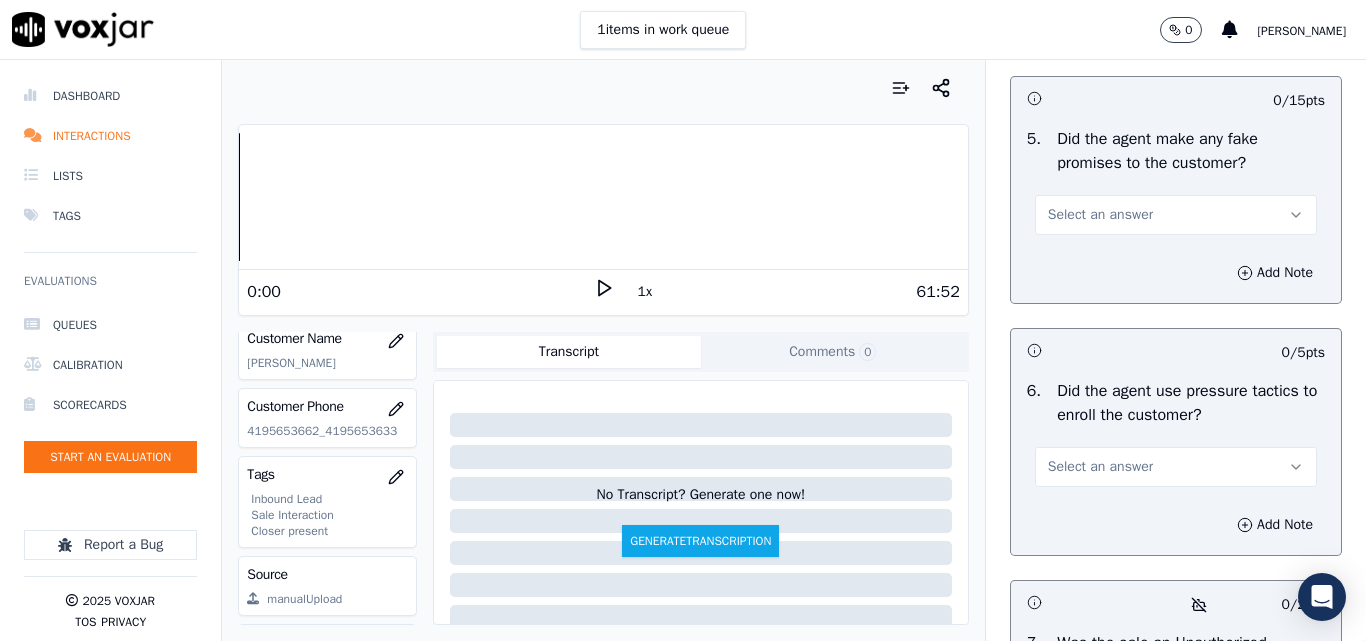 click on "Select an answer" at bounding box center (1100, 215) 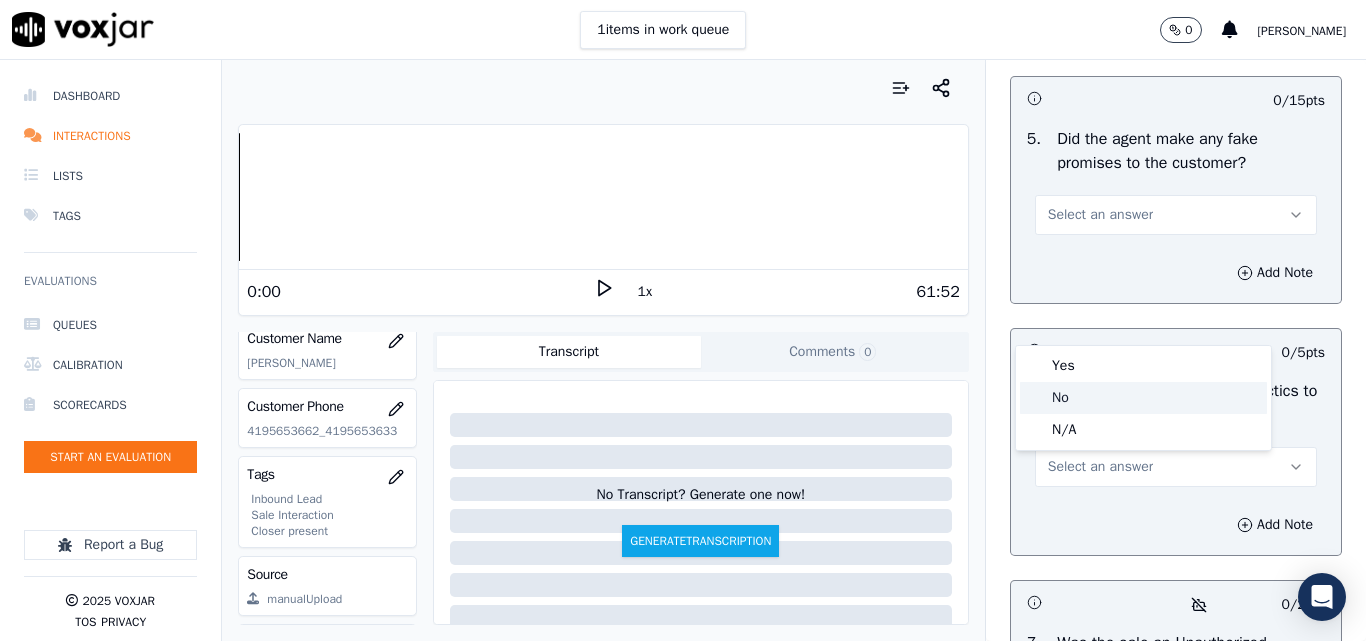 click on "No" 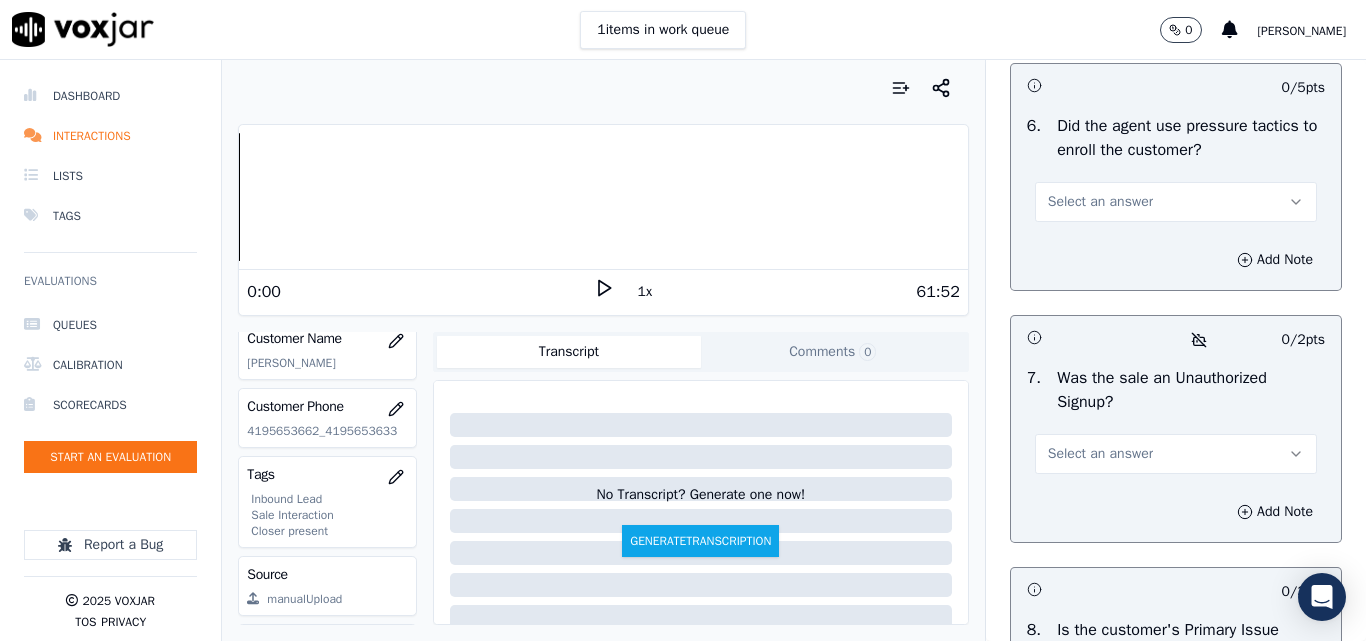 scroll, scrollTop: 5900, scrollLeft: 0, axis: vertical 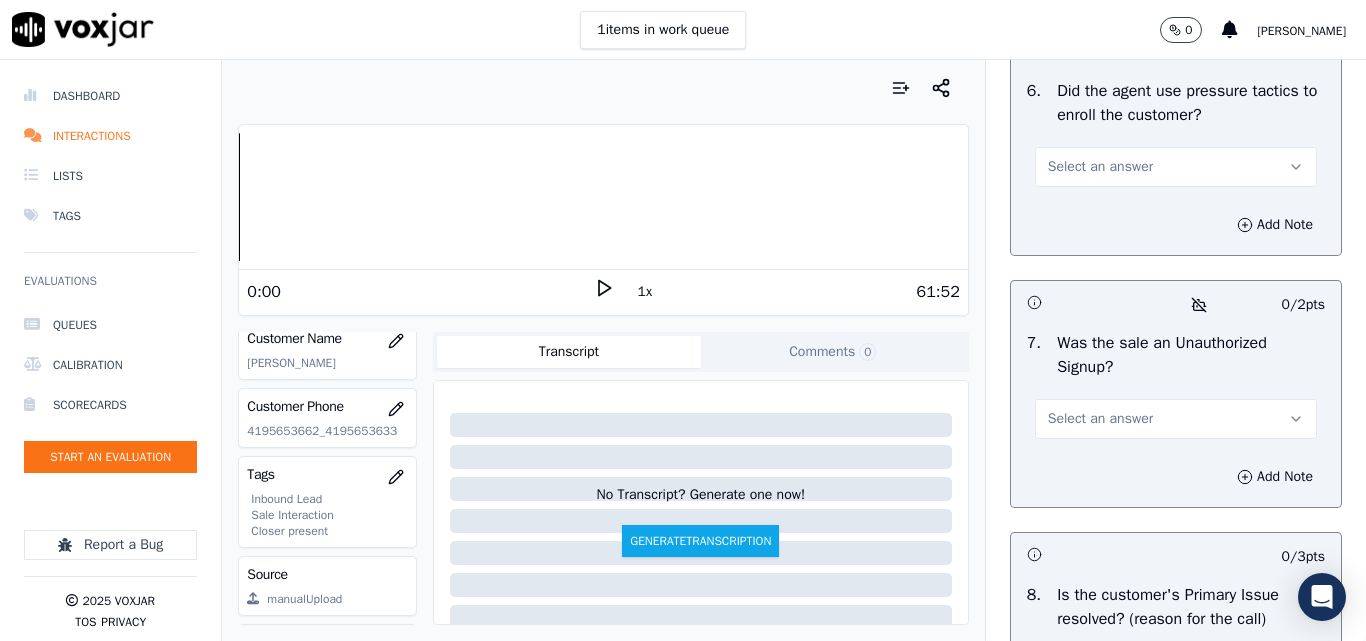 click on "Select an answer" at bounding box center (1176, 167) 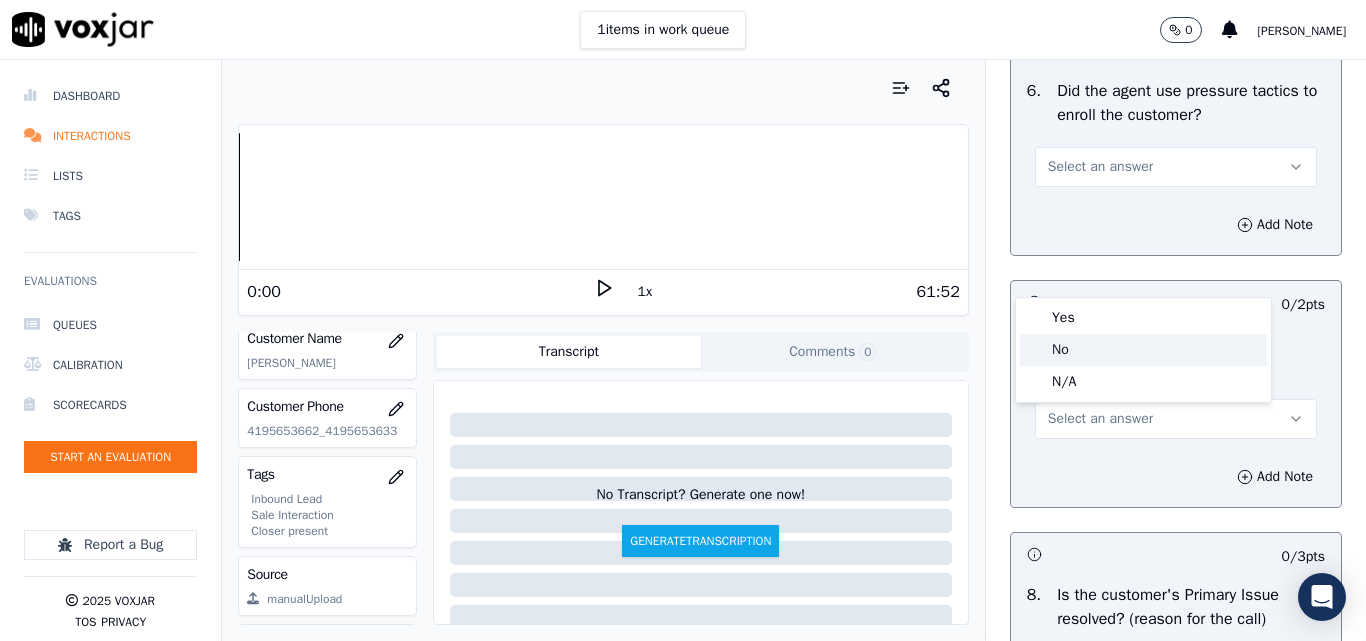 click on "No" 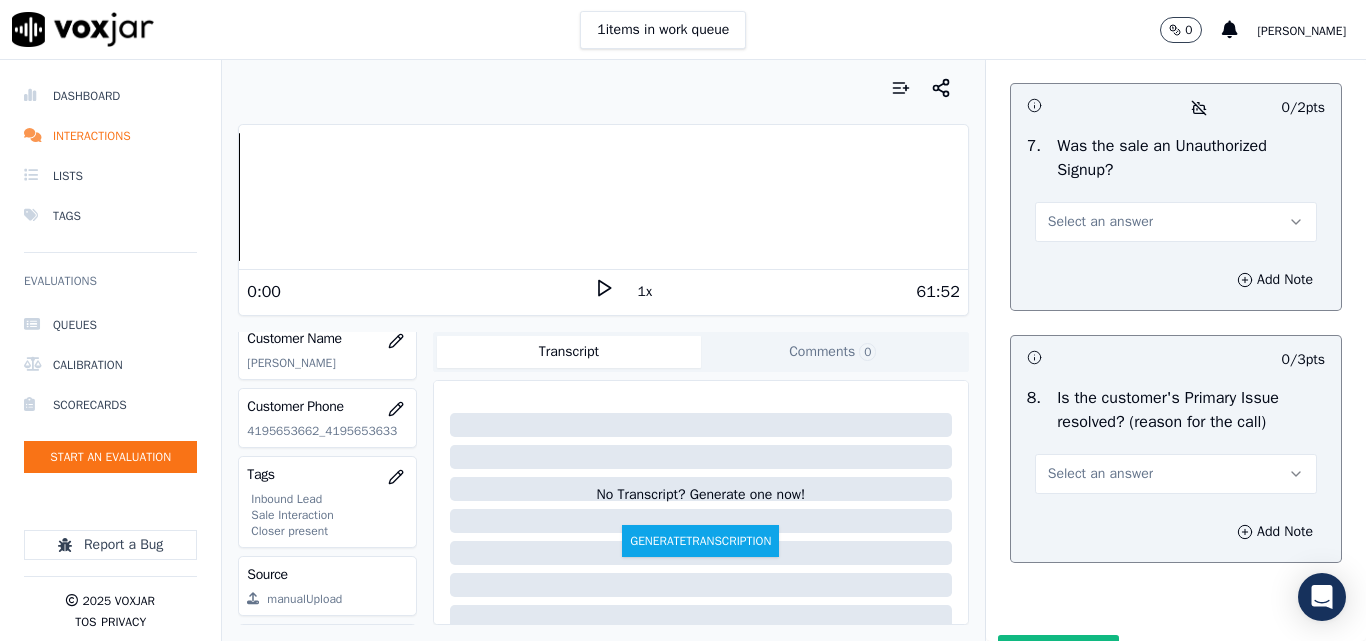 scroll, scrollTop: 6100, scrollLeft: 0, axis: vertical 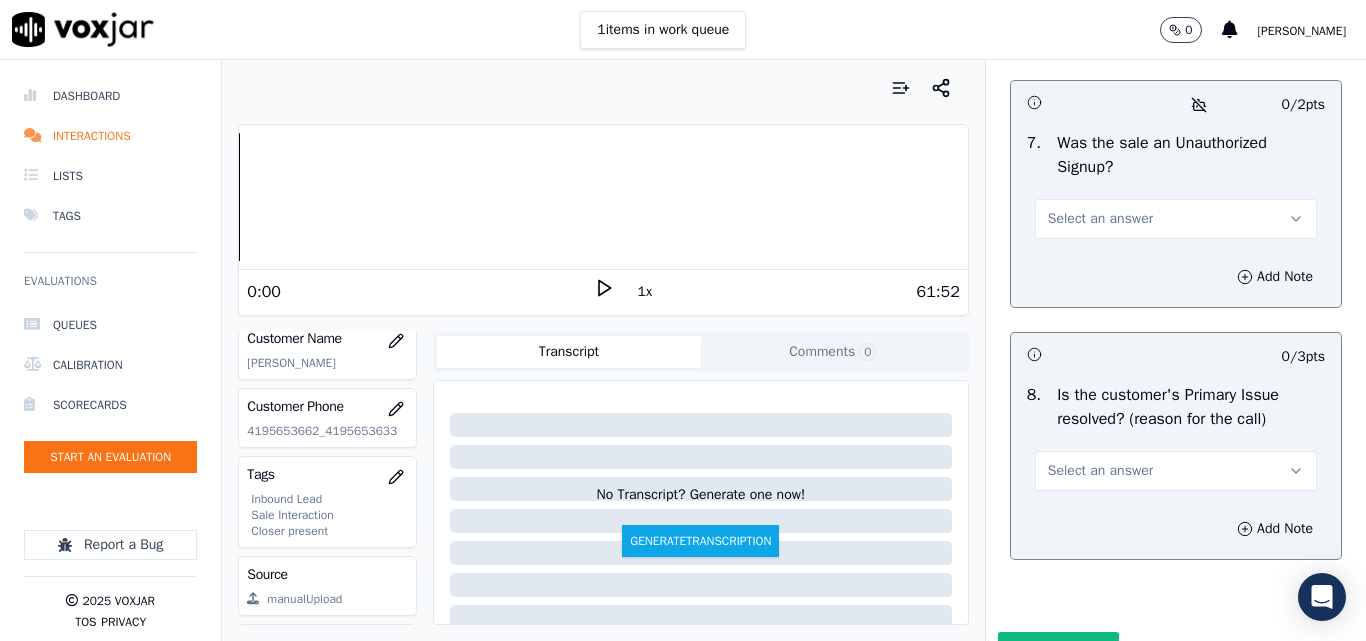 click on "Select an answer" at bounding box center (1176, 219) 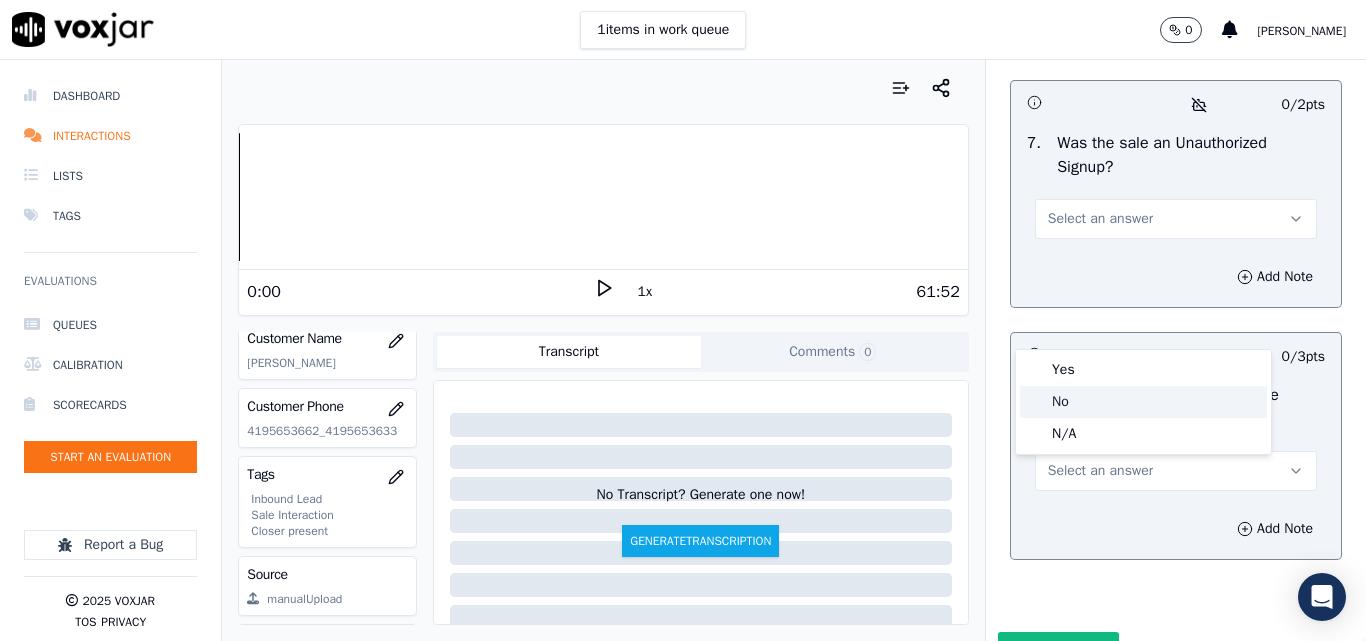 click on "No" 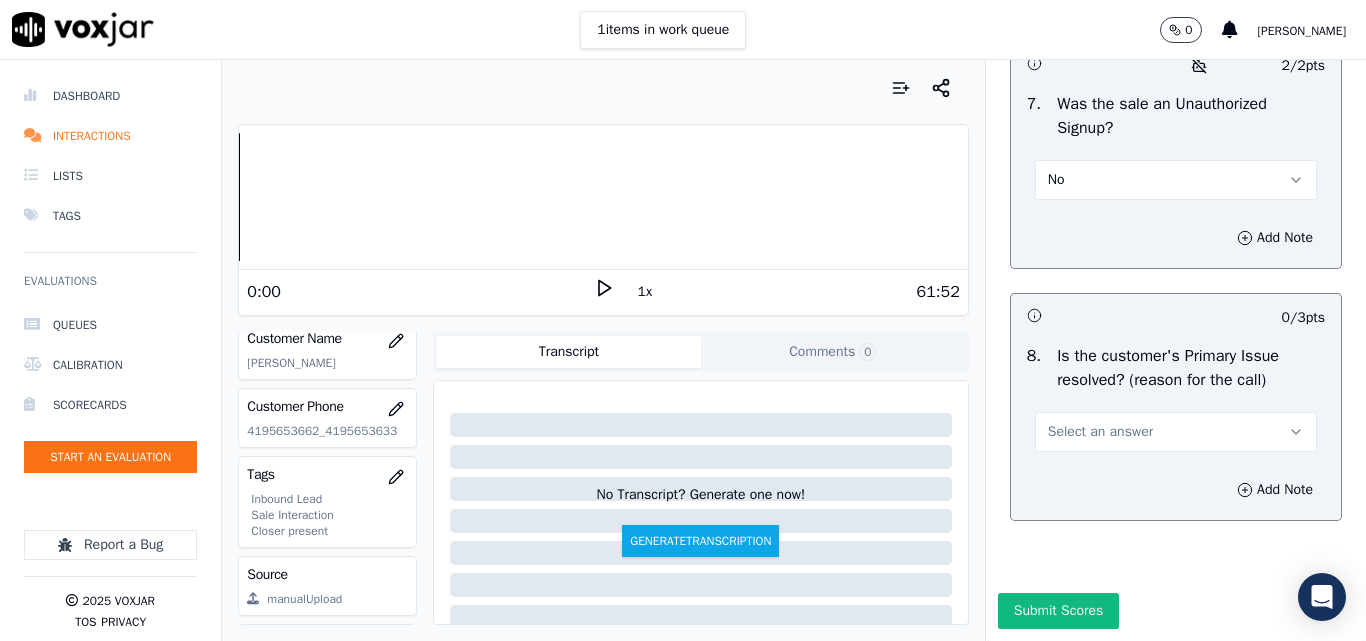 scroll, scrollTop: 6290, scrollLeft: 0, axis: vertical 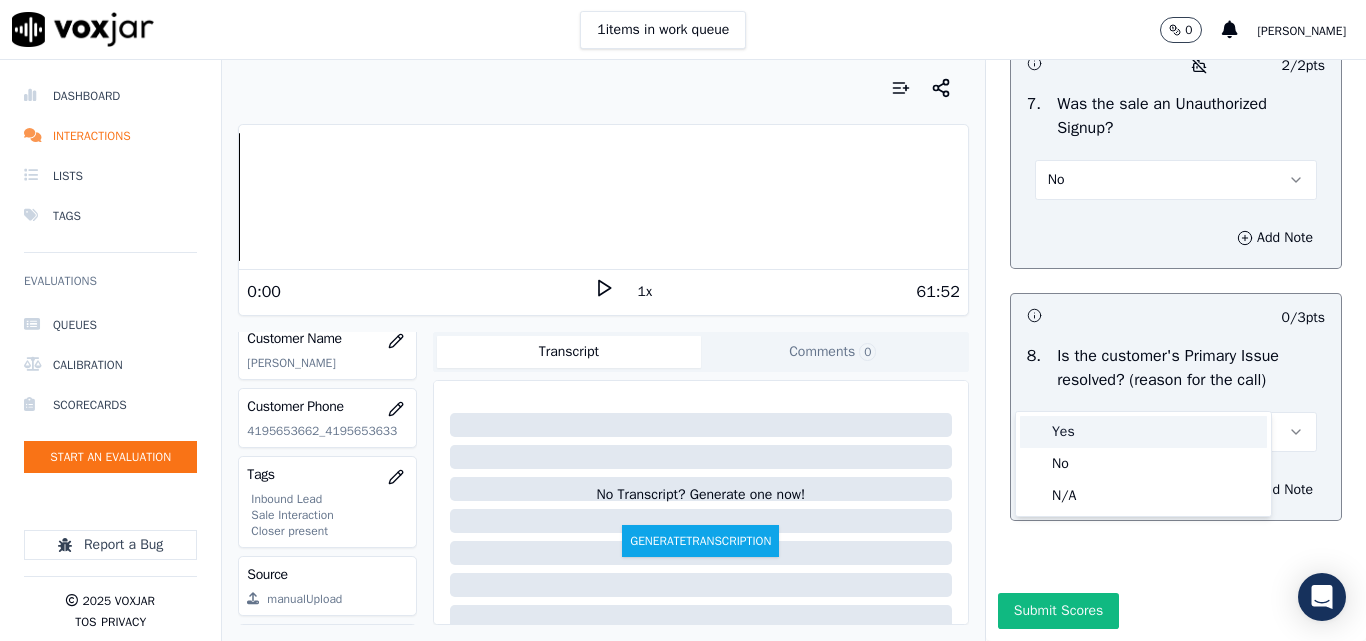 click on "Yes" at bounding box center (1143, 432) 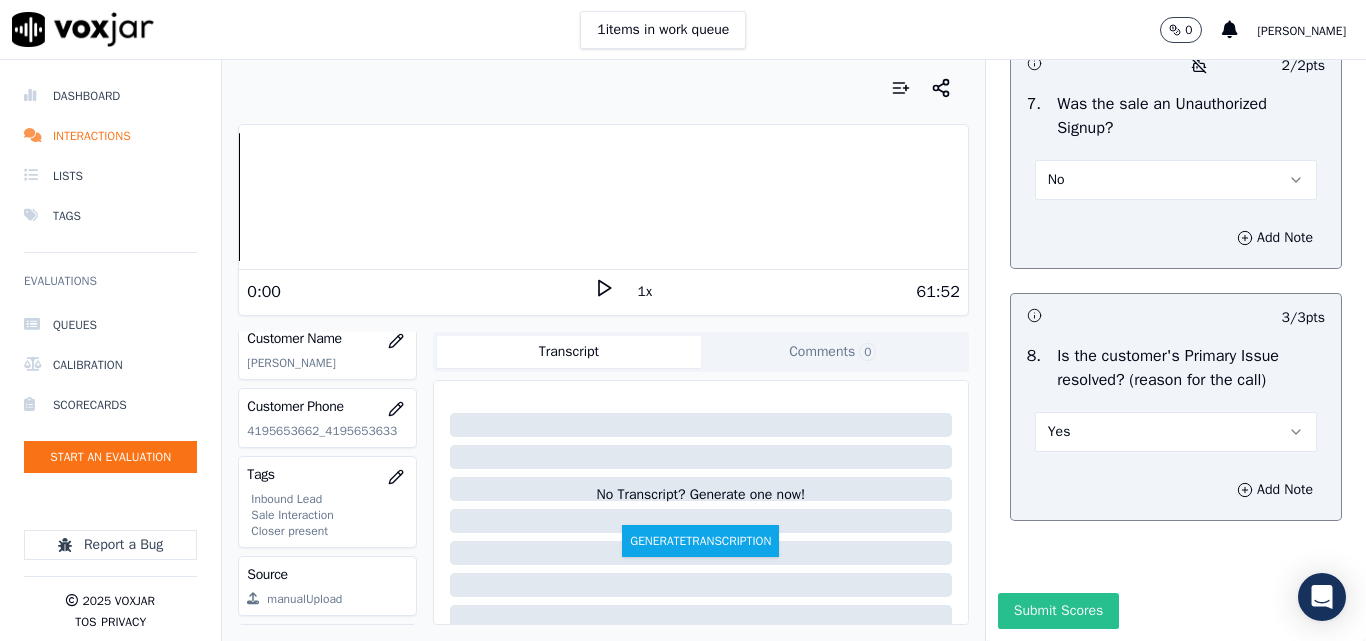 click on "Submit Scores" at bounding box center (1058, 611) 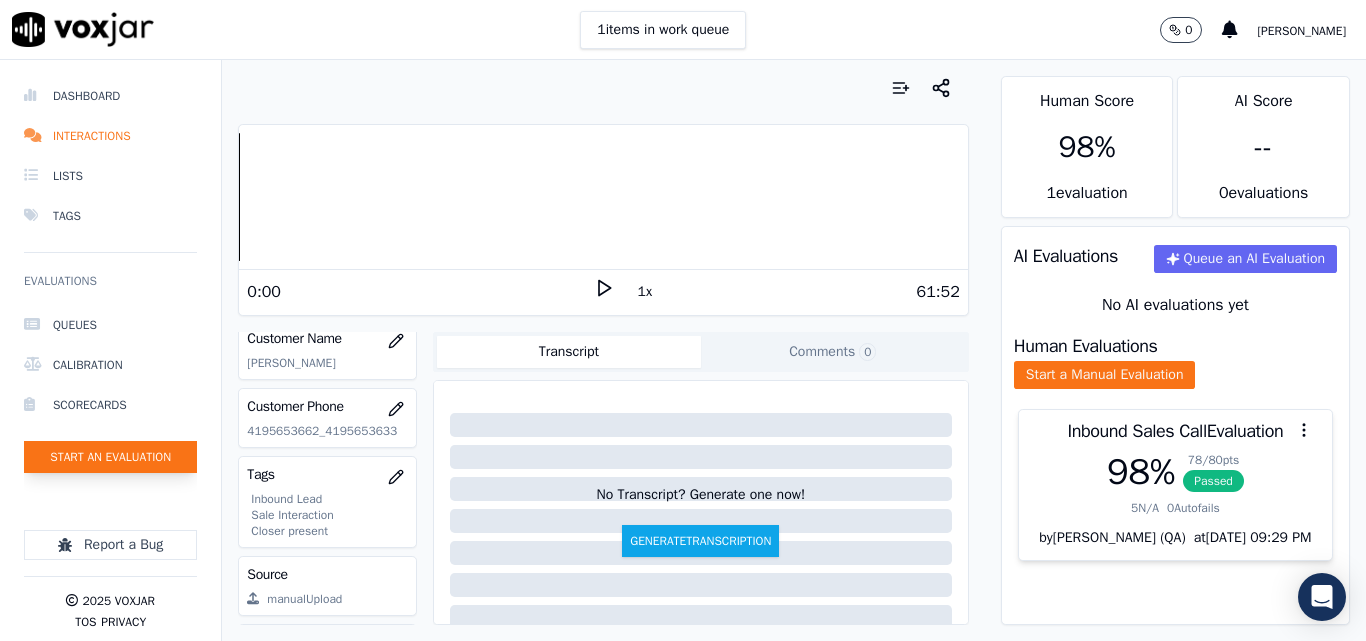 click on "Start an Evaluation" 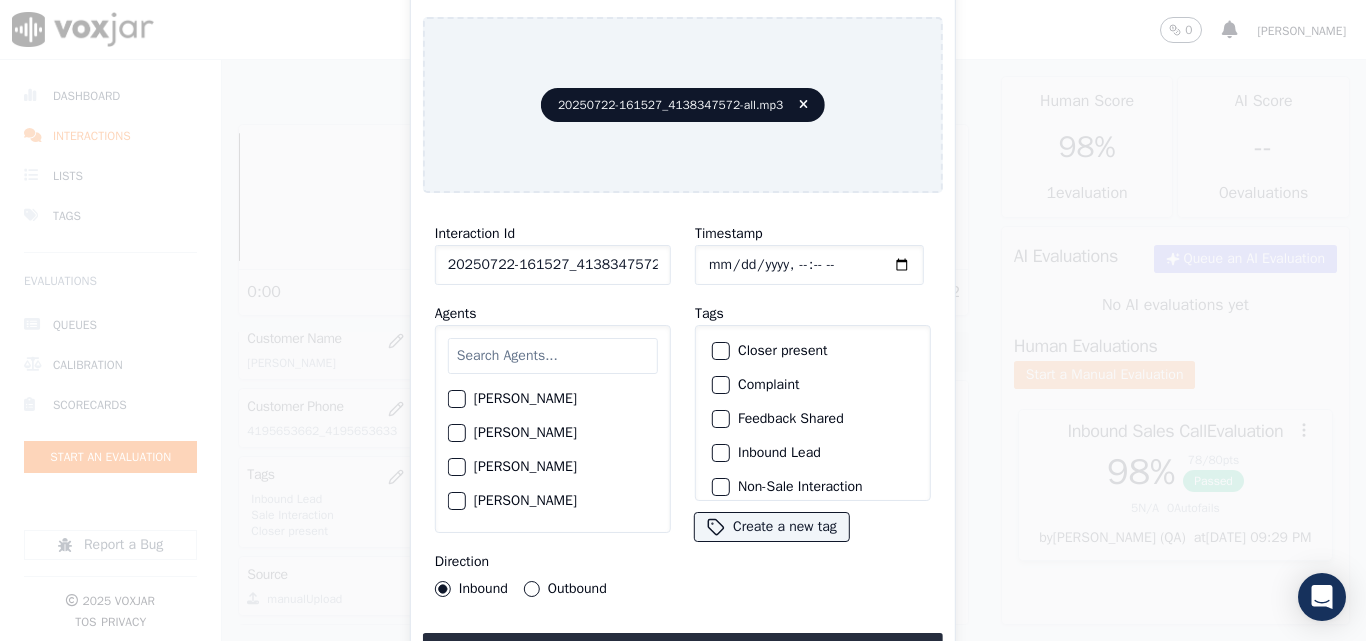 scroll, scrollTop: 0, scrollLeft: 40, axis: horizontal 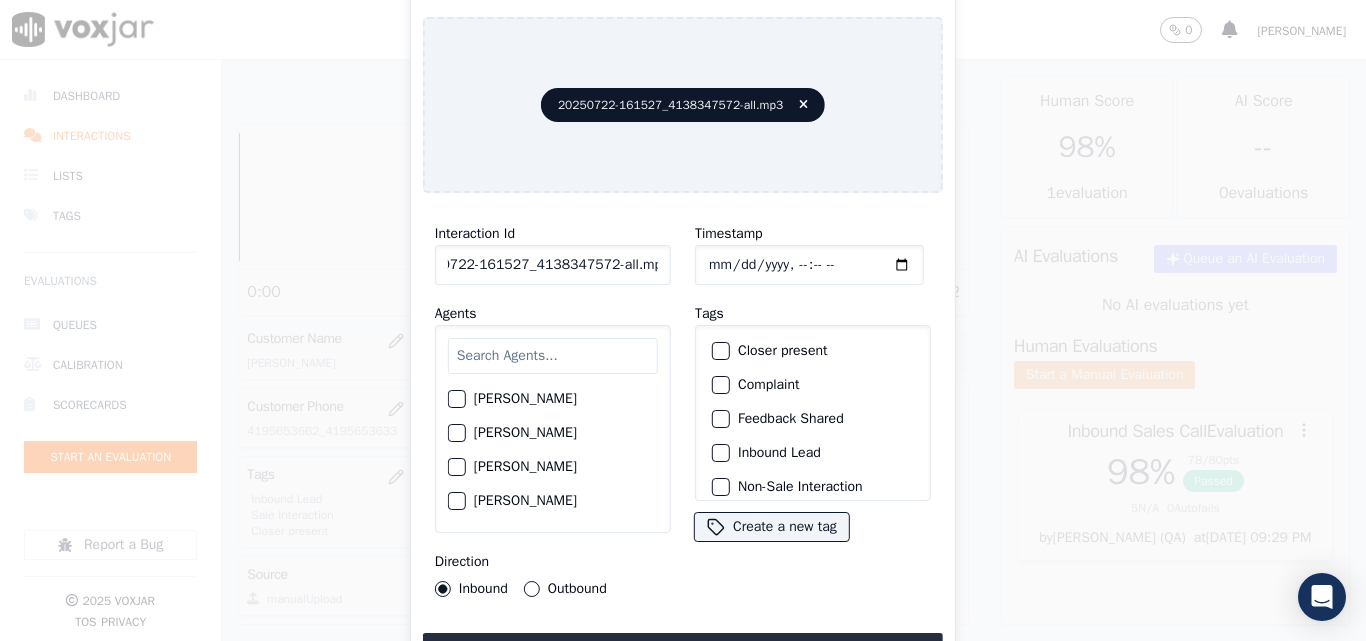 drag, startPoint x: 641, startPoint y: 257, endPoint x: 749, endPoint y: 256, distance: 108.00463 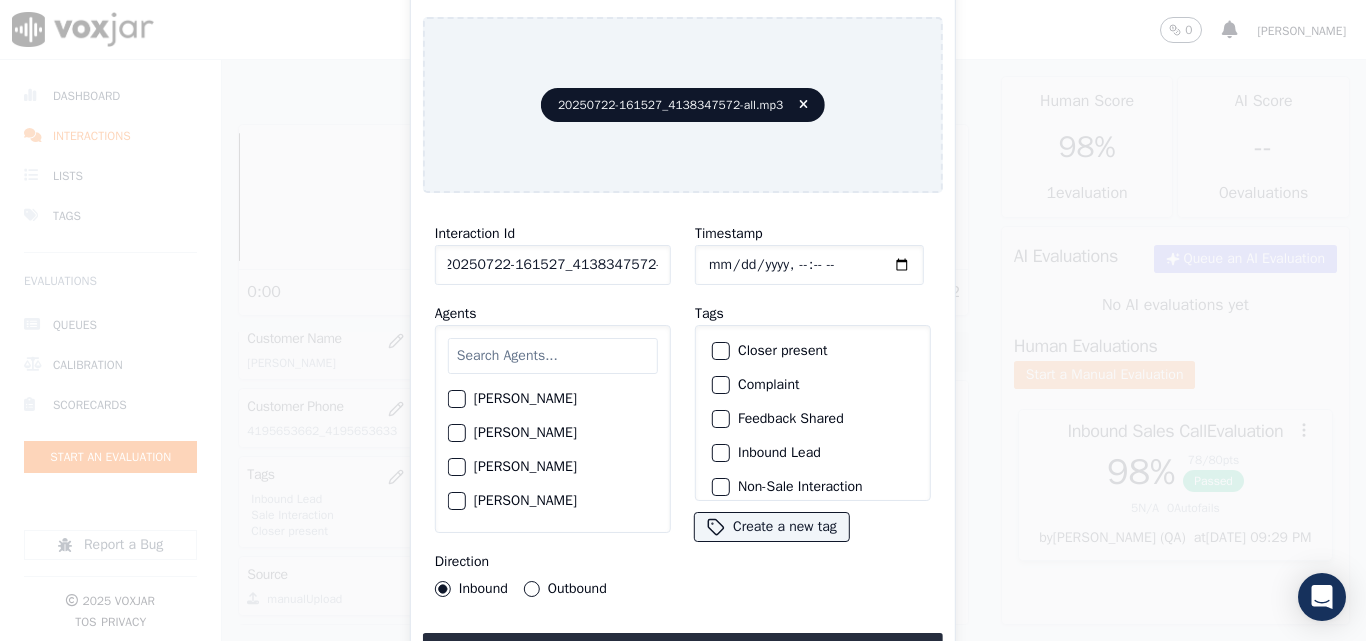 scroll, scrollTop: 0, scrollLeft: 11, axis: horizontal 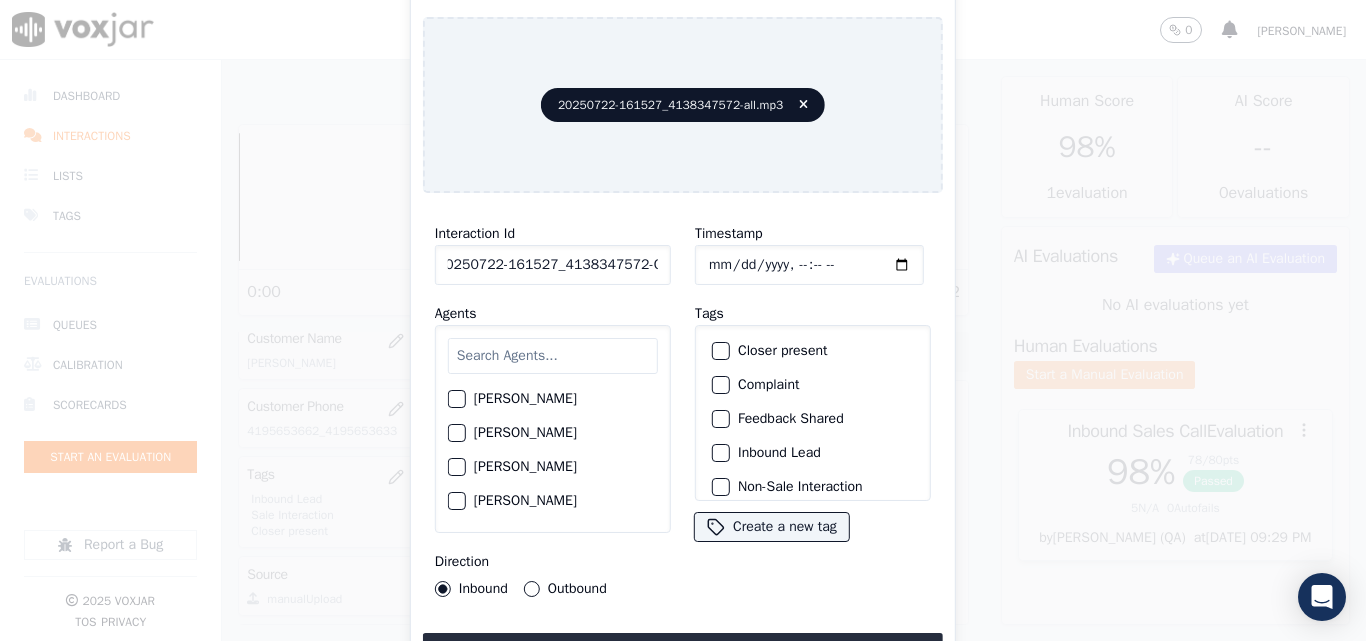 type on "20250722-161527_4138347572-C1" 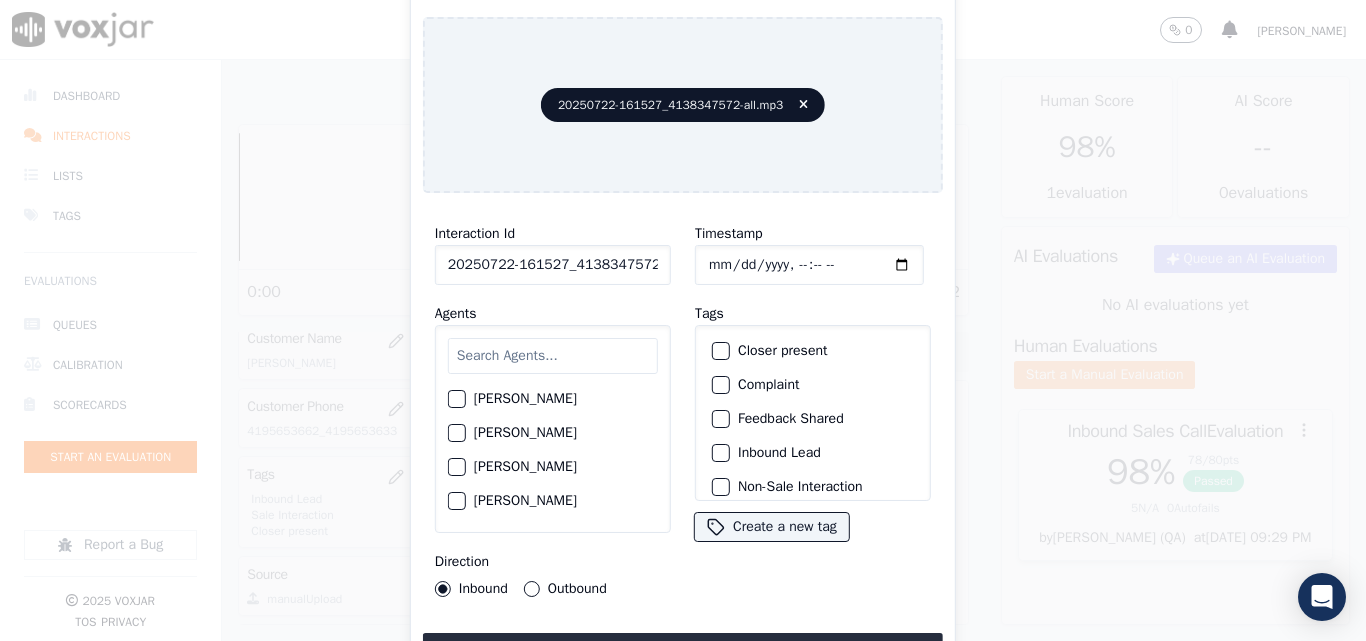 click on "Timestamp" 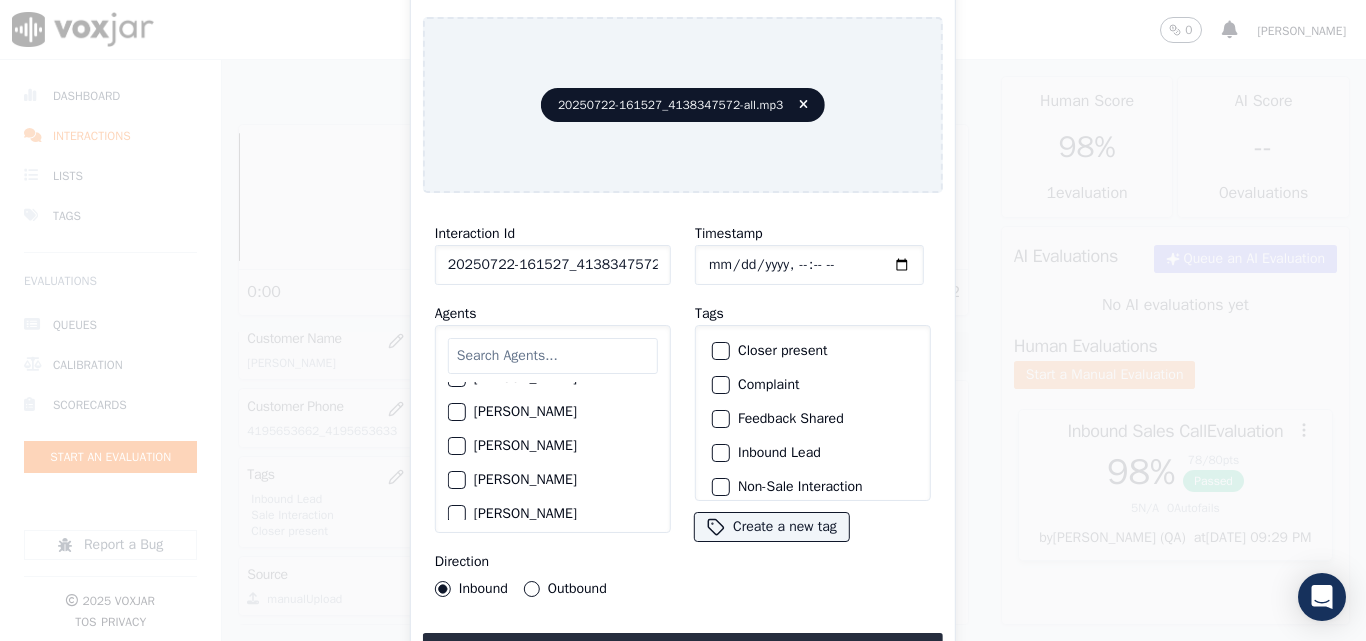 scroll, scrollTop: 700, scrollLeft: 0, axis: vertical 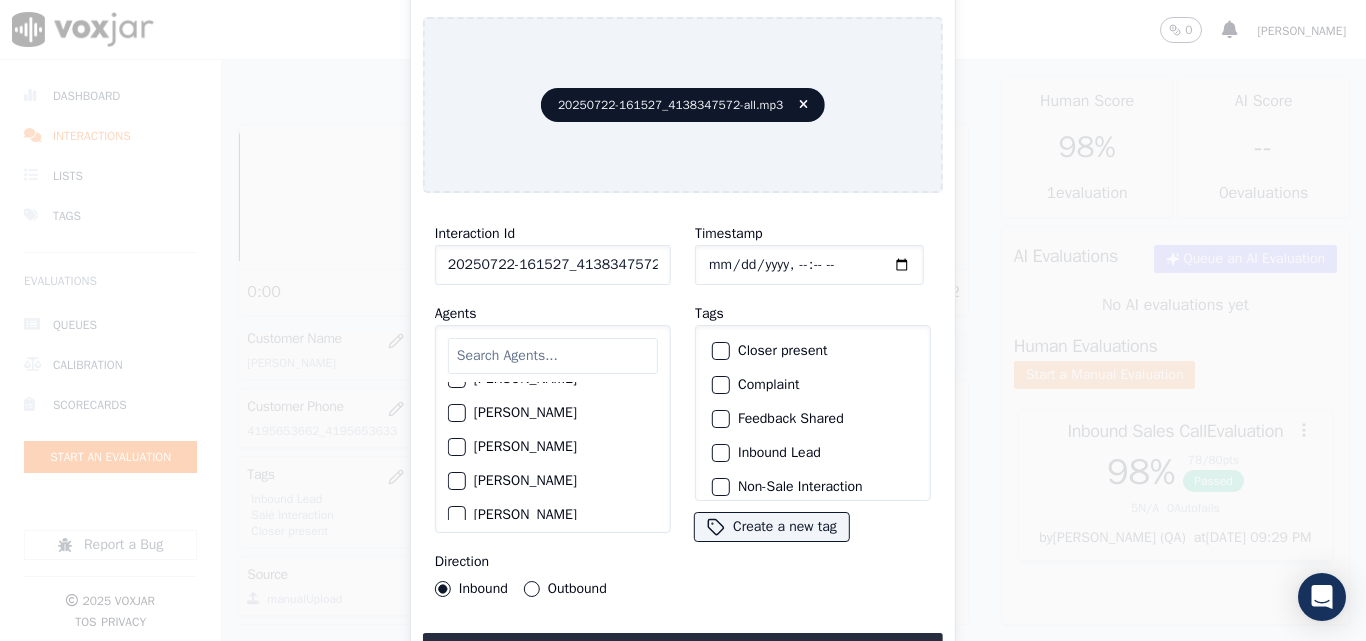 click on "[PERSON_NAME]" 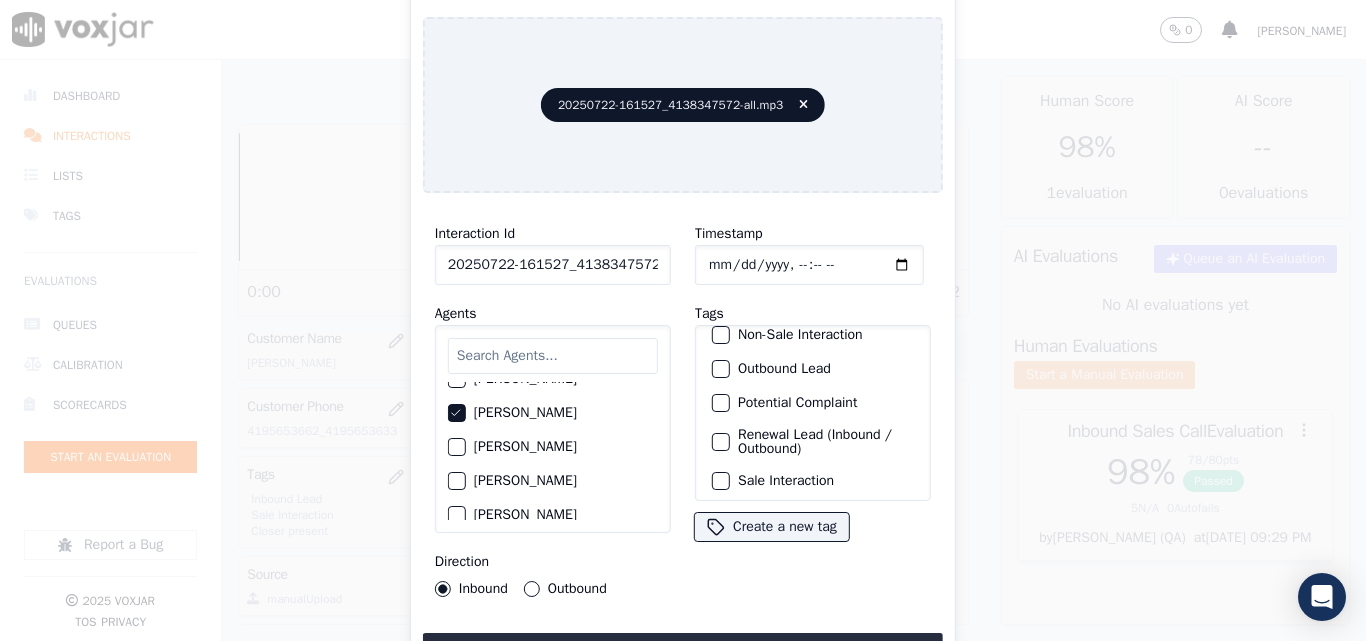 scroll, scrollTop: 173, scrollLeft: 0, axis: vertical 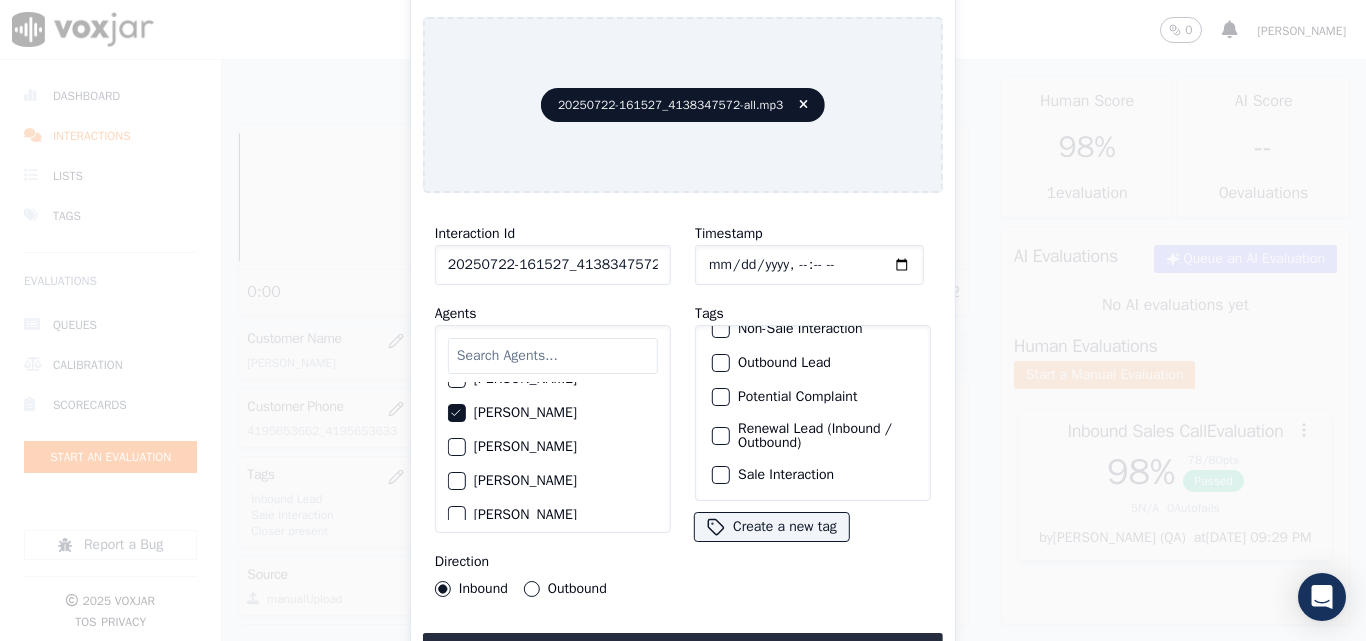 click at bounding box center [720, 436] 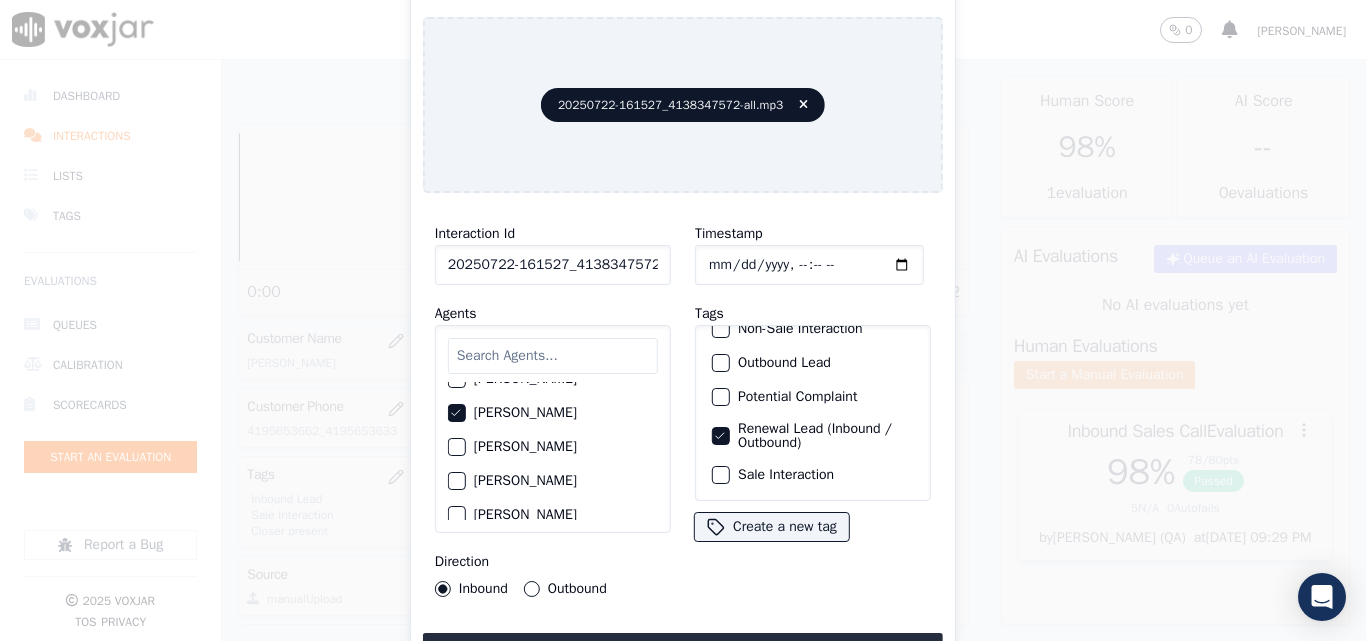 click at bounding box center [720, 475] 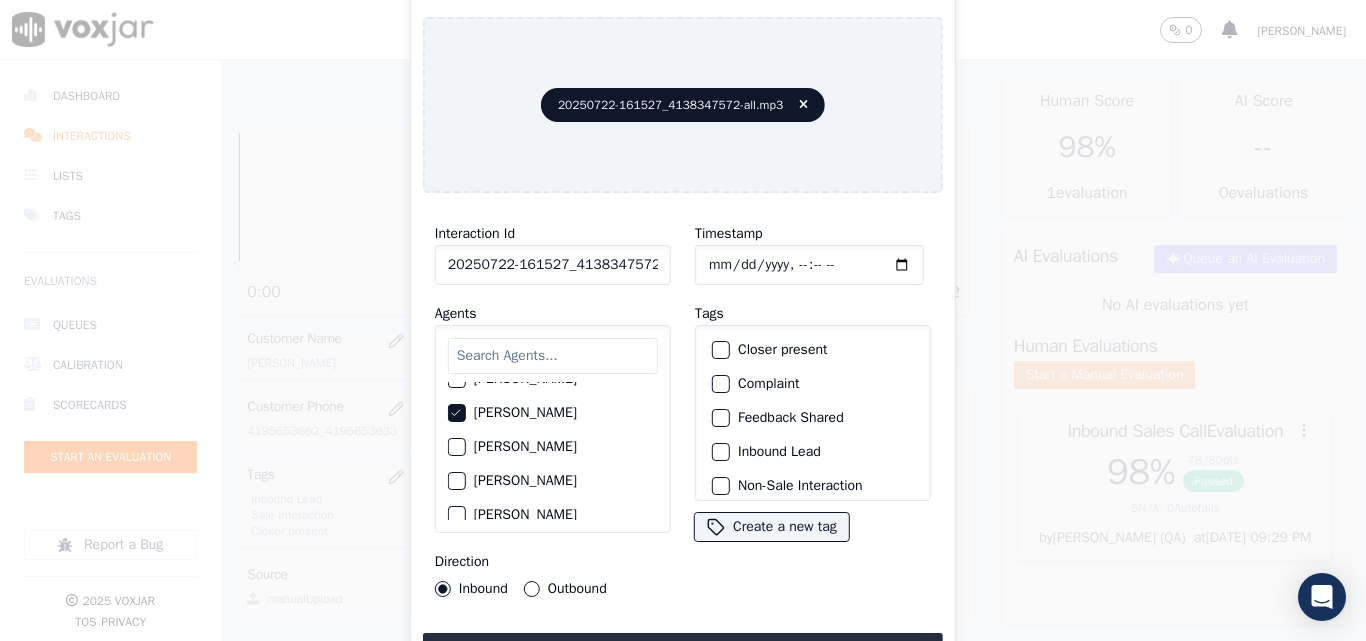 scroll, scrollTop: 0, scrollLeft: 0, axis: both 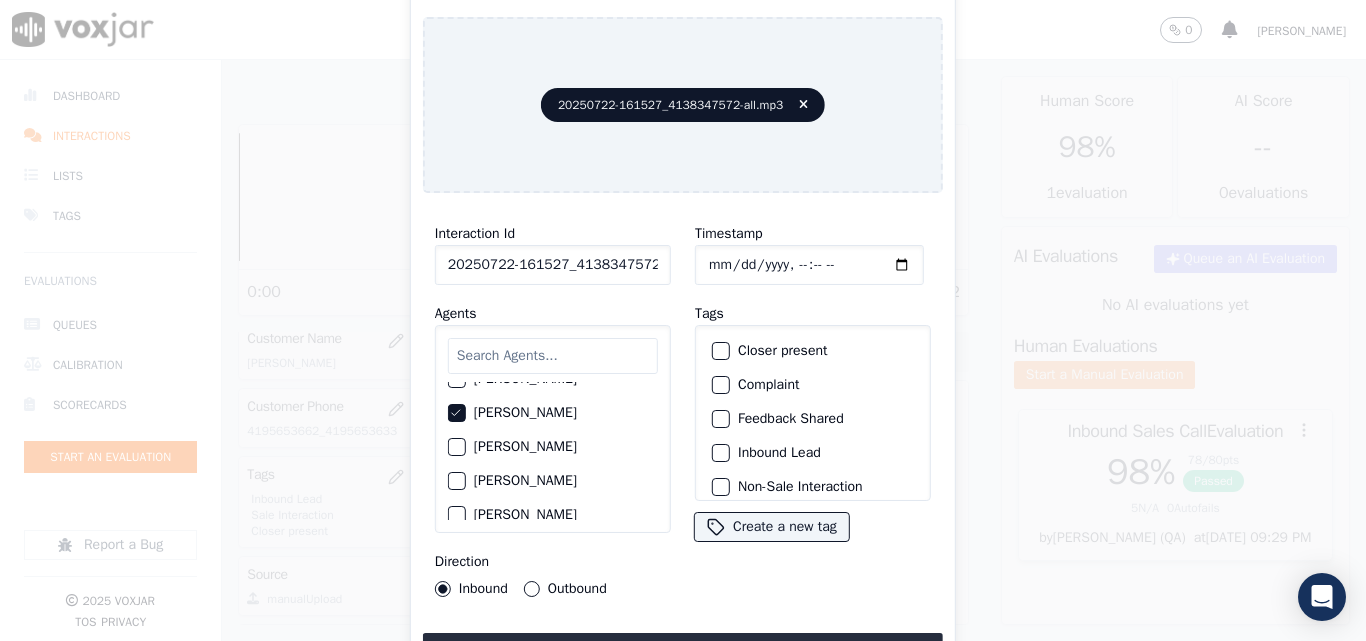click at bounding box center [720, 351] 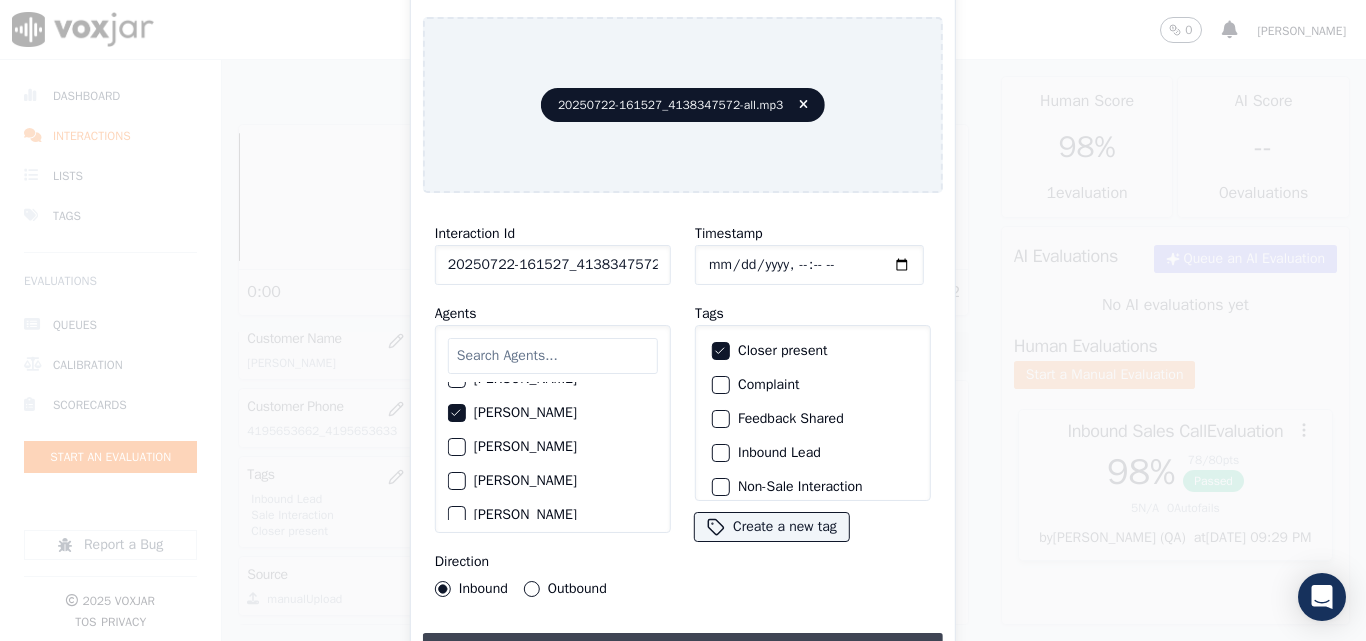 click on "Upload interaction to start evaluation" at bounding box center [683, 651] 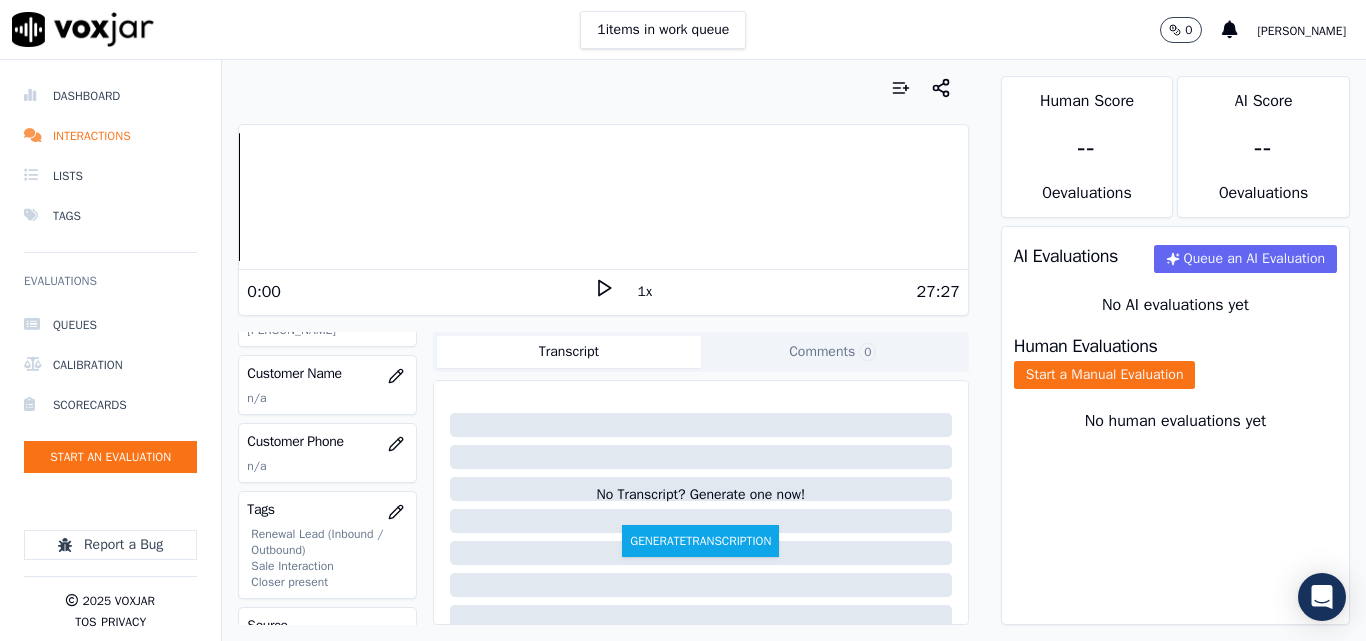 scroll, scrollTop: 300, scrollLeft: 0, axis: vertical 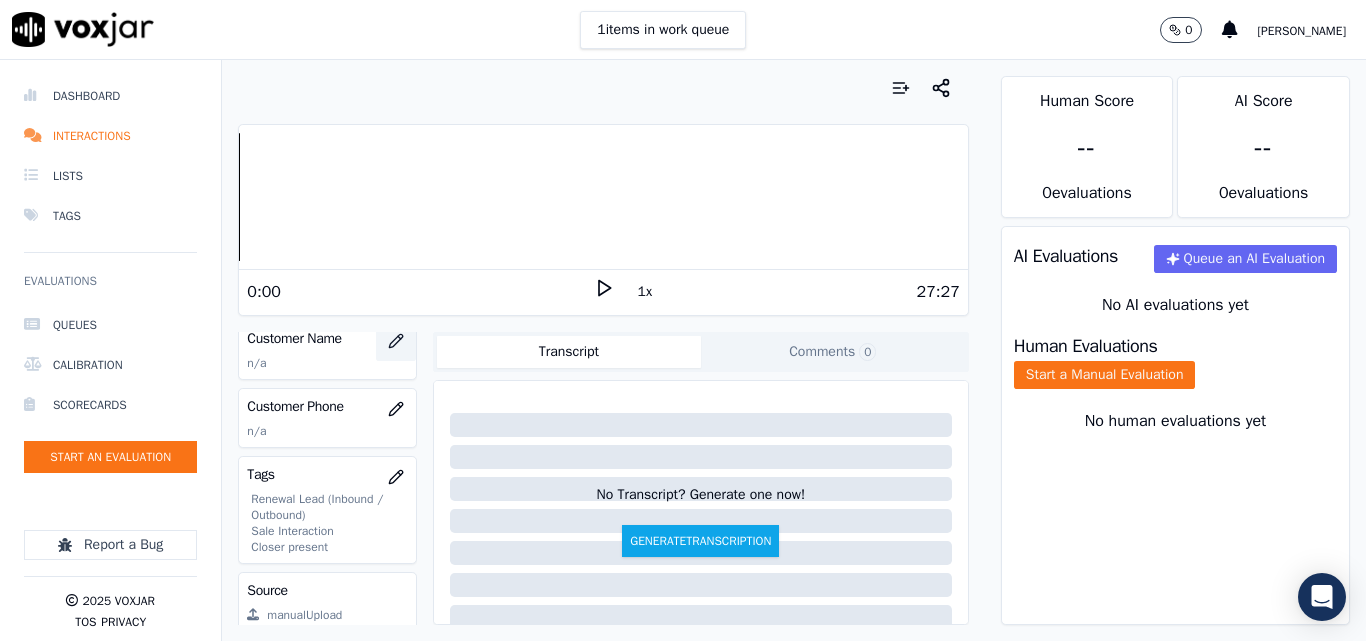 click 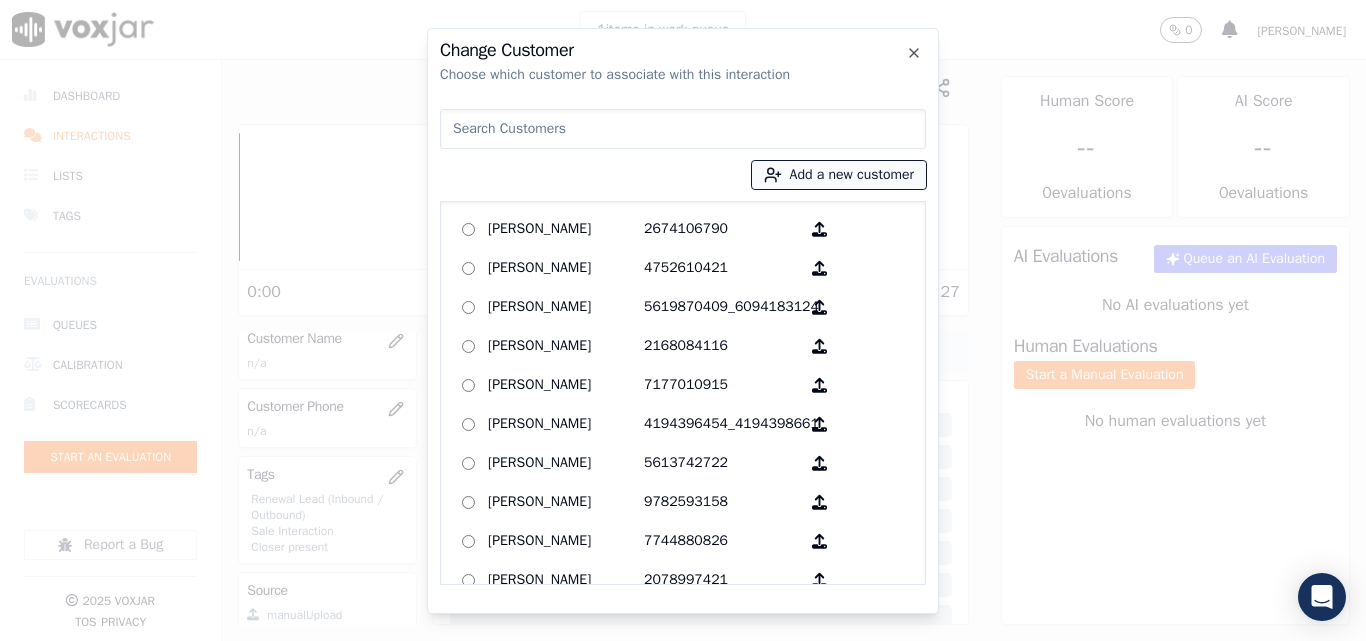 click on "Add a new customer" at bounding box center [839, 175] 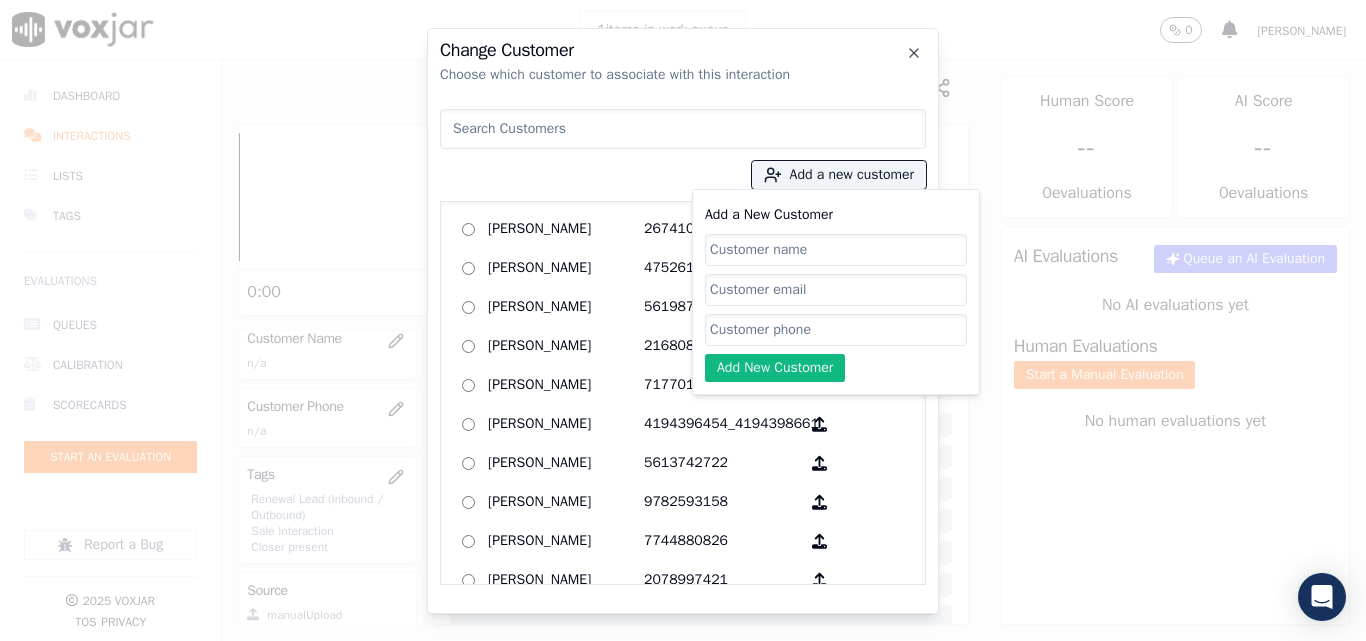click on "Add a New Customer" 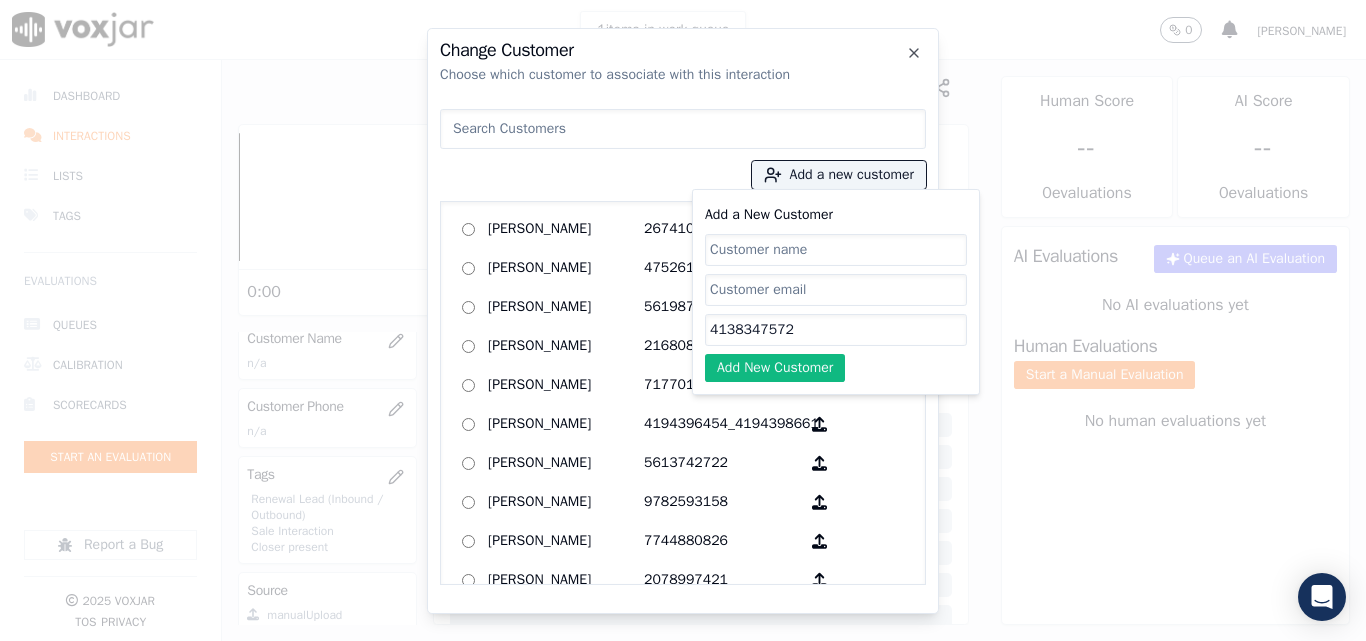 type on "4138347572" 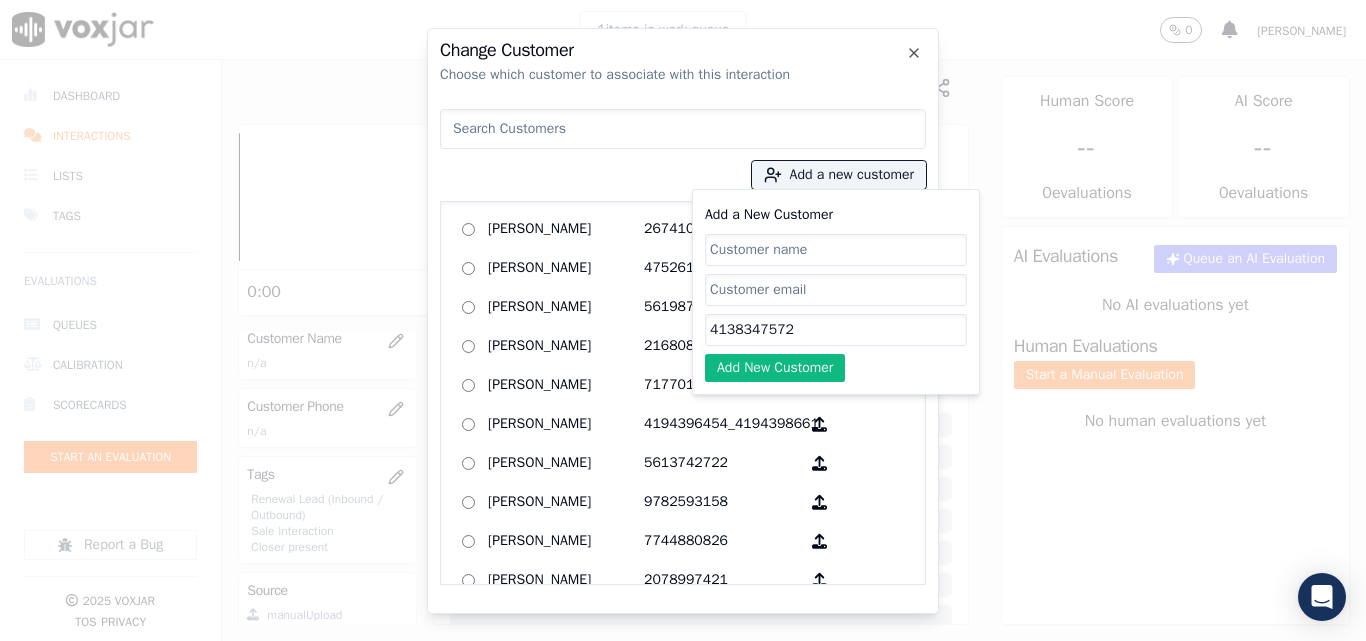 click on "Add a New Customer" 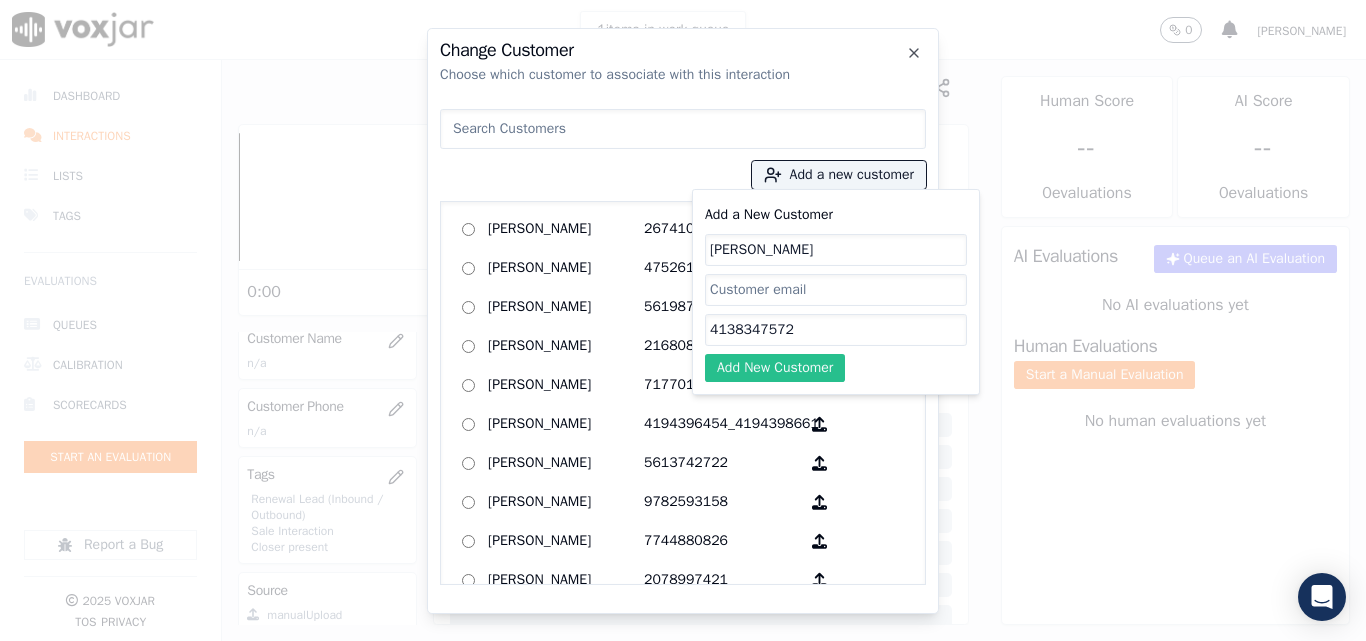 type on "ROBERT E SHAW" 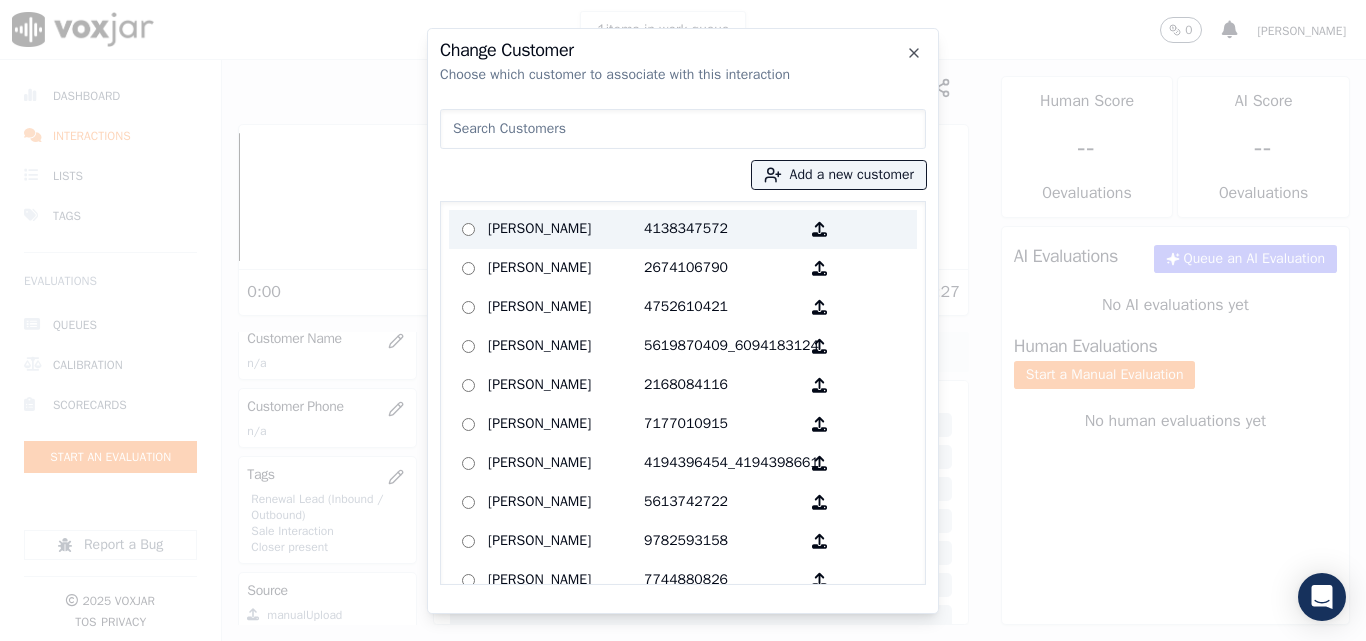 click on "ROBERT E SHAW" at bounding box center [566, 229] 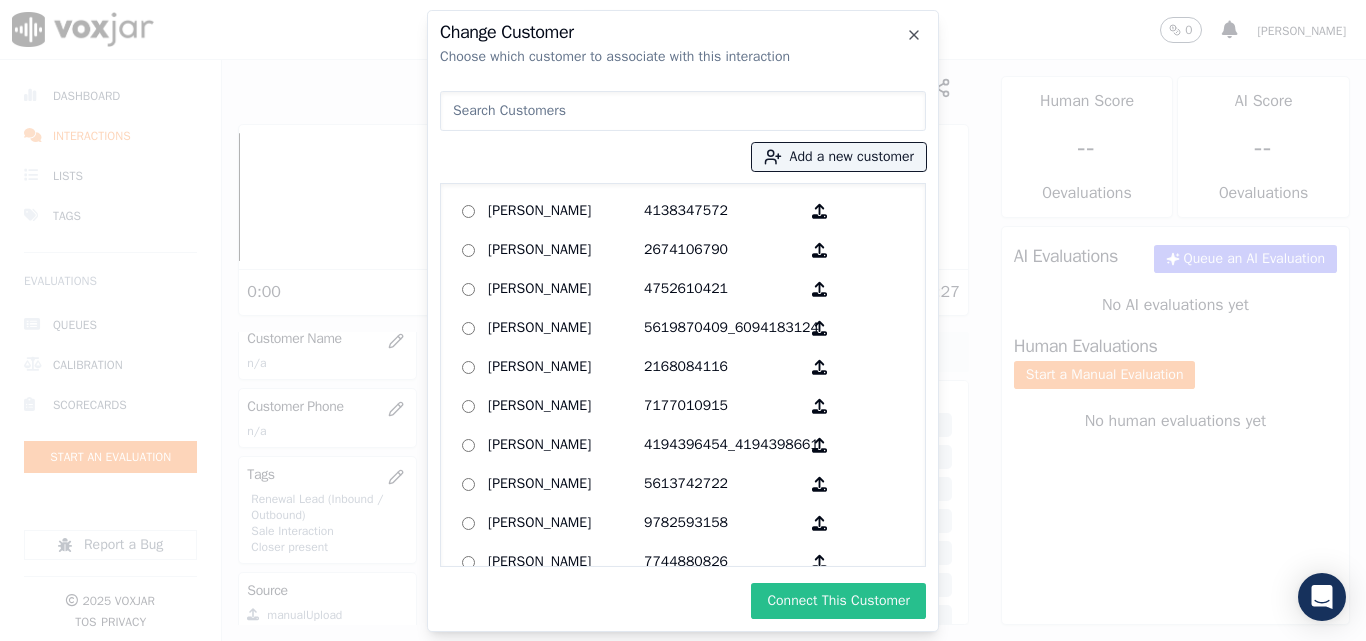 click on "Connect This Customer" at bounding box center (838, 601) 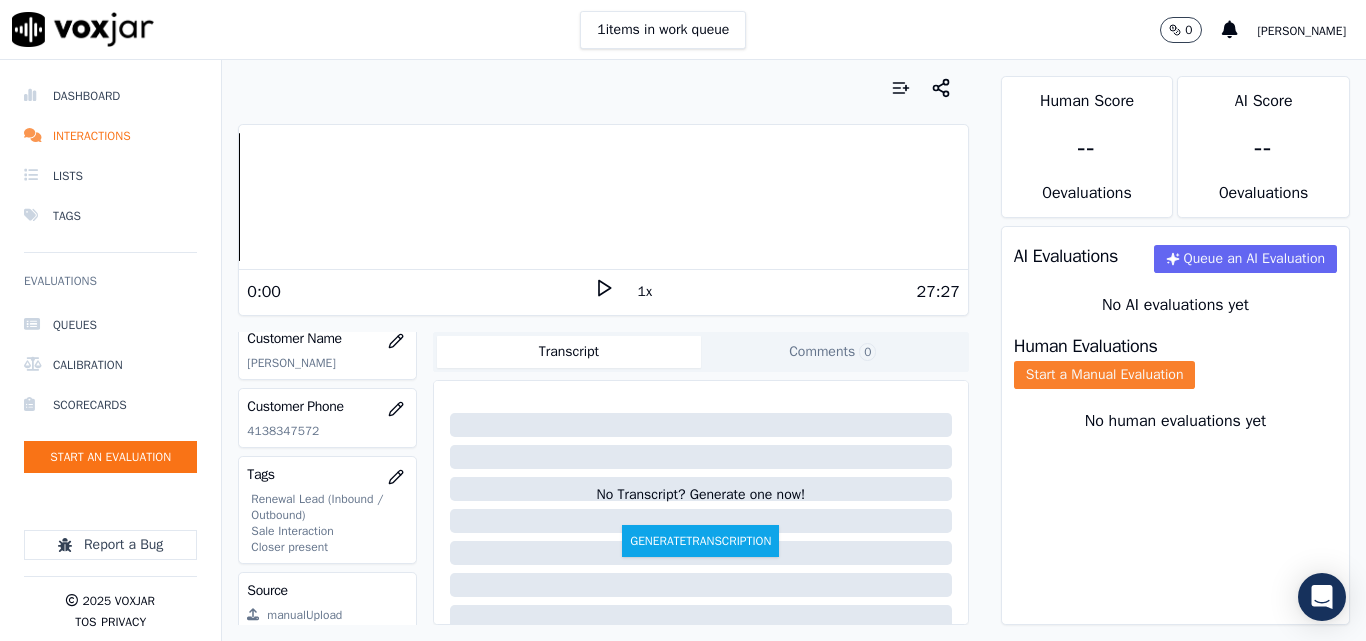 click on "Start a Manual Evaluation" 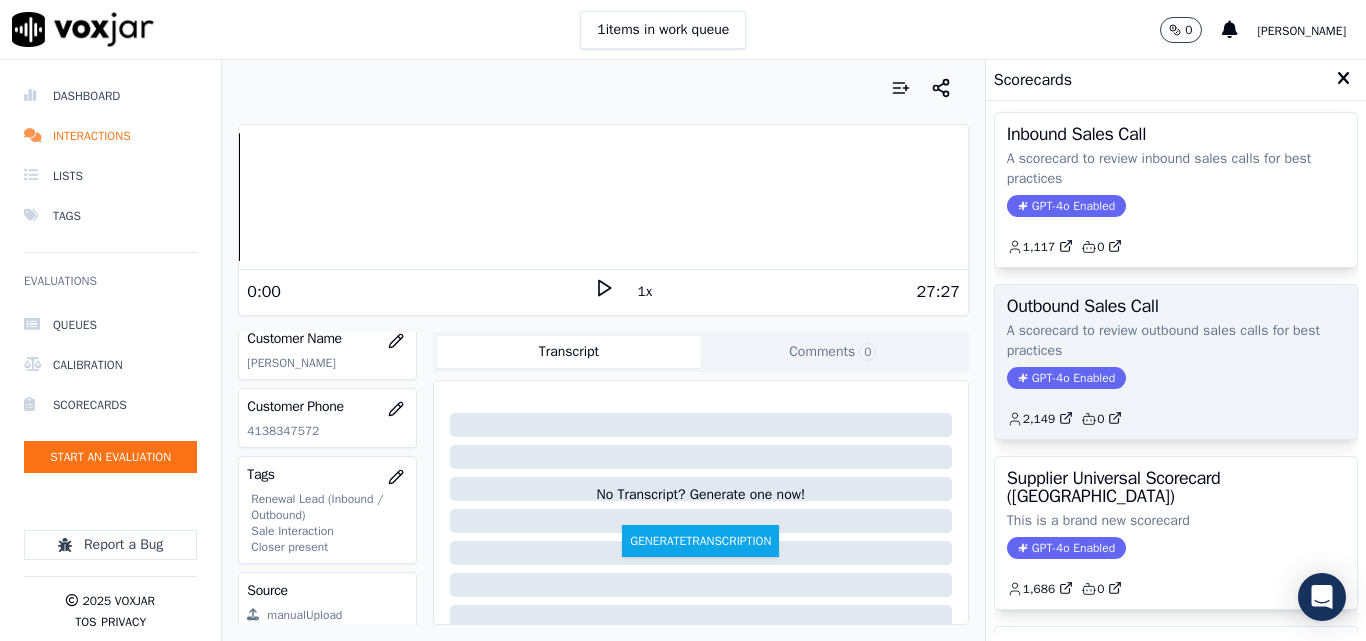 scroll, scrollTop: 200, scrollLeft: 0, axis: vertical 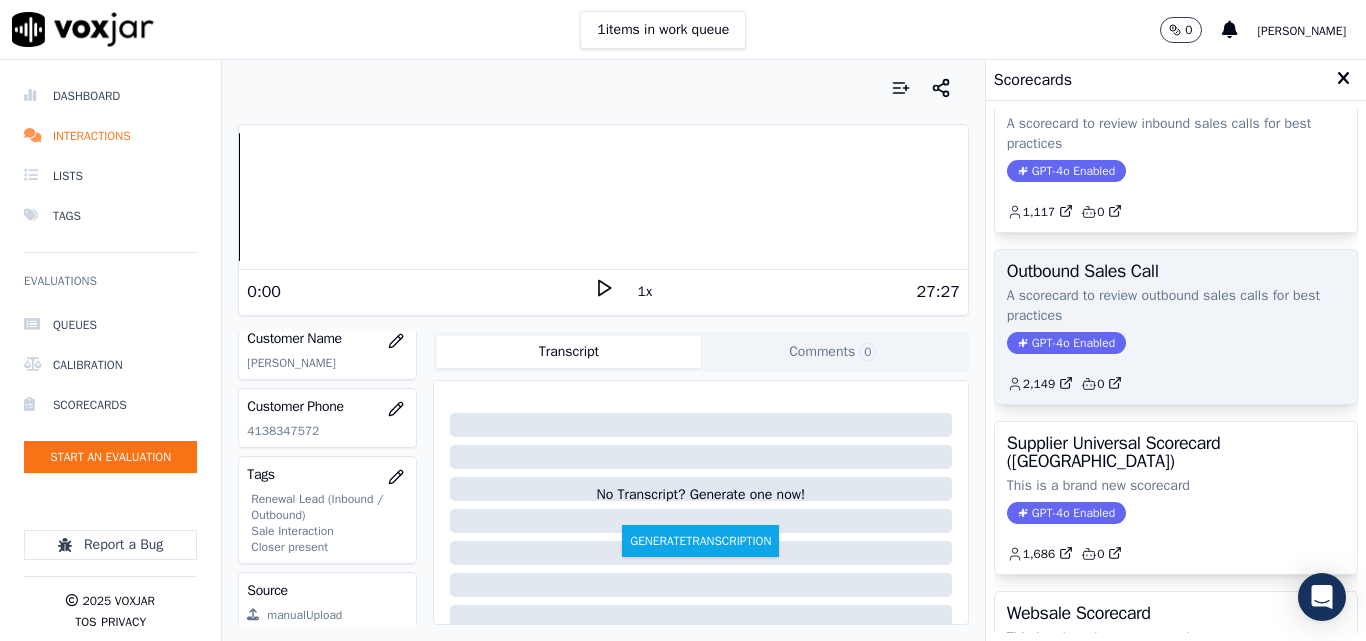 click on "Outbound Sales Call   A scorecard to review outbound sales calls for best practices     GPT-4o Enabled       2,149         0" at bounding box center (1176, 327) 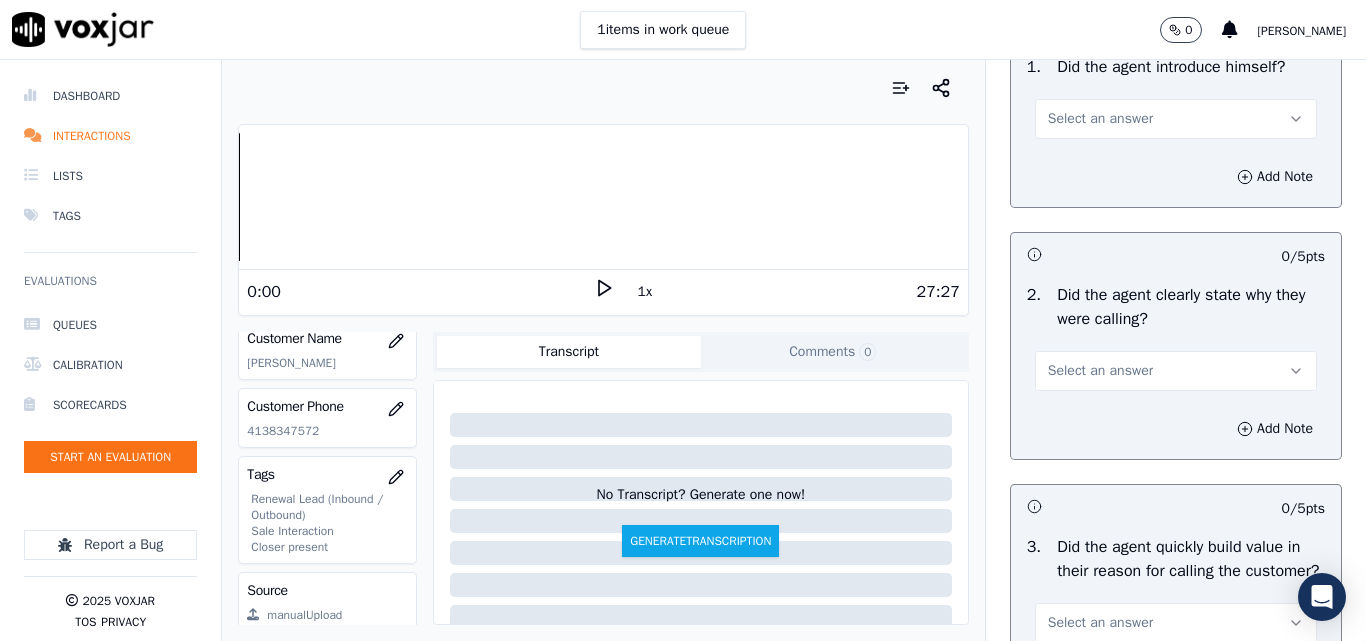 scroll, scrollTop: 200, scrollLeft: 0, axis: vertical 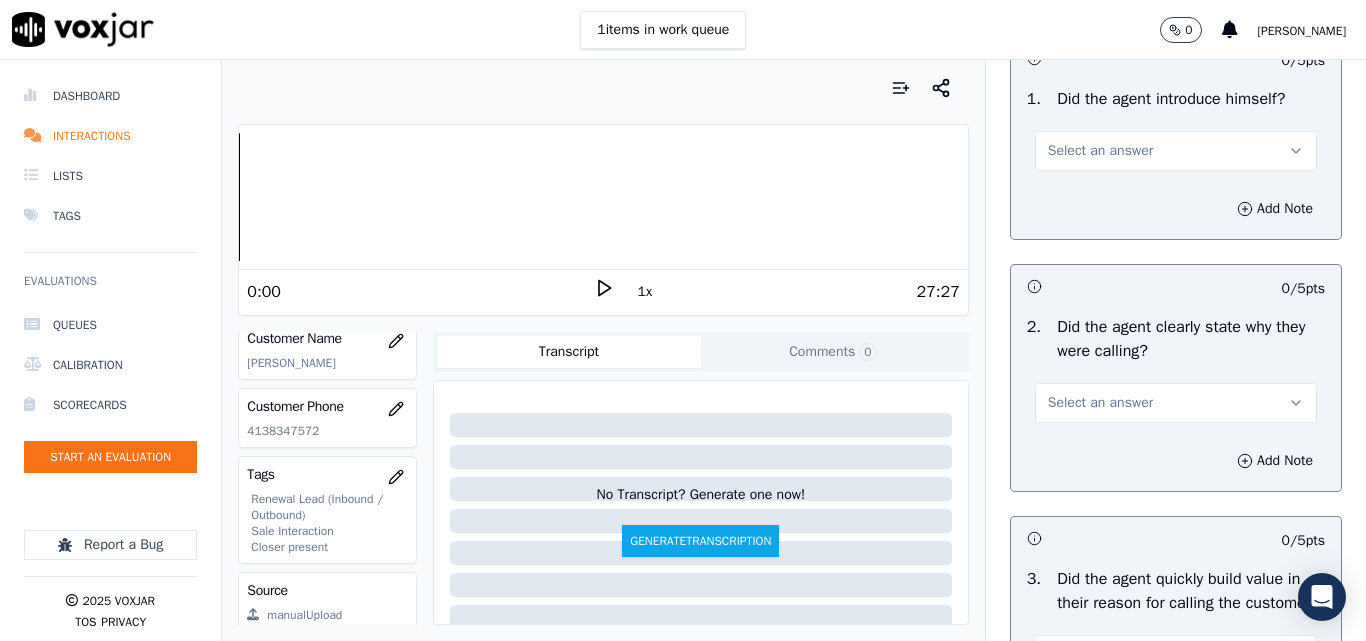 click on "Select an answer" at bounding box center (1100, 151) 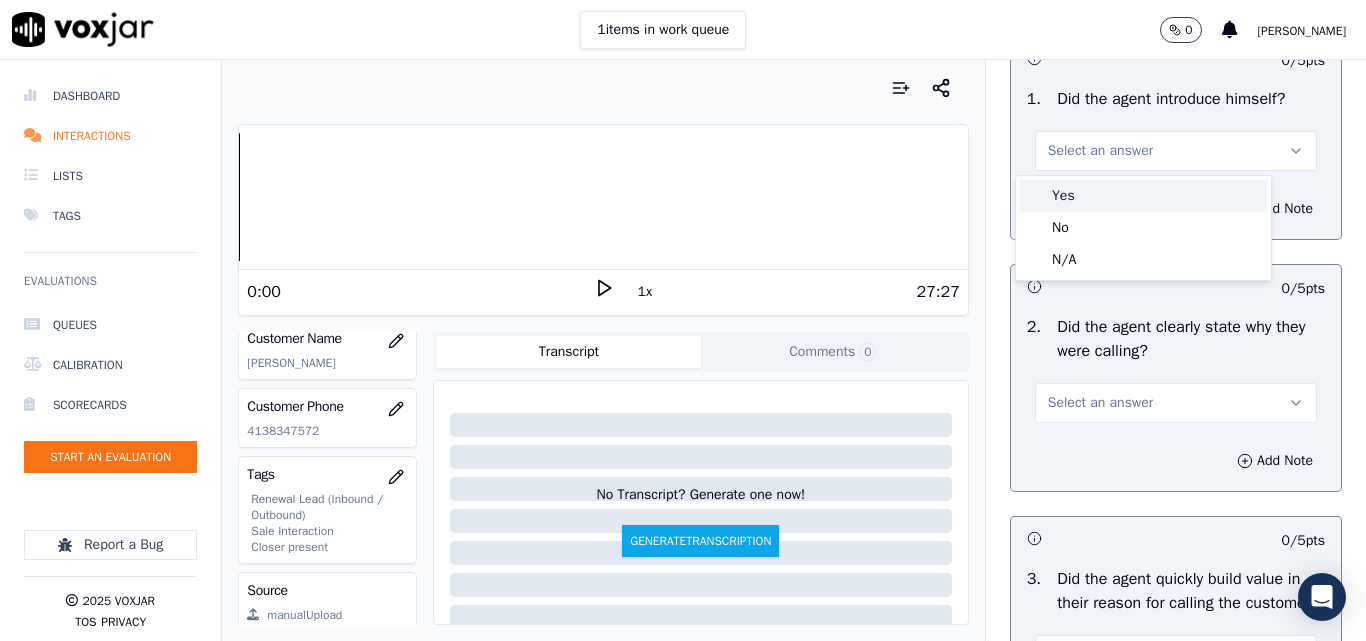 click on "Yes" at bounding box center (1143, 196) 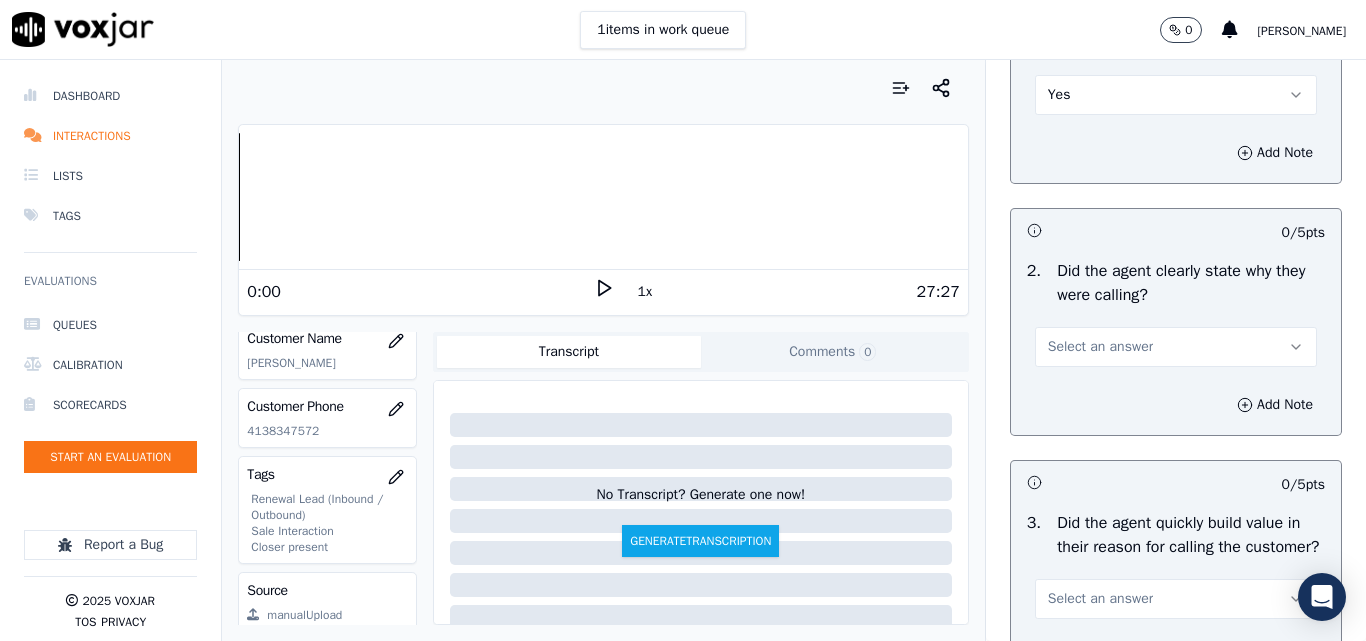 scroll, scrollTop: 300, scrollLeft: 0, axis: vertical 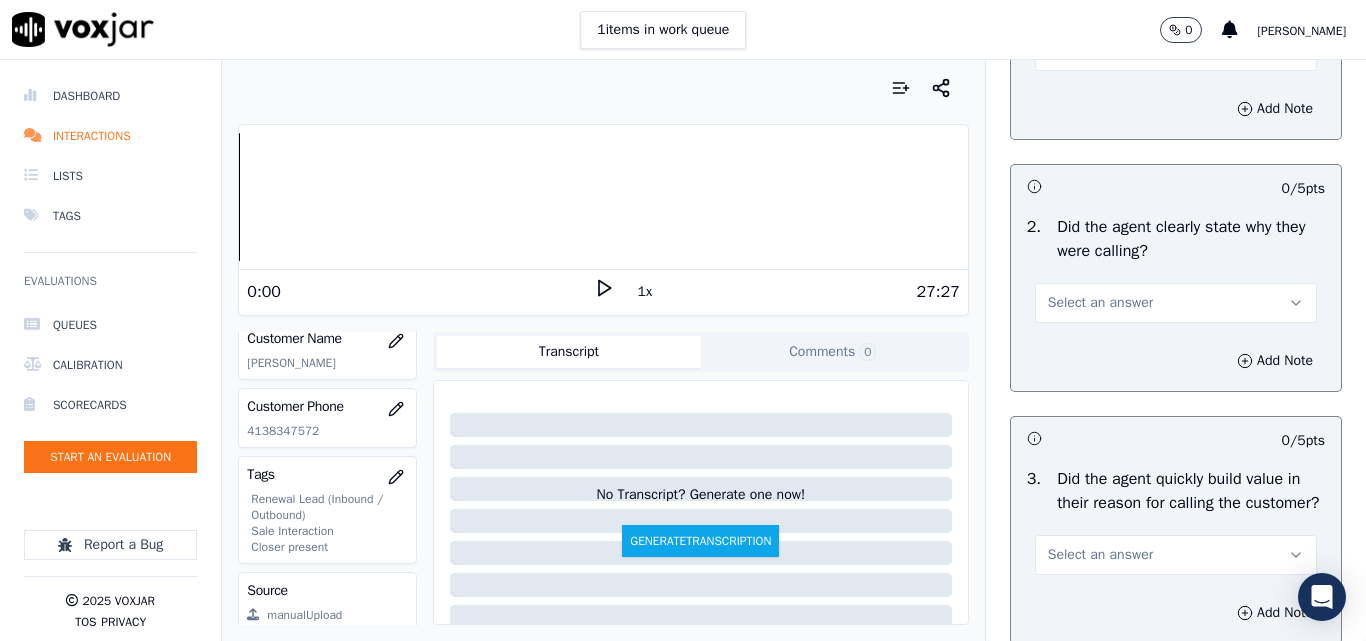 click on "Select an answer" at bounding box center [1100, 303] 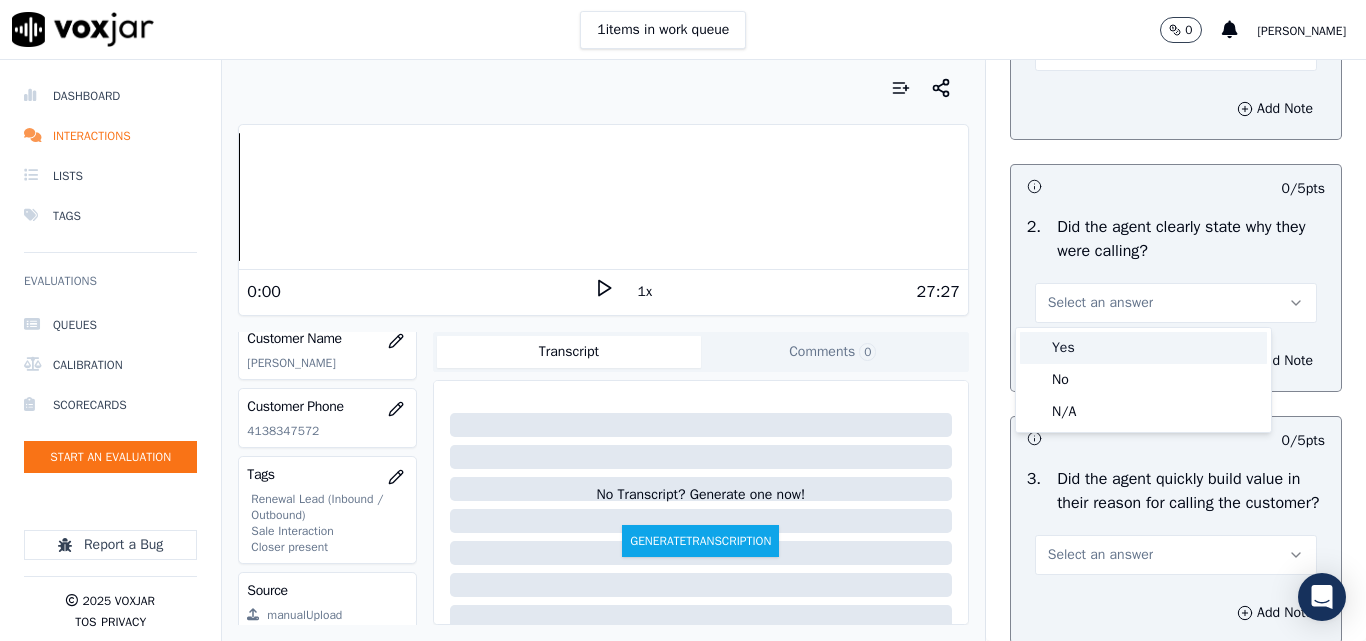 click on "Yes" at bounding box center (1143, 348) 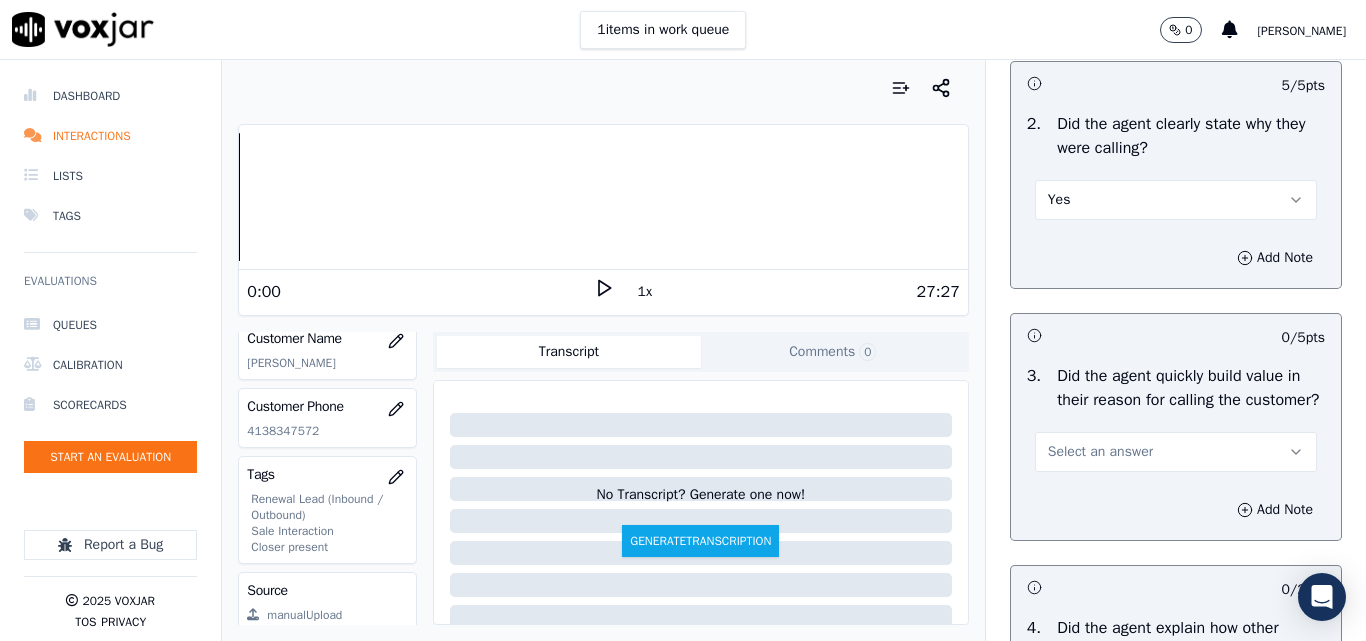 scroll, scrollTop: 500, scrollLeft: 0, axis: vertical 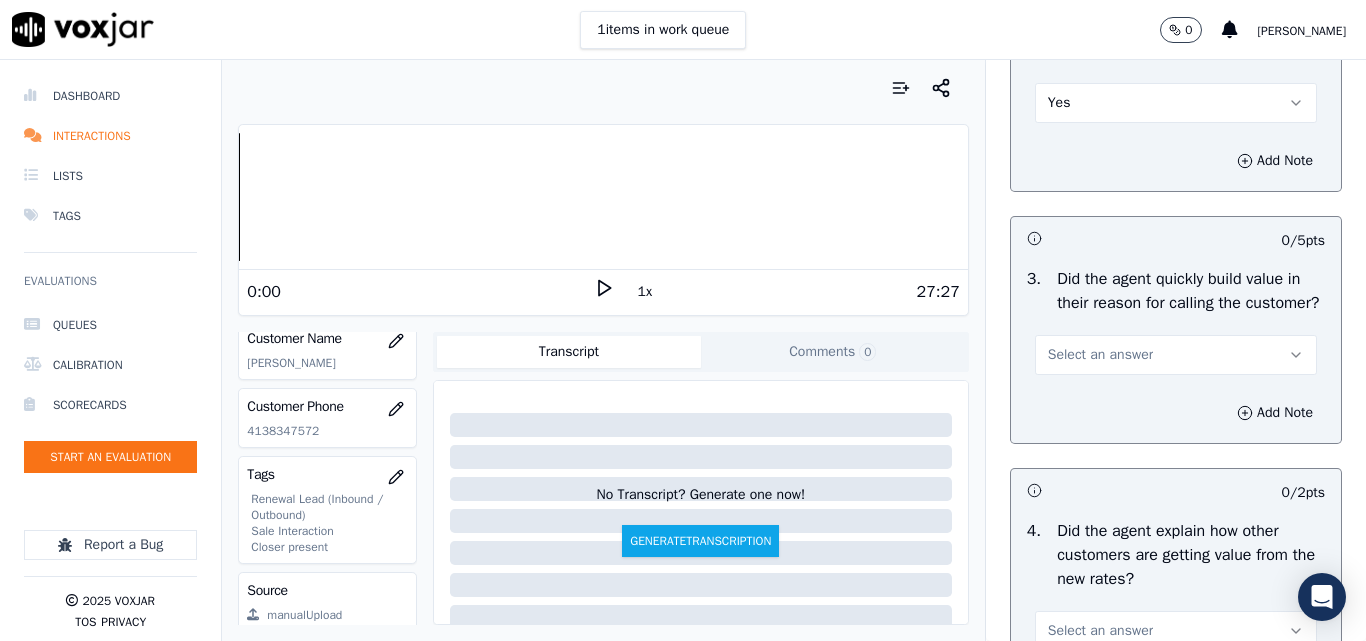 click on "Select an answer" at bounding box center [1100, 355] 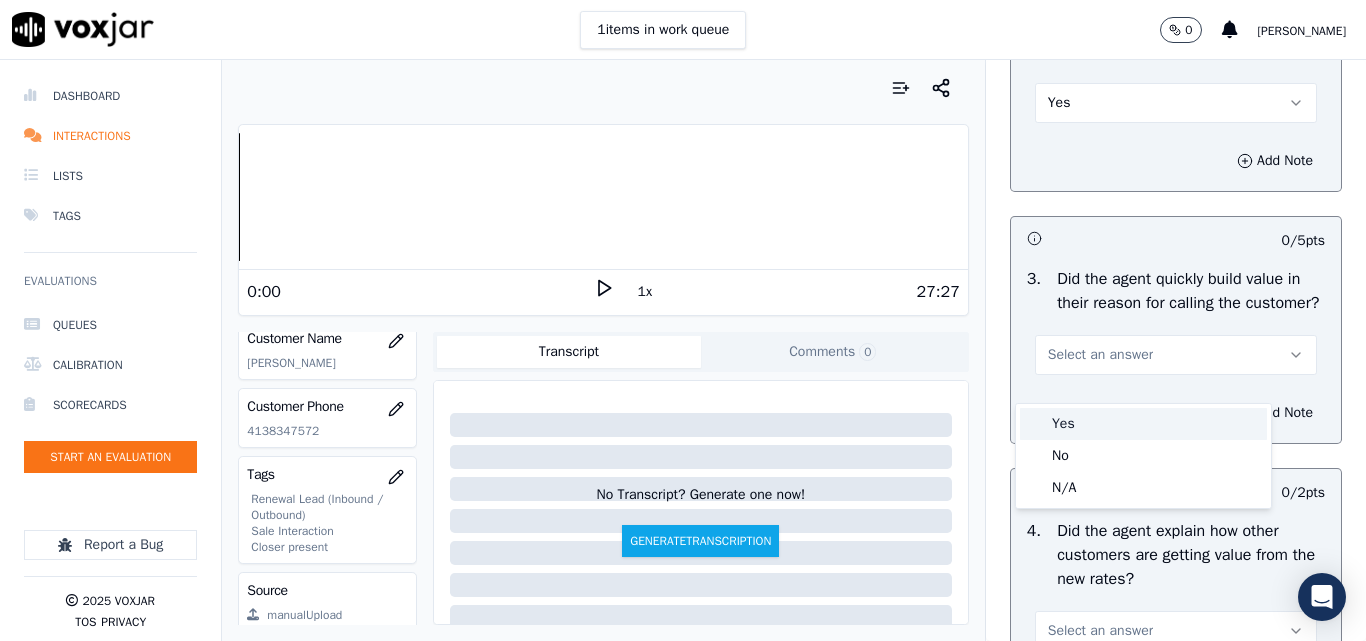 click on "Yes" at bounding box center [1143, 424] 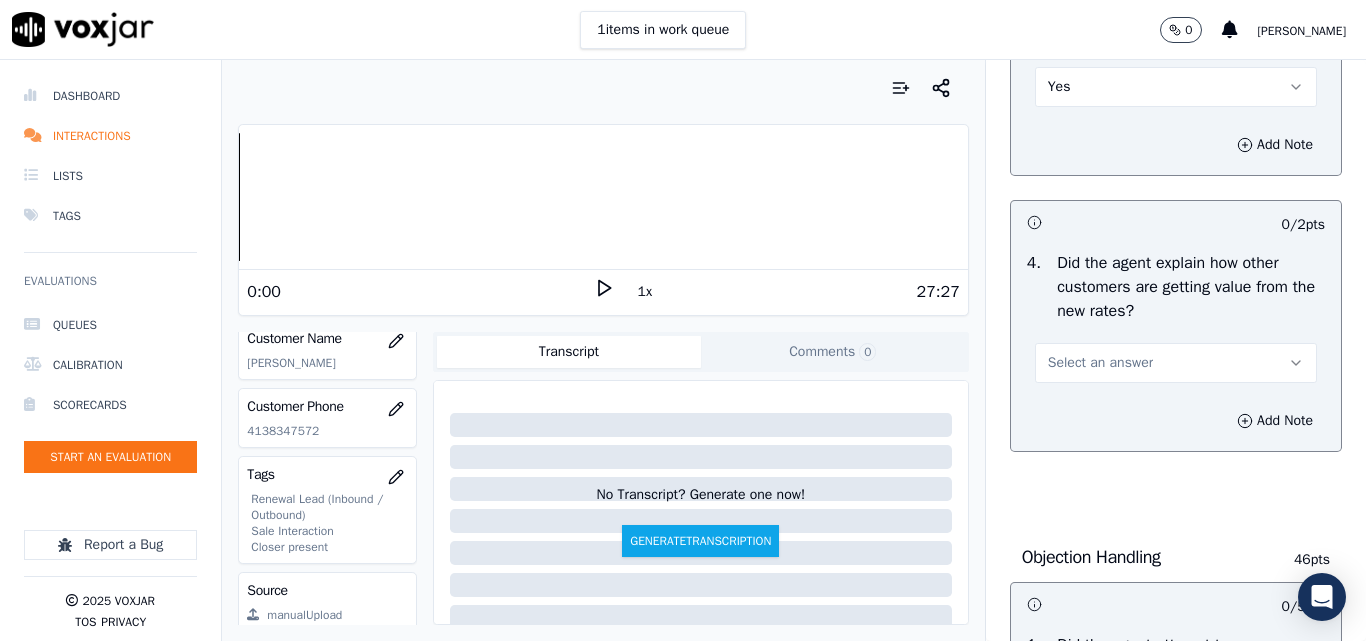 scroll, scrollTop: 800, scrollLeft: 0, axis: vertical 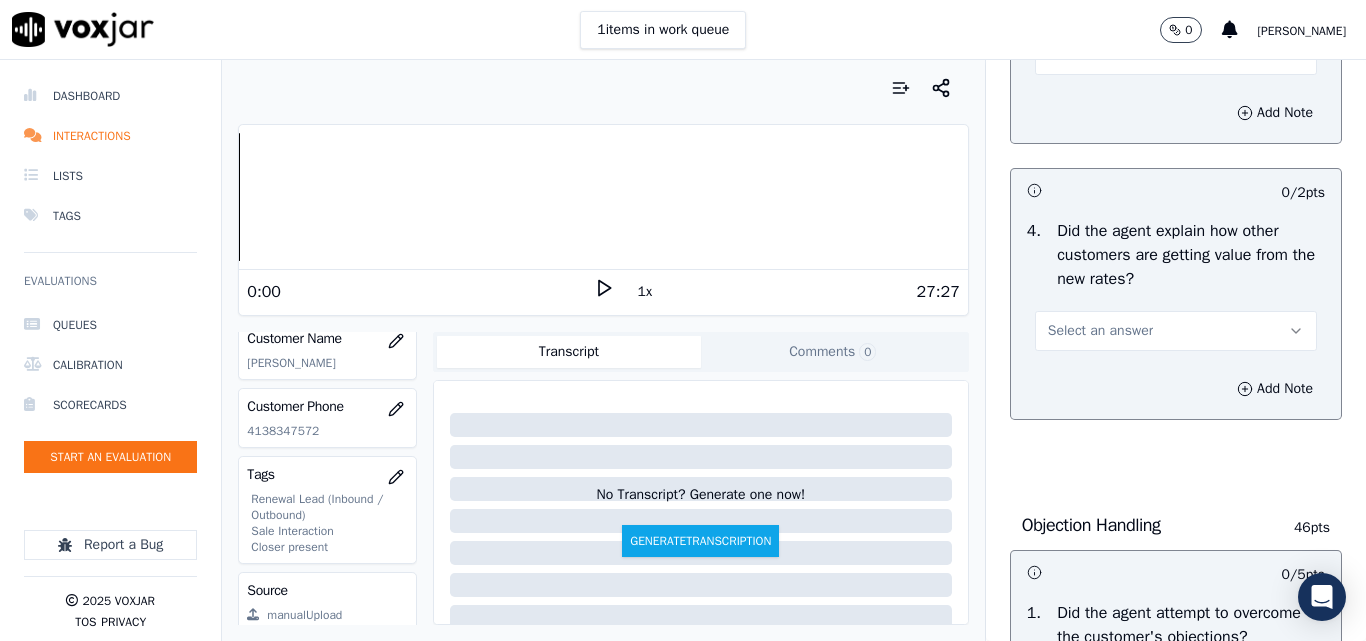 click on "Select an answer" at bounding box center [1100, 331] 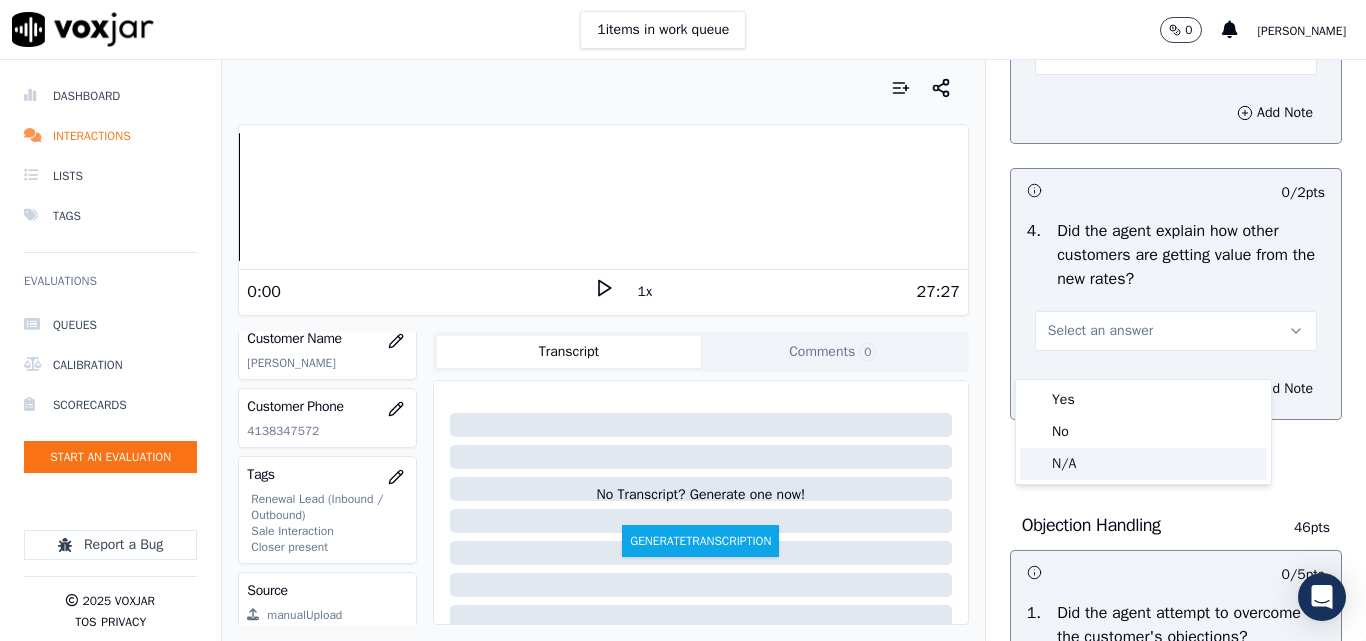 click on "N/A" 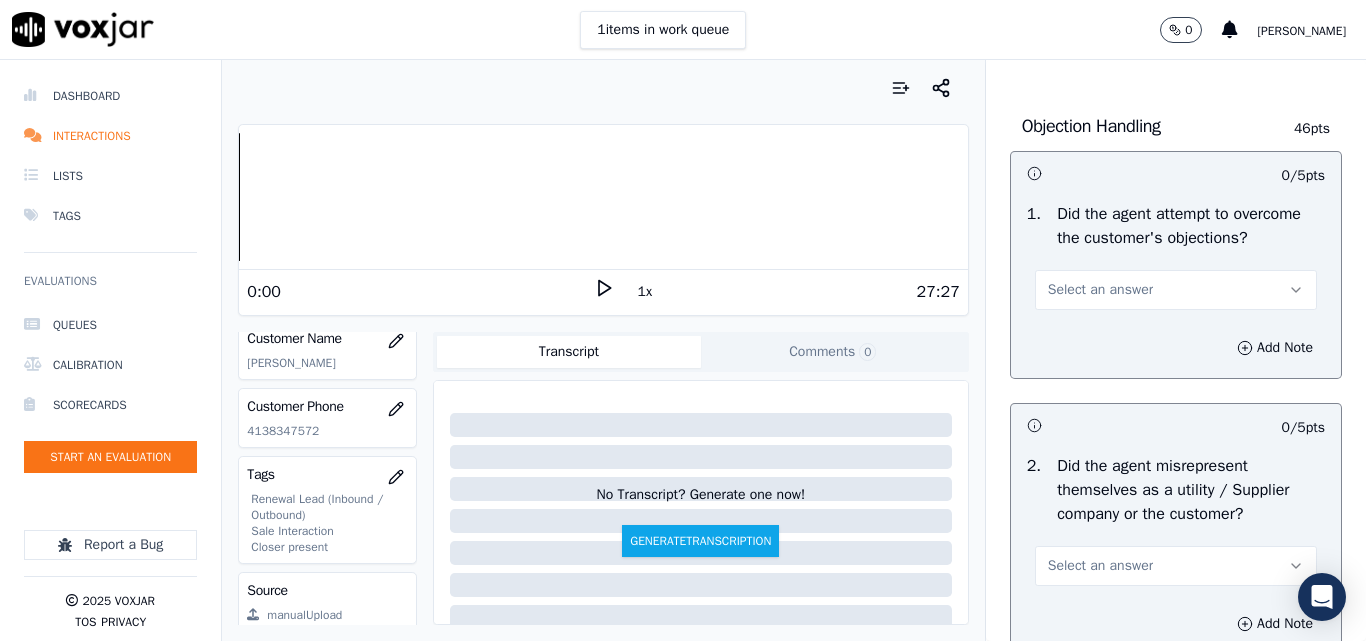 scroll, scrollTop: 1200, scrollLeft: 0, axis: vertical 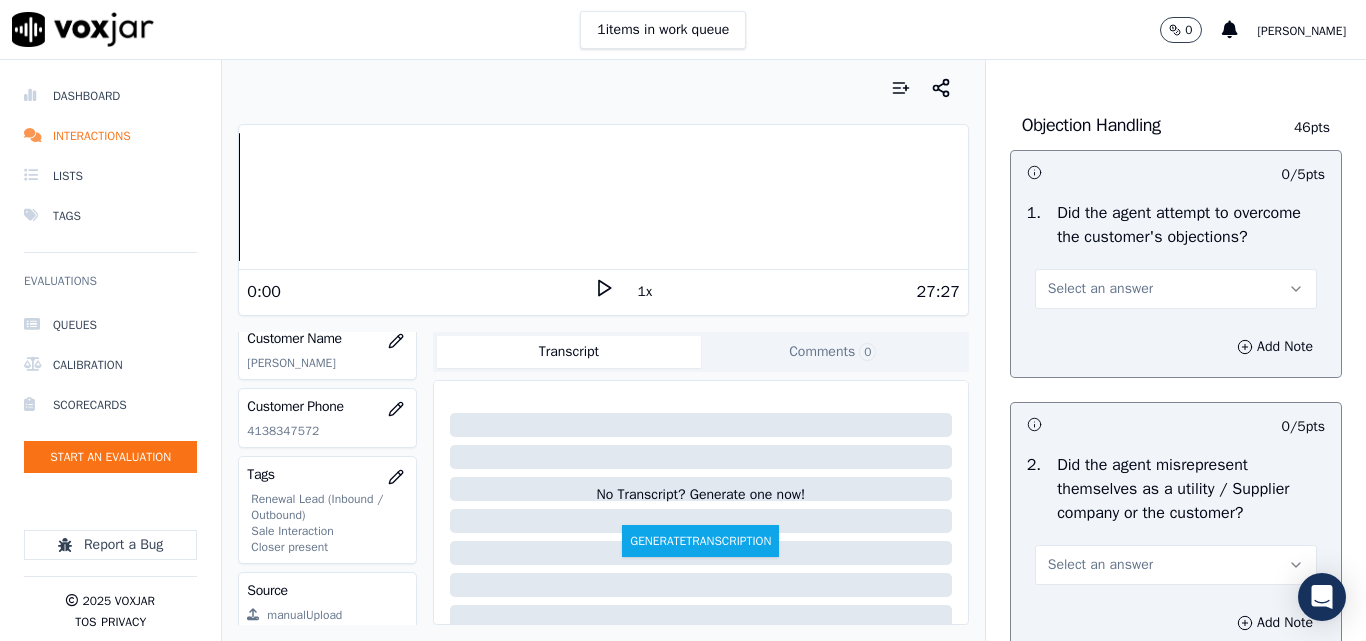 click on "Select an answer" at bounding box center (1100, 289) 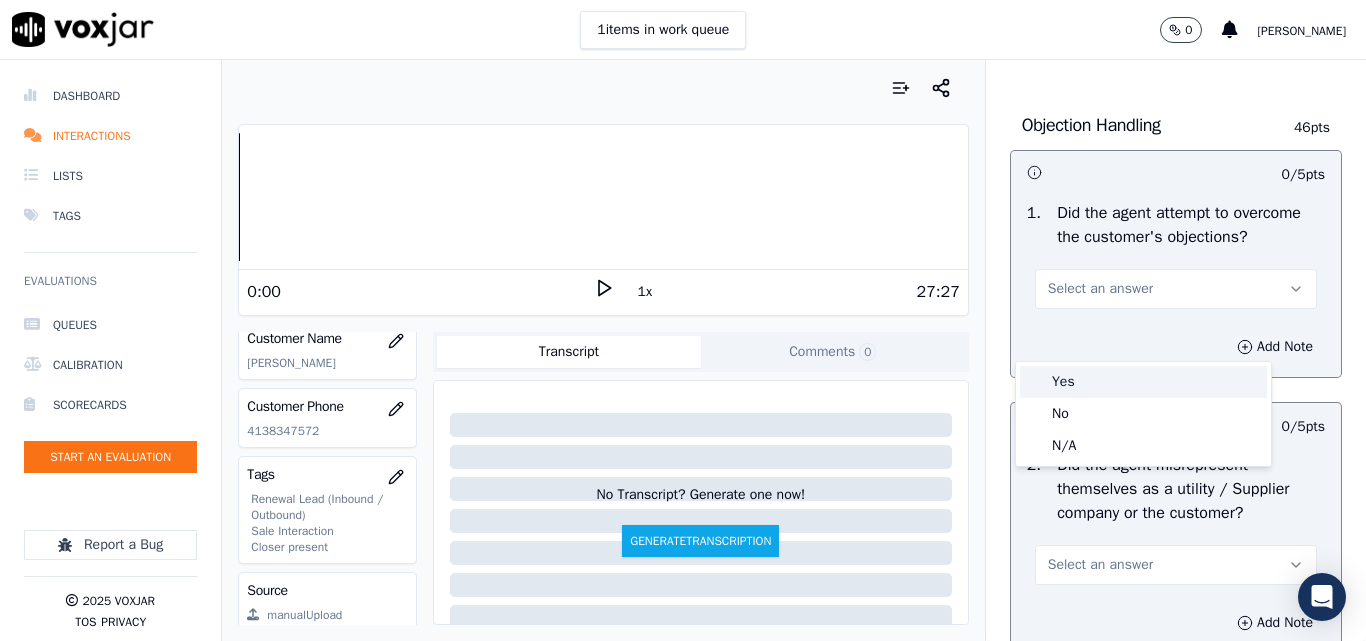 click on "Yes" at bounding box center (1143, 382) 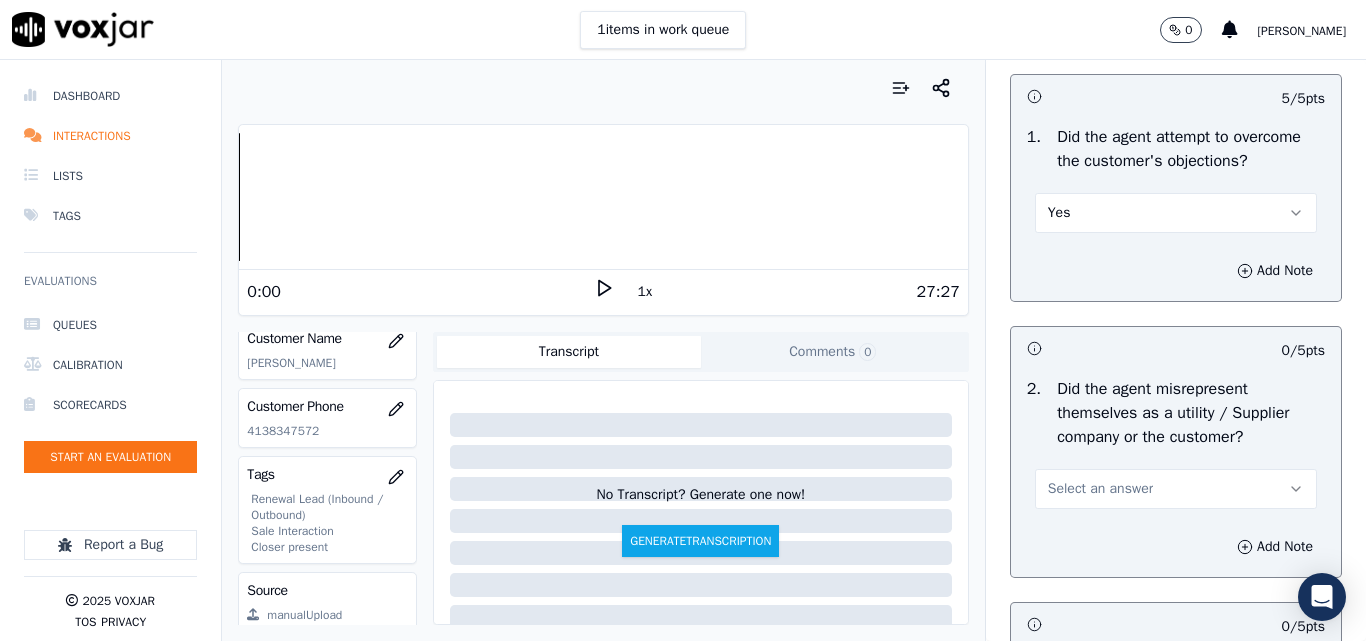 scroll, scrollTop: 1500, scrollLeft: 0, axis: vertical 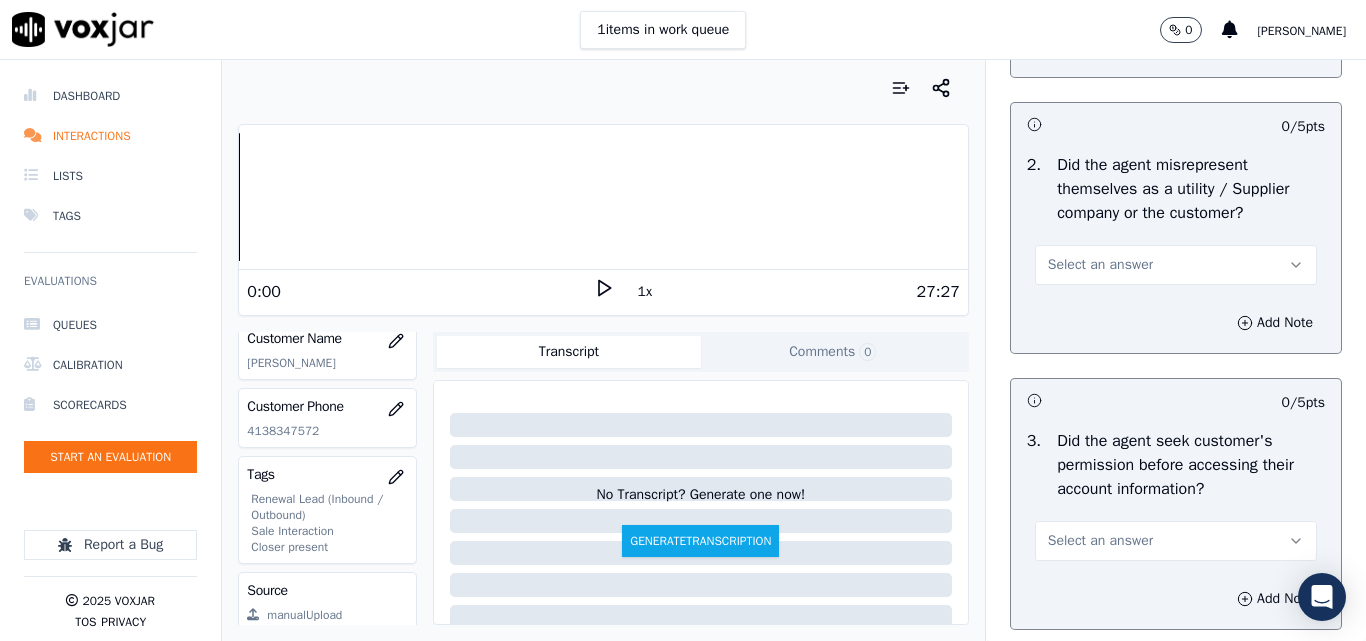 click on "Select an answer" at bounding box center (1100, 265) 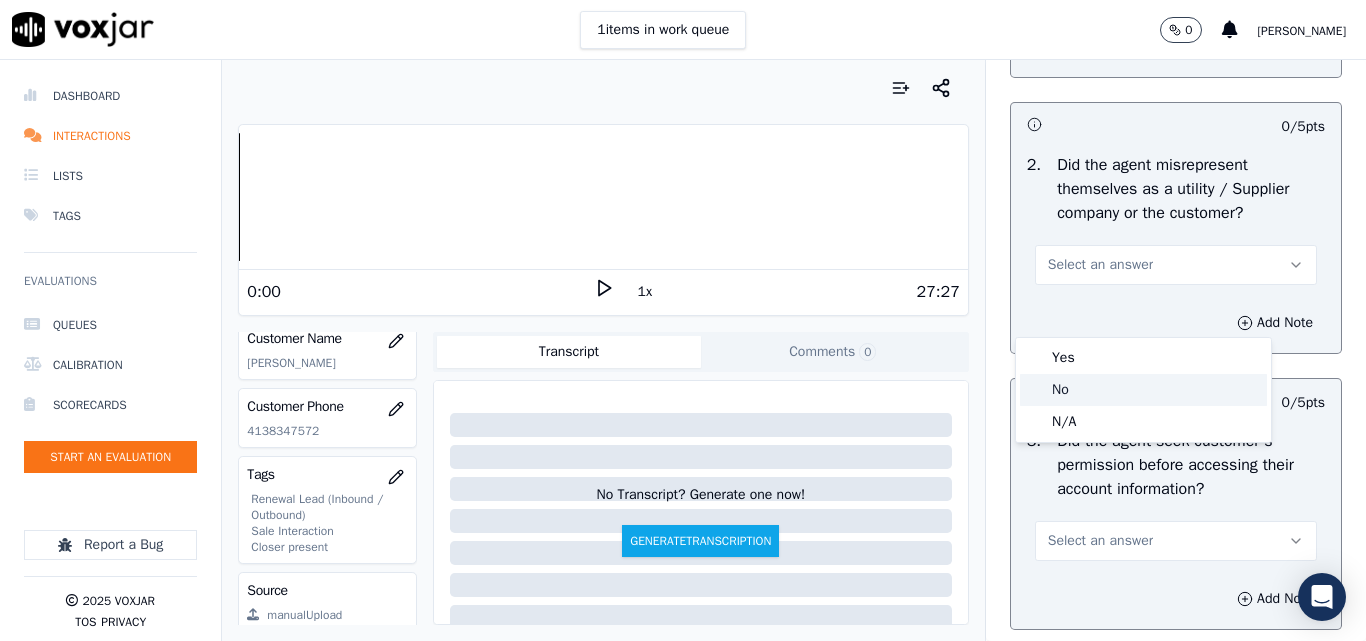 click on "No" 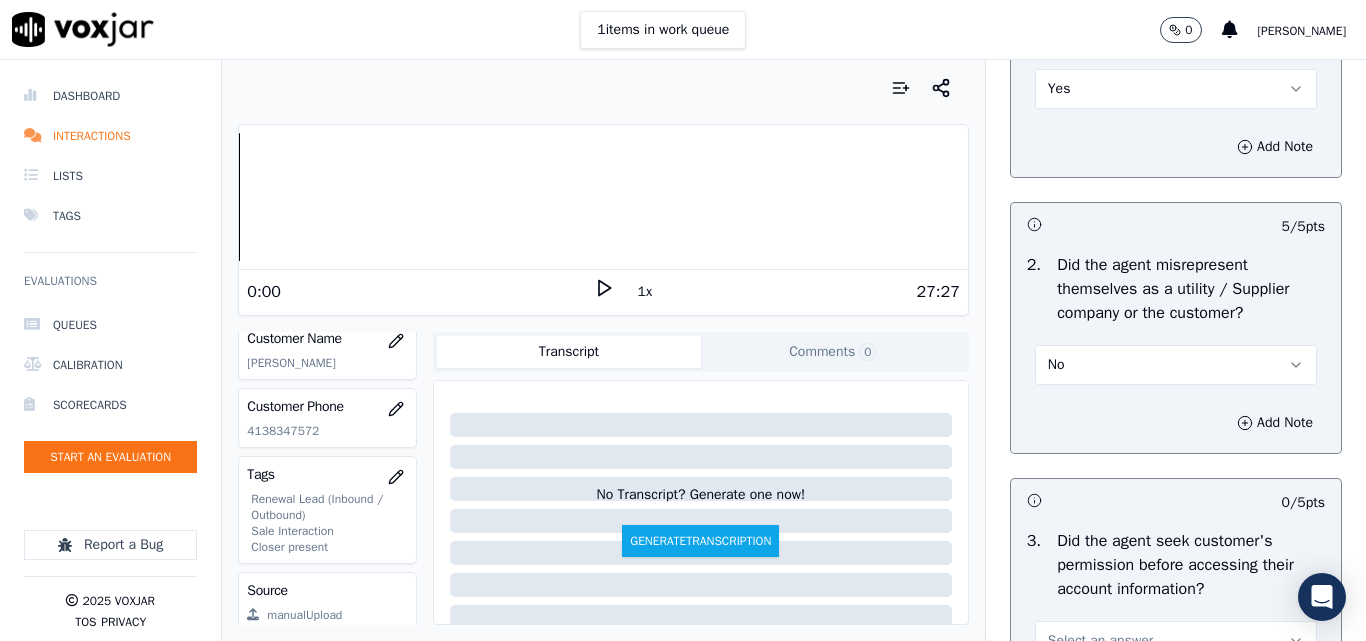 scroll, scrollTop: 1300, scrollLeft: 0, axis: vertical 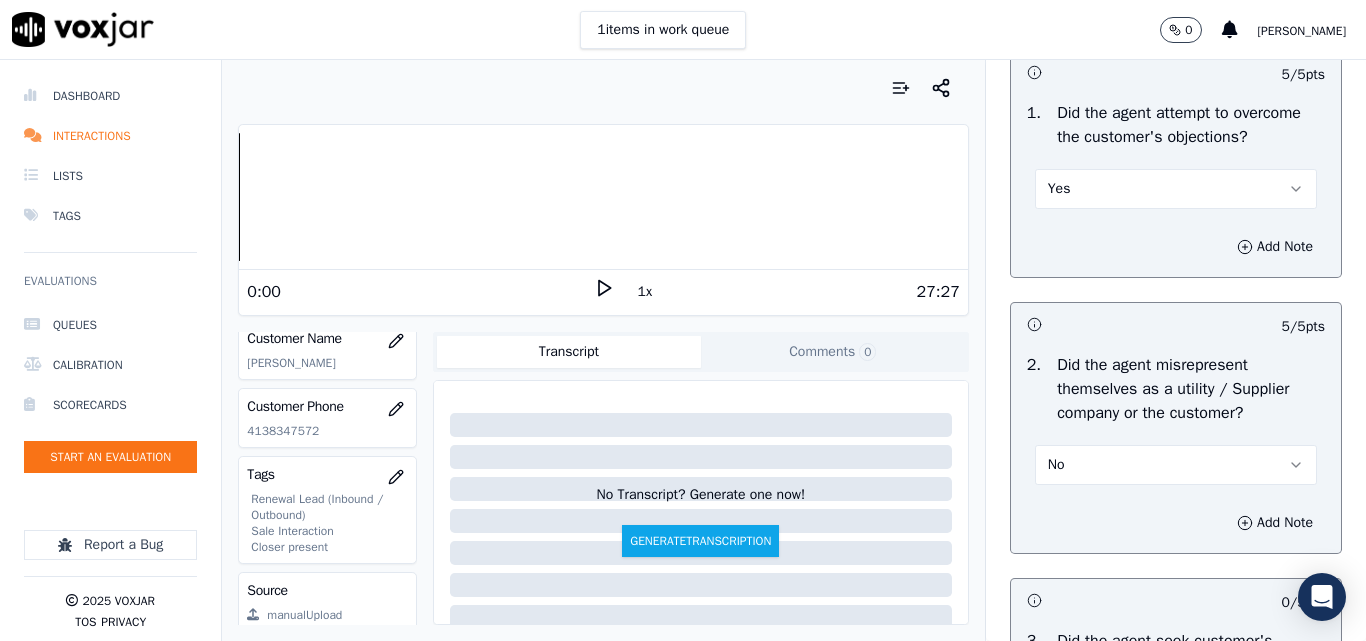 click on "Yes" at bounding box center (1176, 189) 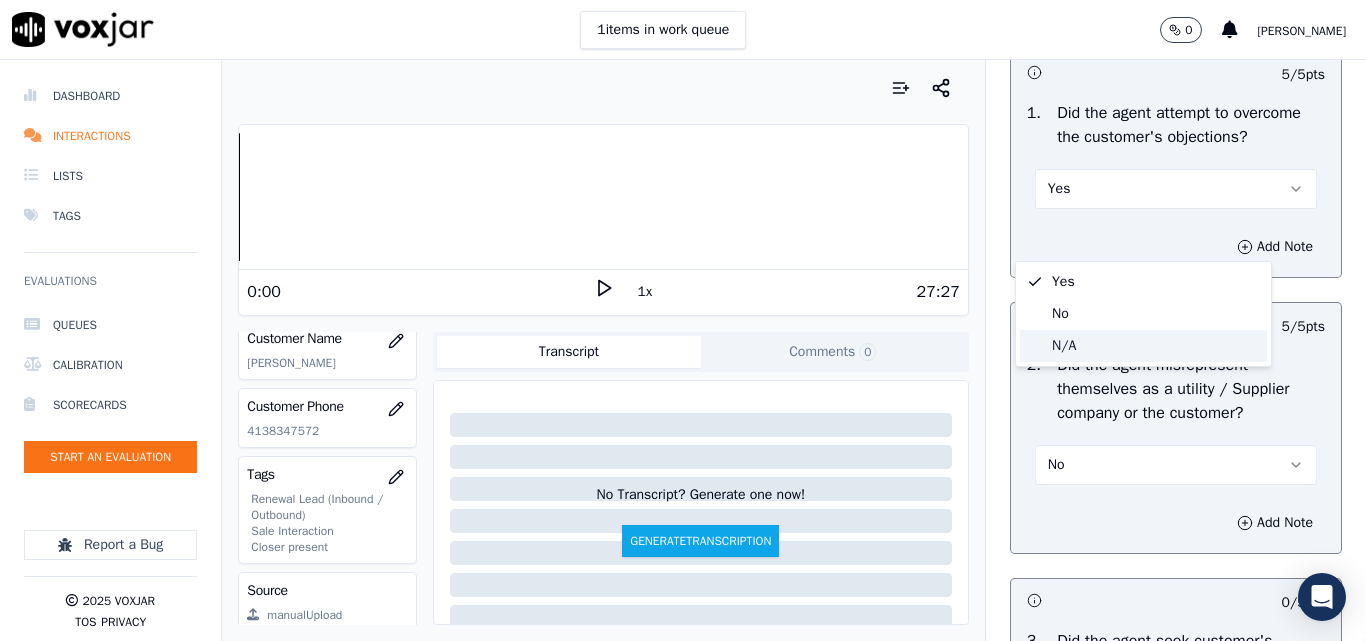 click on "N/A" 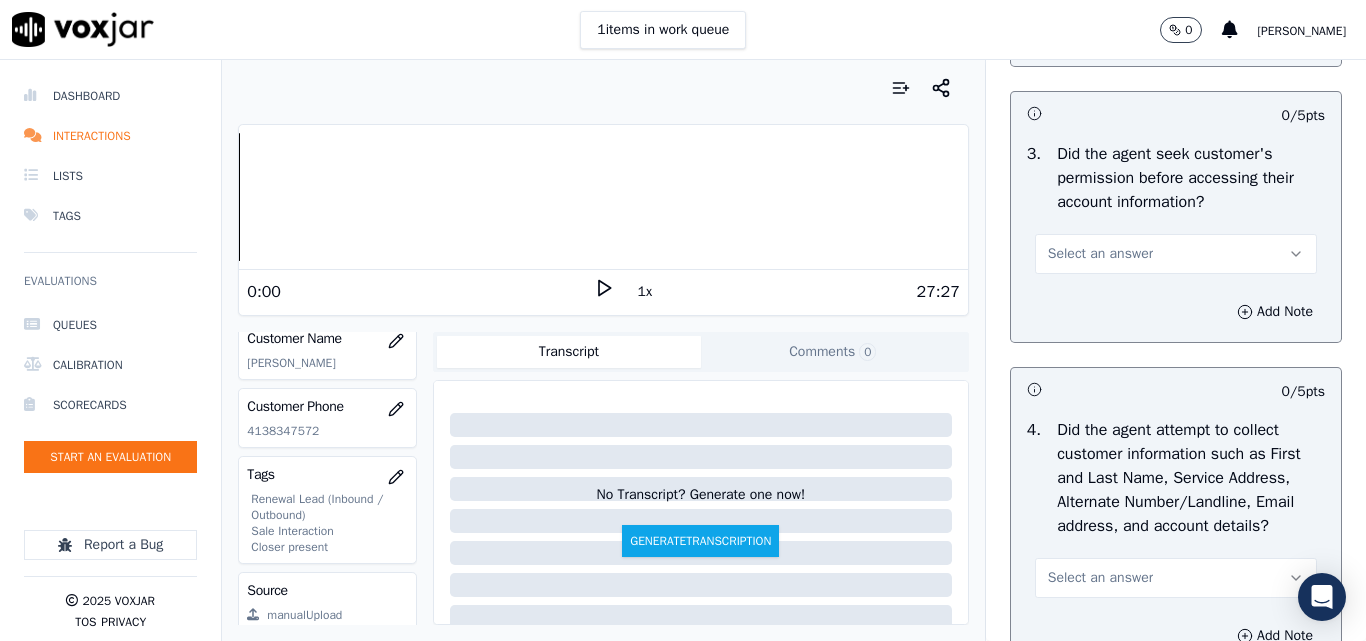 scroll, scrollTop: 1900, scrollLeft: 0, axis: vertical 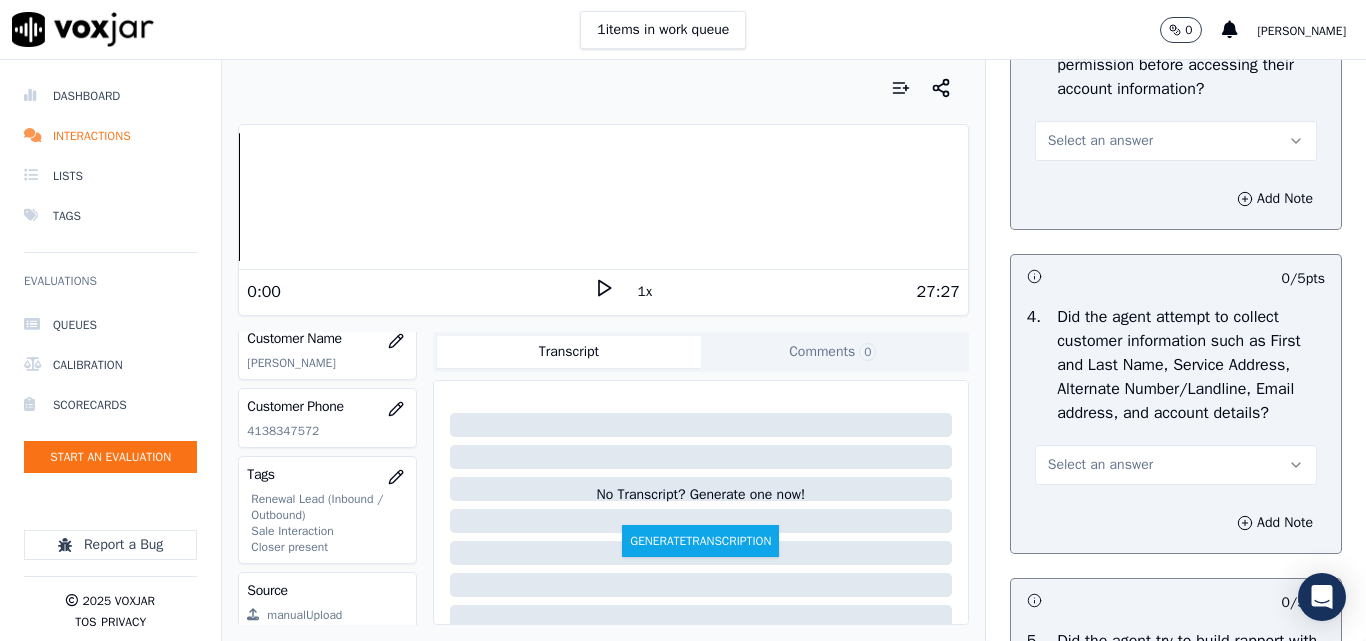 click on "Select an answer" at bounding box center (1100, 141) 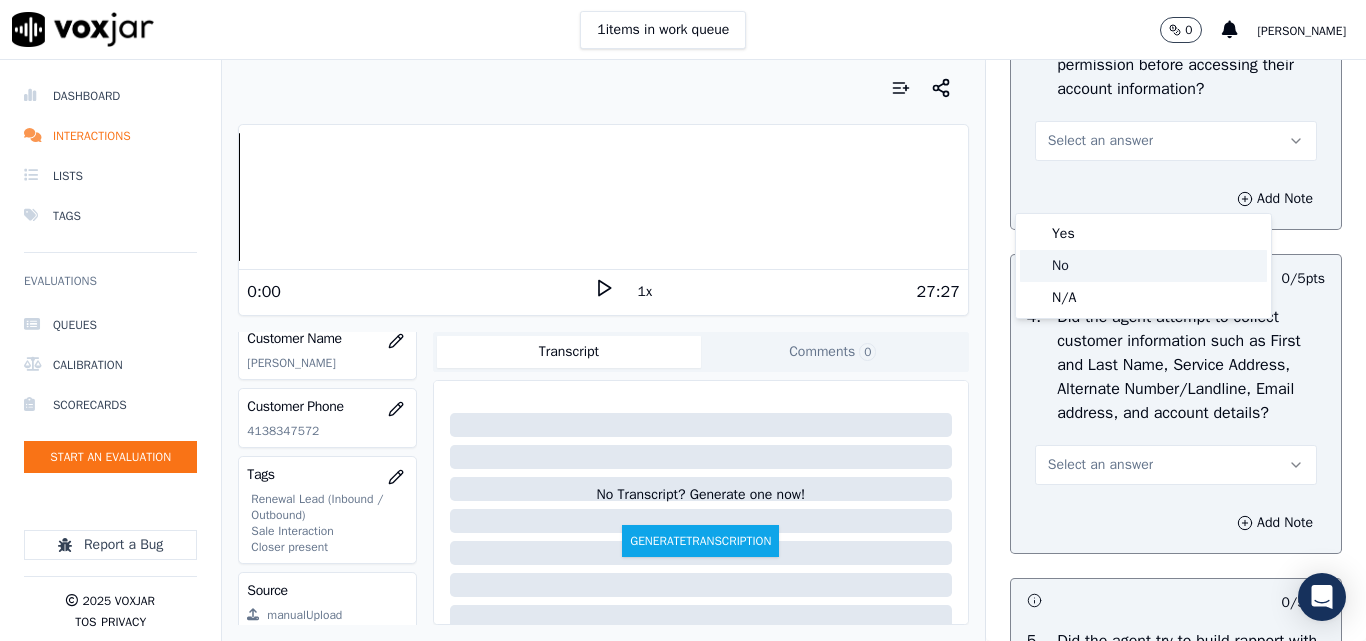 click on "No" 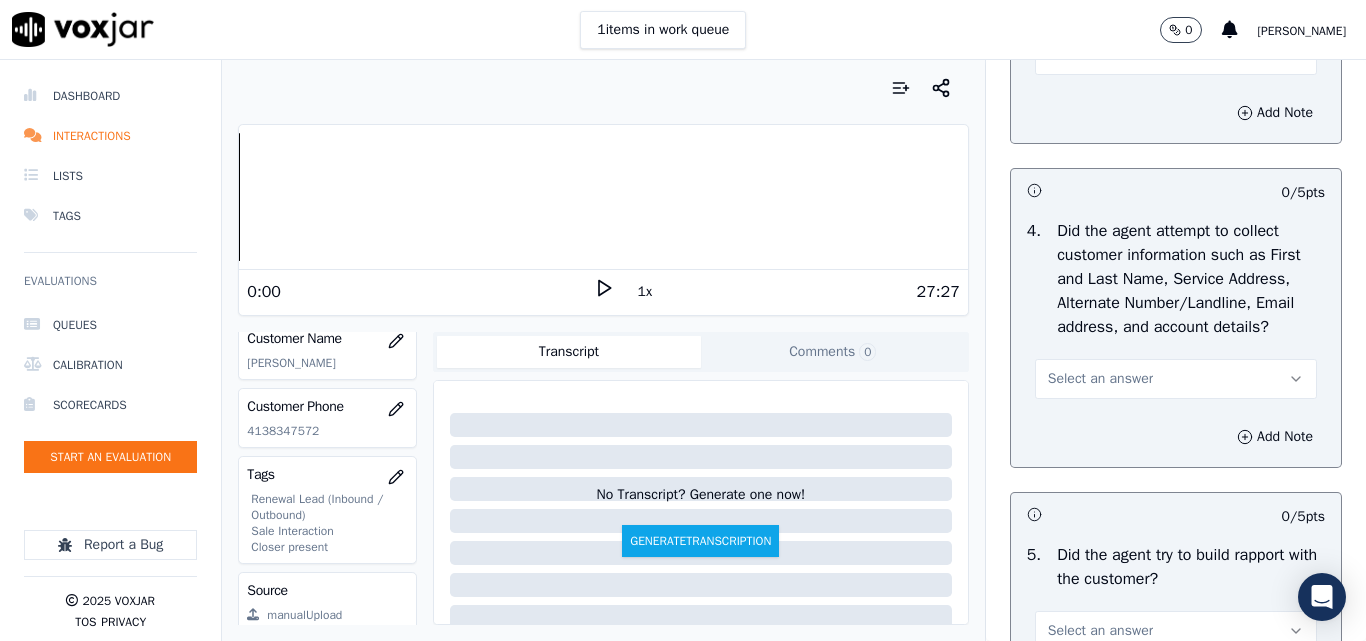 scroll, scrollTop: 2100, scrollLeft: 0, axis: vertical 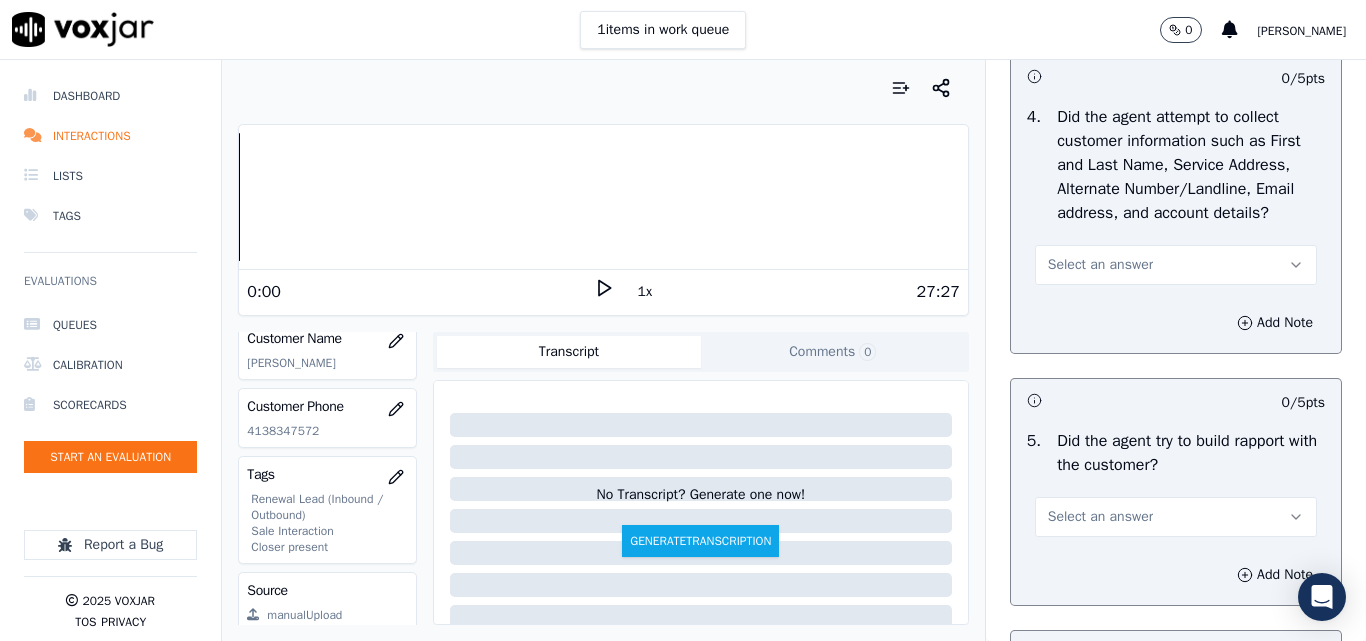 click on "Select an answer" at bounding box center (1100, 265) 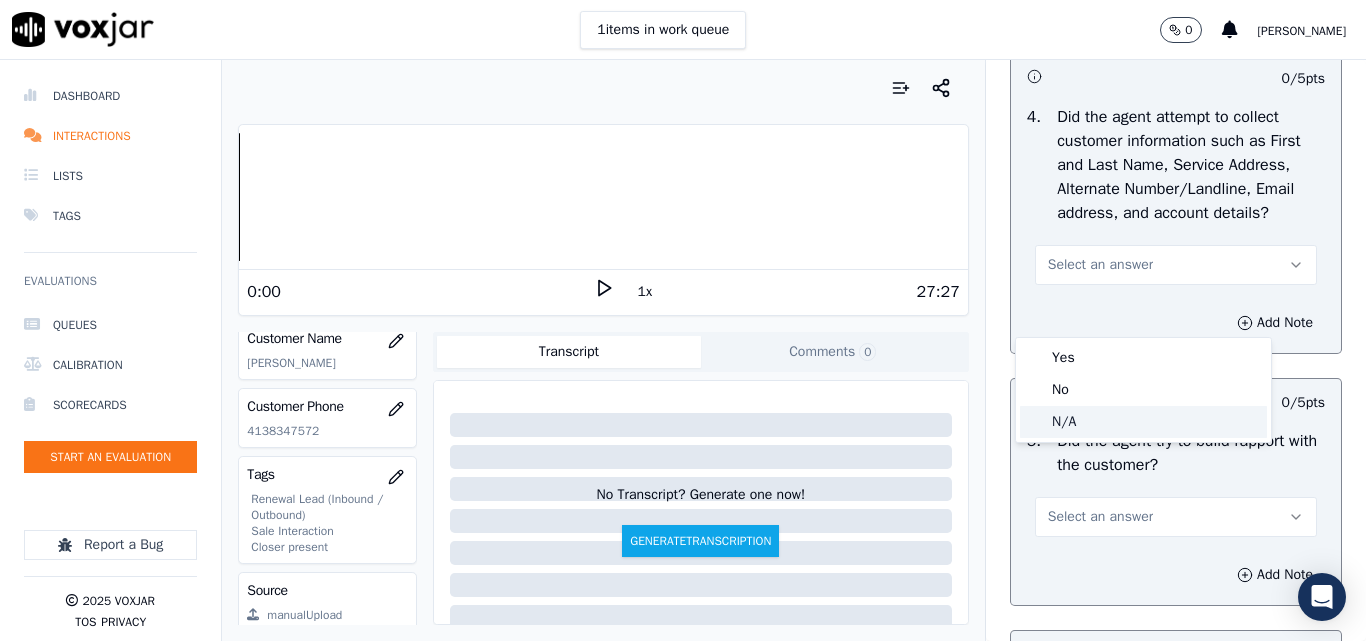 click on "N/A" 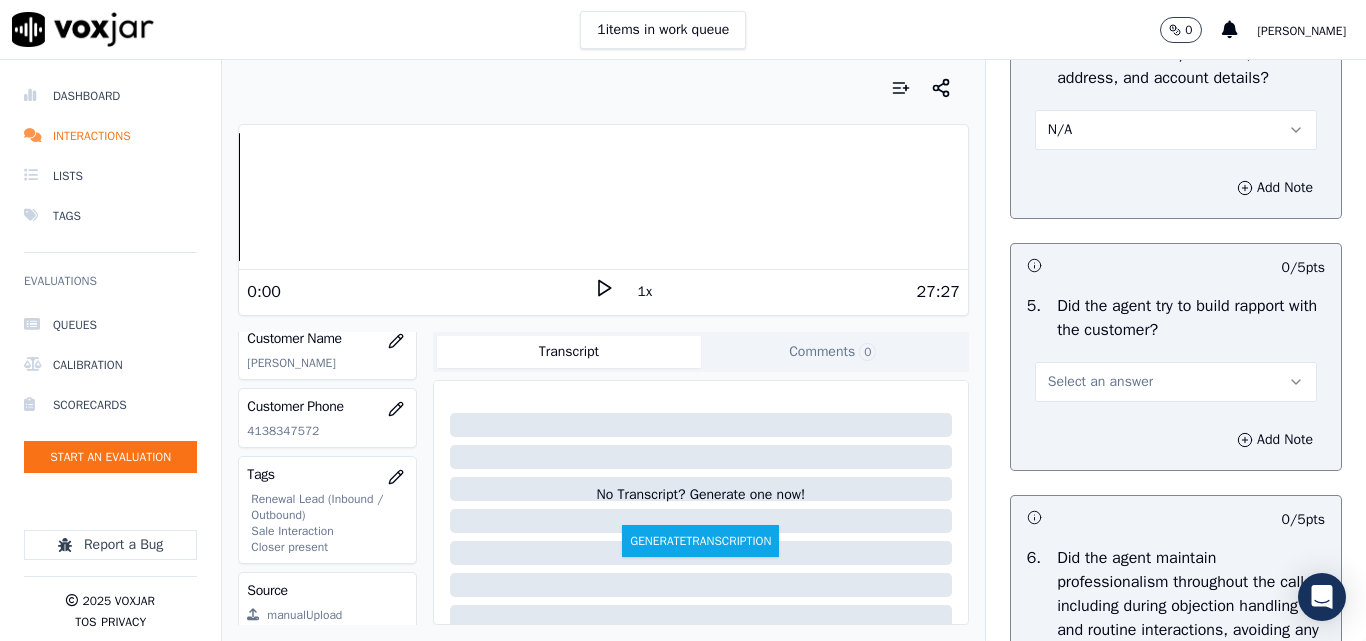 scroll, scrollTop: 2200, scrollLeft: 0, axis: vertical 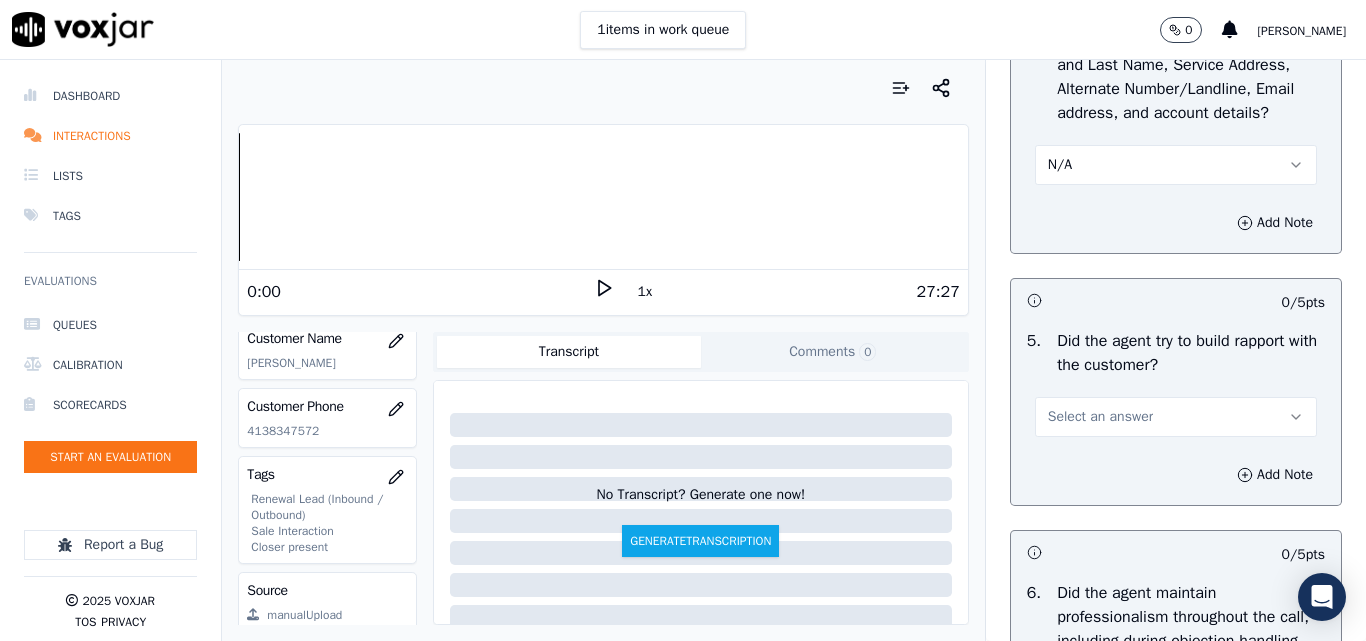 click on "N/A" at bounding box center (1060, 165) 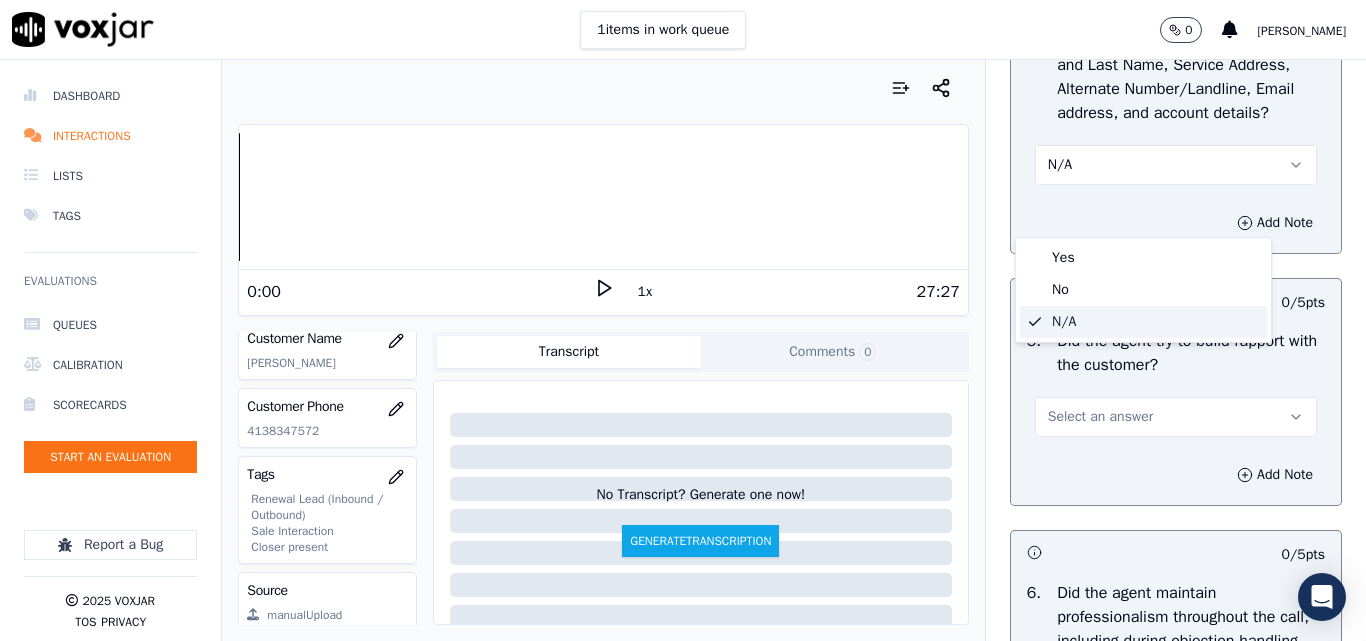click on "Yes" at bounding box center (1143, 258) 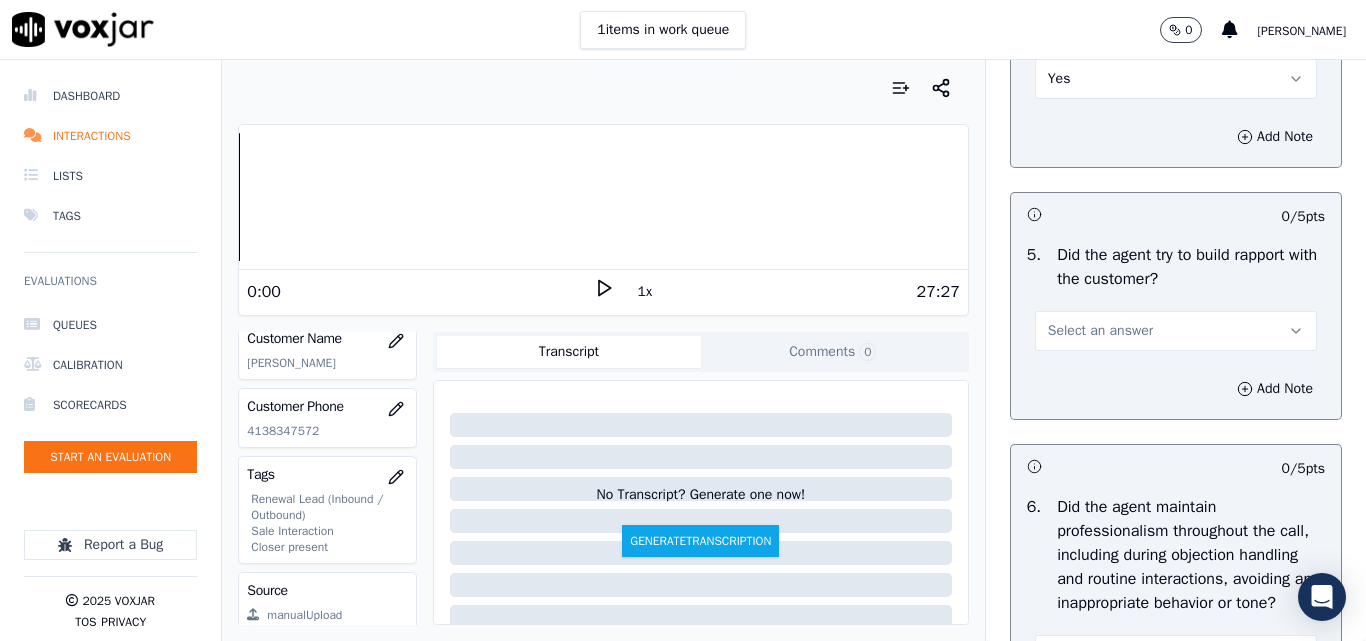 scroll, scrollTop: 2400, scrollLeft: 0, axis: vertical 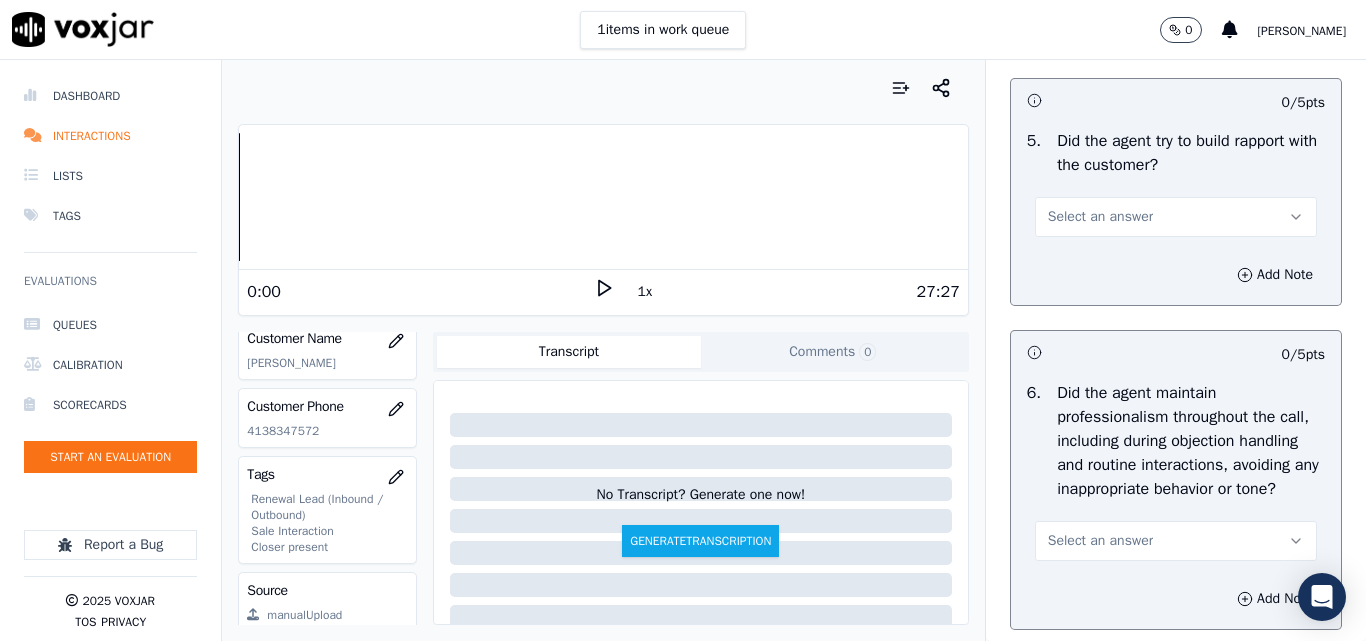 click on "Select an answer" at bounding box center (1100, 217) 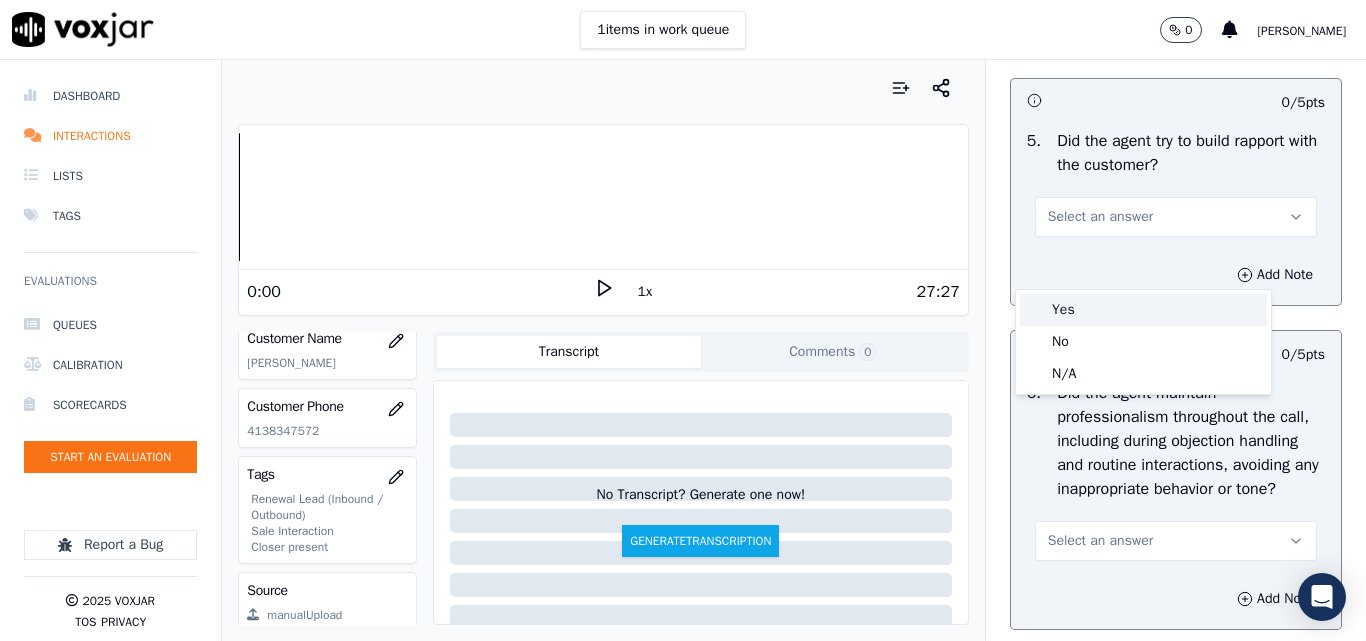 click on "Yes" at bounding box center (1143, 310) 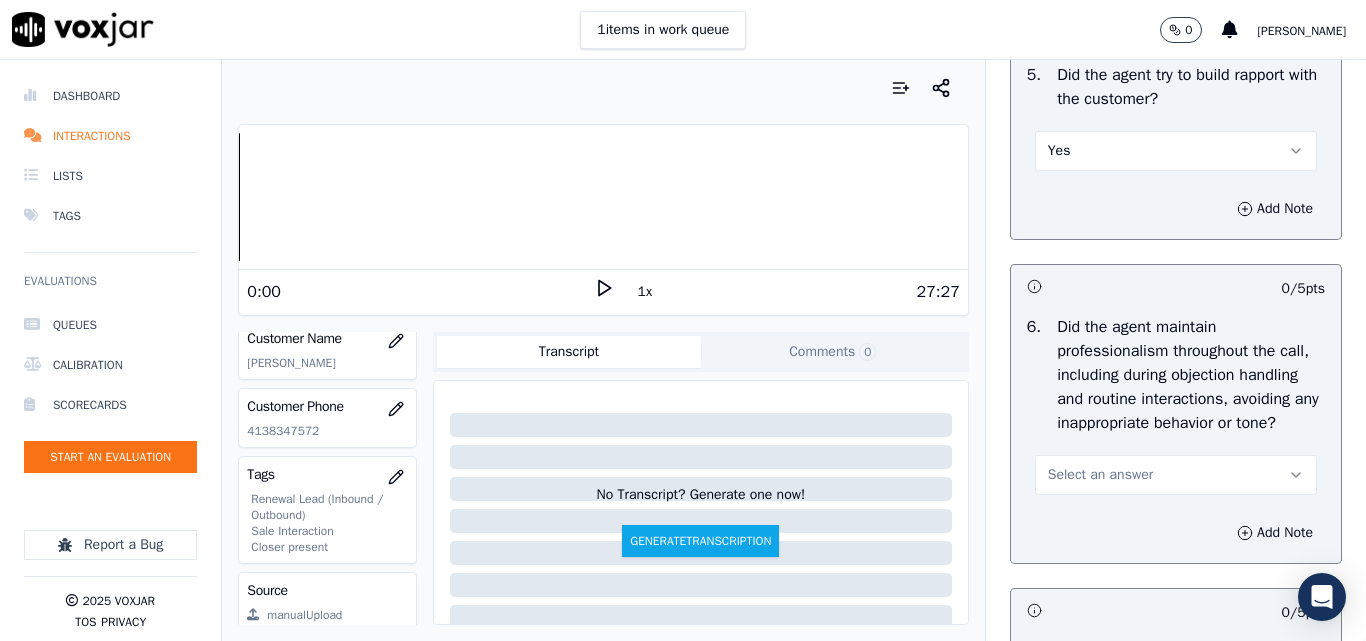 scroll, scrollTop: 2600, scrollLeft: 0, axis: vertical 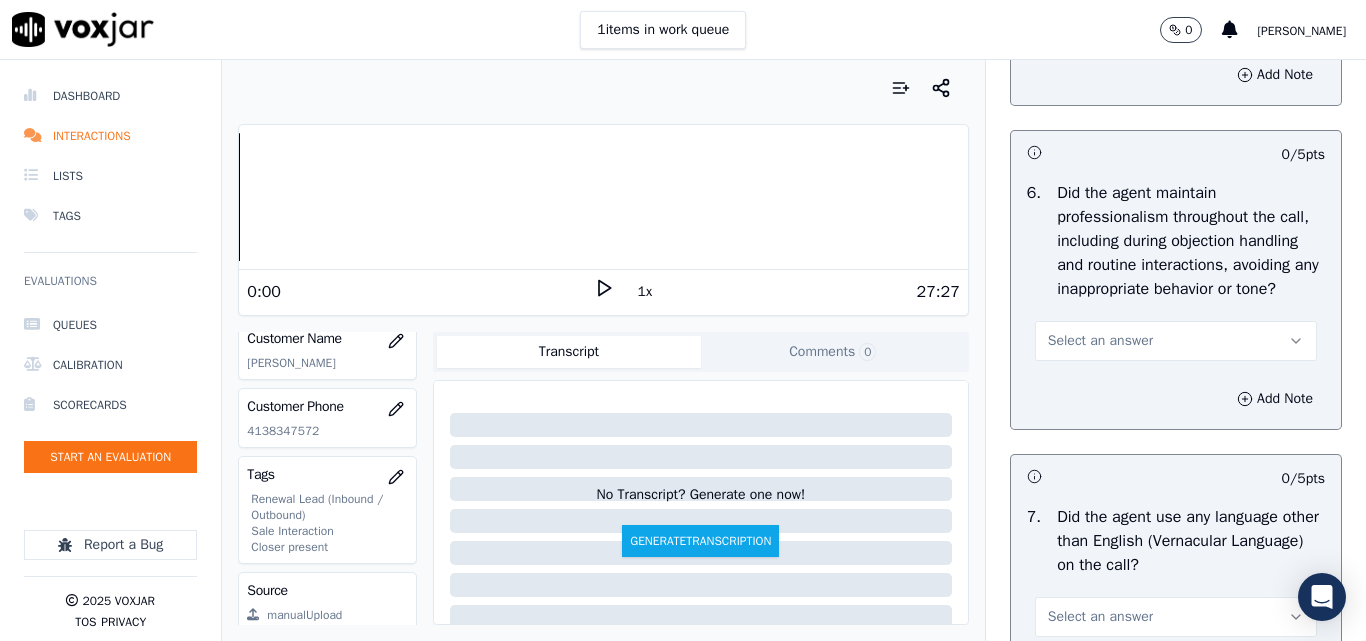 click on "Select an answer" at bounding box center [1100, 341] 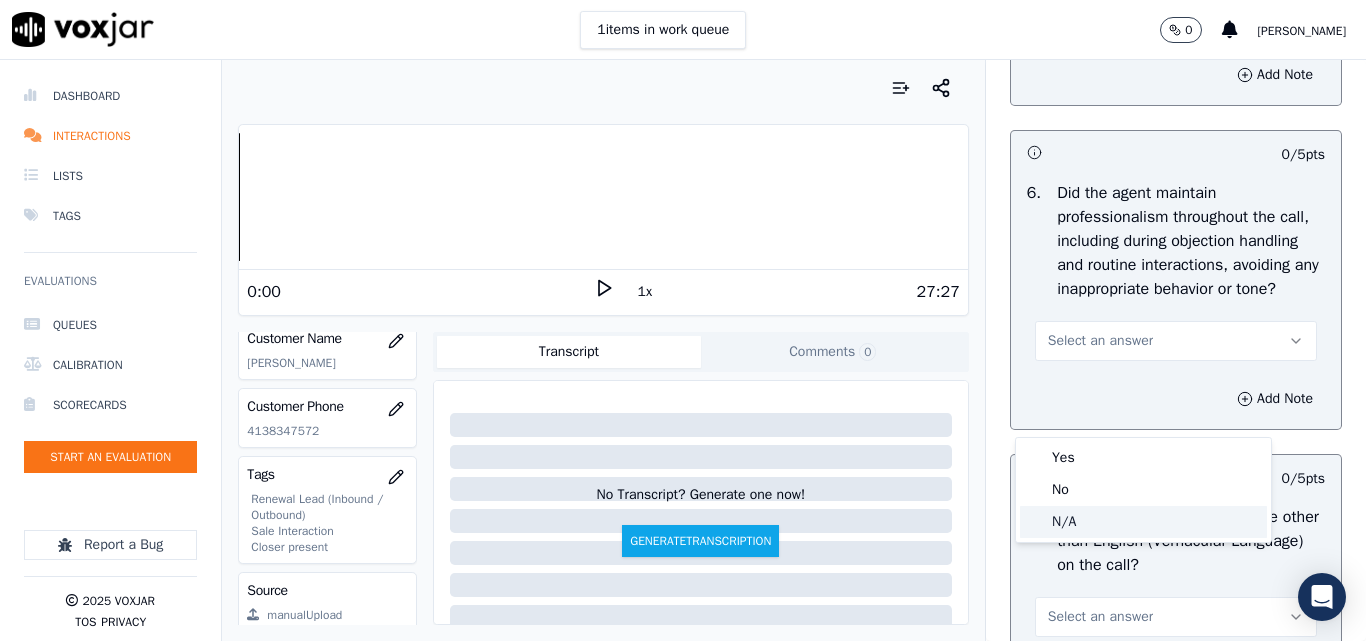 click on "N/A" 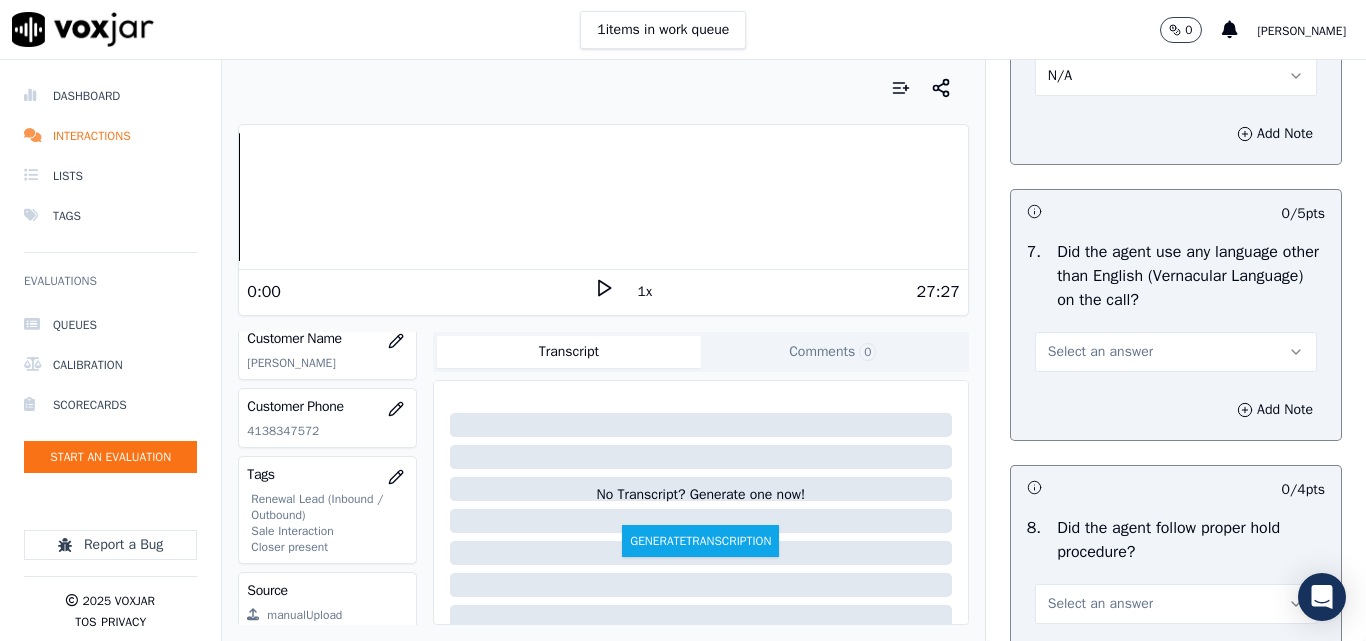 scroll, scrollTop: 2900, scrollLeft: 0, axis: vertical 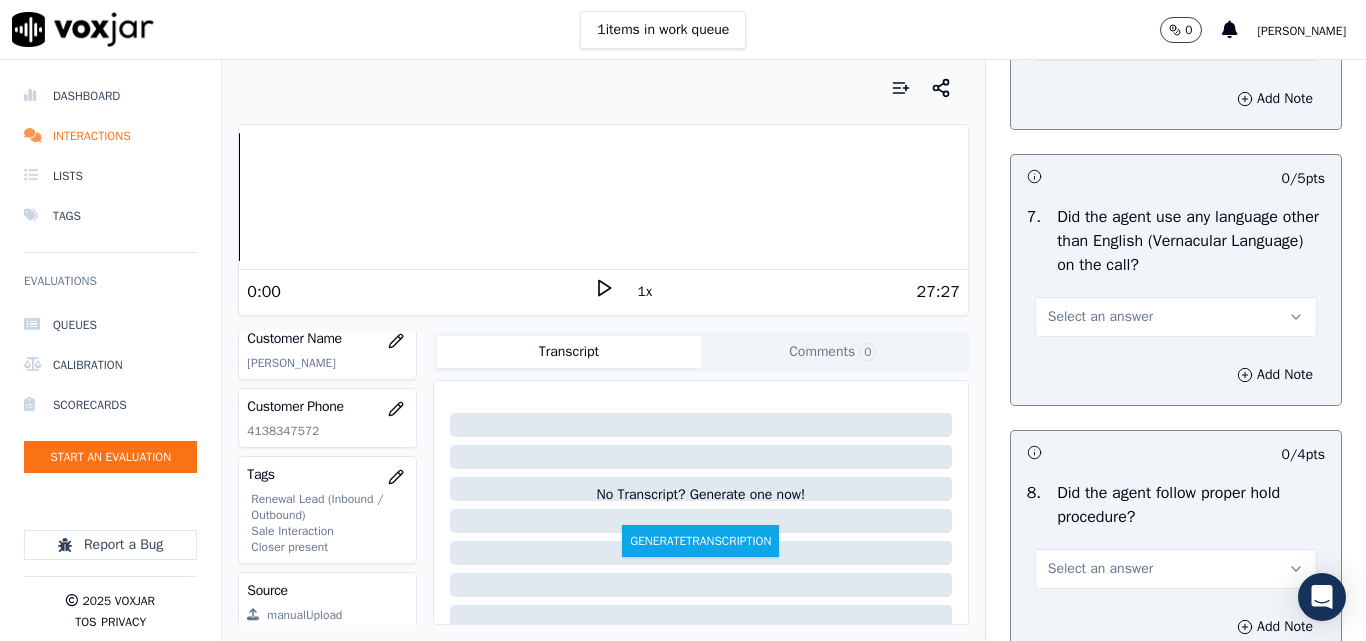 click on "Select an answer" at bounding box center [1100, 317] 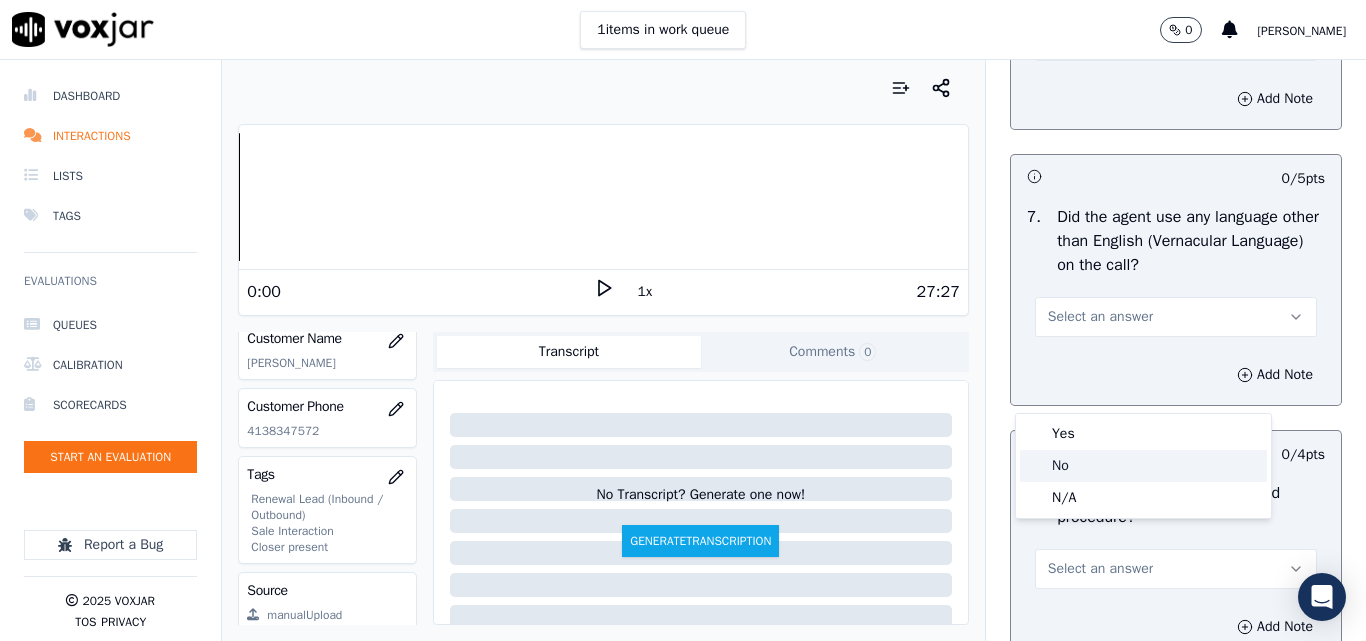 click on "No" 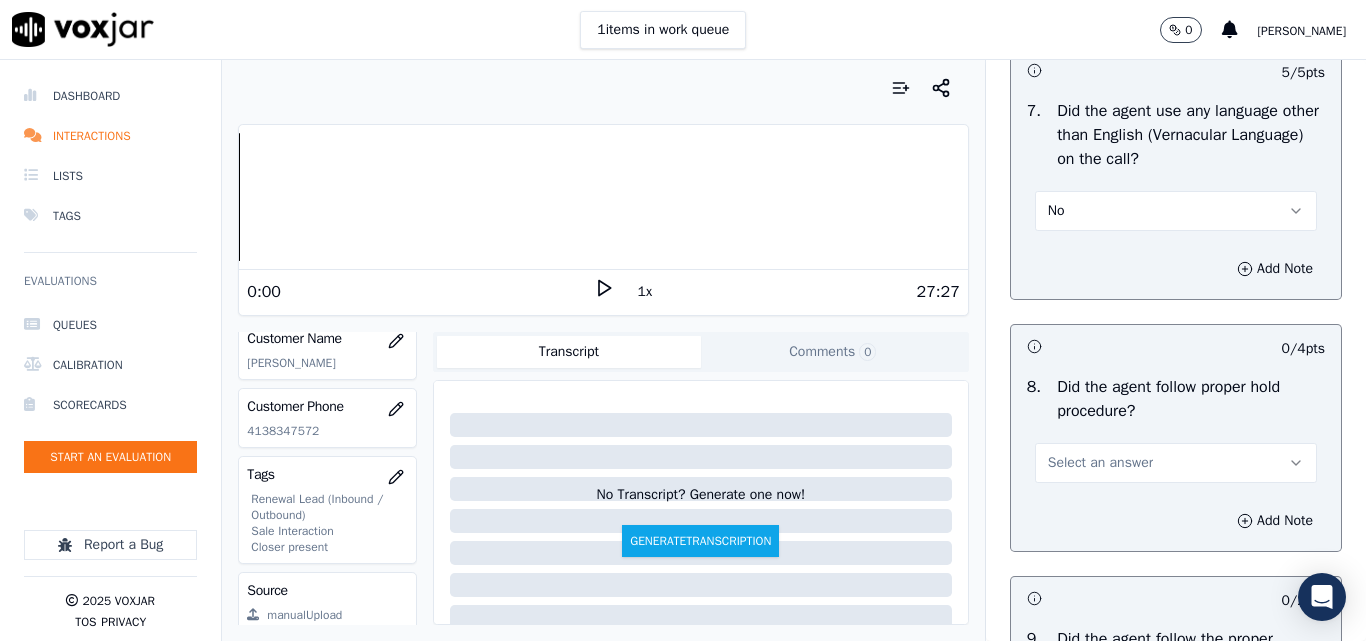 scroll, scrollTop: 3100, scrollLeft: 0, axis: vertical 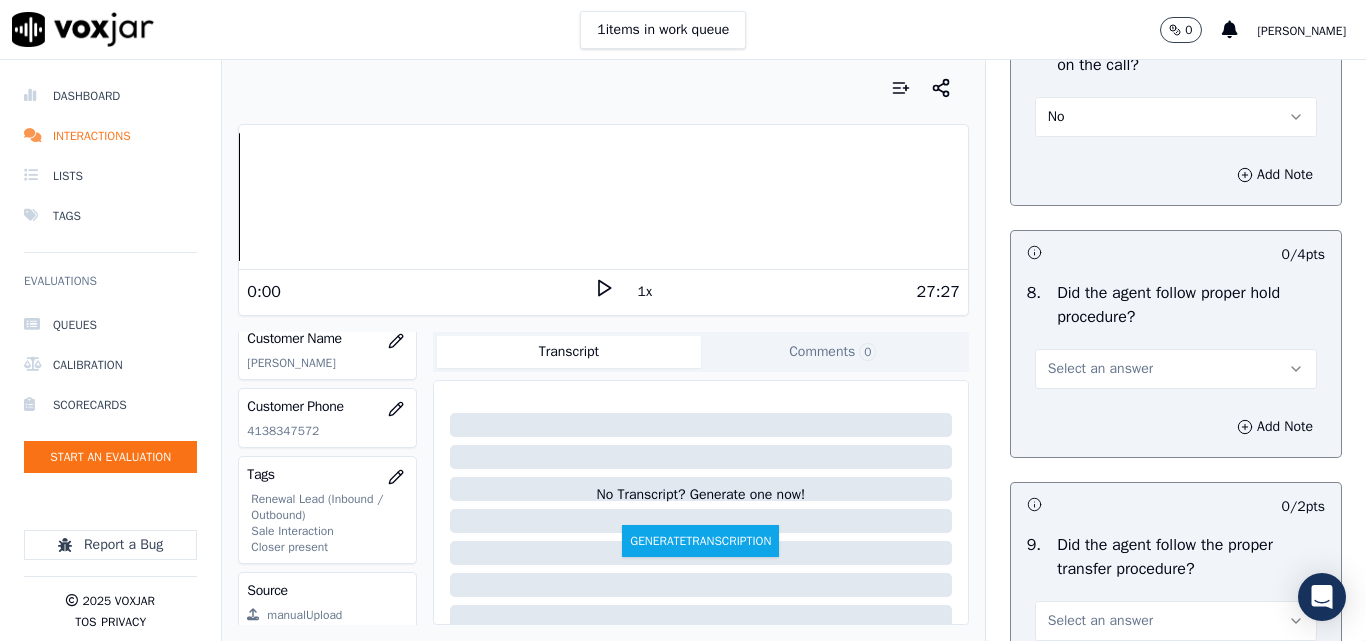 click on "Select an answer" at bounding box center [1100, 369] 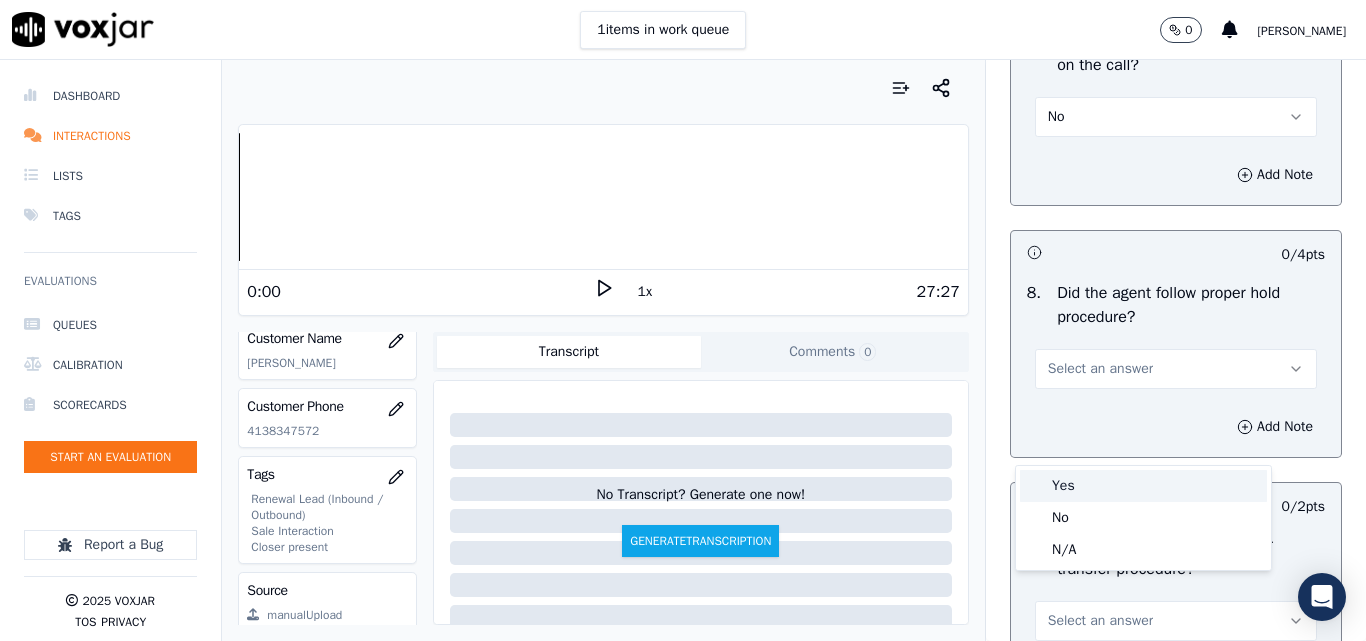 click on "Yes" at bounding box center [1143, 486] 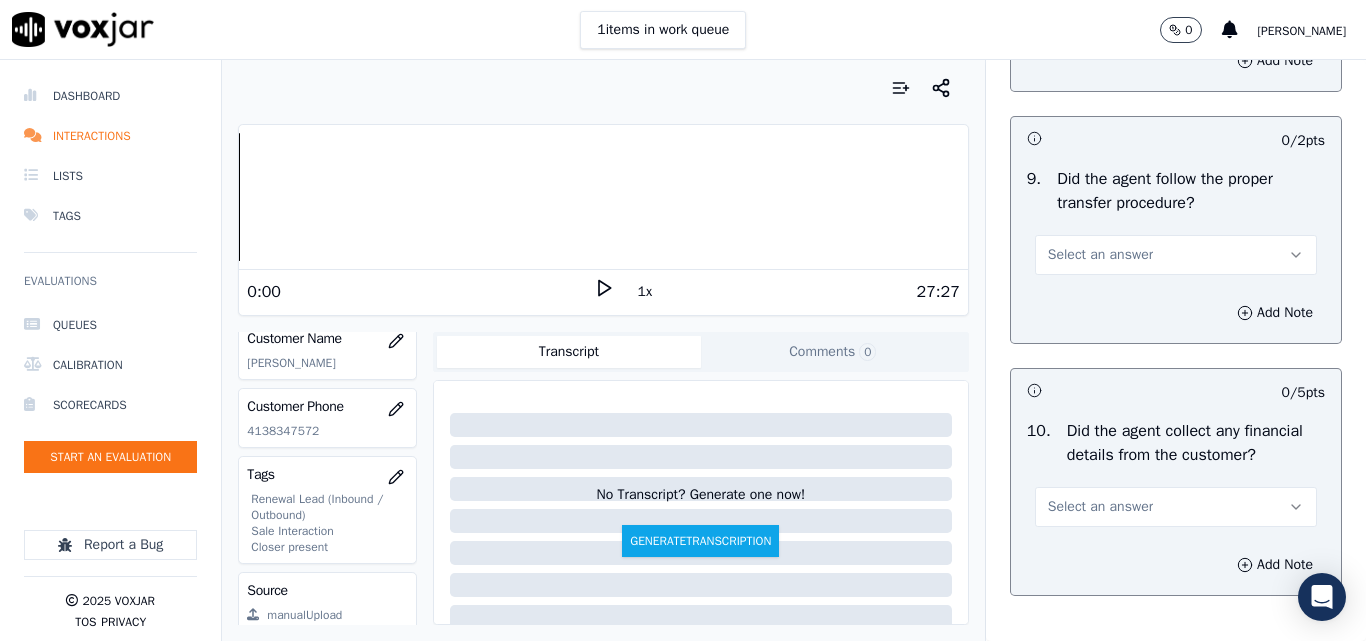 scroll, scrollTop: 3500, scrollLeft: 0, axis: vertical 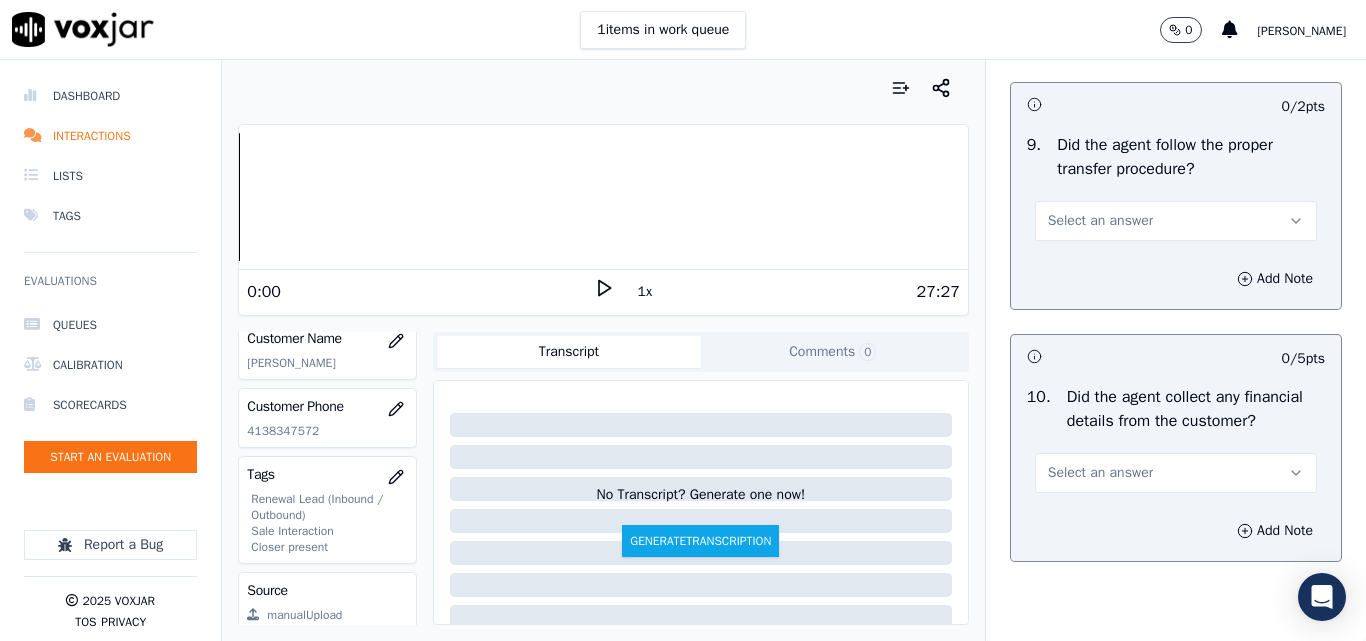 click on "Select an answer" at bounding box center [1100, 221] 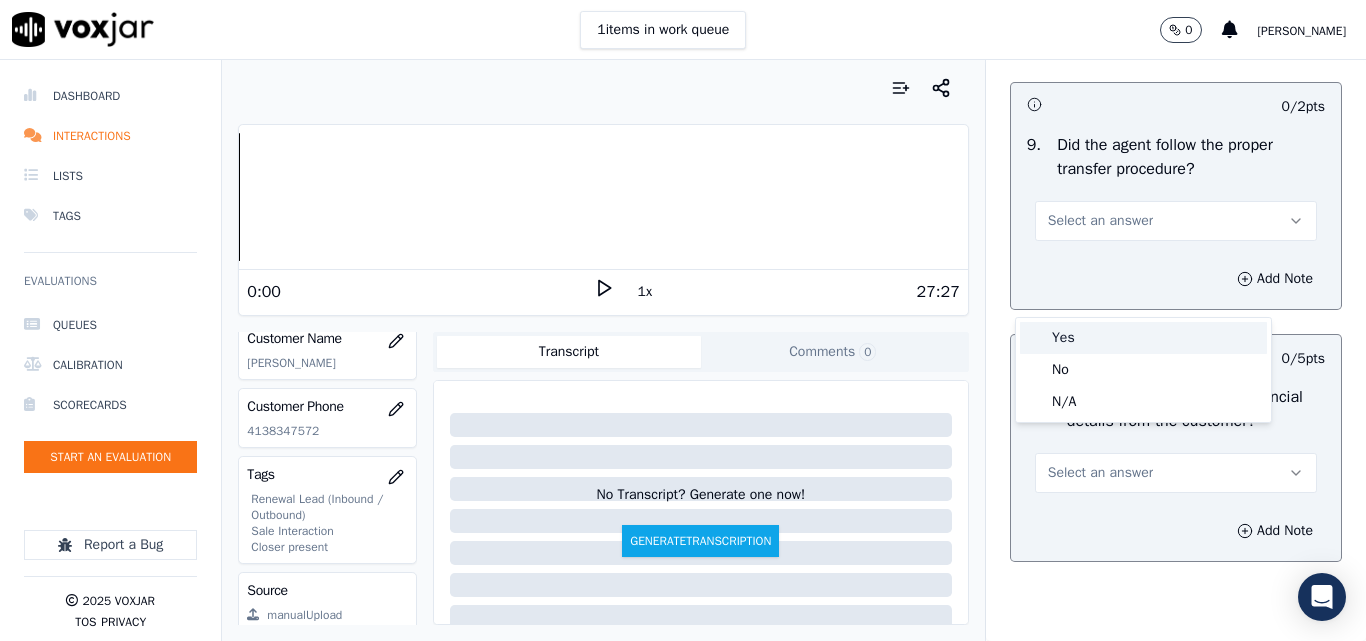 click on "Yes" at bounding box center [1143, 338] 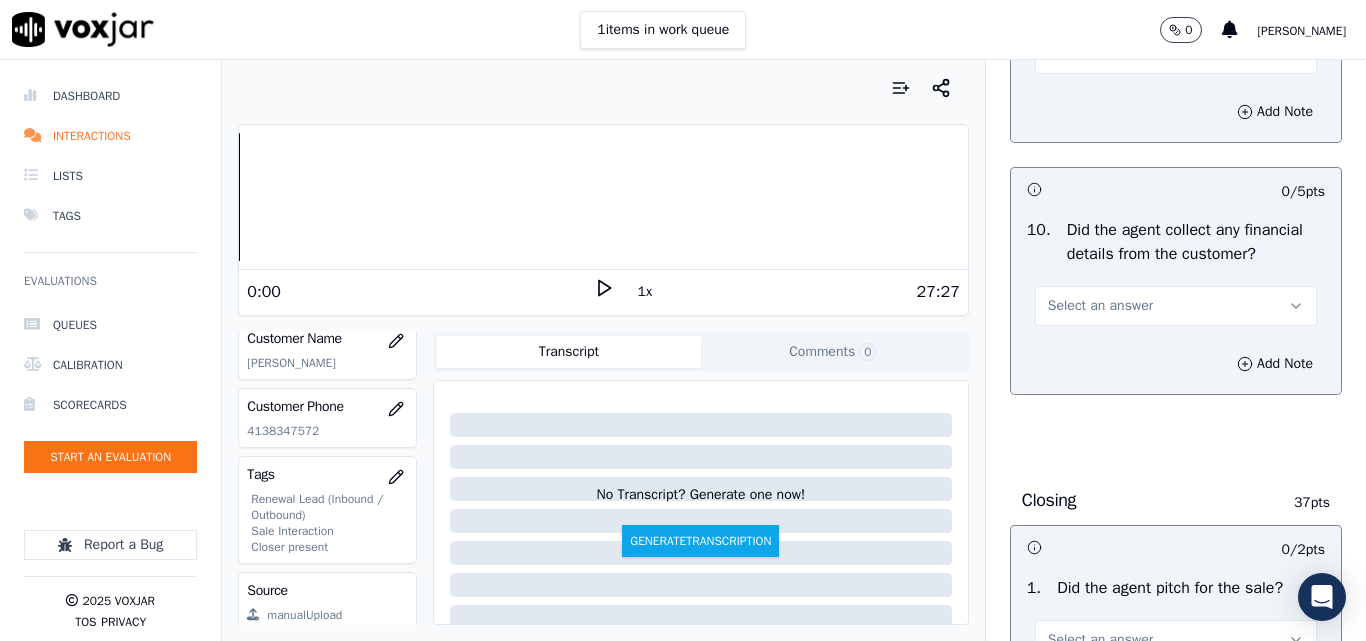 scroll, scrollTop: 3700, scrollLeft: 0, axis: vertical 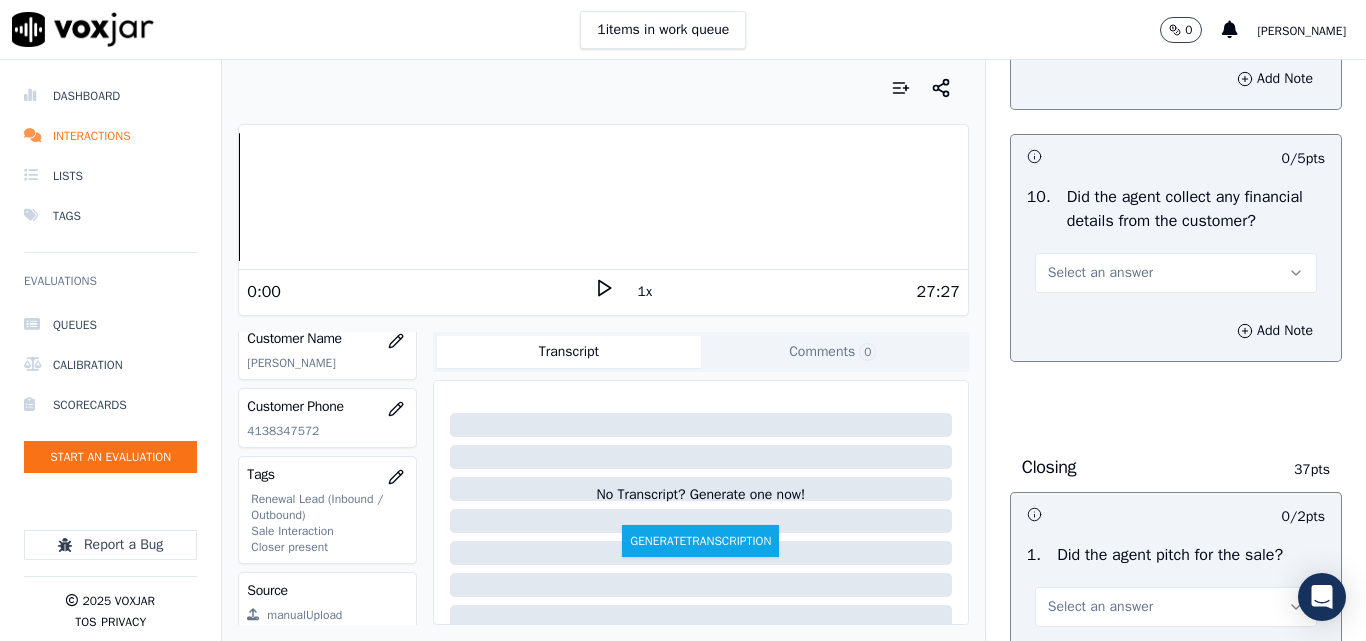 click on "Select an answer" at bounding box center (1100, 273) 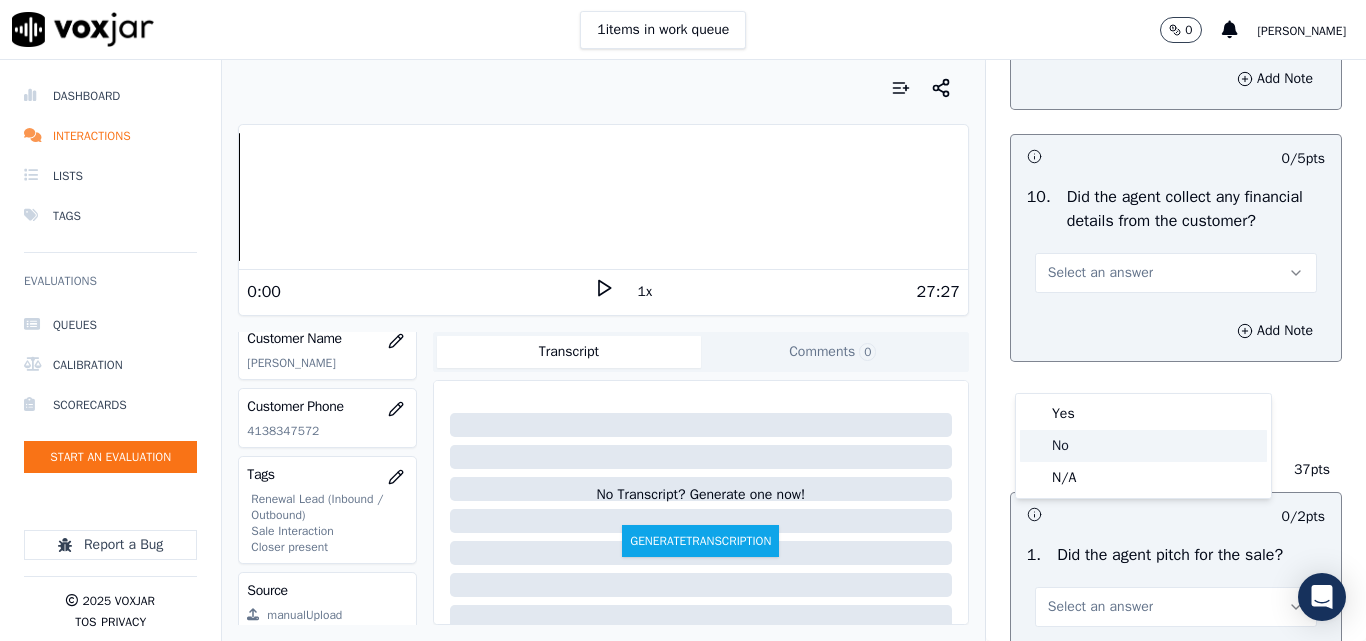 click on "No" 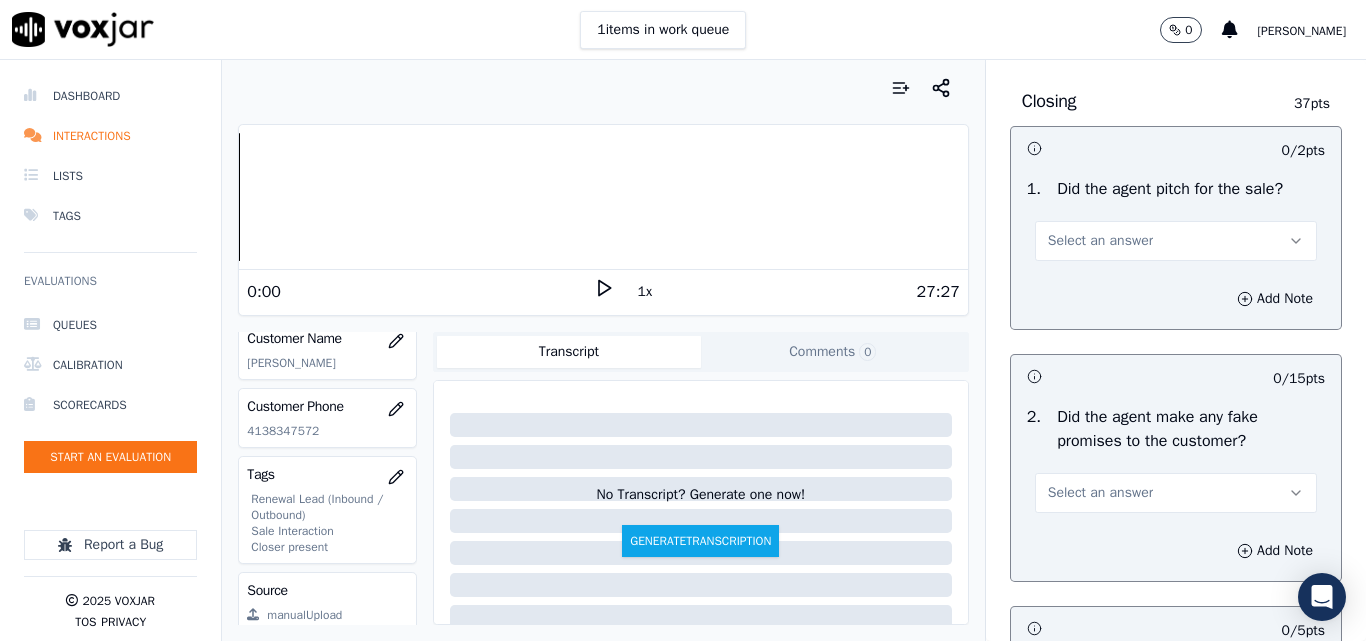scroll, scrollTop: 4100, scrollLeft: 0, axis: vertical 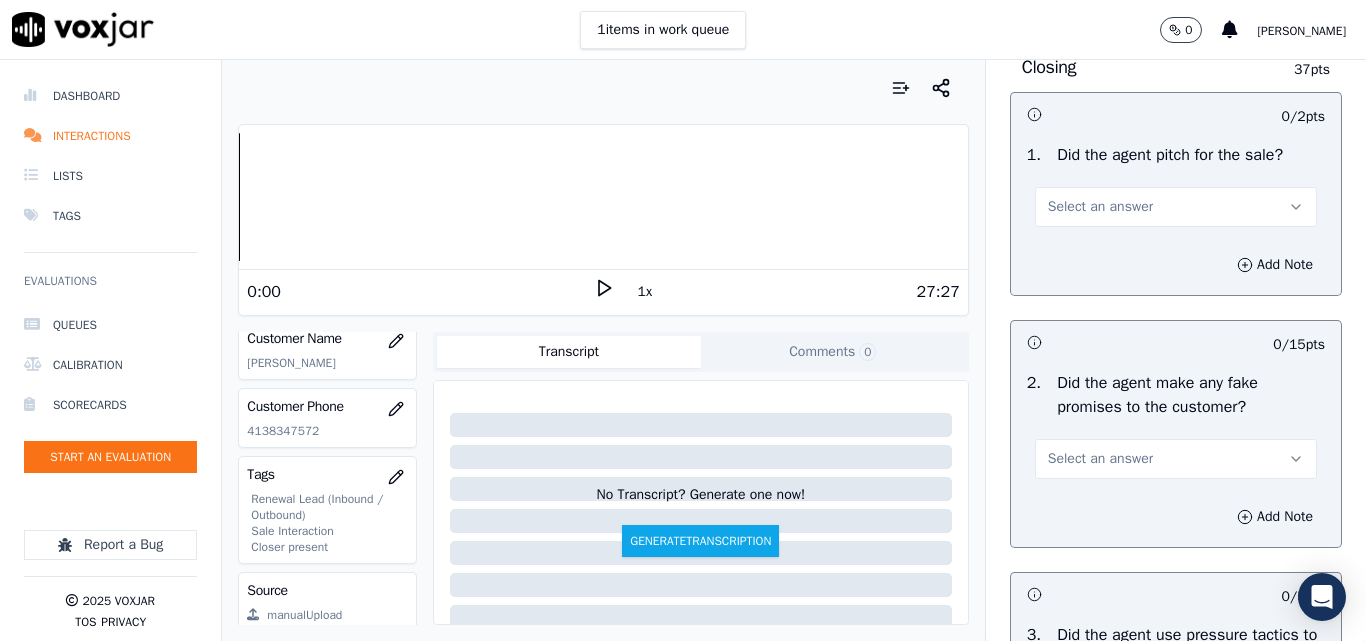 click on "Select an answer" at bounding box center (1100, 207) 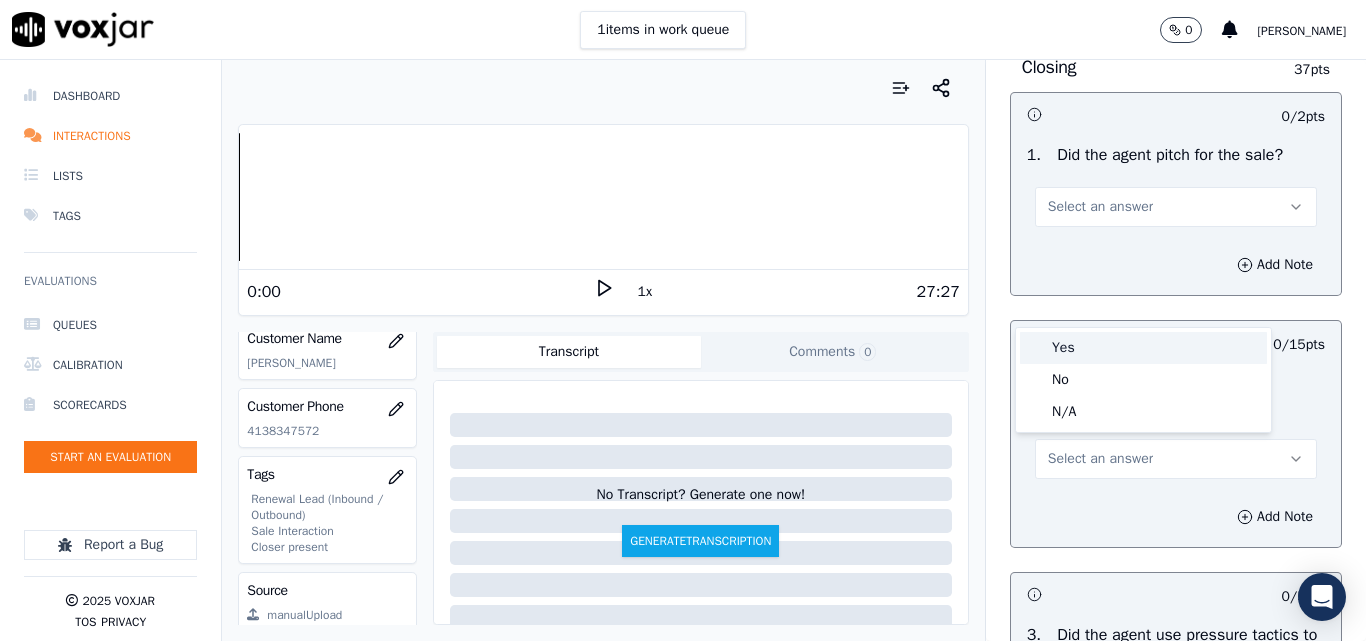 click on "Yes" at bounding box center (1143, 348) 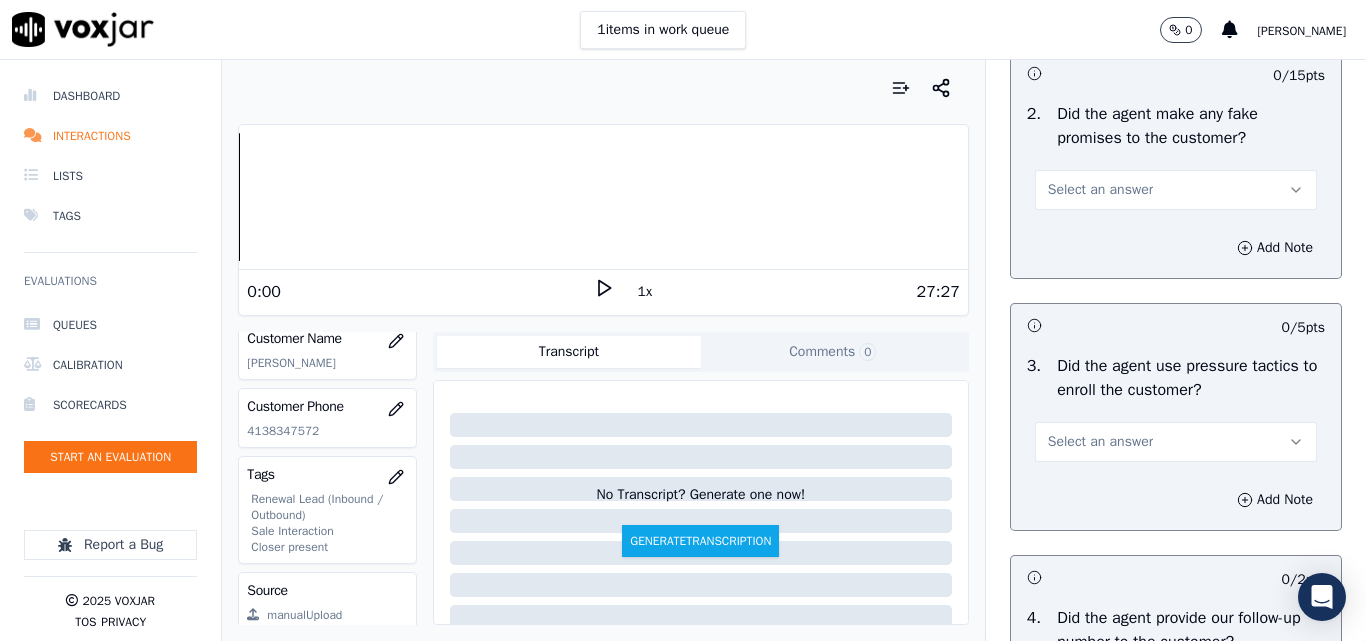 scroll, scrollTop: 4400, scrollLeft: 0, axis: vertical 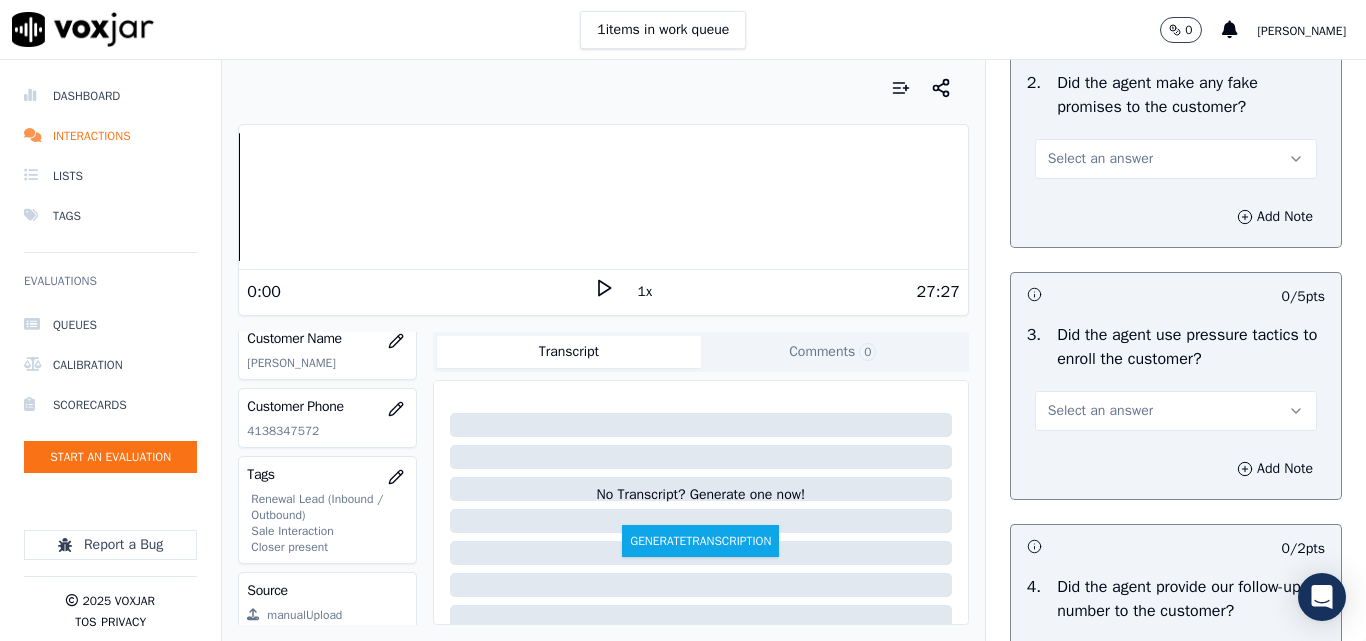 click on "Select an answer" at bounding box center [1100, 159] 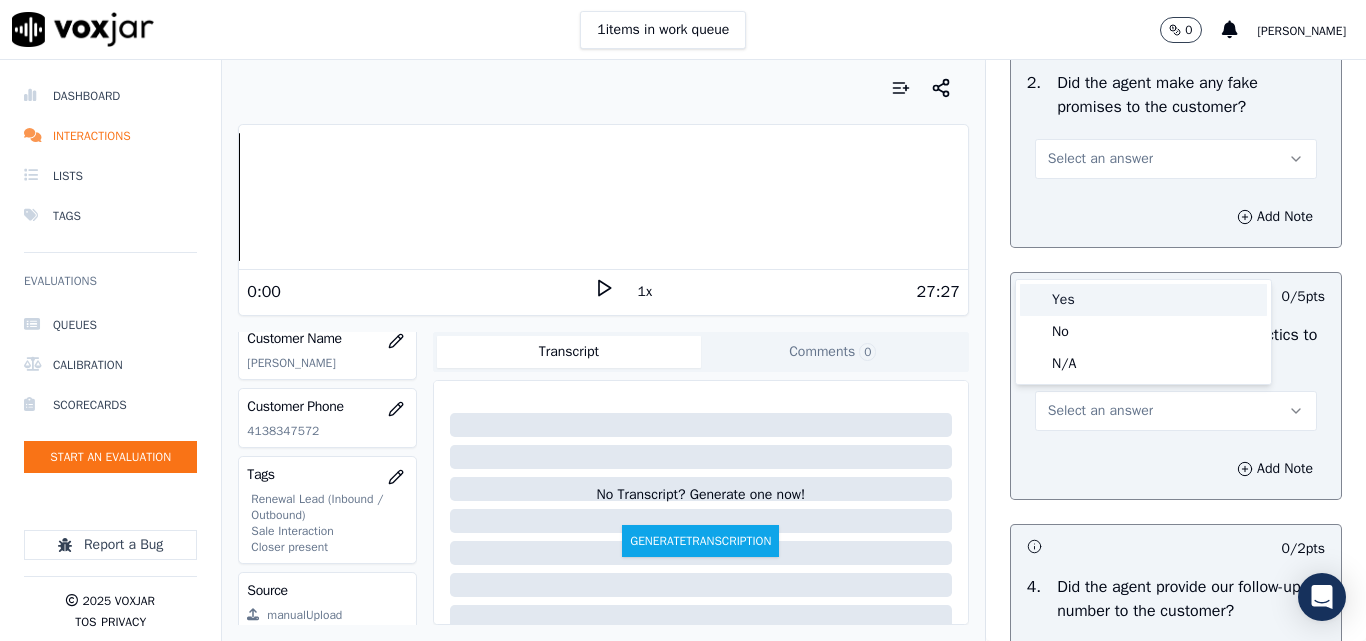 click on "Yes" at bounding box center [1143, 300] 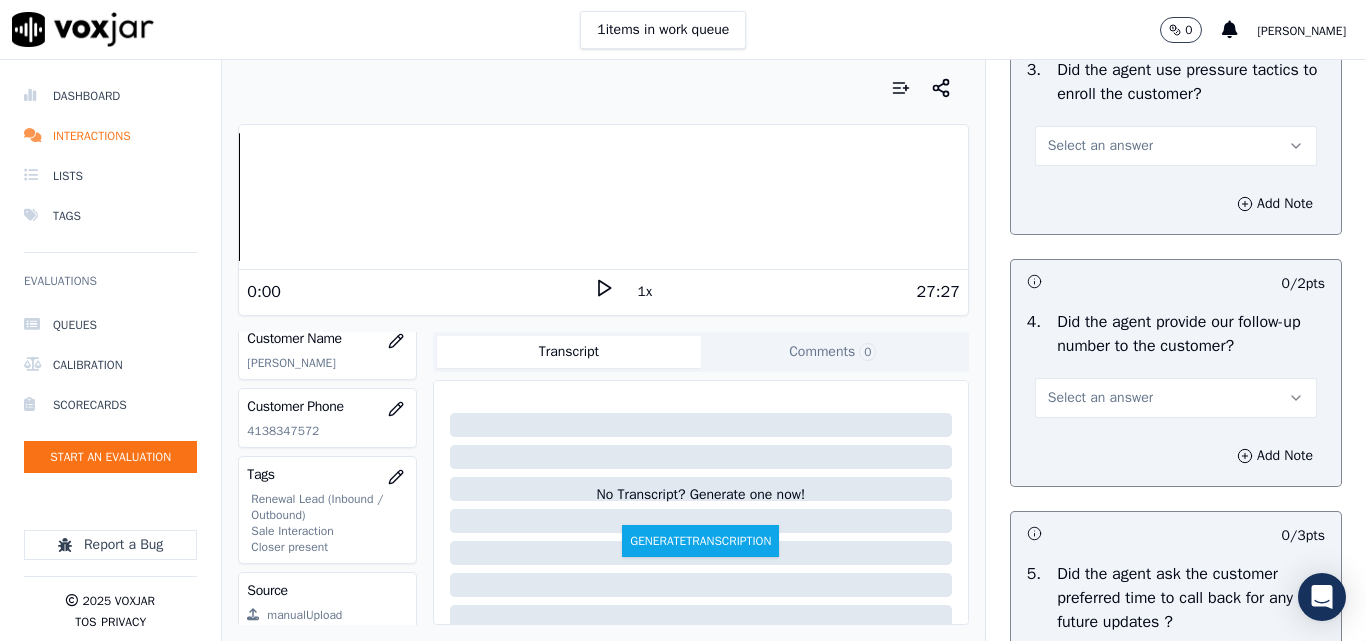 scroll, scrollTop: 4700, scrollLeft: 0, axis: vertical 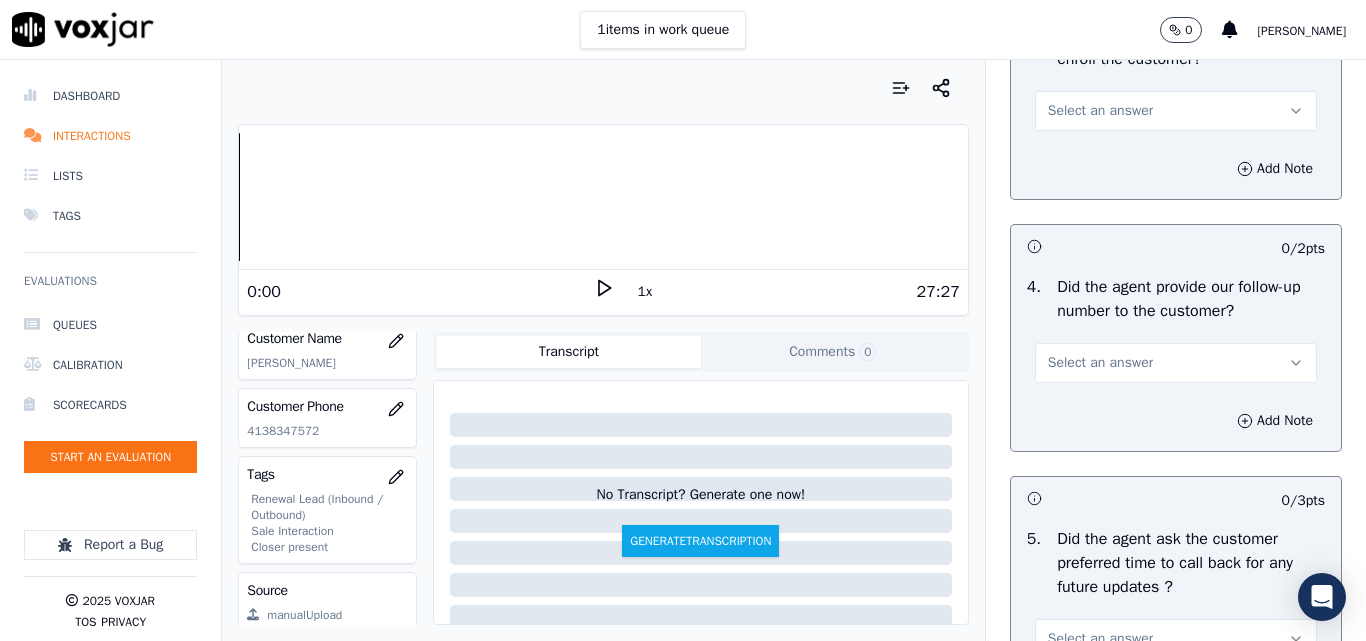 click on "Select an answer" at bounding box center [1176, 111] 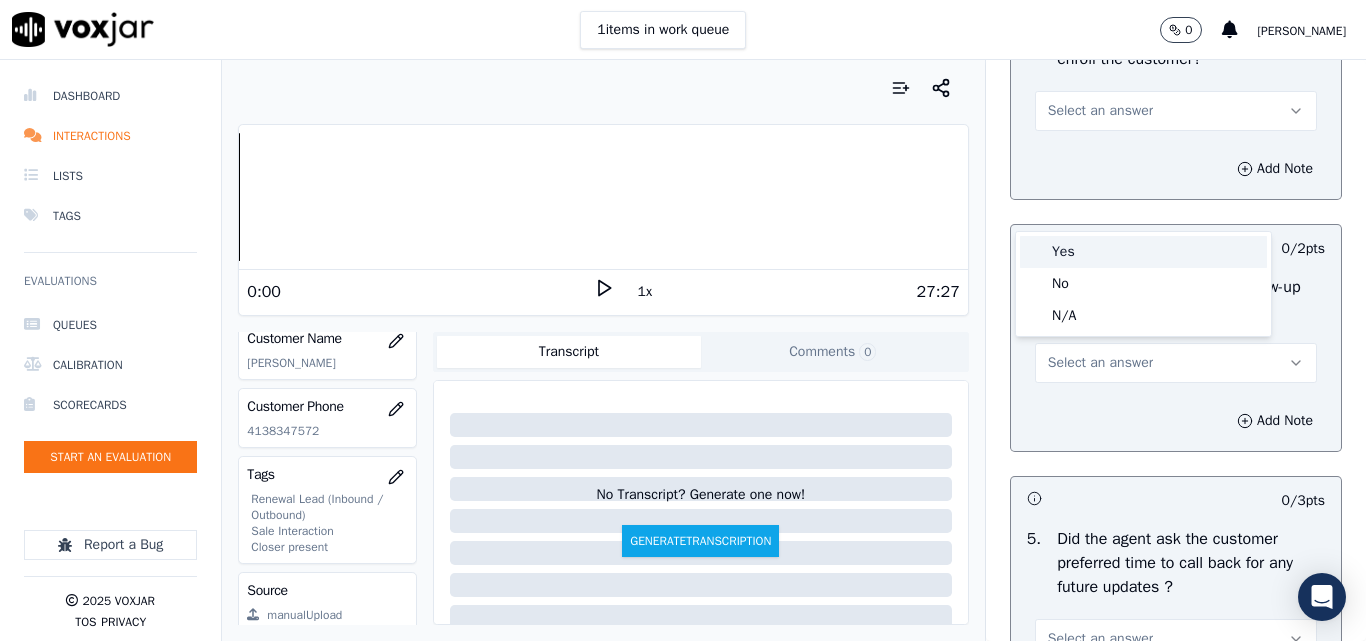 click on "Yes" at bounding box center (1143, 252) 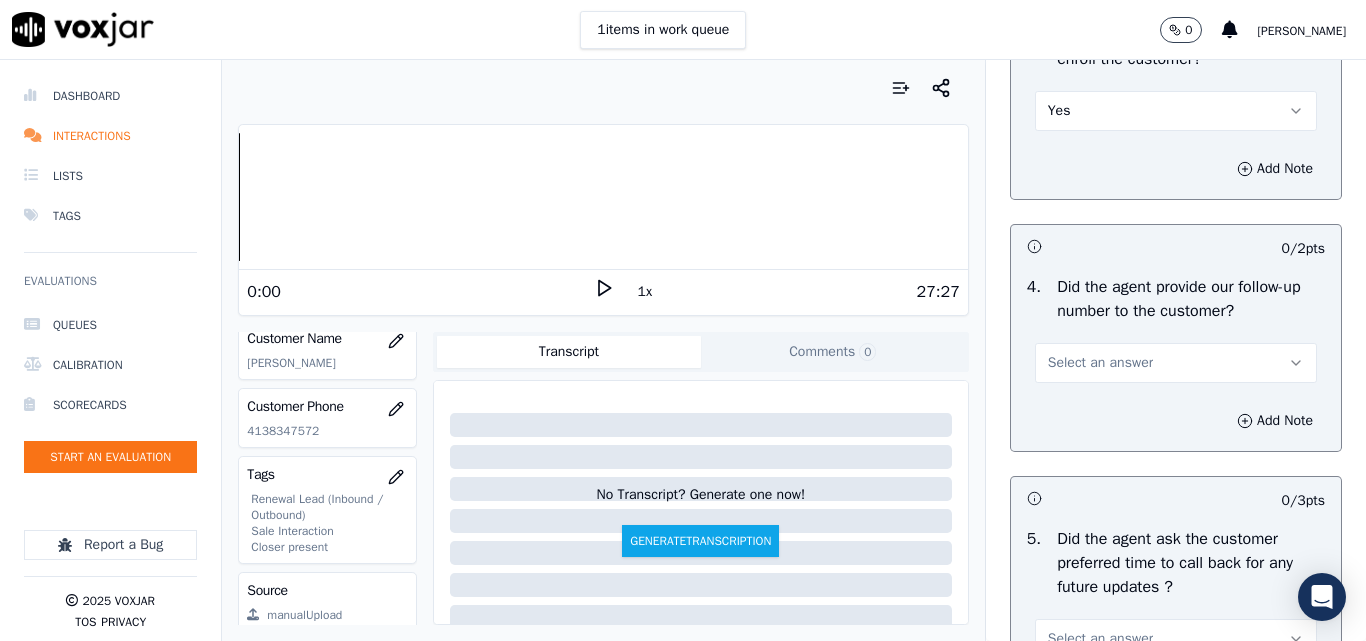 click on "Yes" at bounding box center (1176, 111) 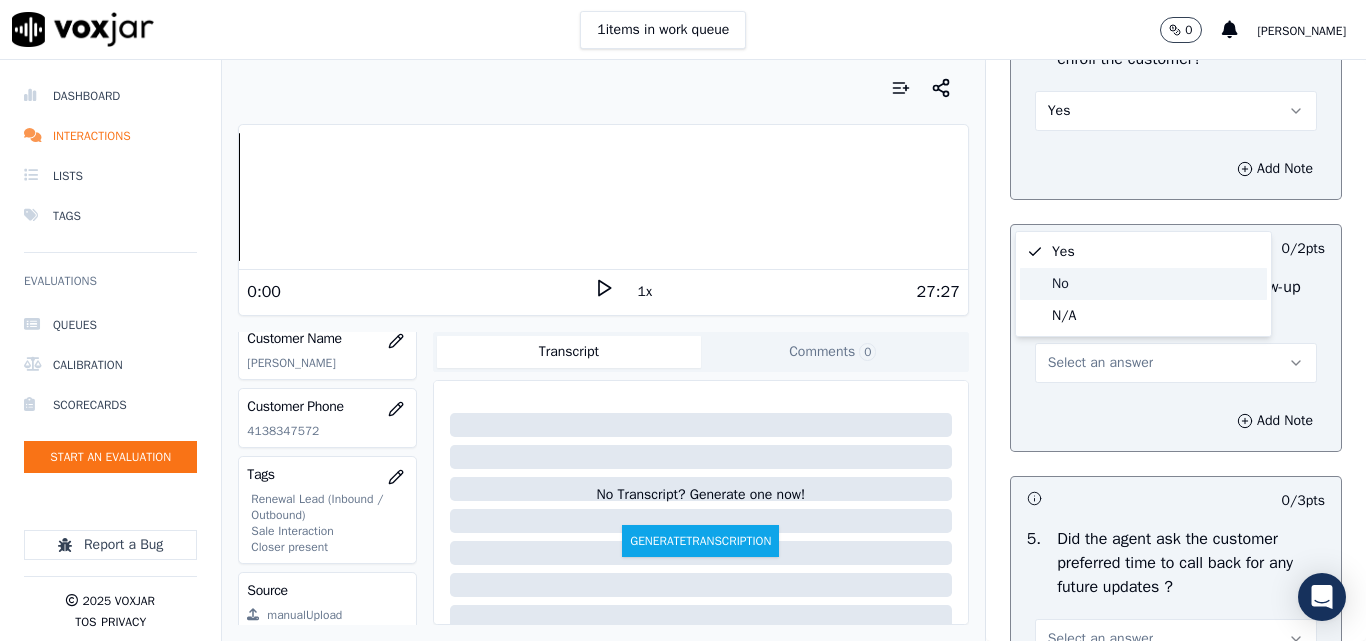 click on "No" 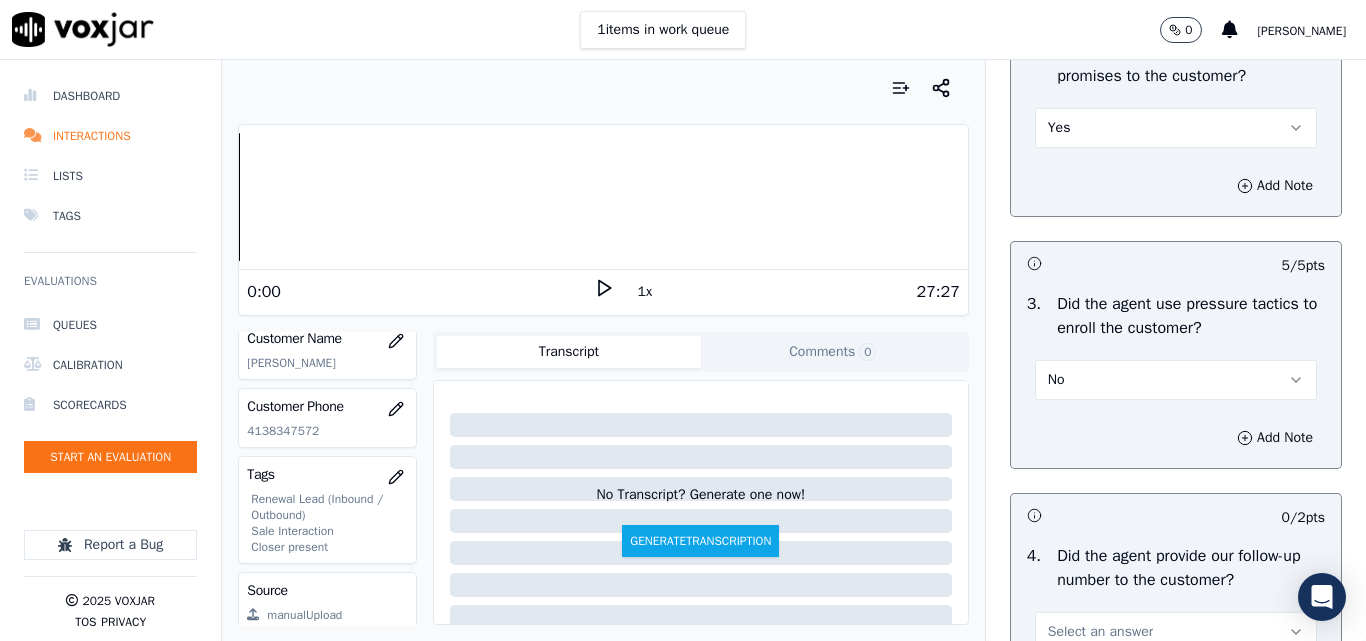 scroll, scrollTop: 4400, scrollLeft: 0, axis: vertical 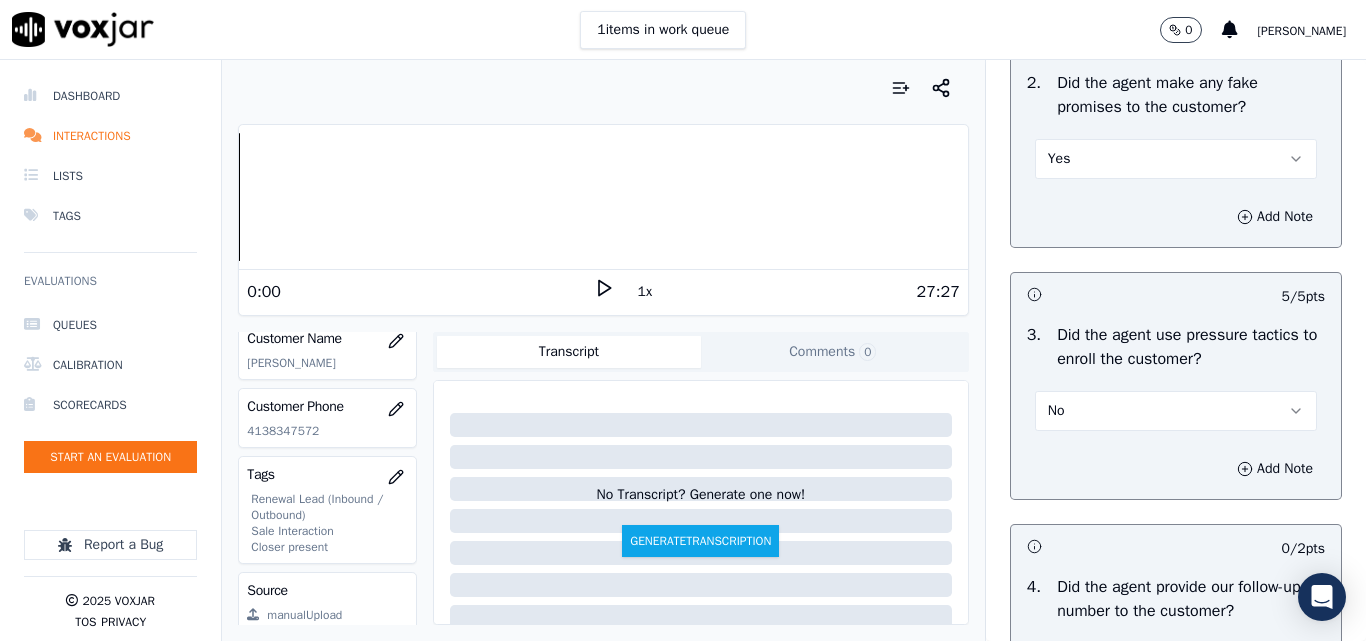 click on "Yes" at bounding box center [1176, 159] 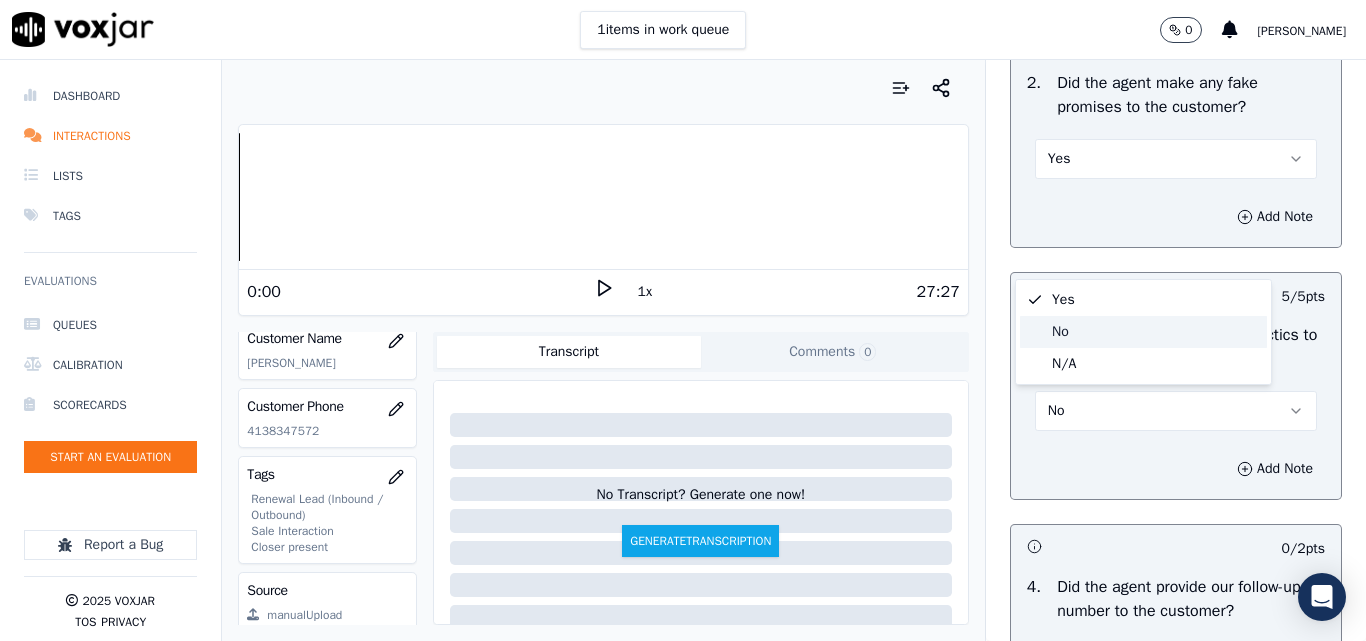 click on "No" 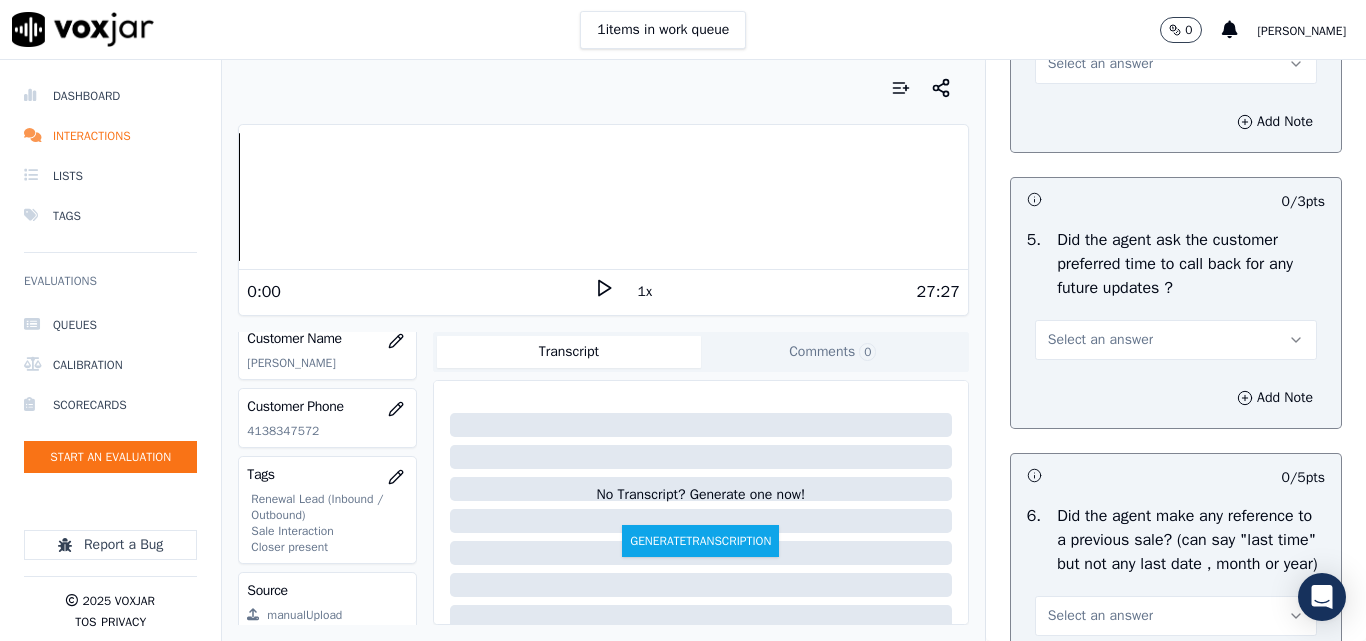 scroll, scrollTop: 5000, scrollLeft: 0, axis: vertical 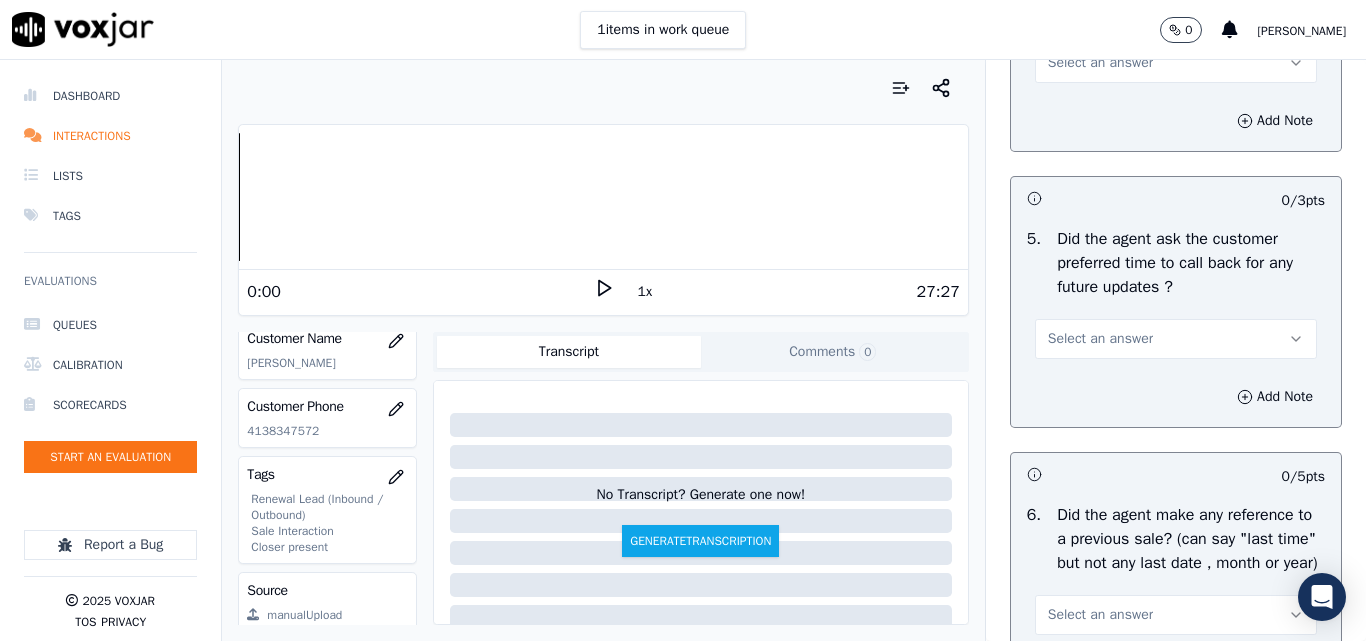 click on "Select an answer" at bounding box center [1100, 63] 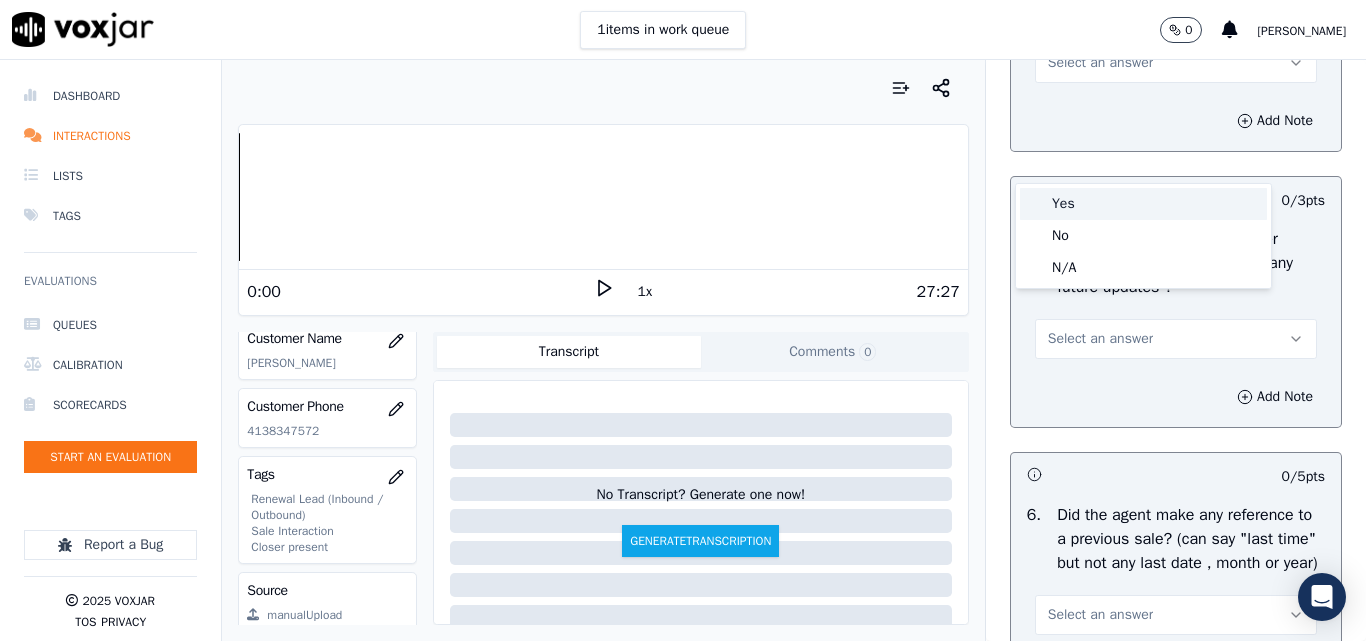 click on "Yes" at bounding box center [1143, 204] 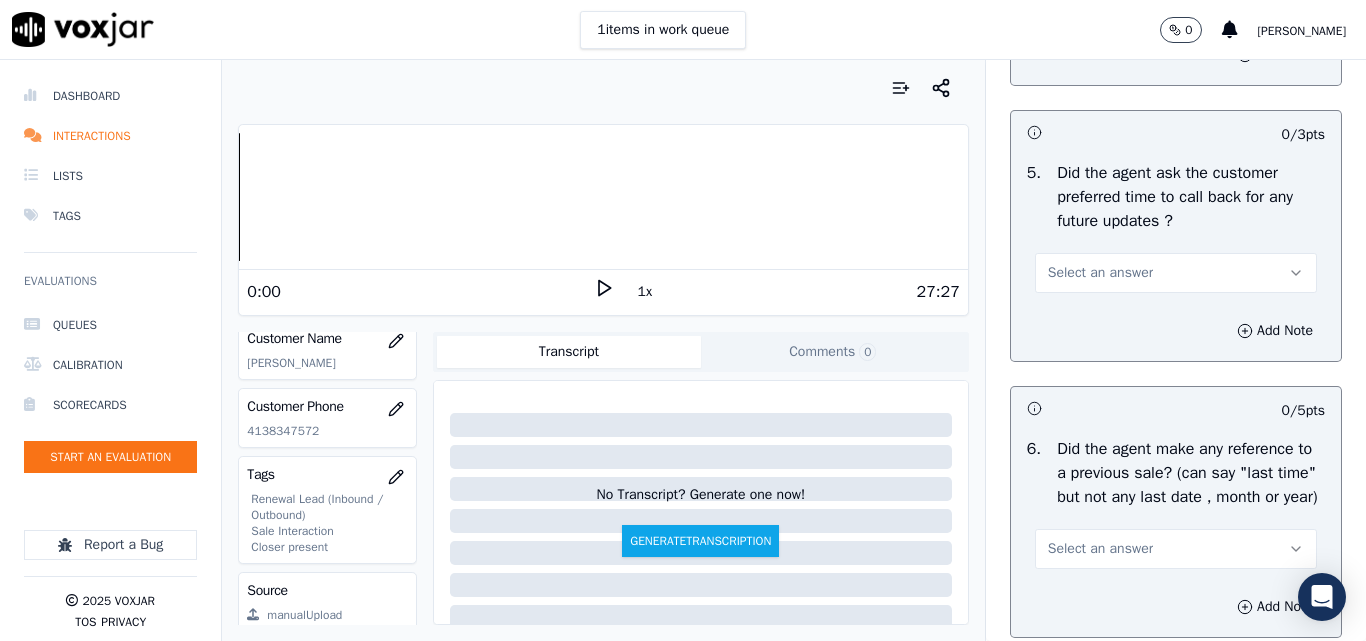 scroll, scrollTop: 5100, scrollLeft: 0, axis: vertical 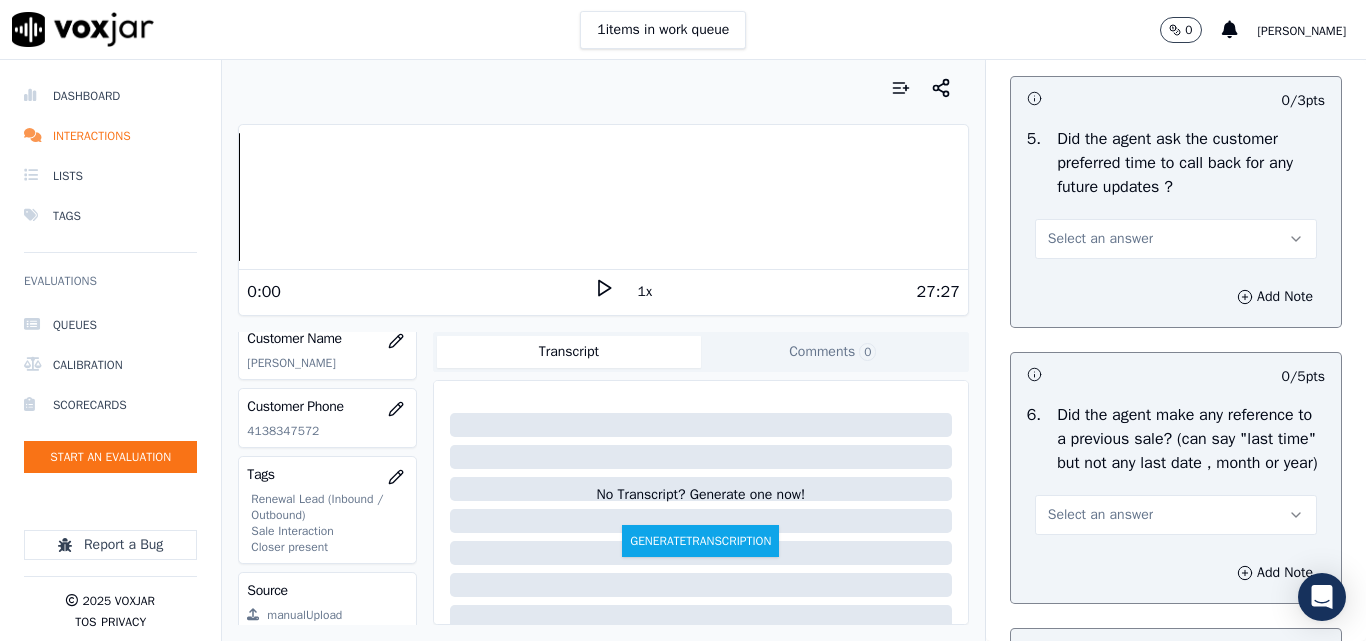 click on "Select an answer" at bounding box center (1100, 239) 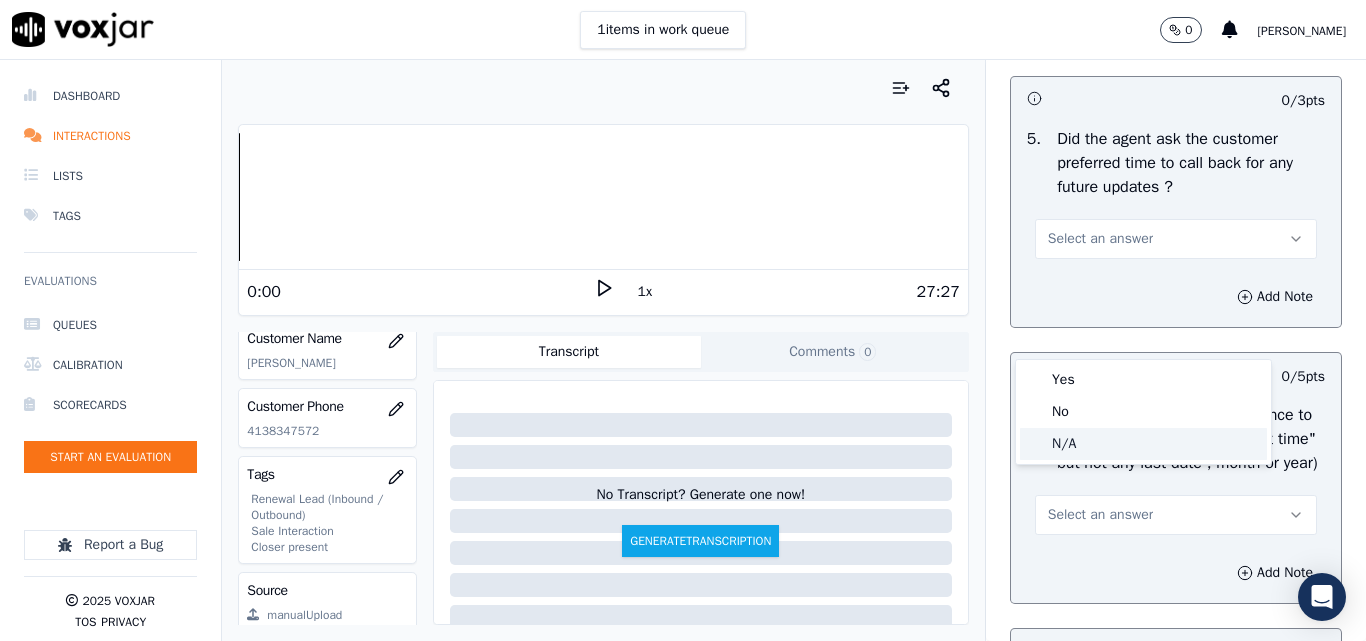 click on "N/A" 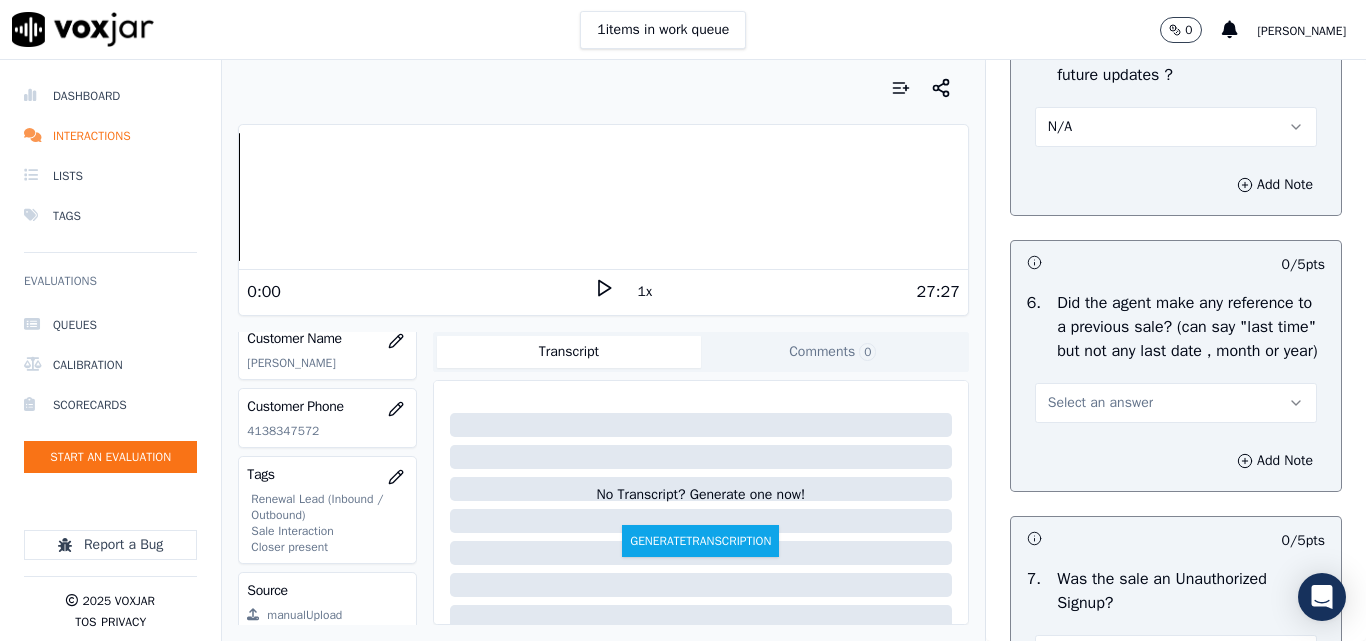 scroll, scrollTop: 5300, scrollLeft: 0, axis: vertical 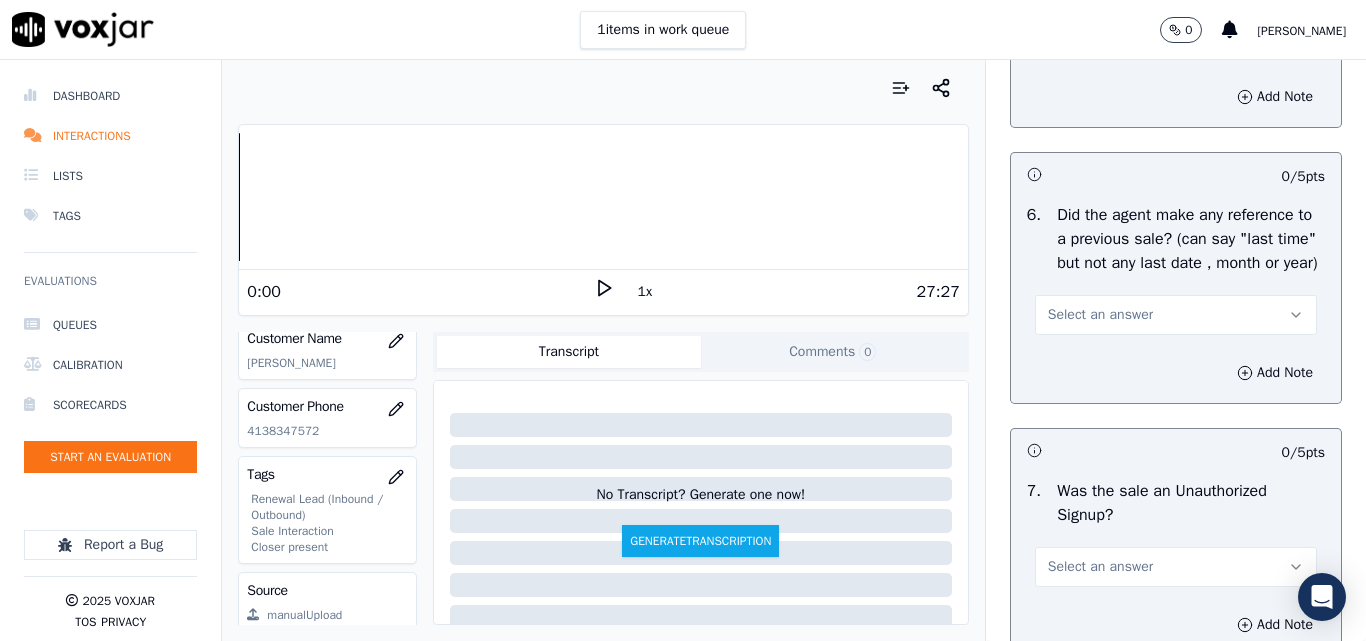 click on "Select an answer" at bounding box center [1100, 315] 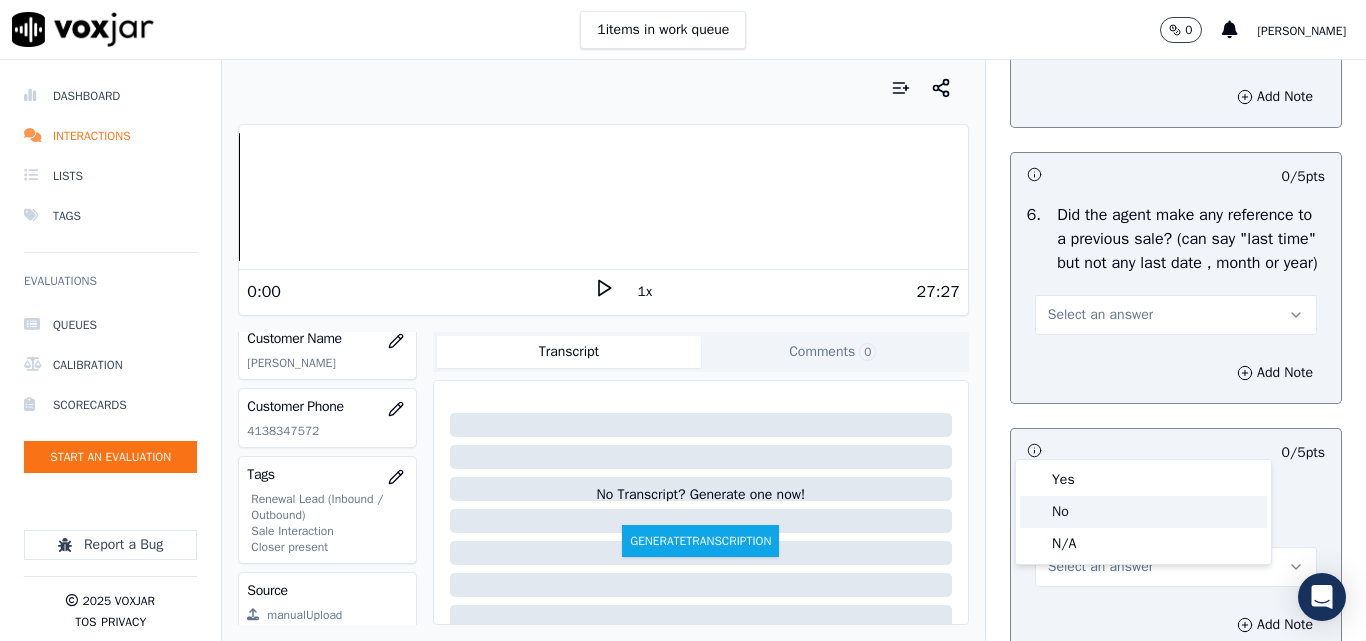 click on "No" 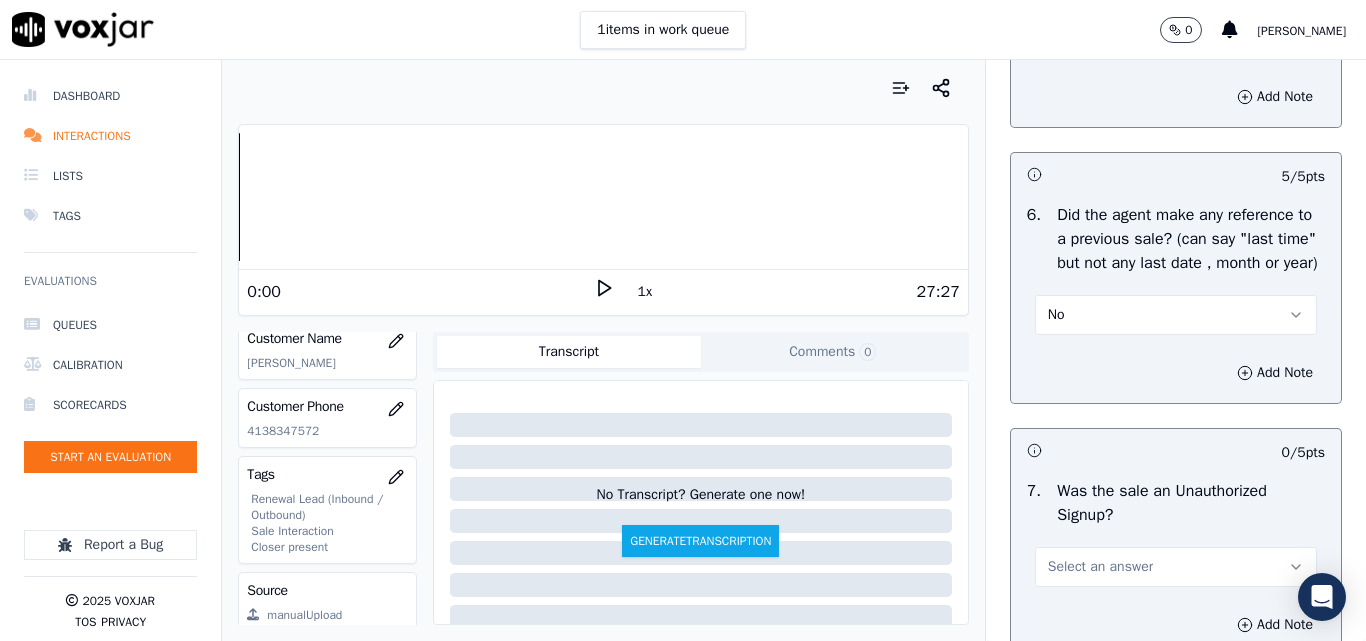scroll, scrollTop: 5600, scrollLeft: 0, axis: vertical 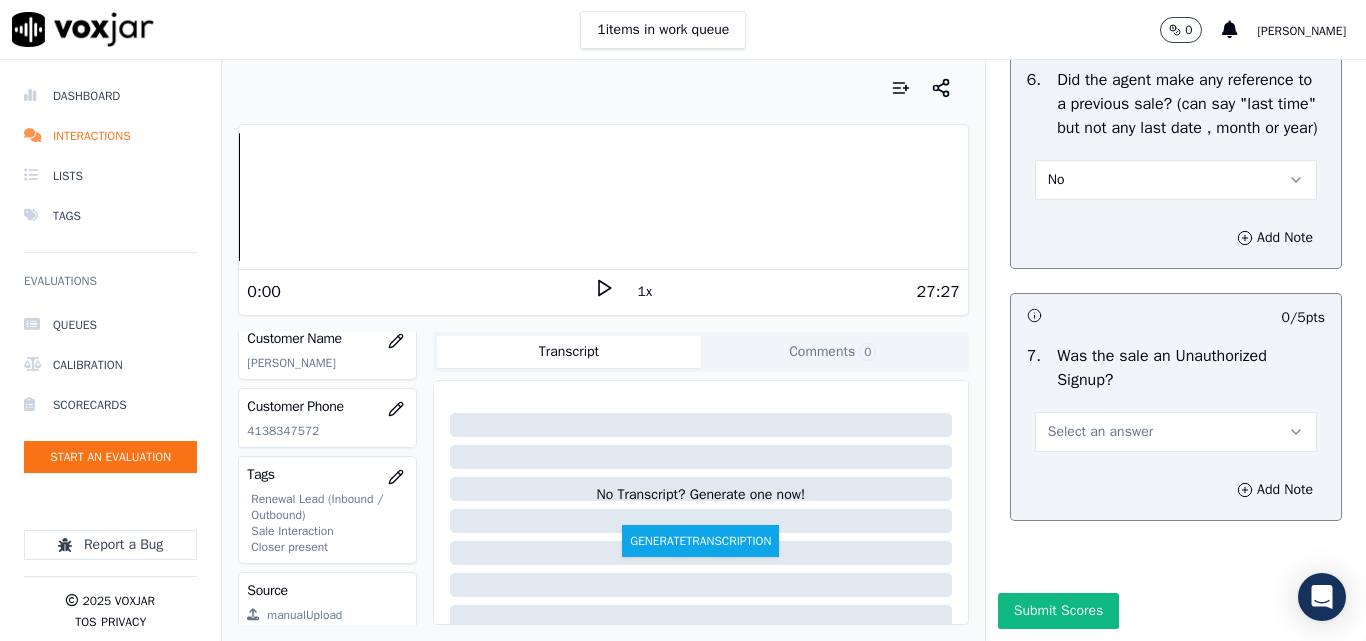 click on "Select an answer" at bounding box center [1176, 432] 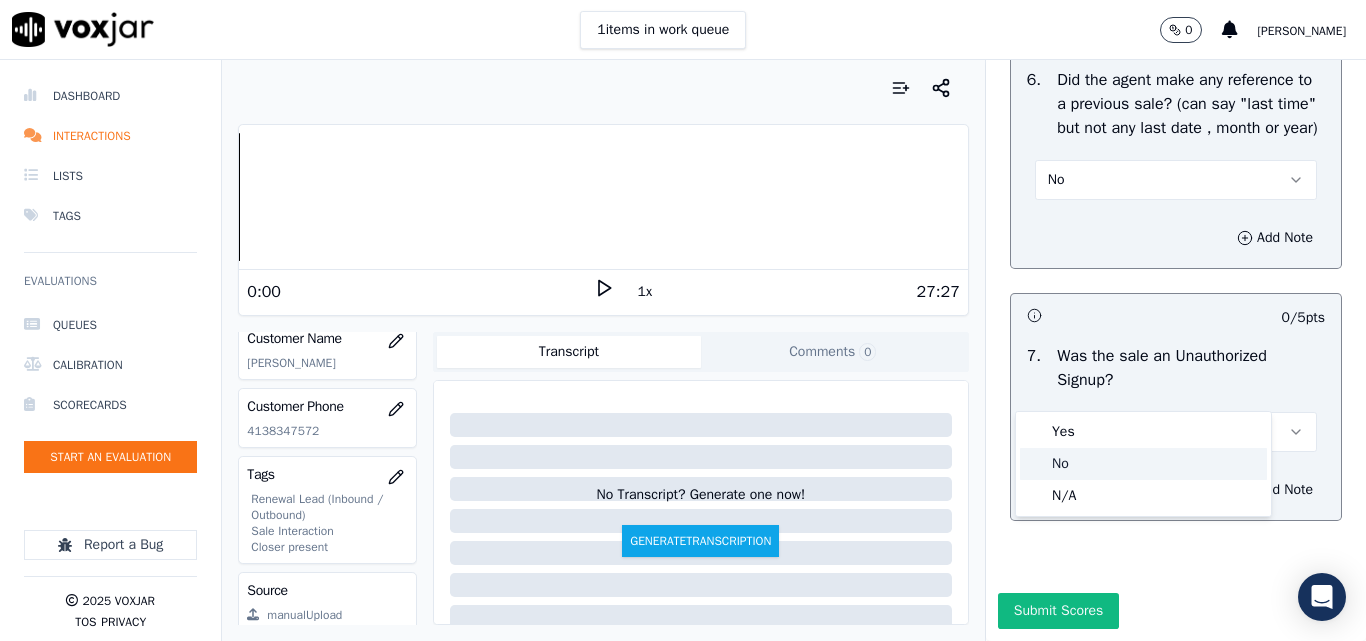 click on "No" 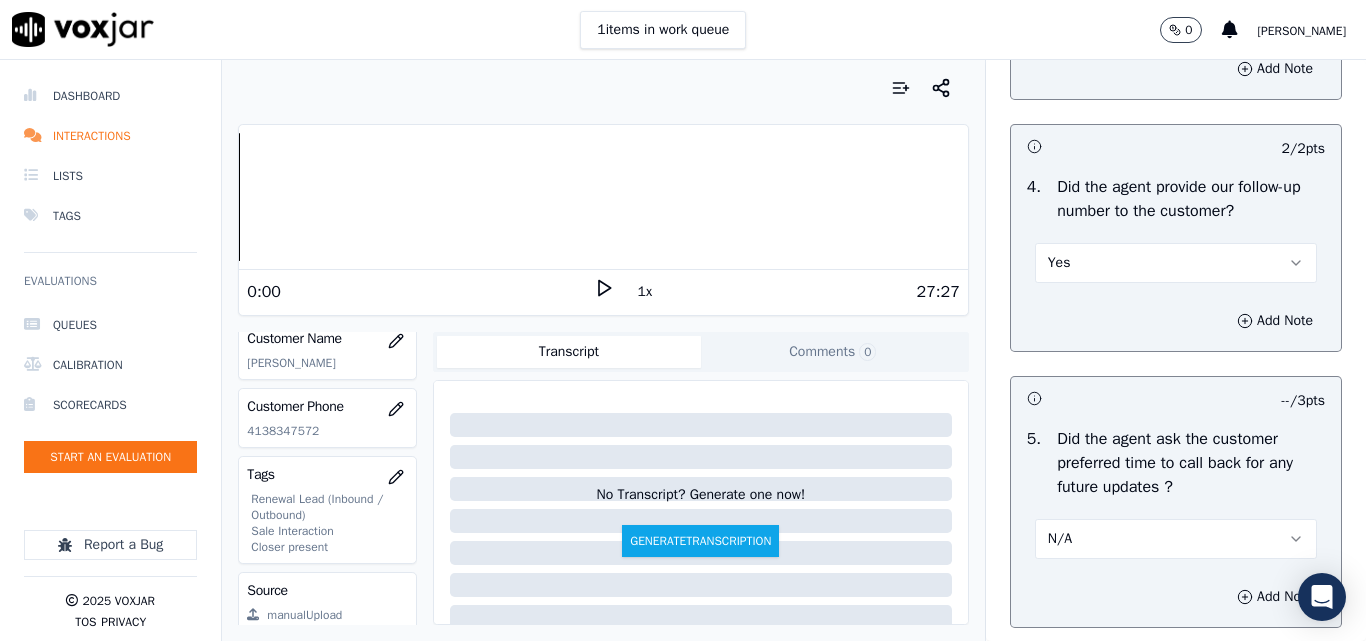 scroll, scrollTop: 4700, scrollLeft: 0, axis: vertical 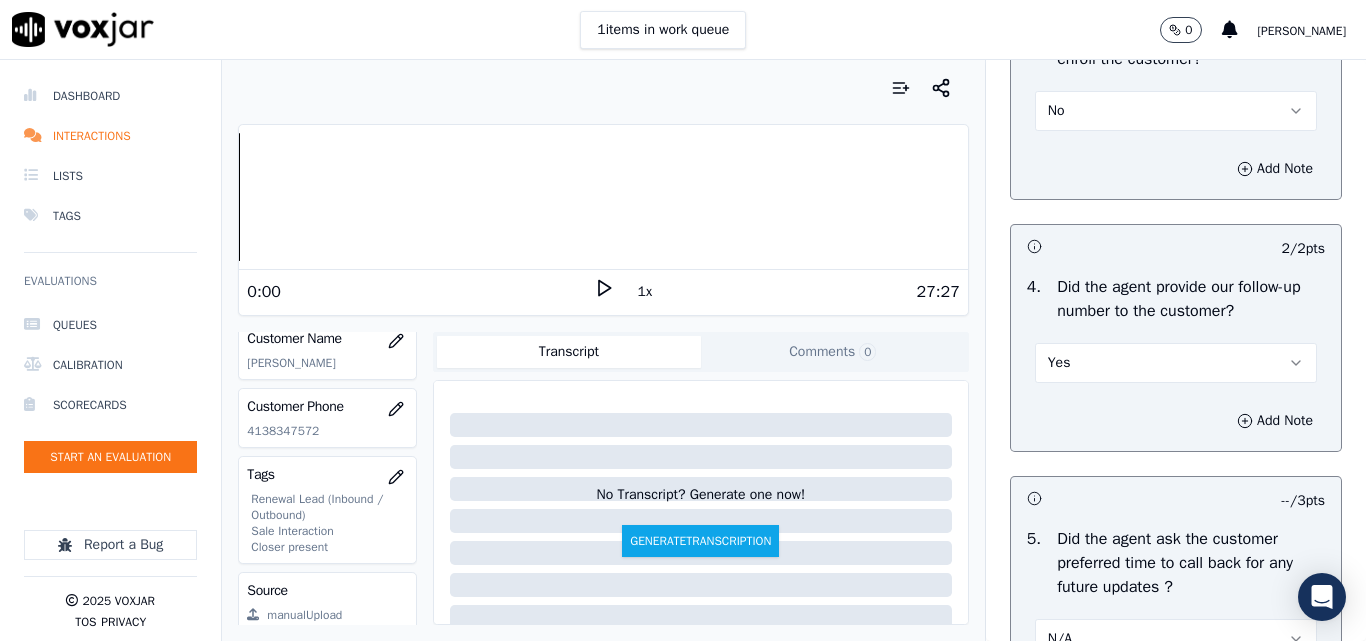 click on "Yes" at bounding box center [1176, 363] 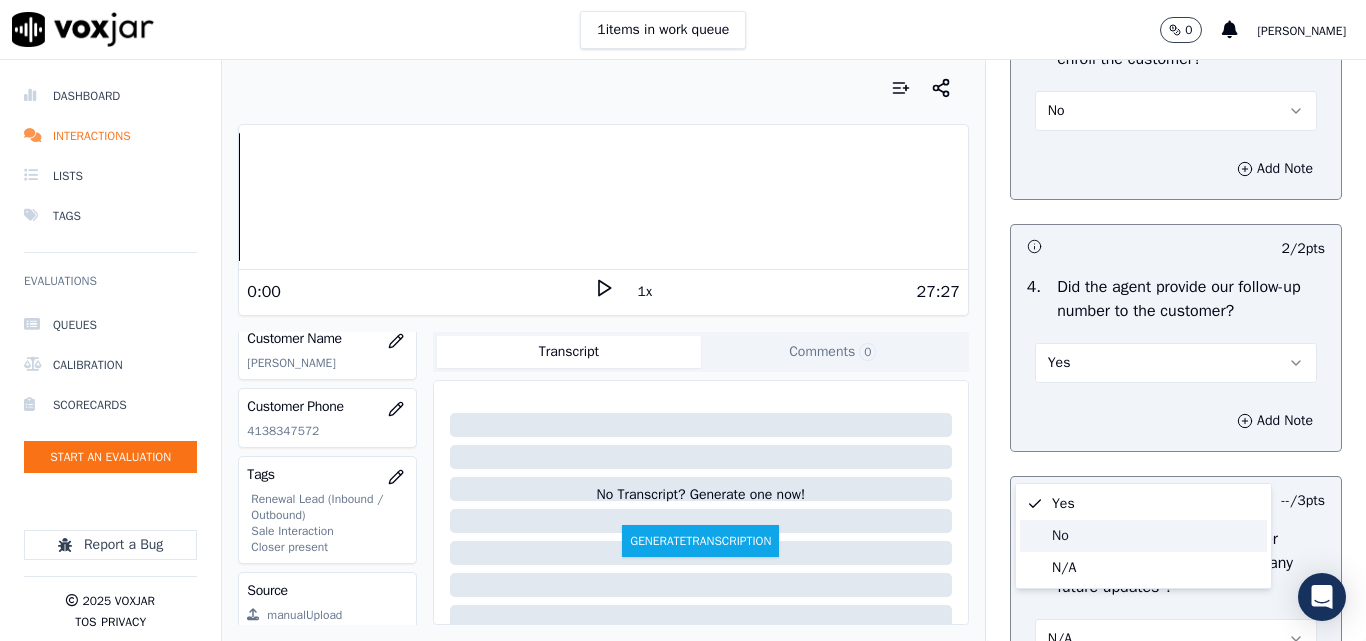 click on "No" 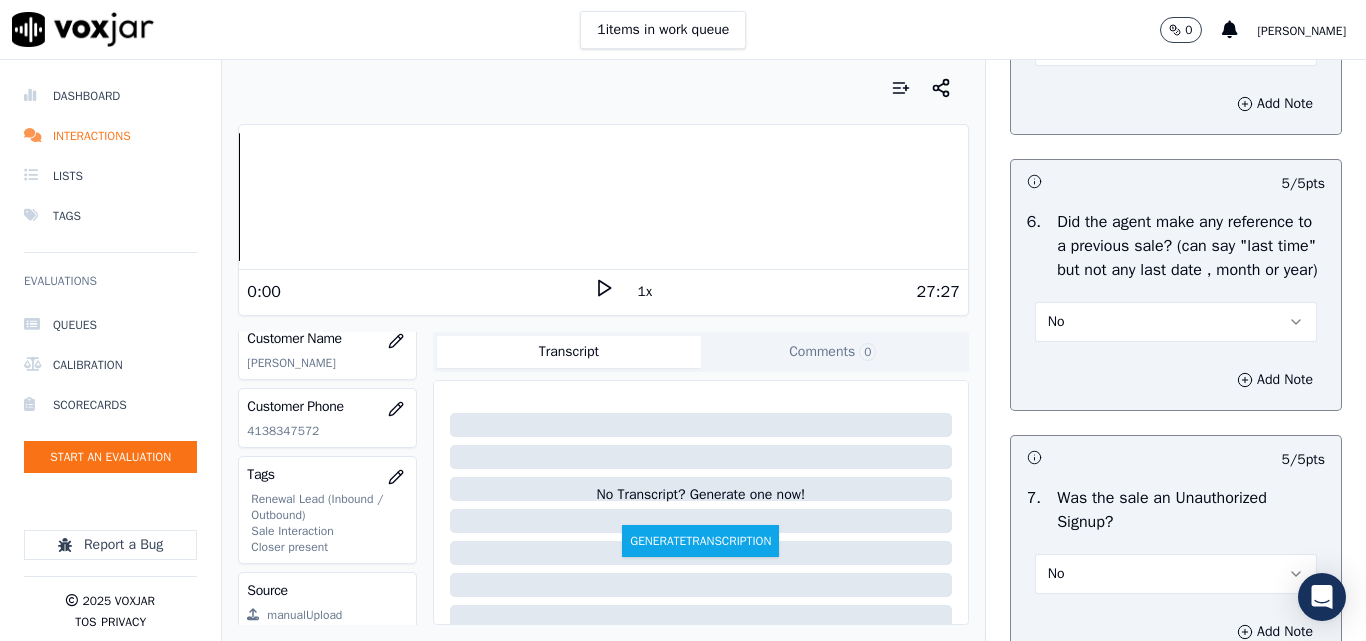 scroll, scrollTop: 5600, scrollLeft: 0, axis: vertical 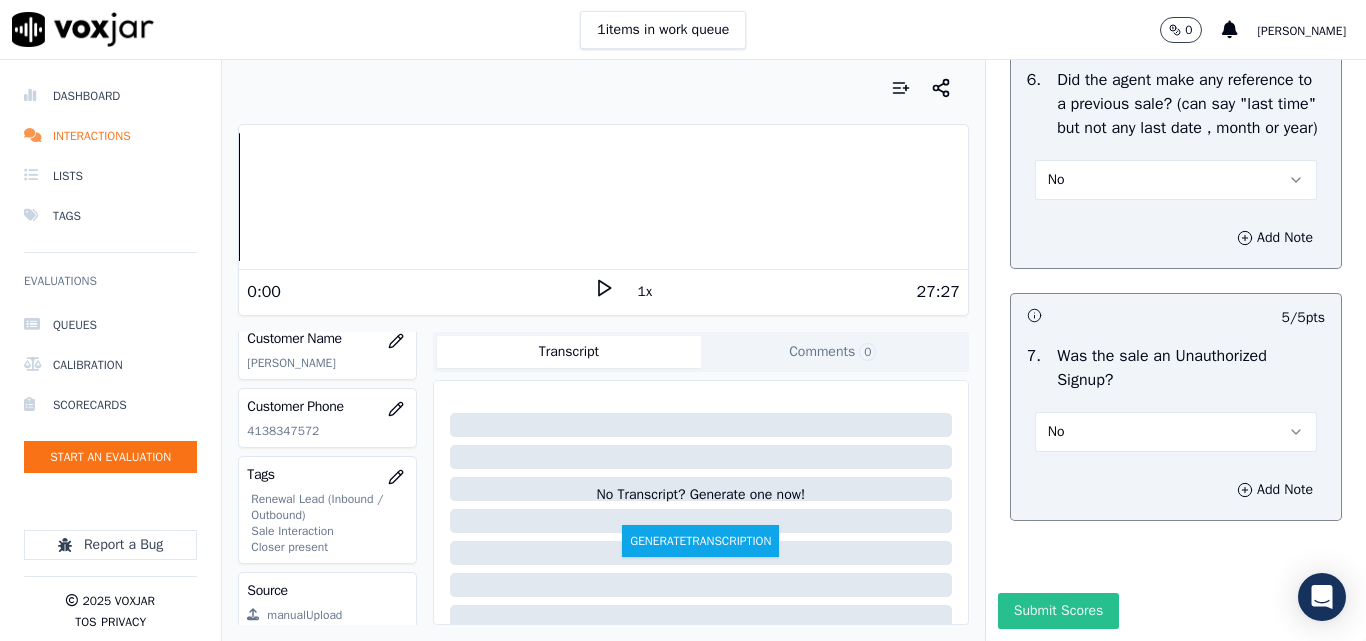 click on "Submit Scores" at bounding box center (1058, 611) 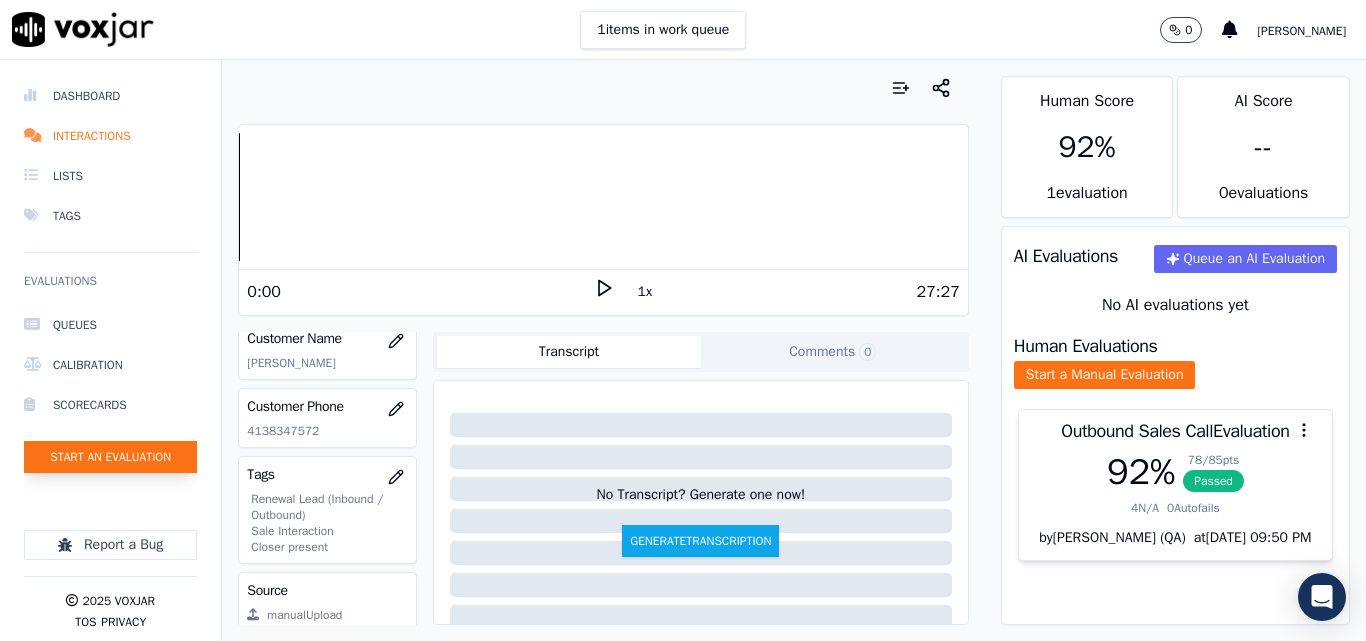 click on "Start an Evaluation" 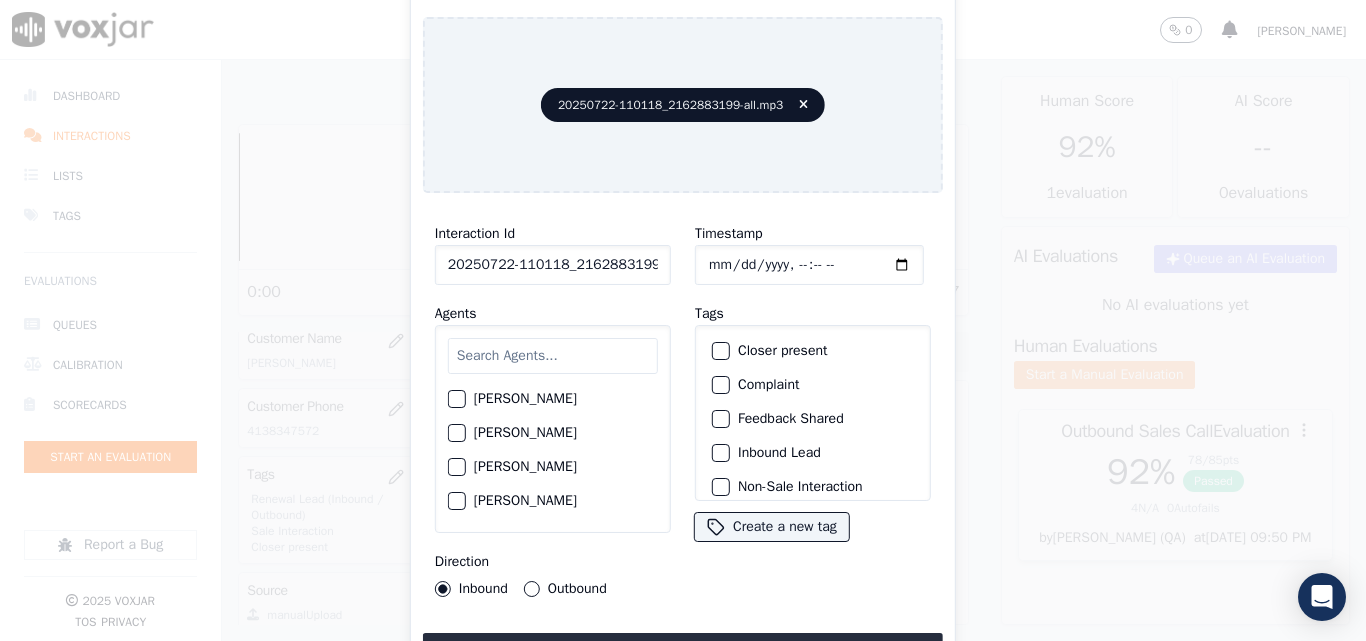 scroll, scrollTop: 0, scrollLeft: 40, axis: horizontal 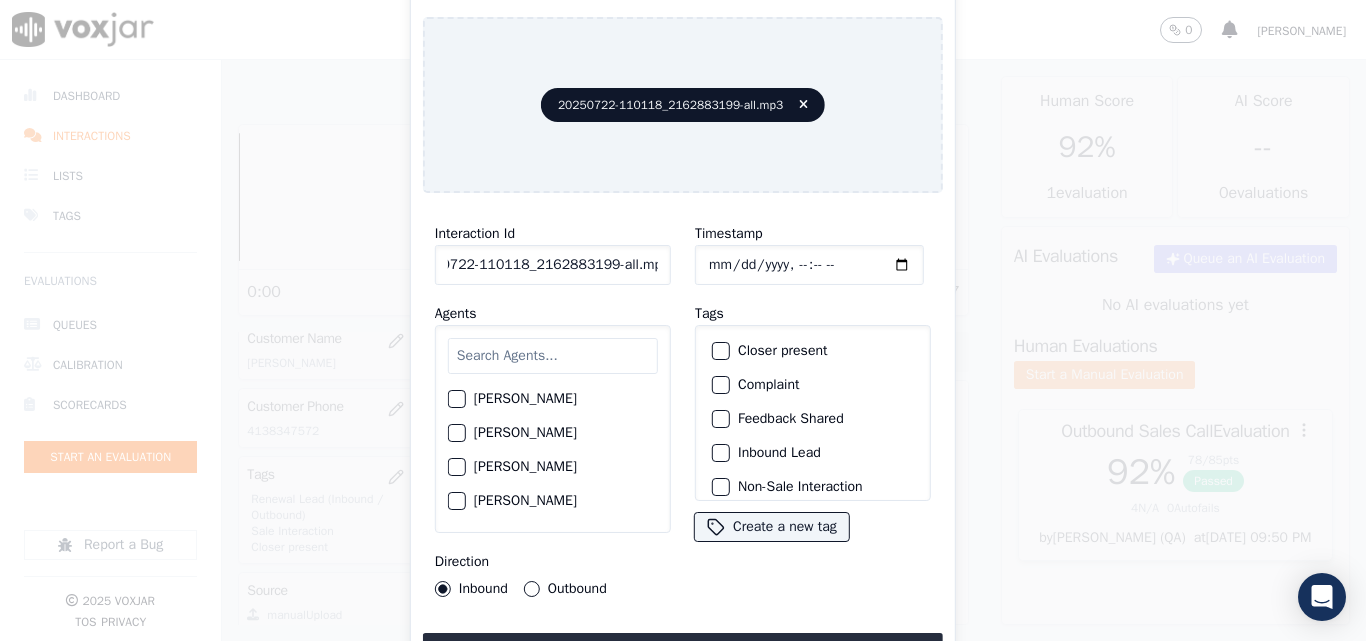drag, startPoint x: 639, startPoint y: 259, endPoint x: 713, endPoint y: 259, distance: 74 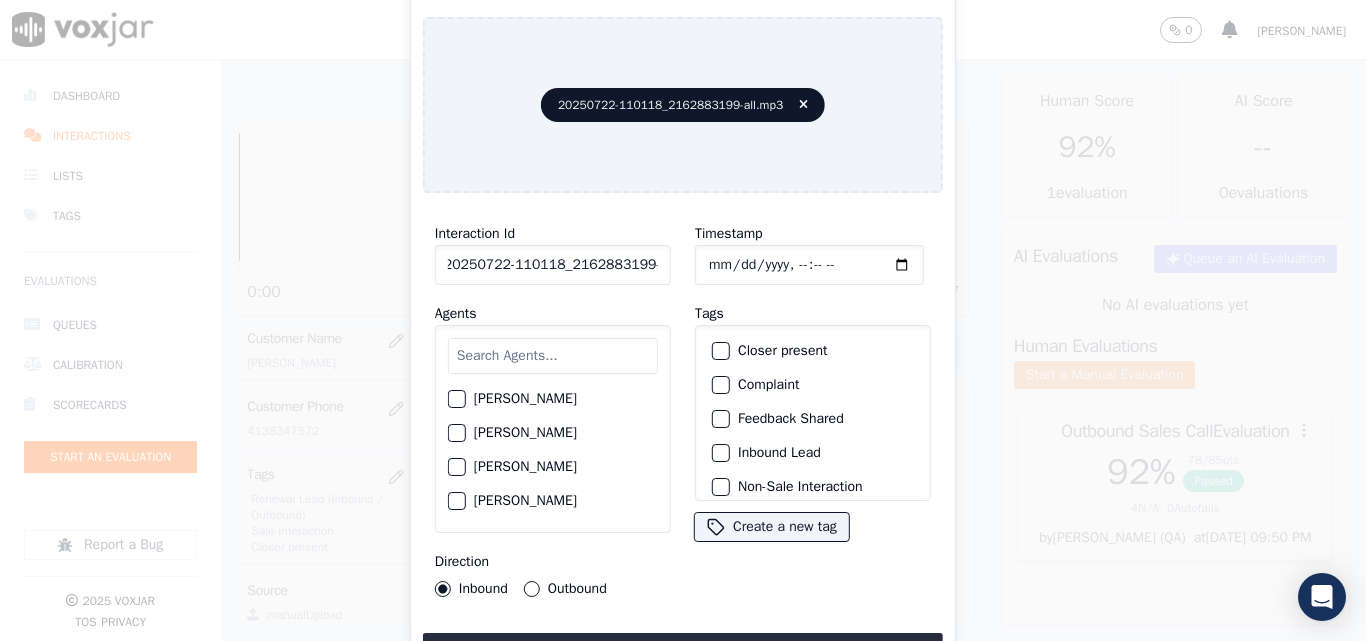 scroll, scrollTop: 0, scrollLeft: 11, axis: horizontal 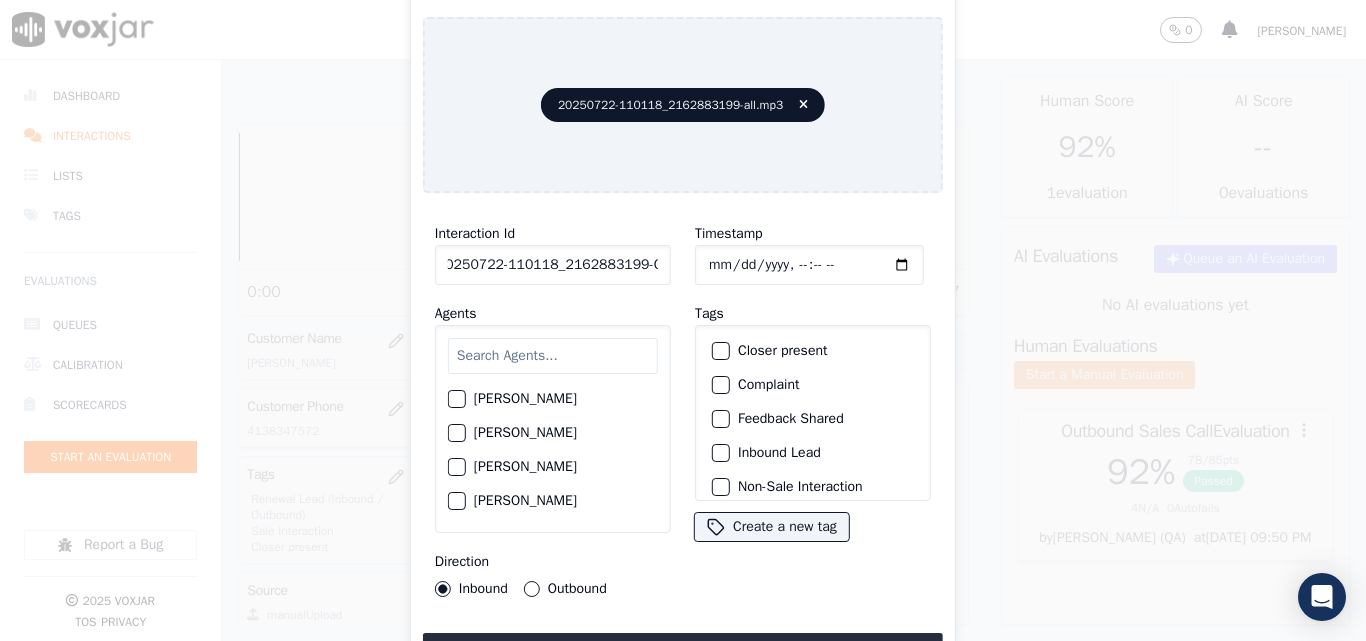 type on "20250722-110118_2162883199-C1" 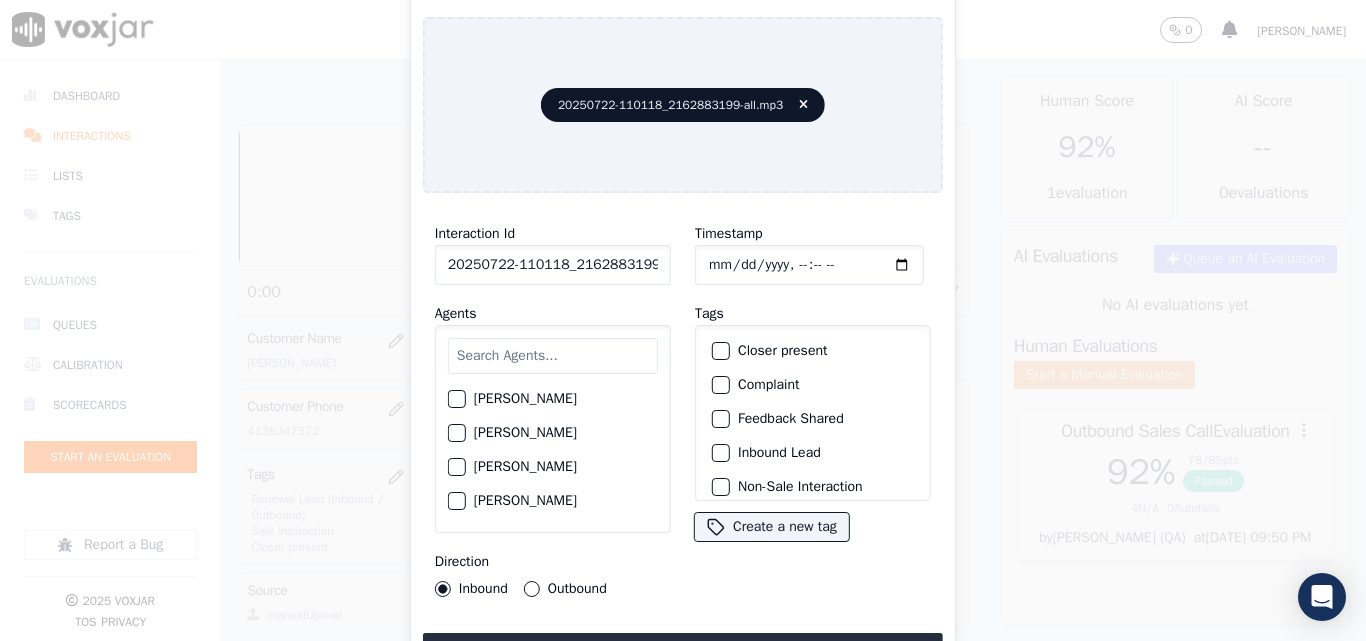 type on "2025-07-22T16:21" 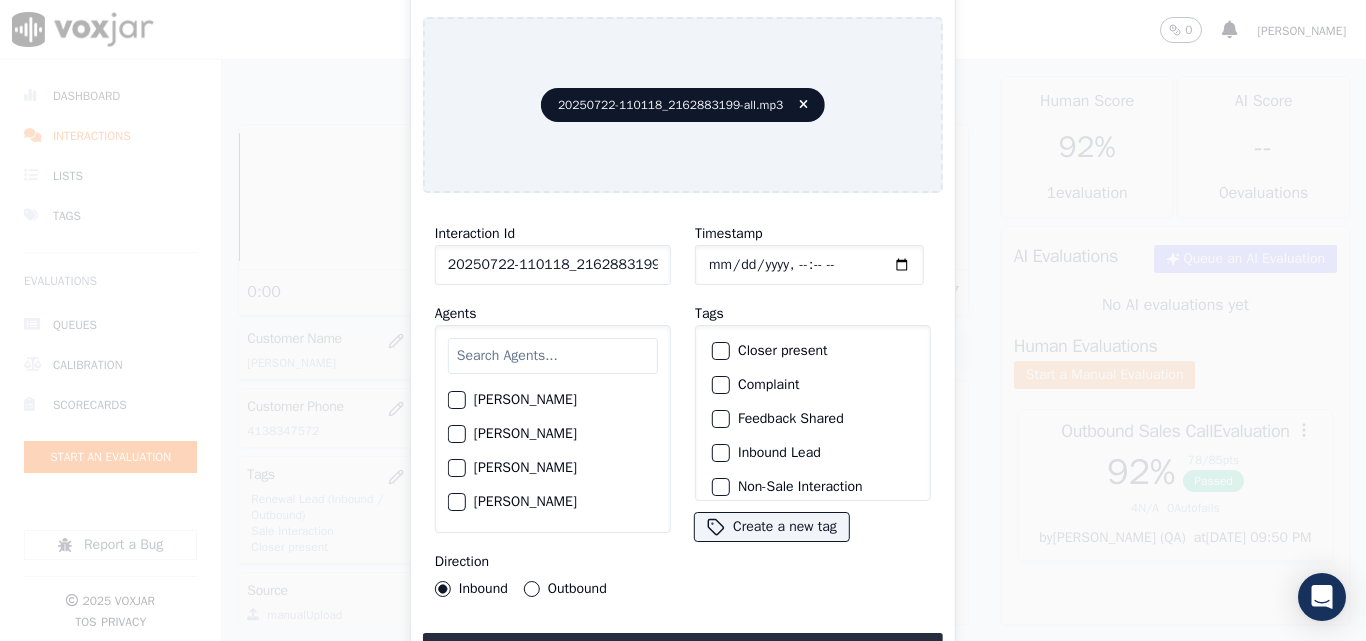 scroll, scrollTop: 500, scrollLeft: 0, axis: vertical 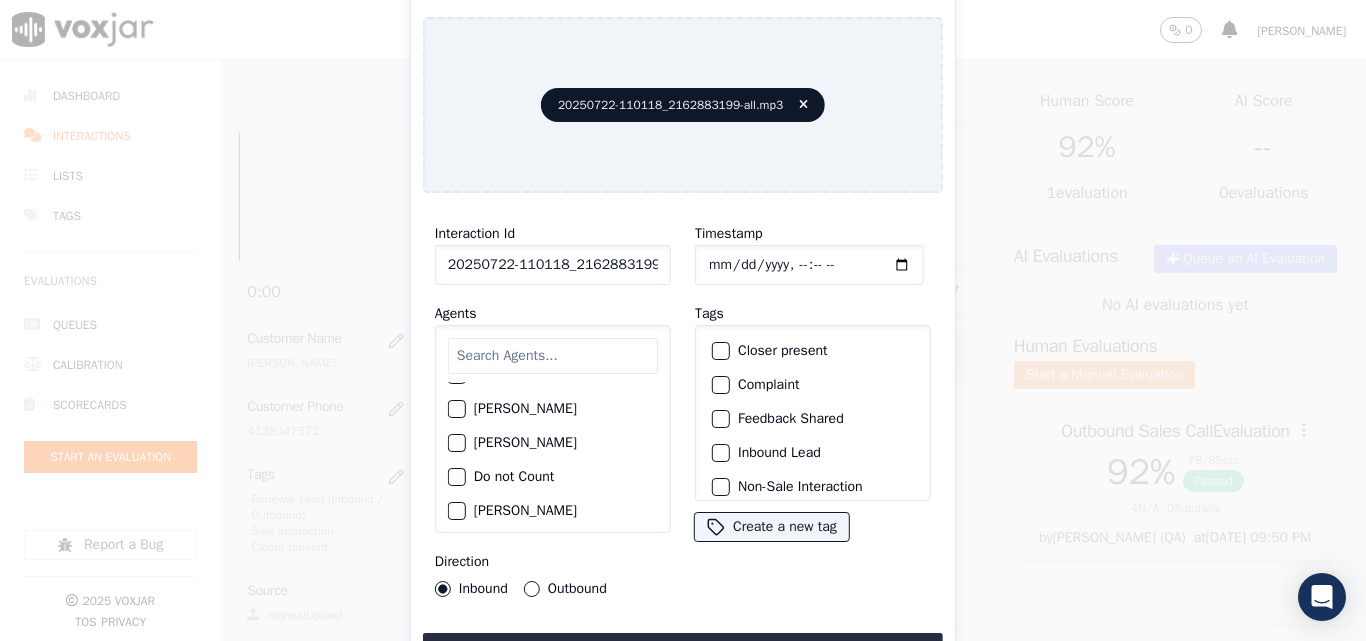 click on "[PERSON_NAME]" 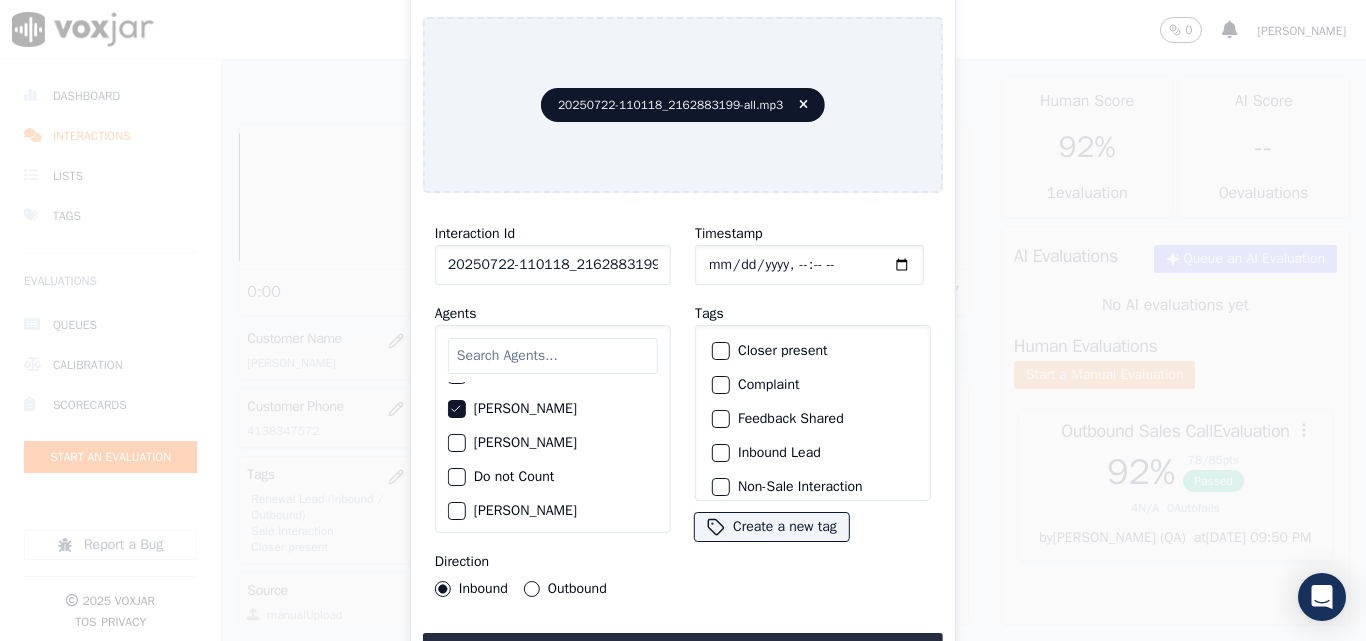 click on "Closer present" 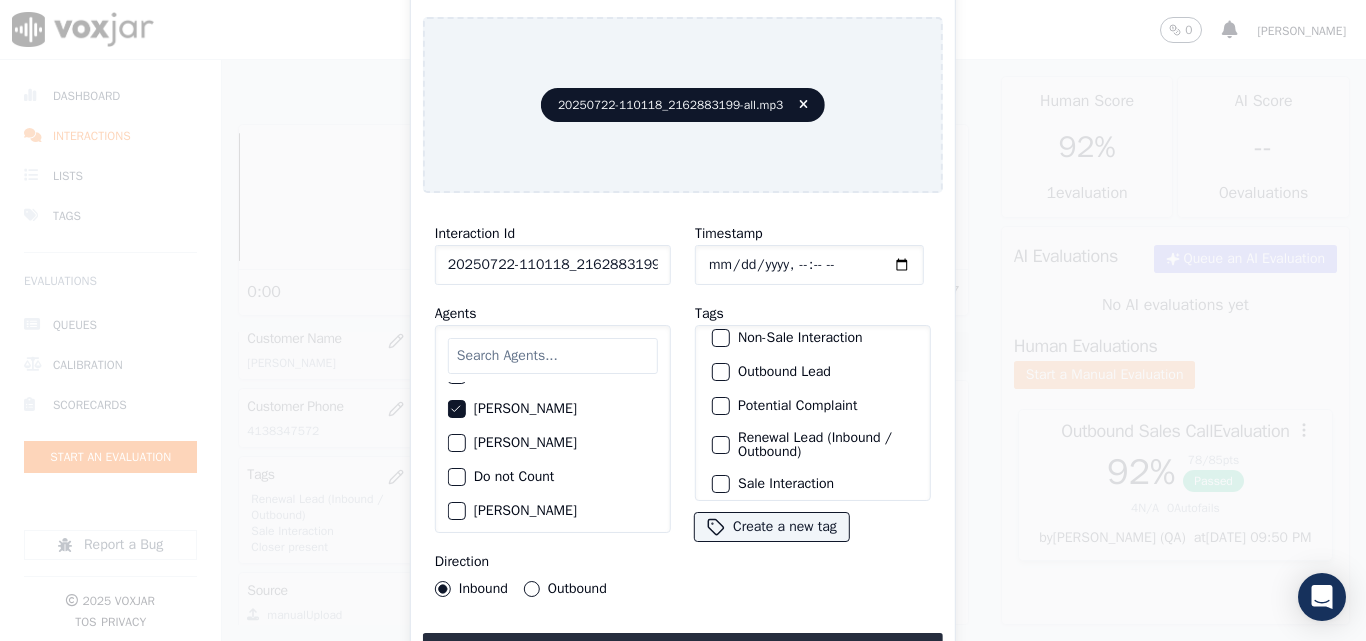 scroll, scrollTop: 173, scrollLeft: 0, axis: vertical 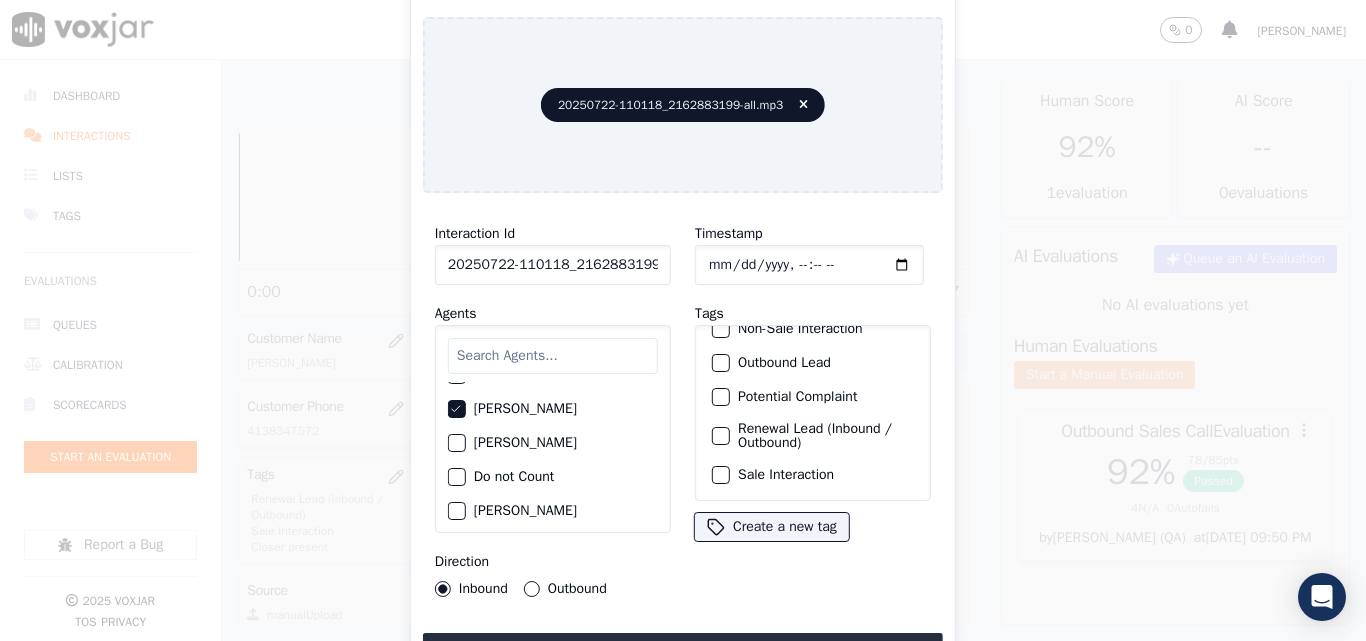 click at bounding box center [720, 475] 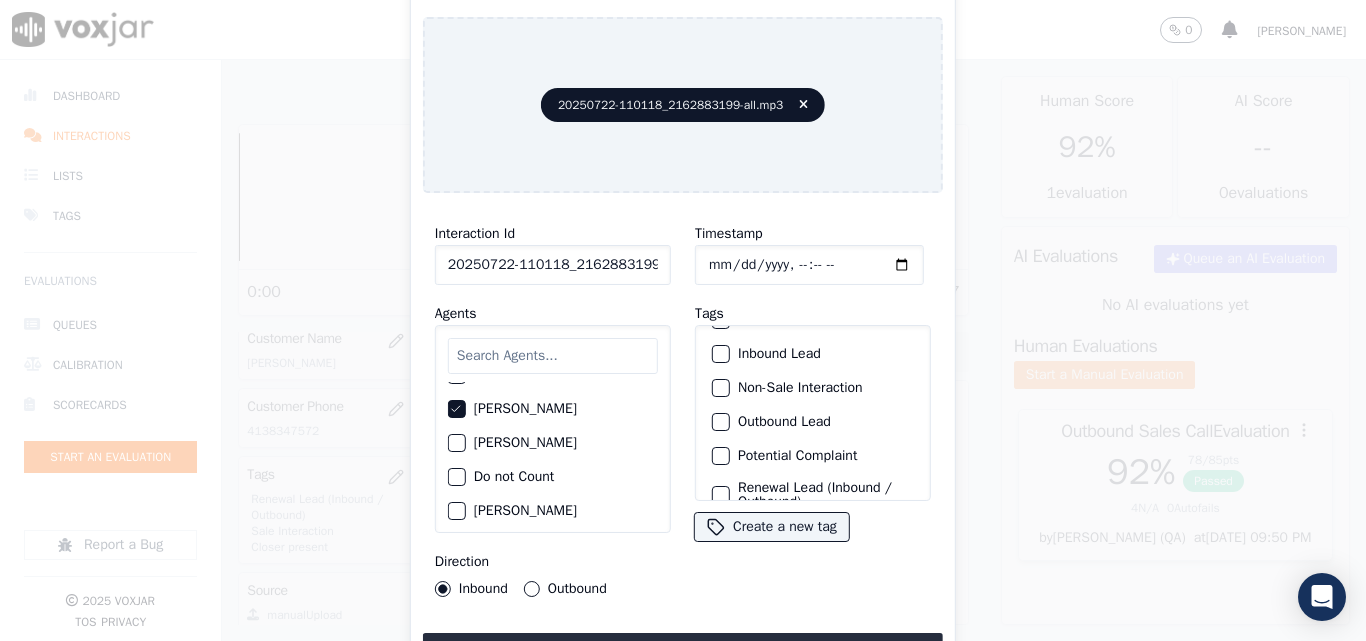 scroll, scrollTop: 0, scrollLeft: 0, axis: both 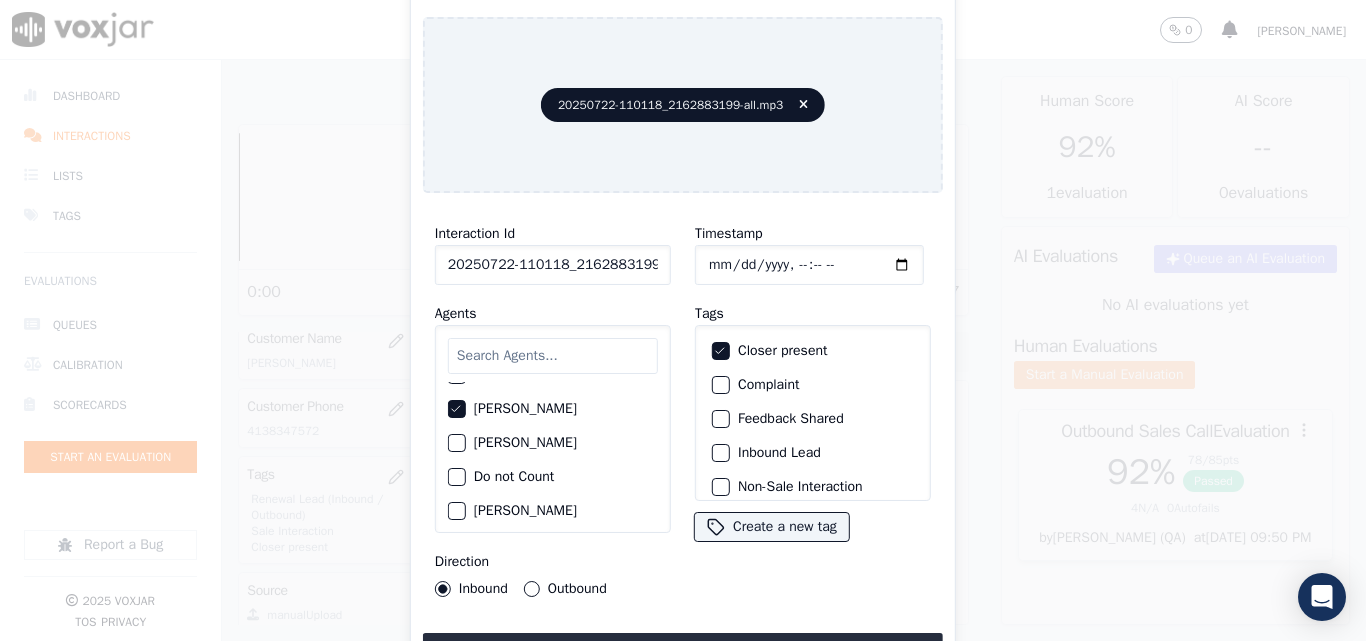 click on "Inbound Lead" 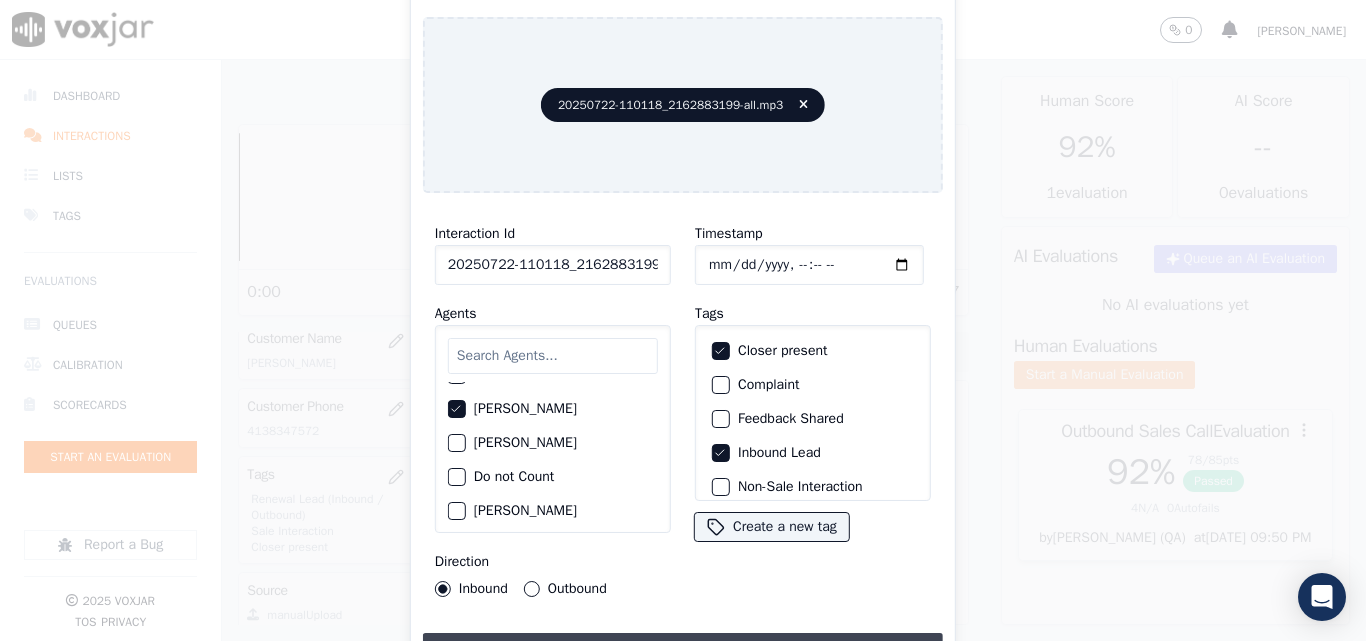 click on "Upload interaction to start evaluation" at bounding box center [683, 651] 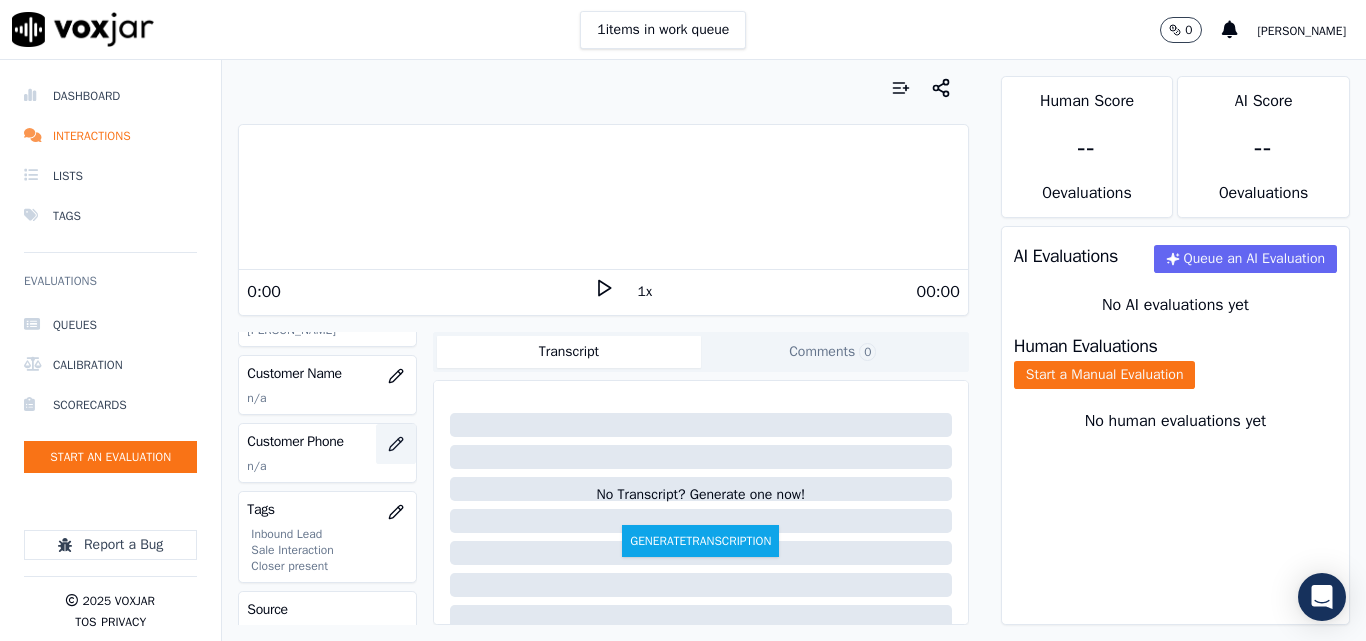 scroll, scrollTop: 300, scrollLeft: 0, axis: vertical 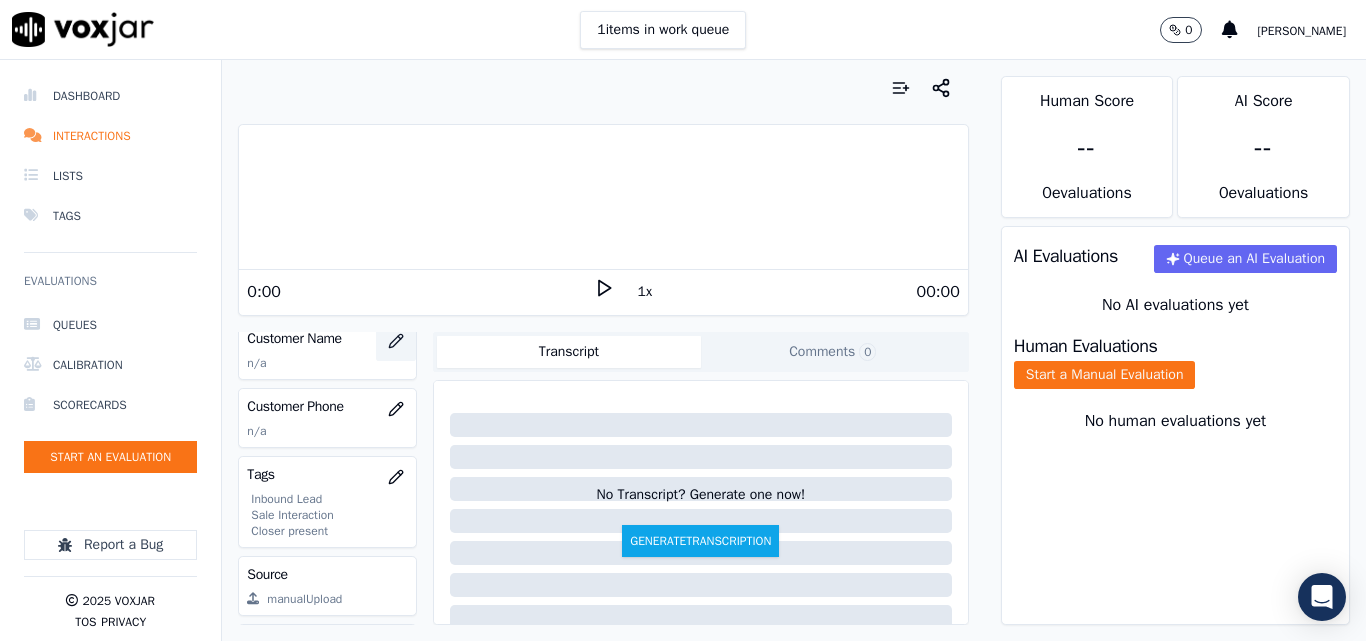 click at bounding box center [396, 341] 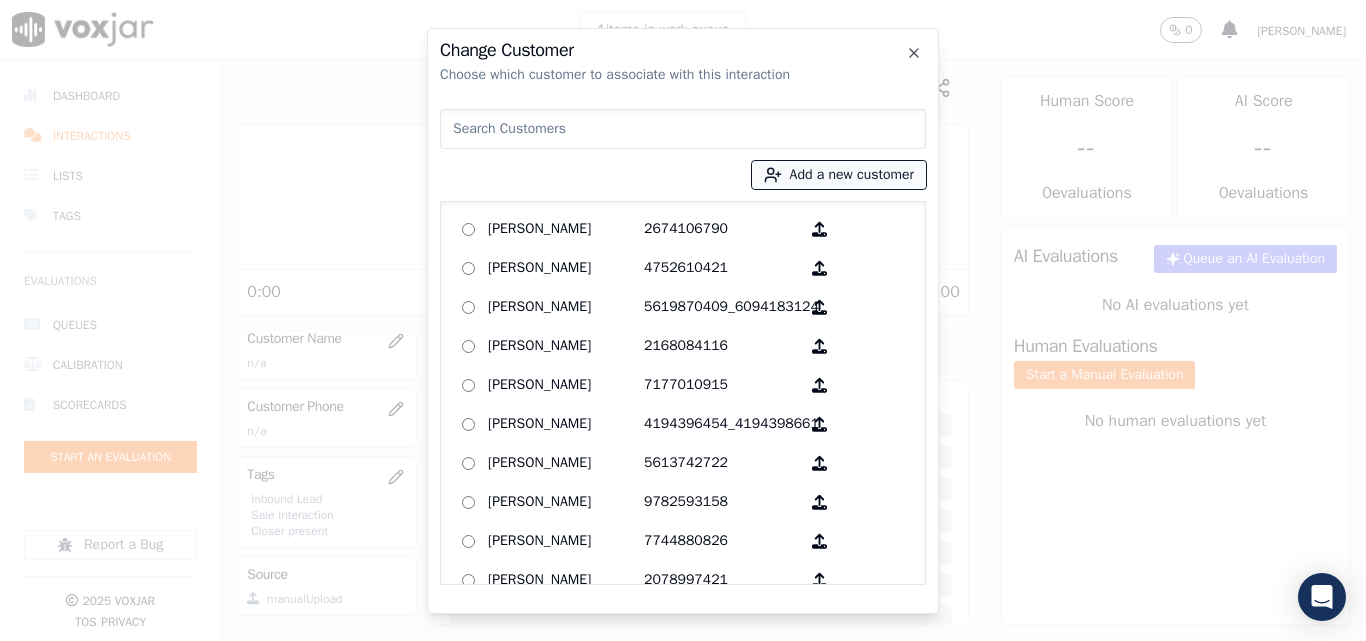 click on "Add a new customer" at bounding box center (839, 175) 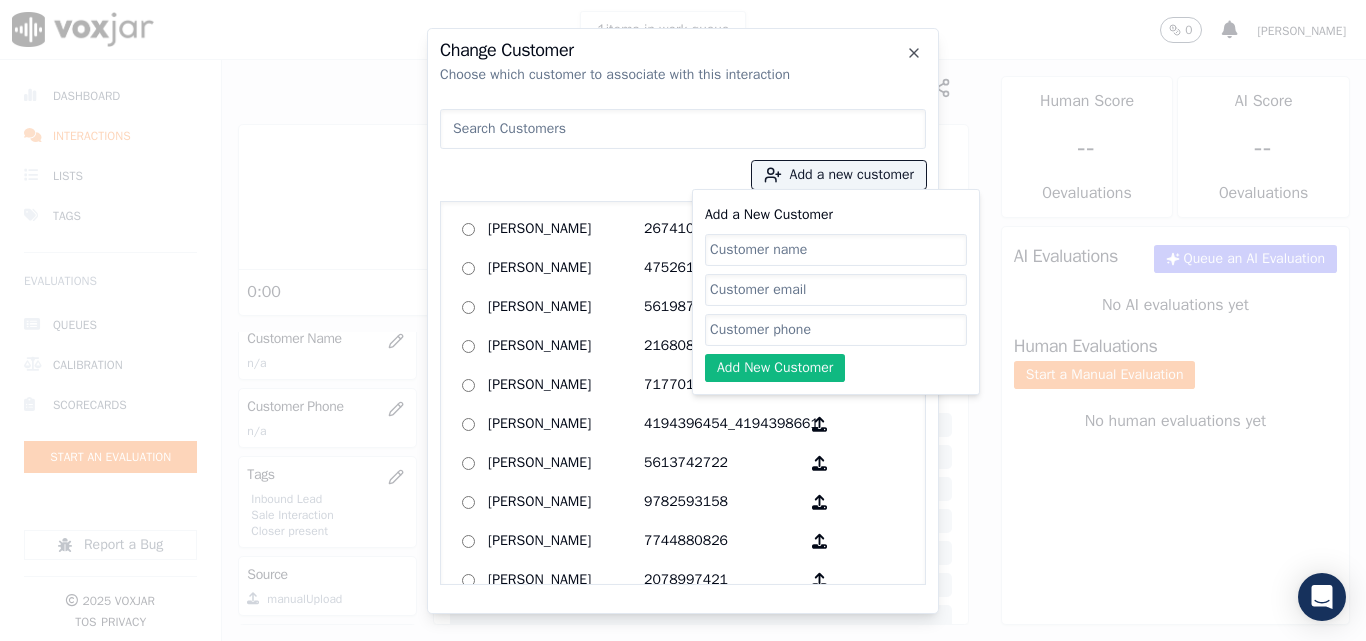 click on "Add a New Customer" 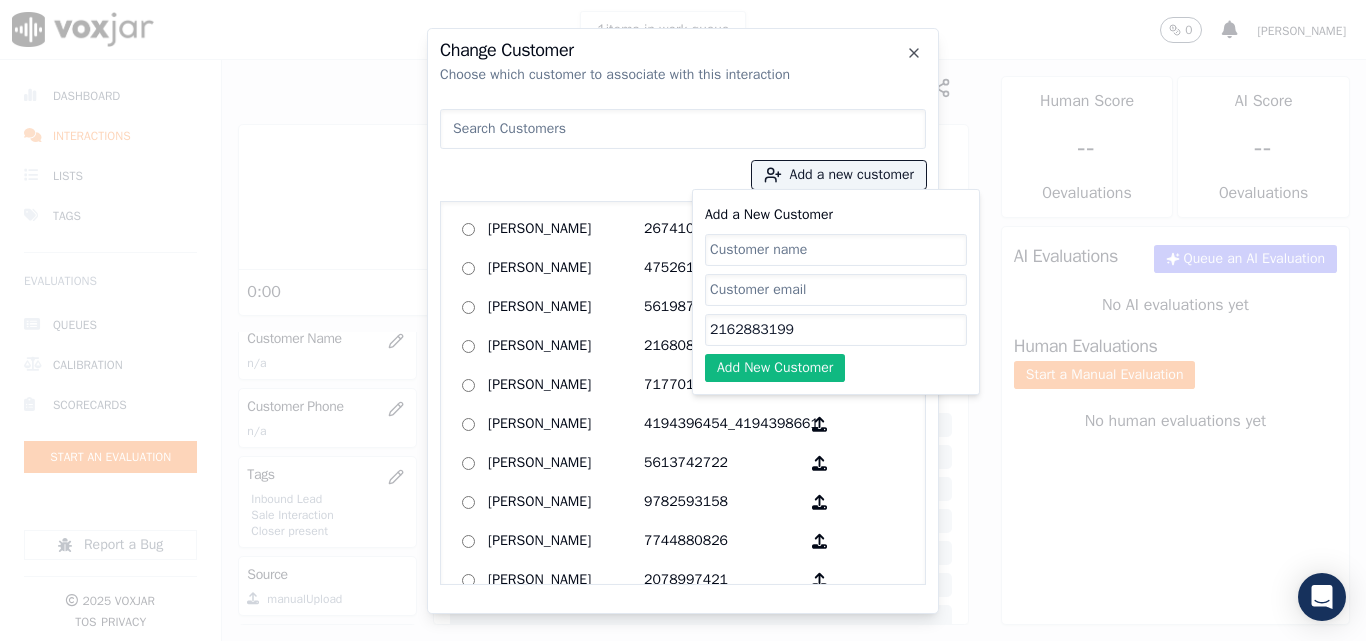 type on "2162883199" 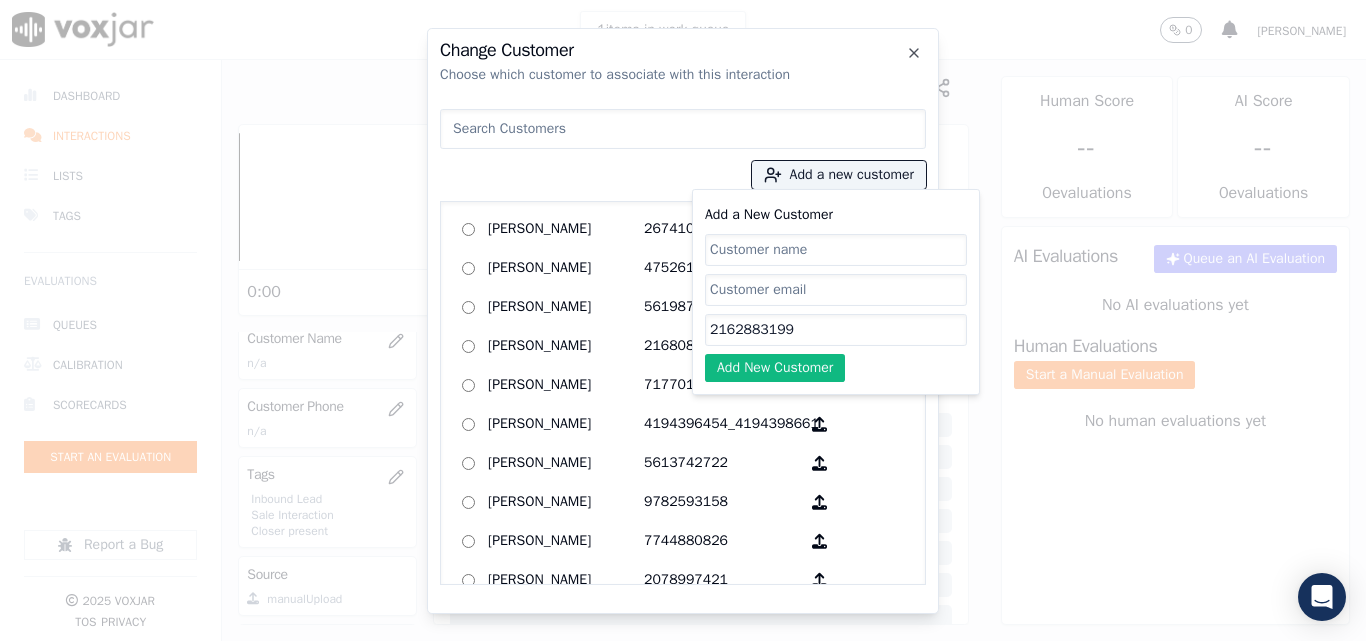paste on "[PERSON_NAME]" 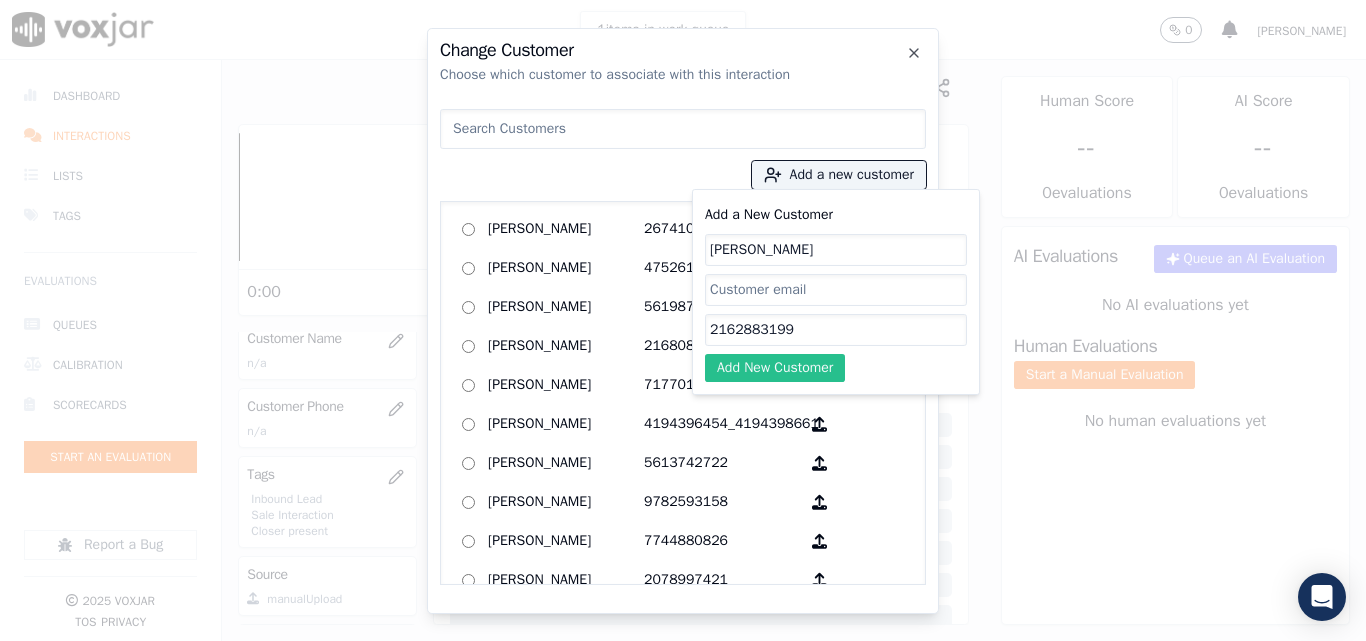 type on "[PERSON_NAME]" 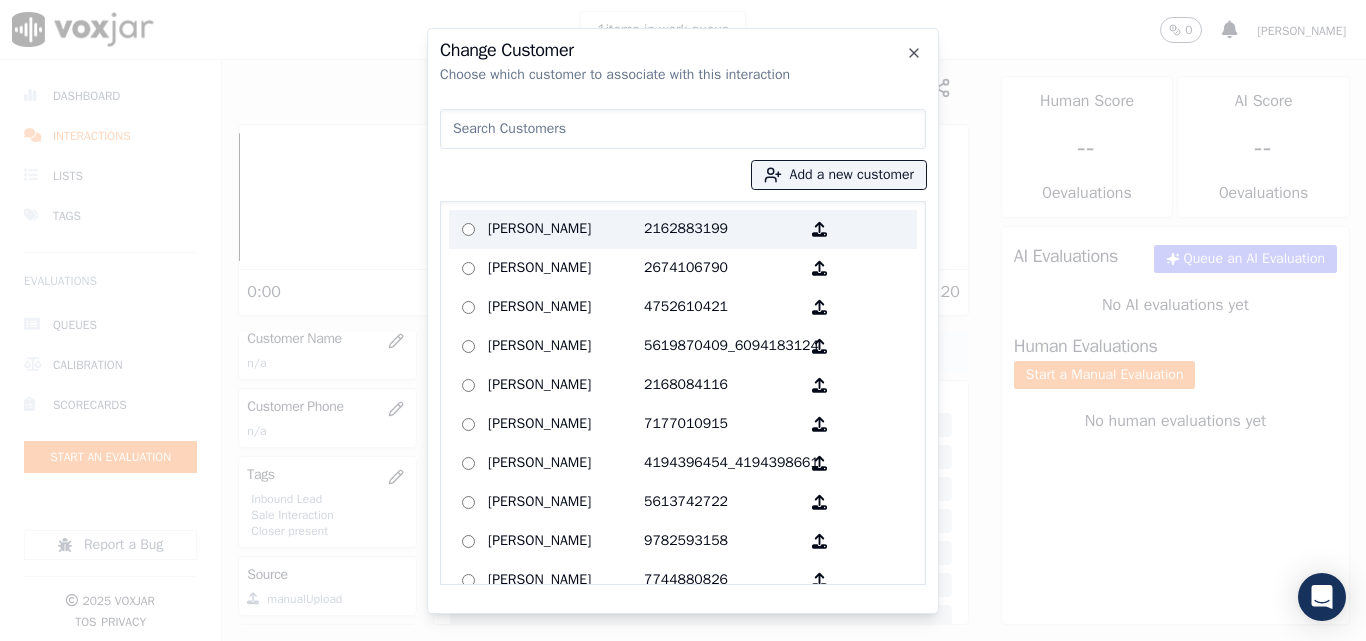click on "[PERSON_NAME]" at bounding box center (566, 229) 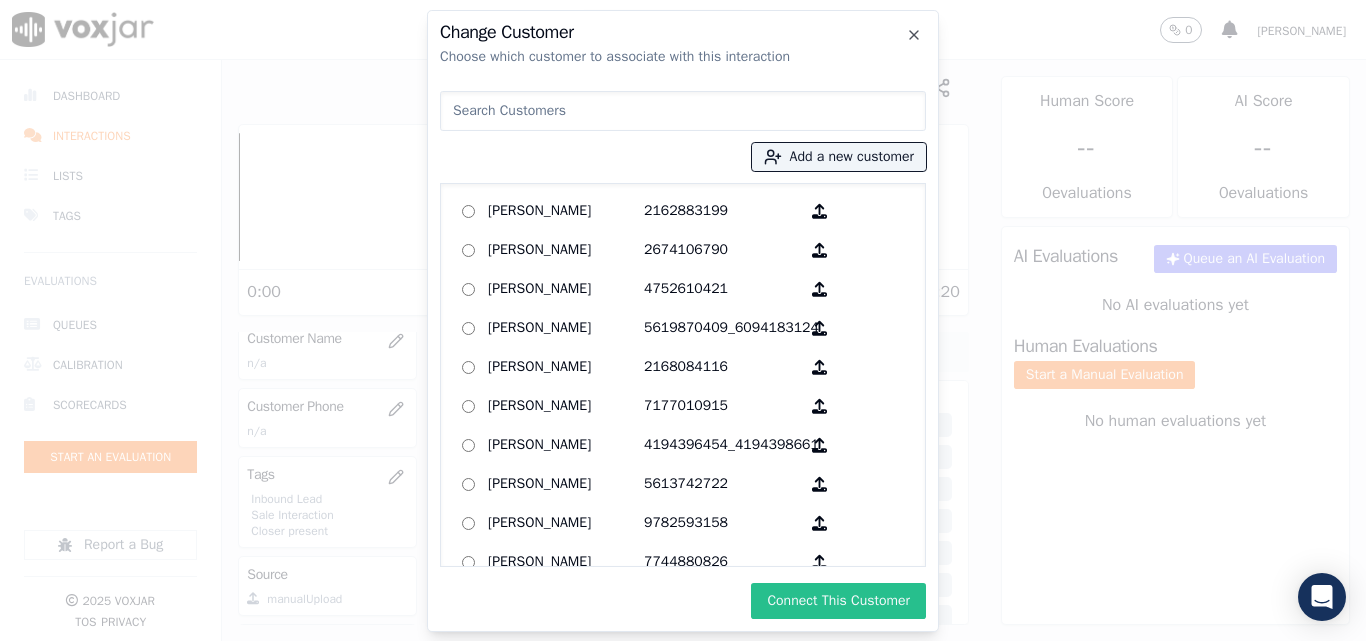 click on "Connect This Customer" at bounding box center (838, 601) 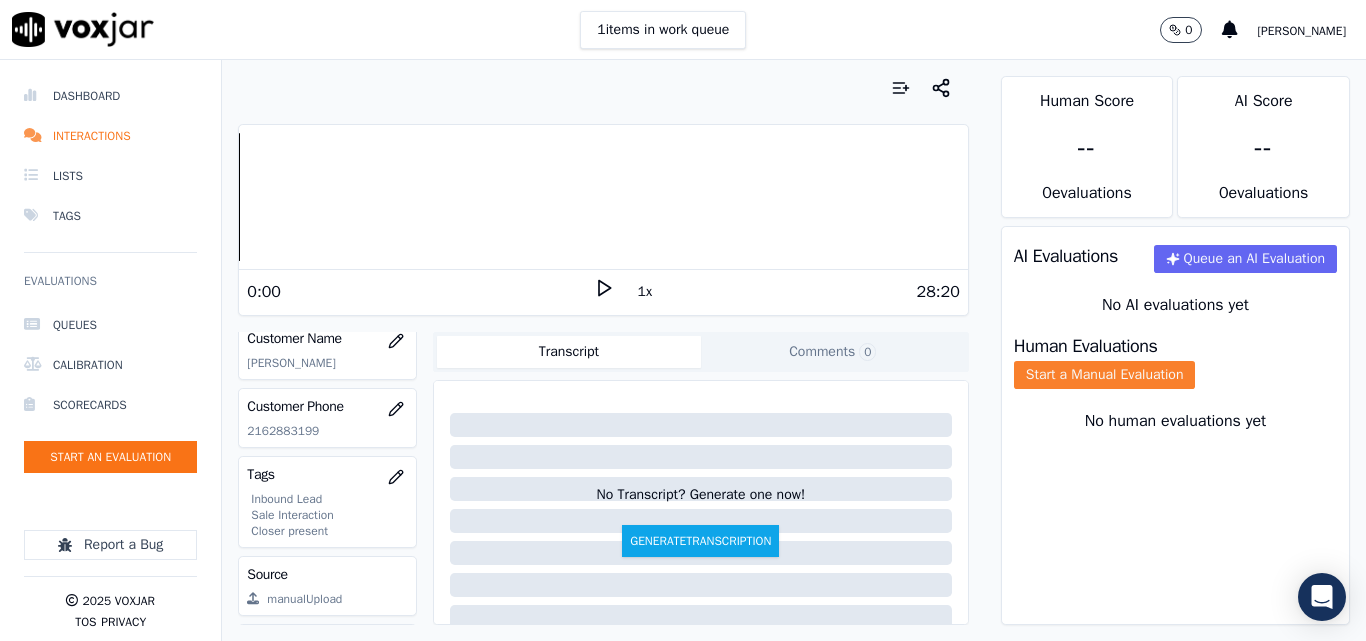 click on "Start a Manual Evaluation" 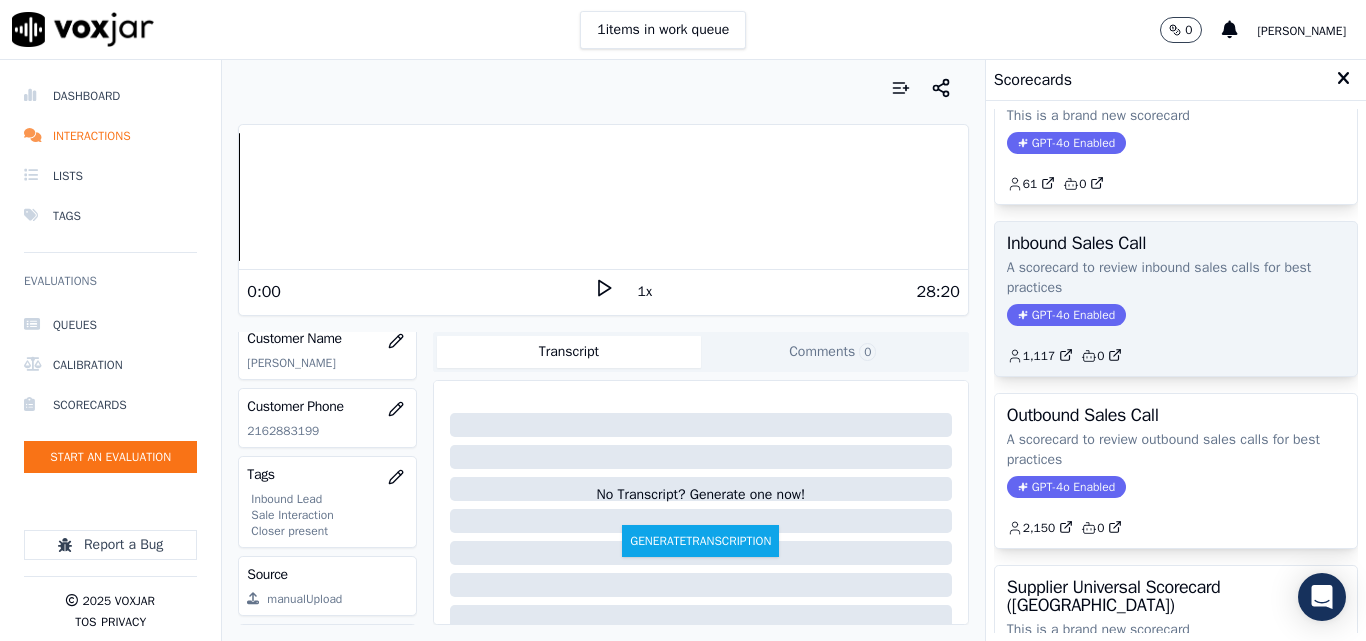 scroll, scrollTop: 100, scrollLeft: 0, axis: vertical 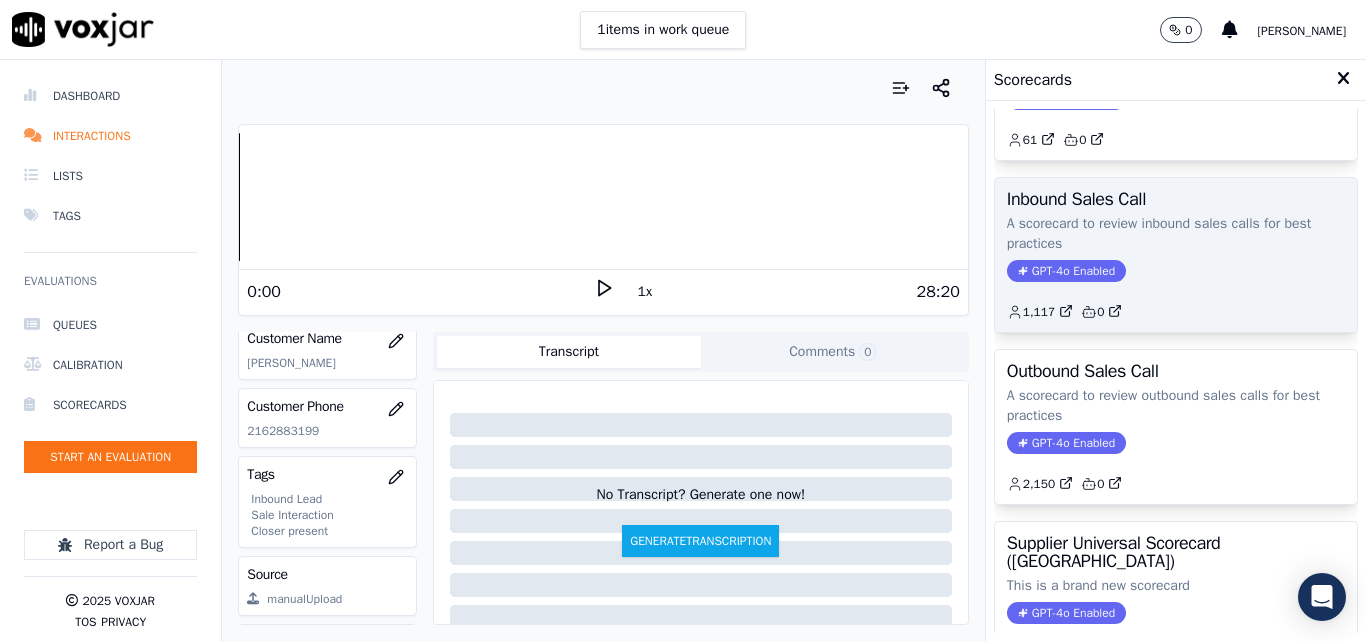 click on "GPT-4o Enabled" 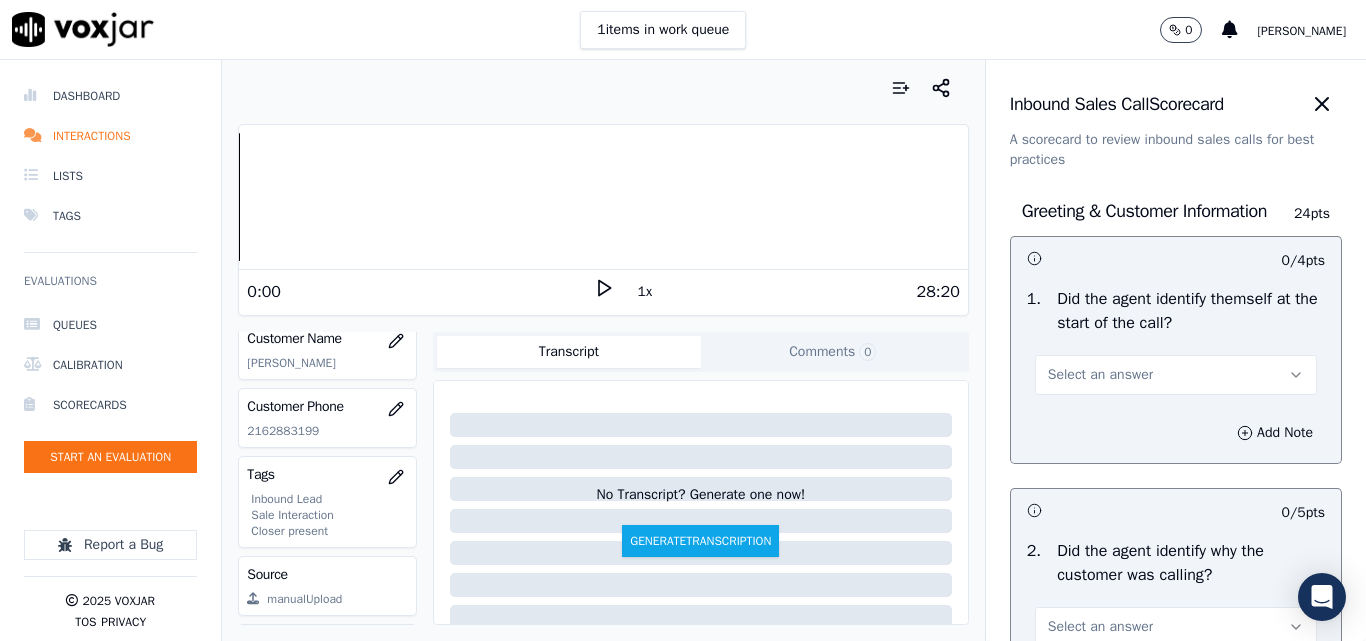 scroll, scrollTop: 100, scrollLeft: 0, axis: vertical 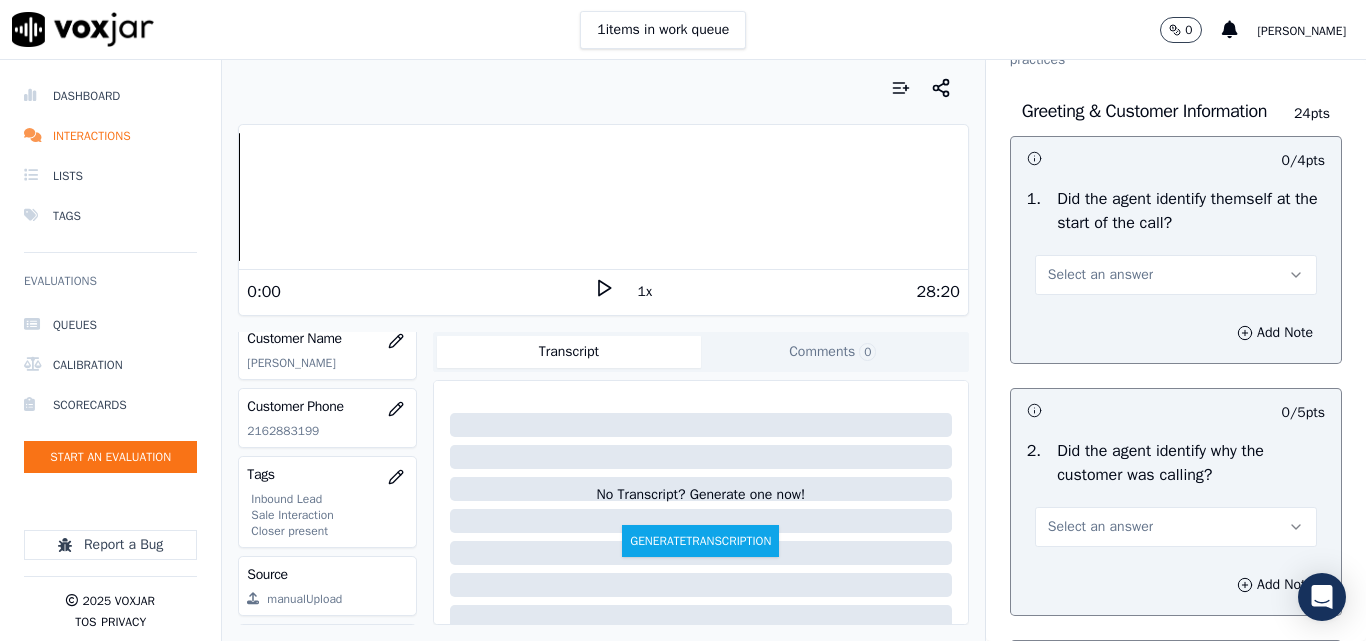 click on "Select an answer" at bounding box center (1100, 275) 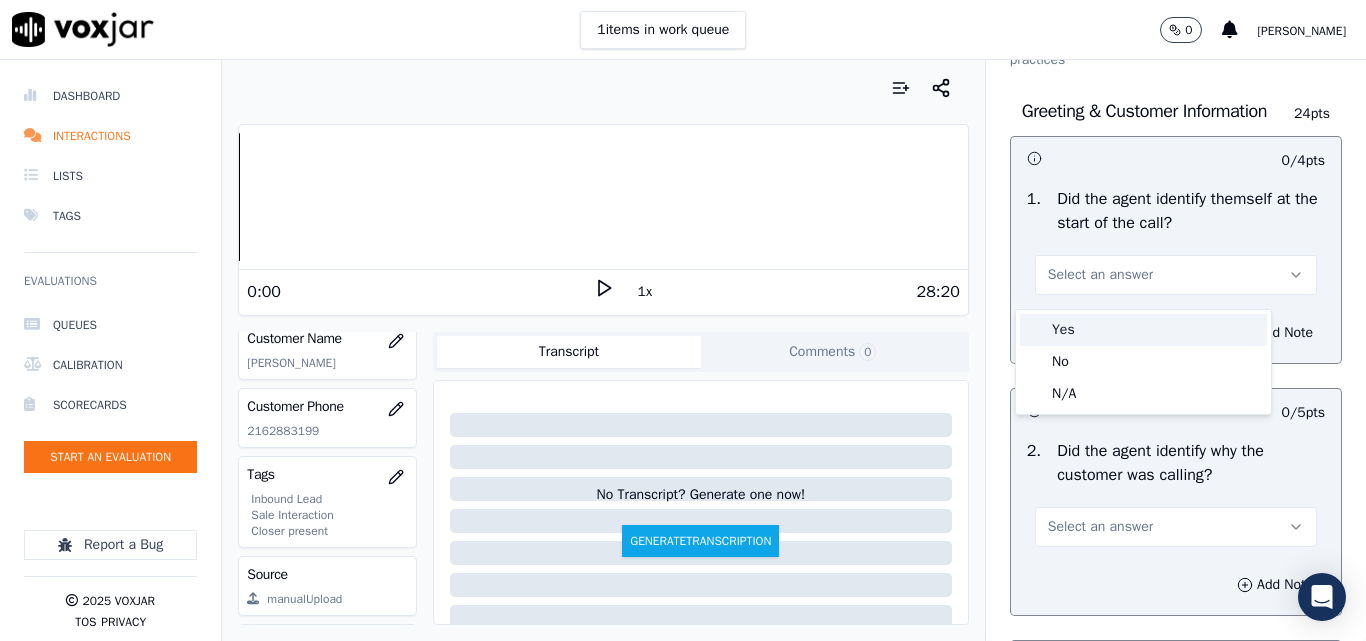 click on "Yes" at bounding box center [1143, 330] 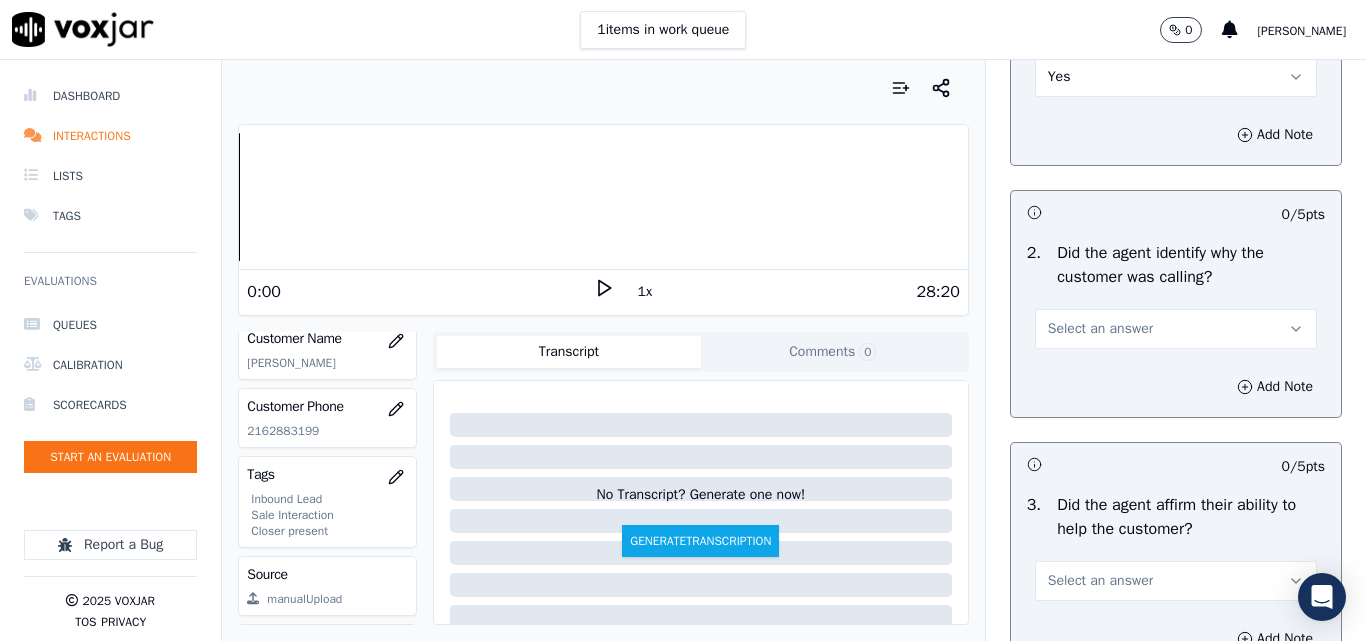 scroll, scrollTop: 300, scrollLeft: 0, axis: vertical 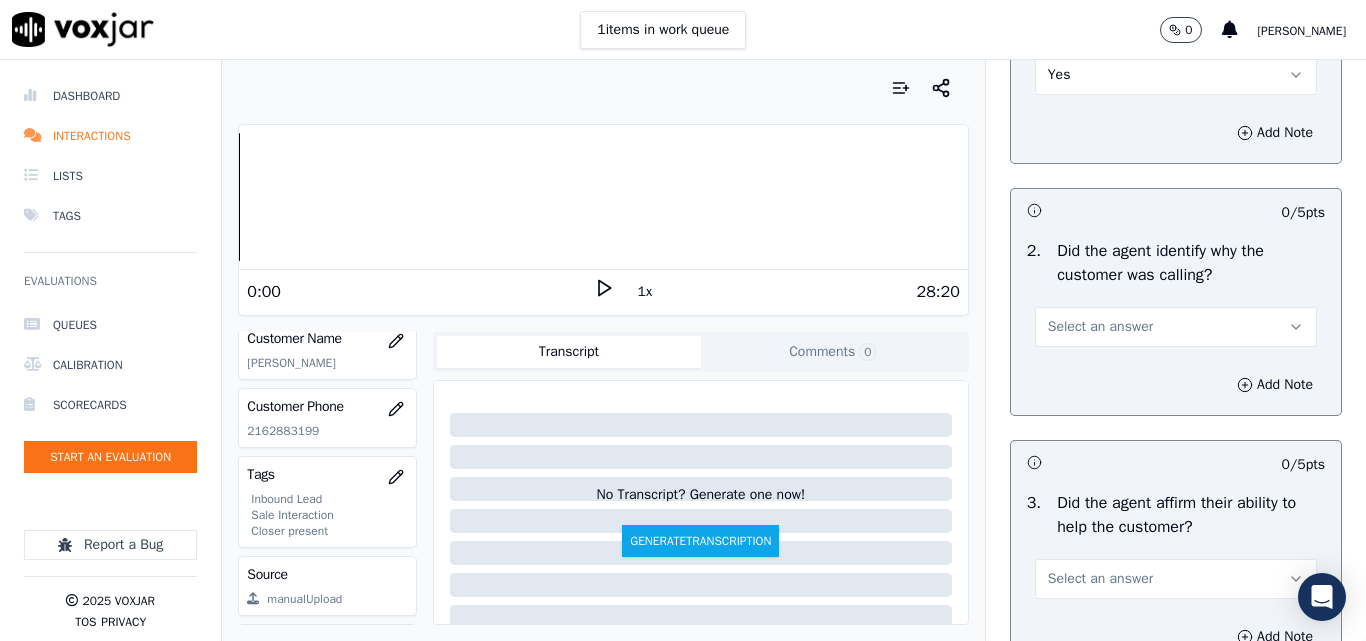 click on "Select an answer" at bounding box center (1100, 327) 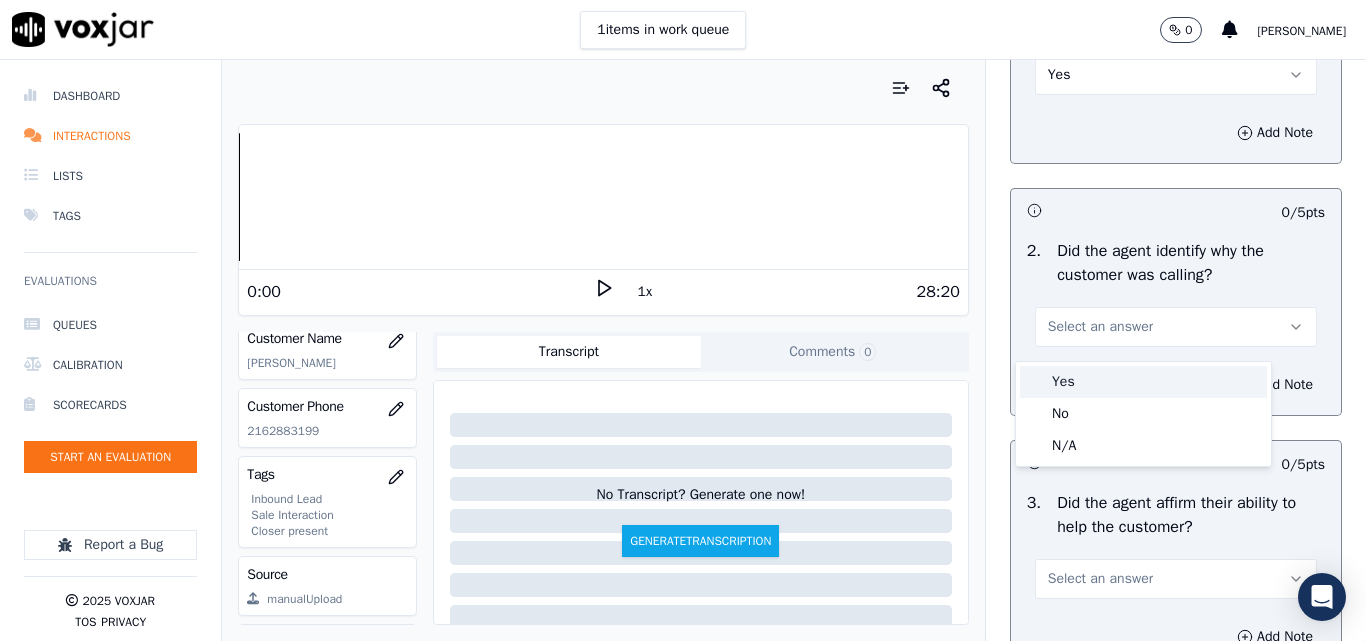 click on "Yes" at bounding box center [1143, 382] 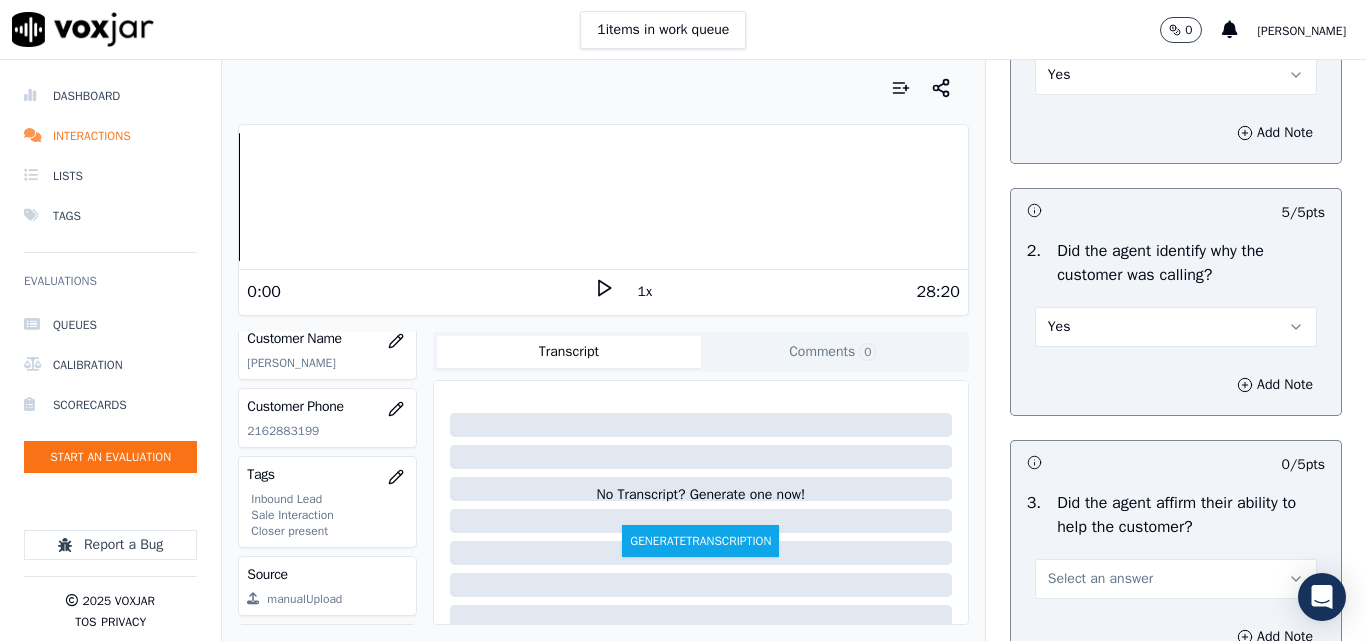 scroll, scrollTop: 600, scrollLeft: 0, axis: vertical 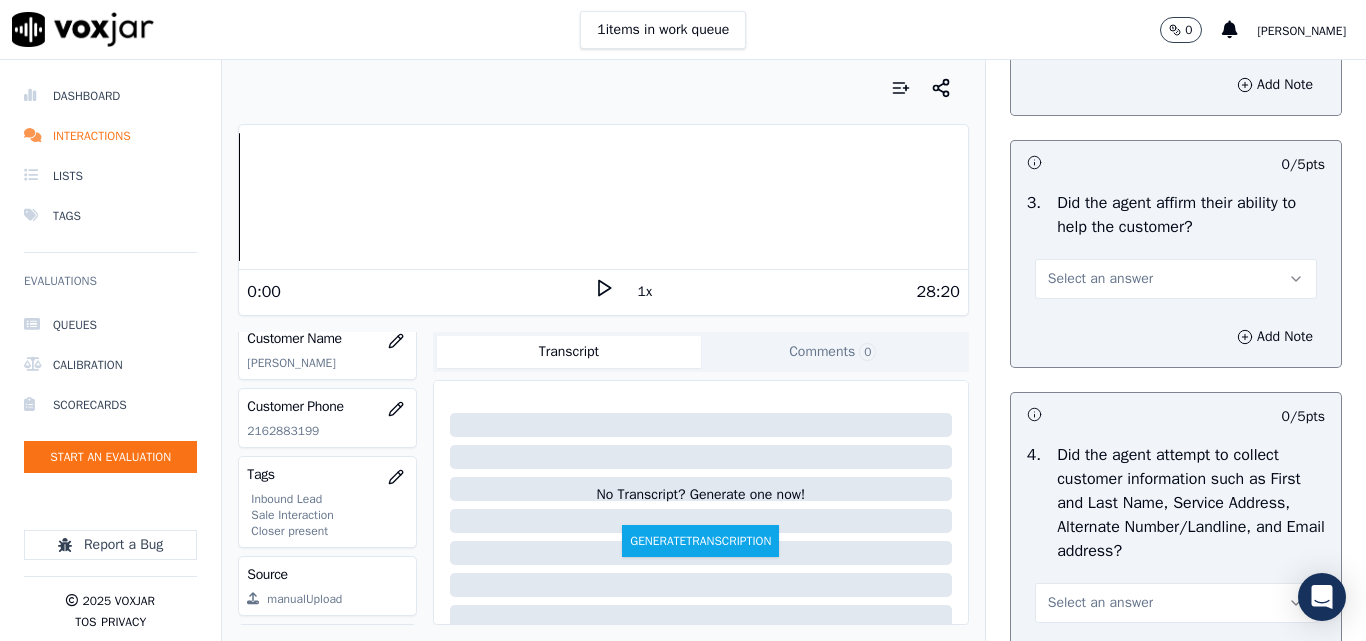 click on "Select an answer" at bounding box center (1100, 279) 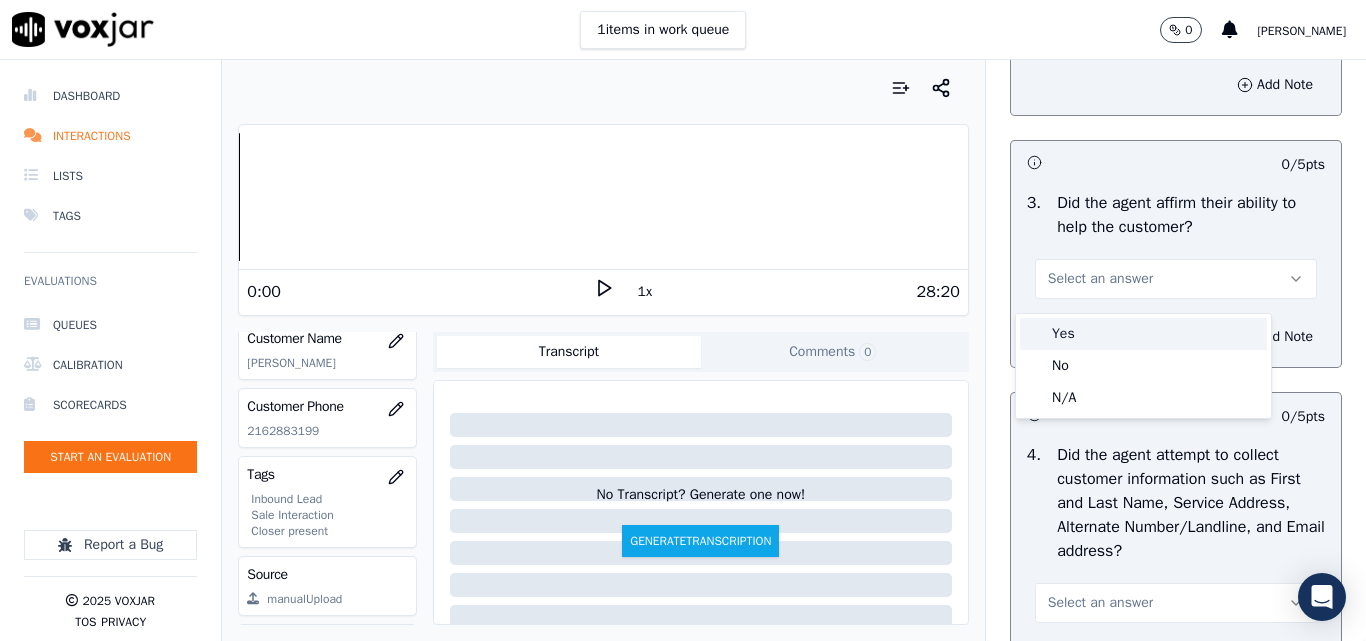 click on "Yes" at bounding box center (1143, 334) 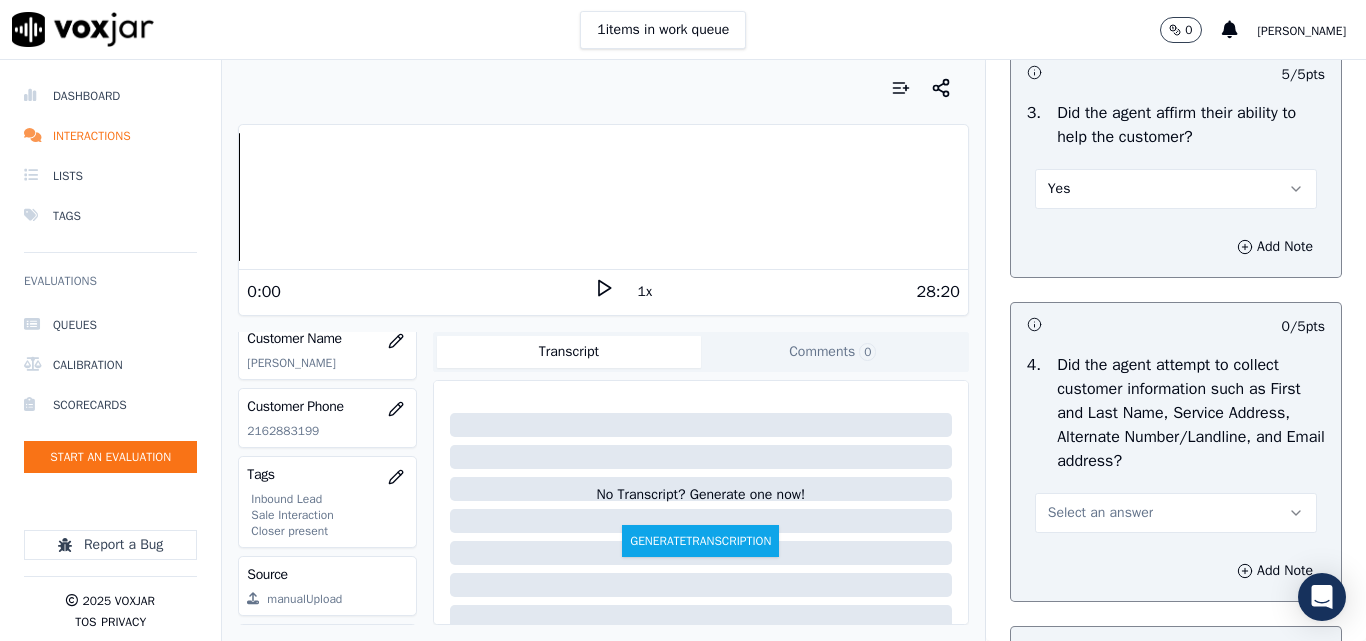 scroll, scrollTop: 800, scrollLeft: 0, axis: vertical 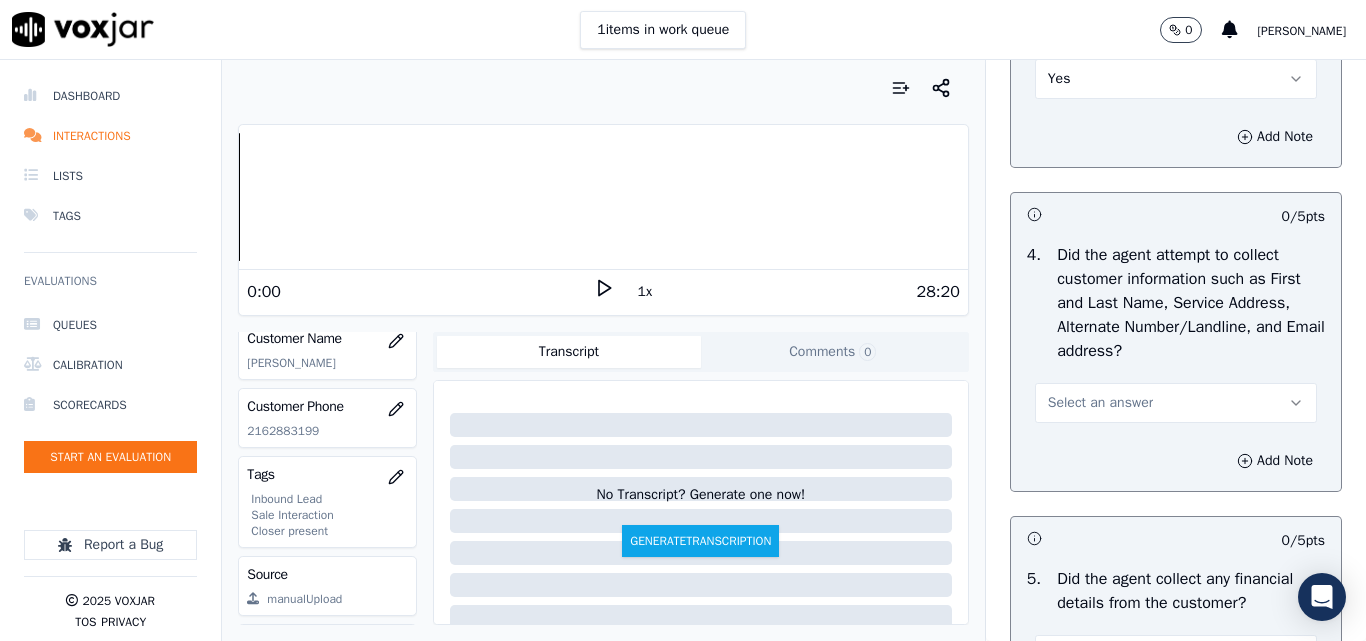 click on "Select an answer" at bounding box center [1100, 403] 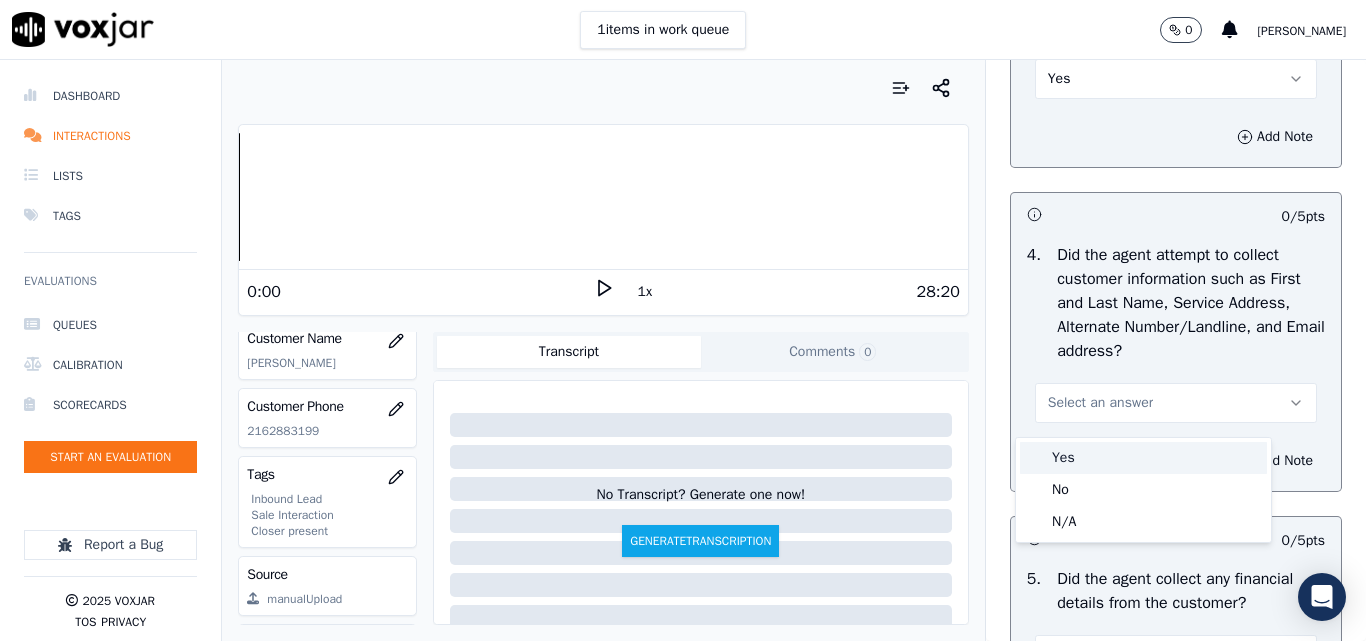 click on "Yes" at bounding box center [1143, 458] 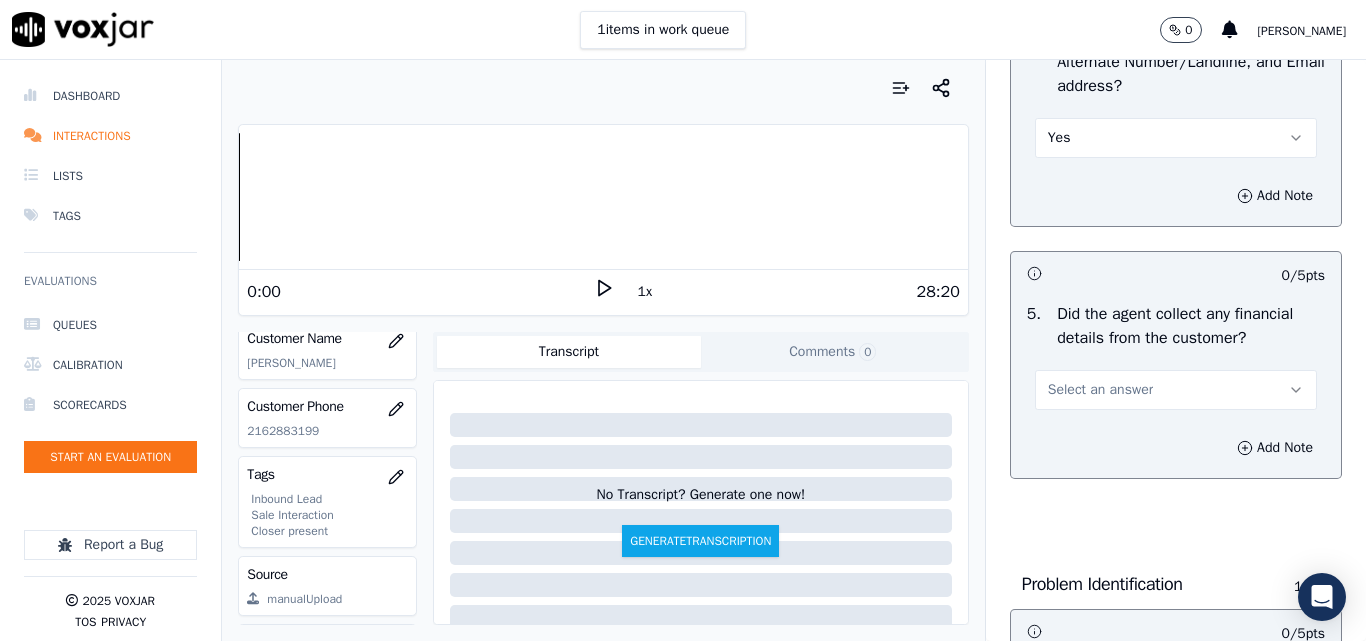 scroll, scrollTop: 1100, scrollLeft: 0, axis: vertical 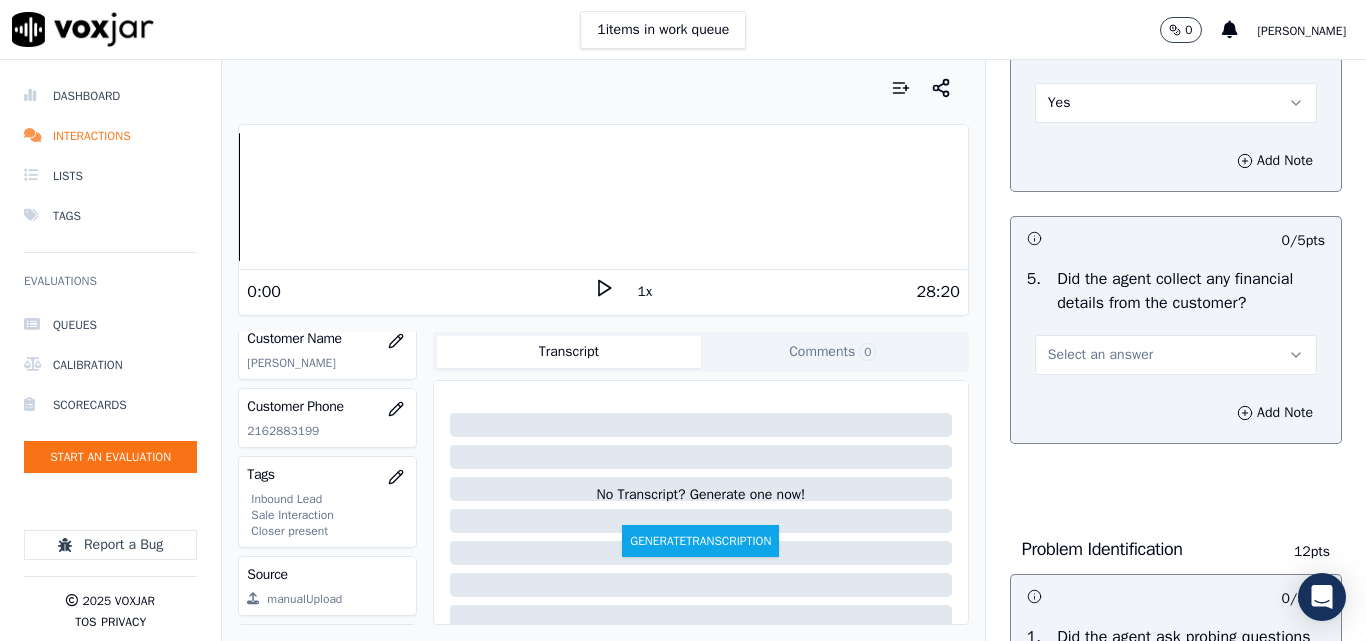 click on "Select an answer" at bounding box center (1100, 355) 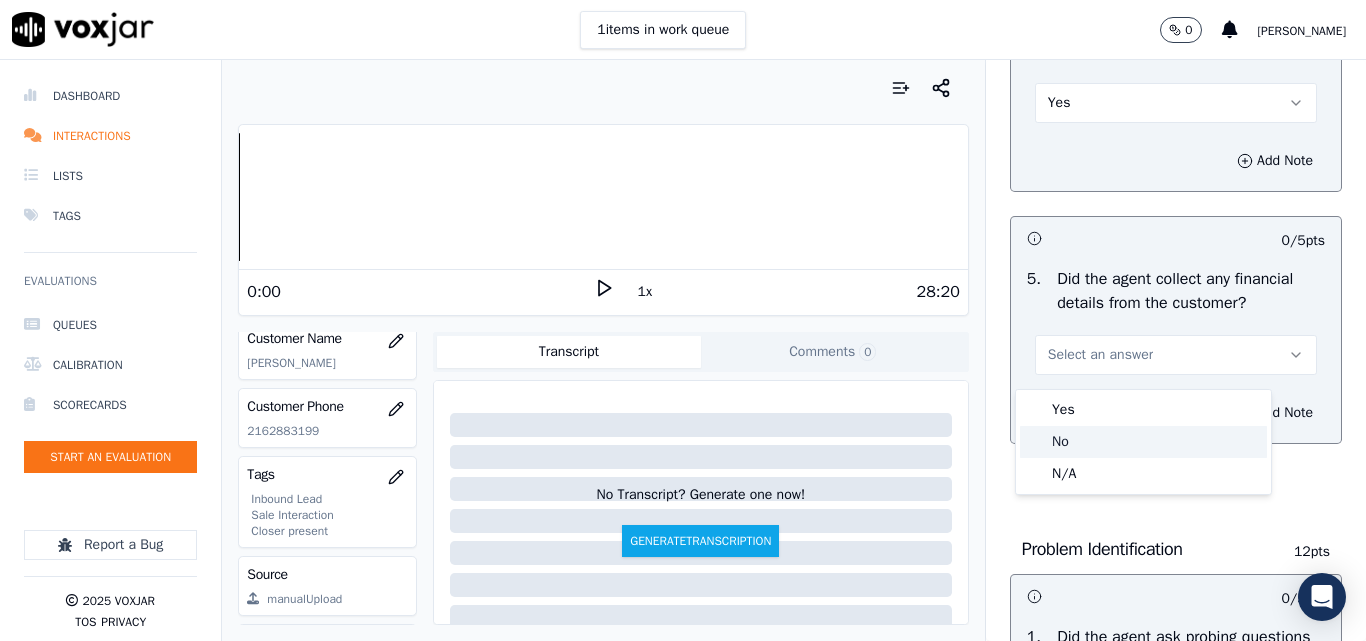 click on "No" 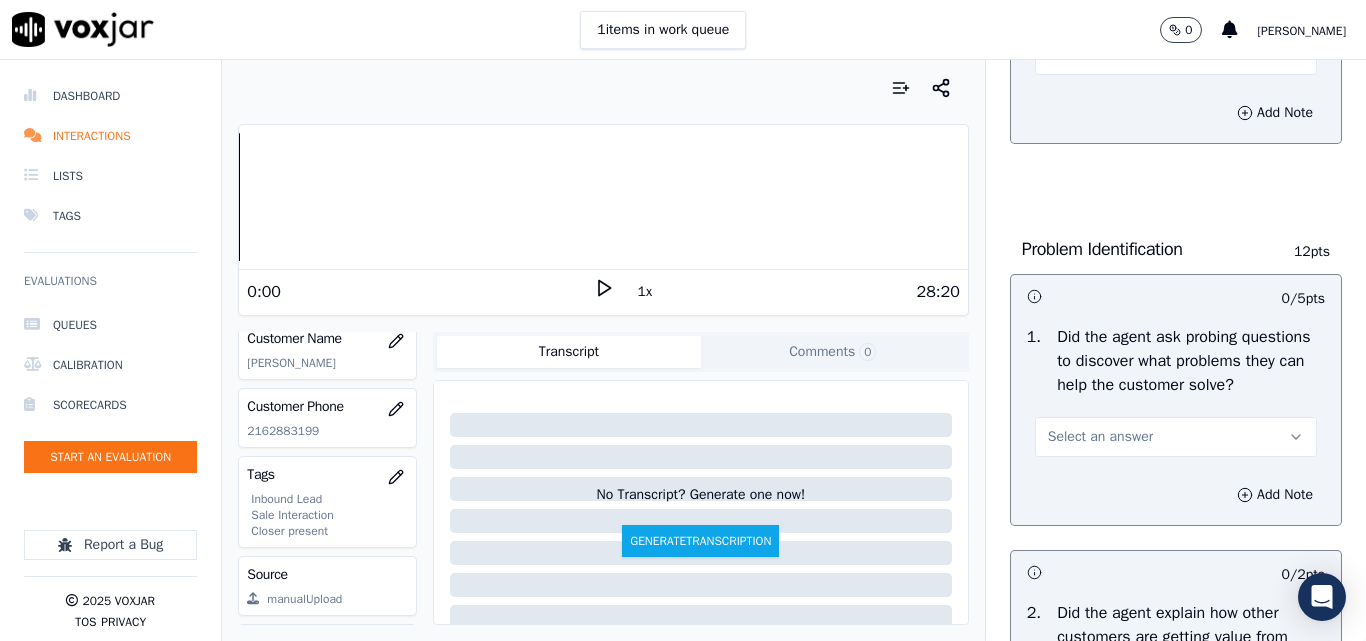 scroll, scrollTop: 1500, scrollLeft: 0, axis: vertical 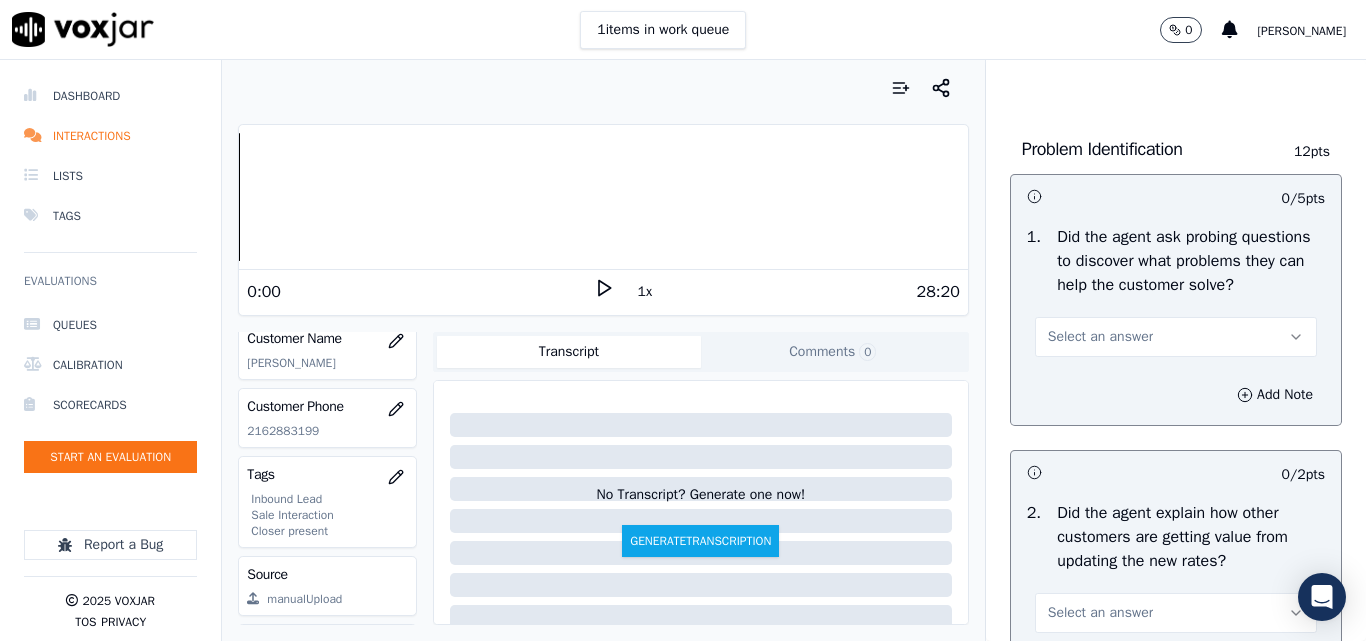 click on "Select an answer" at bounding box center (1100, 337) 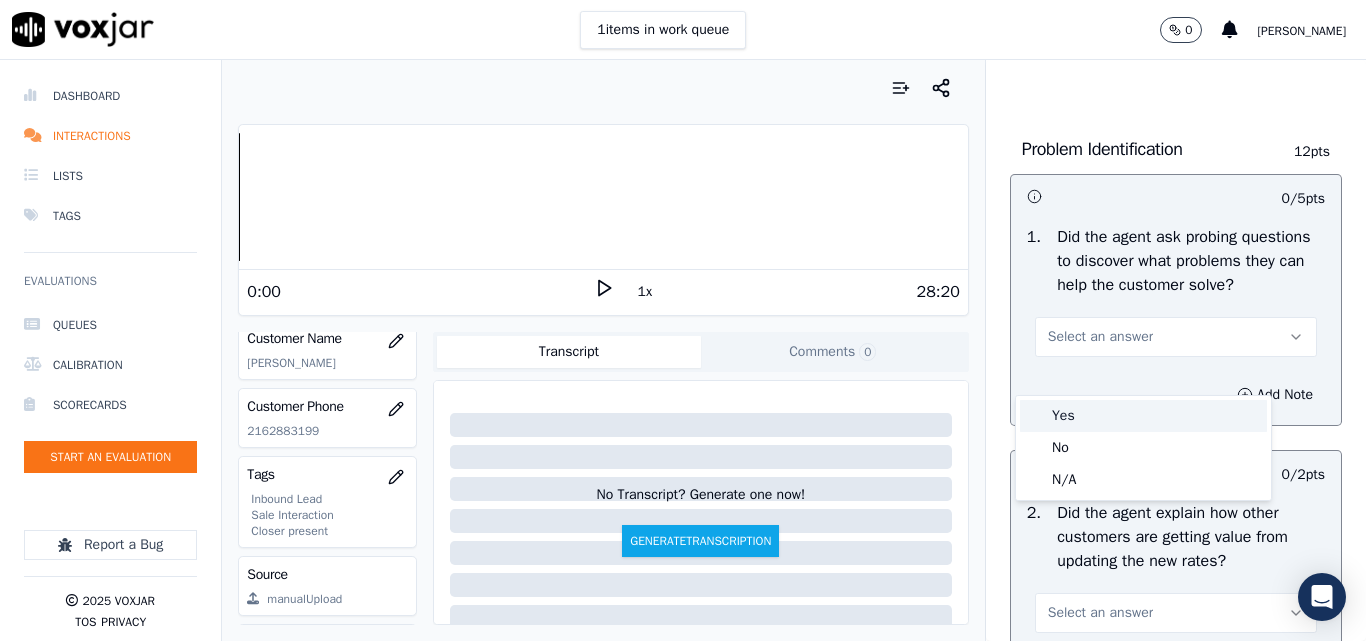 click on "Yes" at bounding box center [1143, 416] 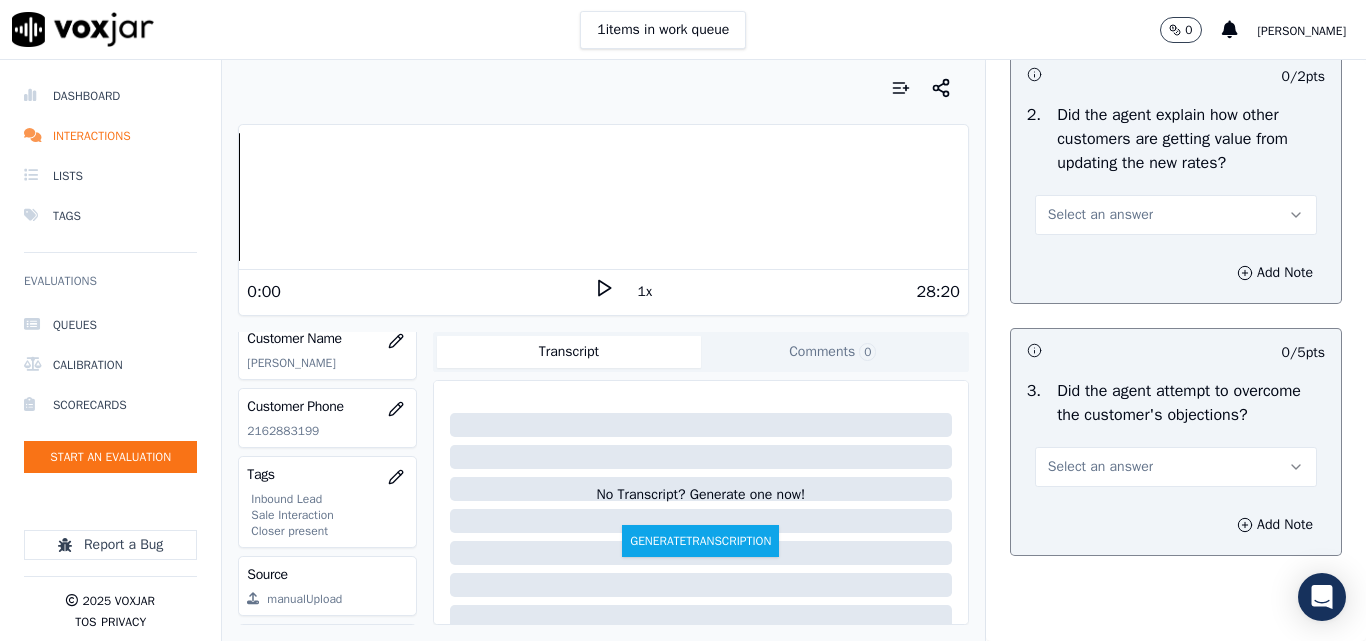 scroll, scrollTop: 1900, scrollLeft: 0, axis: vertical 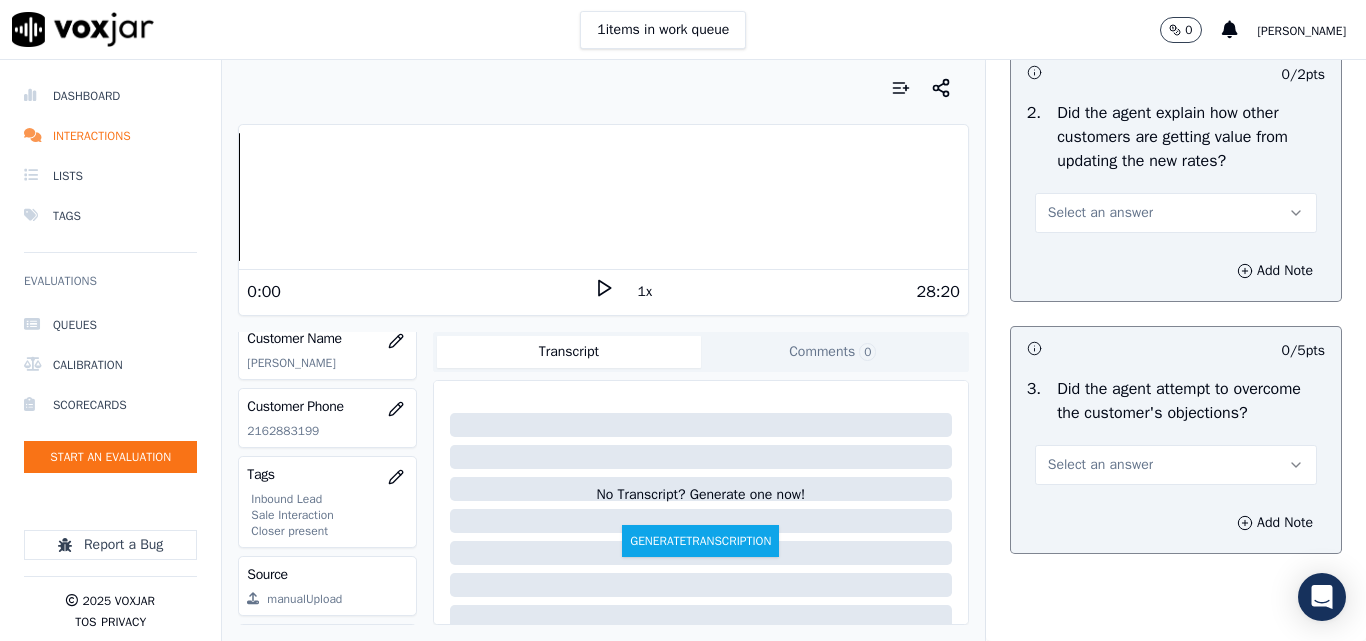 click on "Select an answer" at bounding box center [1100, 213] 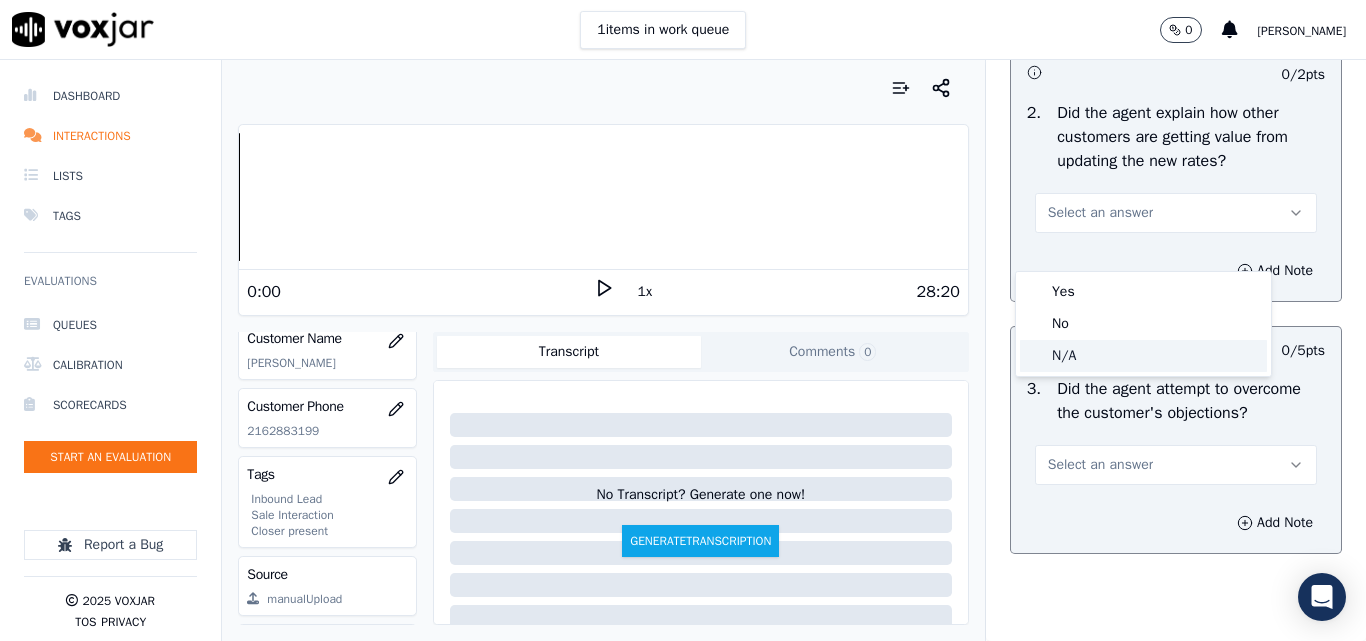 click on "N/A" 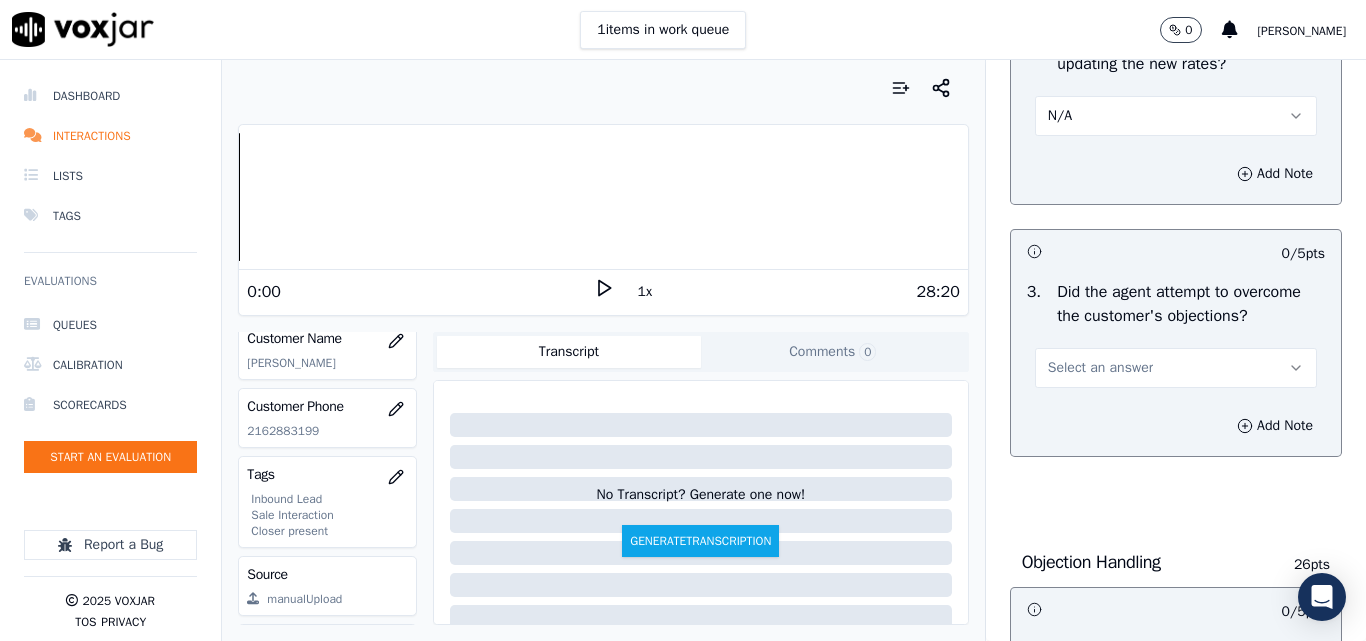 scroll, scrollTop: 2100, scrollLeft: 0, axis: vertical 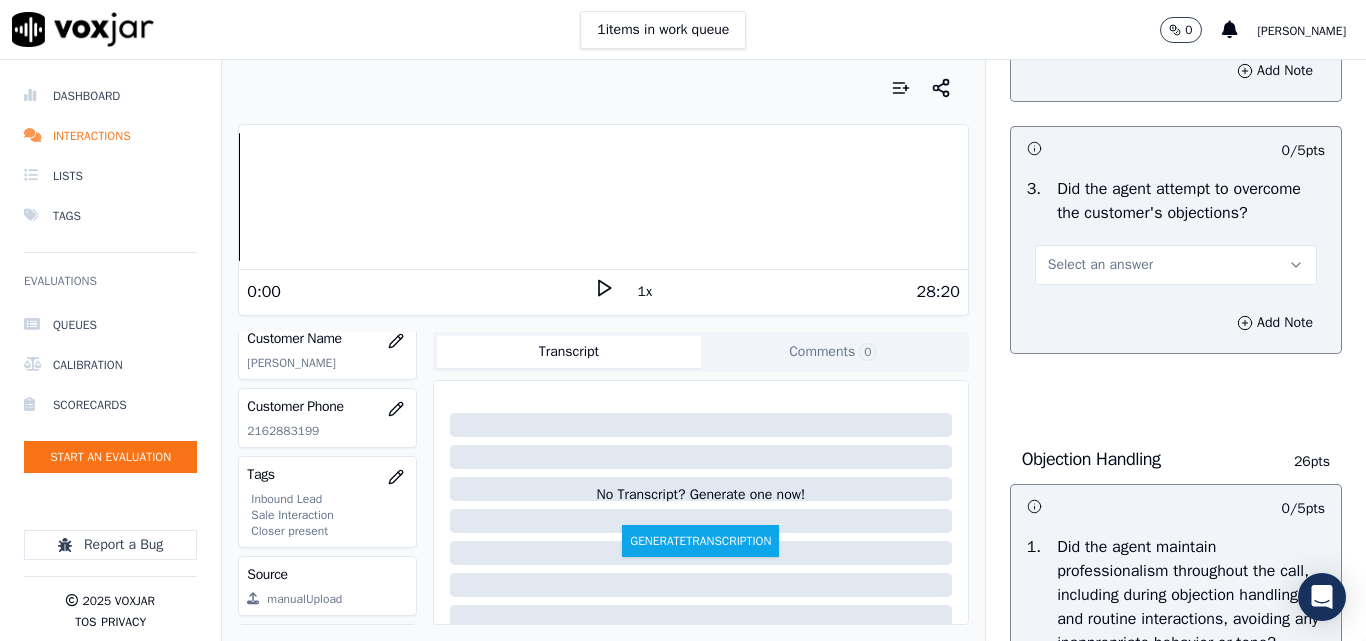 click on "Select an answer" at bounding box center (1100, 265) 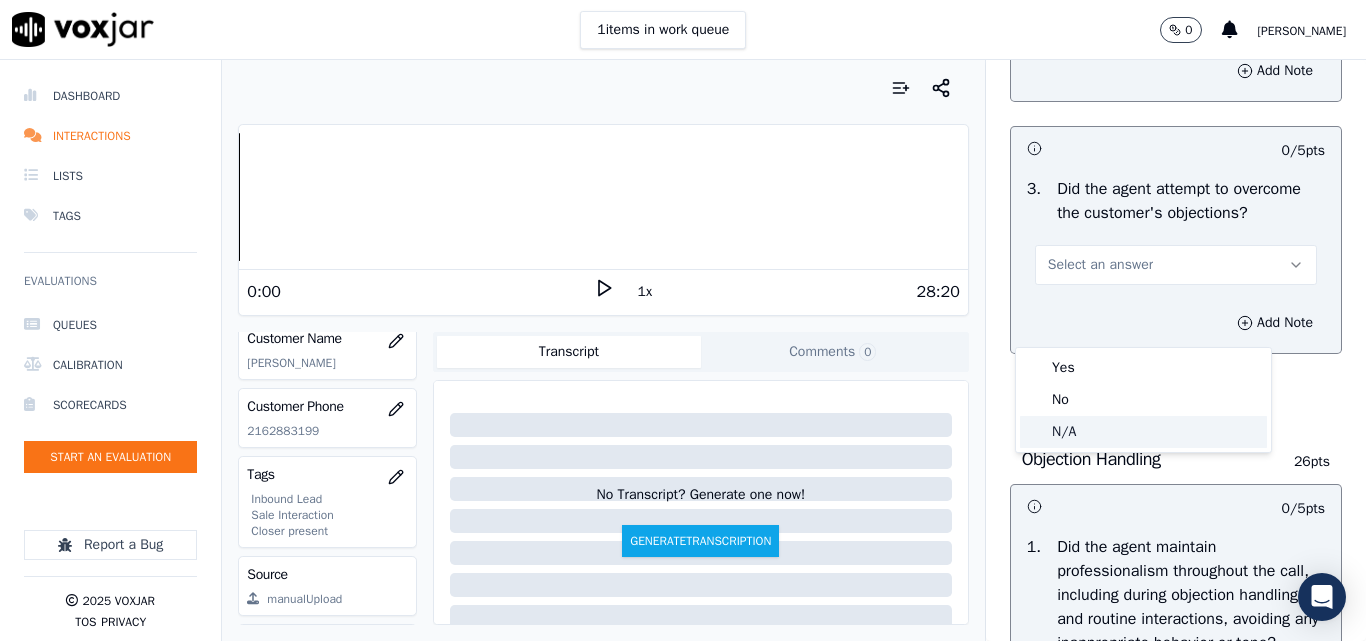 click on "N/A" 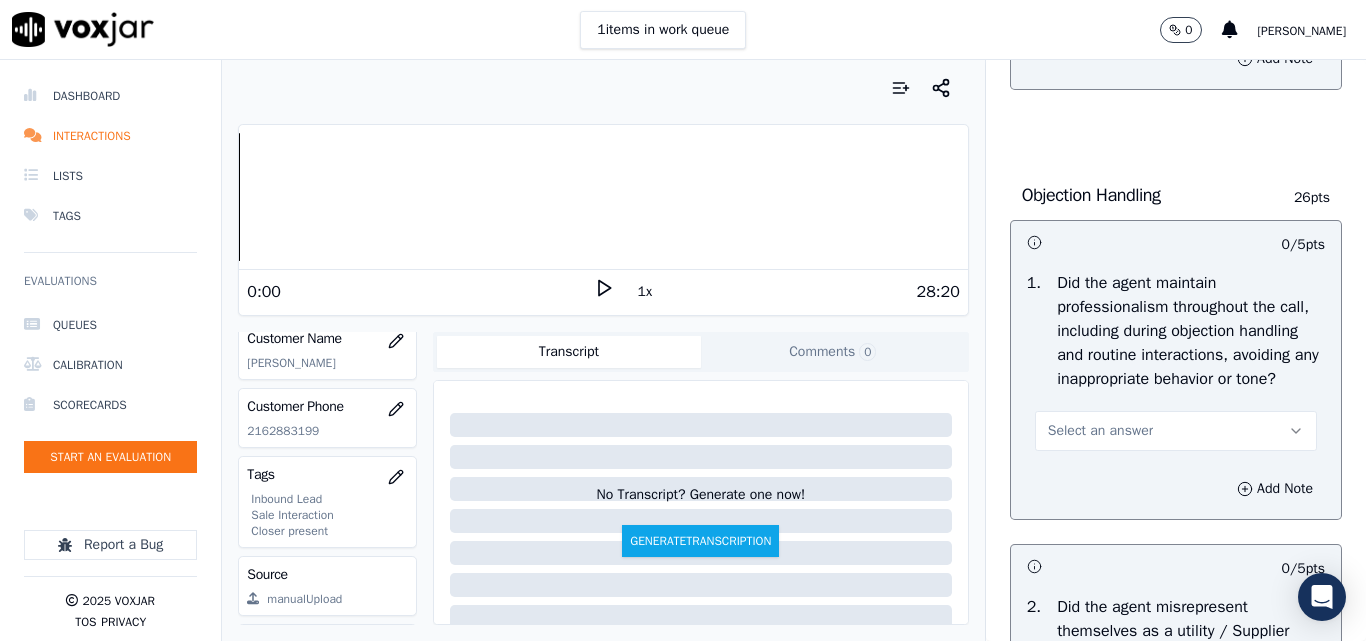 scroll, scrollTop: 2500, scrollLeft: 0, axis: vertical 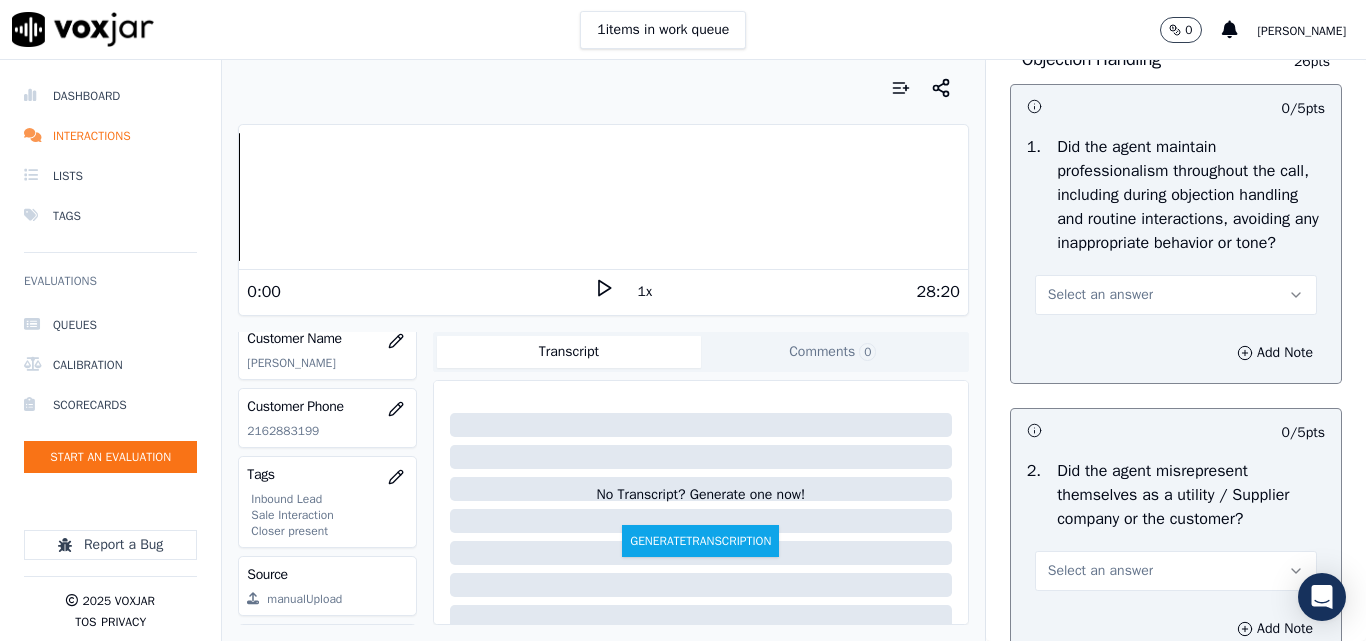 click on "Select an answer" at bounding box center (1100, 295) 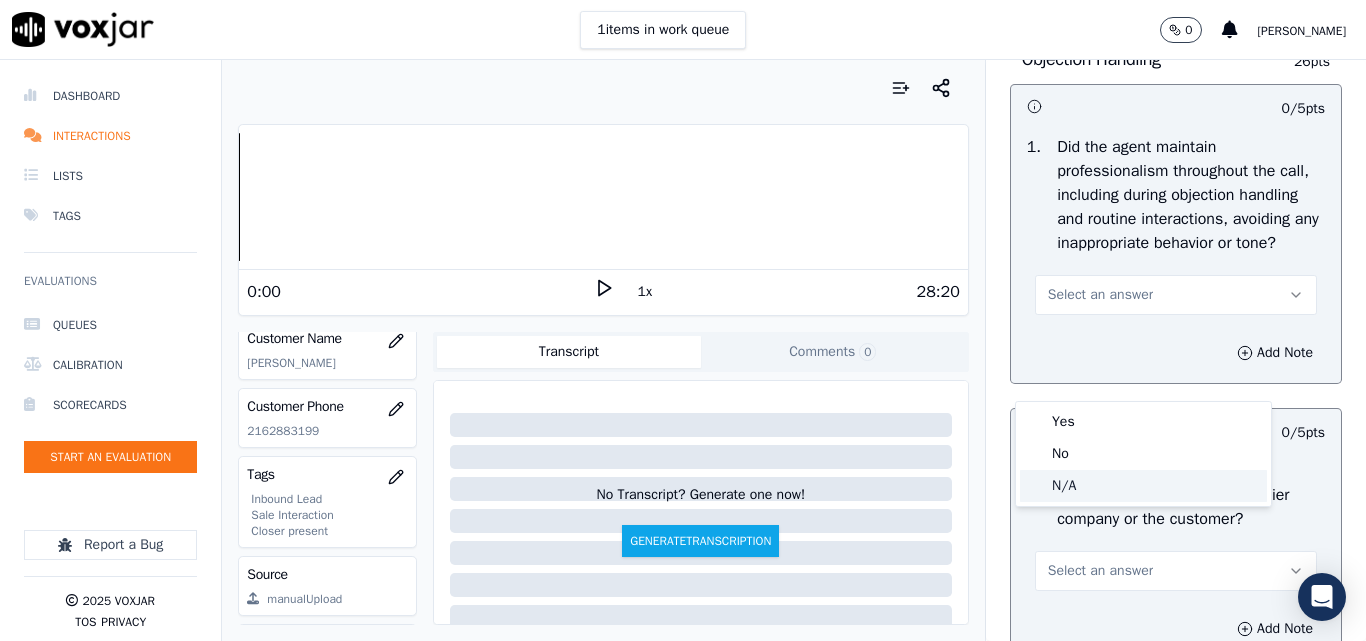 click on "N/A" 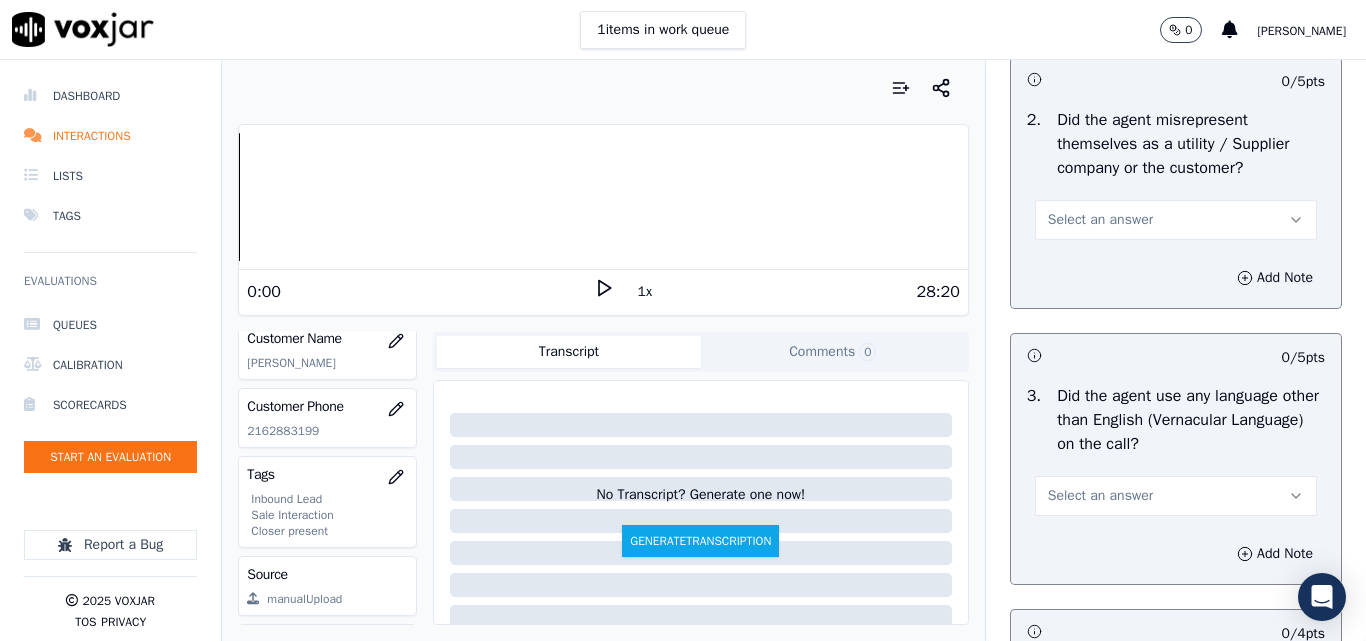 scroll, scrollTop: 2900, scrollLeft: 0, axis: vertical 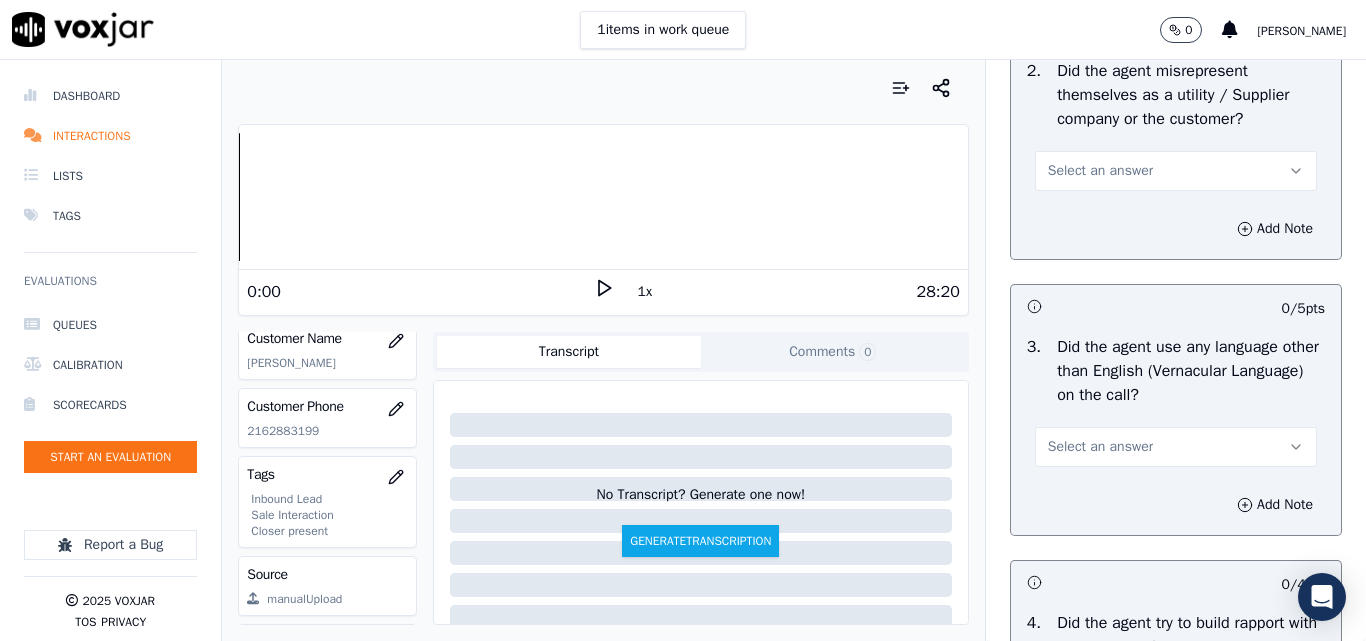 click on "Select an answer" at bounding box center (1100, 171) 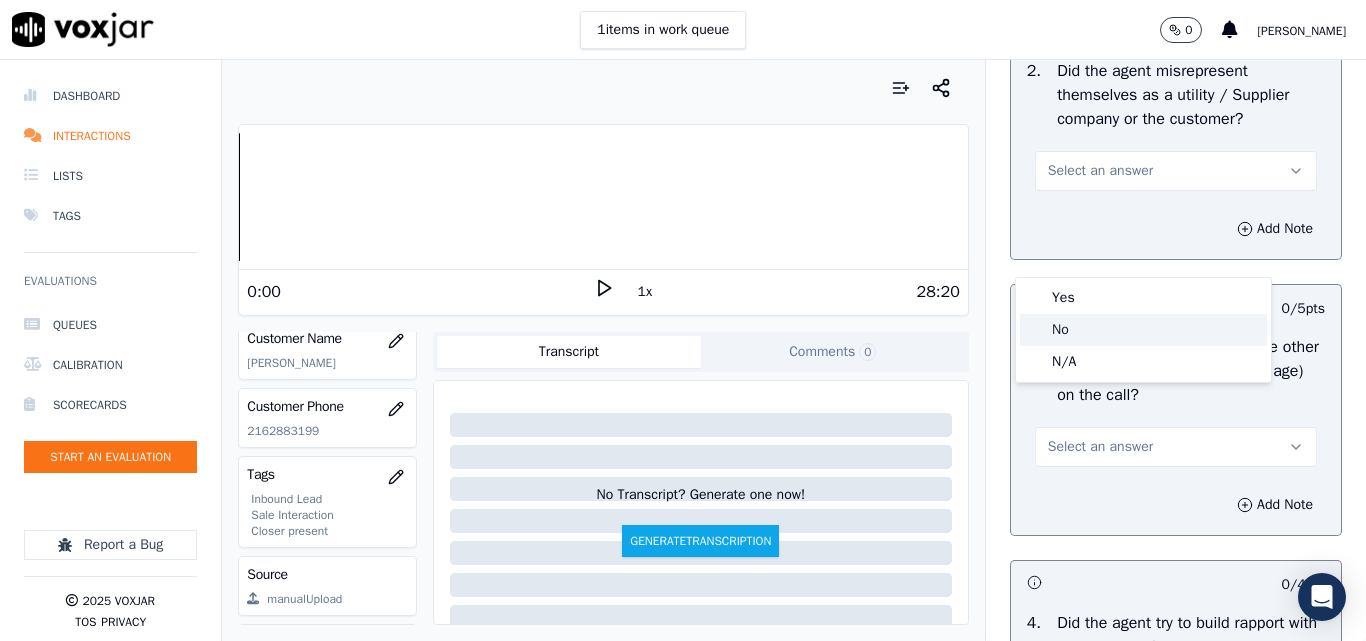 click on "No" 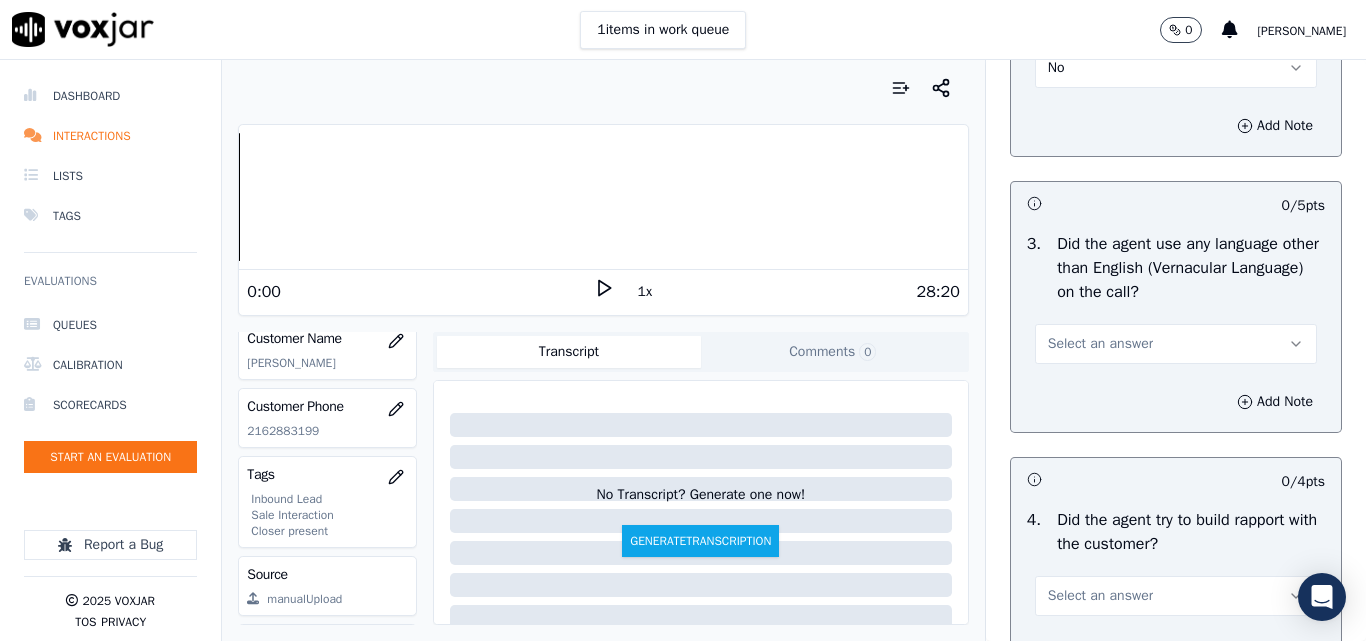 scroll, scrollTop: 3100, scrollLeft: 0, axis: vertical 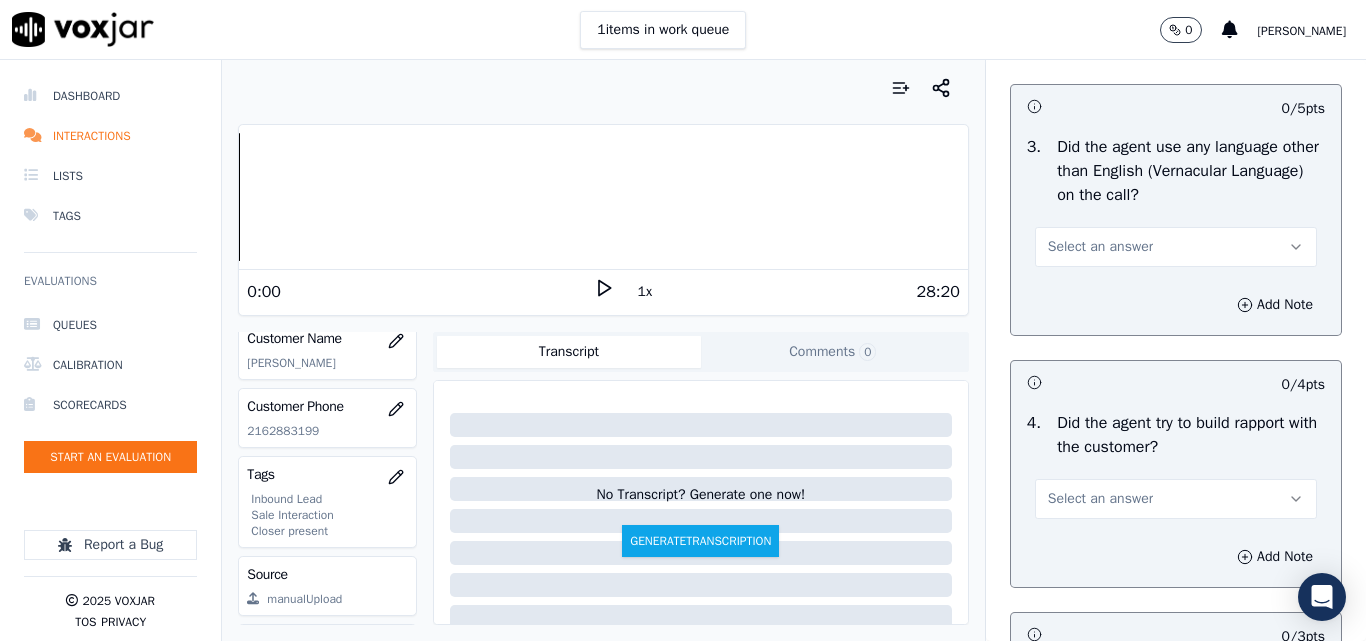 click on "Select an answer" at bounding box center [1100, 247] 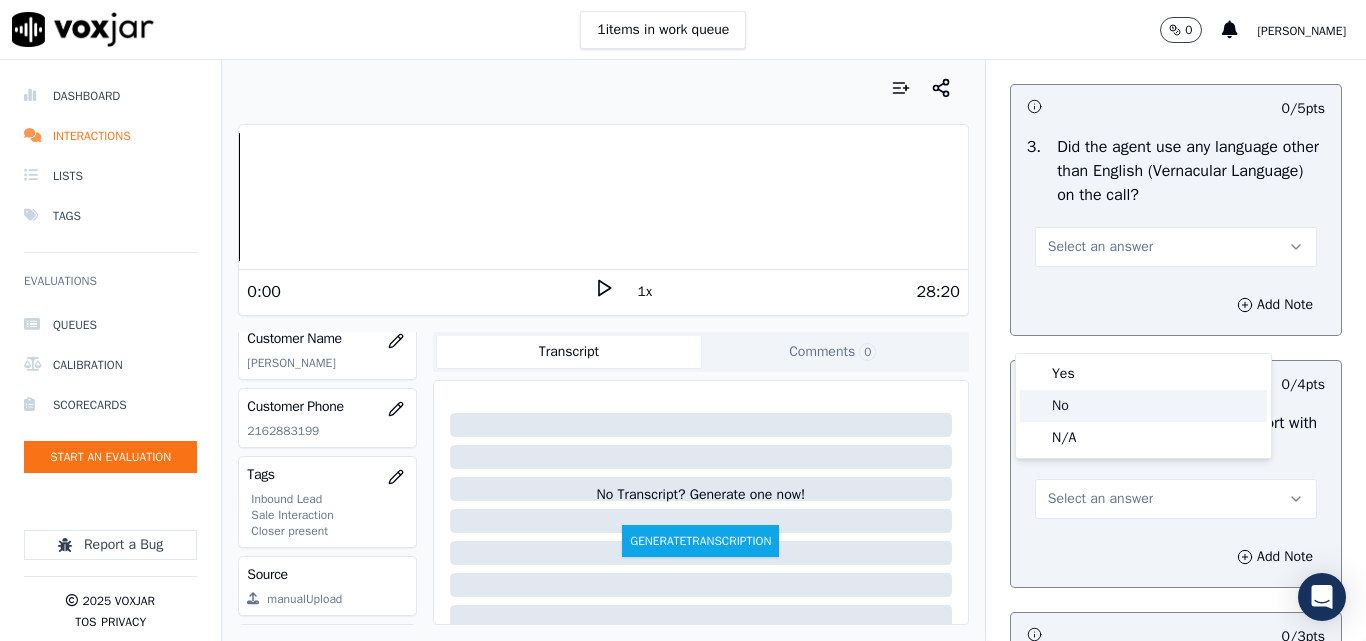 click on "No" 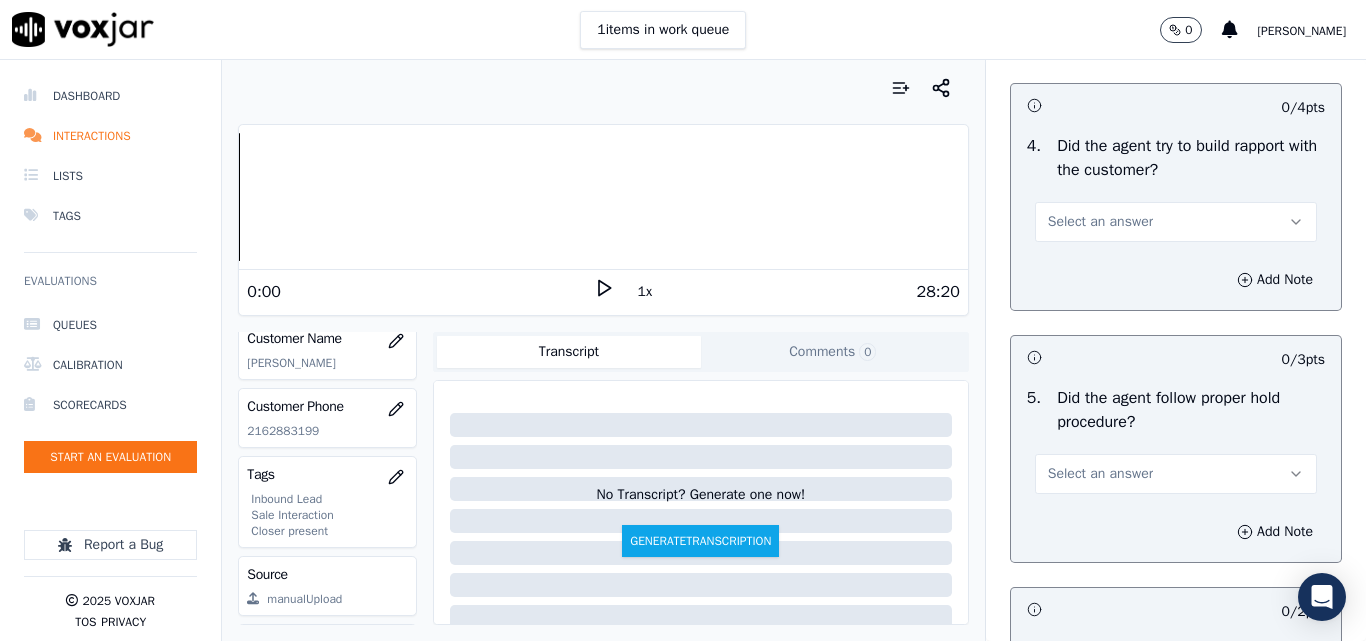 scroll, scrollTop: 3400, scrollLeft: 0, axis: vertical 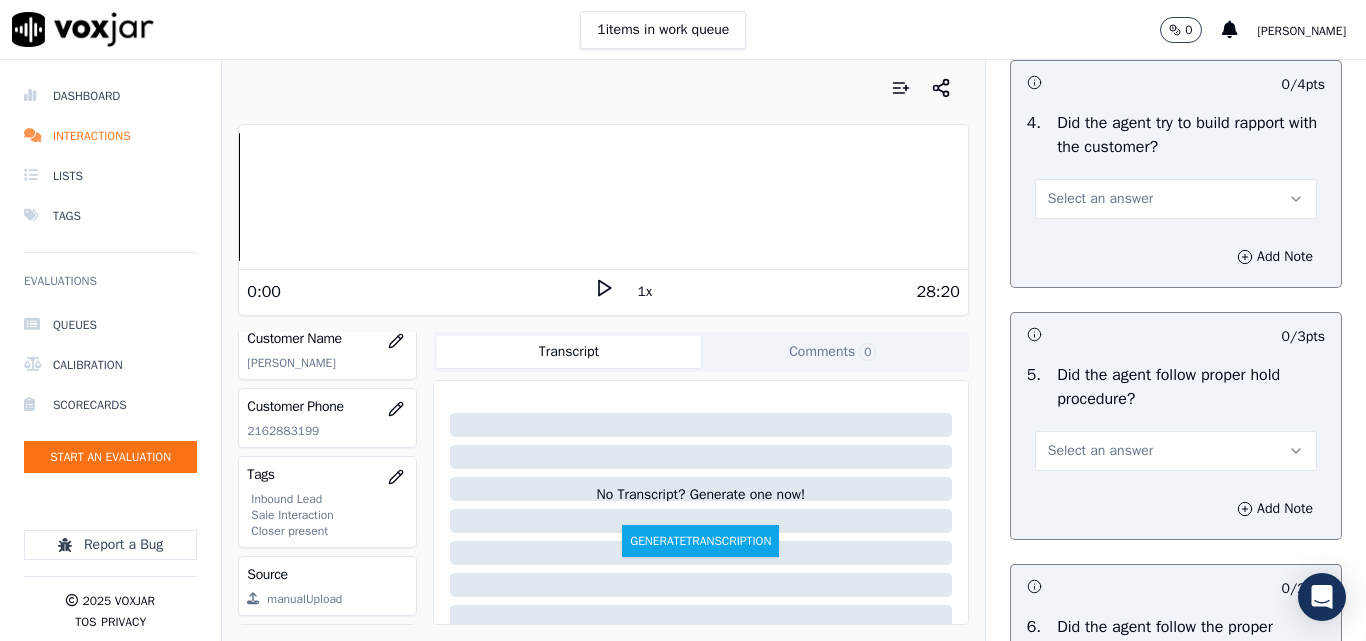 click on "Select an answer" at bounding box center (1100, 199) 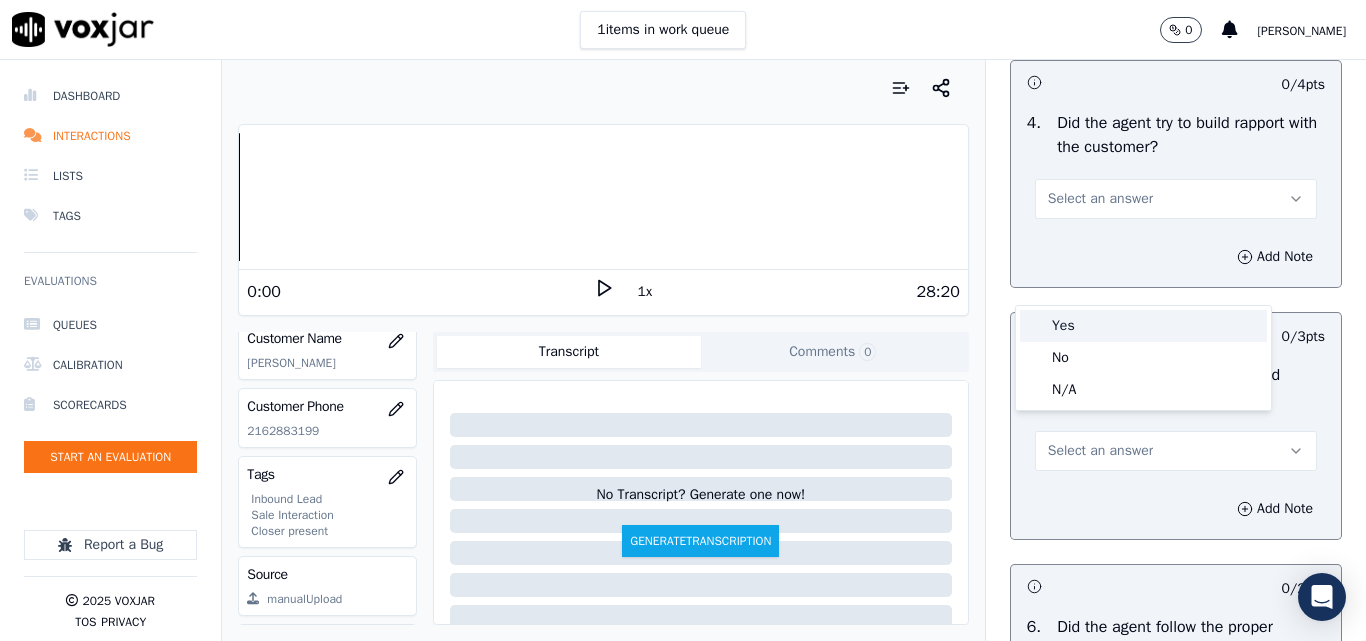 click on "Yes" at bounding box center (1143, 326) 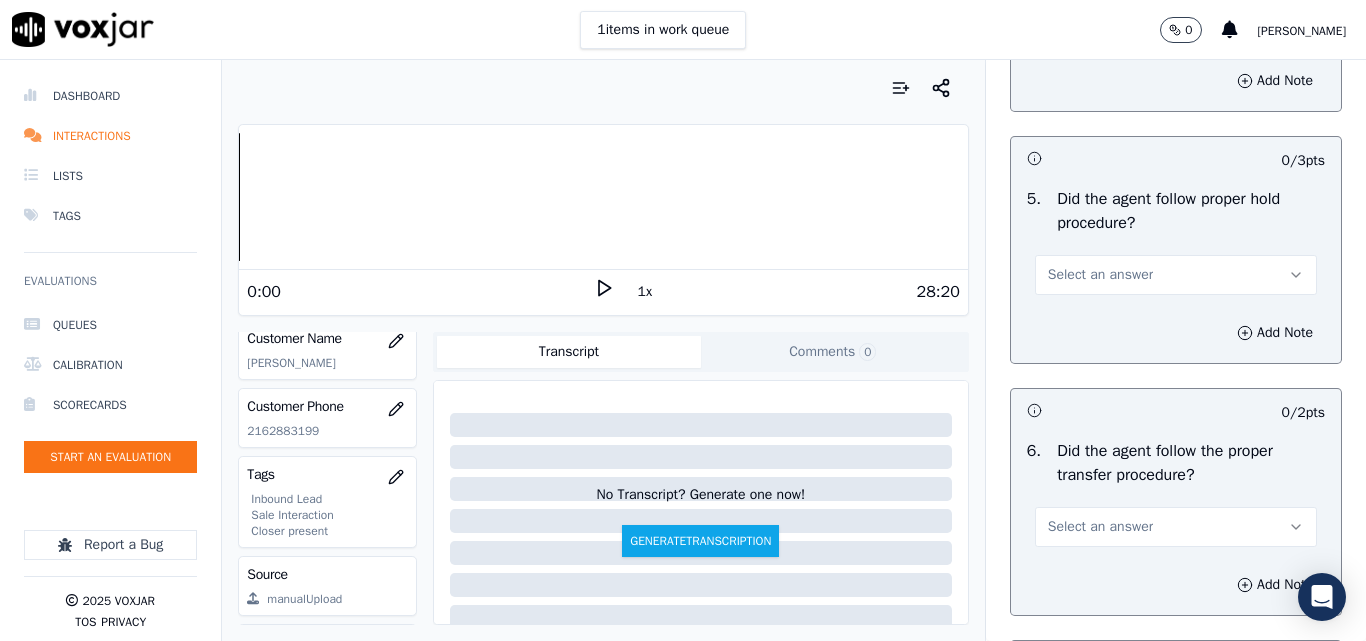 scroll, scrollTop: 3600, scrollLeft: 0, axis: vertical 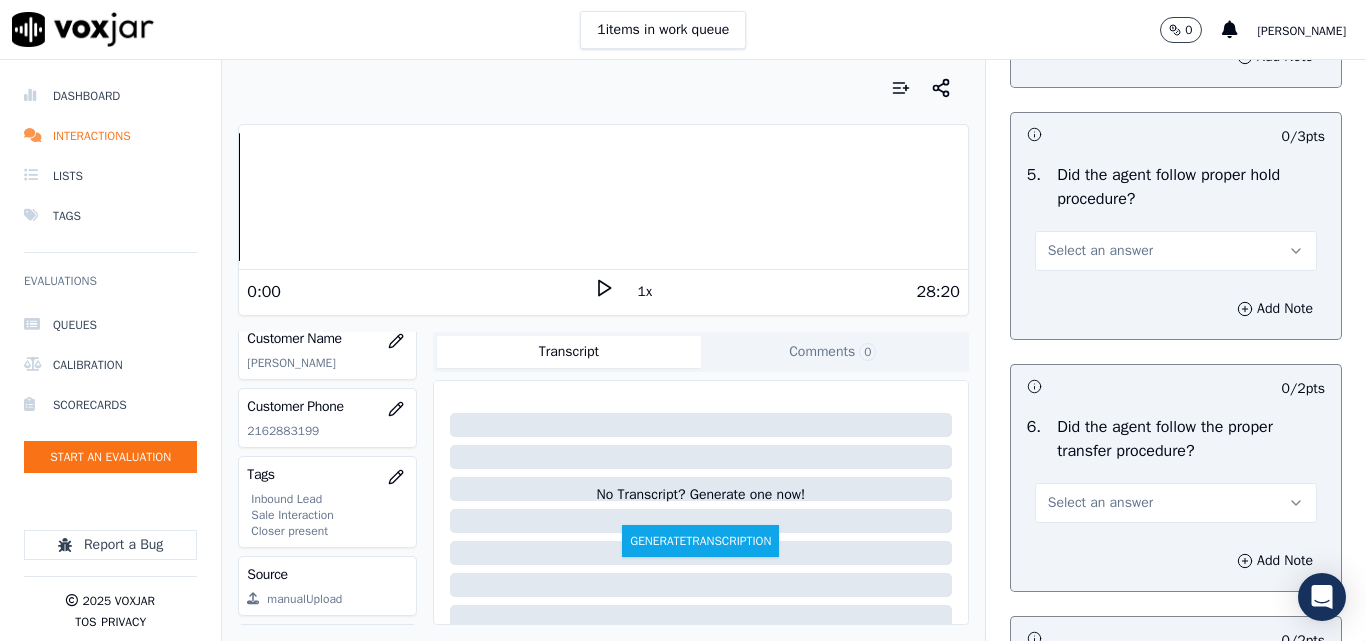 click on "Select an answer" at bounding box center (1100, 251) 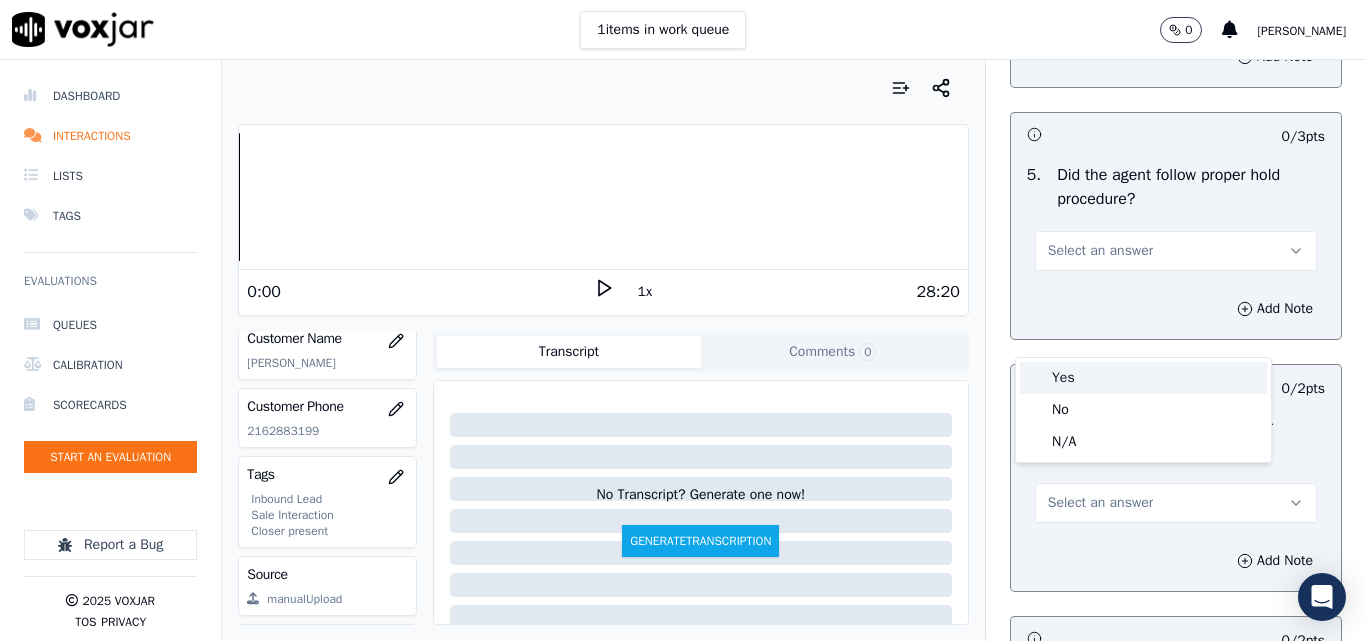 click on "Yes" at bounding box center (1143, 378) 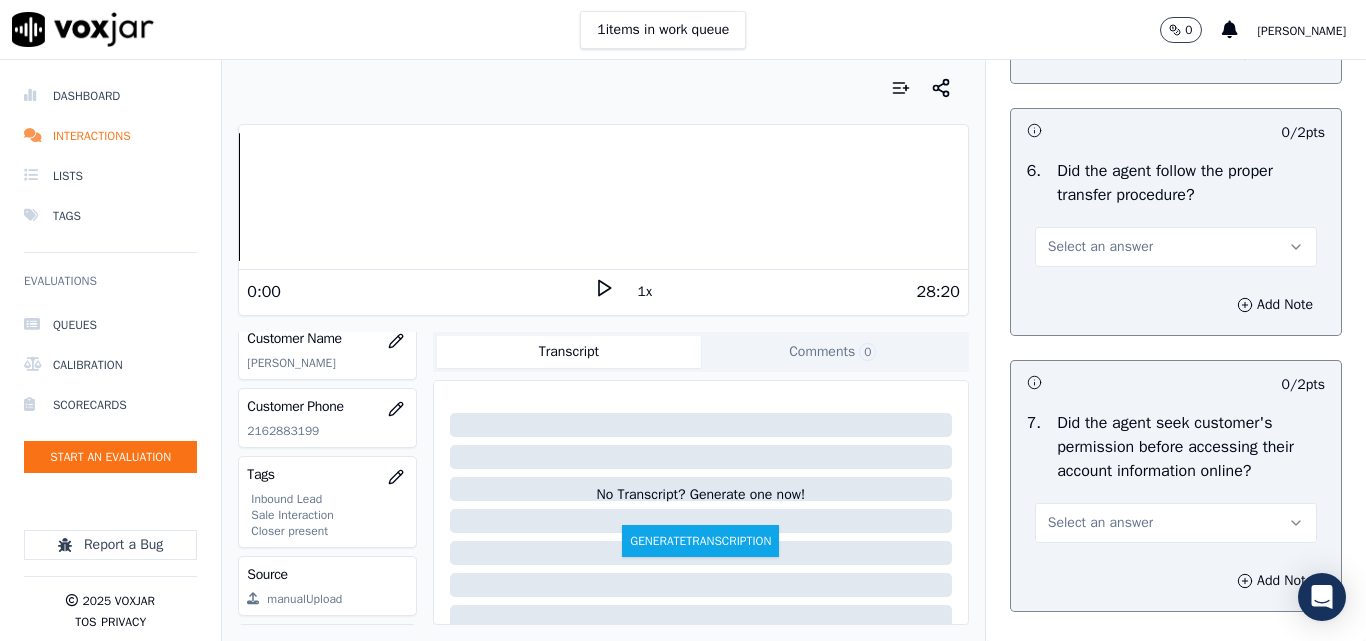 scroll, scrollTop: 3900, scrollLeft: 0, axis: vertical 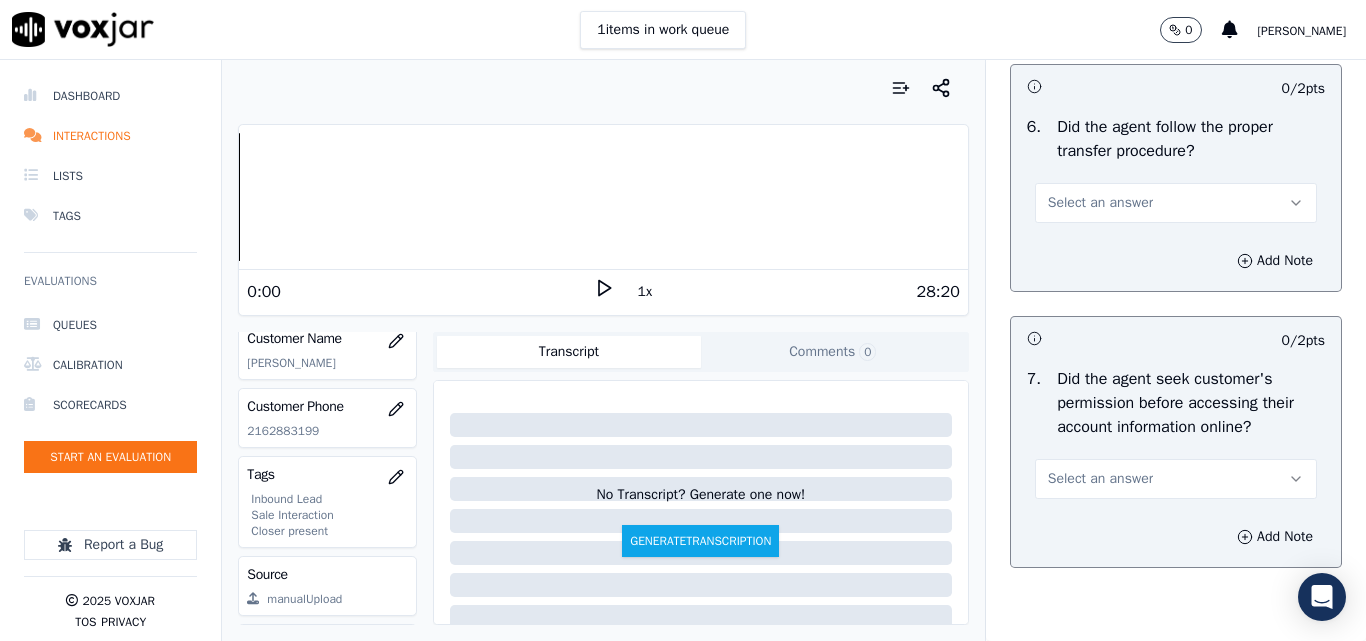 click on "Select an answer" at bounding box center [1100, 203] 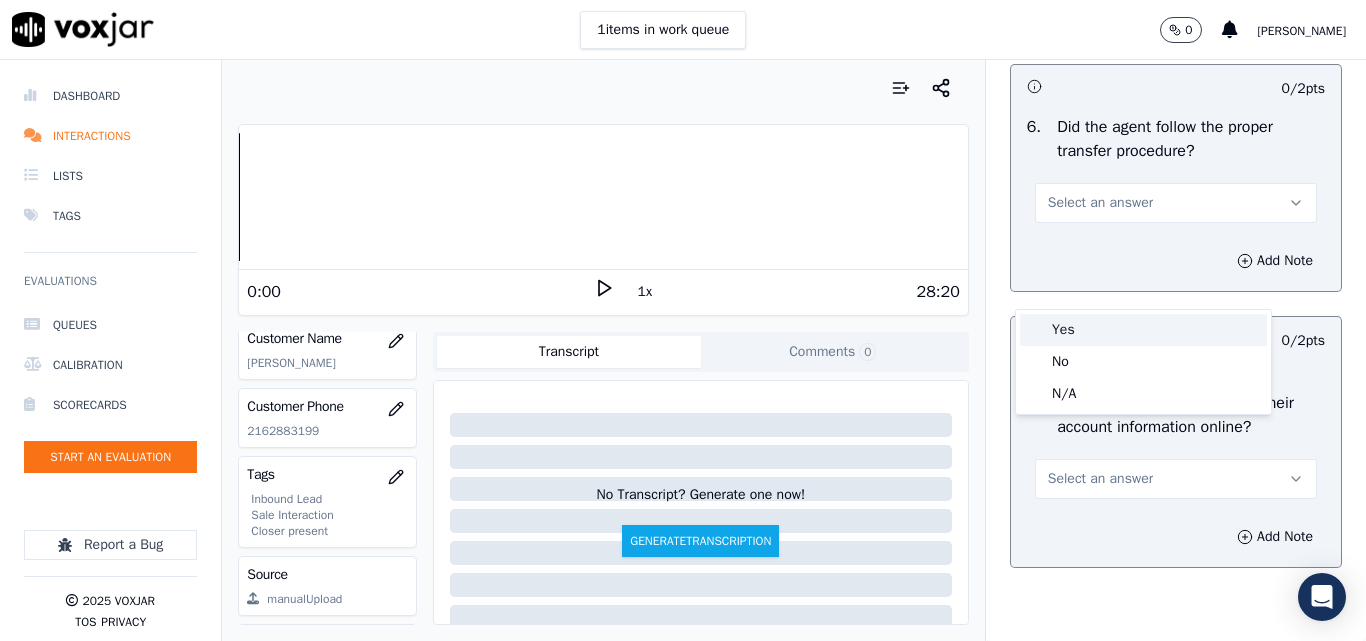 click on "Yes" at bounding box center (1143, 330) 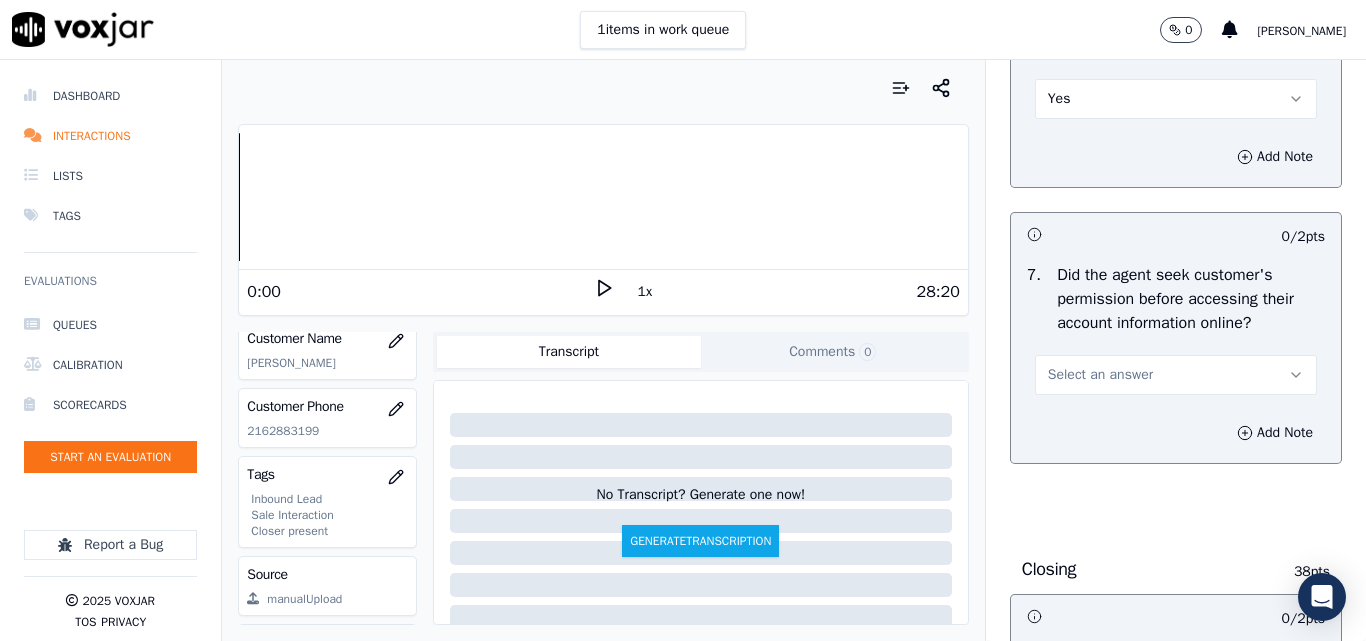 scroll, scrollTop: 4100, scrollLeft: 0, axis: vertical 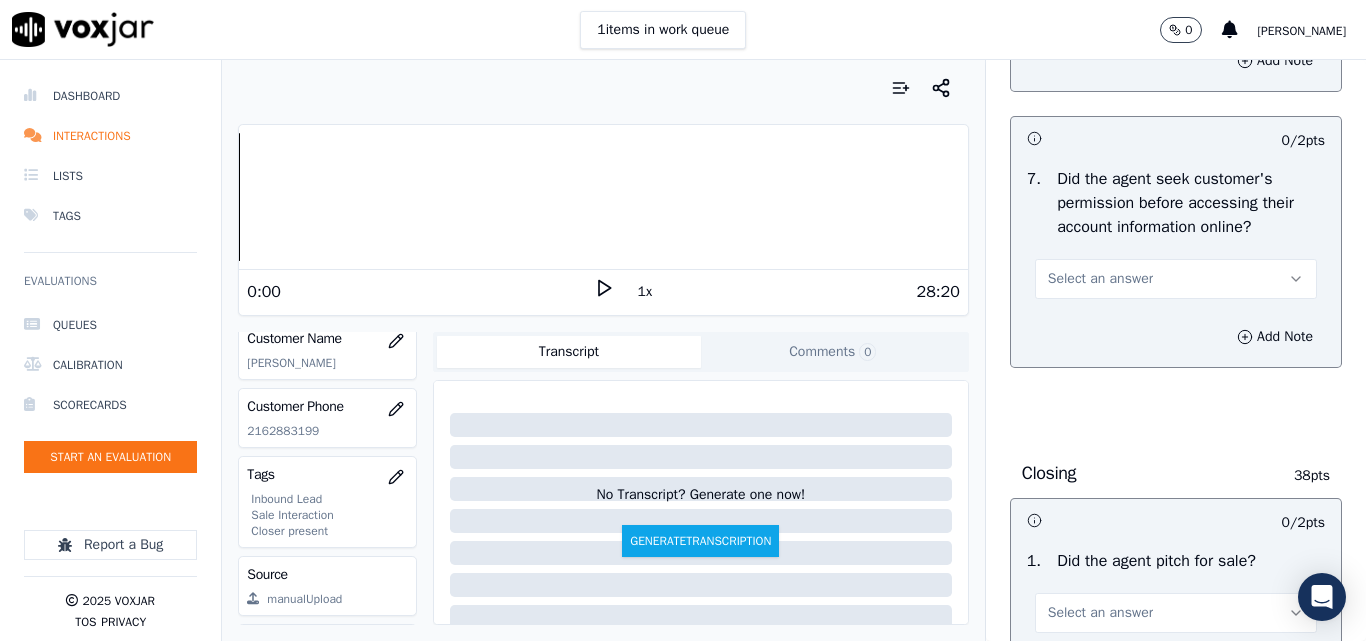 click on "Select an answer" at bounding box center (1100, 279) 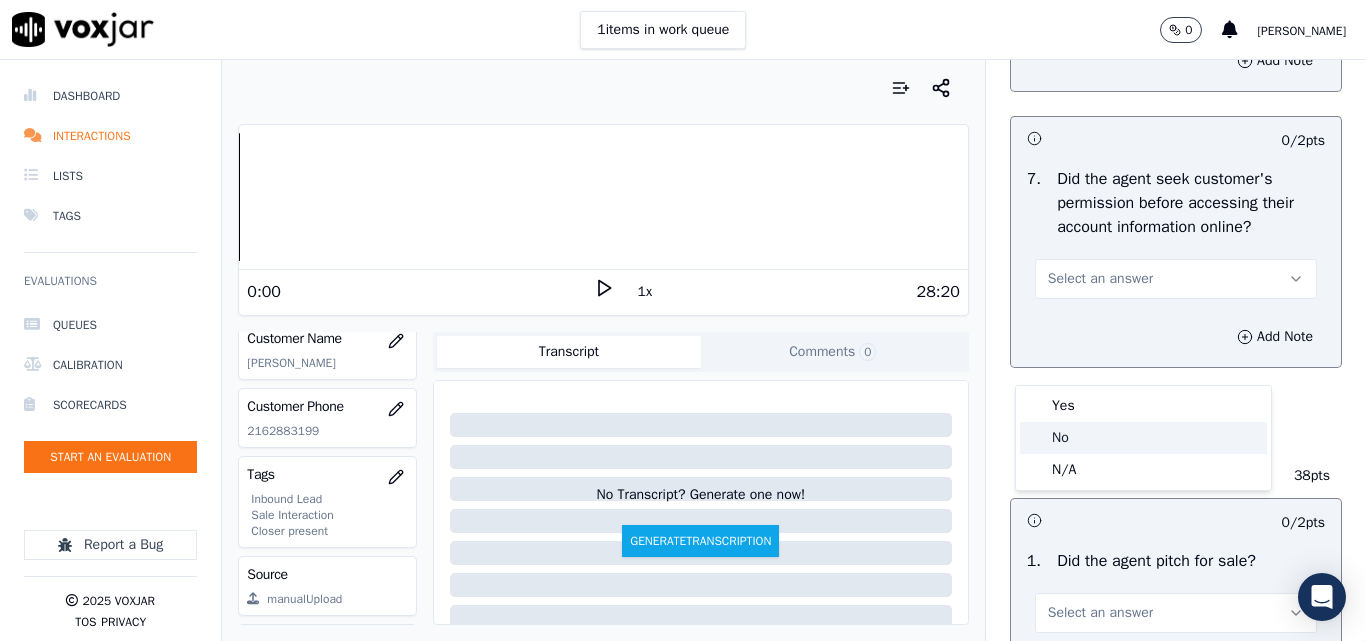 click on "No" 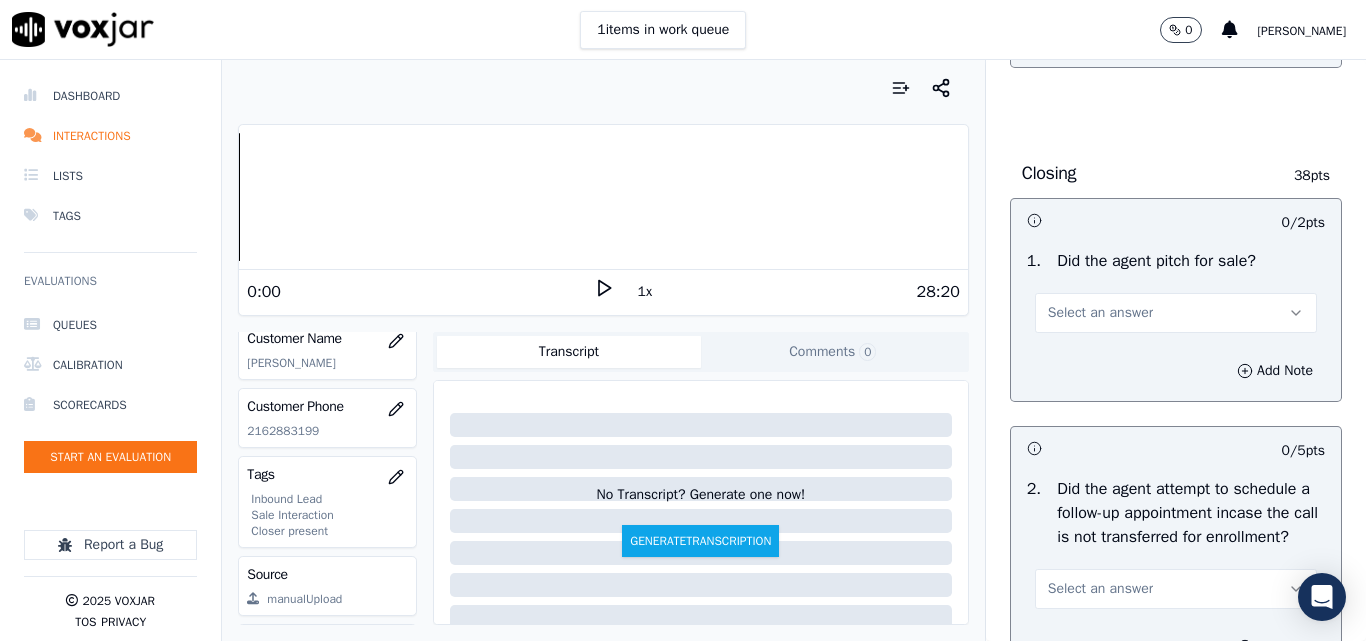 scroll, scrollTop: 4500, scrollLeft: 0, axis: vertical 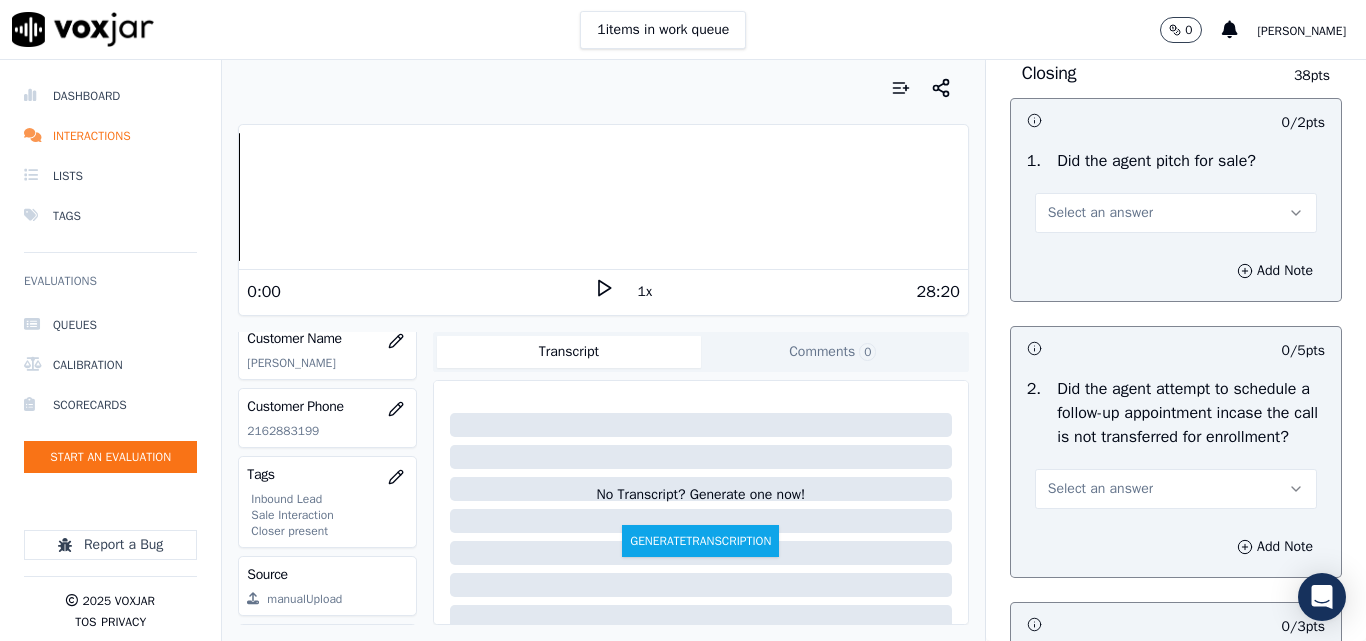 click on "Select an answer" at bounding box center [1100, 213] 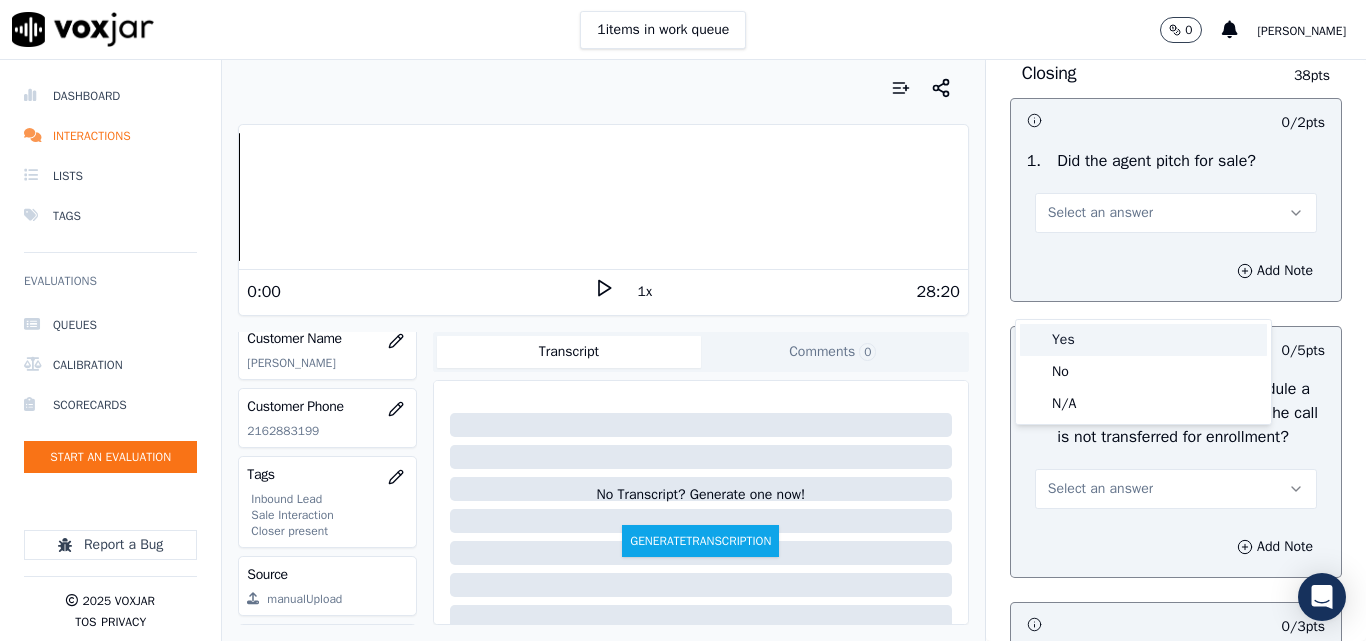 click on "Yes" at bounding box center (1143, 340) 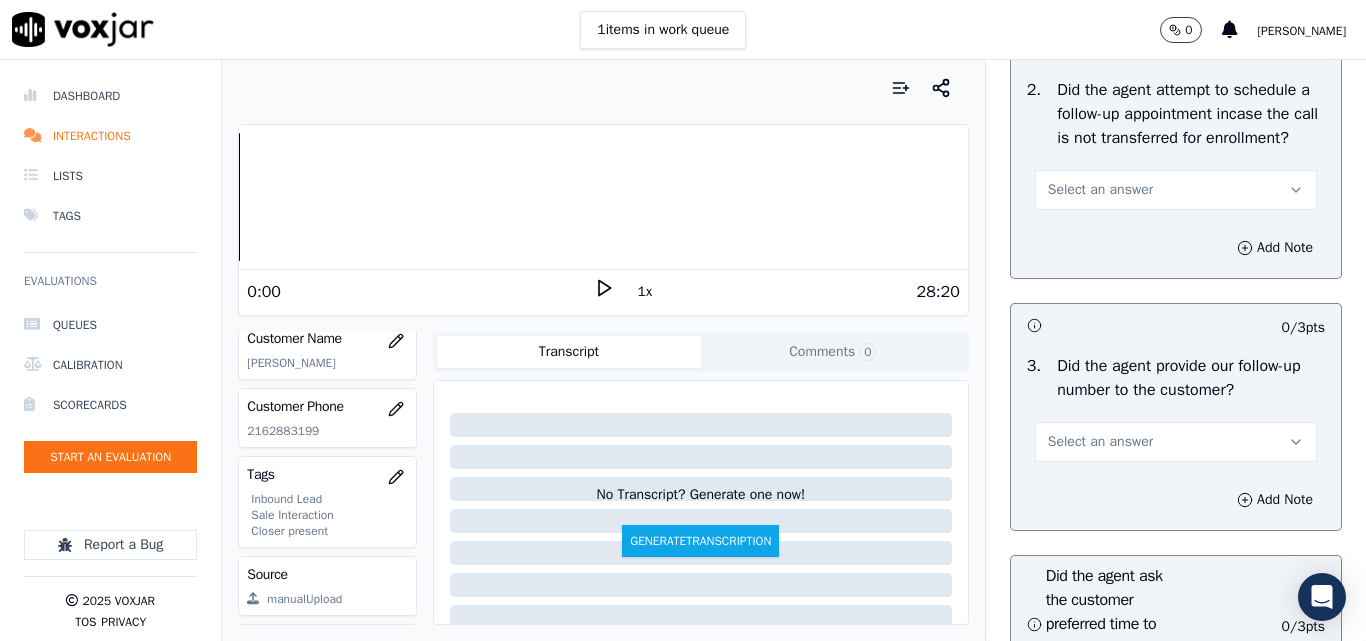 scroll, scrollTop: 4800, scrollLeft: 0, axis: vertical 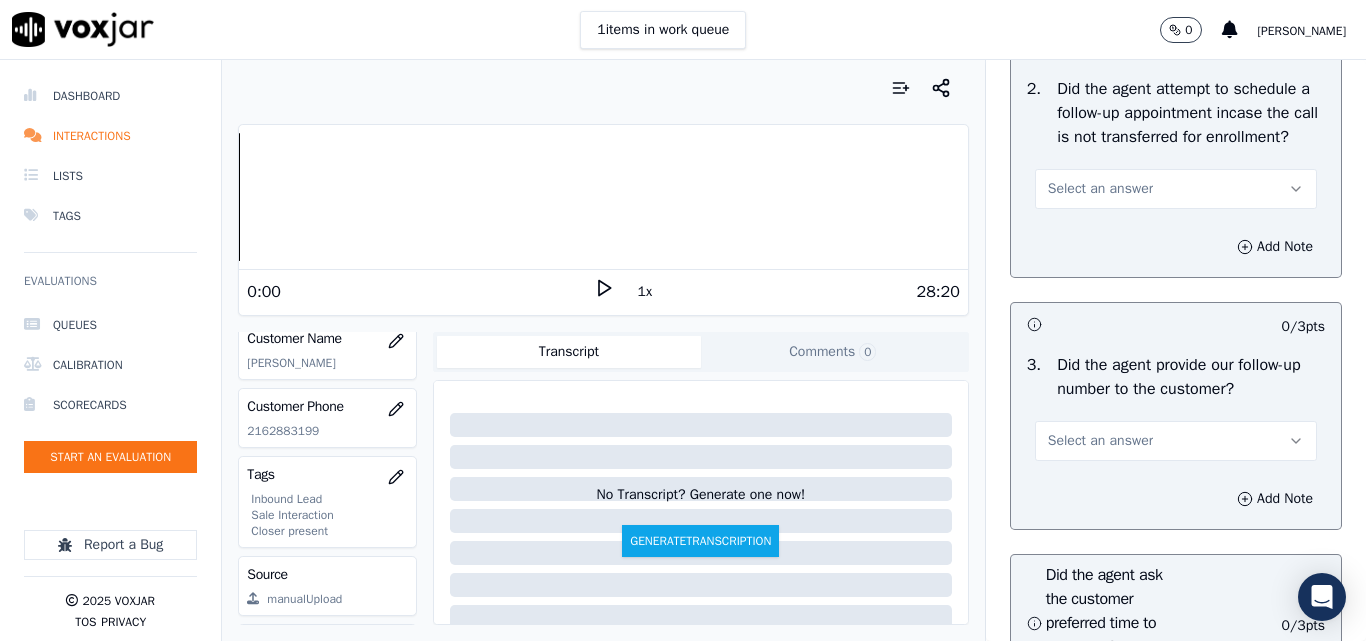 click on "Select an answer" at bounding box center (1176, 189) 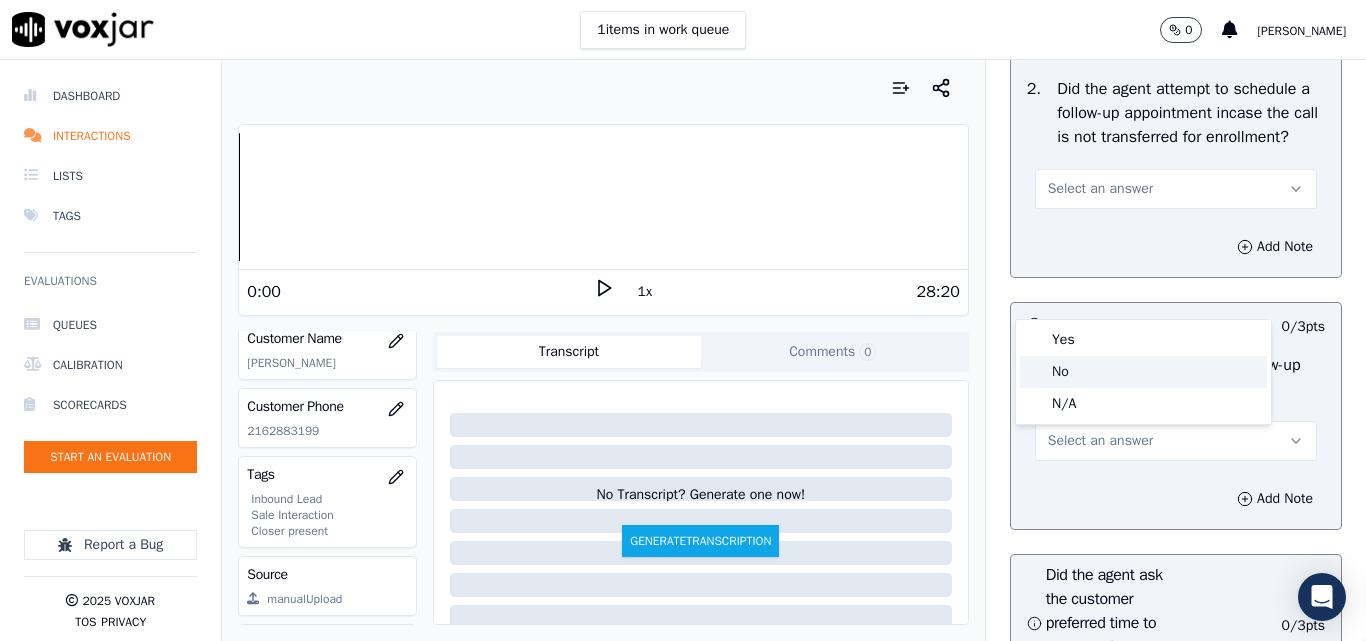 click on "N/A" 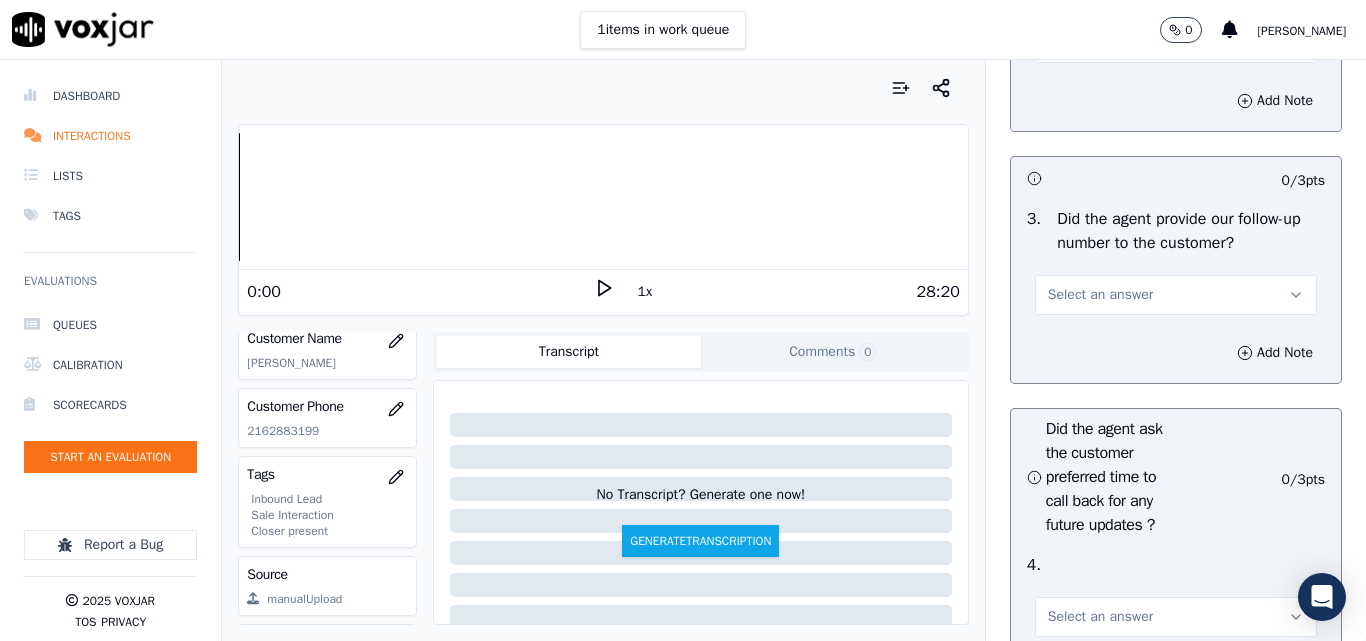 scroll, scrollTop: 5100, scrollLeft: 0, axis: vertical 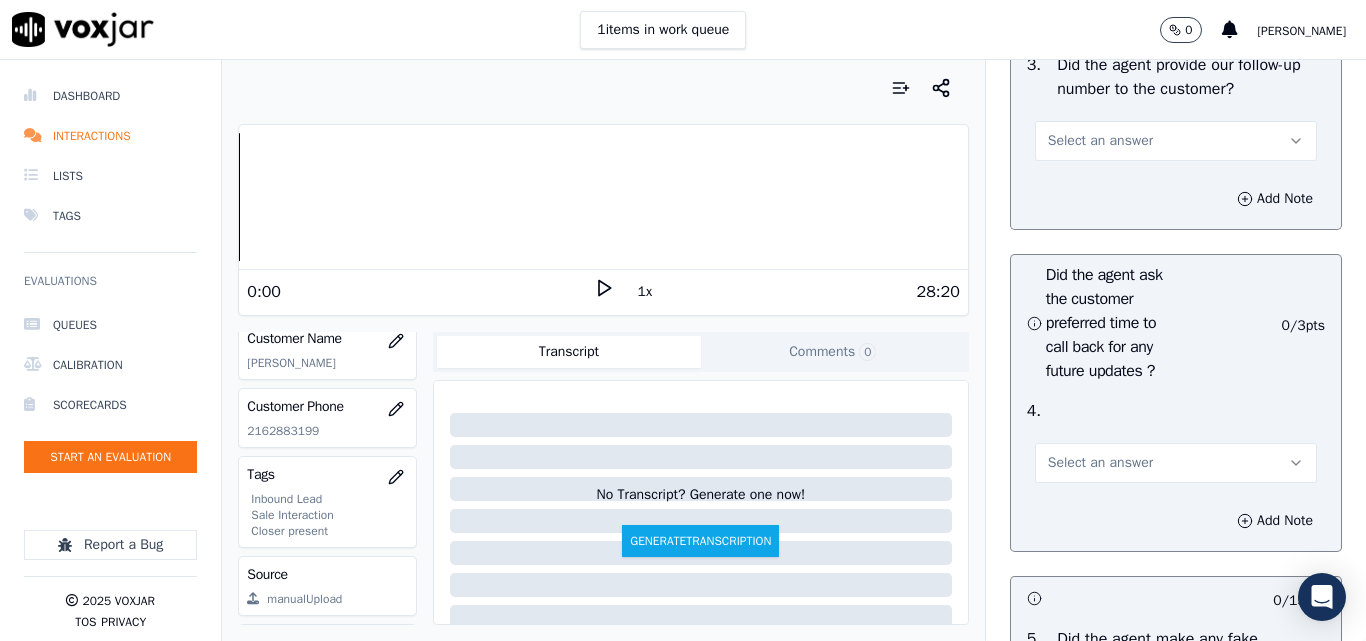 click on "Select an answer" at bounding box center [1100, 141] 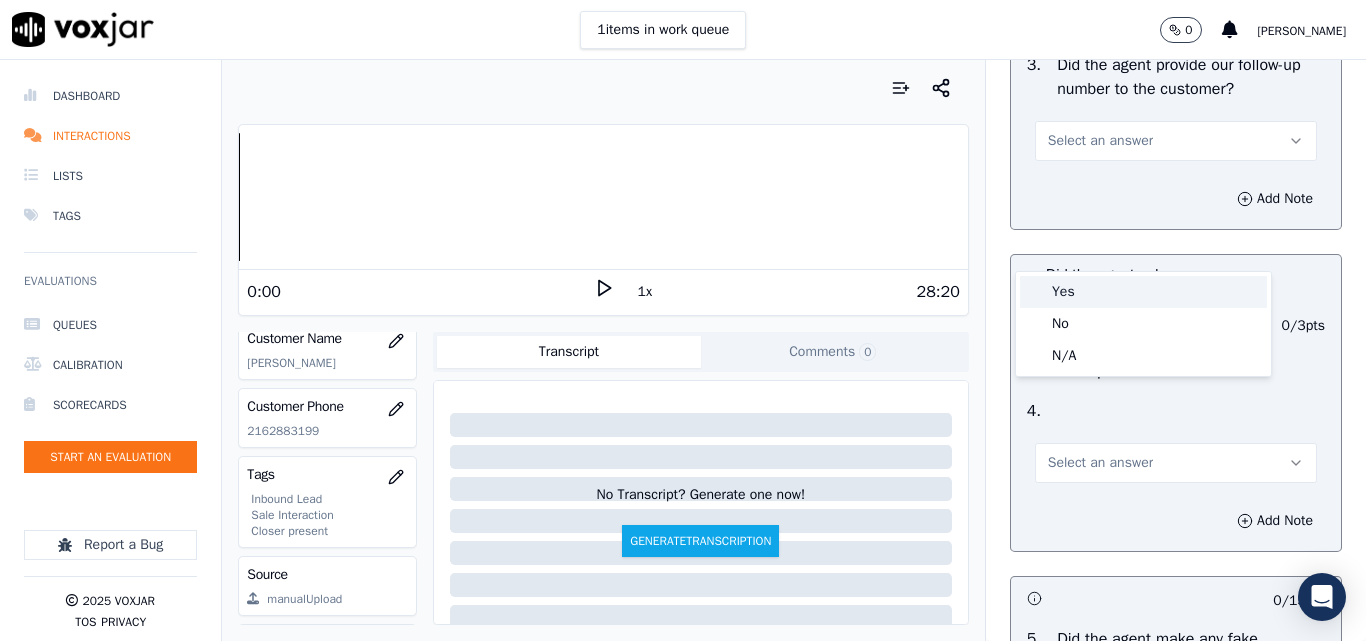 click on "Yes" at bounding box center (1143, 292) 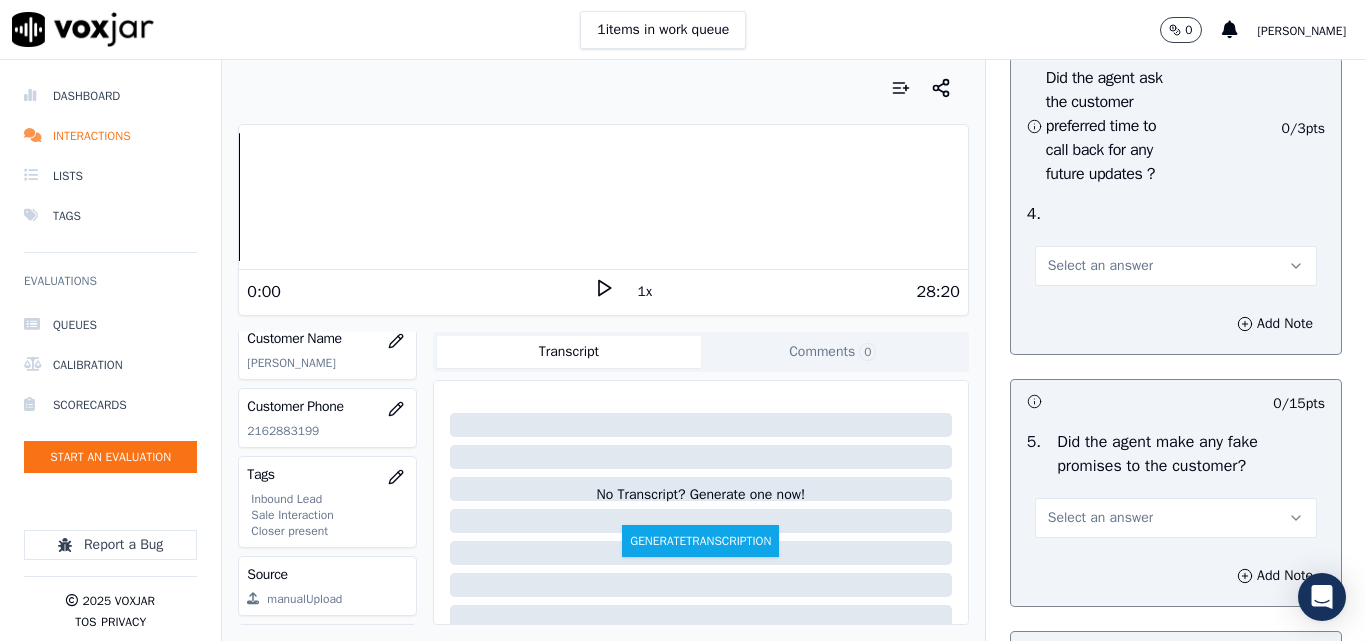 scroll, scrollTop: 5300, scrollLeft: 0, axis: vertical 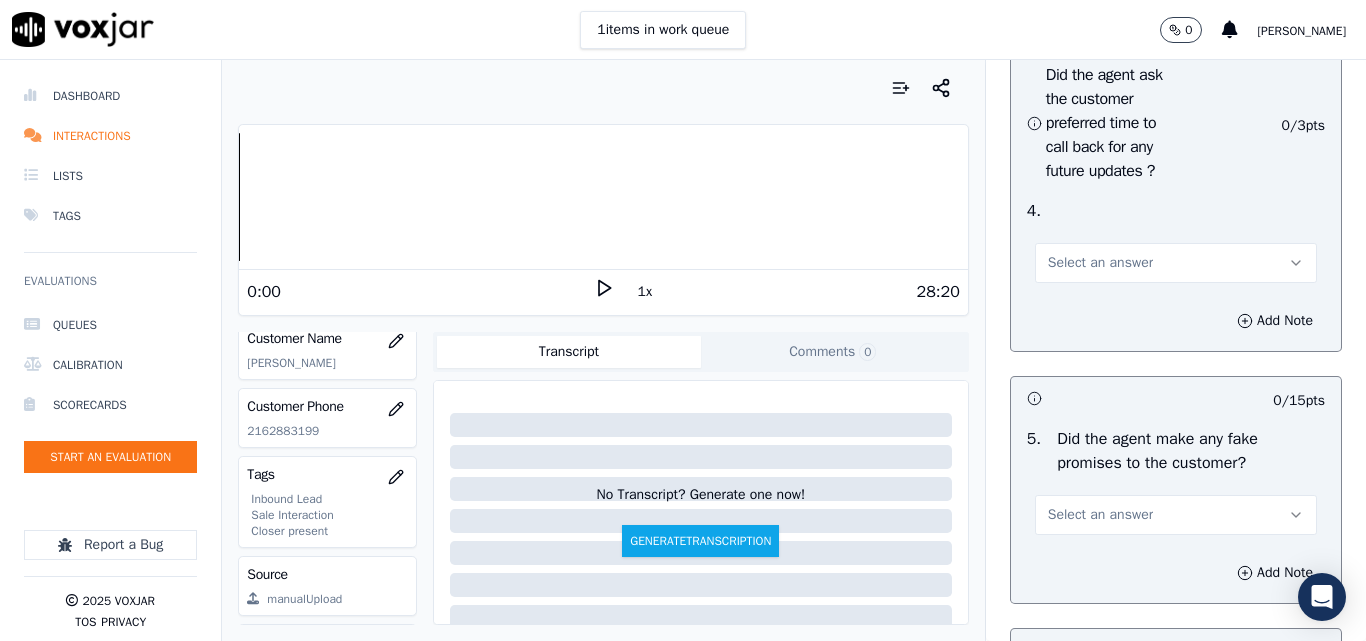 click on "Select an answer" at bounding box center [1100, 263] 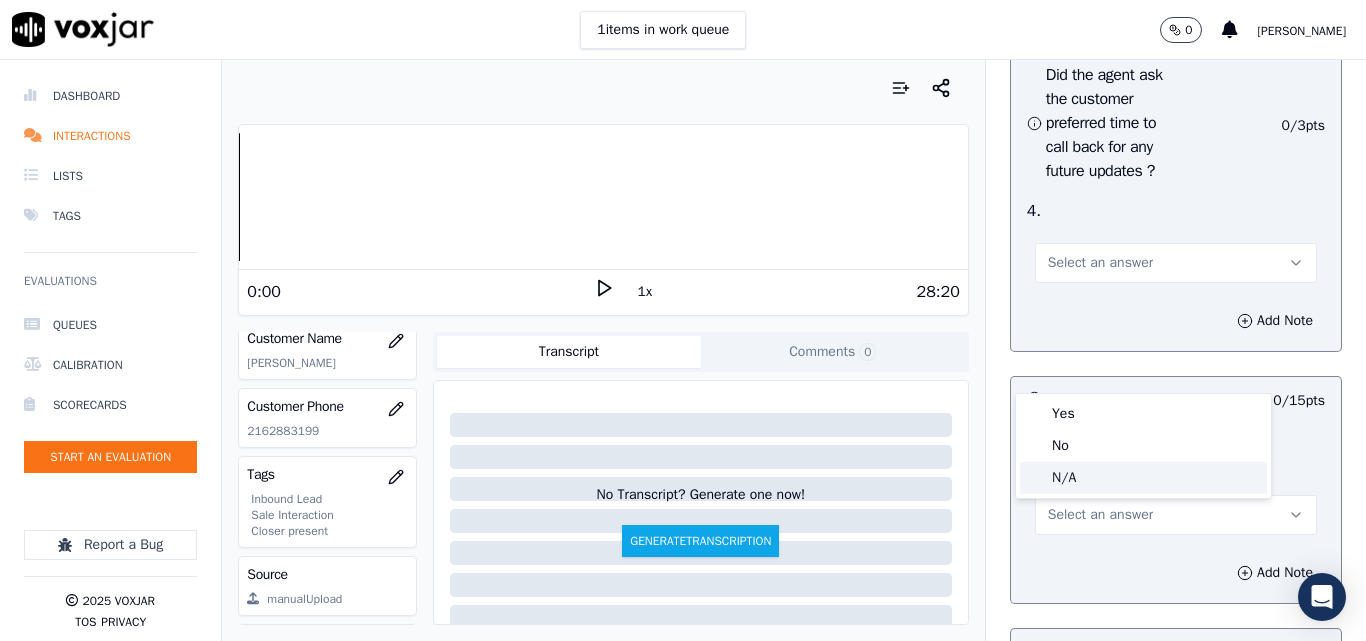 click on "N/A" 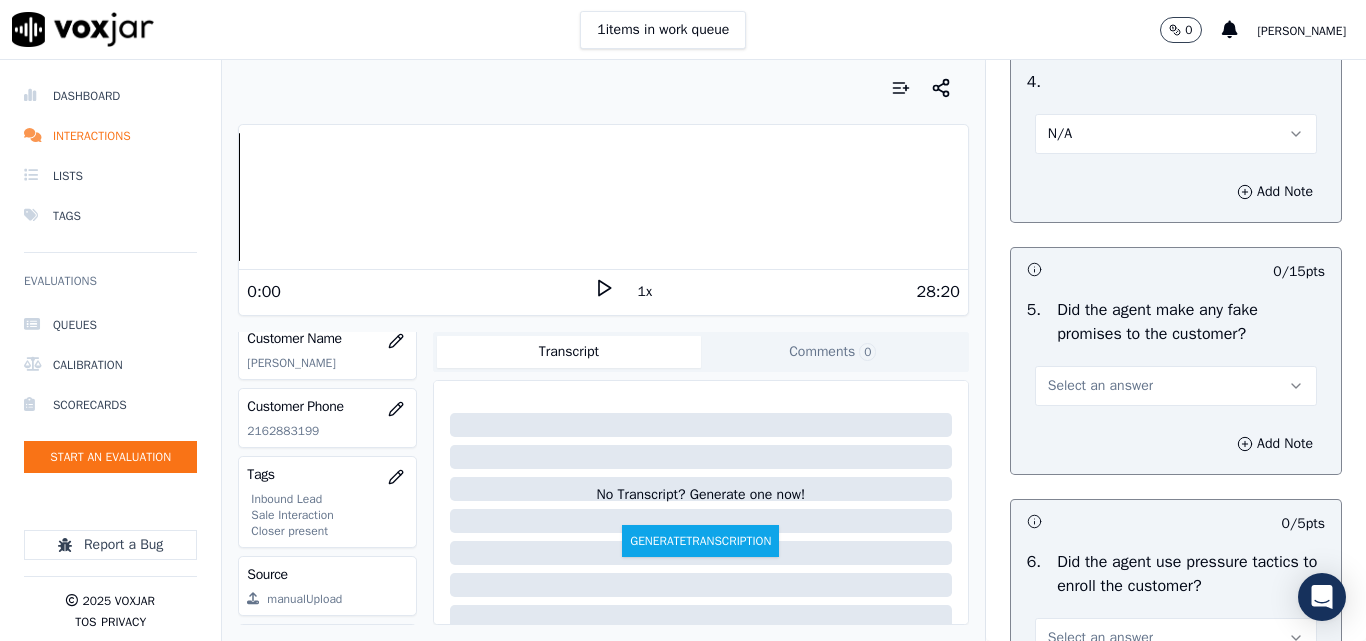 scroll, scrollTop: 5600, scrollLeft: 0, axis: vertical 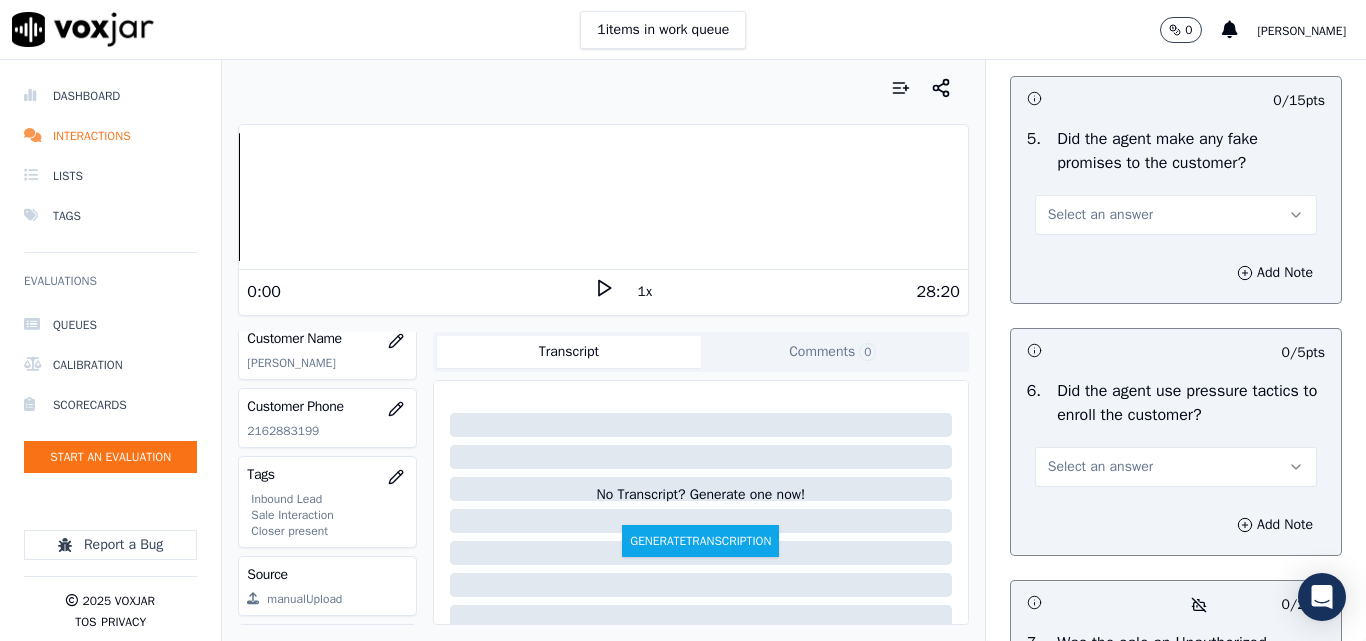 click on "Select an answer" at bounding box center [1100, 215] 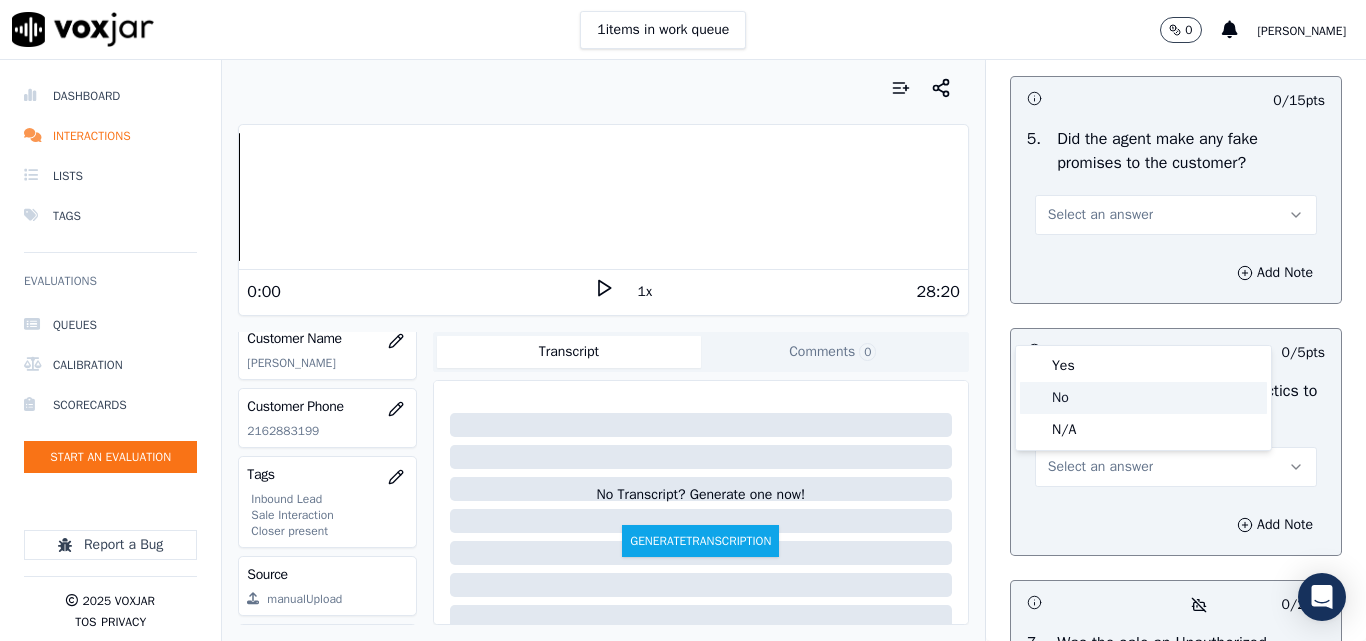click on "No" 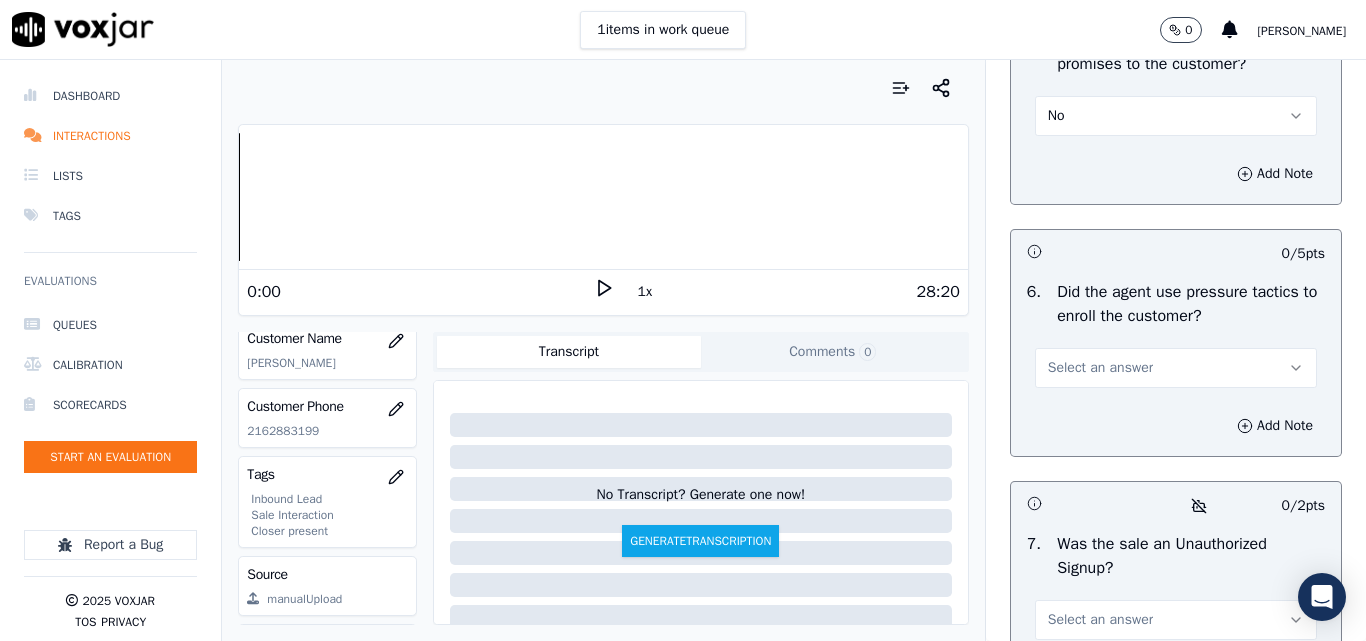 scroll, scrollTop: 5900, scrollLeft: 0, axis: vertical 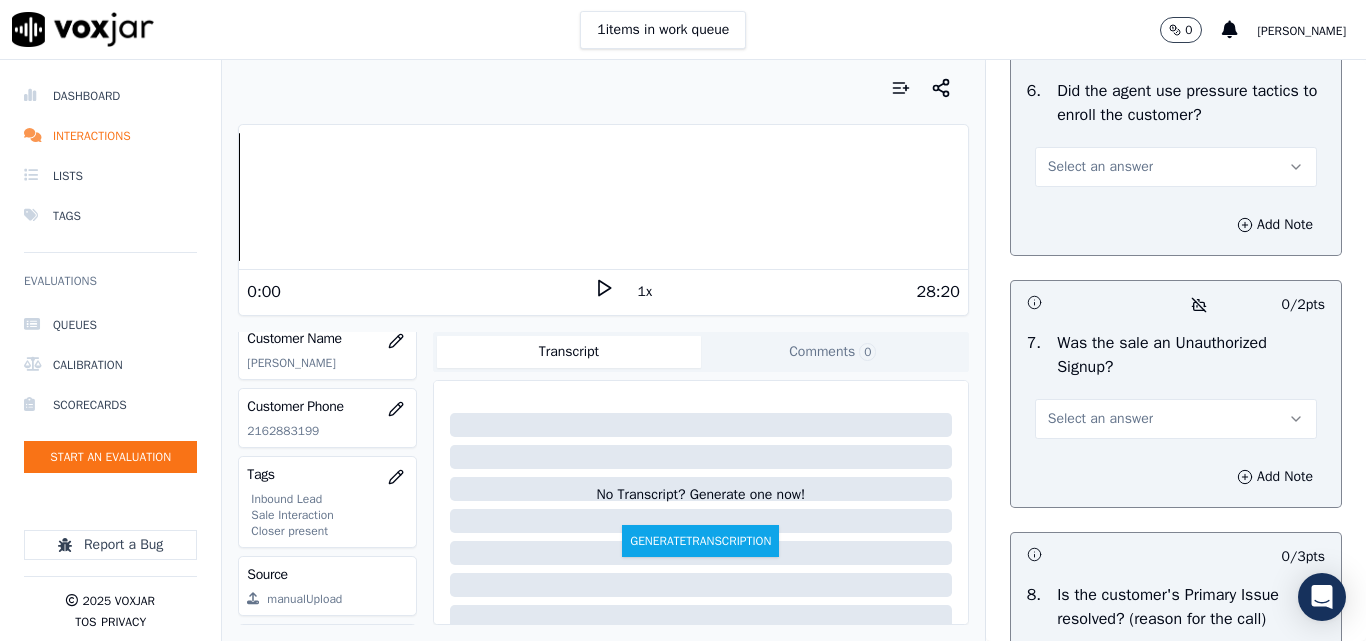click on "Select an answer" at bounding box center [1100, 167] 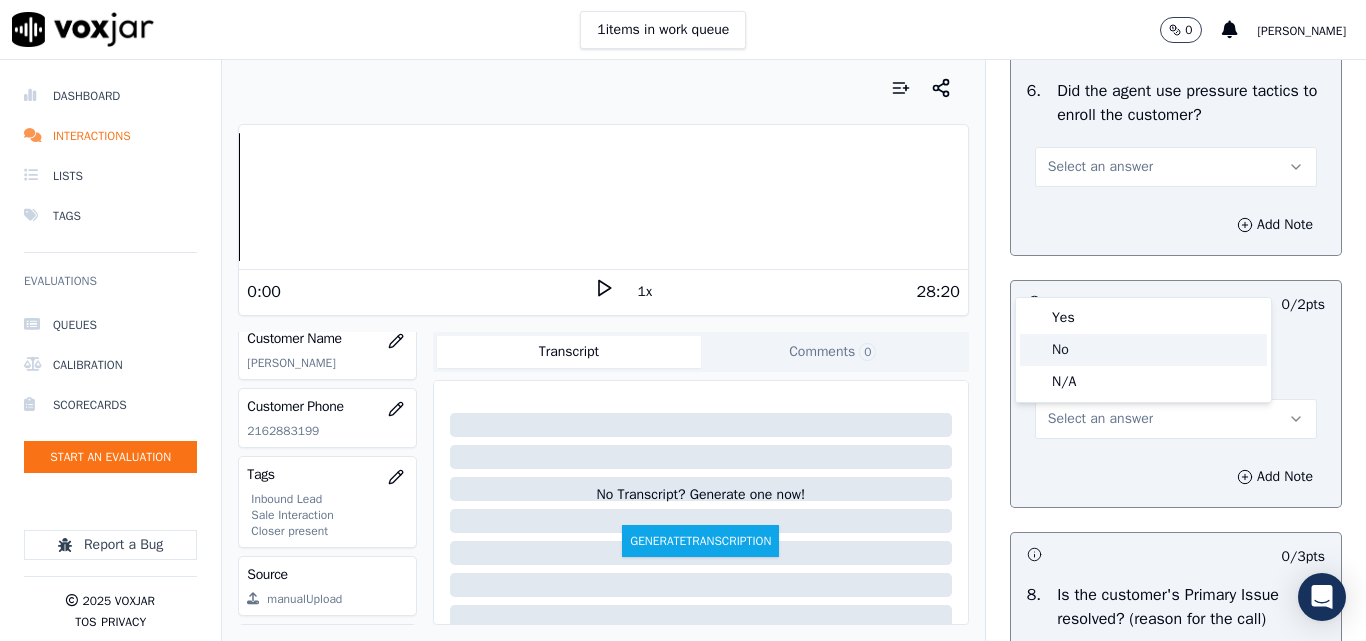 click on "No" 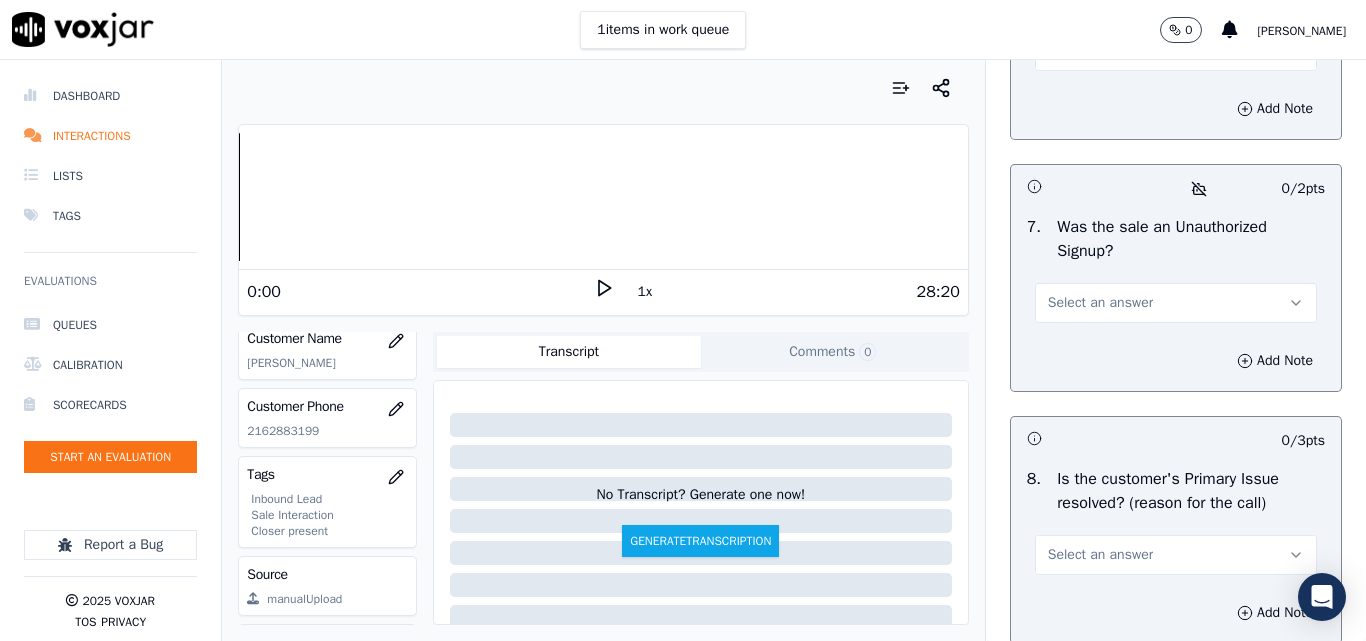 scroll, scrollTop: 6100, scrollLeft: 0, axis: vertical 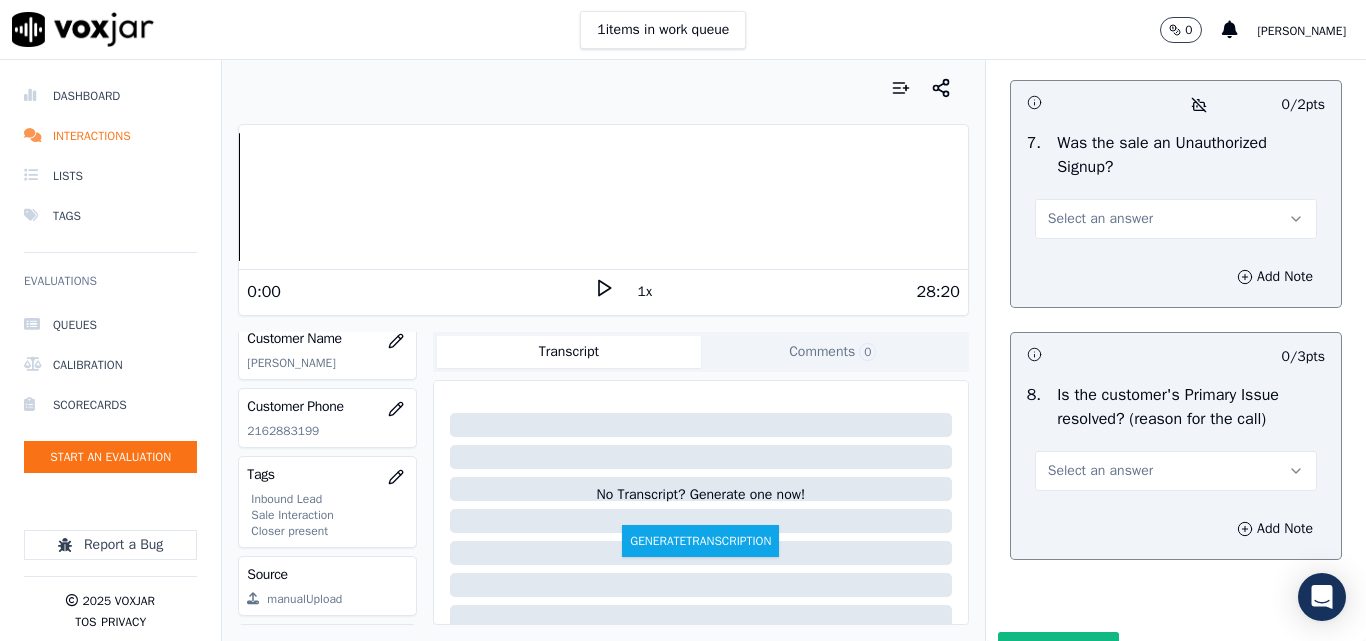 click on "Select an answer" at bounding box center [1100, 219] 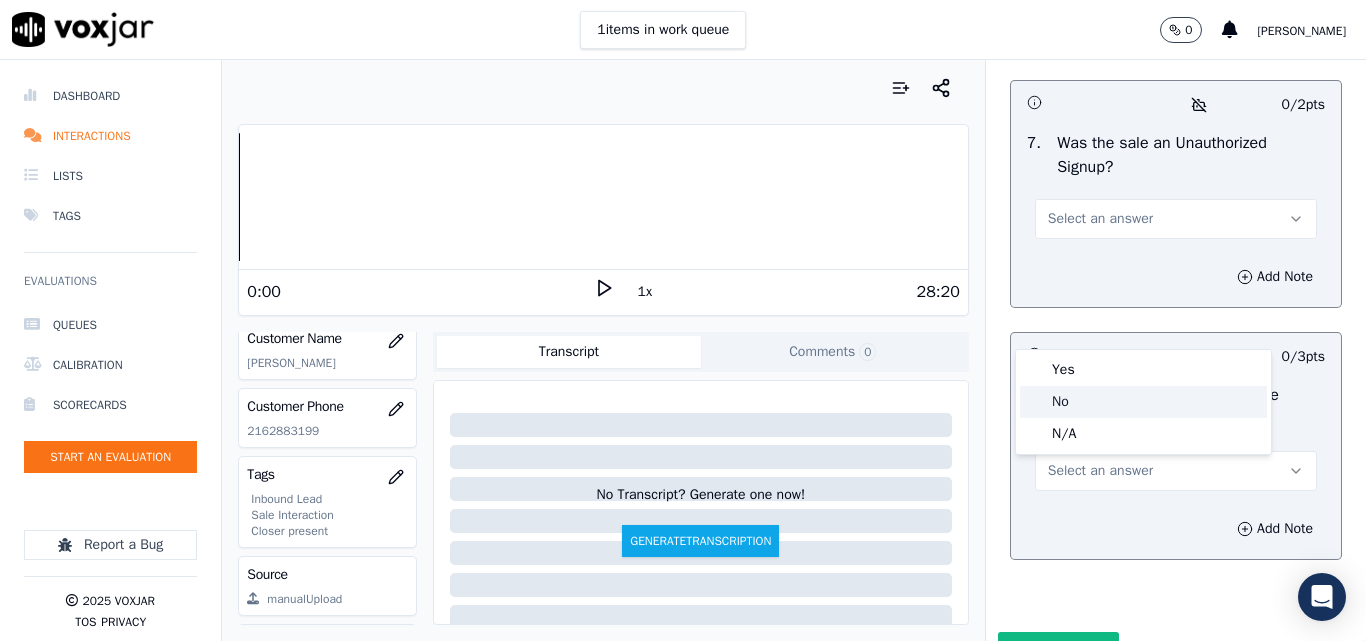 click on "No" 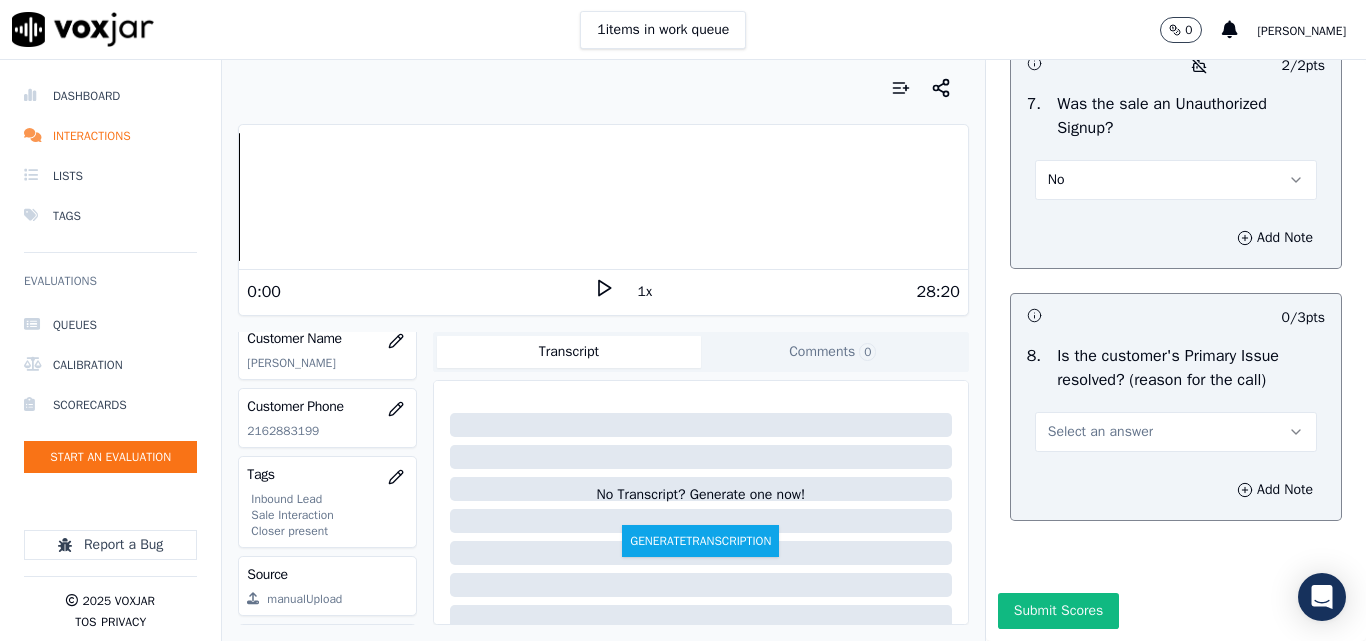 scroll, scrollTop: 6290, scrollLeft: 0, axis: vertical 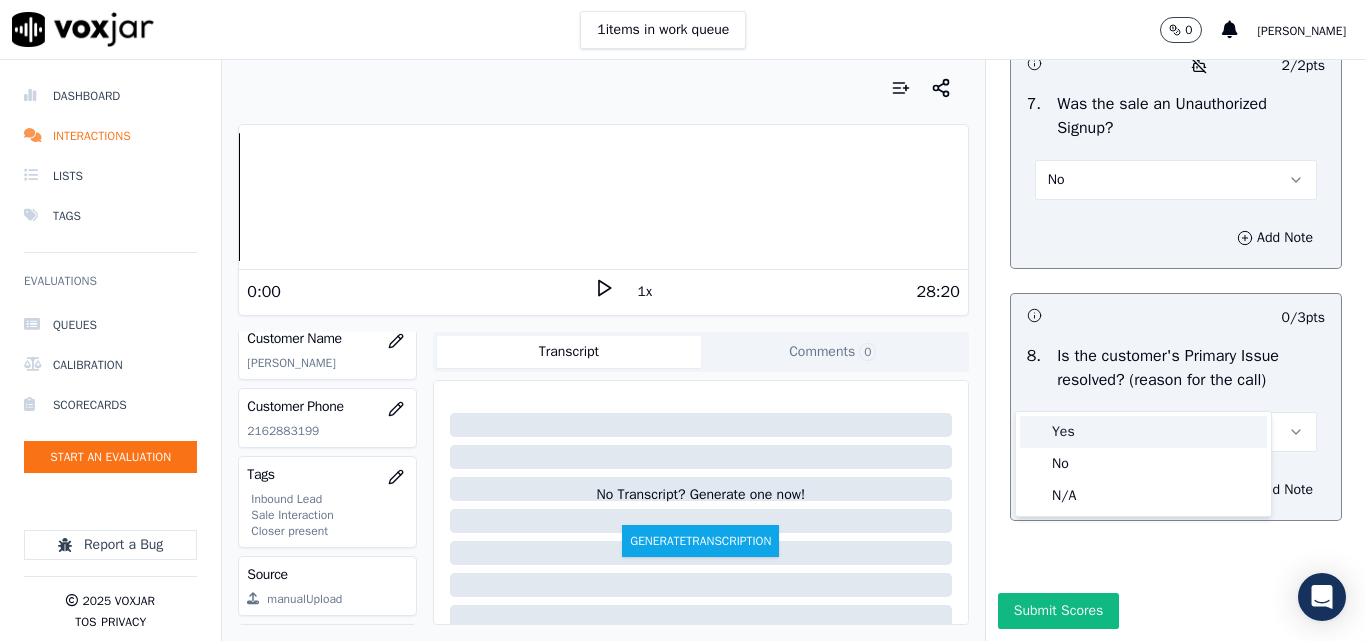 click on "Yes" at bounding box center (1143, 432) 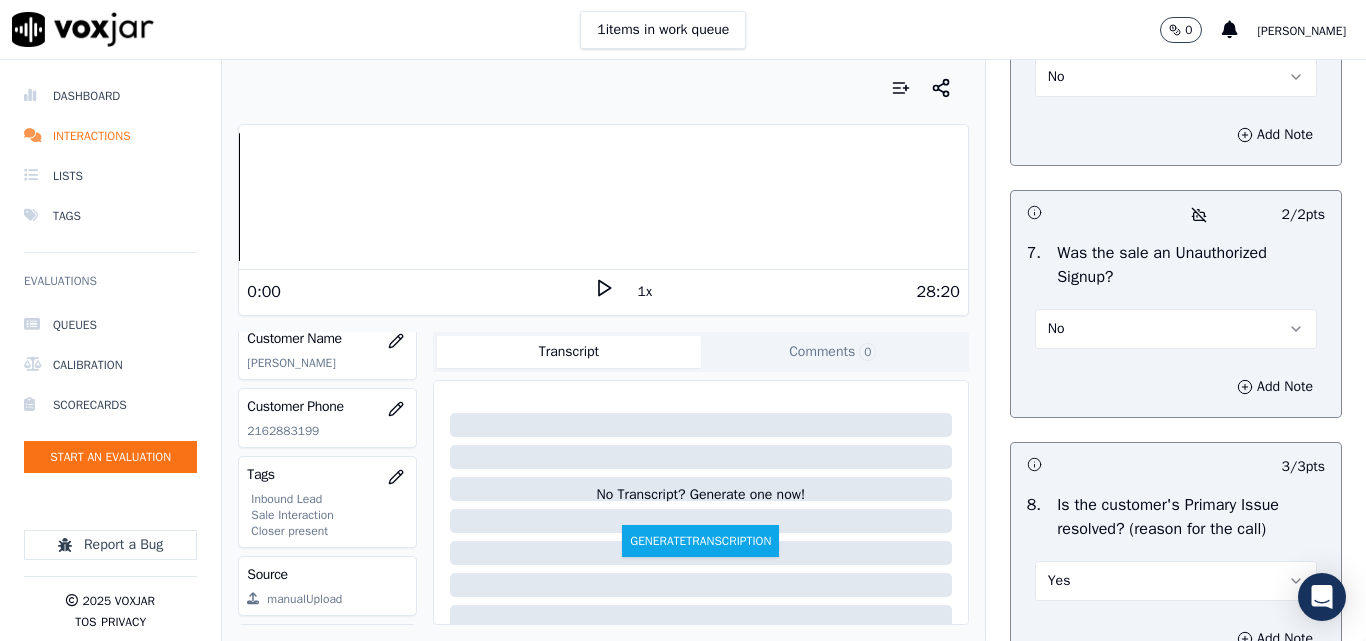 scroll, scrollTop: 6290, scrollLeft: 0, axis: vertical 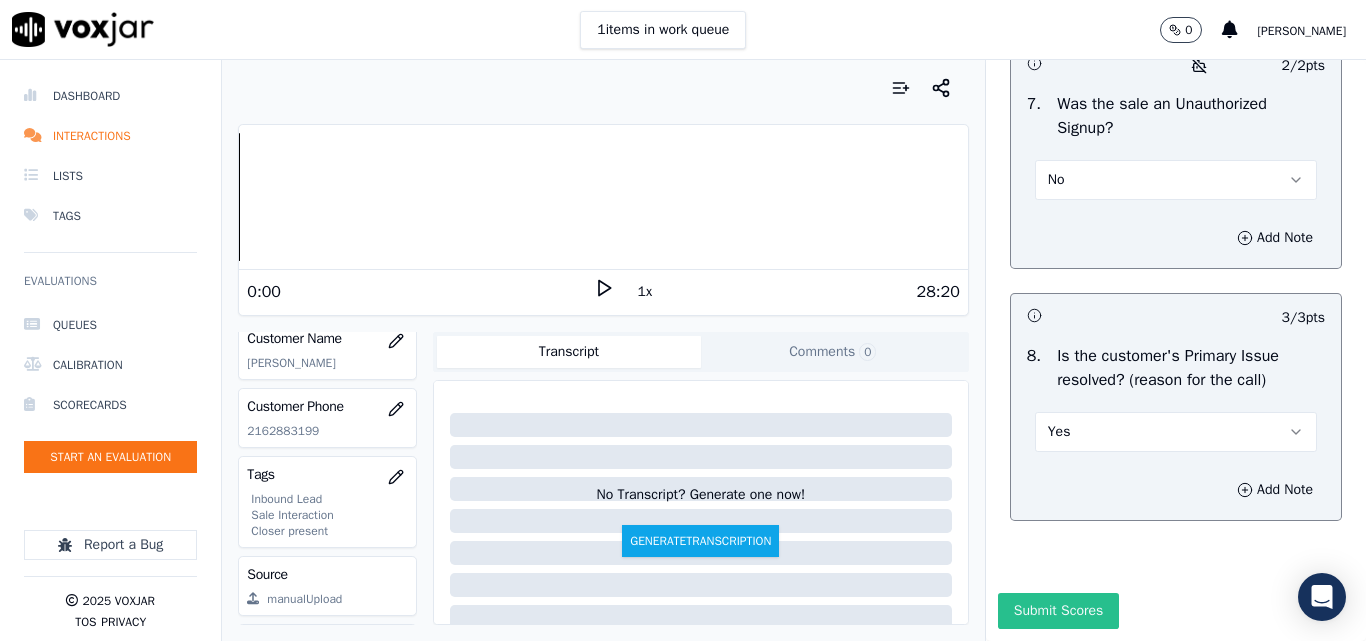 click on "Submit Scores" at bounding box center [1058, 611] 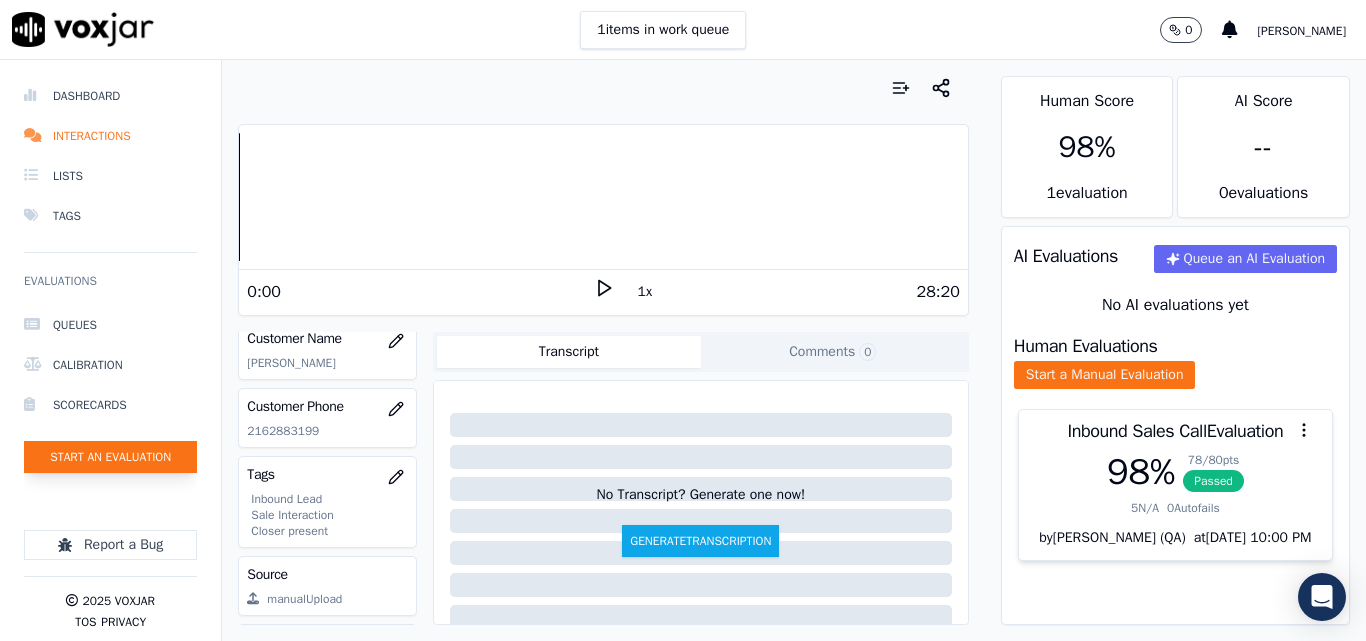 click on "Start an Evaluation" 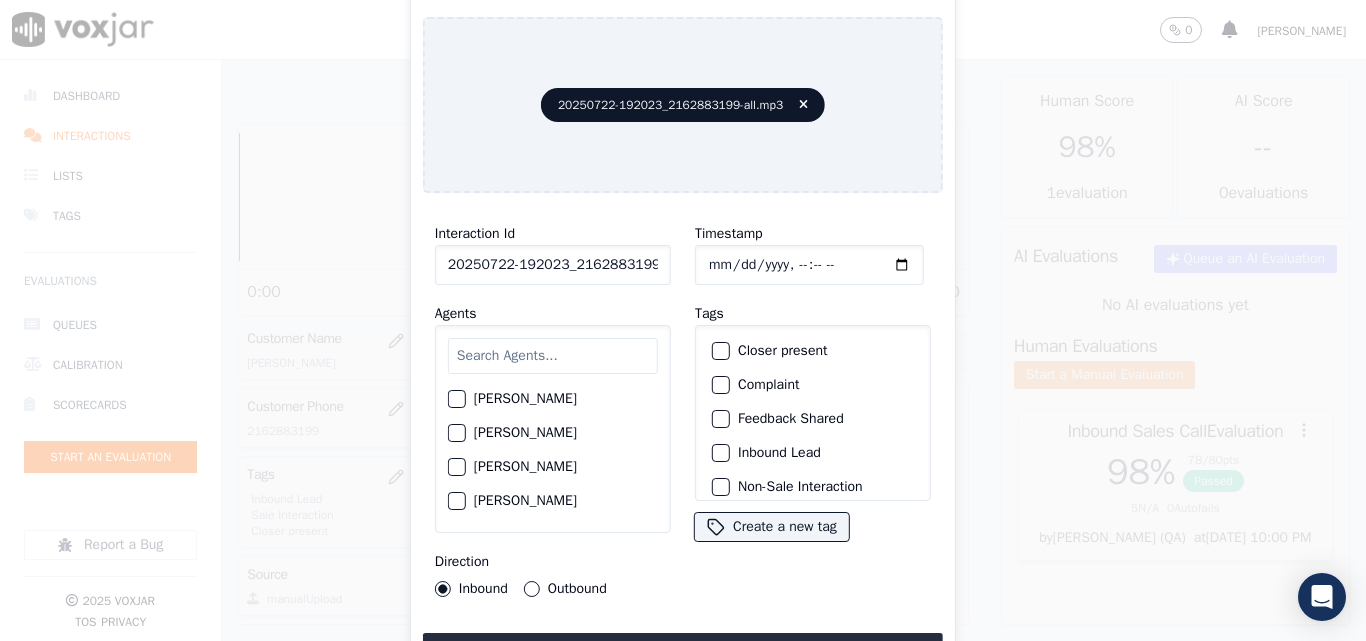 scroll, scrollTop: 0, scrollLeft: 40, axis: horizontal 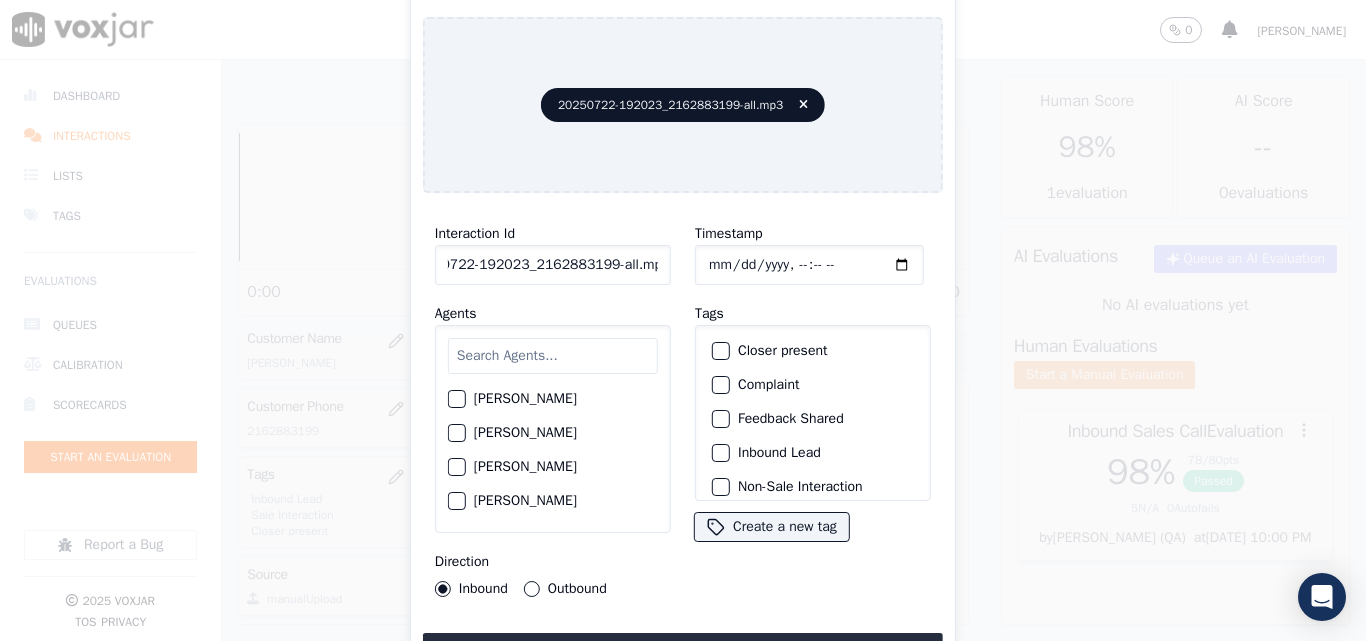 drag, startPoint x: 639, startPoint y: 258, endPoint x: 742, endPoint y: 258, distance: 103 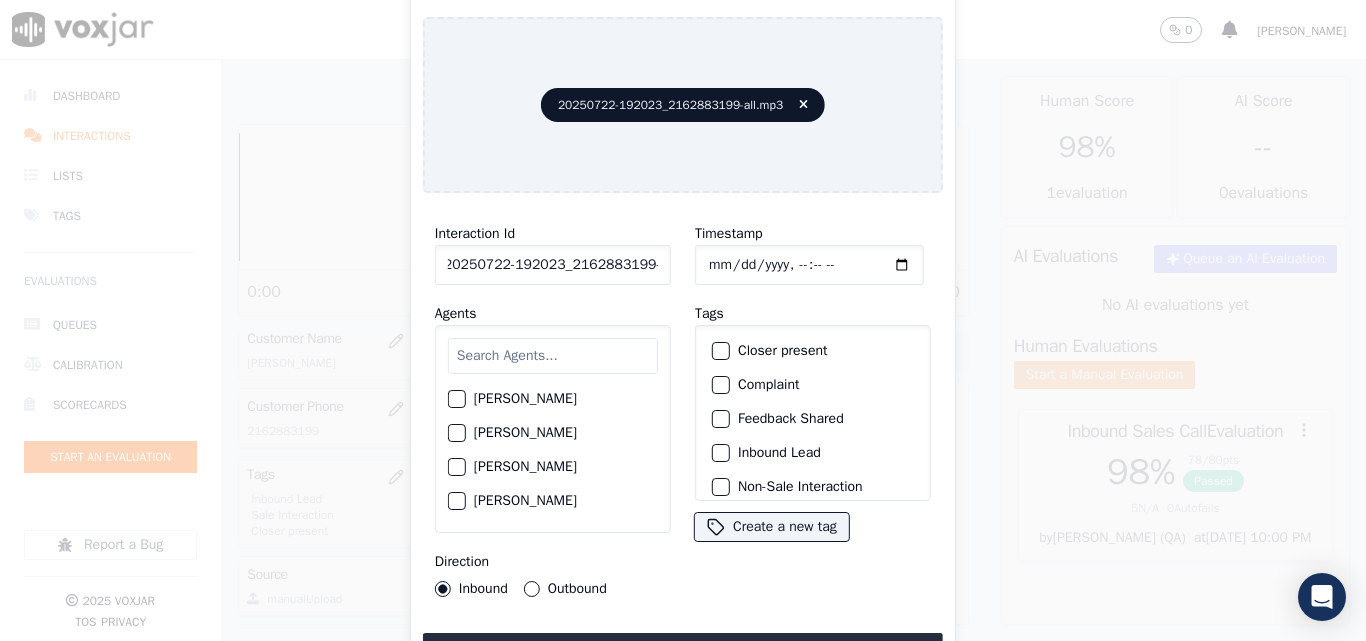 scroll, scrollTop: 0, scrollLeft: 11, axis: horizontal 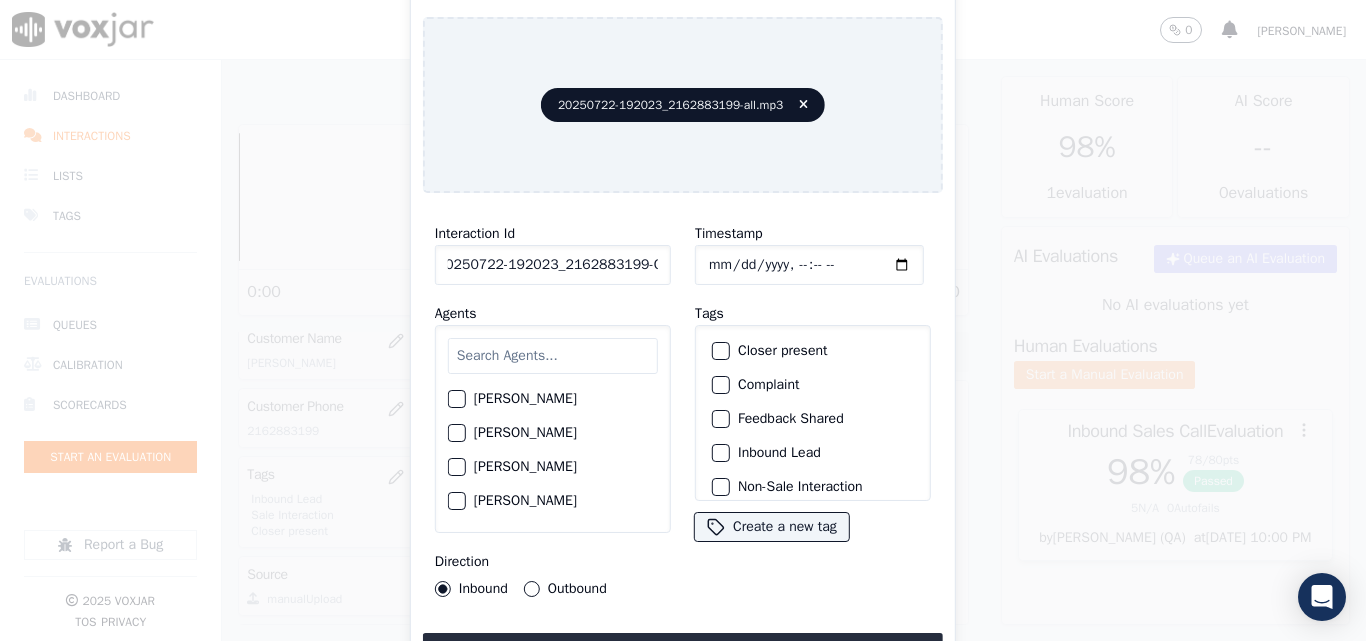 type on "20250722-192023_2162883199-C2" 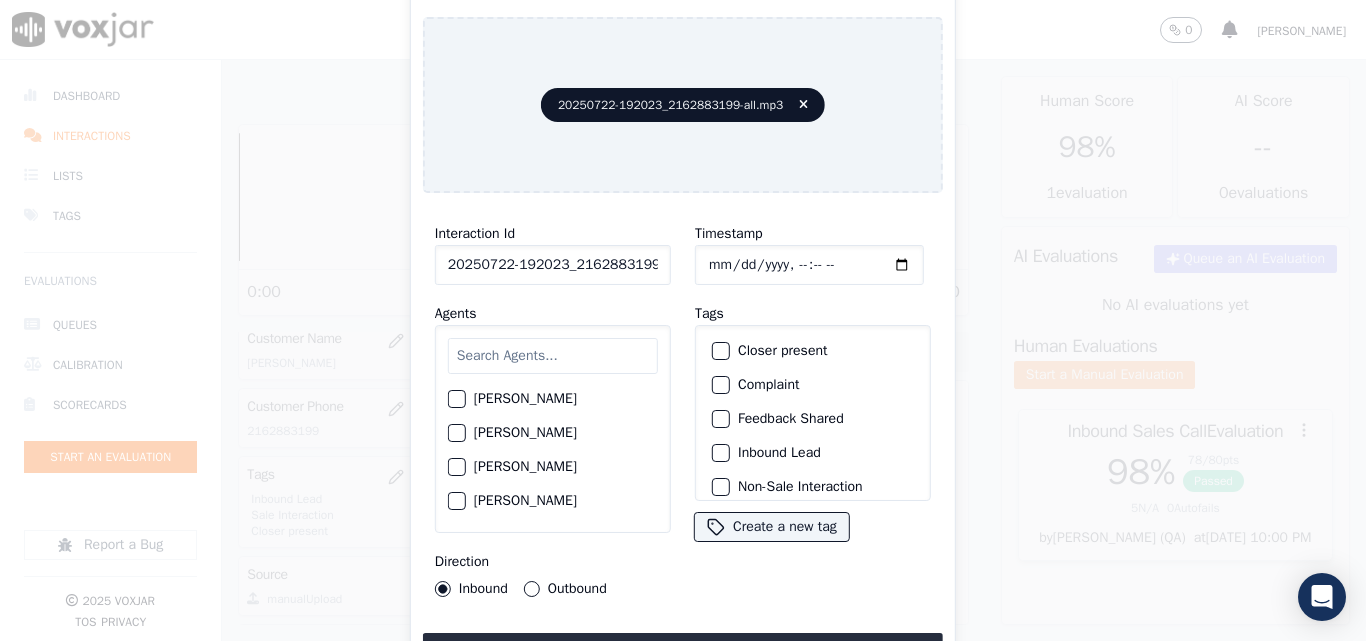 click on "Timestamp" 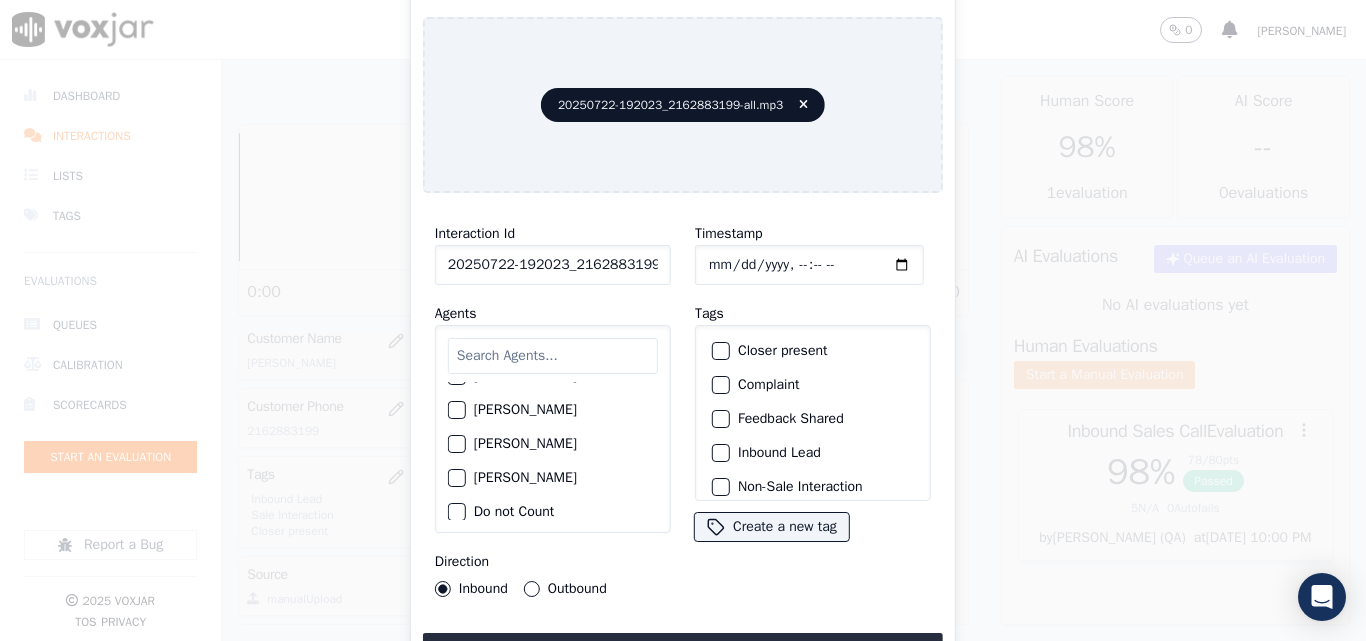 scroll, scrollTop: 500, scrollLeft: 0, axis: vertical 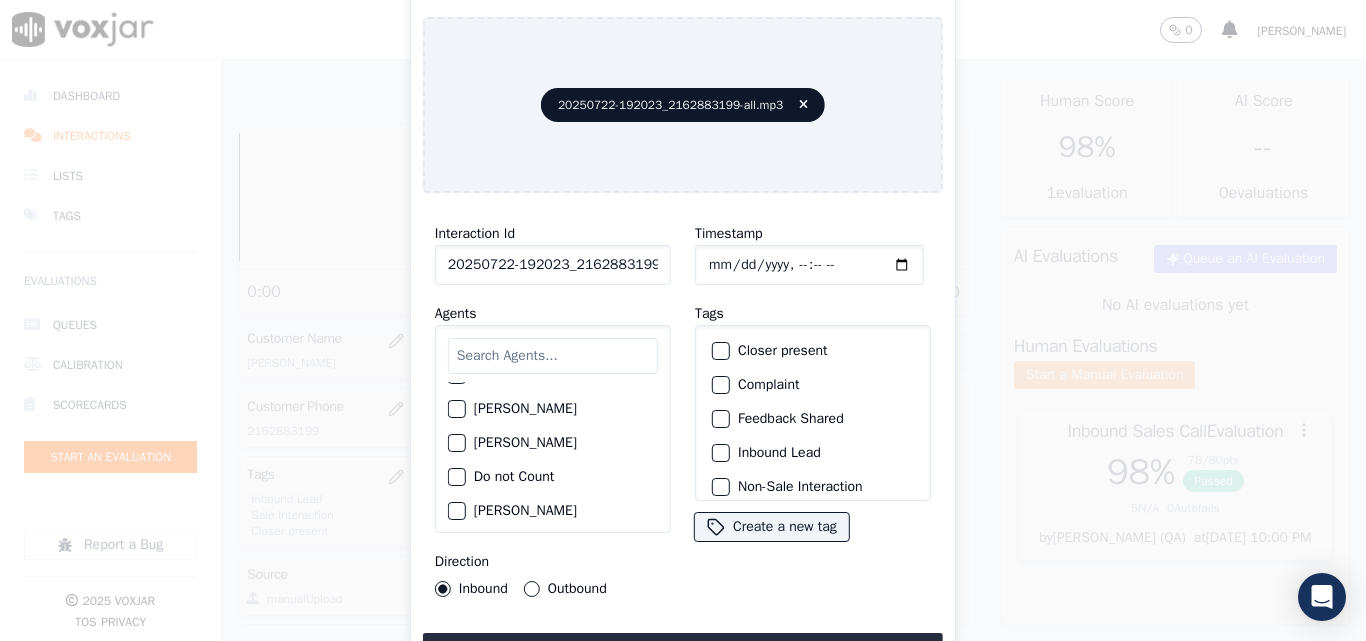 click on "[PERSON_NAME]" 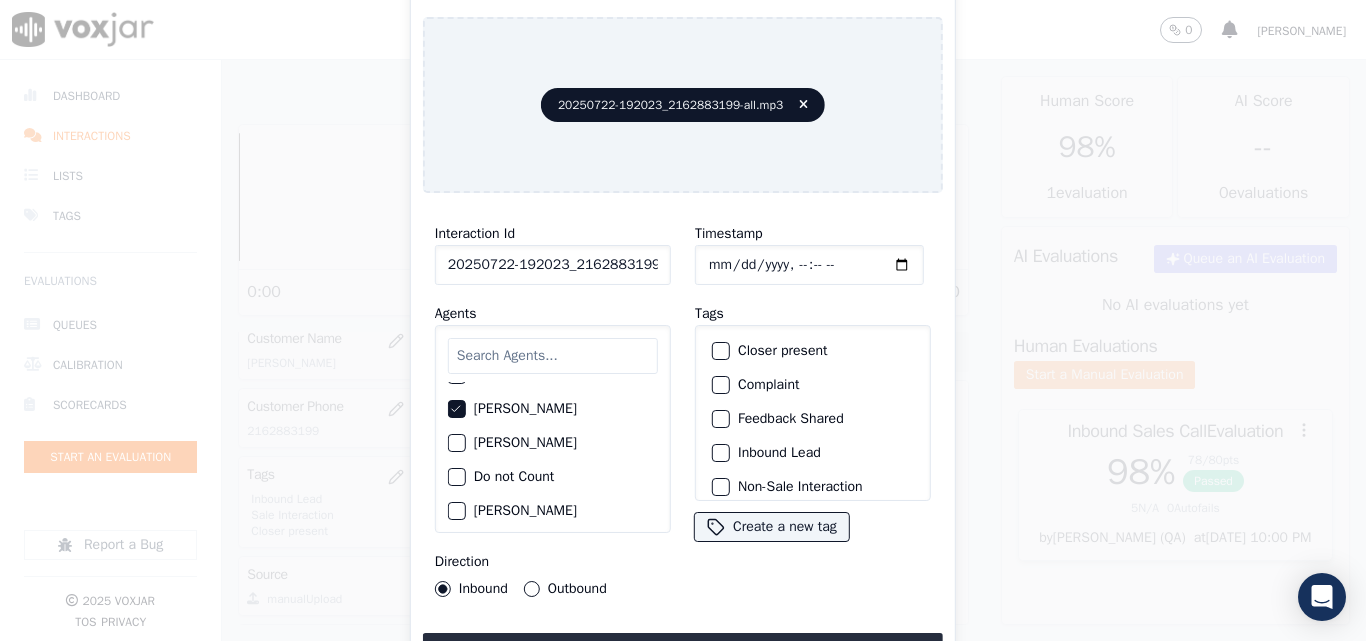 click on "Outbound" at bounding box center (532, 589) 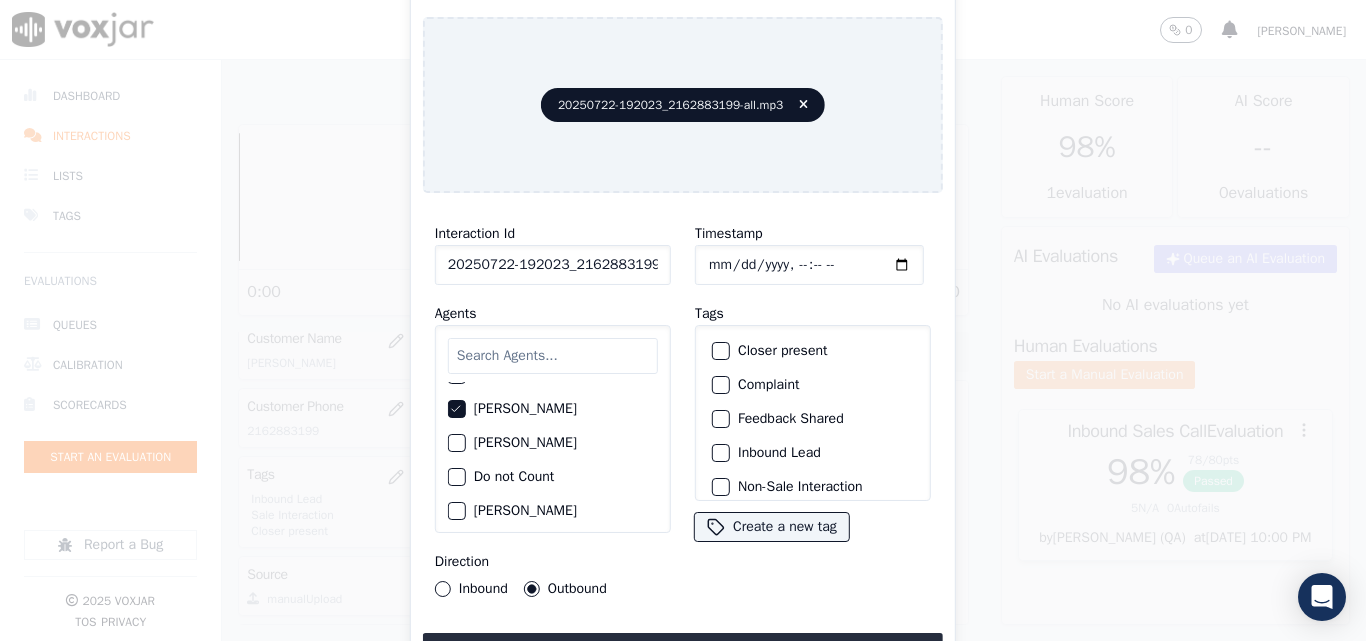 click on "Closer present" 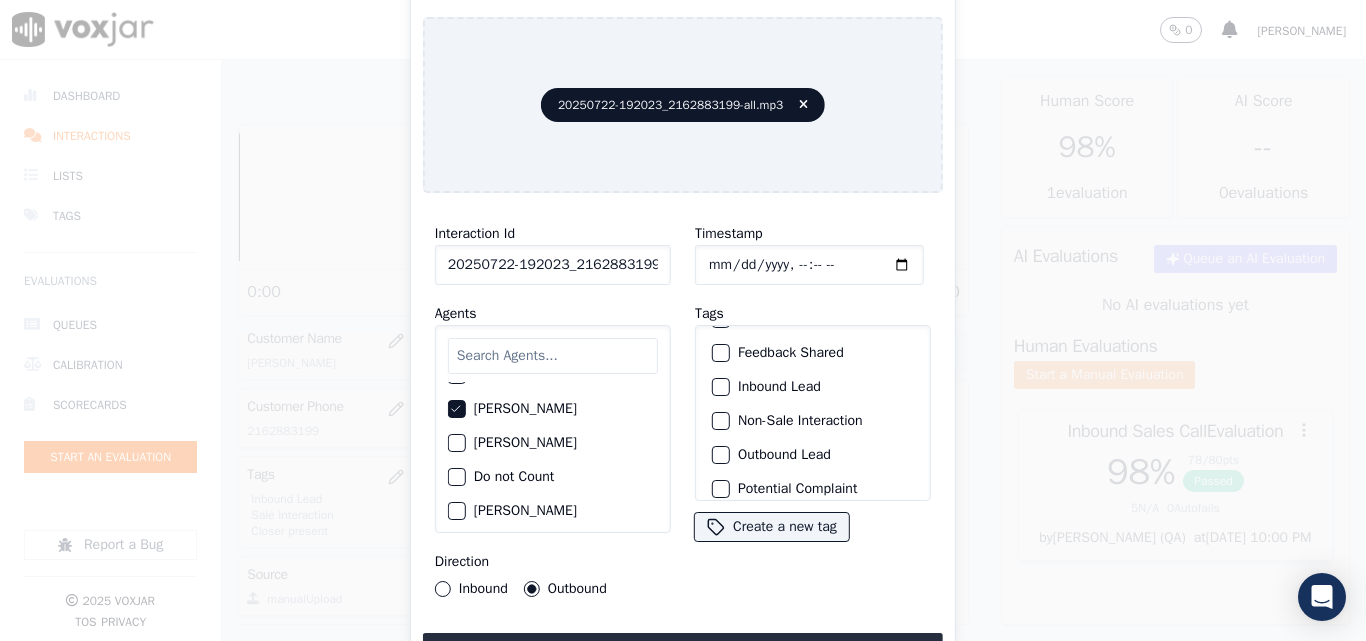 scroll, scrollTop: 100, scrollLeft: 0, axis: vertical 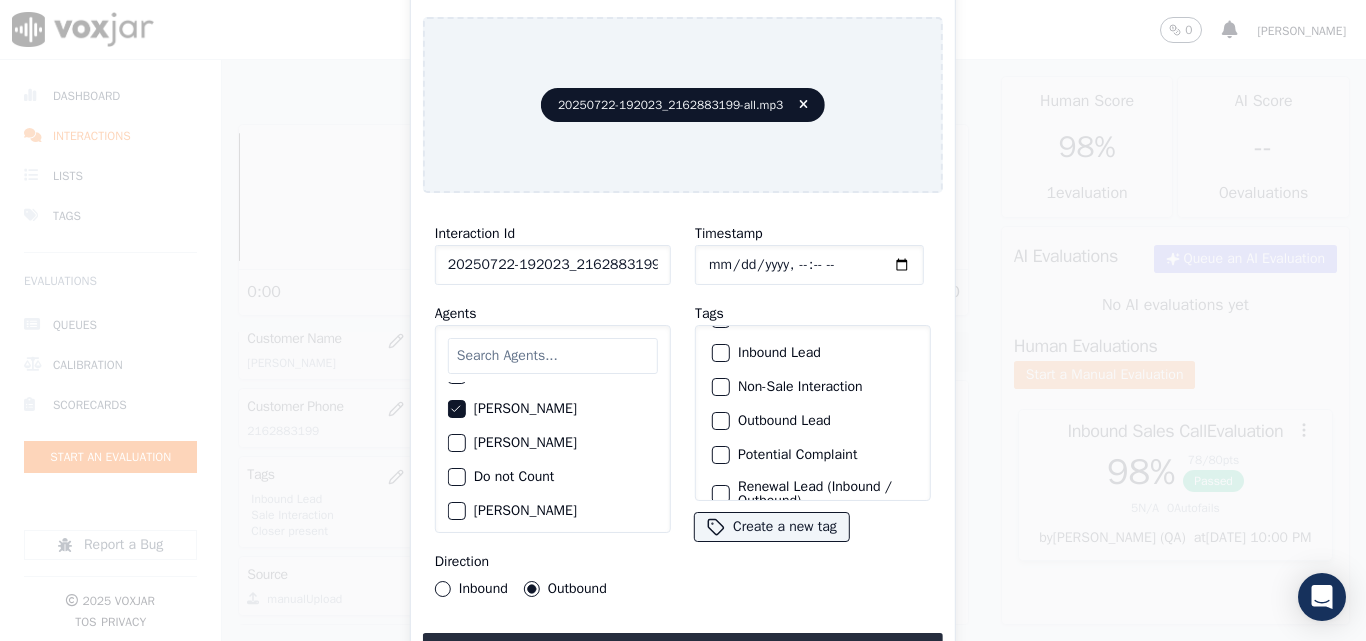 click at bounding box center (720, 353) 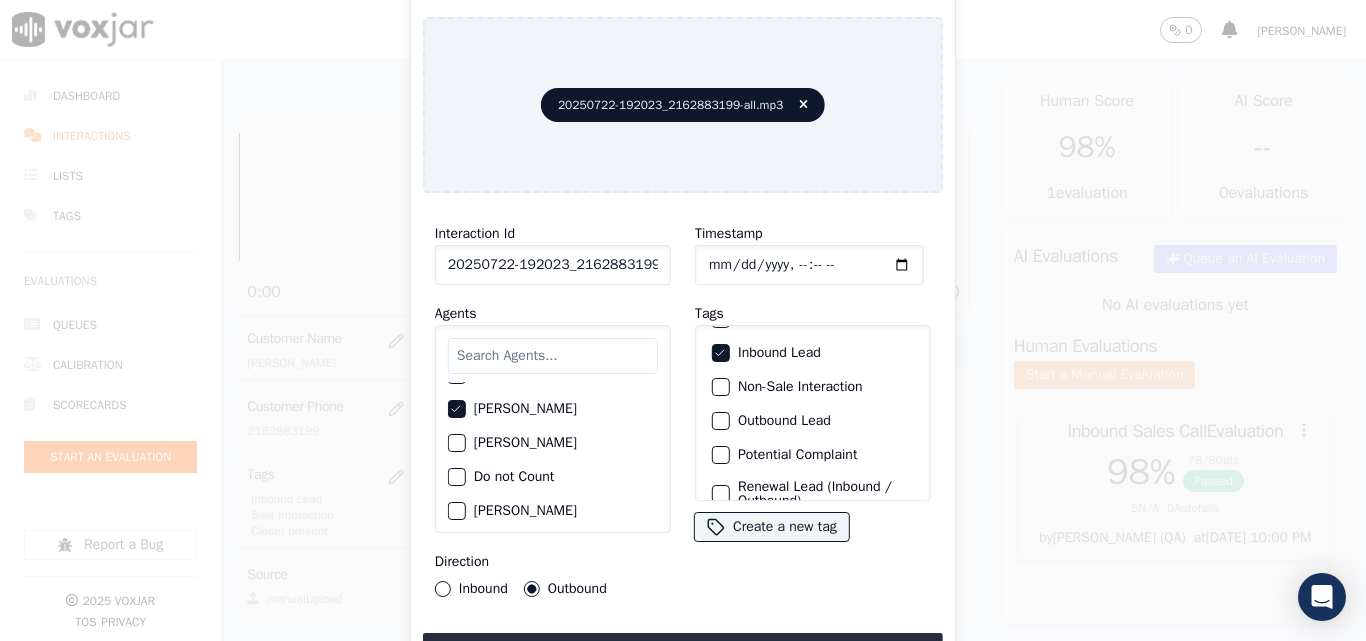 scroll, scrollTop: 173, scrollLeft: 0, axis: vertical 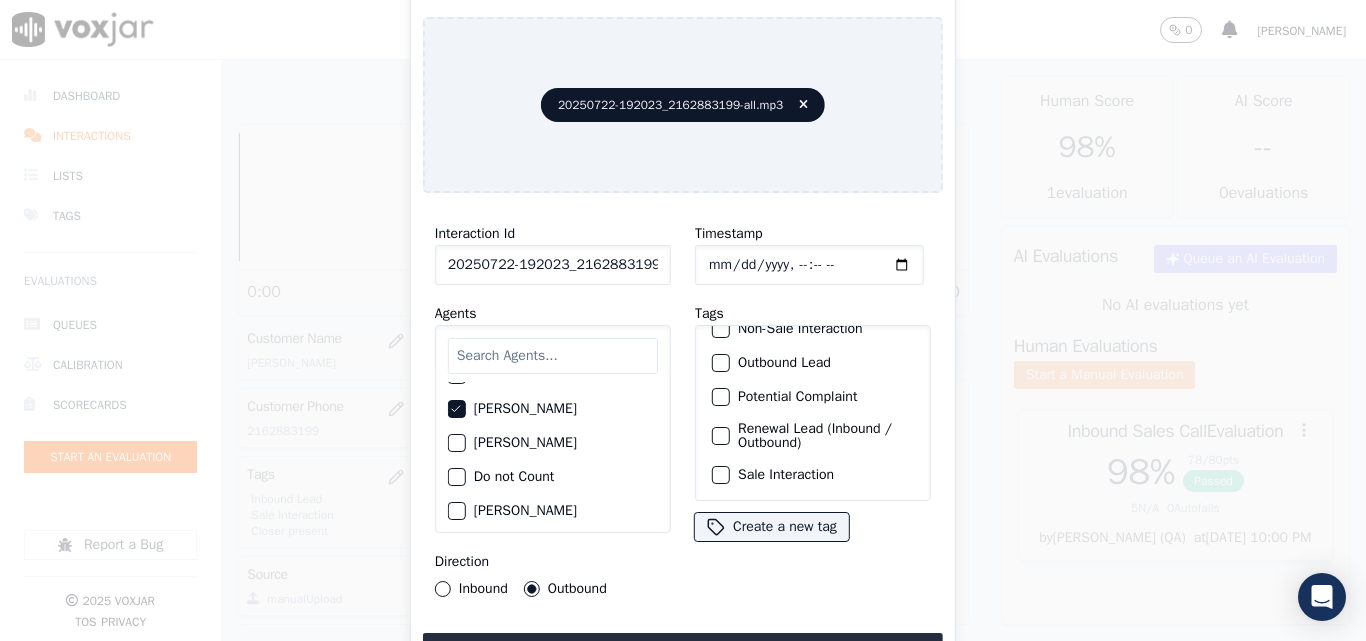click at bounding box center (720, 475) 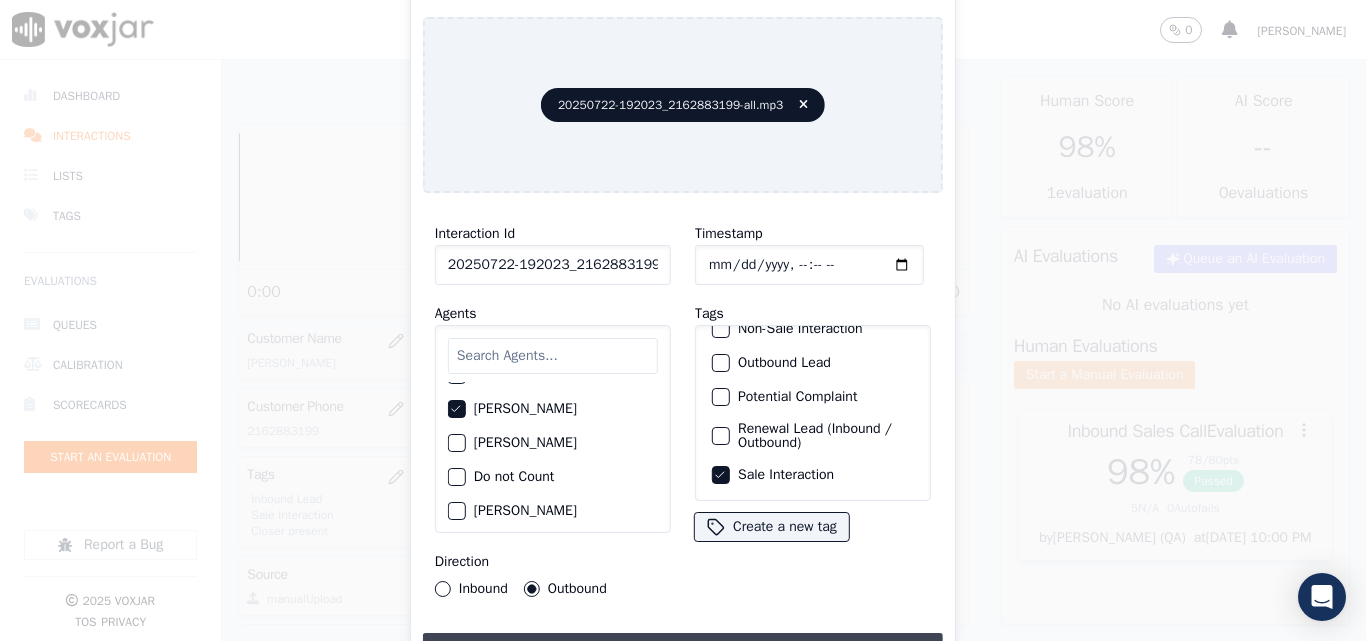 click on "Upload interaction to start evaluation" at bounding box center (683, 651) 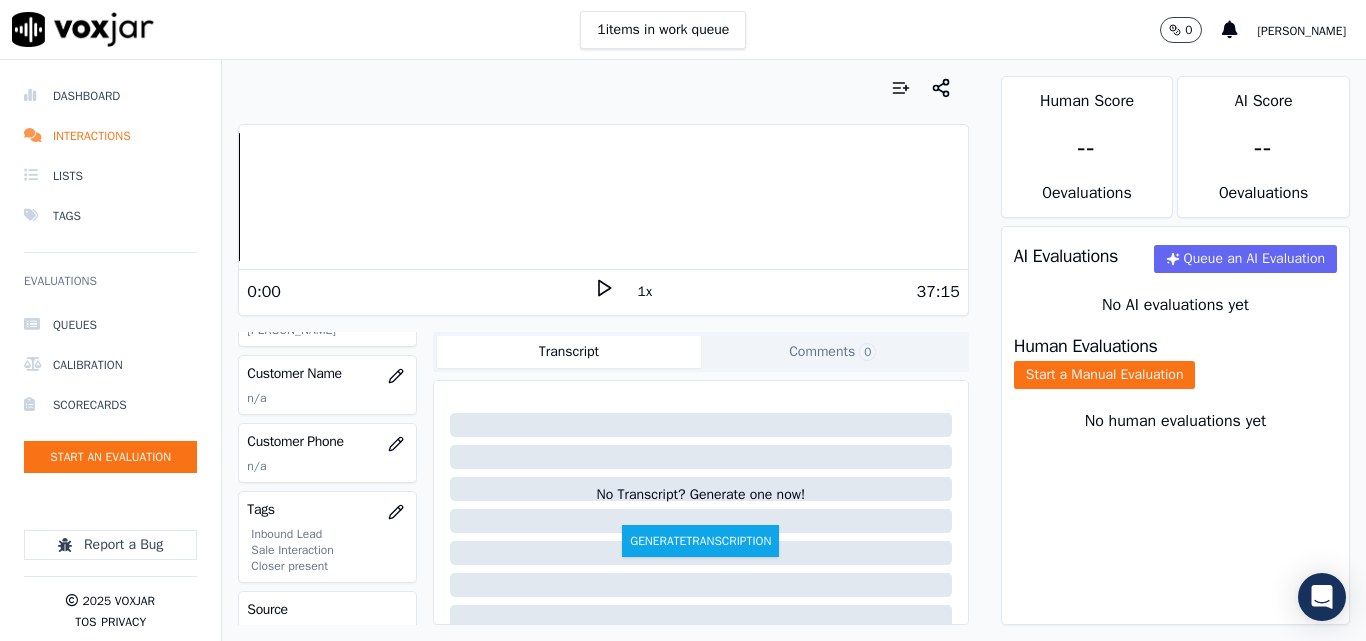 scroll, scrollTop: 300, scrollLeft: 0, axis: vertical 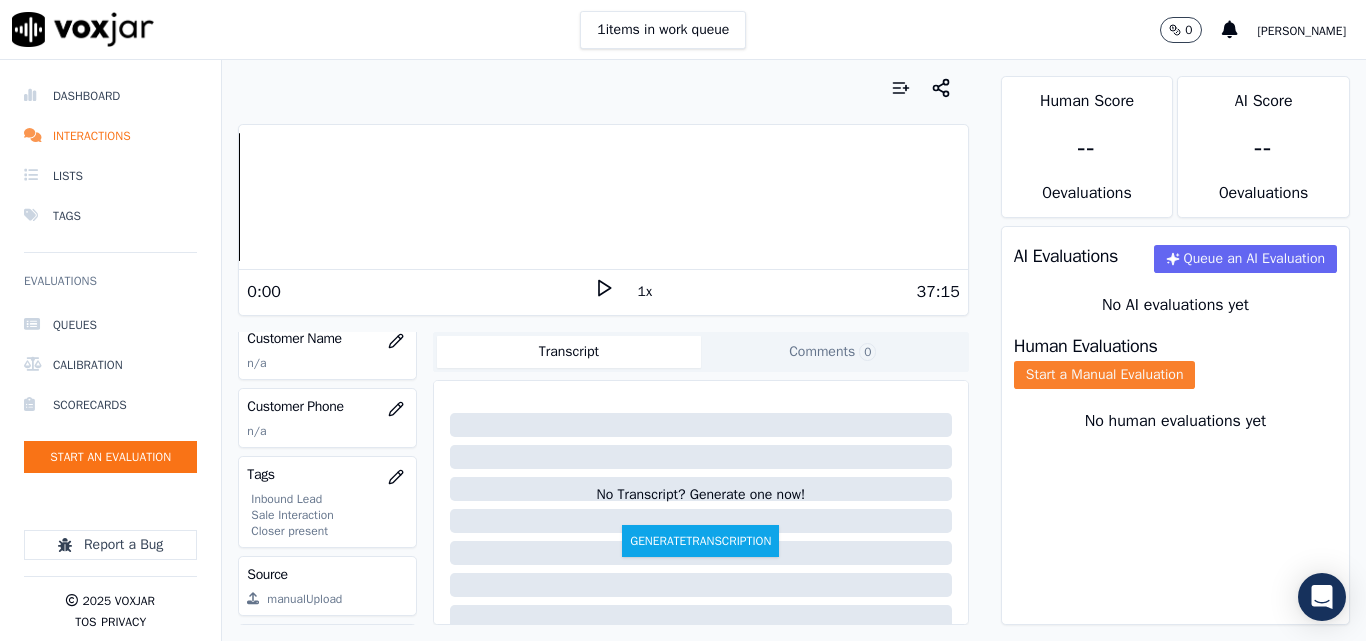 click on "Start a Manual Evaluation" 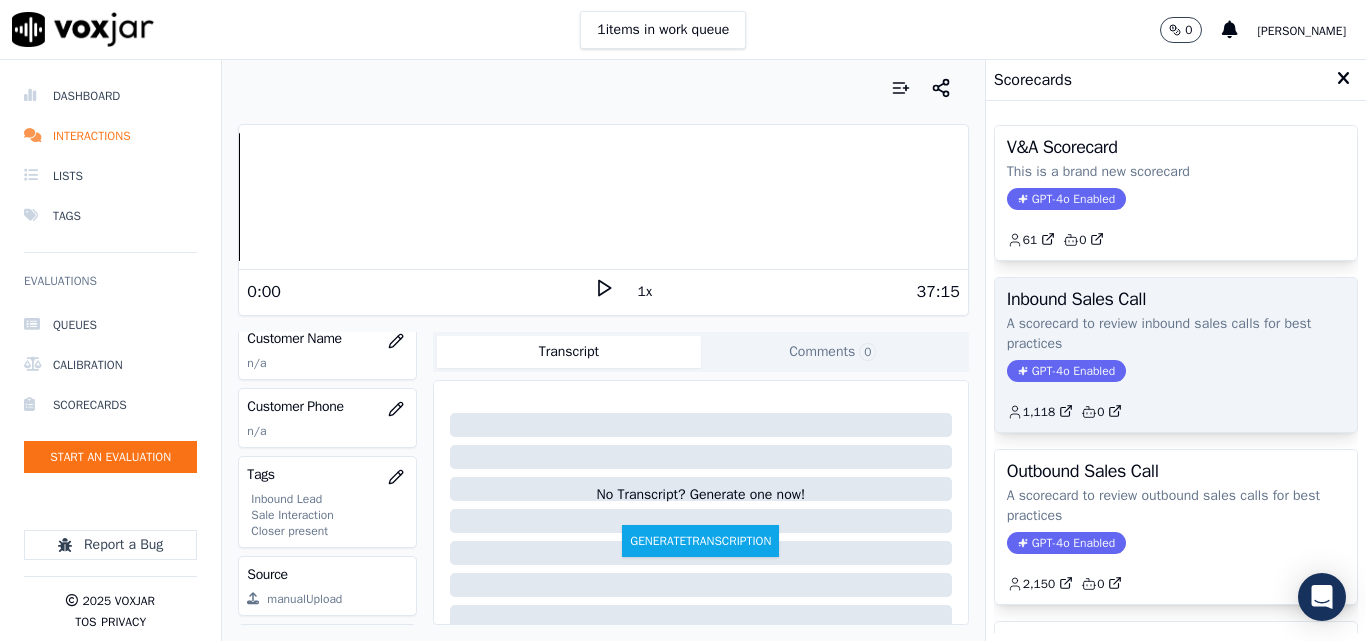 scroll, scrollTop: 100, scrollLeft: 0, axis: vertical 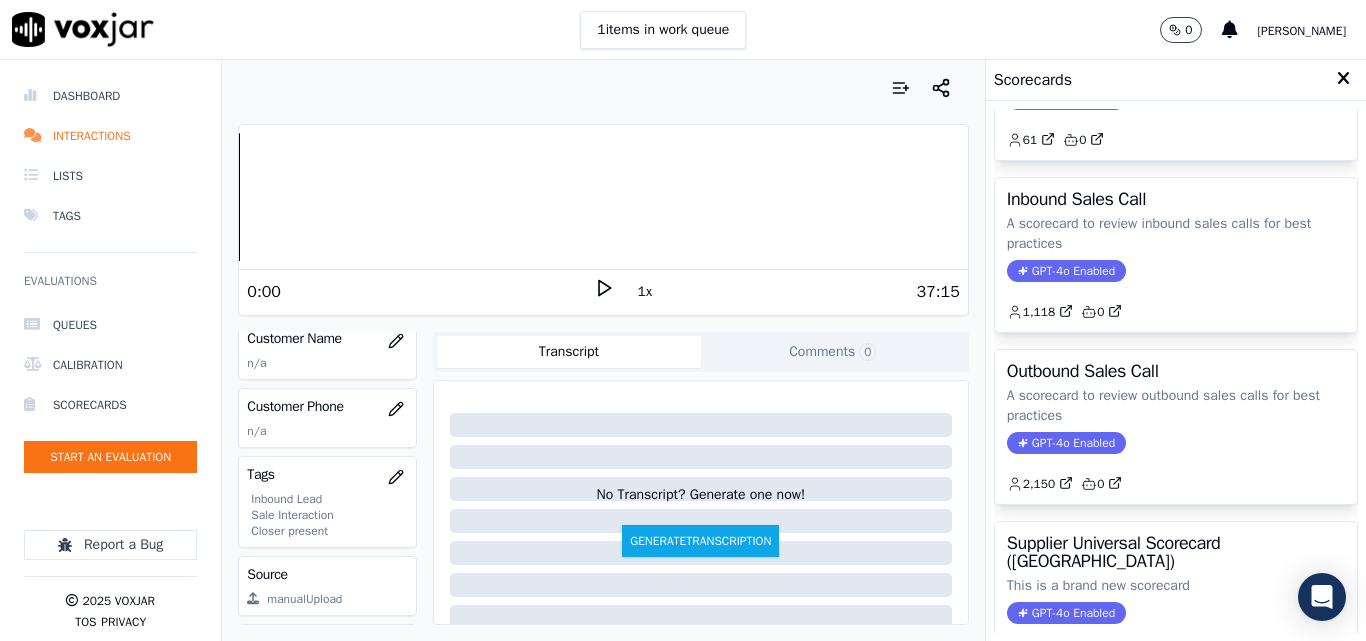 click on "A scorecard to review outbound sales calls for best practices" 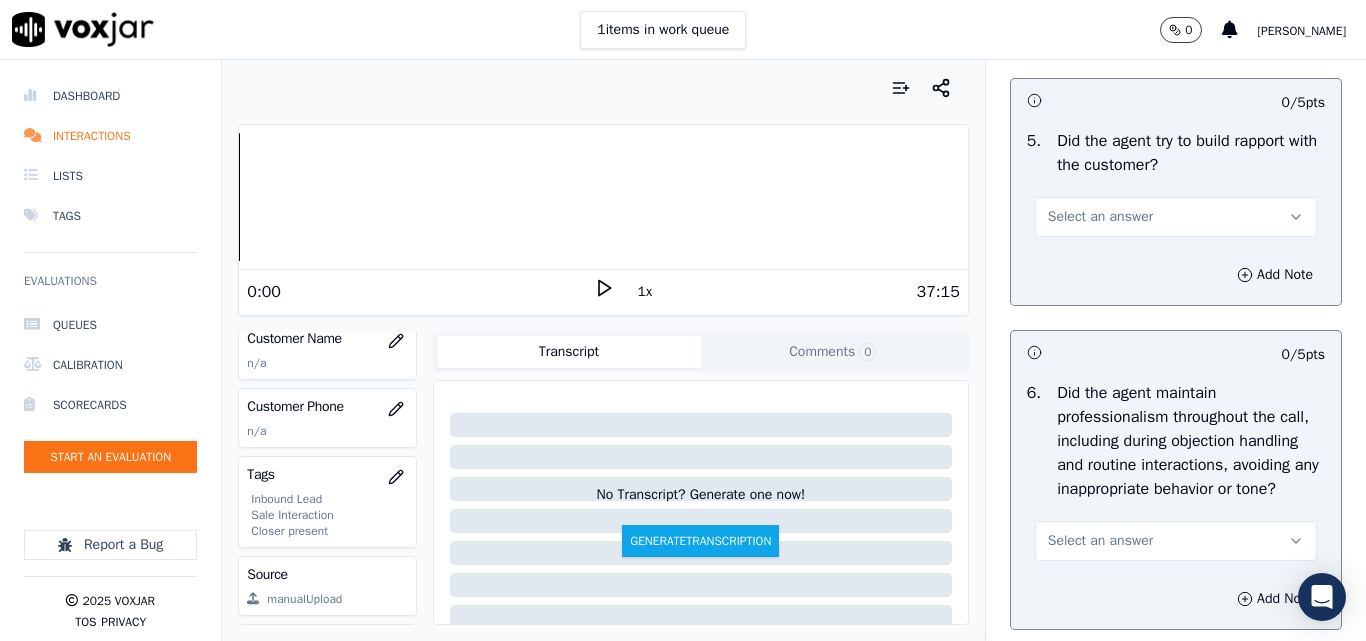 scroll, scrollTop: 2600, scrollLeft: 0, axis: vertical 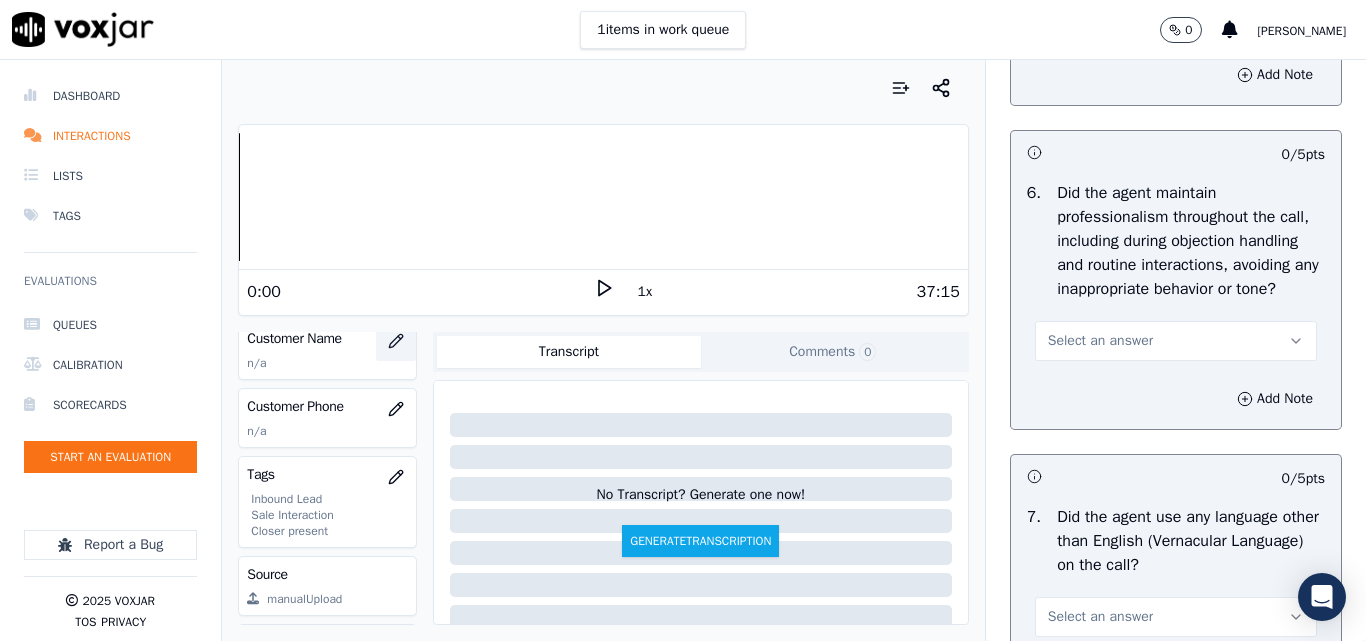 click 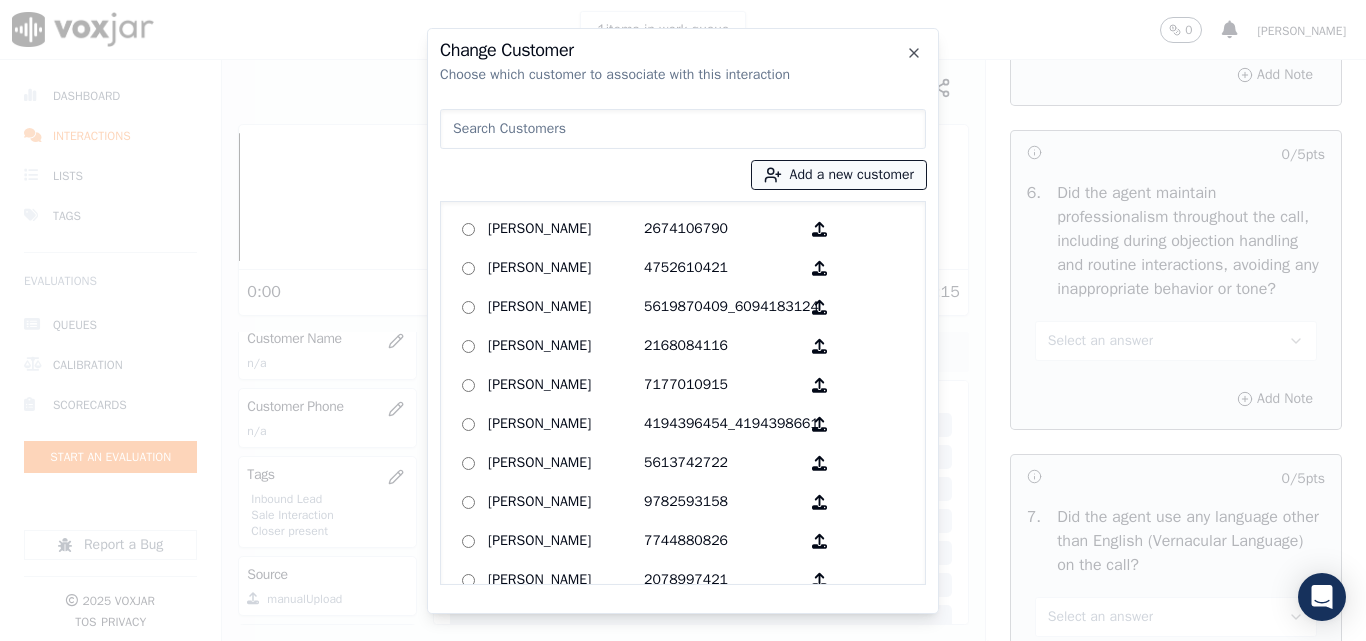 click on "Add a new customer" at bounding box center (839, 175) 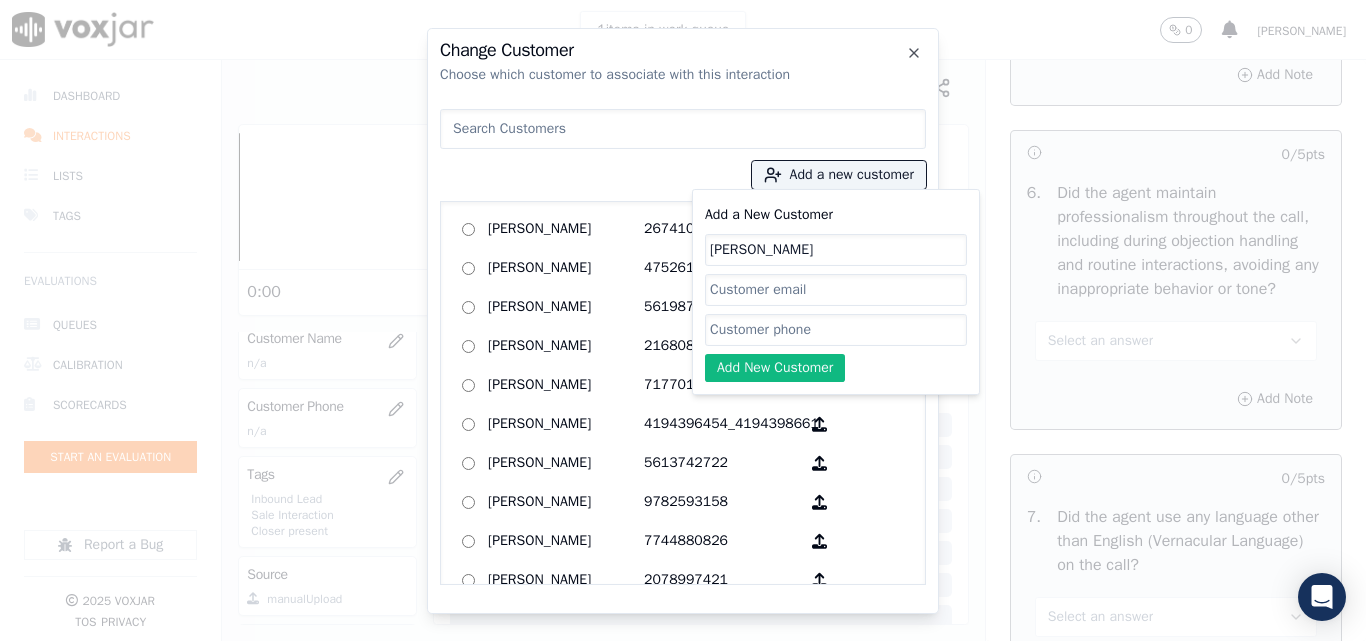 click at bounding box center (683, 129) 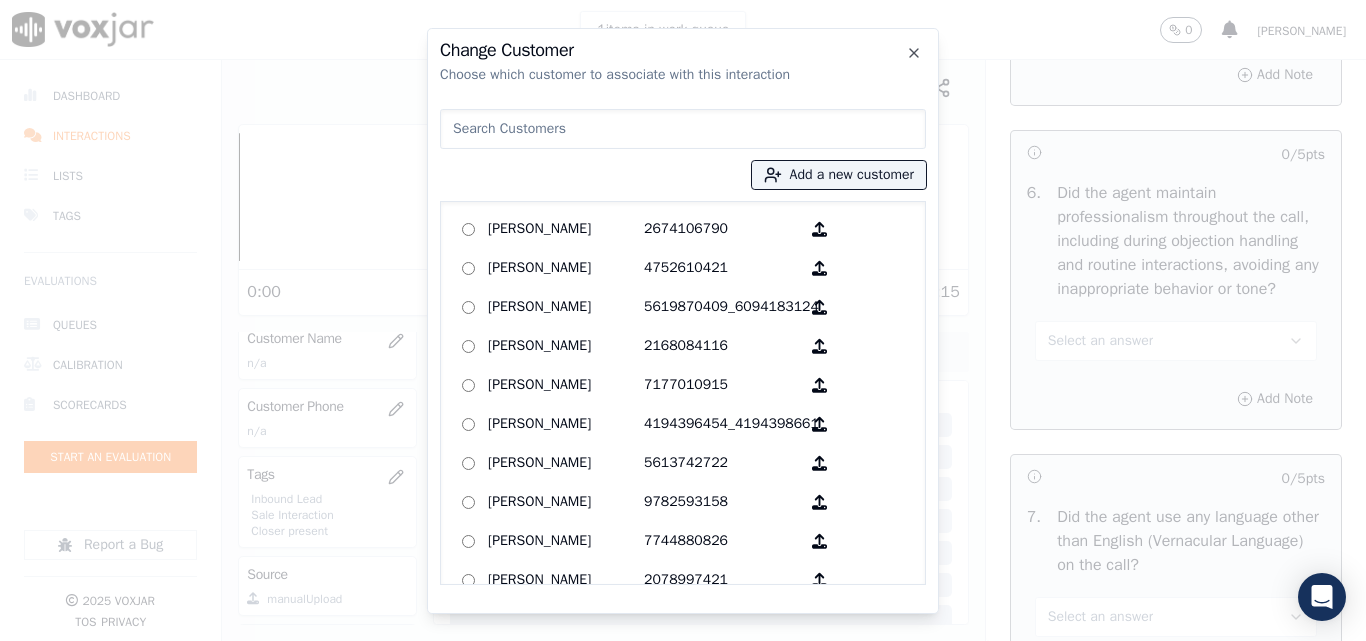 click at bounding box center [683, 129] 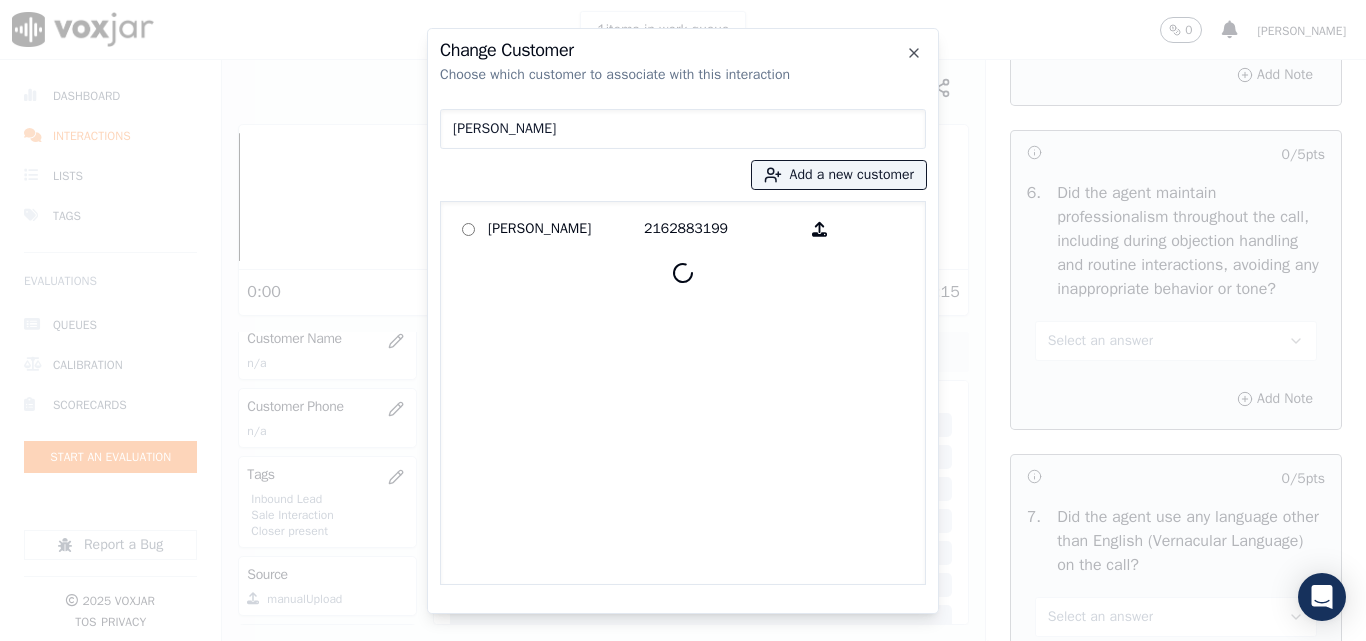 type on "[PERSON_NAME]" 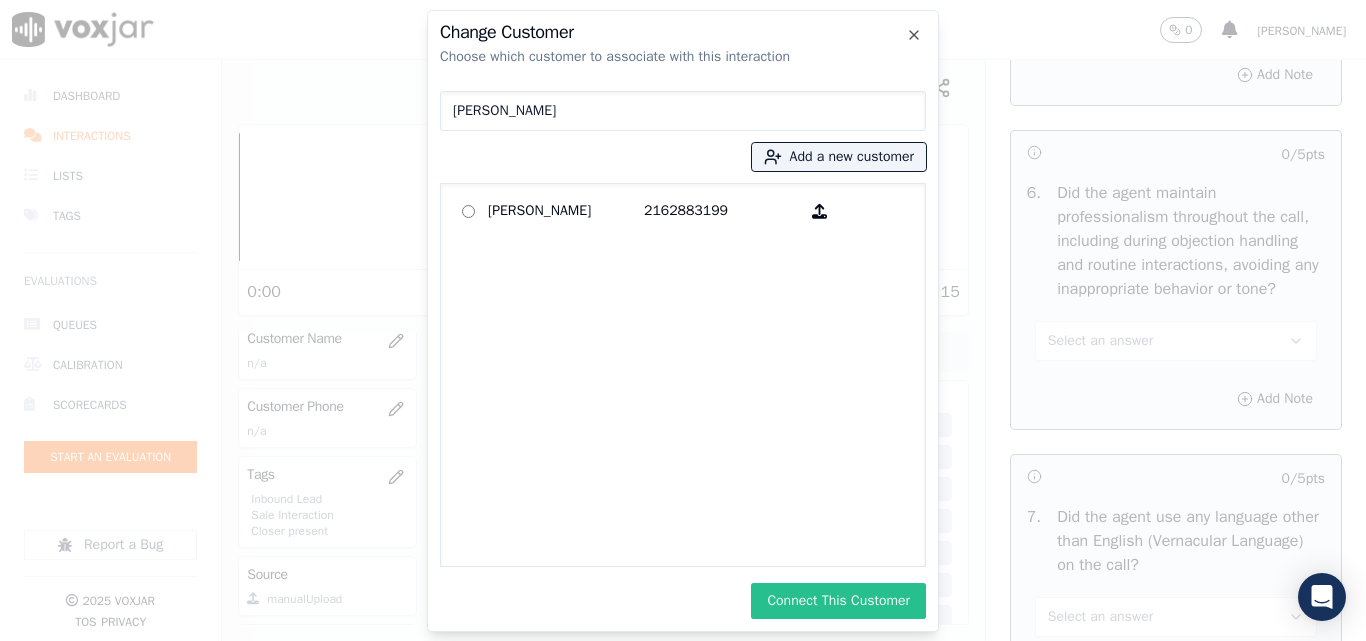 click on "Connect This Customer" at bounding box center (838, 601) 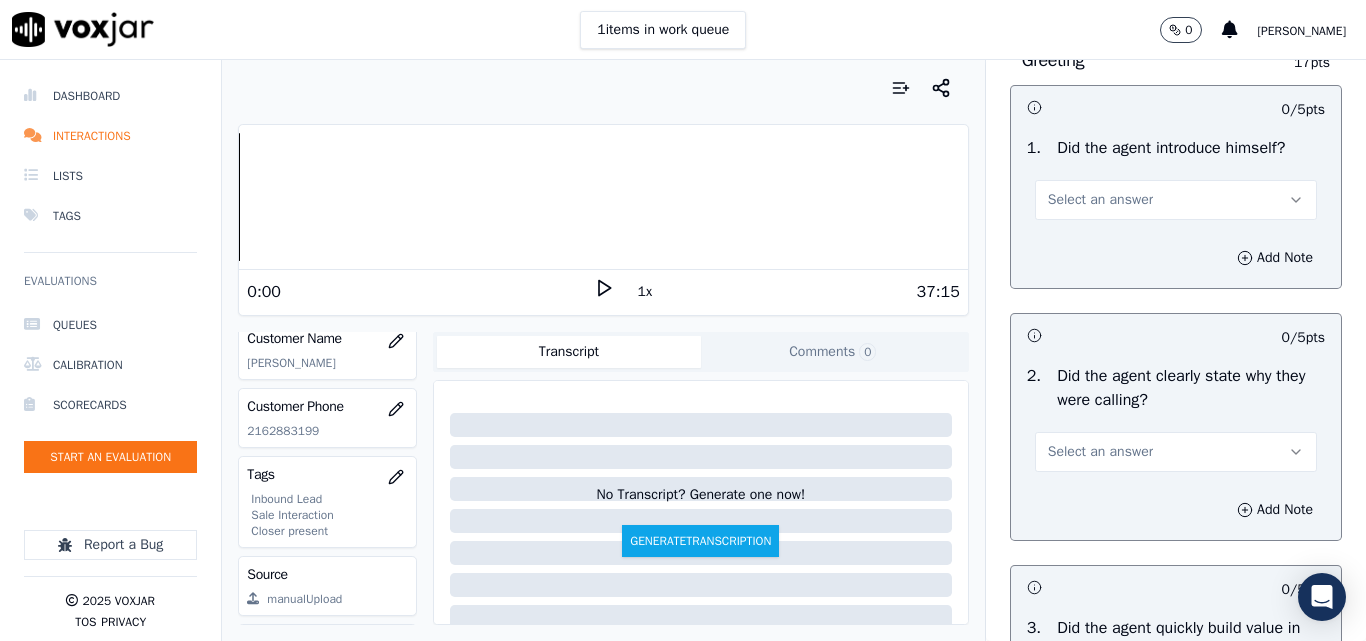 scroll, scrollTop: 200, scrollLeft: 0, axis: vertical 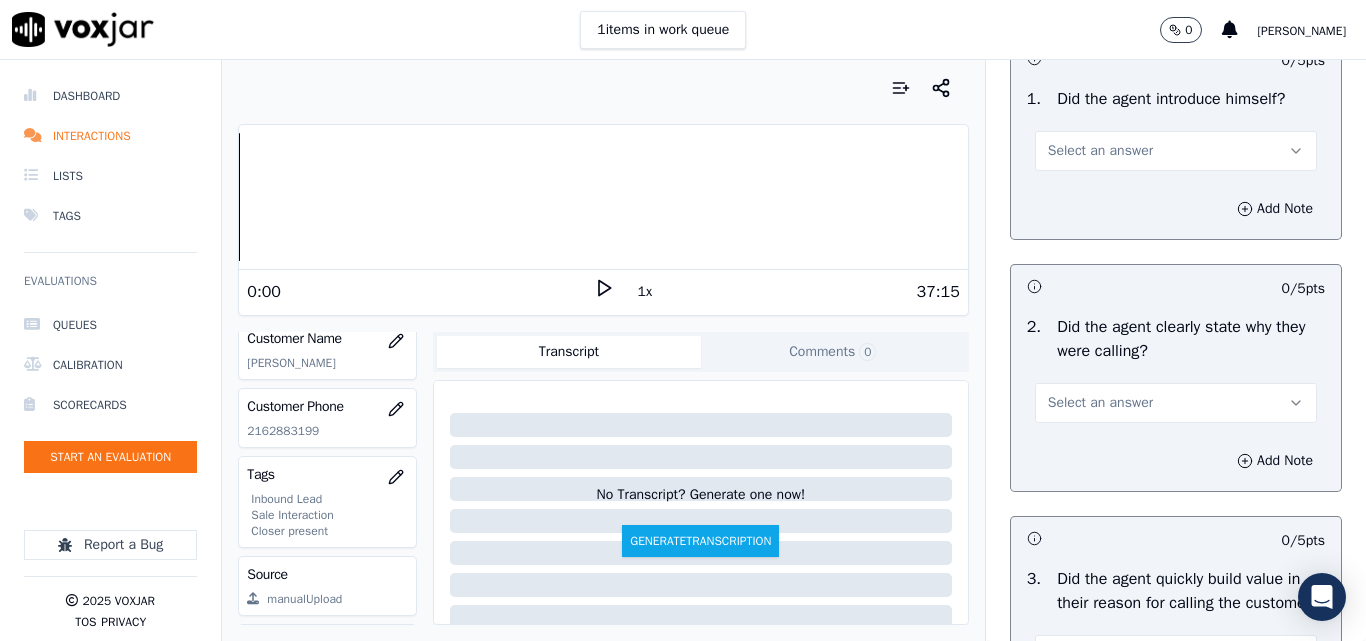 click on "Select an answer" at bounding box center [1100, 151] 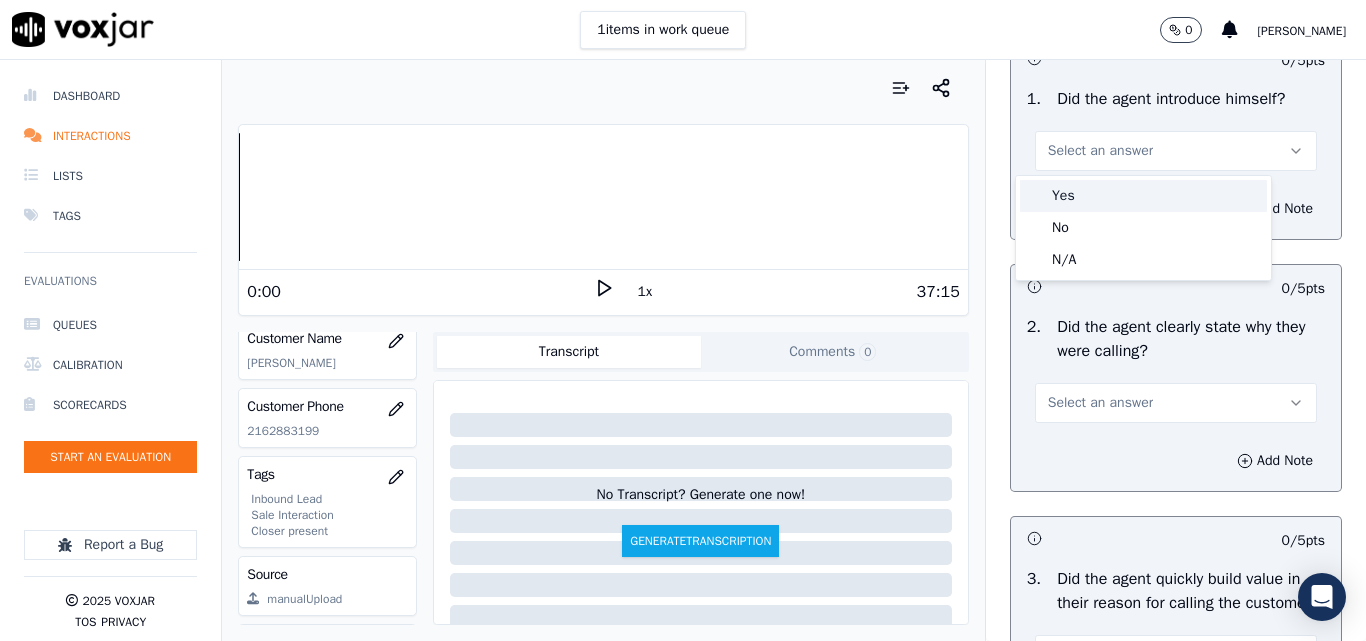click on "Yes" at bounding box center (1143, 196) 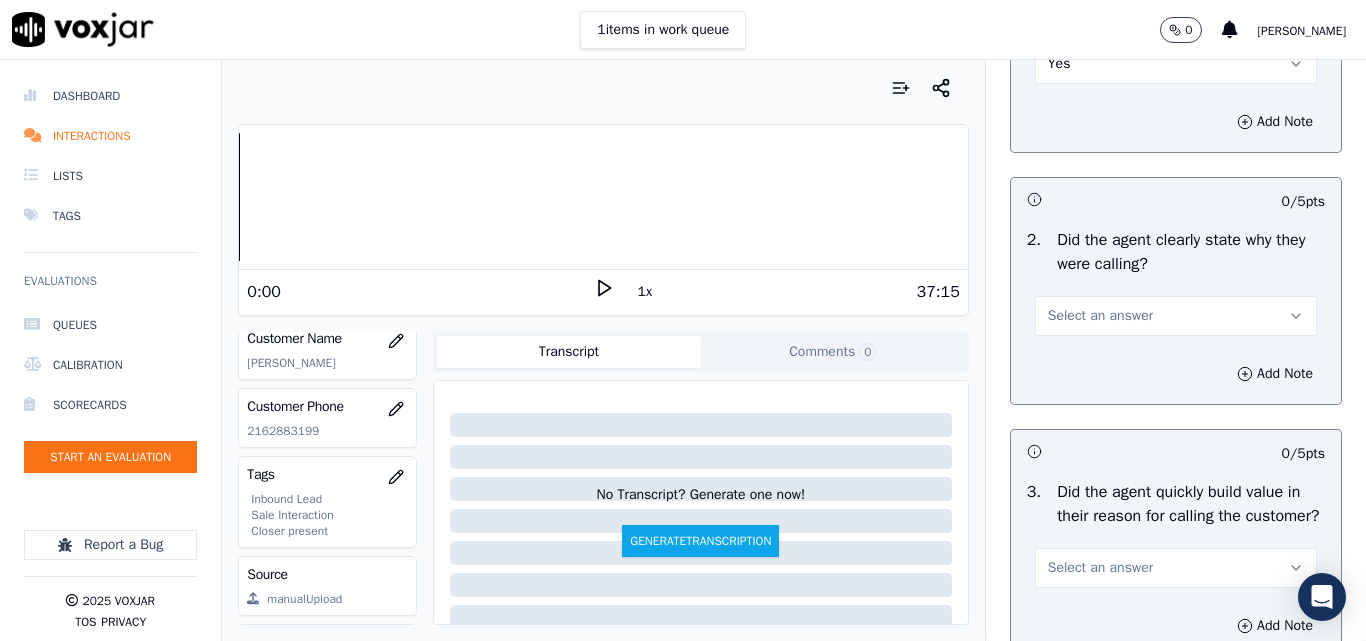 scroll, scrollTop: 400, scrollLeft: 0, axis: vertical 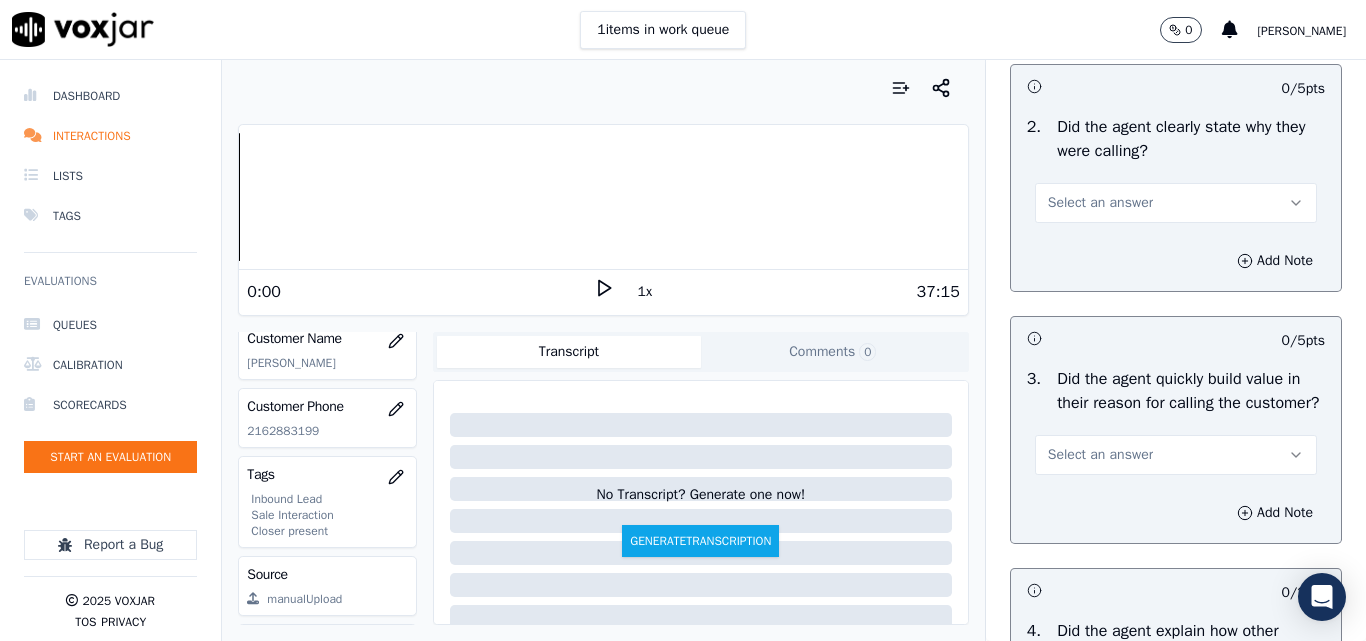 click on "Select an answer" at bounding box center [1100, 203] 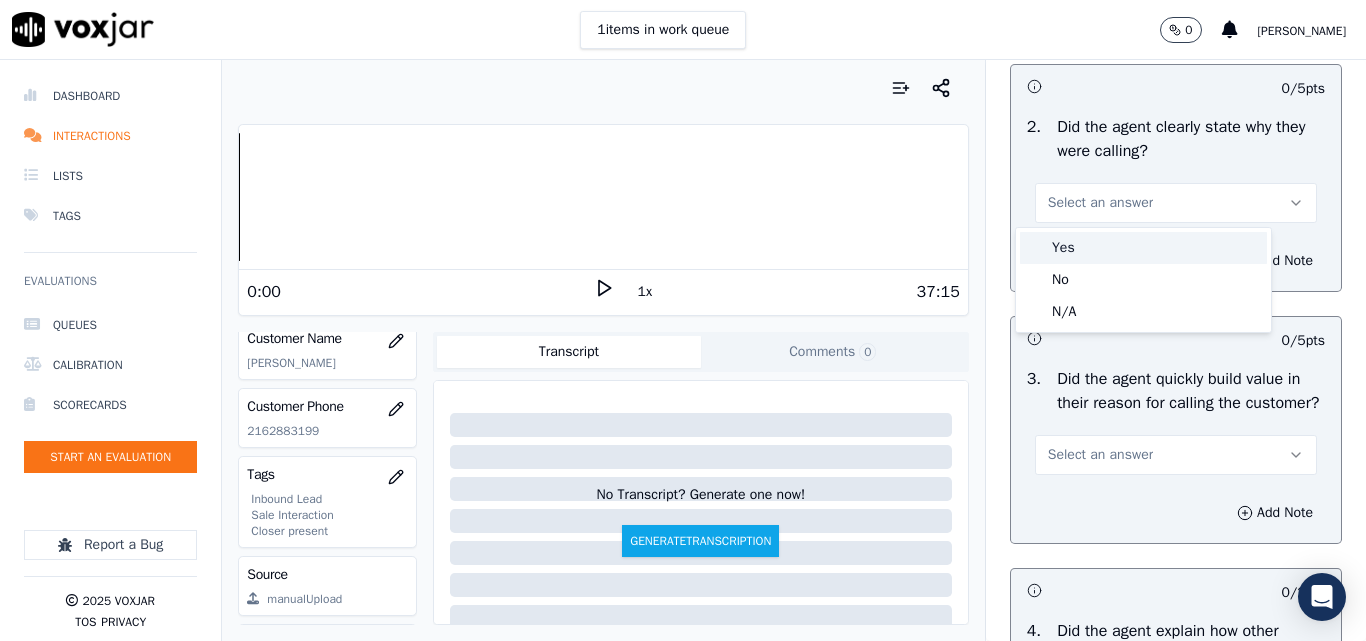 click on "Yes" at bounding box center (1143, 248) 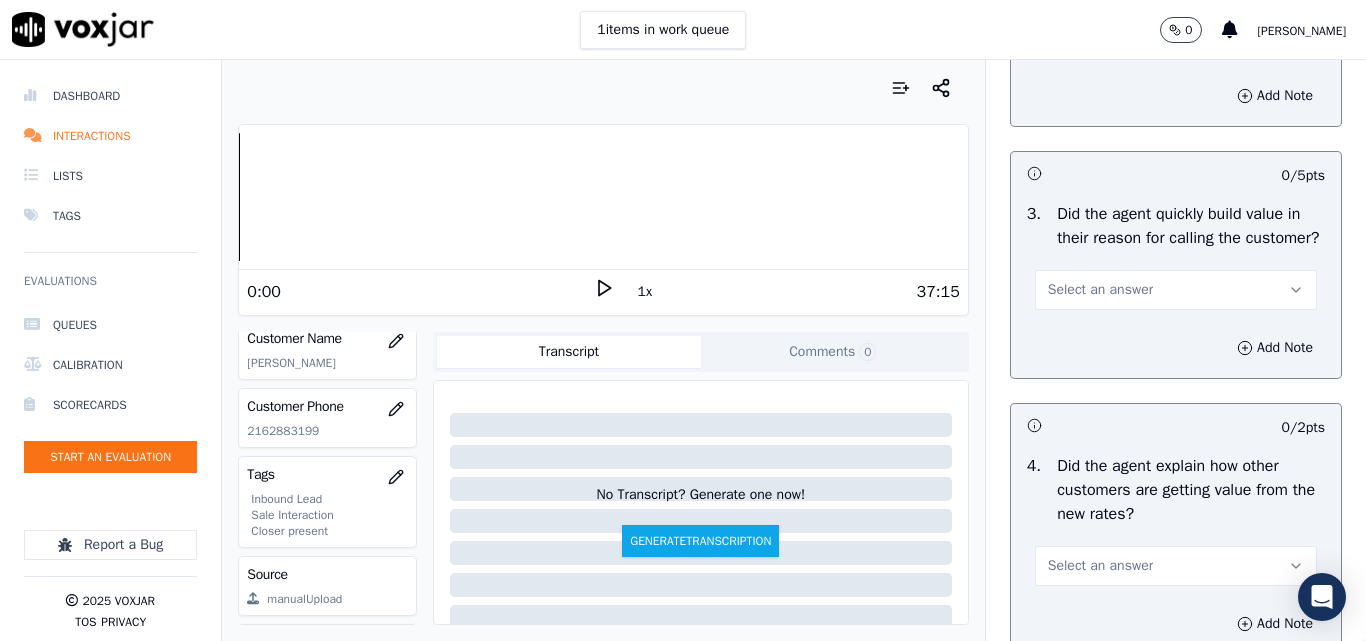 scroll, scrollTop: 600, scrollLeft: 0, axis: vertical 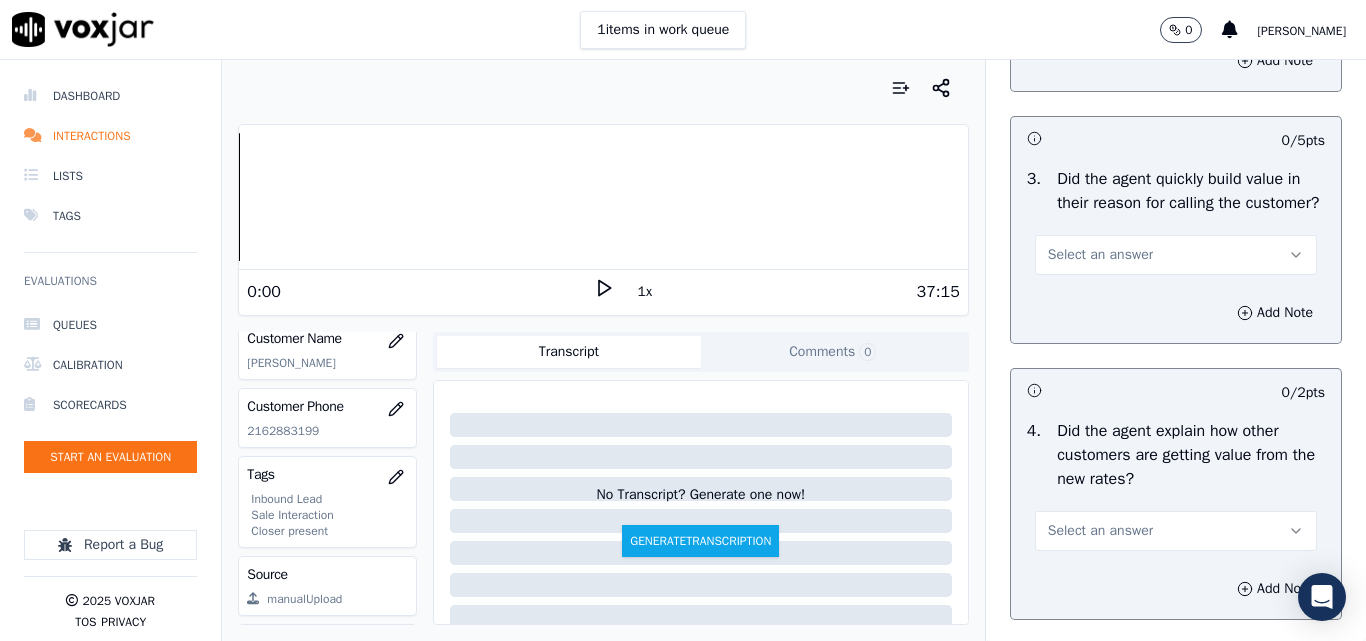 click on "Select an answer" at bounding box center [1100, 255] 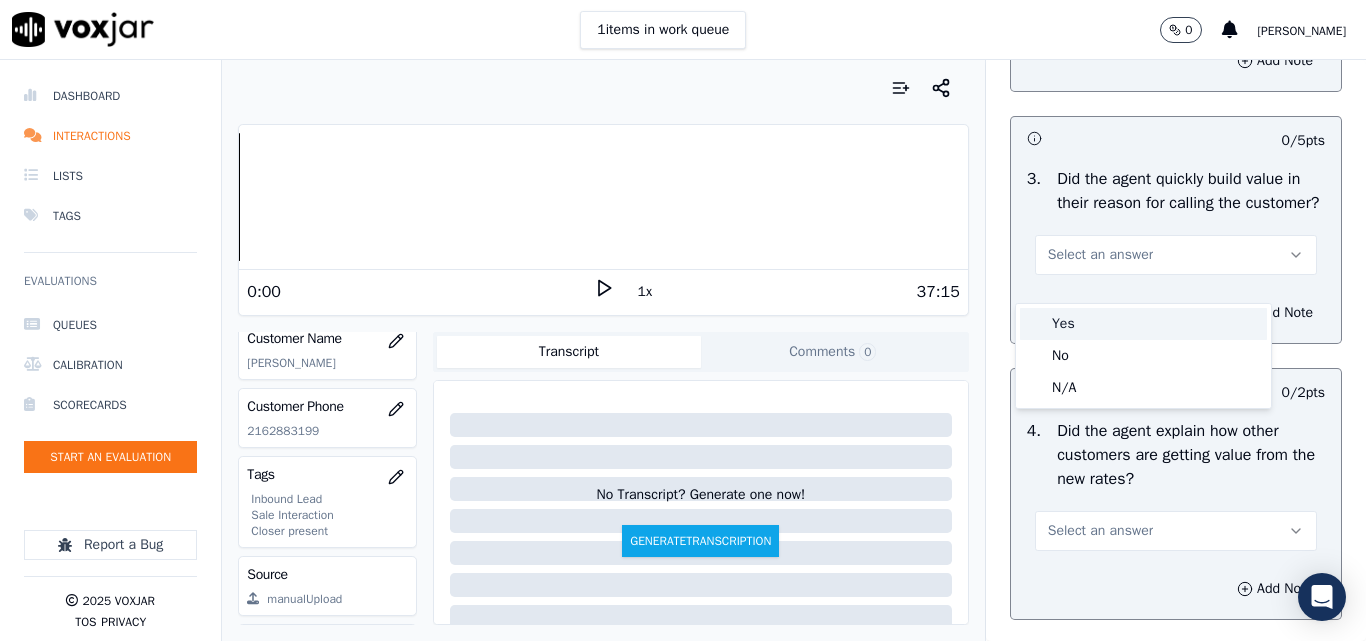 click on "Yes" at bounding box center (1143, 324) 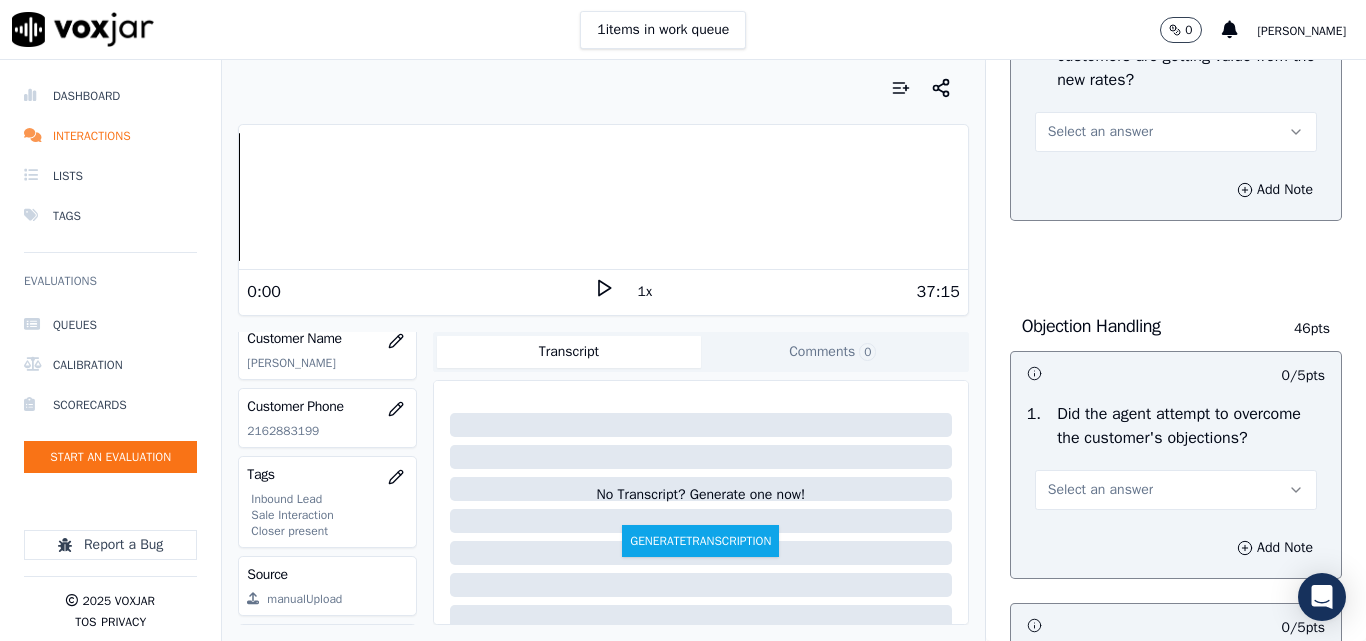 scroll, scrollTop: 1000, scrollLeft: 0, axis: vertical 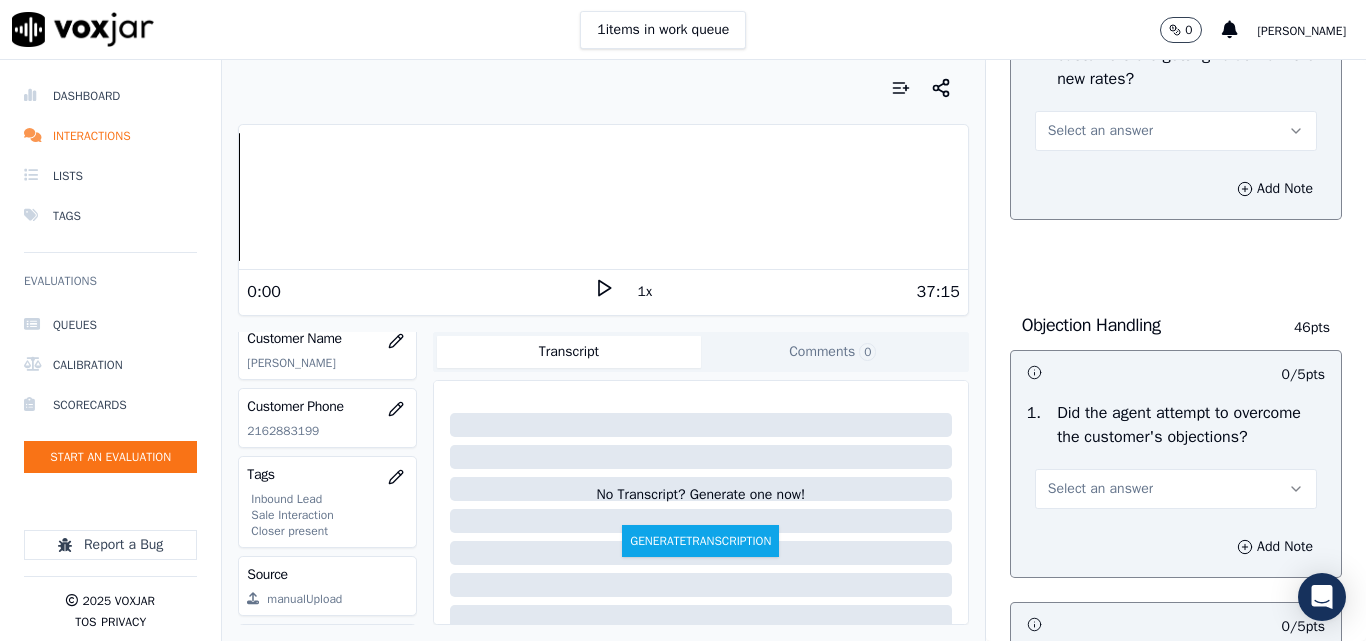 click on "Select an answer" at bounding box center [1100, 131] 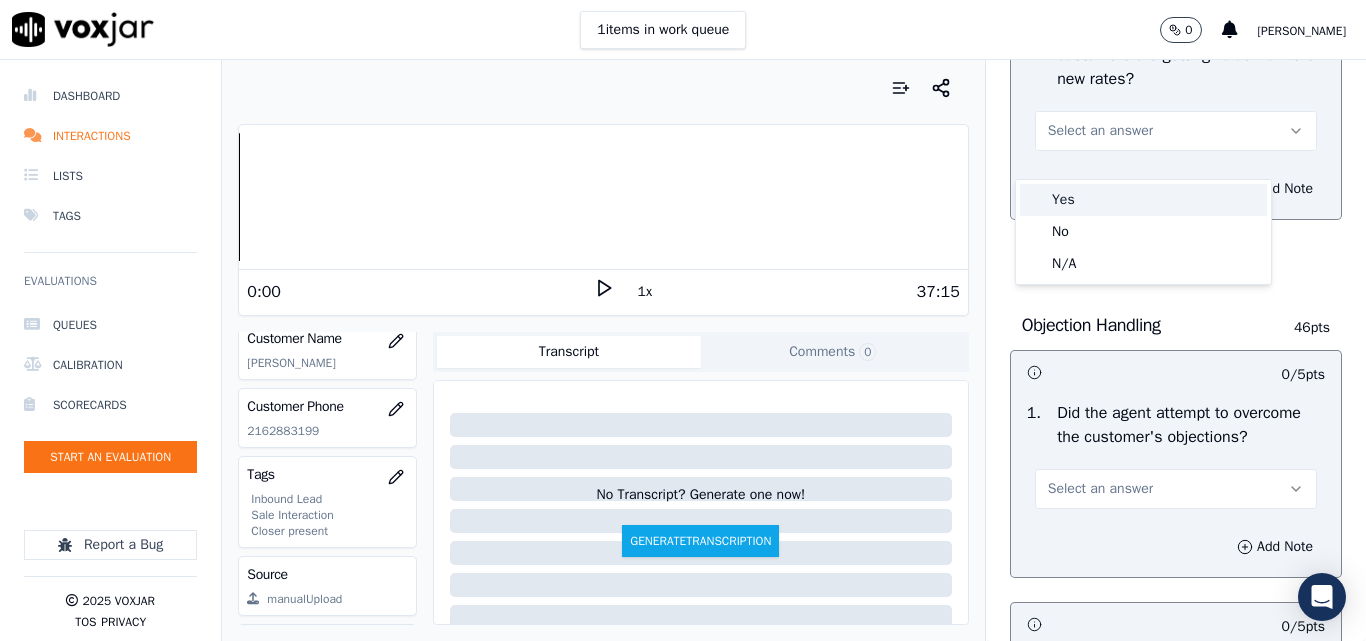click on "Yes" at bounding box center (1143, 200) 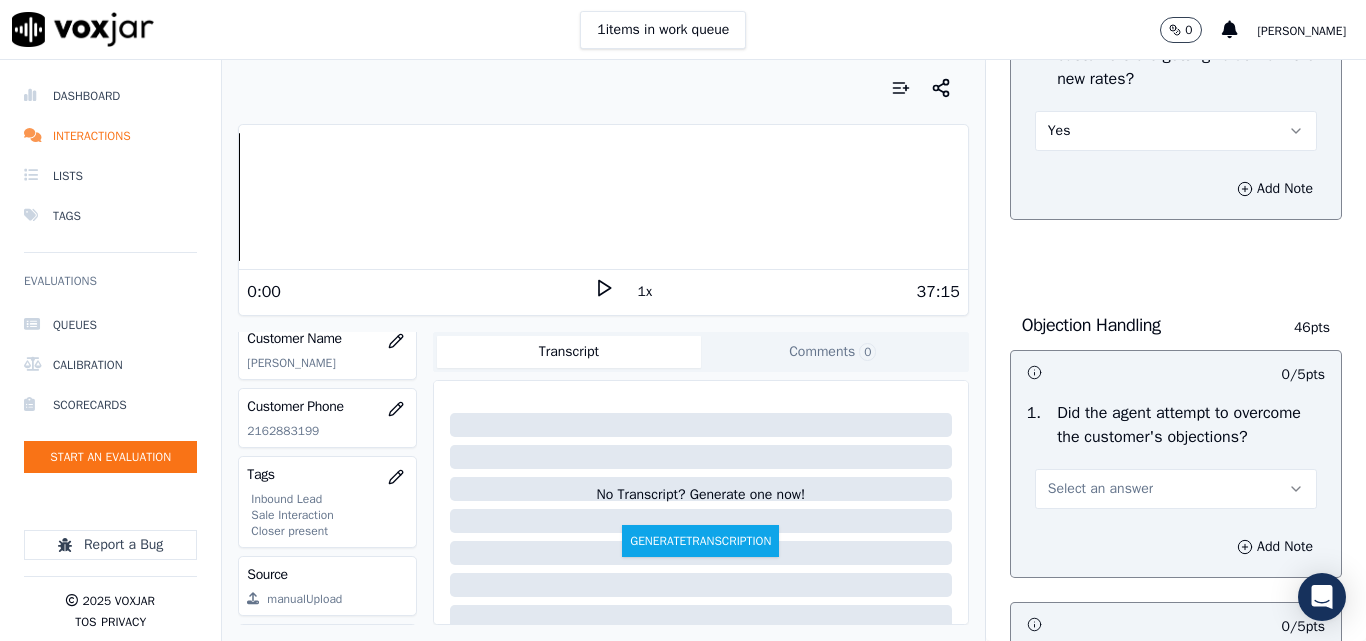 scroll, scrollTop: 1200, scrollLeft: 0, axis: vertical 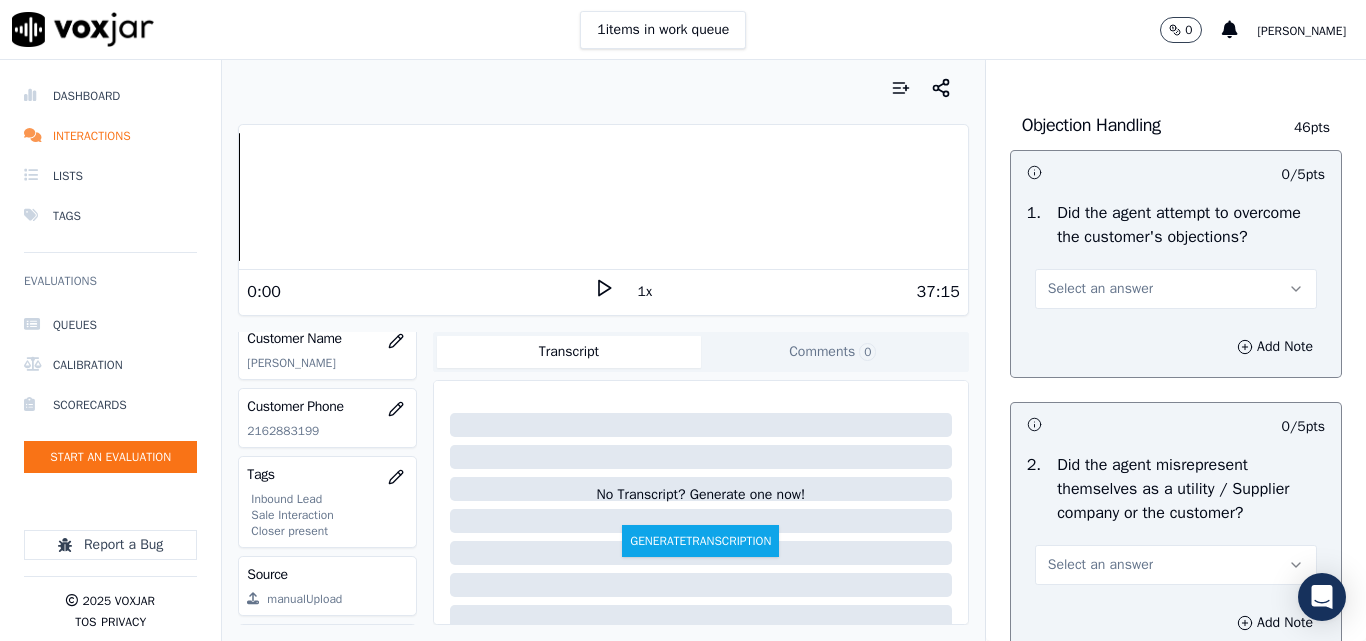click on "Select an answer" at bounding box center [1100, 289] 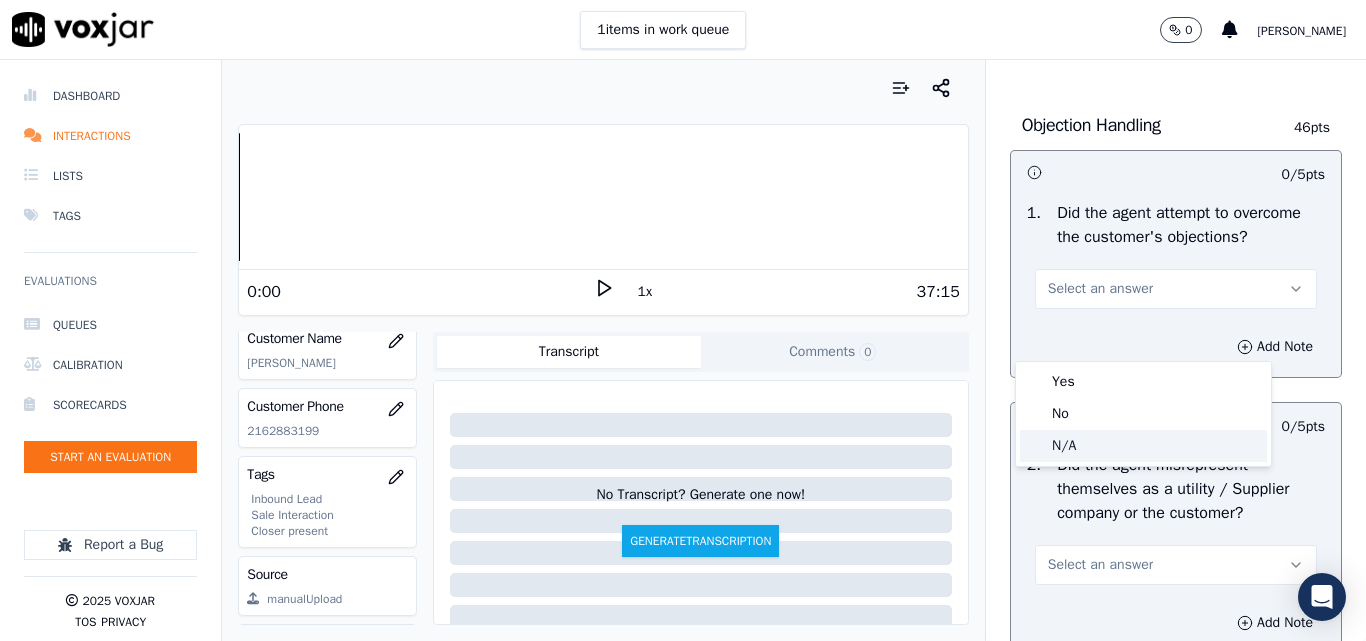 click on "N/A" 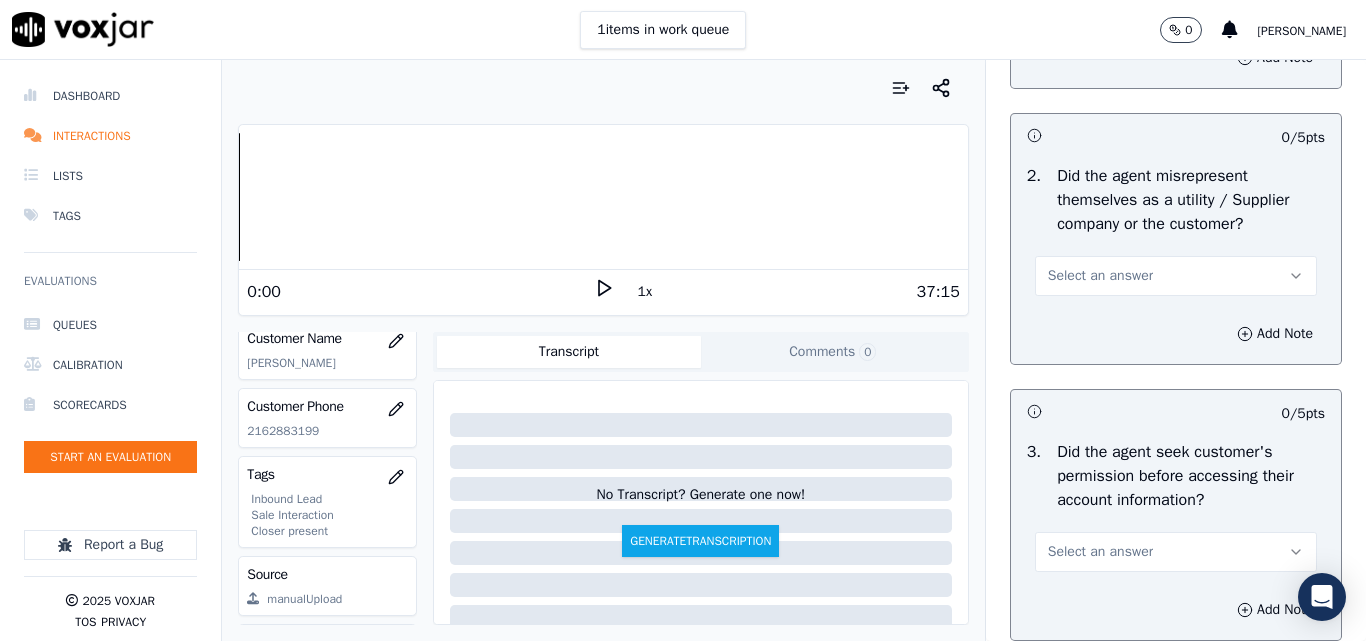scroll, scrollTop: 1500, scrollLeft: 0, axis: vertical 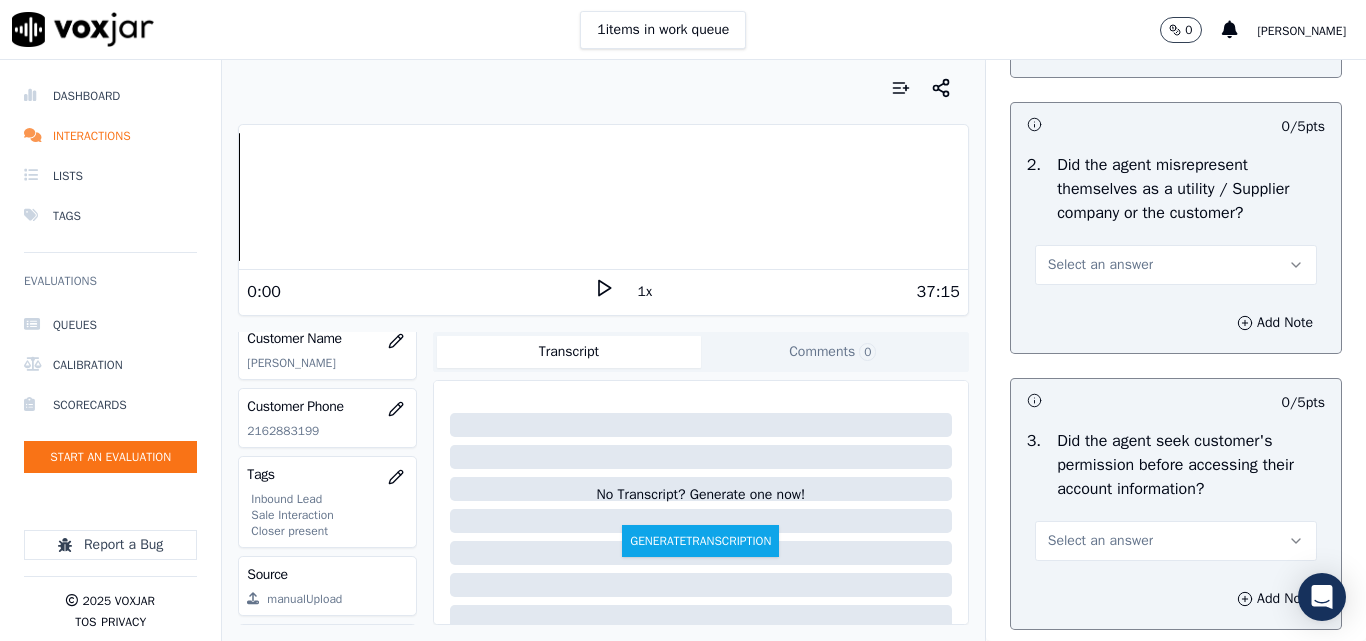 click on "Select an answer" at bounding box center [1100, 265] 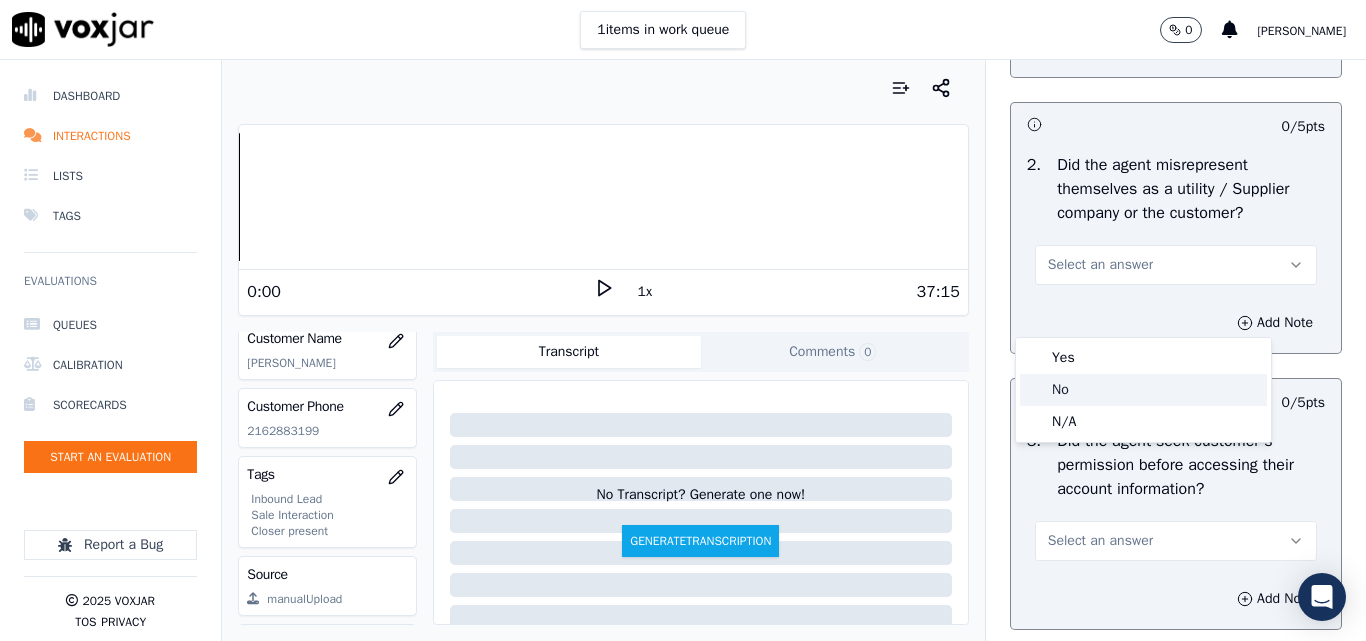 click on "No" 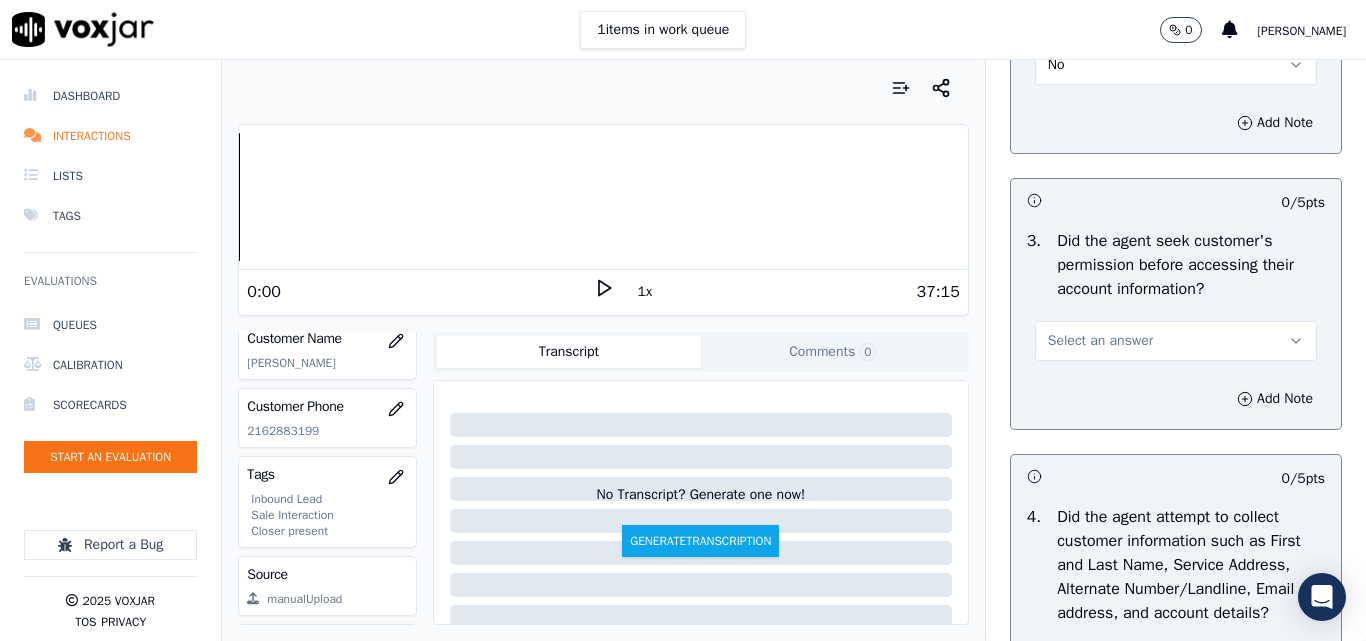 scroll, scrollTop: 1800, scrollLeft: 0, axis: vertical 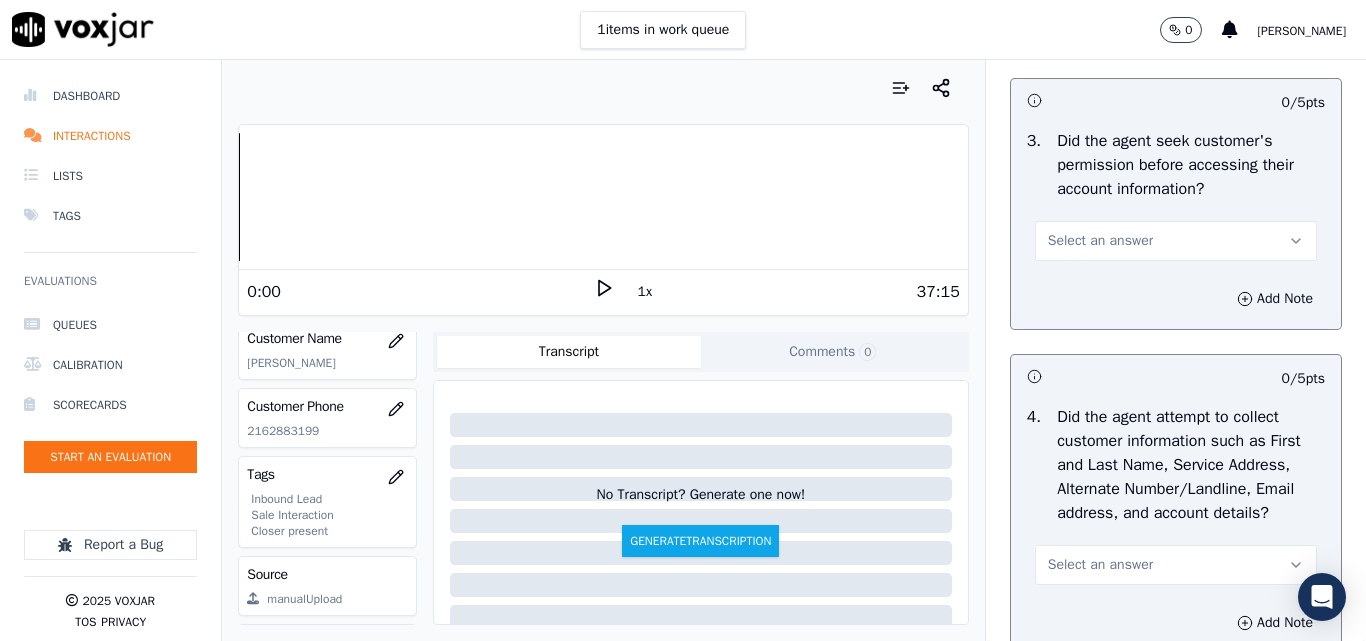 click on "Select an answer" at bounding box center [1100, 241] 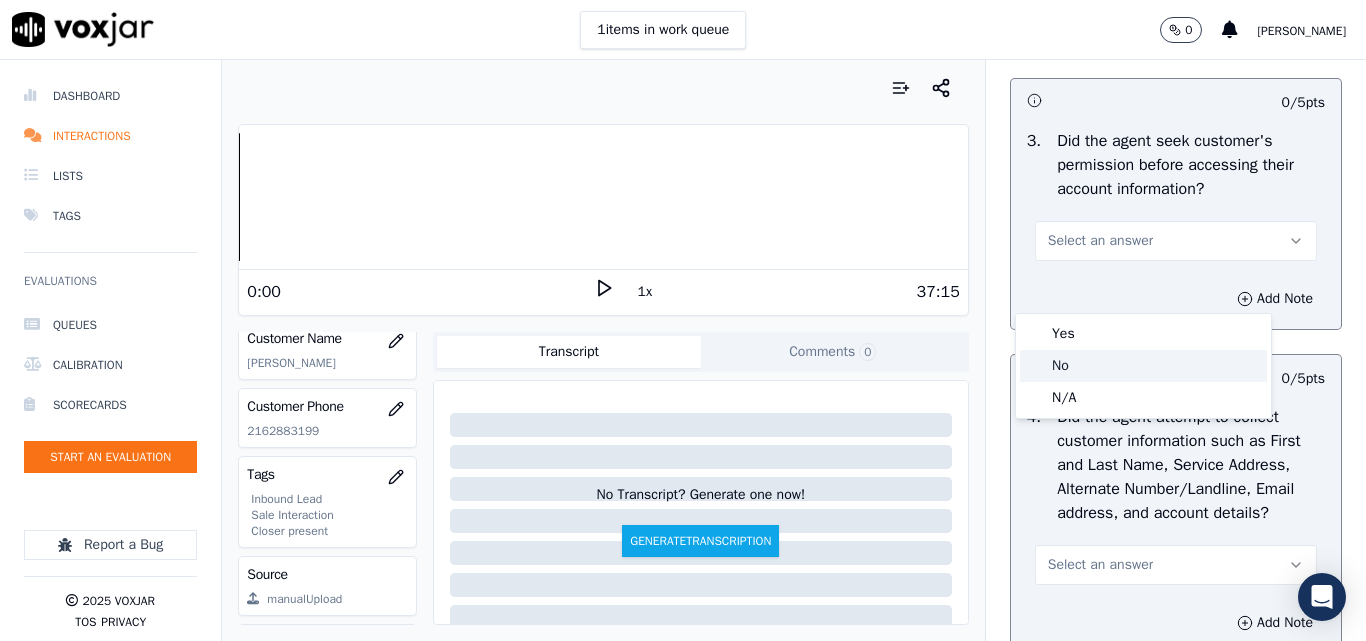 click on "No" 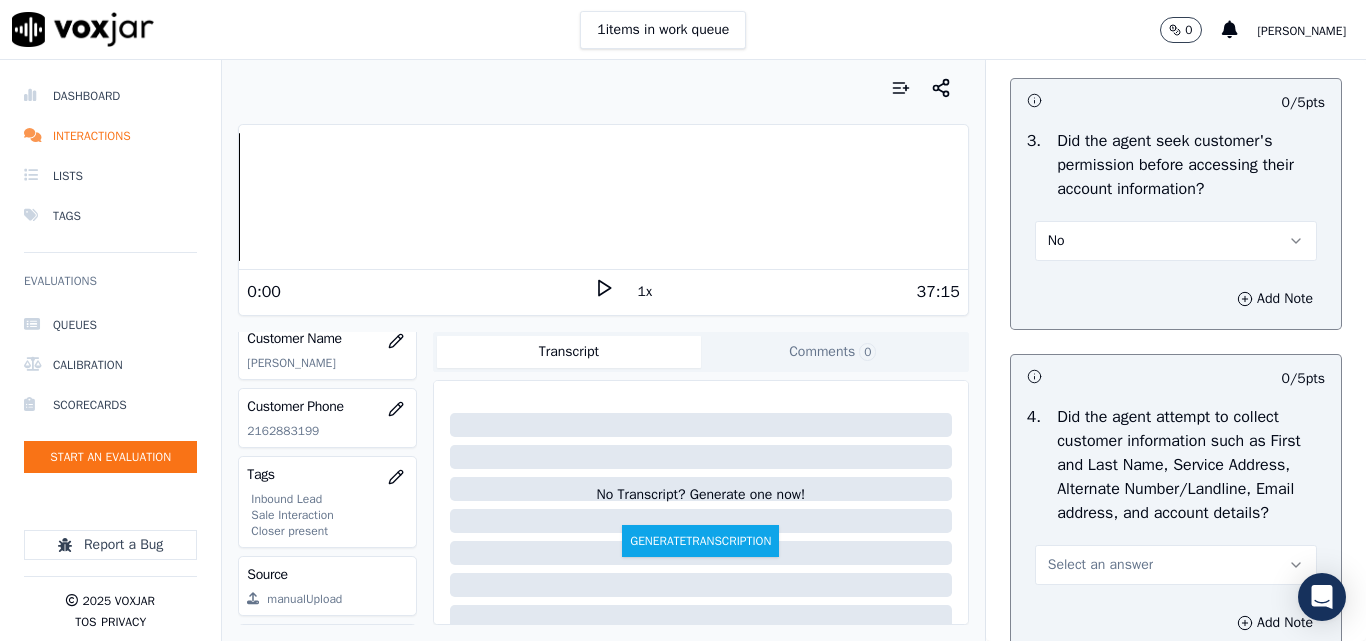 scroll, scrollTop: 2100, scrollLeft: 0, axis: vertical 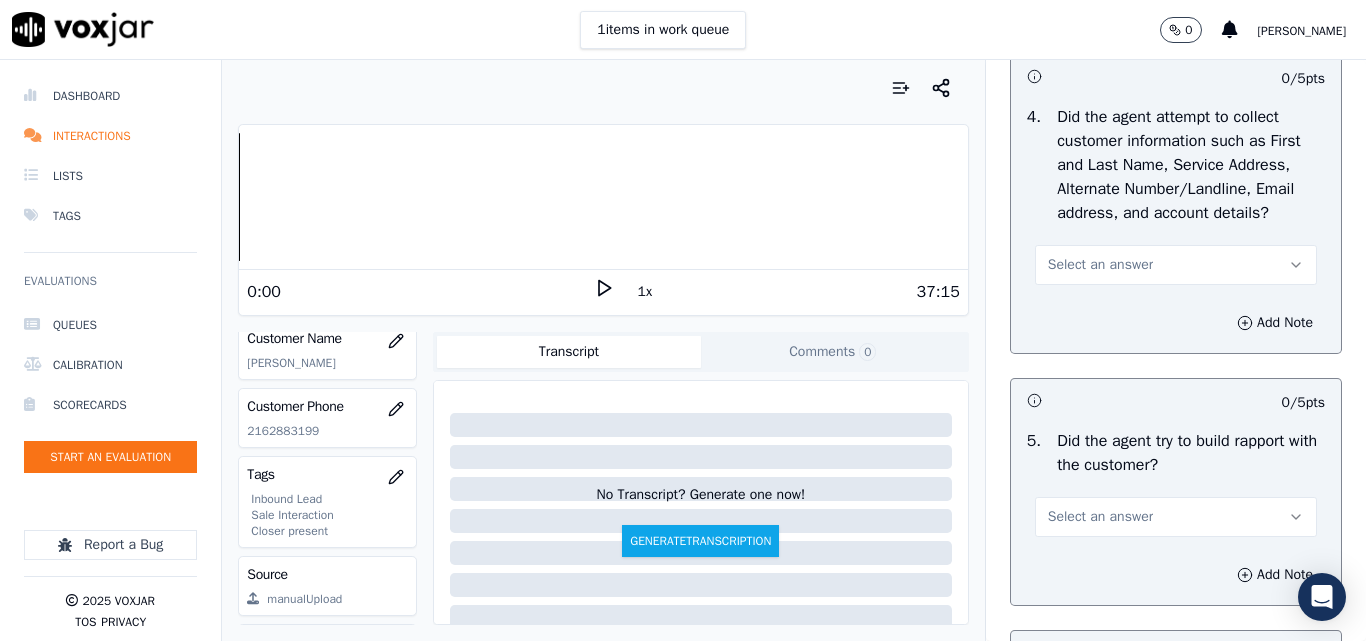 click on "Select an answer" at bounding box center (1100, 265) 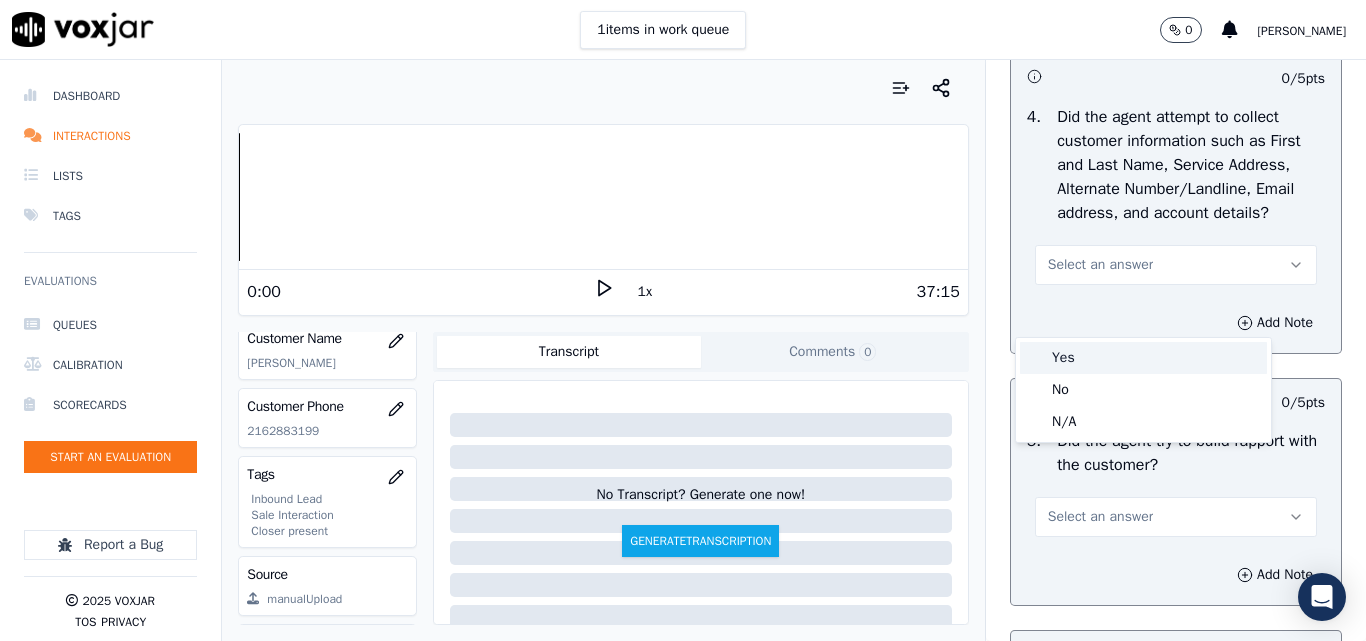 click on "Yes" at bounding box center (1143, 358) 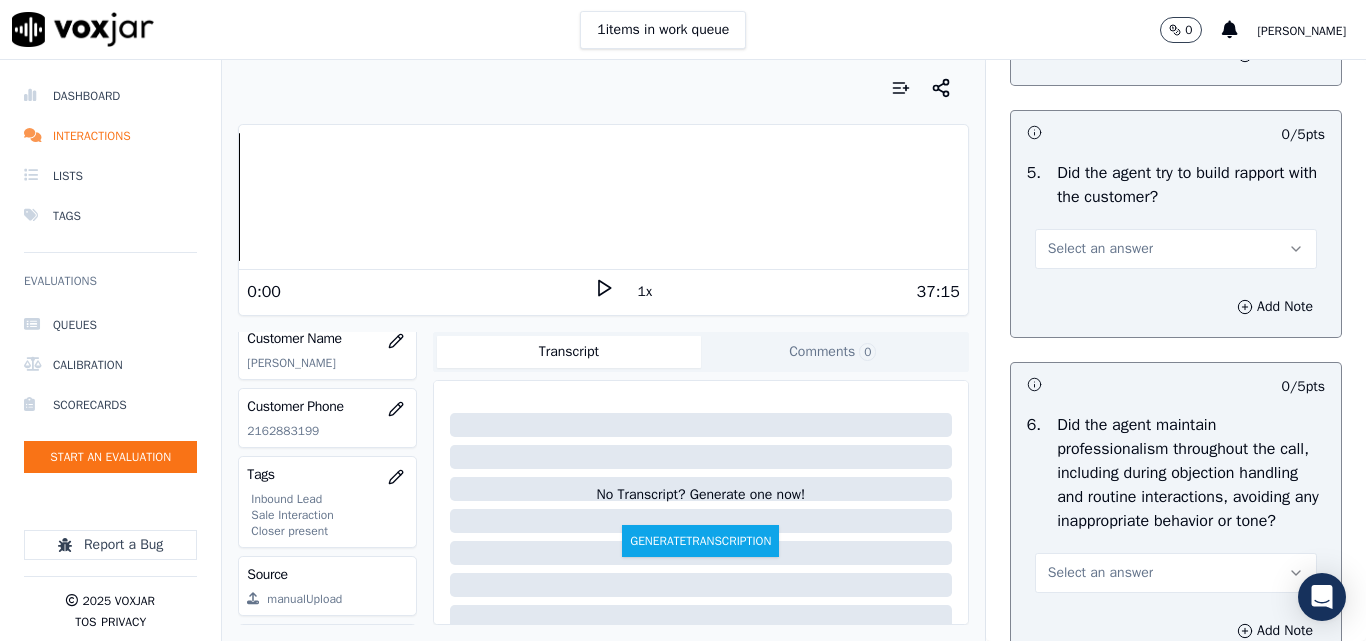 scroll, scrollTop: 2400, scrollLeft: 0, axis: vertical 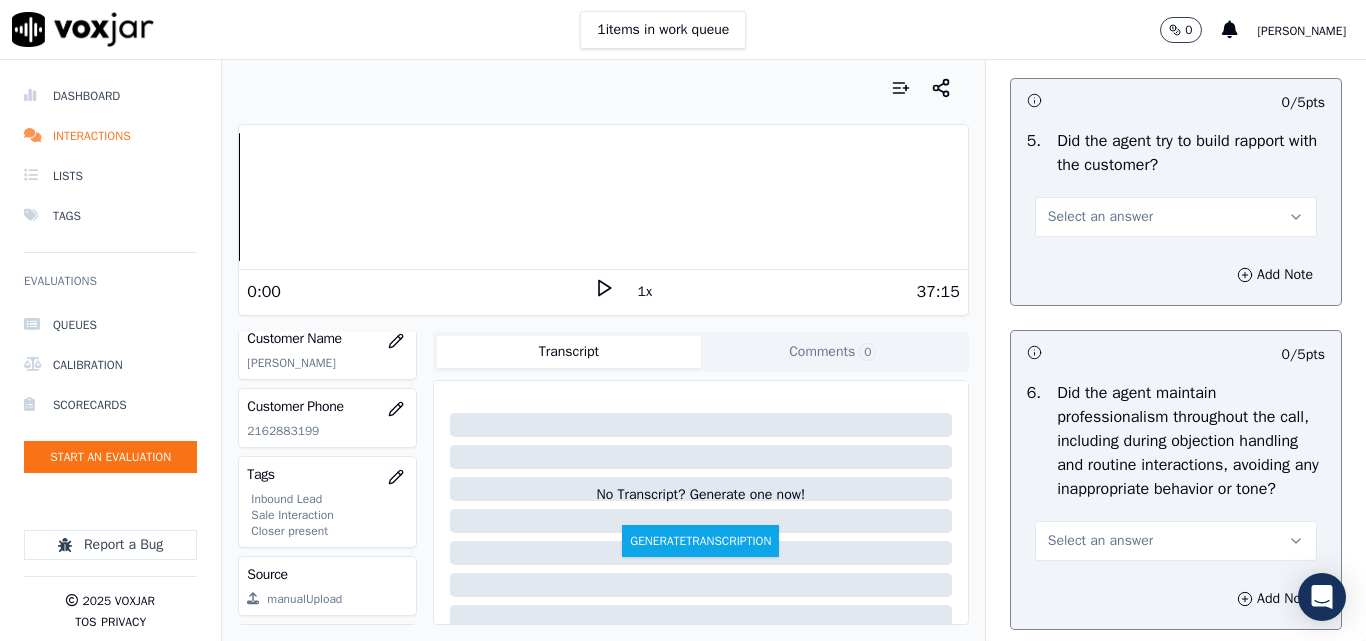 click on "Select an answer" at bounding box center [1100, 217] 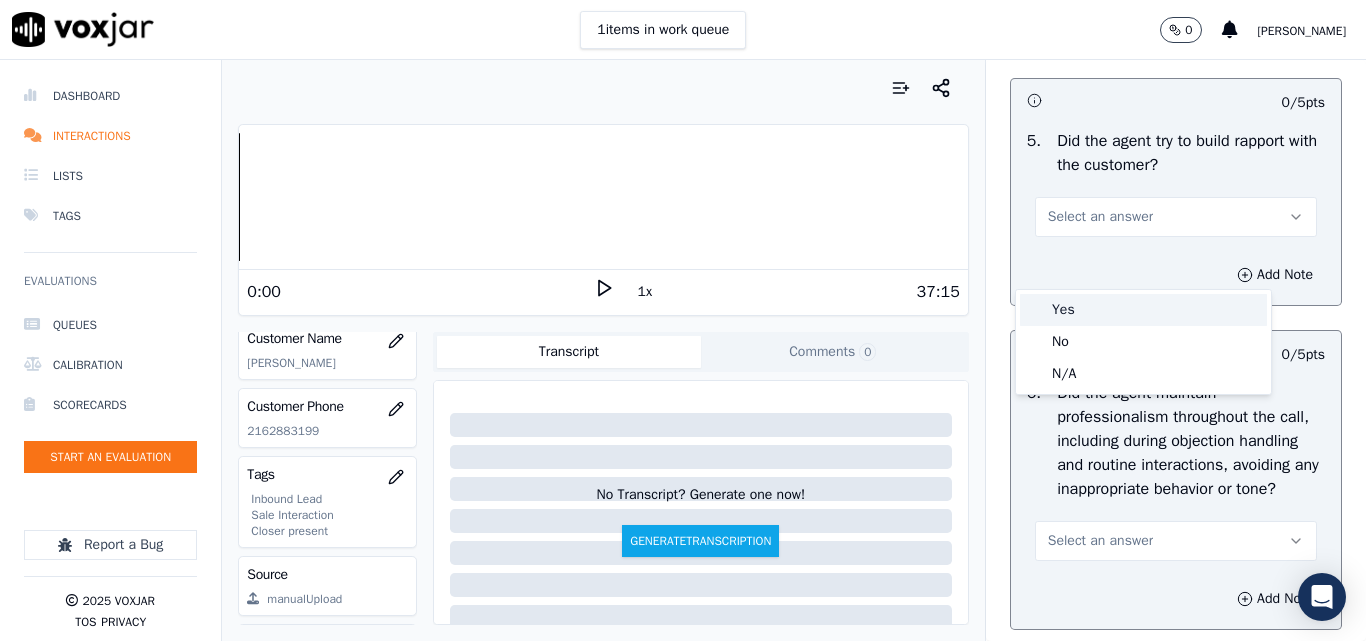 click on "Yes" at bounding box center (1143, 310) 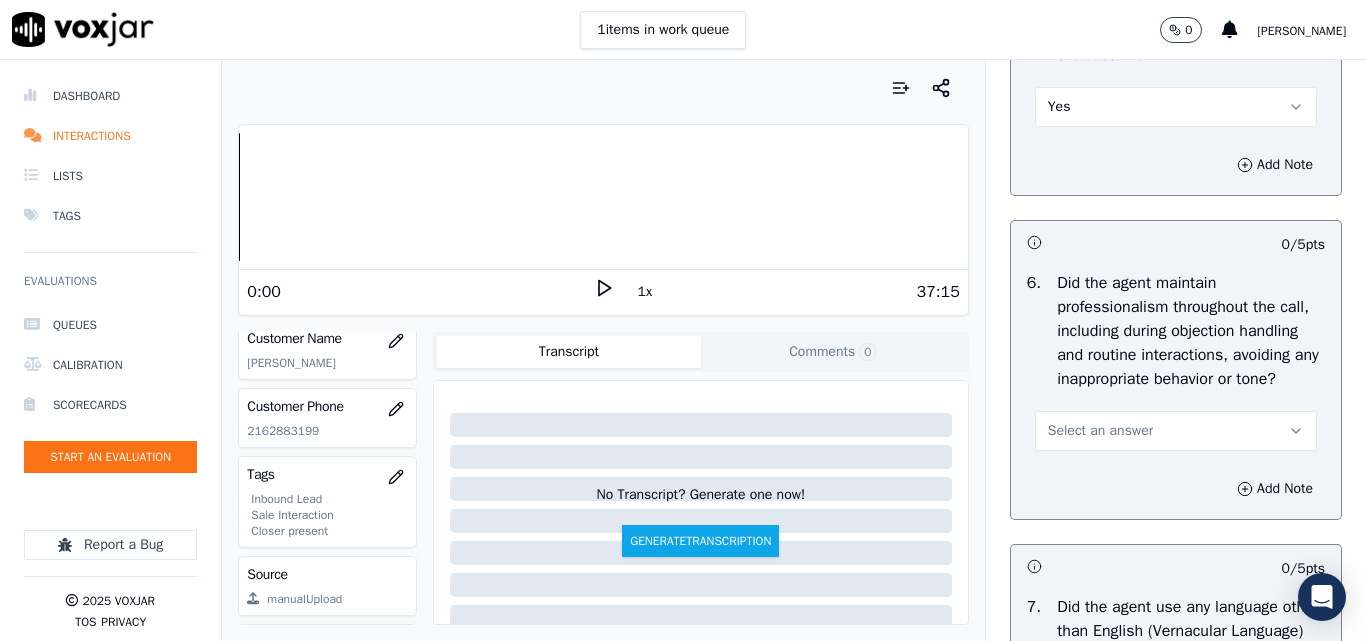 scroll, scrollTop: 2700, scrollLeft: 0, axis: vertical 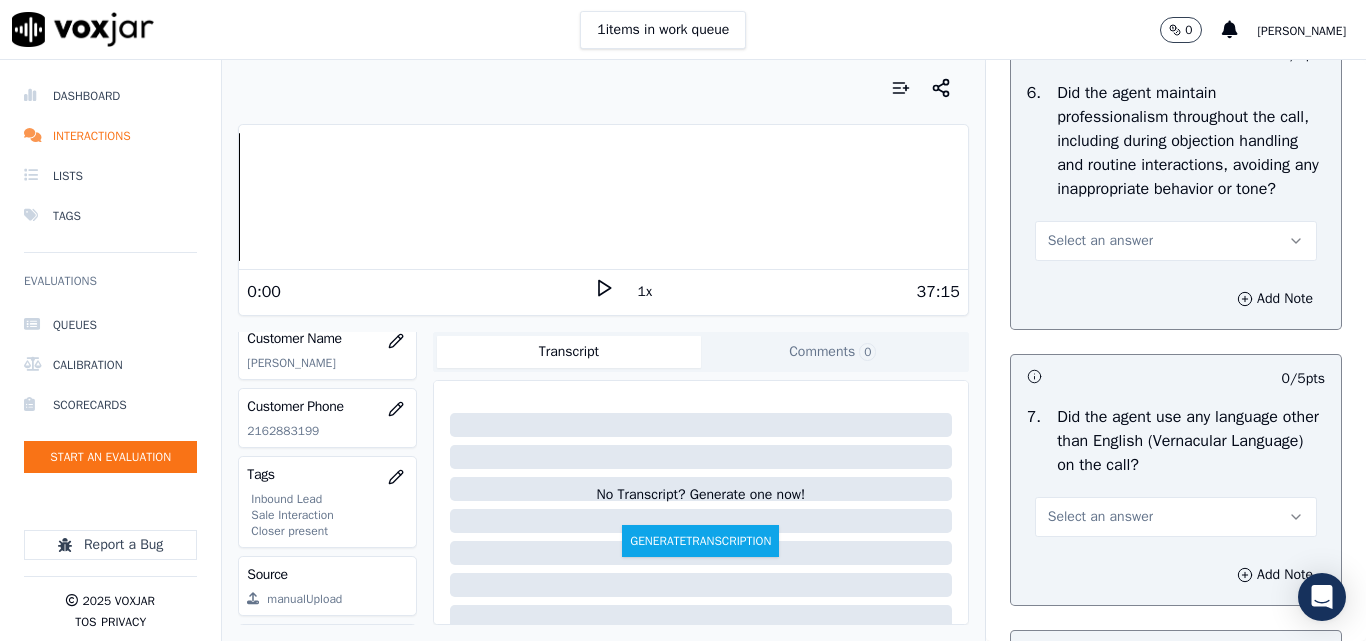click on "Select an answer" at bounding box center (1176, 241) 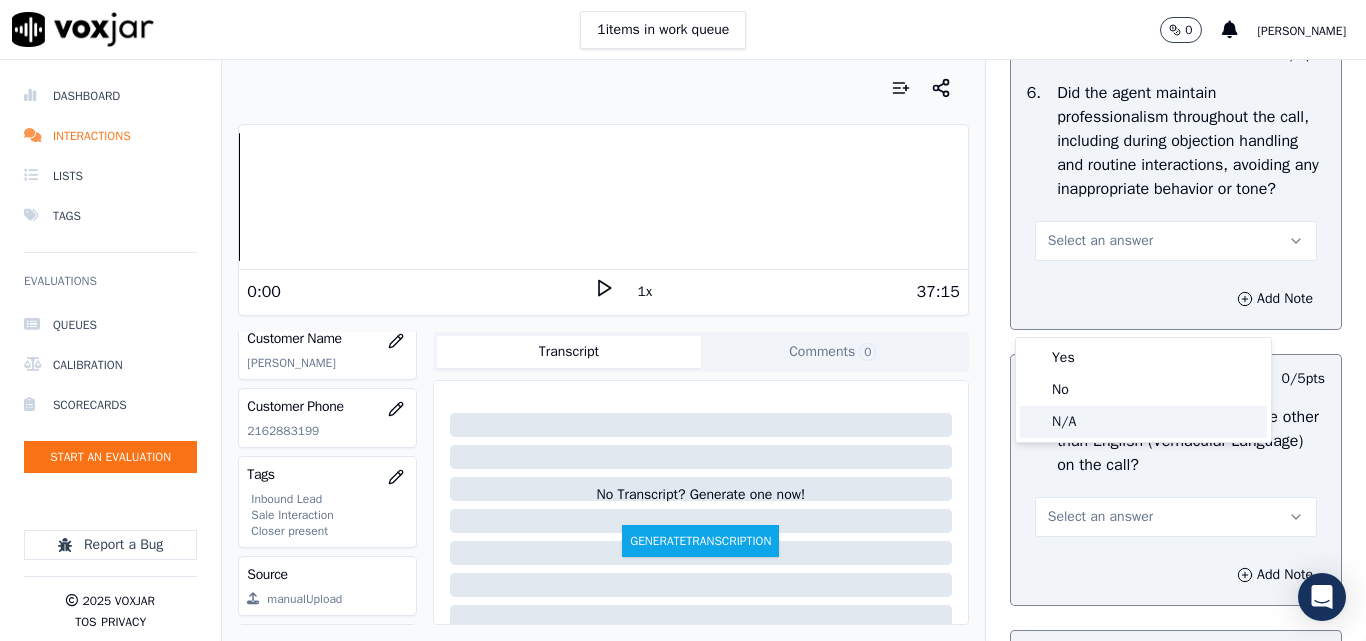 click on "N/A" 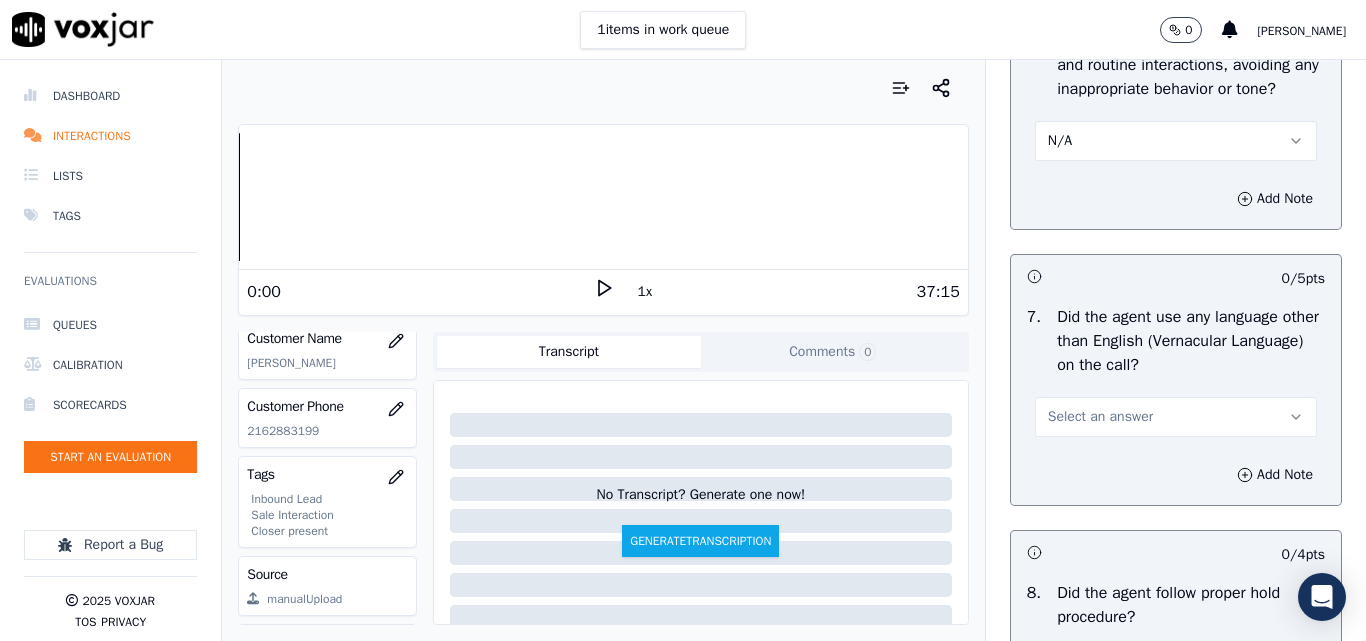 scroll, scrollTop: 2900, scrollLeft: 0, axis: vertical 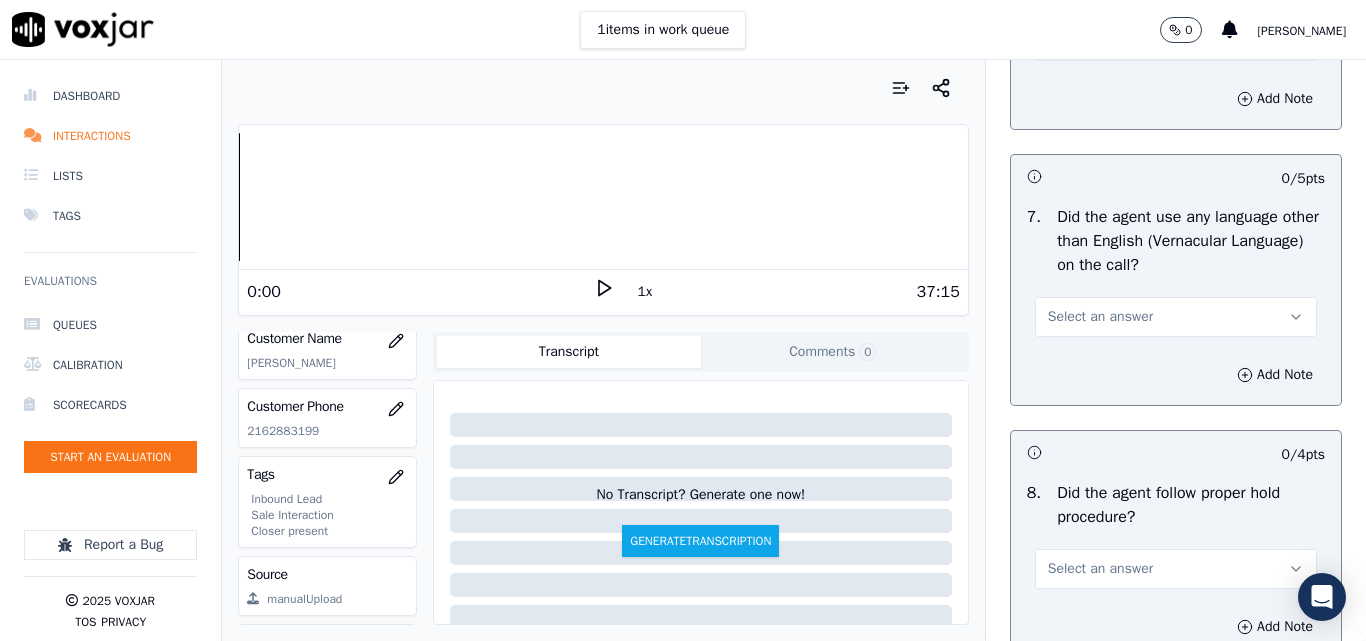 click on "Select an answer" at bounding box center [1100, 317] 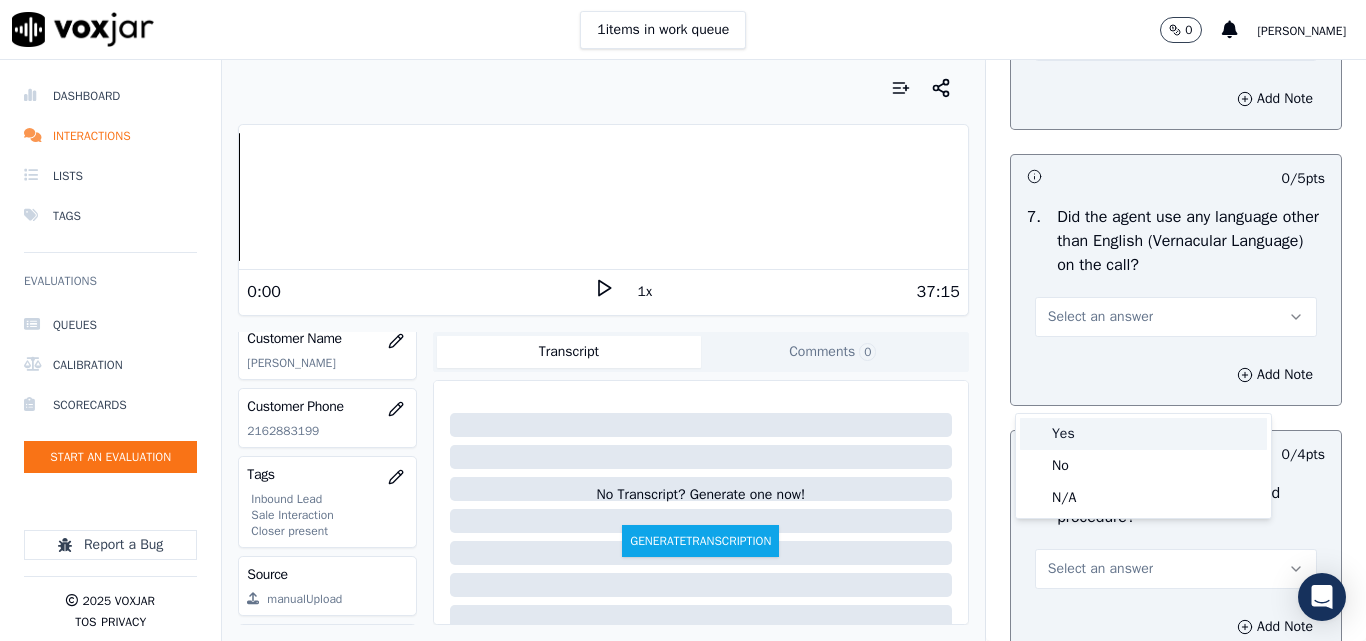 click on "Yes" at bounding box center (1143, 434) 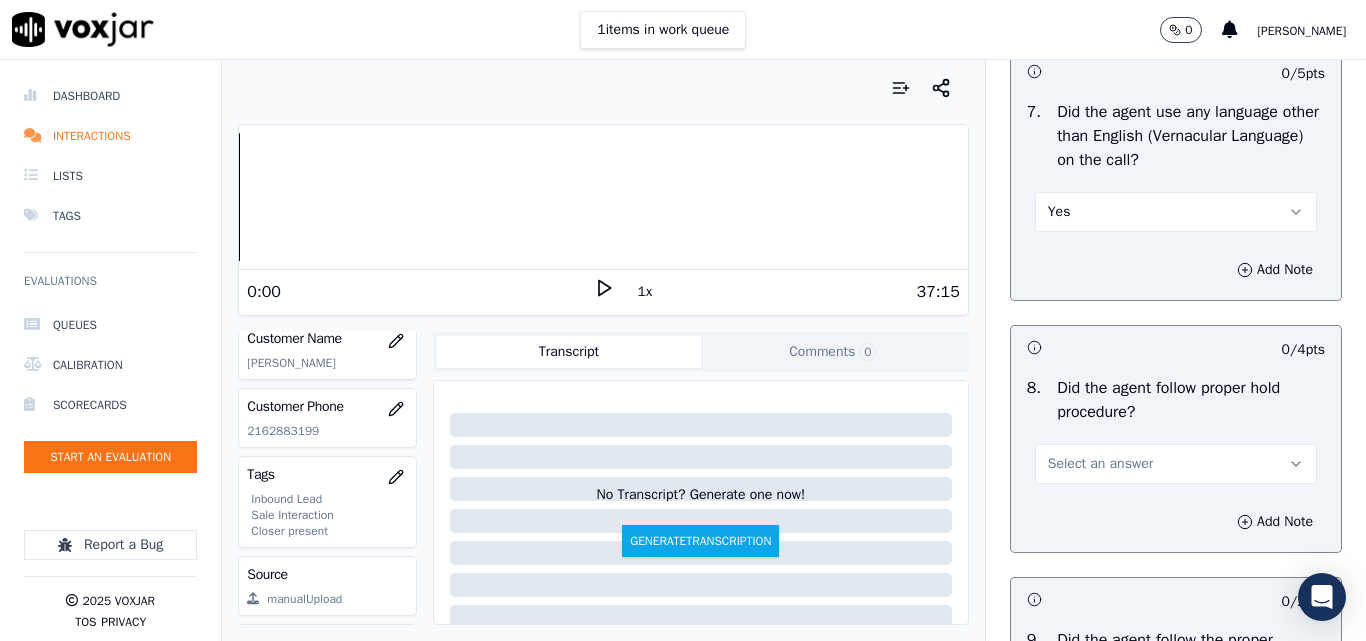 scroll, scrollTop: 3100, scrollLeft: 0, axis: vertical 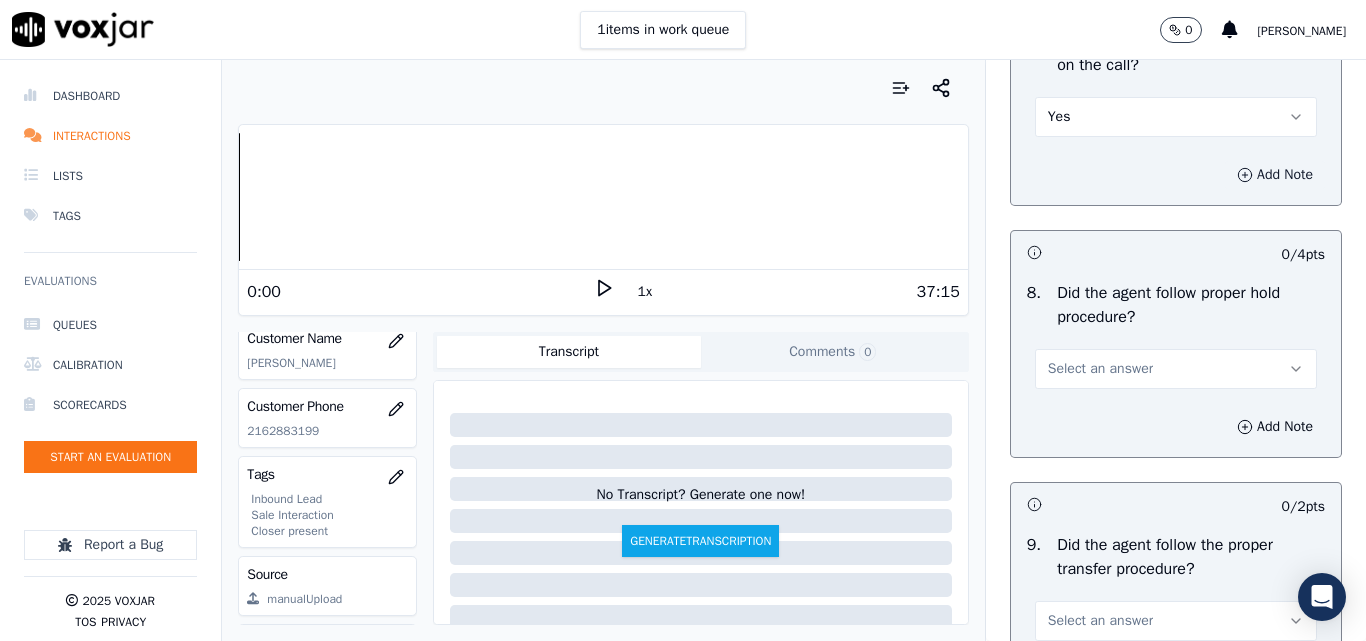 click 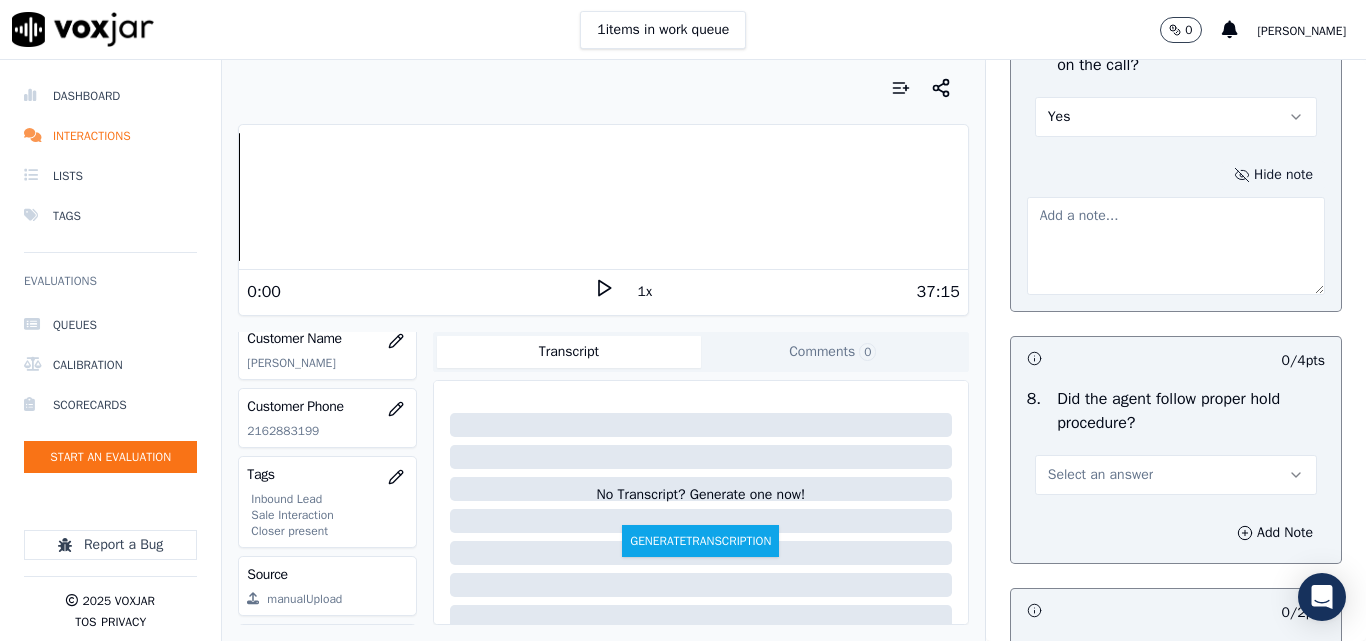 click at bounding box center [1176, 246] 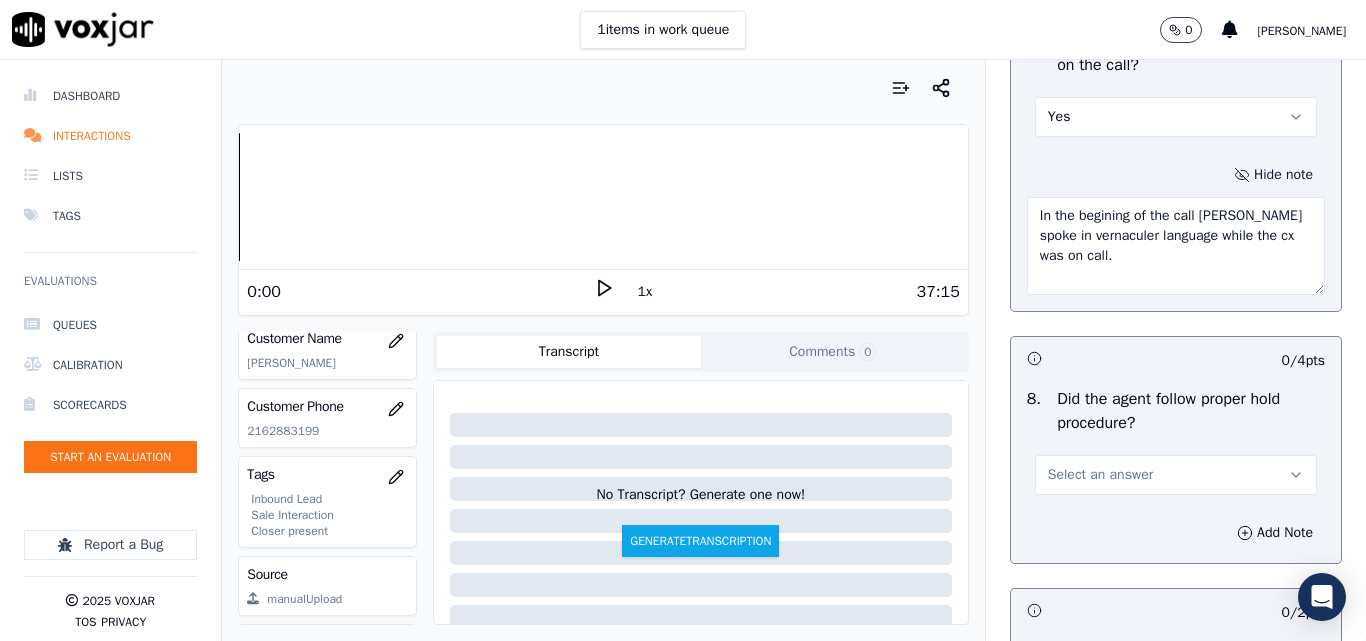 click on "In the begining of the call Daniel spoke in vernaculer language while the cx was on call." at bounding box center (1176, 246) 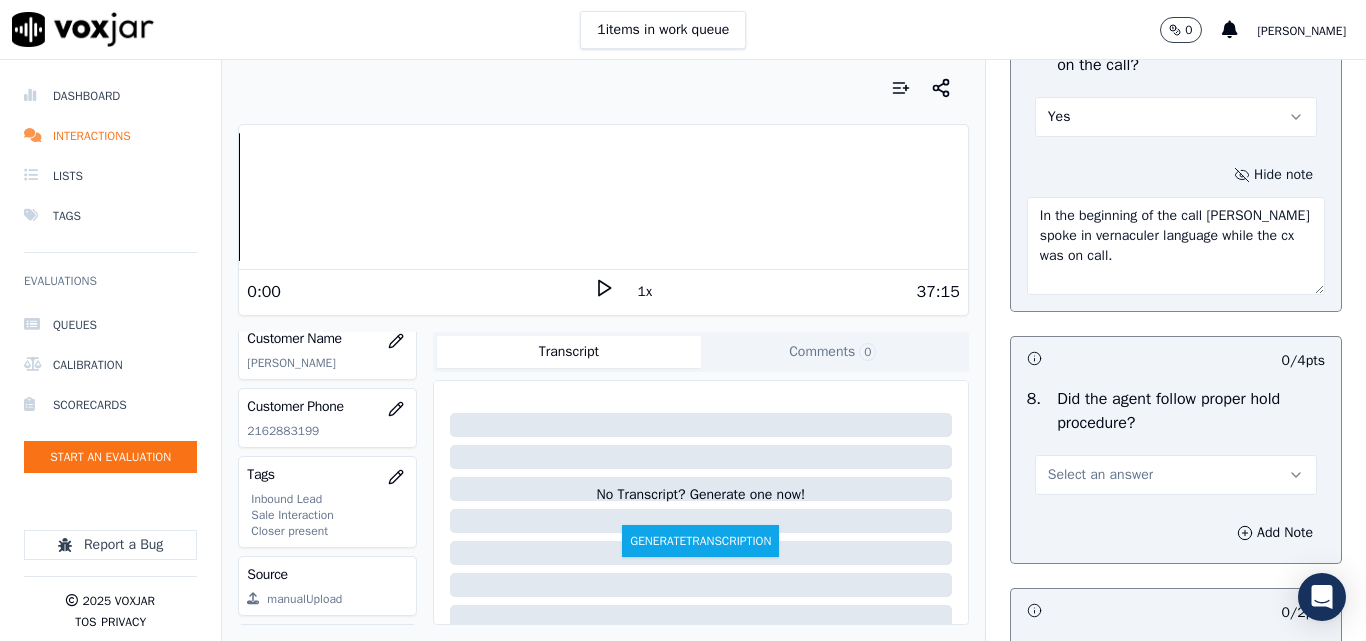 click on "In the beginning of the call Daniel spoke in vernaculer language while the cx was on call." at bounding box center [1176, 246] 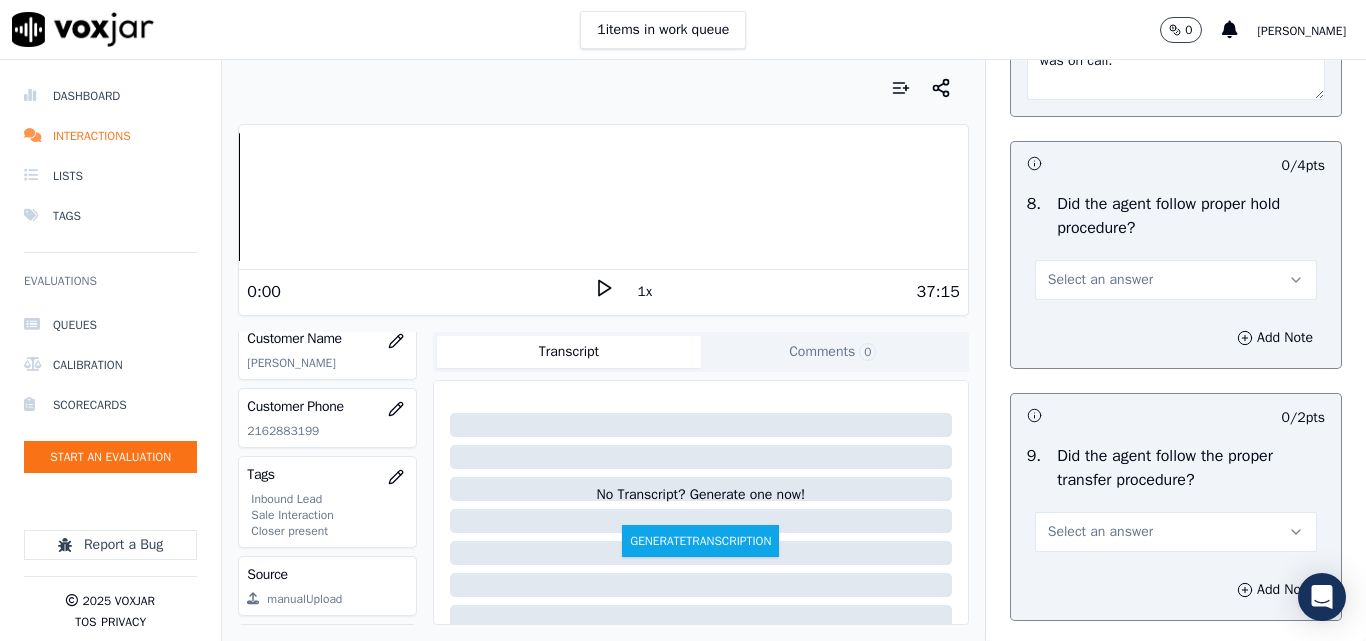 scroll, scrollTop: 3300, scrollLeft: 0, axis: vertical 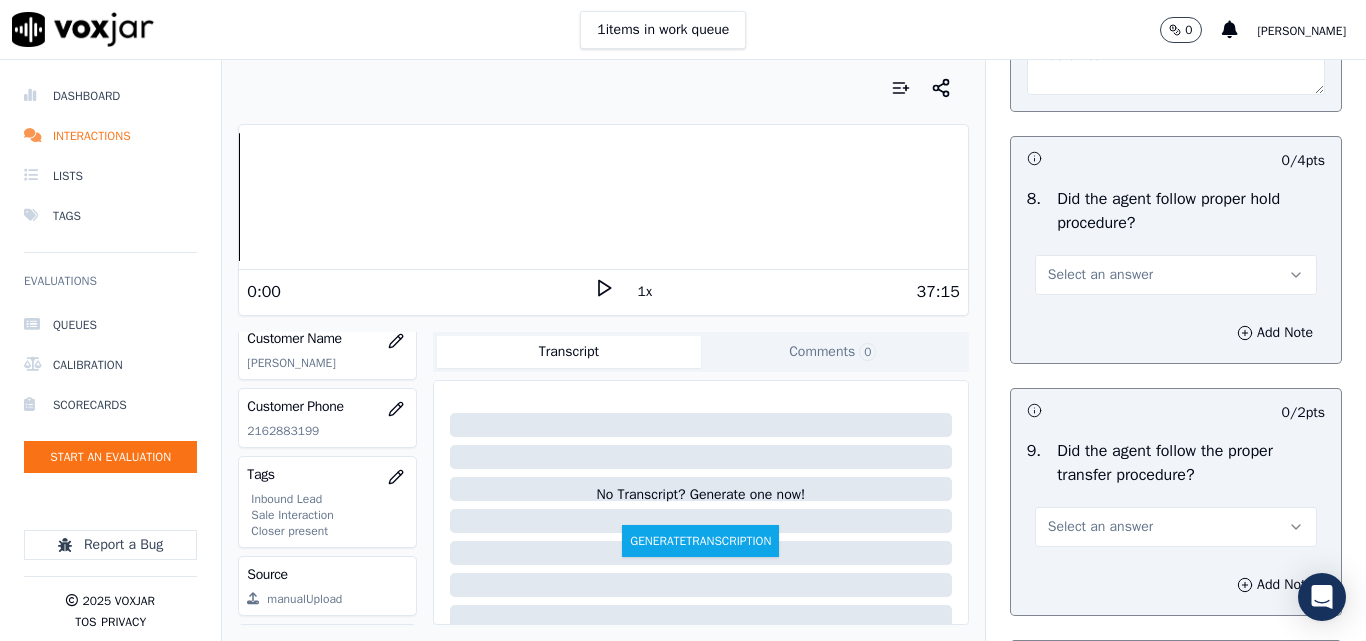 type on "In the beginning of the call Daniel spoke in vernacular language while the cx was on call." 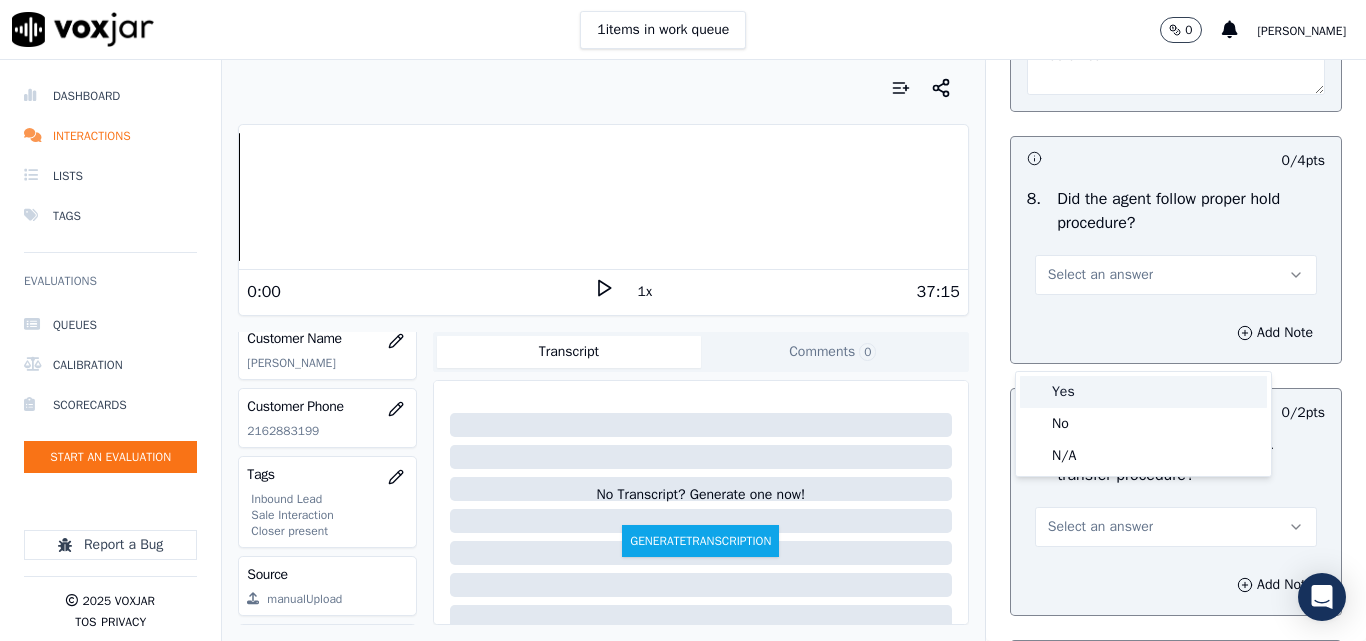 click on "Yes" at bounding box center (1143, 392) 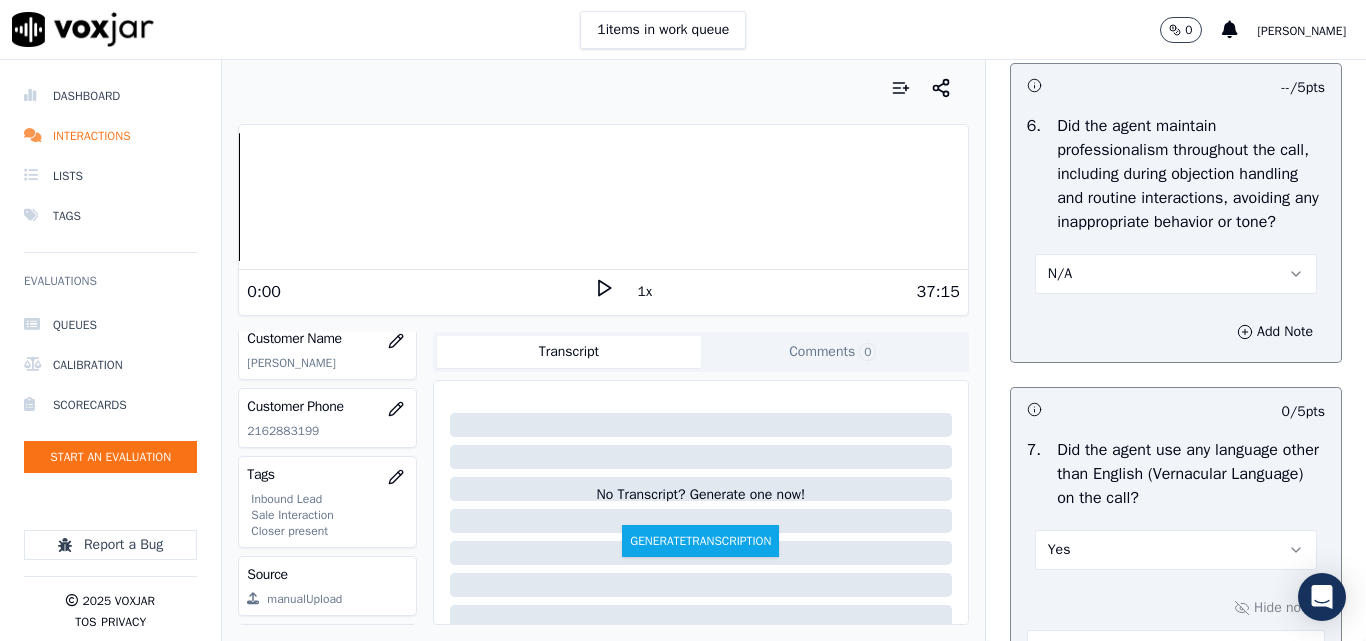 scroll, scrollTop: 2700, scrollLeft: 0, axis: vertical 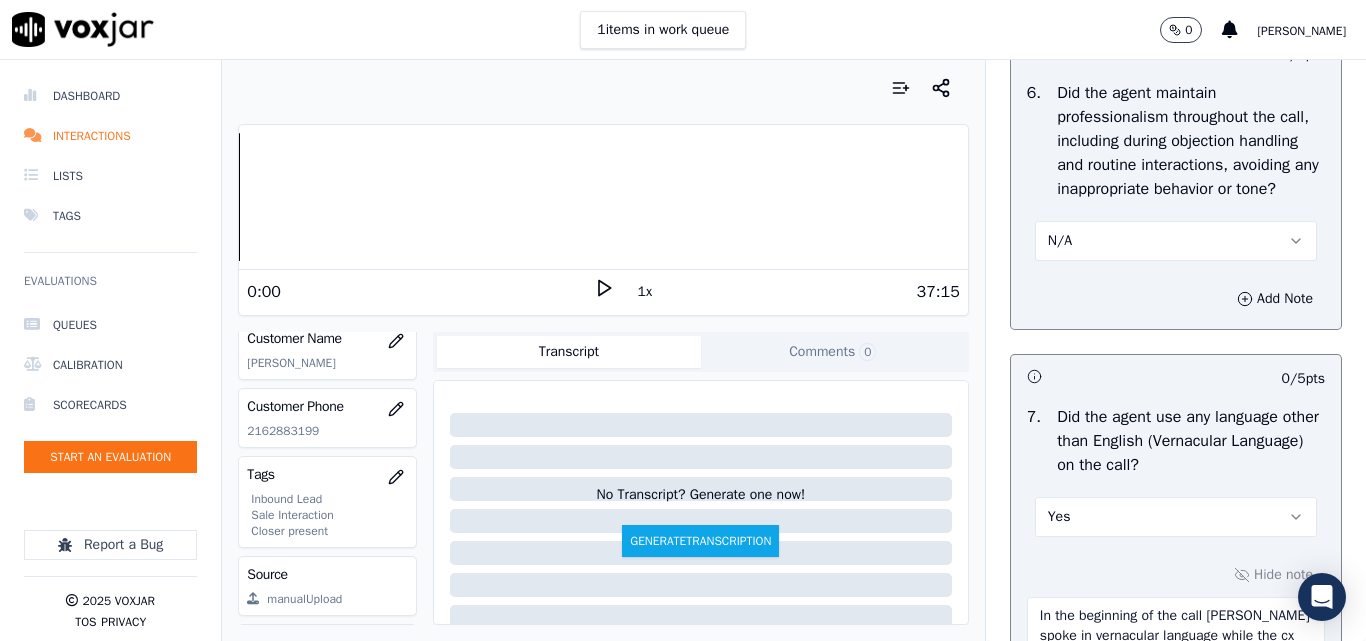 click on "N/A" at bounding box center [1176, 241] 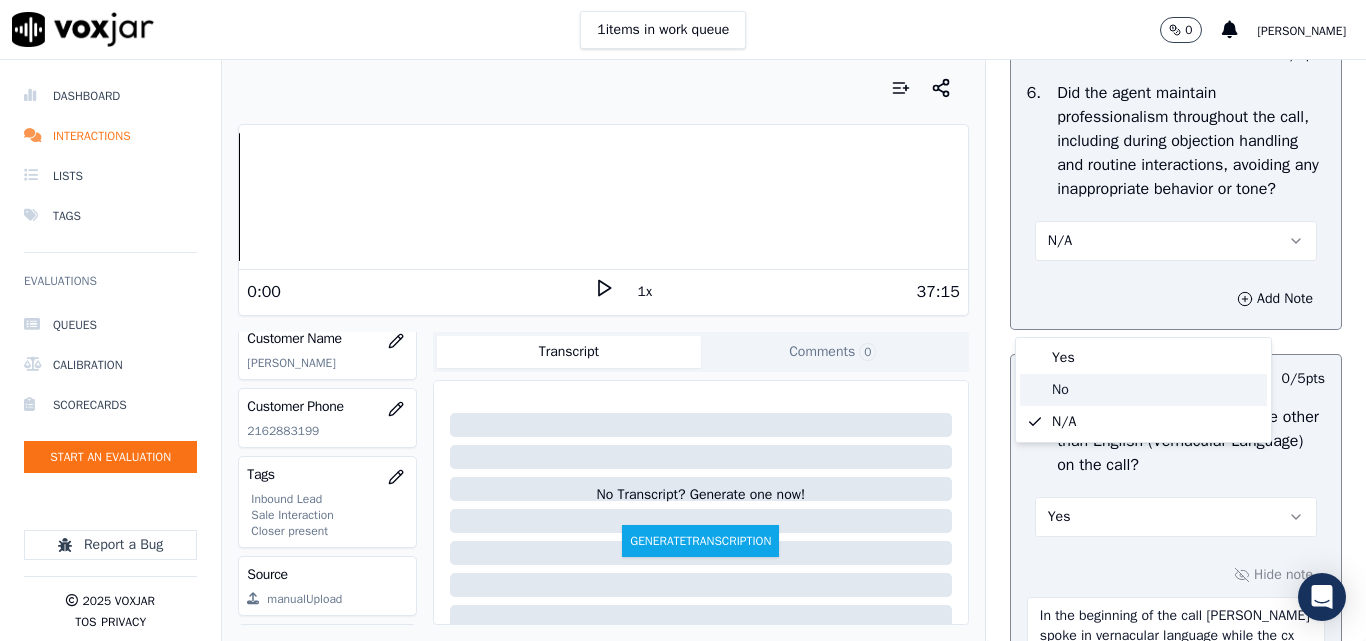 click on "No" 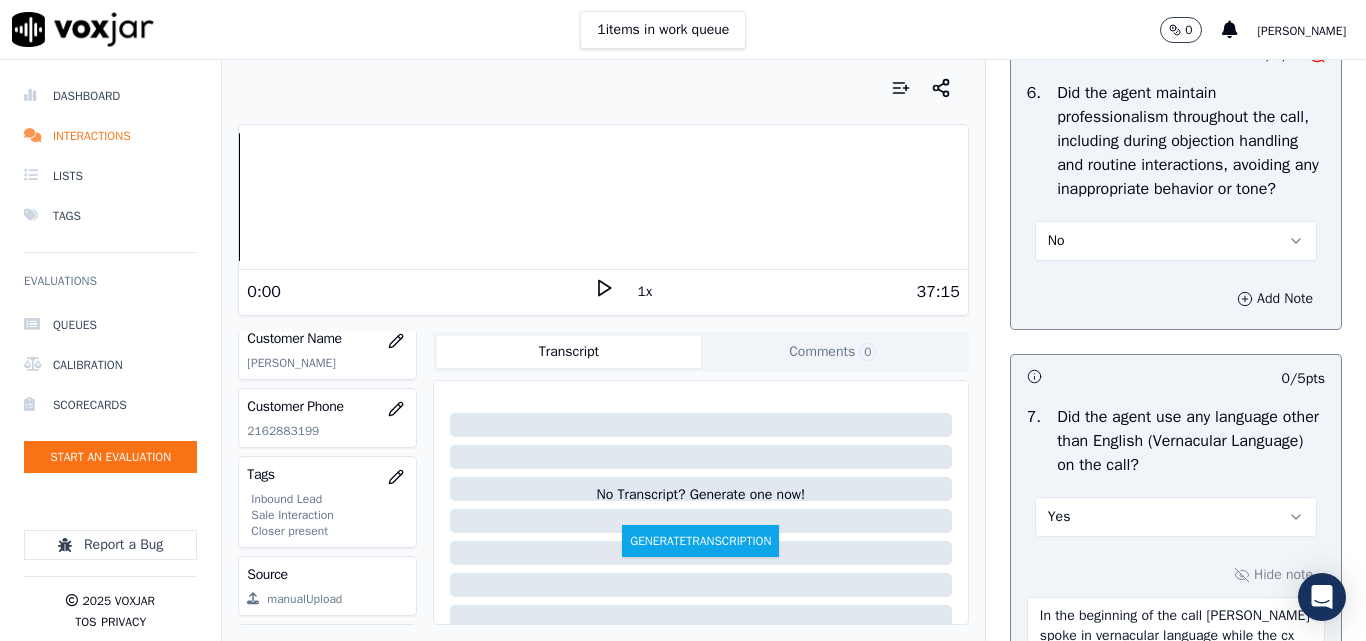 click 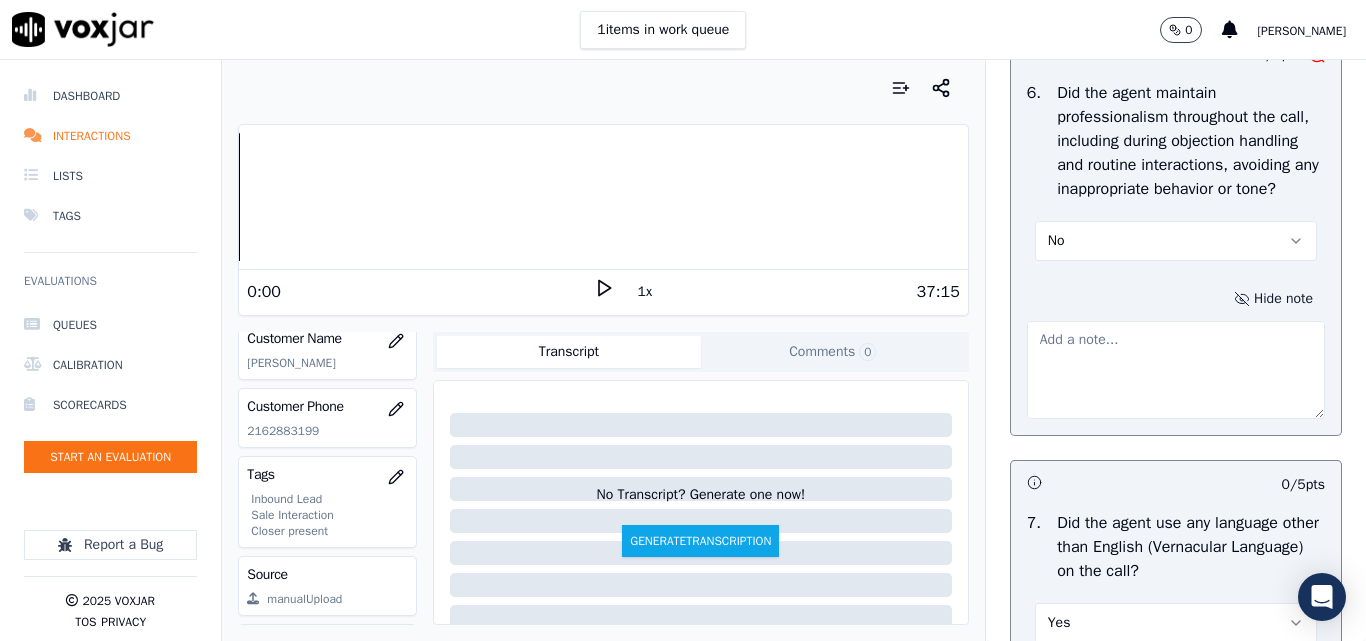 click at bounding box center [1176, 370] 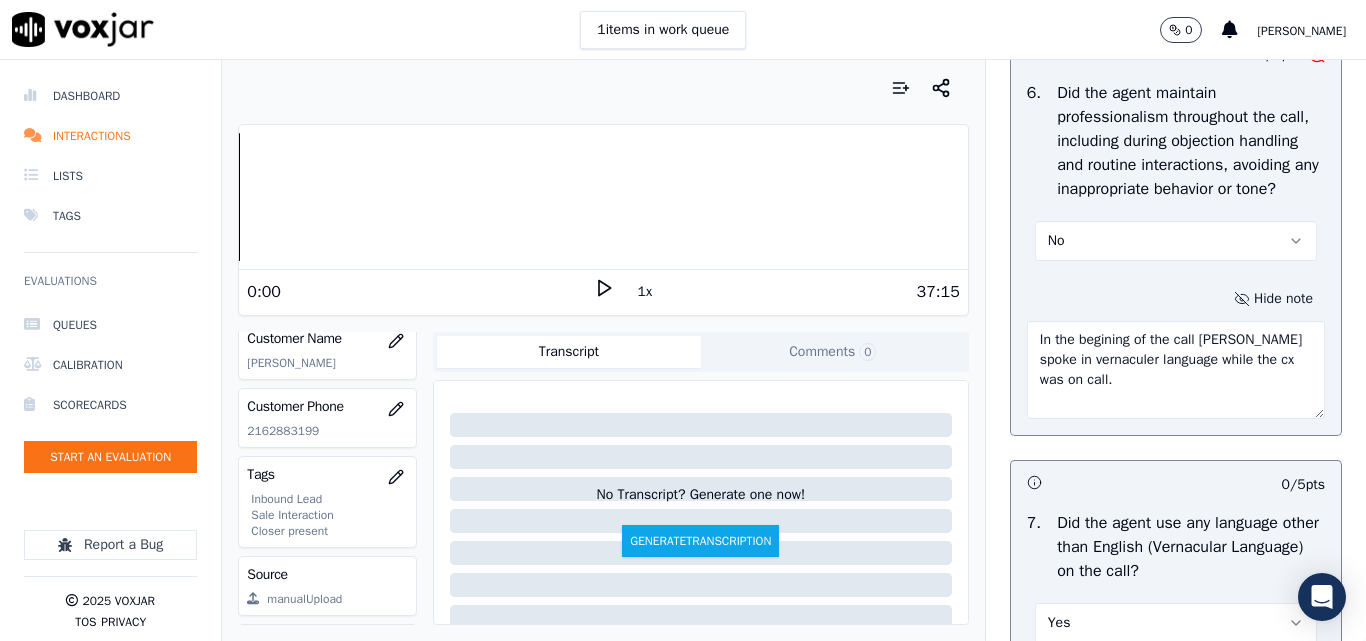 click on "In the begining of the call Daniel spoke in vernaculer language while the cx was on call." at bounding box center (1176, 370) 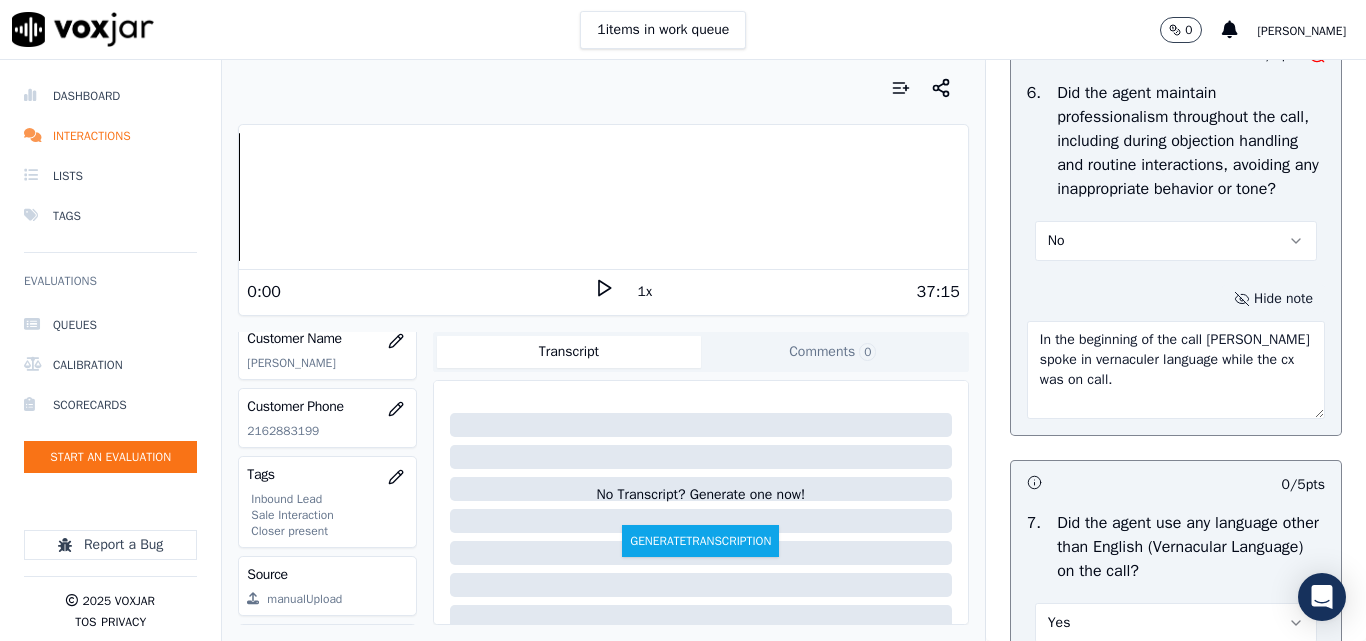 click on "In the beginning of the call Daniel spoke in vernaculer language while the cx was on call." at bounding box center (1176, 370) 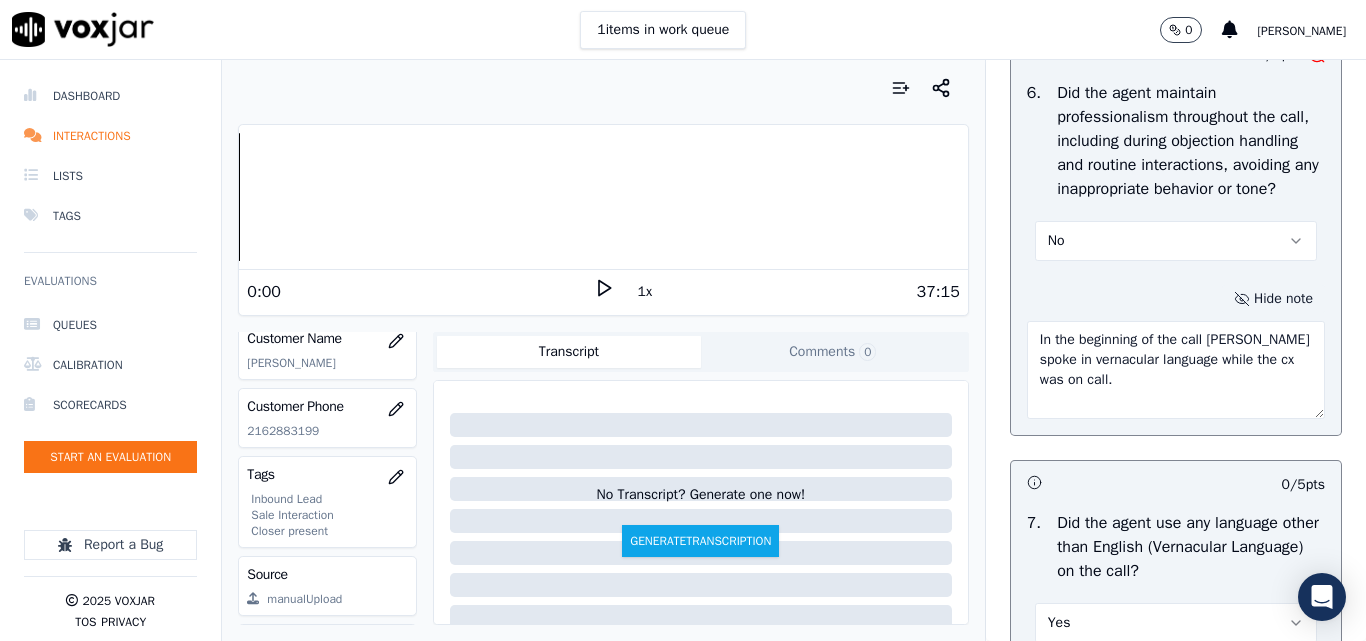 type on "In the beginning of the call Daniel spoke in vernacular language while the cx was on call." 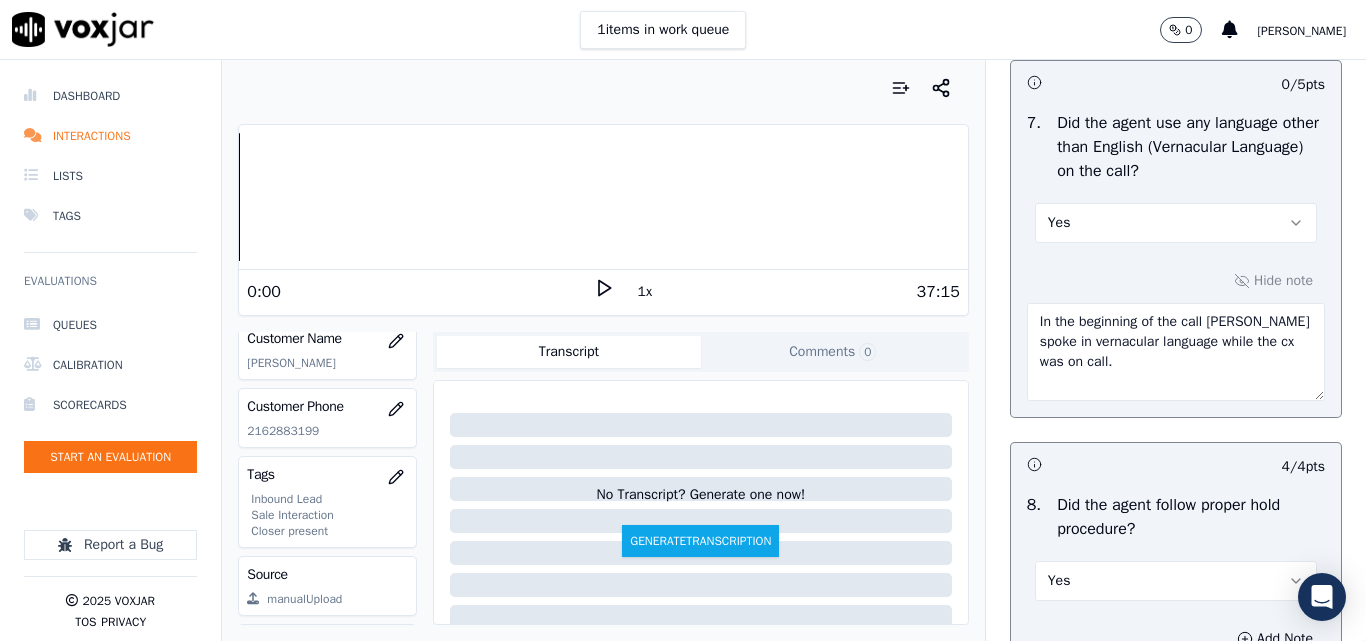scroll, scrollTop: 3300, scrollLeft: 0, axis: vertical 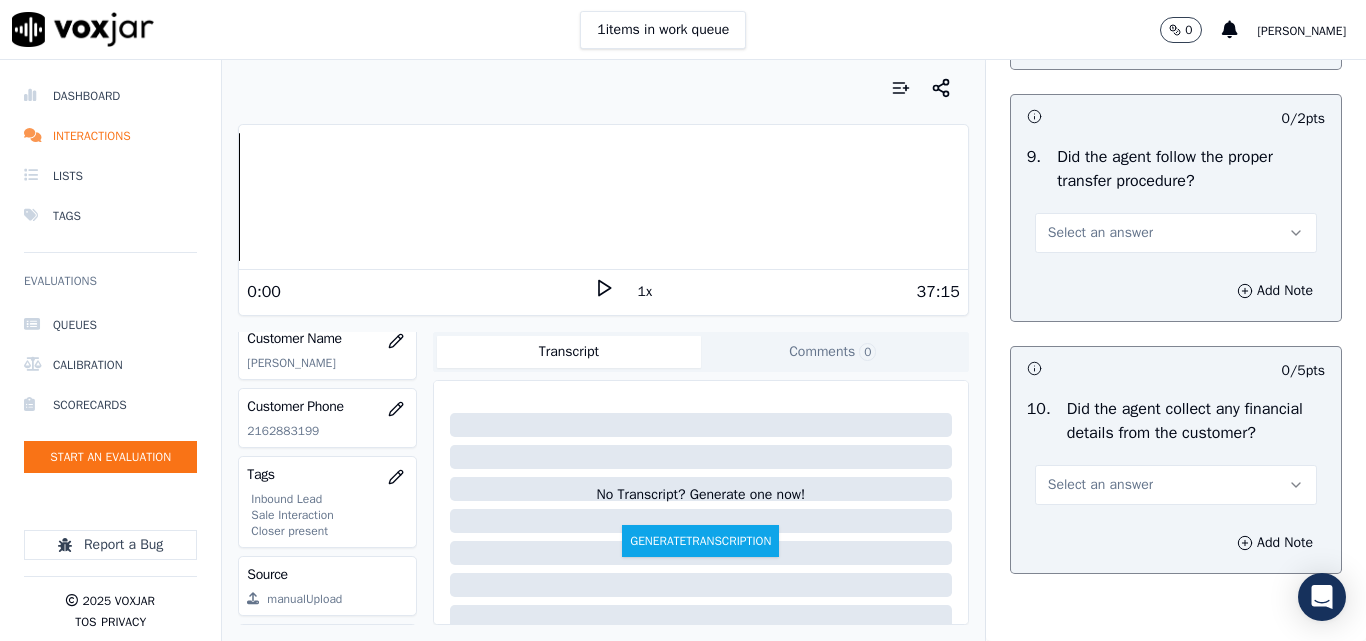 click on "Select an answer" at bounding box center (1100, 233) 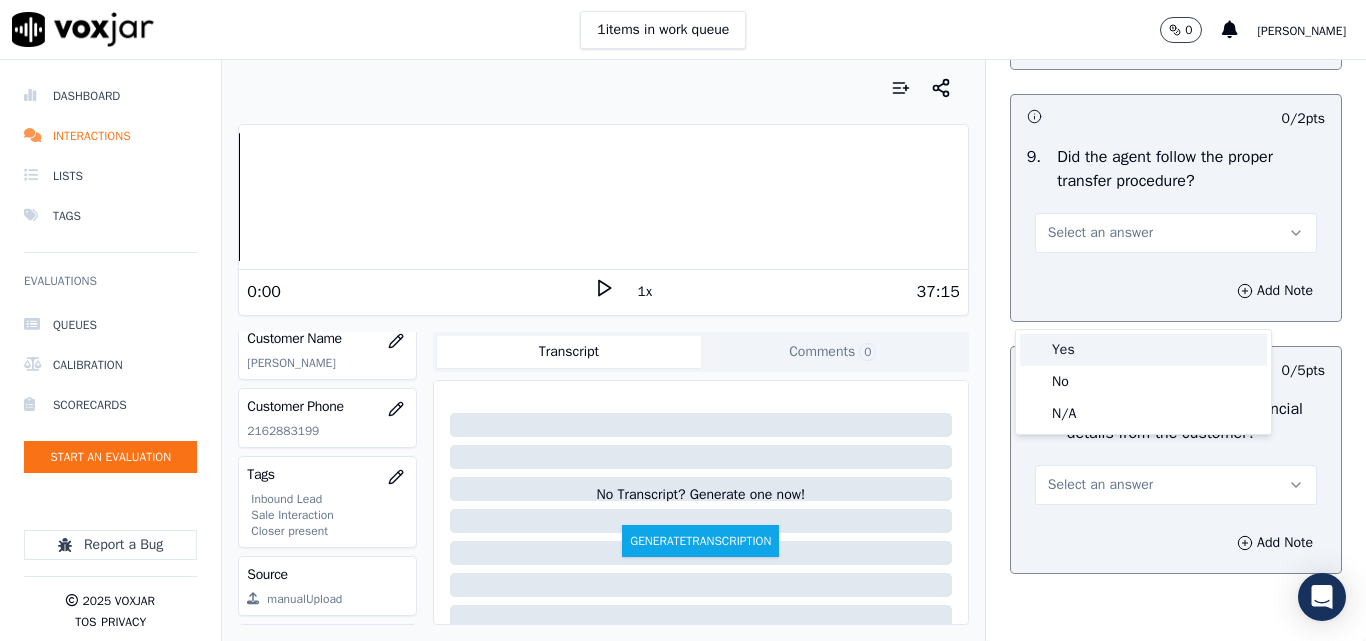 click on "Yes" at bounding box center [1143, 350] 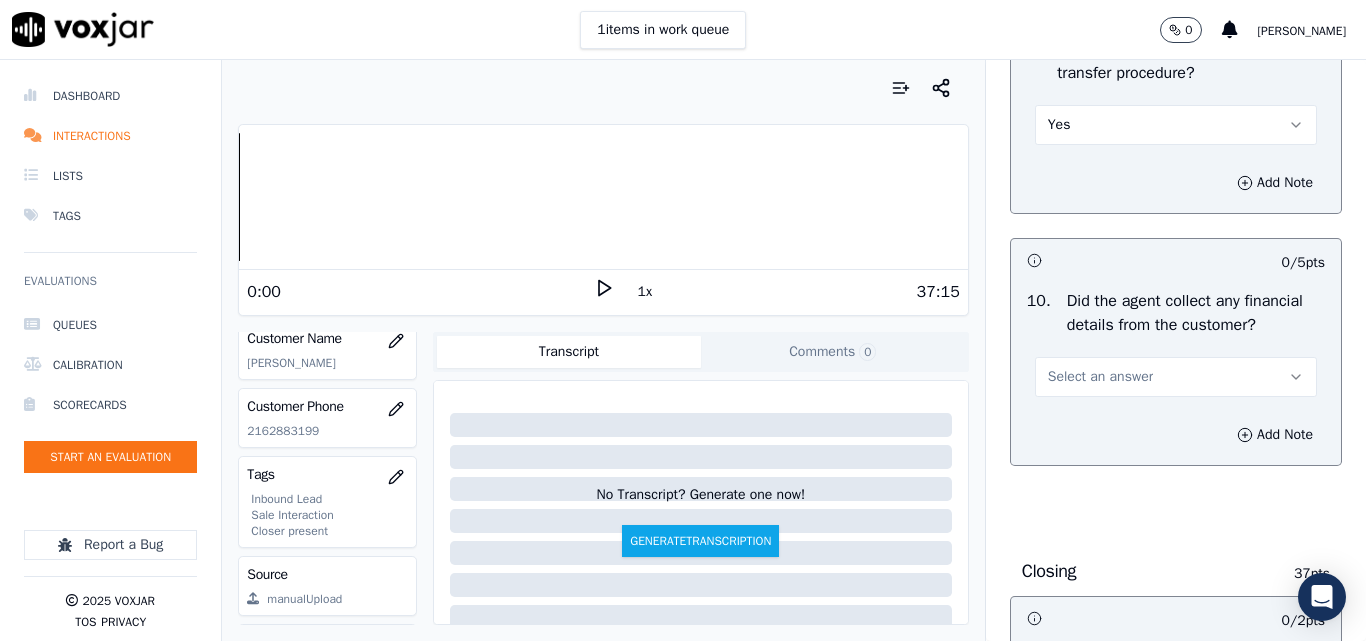 scroll, scrollTop: 4000, scrollLeft: 0, axis: vertical 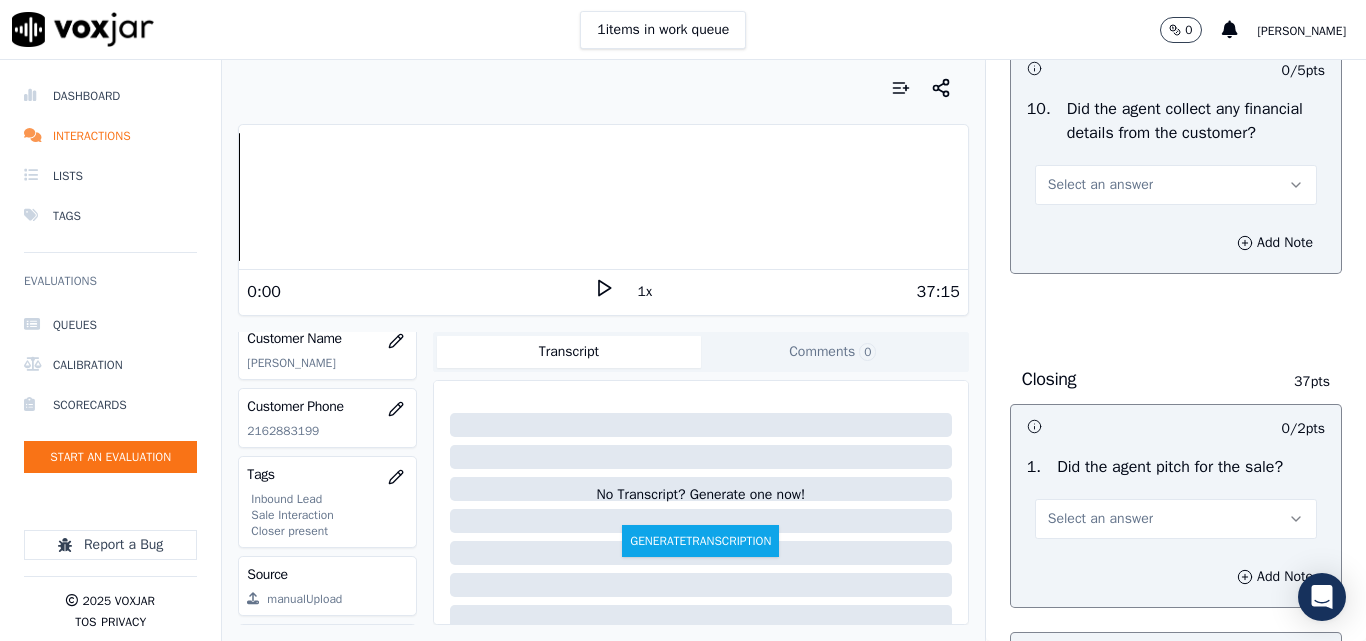click on "Select an answer" at bounding box center (1100, 185) 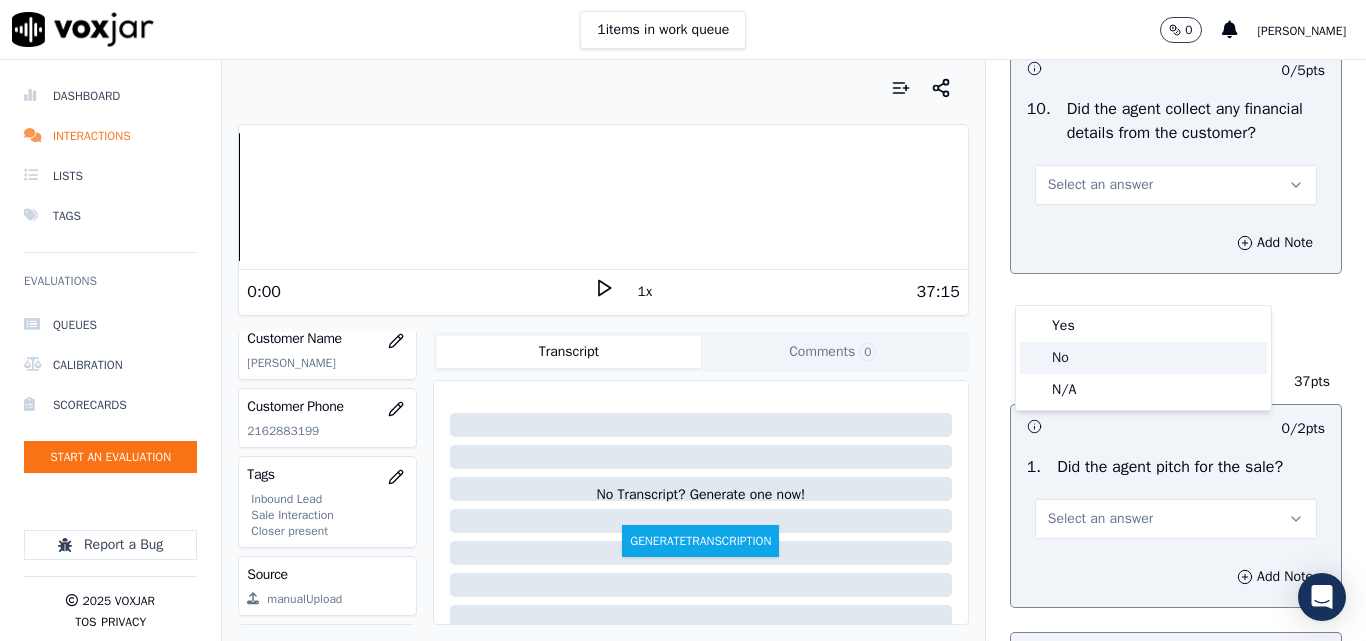 click on "No" 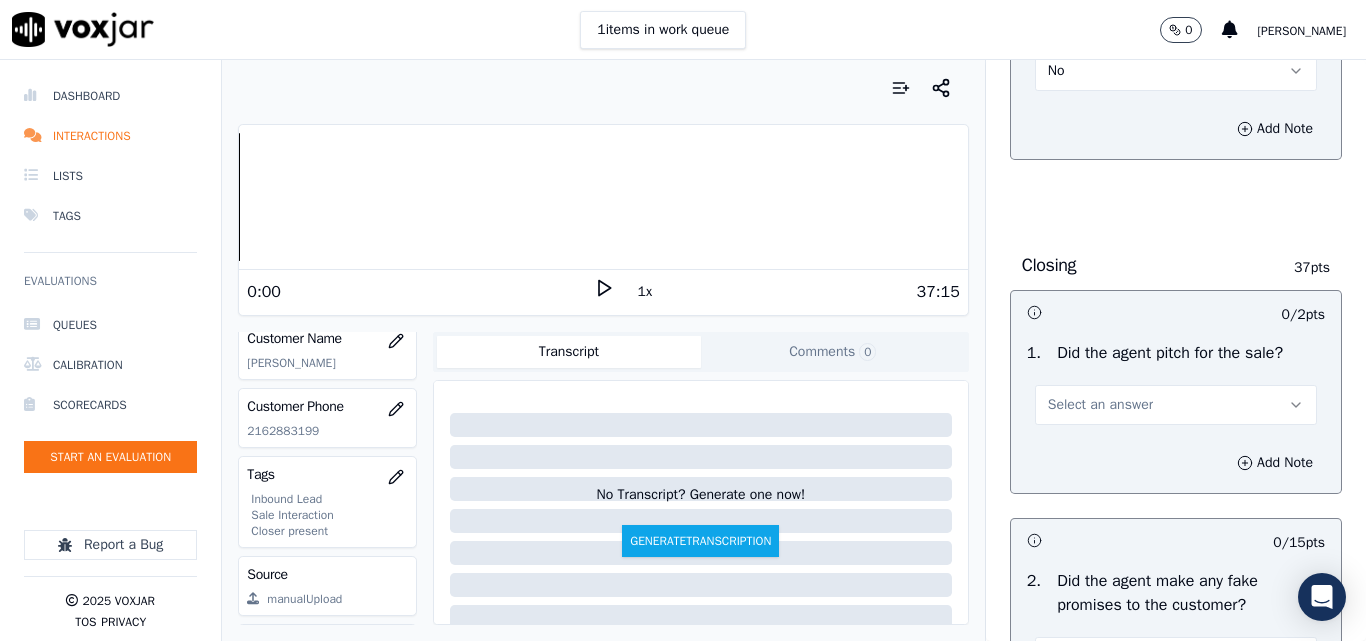 scroll, scrollTop: 4200, scrollLeft: 0, axis: vertical 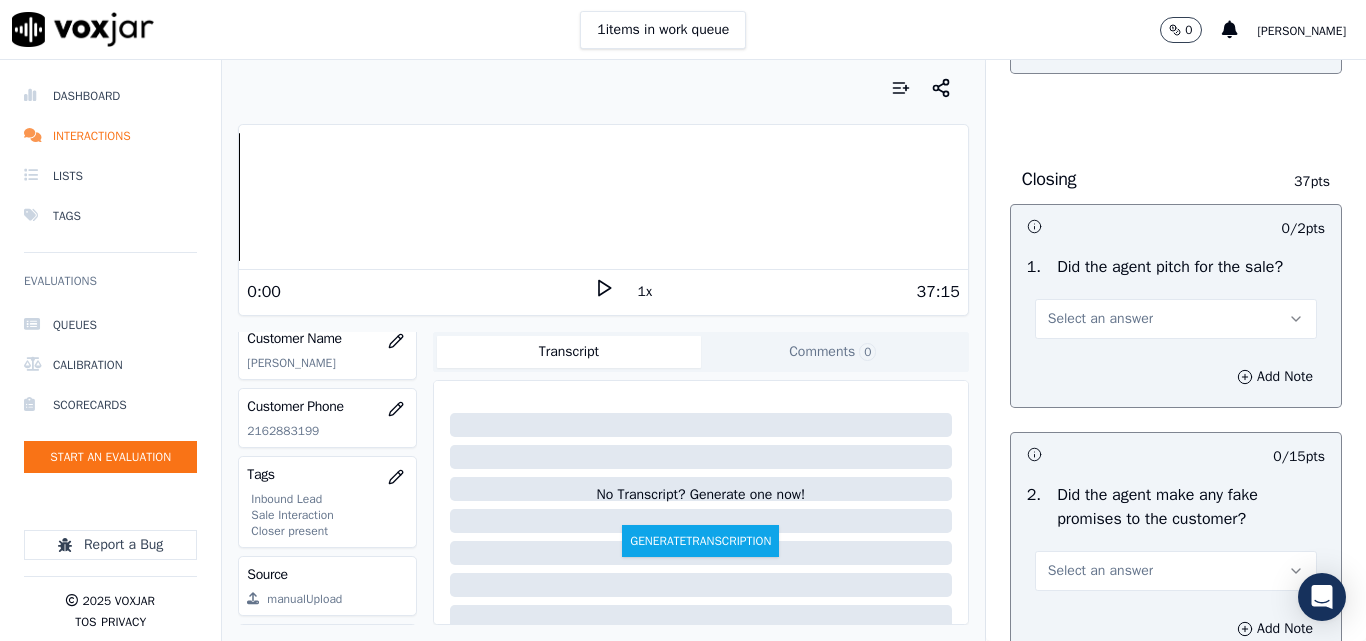click on "Select an answer" at bounding box center (1100, 319) 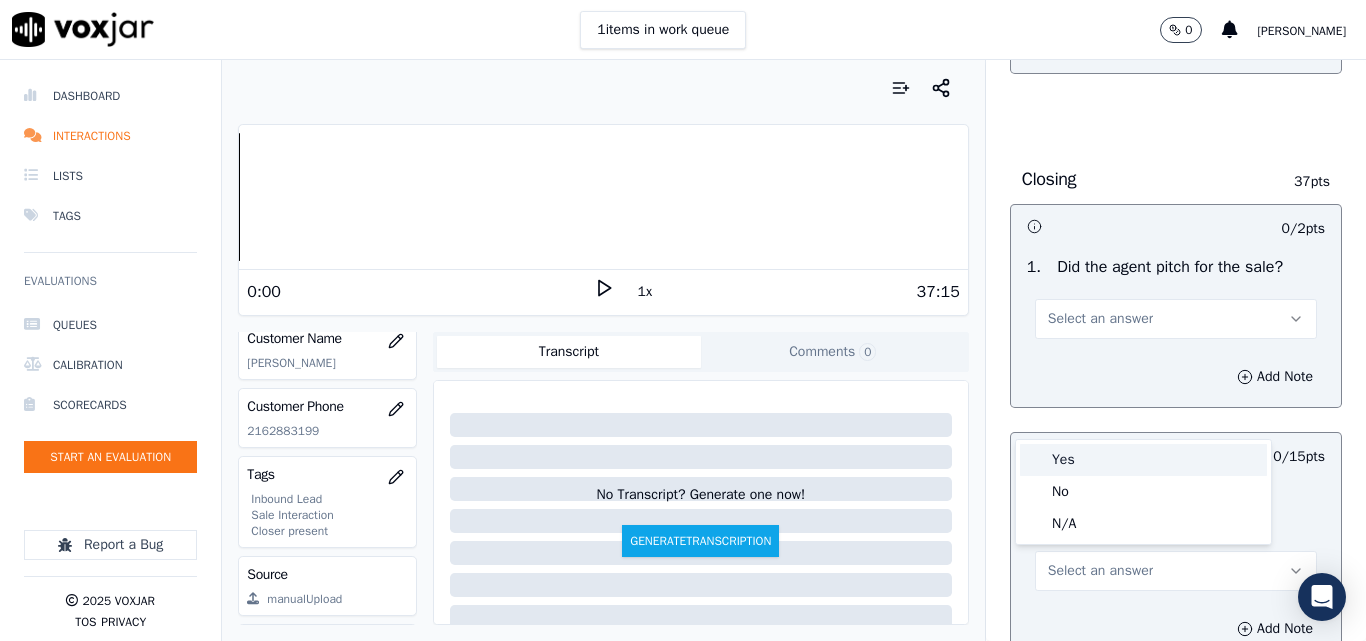 click on "Yes" at bounding box center [1143, 460] 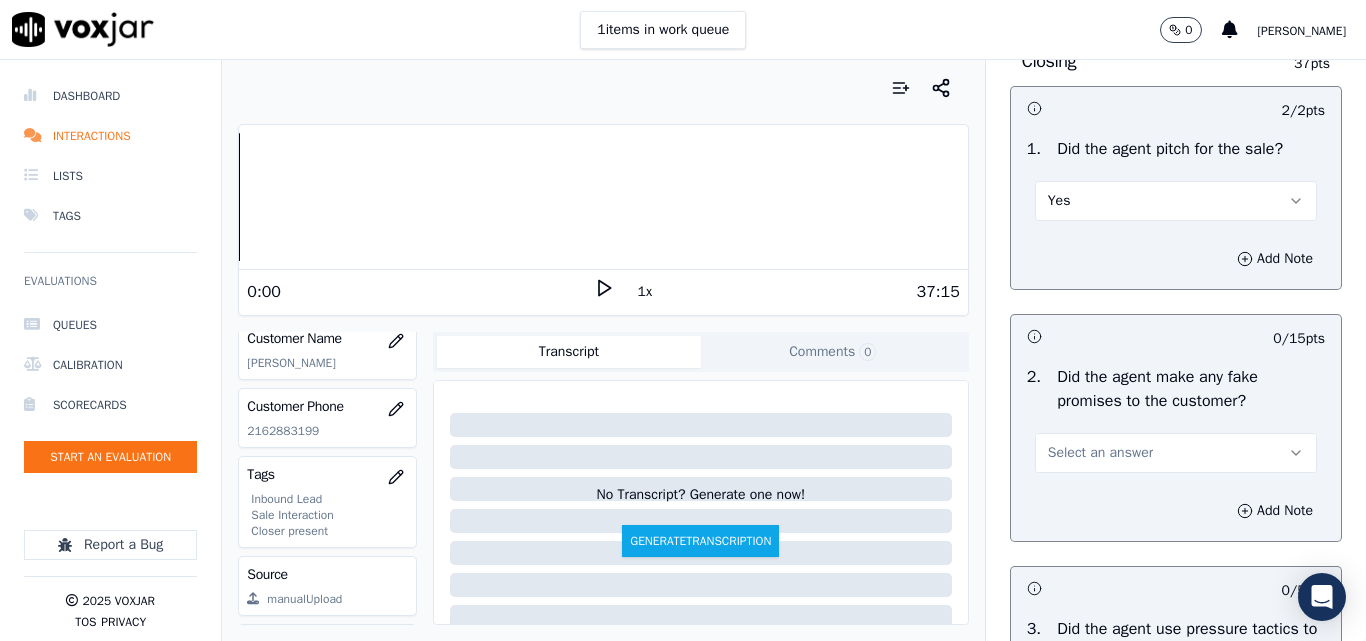scroll, scrollTop: 4500, scrollLeft: 0, axis: vertical 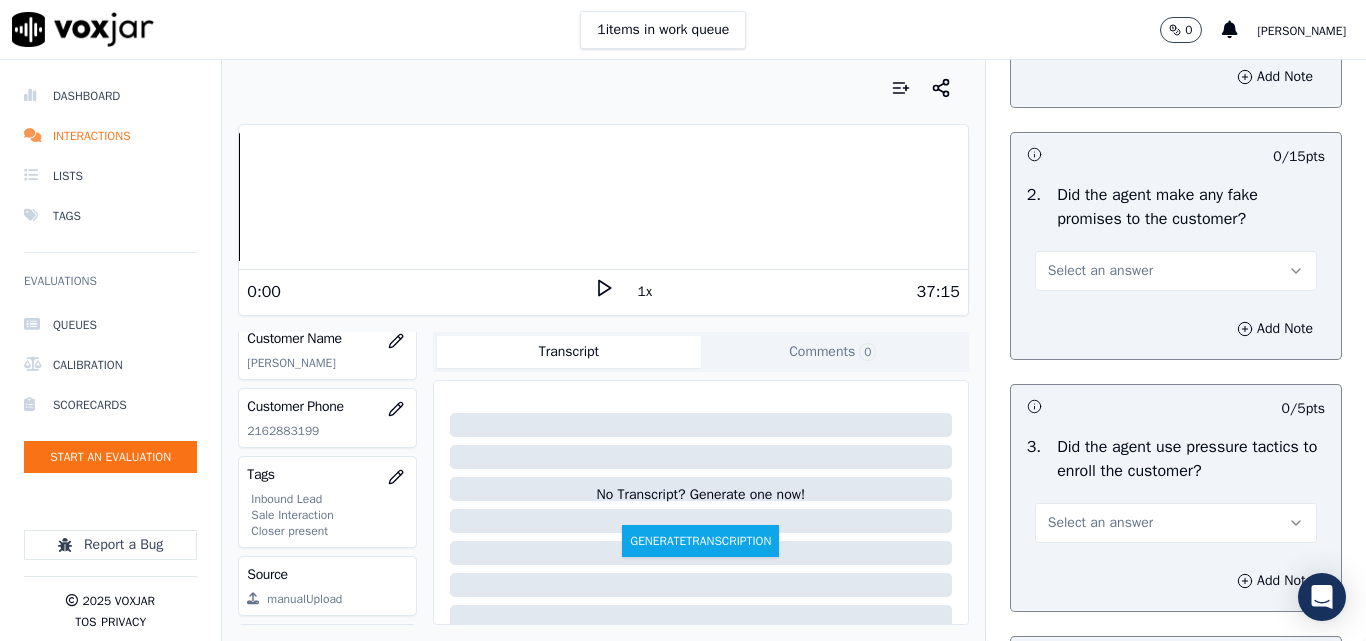 click on "Select an answer" at bounding box center [1100, 271] 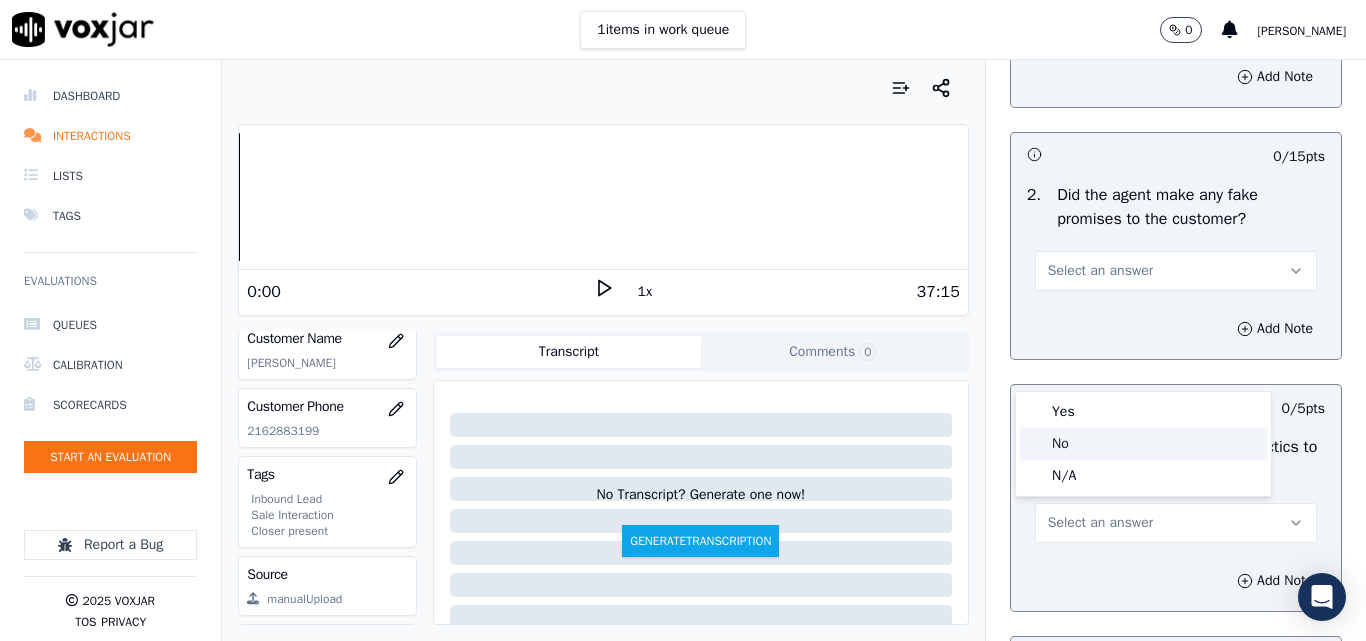 click on "No" 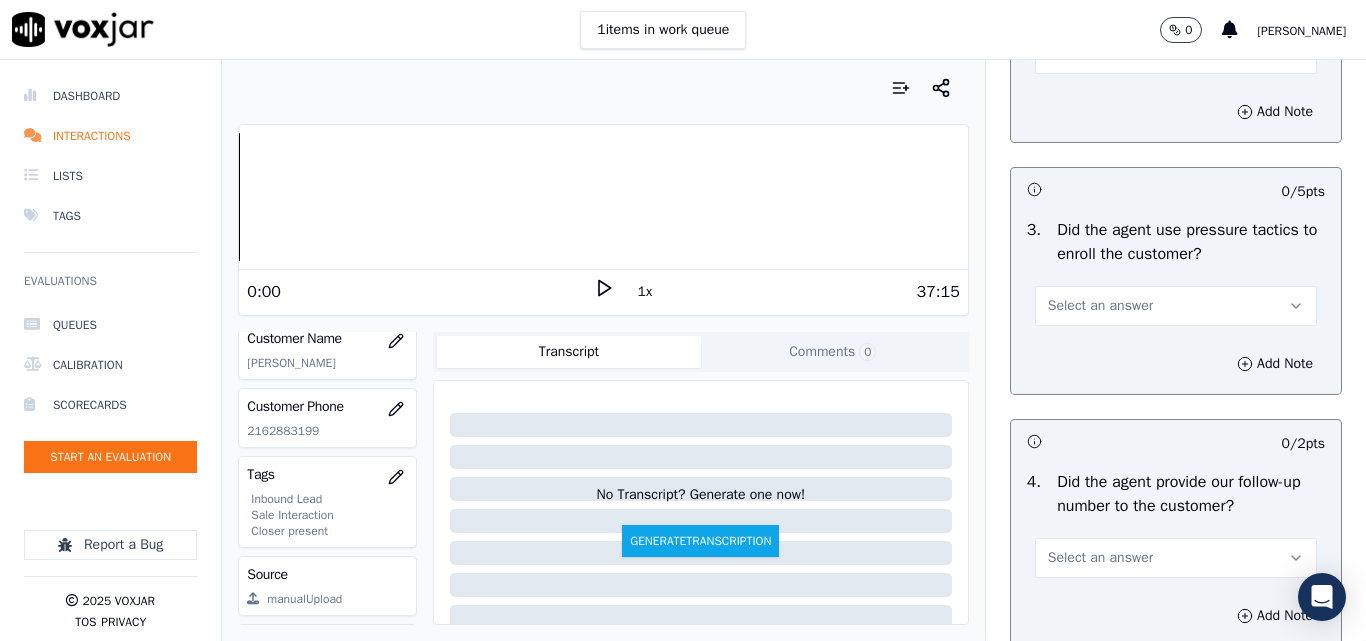 scroll, scrollTop: 4800, scrollLeft: 0, axis: vertical 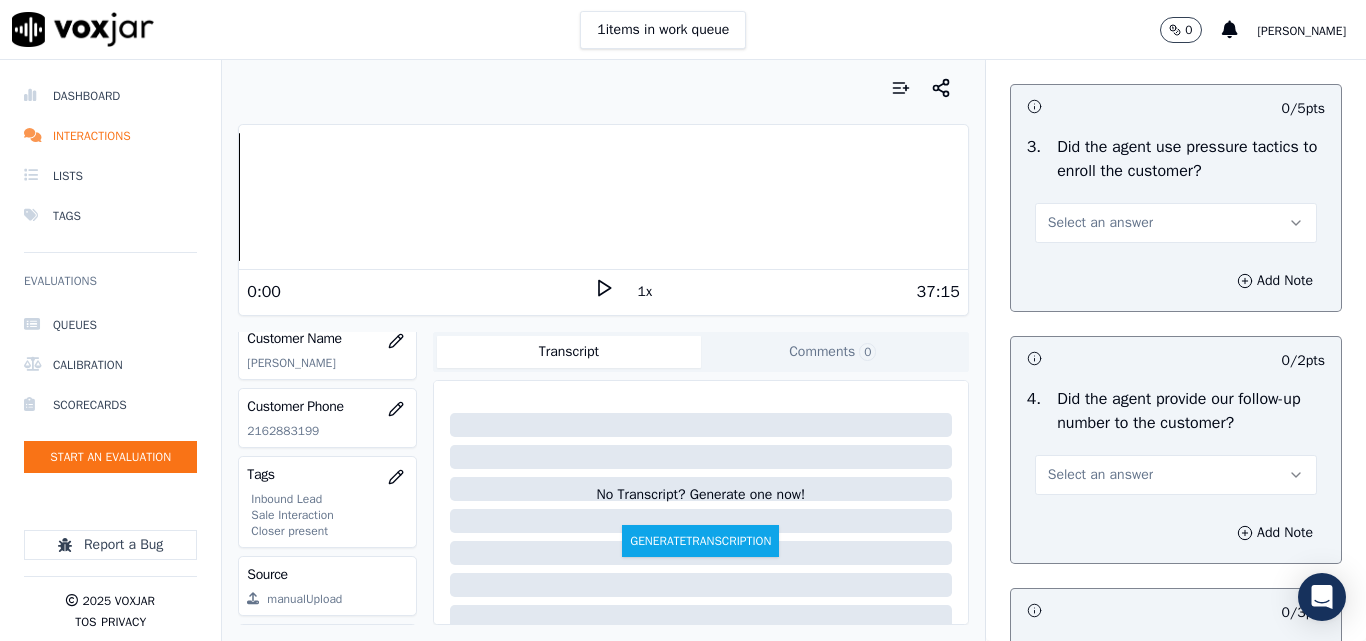 click on "Select an answer" at bounding box center (1100, 223) 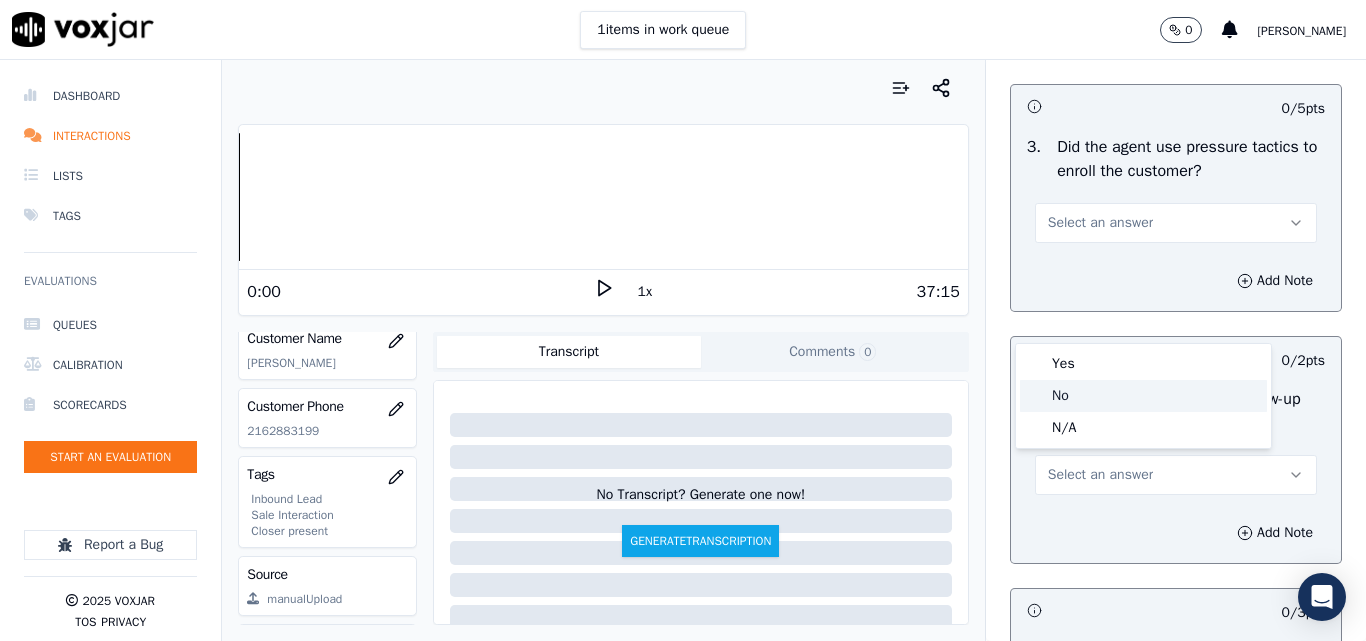 click on "No" 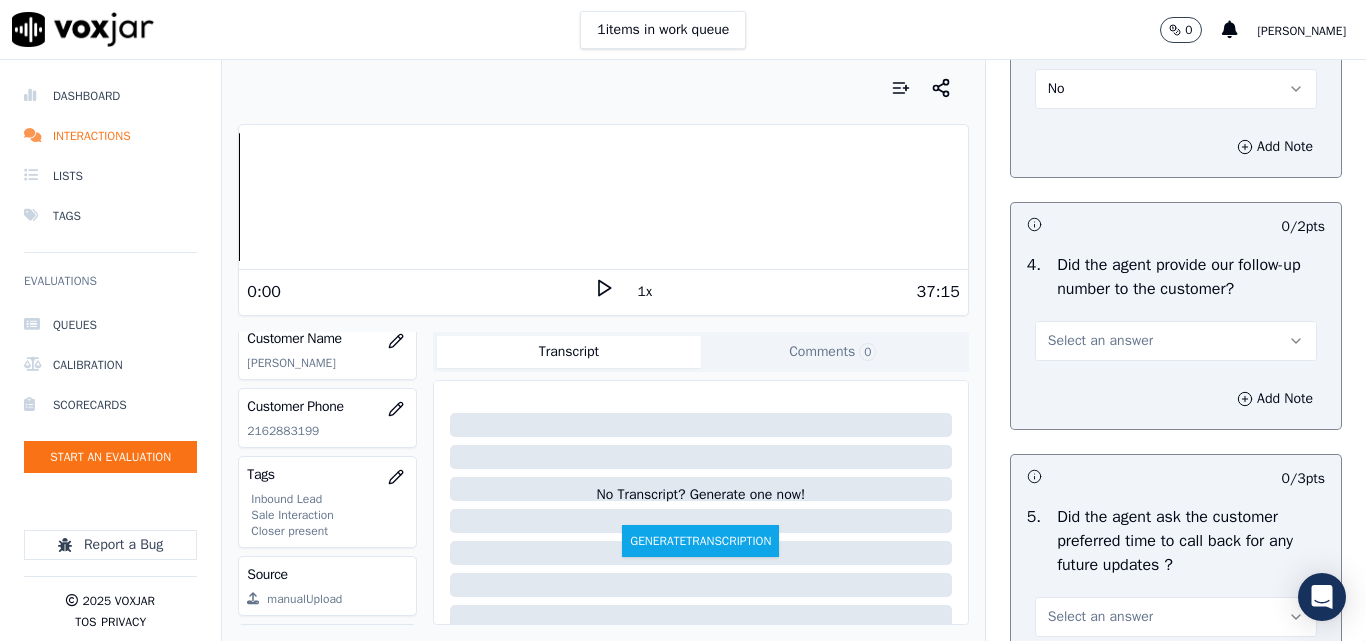 scroll, scrollTop: 5100, scrollLeft: 0, axis: vertical 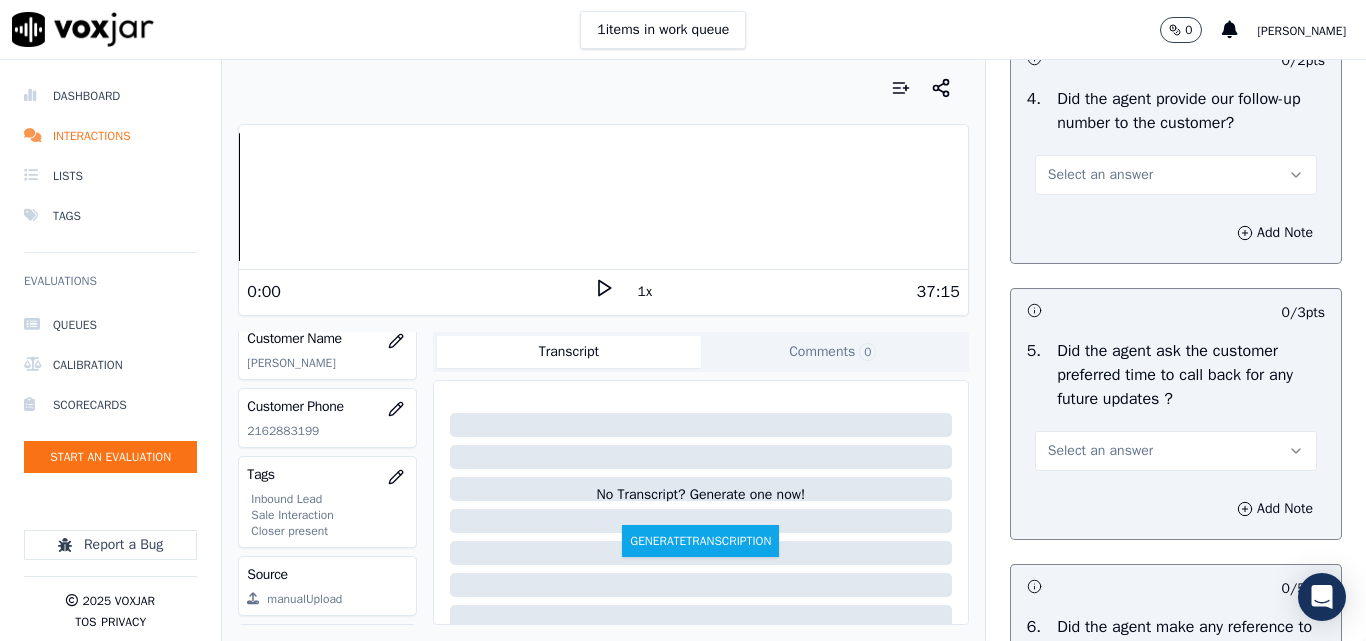 click on "Select an answer" at bounding box center (1176, 175) 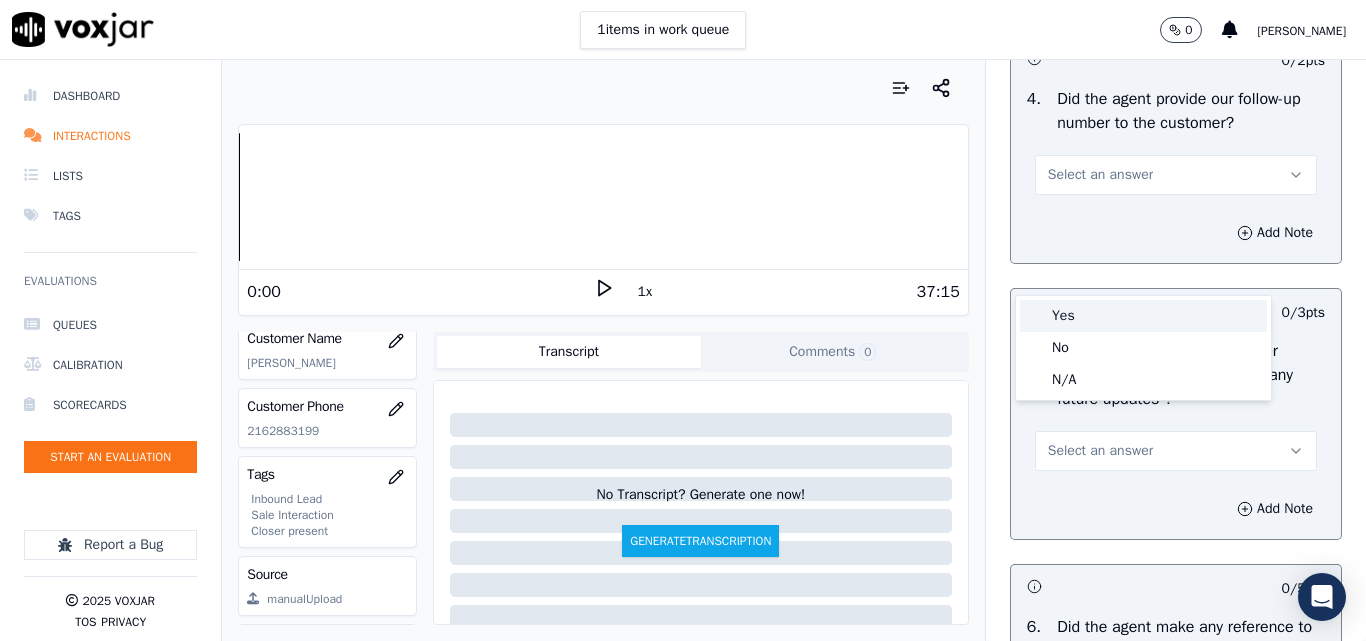 click on "Yes" at bounding box center (1143, 316) 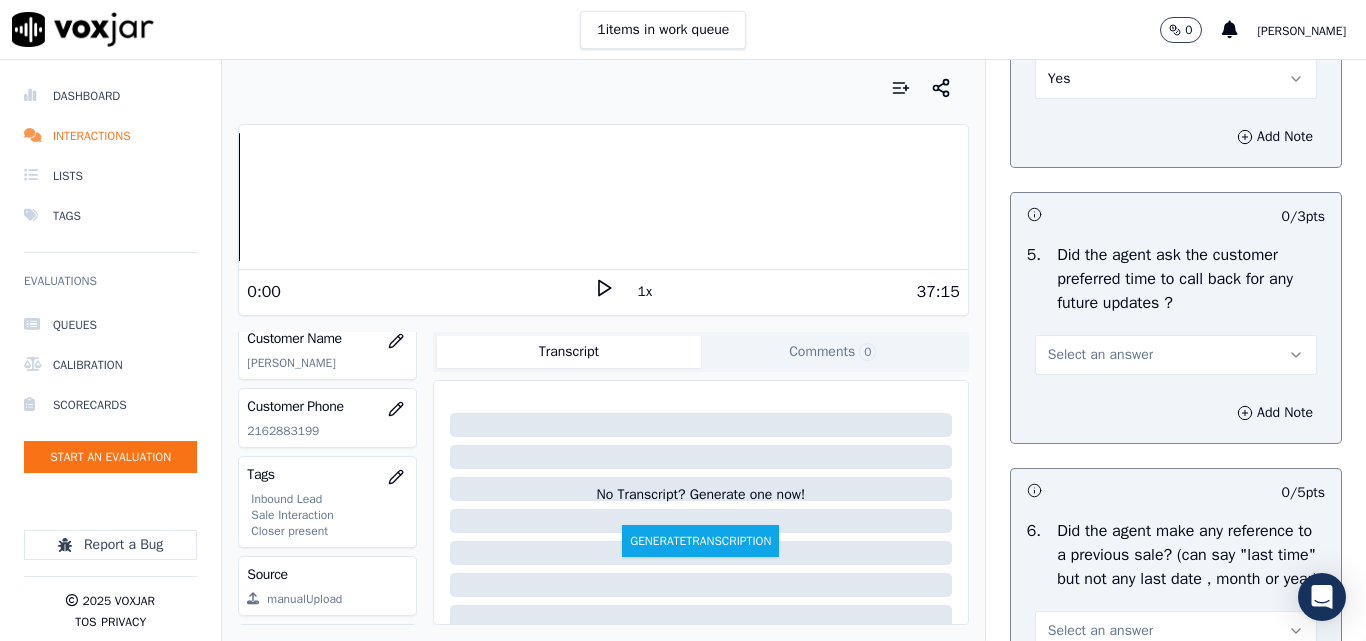 scroll, scrollTop: 5300, scrollLeft: 0, axis: vertical 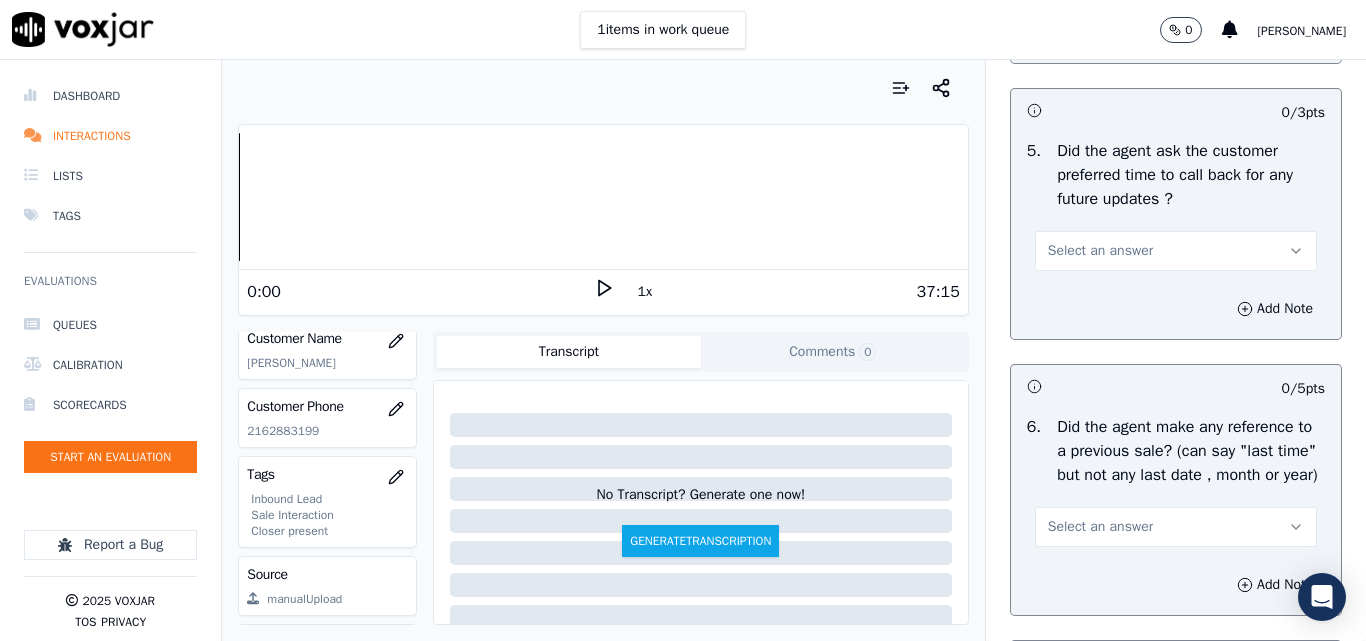 click on "Select an answer" at bounding box center [1100, 251] 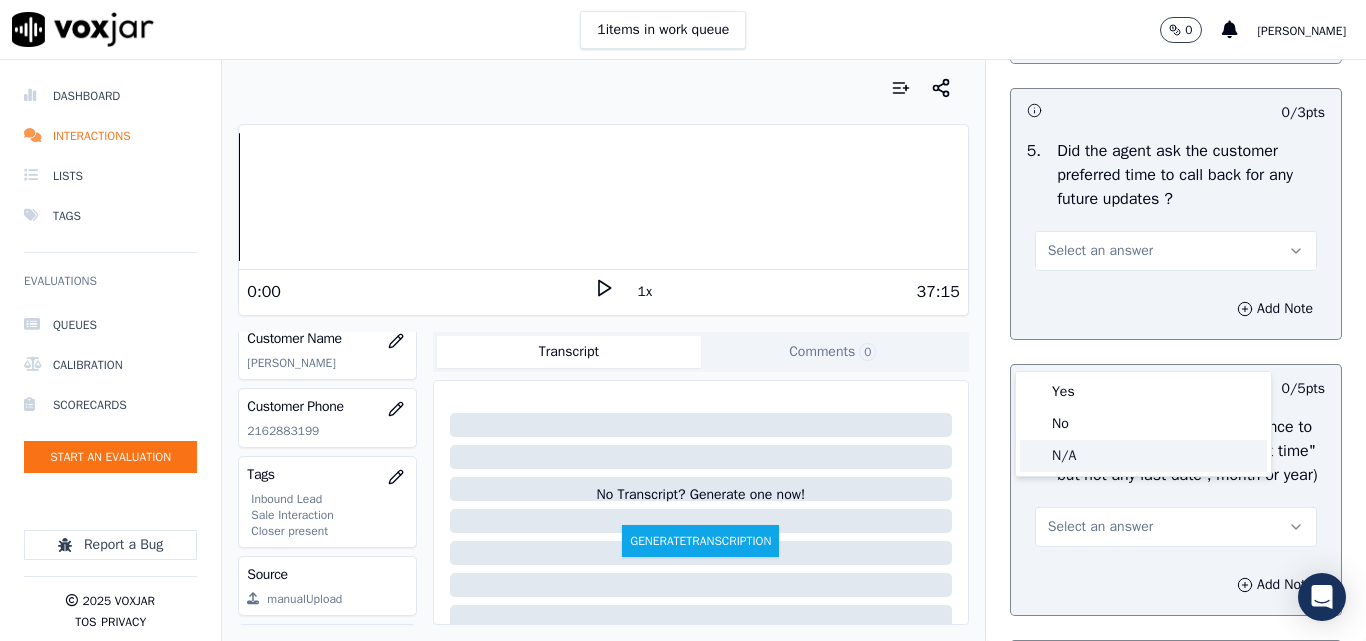click on "N/A" 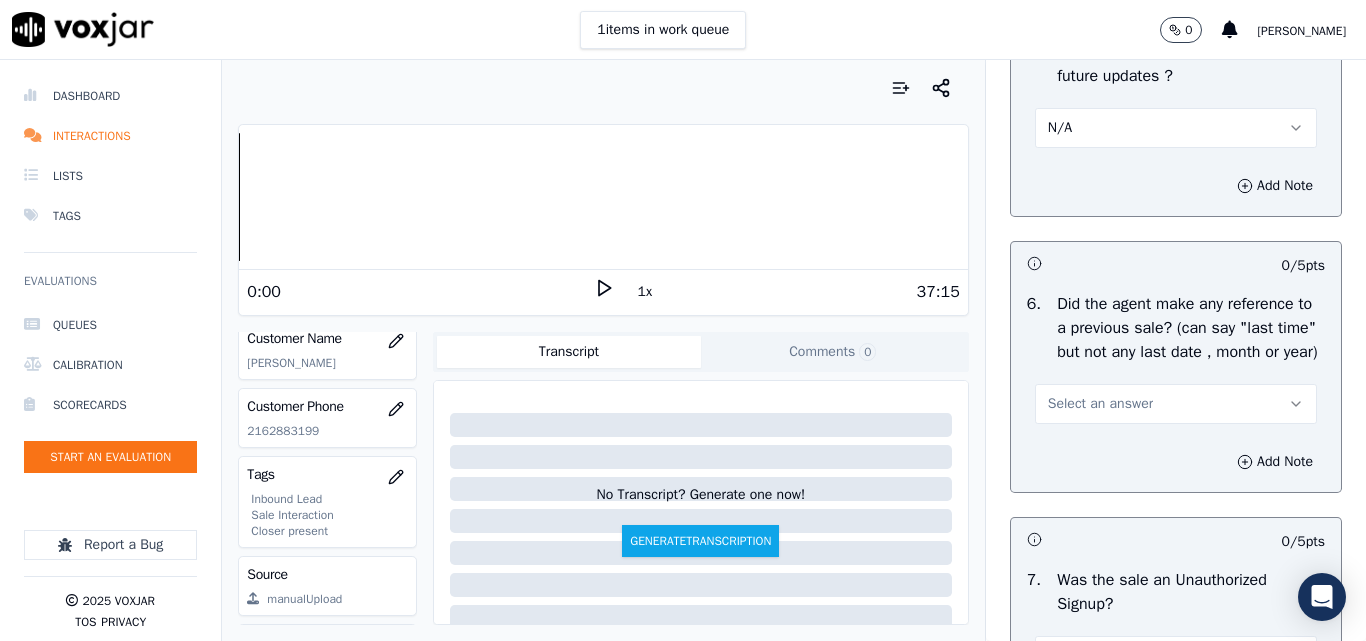 scroll, scrollTop: 5600, scrollLeft: 0, axis: vertical 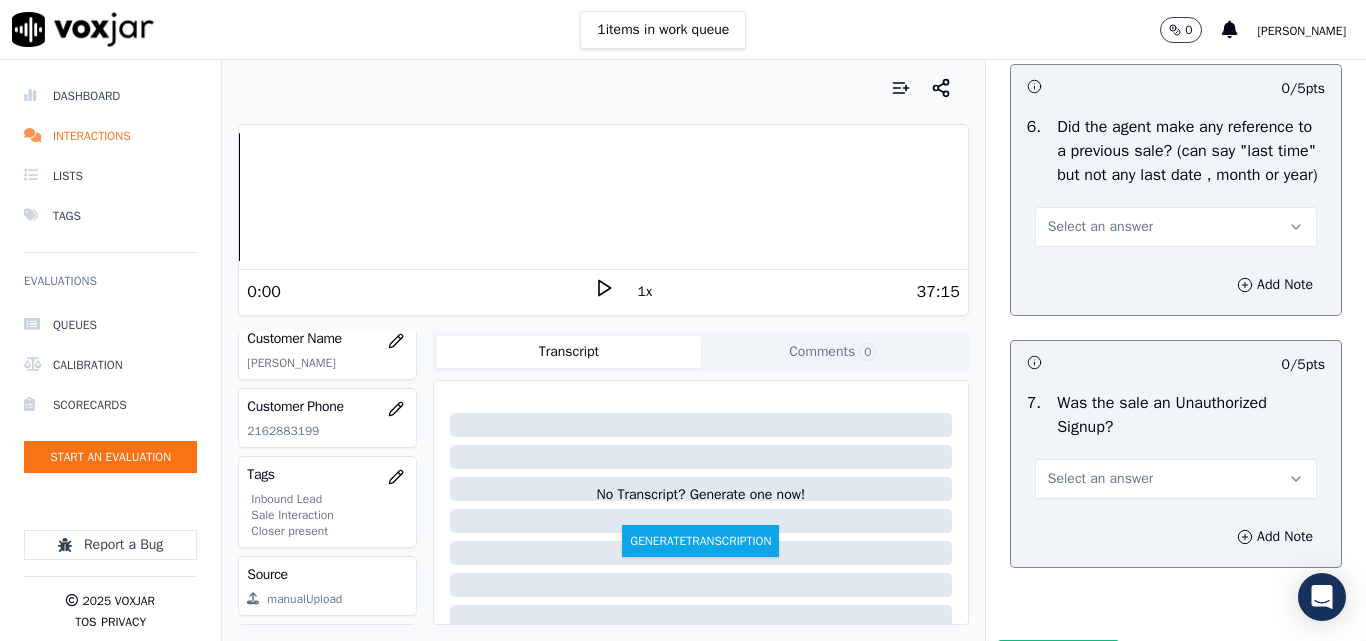 click on "Select an answer" at bounding box center (1100, 227) 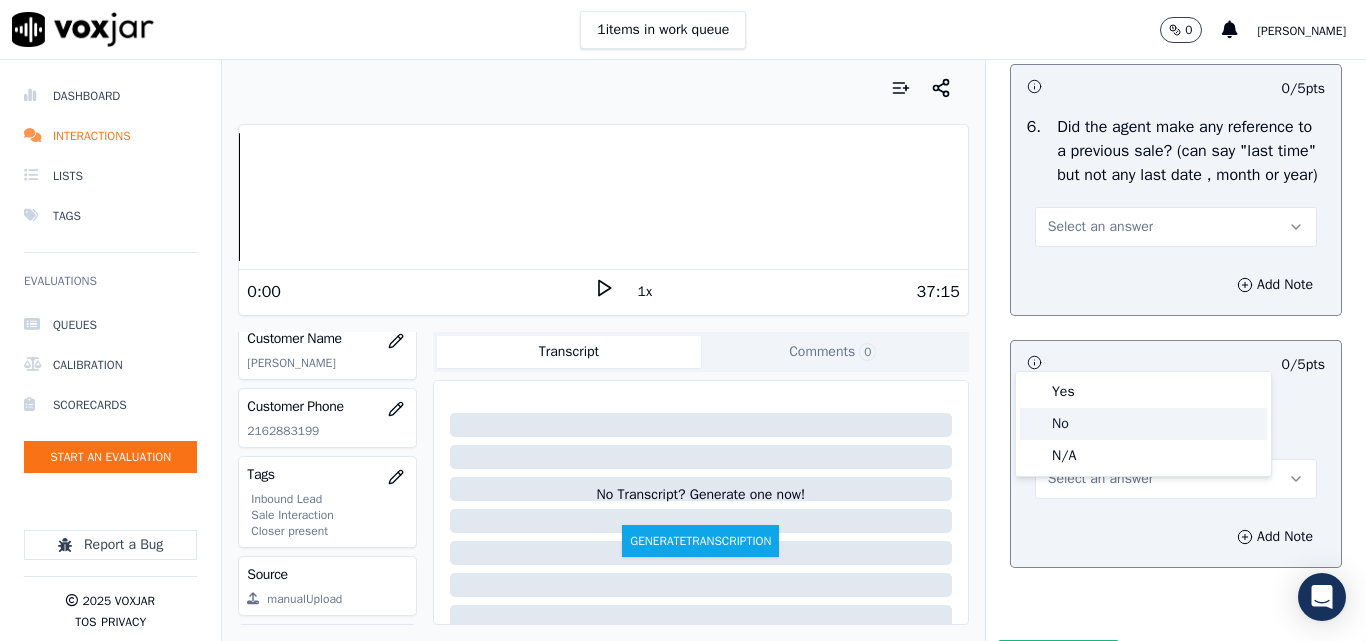 drag, startPoint x: 1057, startPoint y: 425, endPoint x: 1078, endPoint y: 431, distance: 21.84033 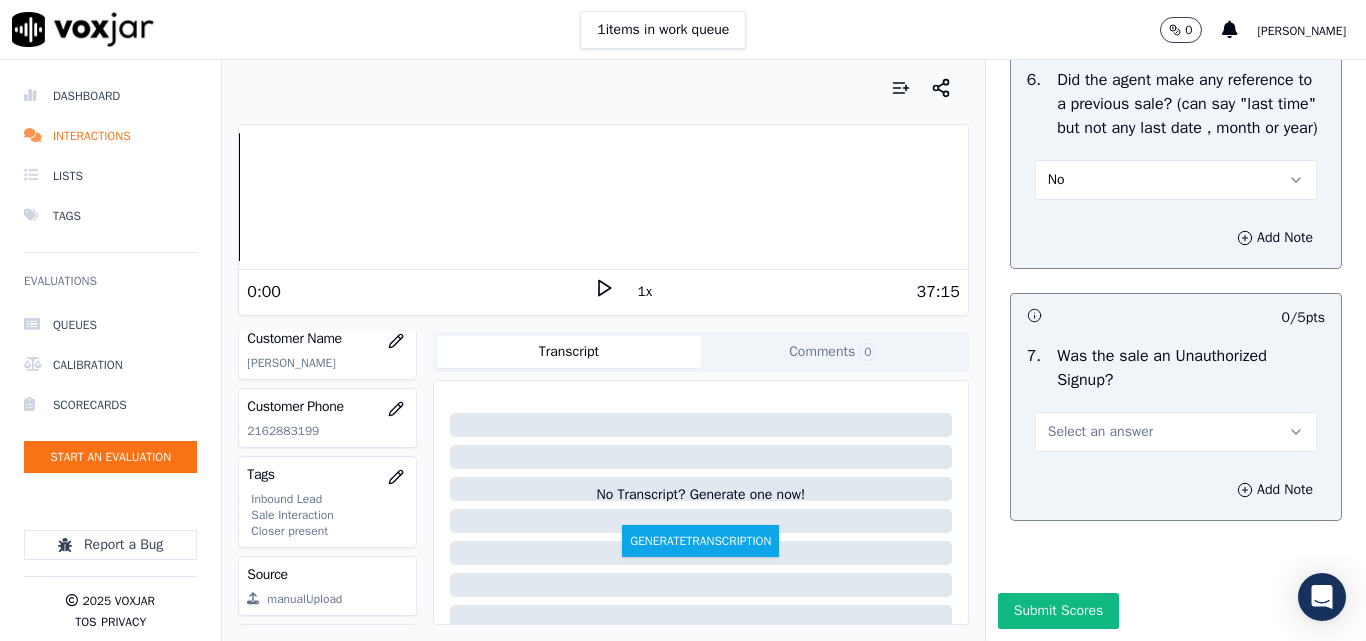 scroll, scrollTop: 5800, scrollLeft: 0, axis: vertical 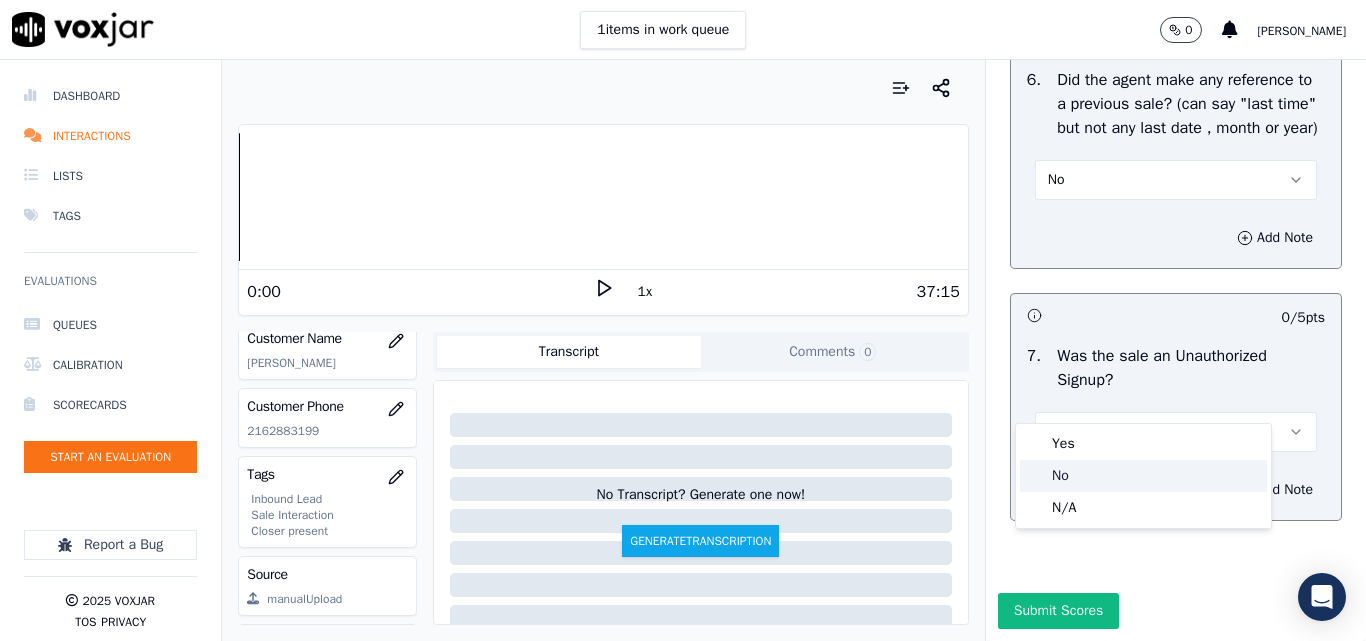click on "No" 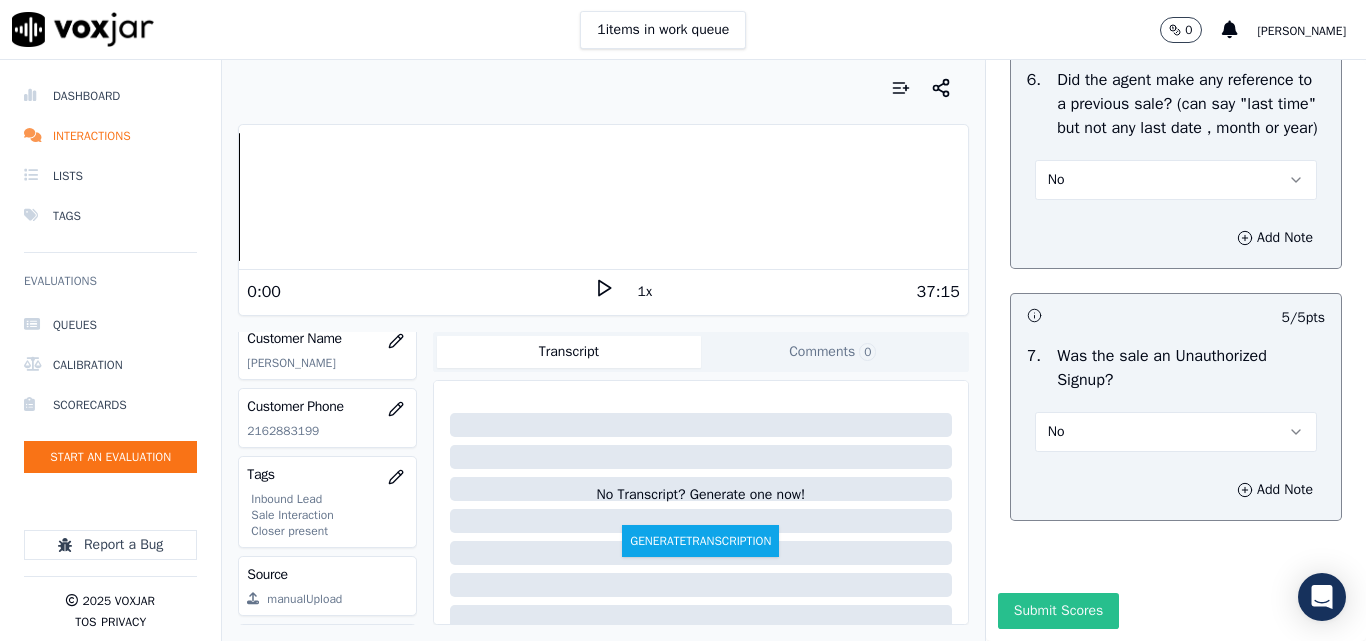 click on "Submit Scores" at bounding box center (1058, 611) 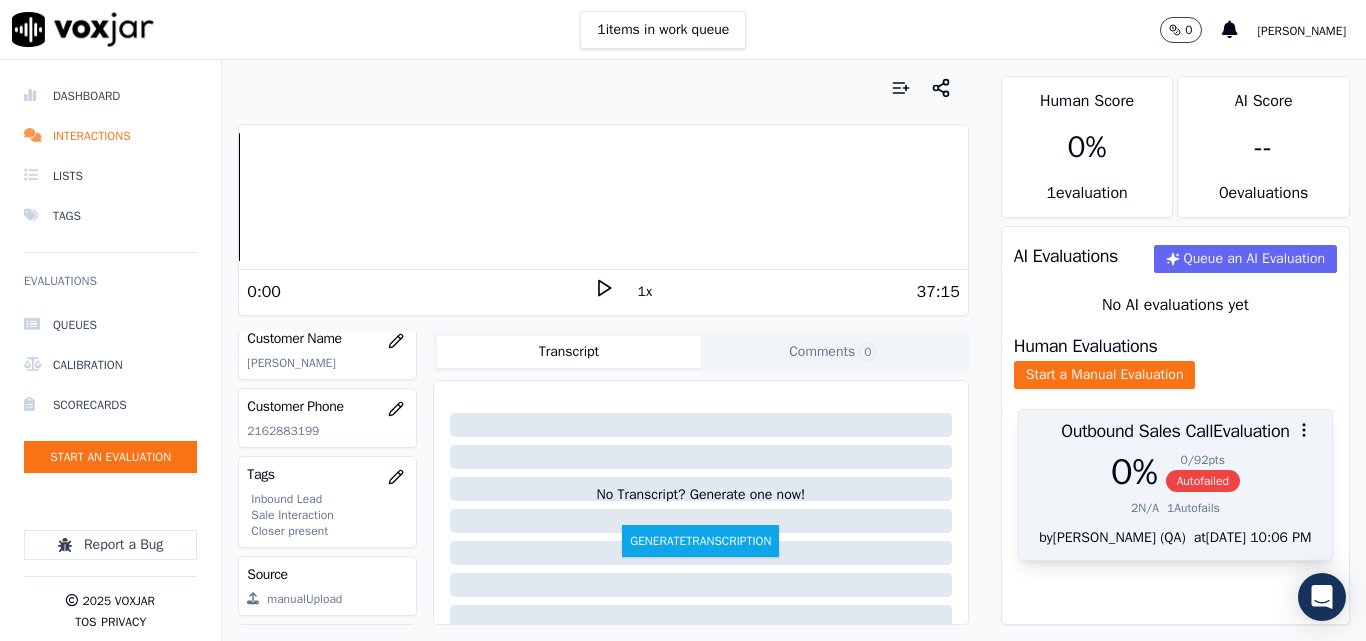 click on "Autofailed" at bounding box center (1203, 481) 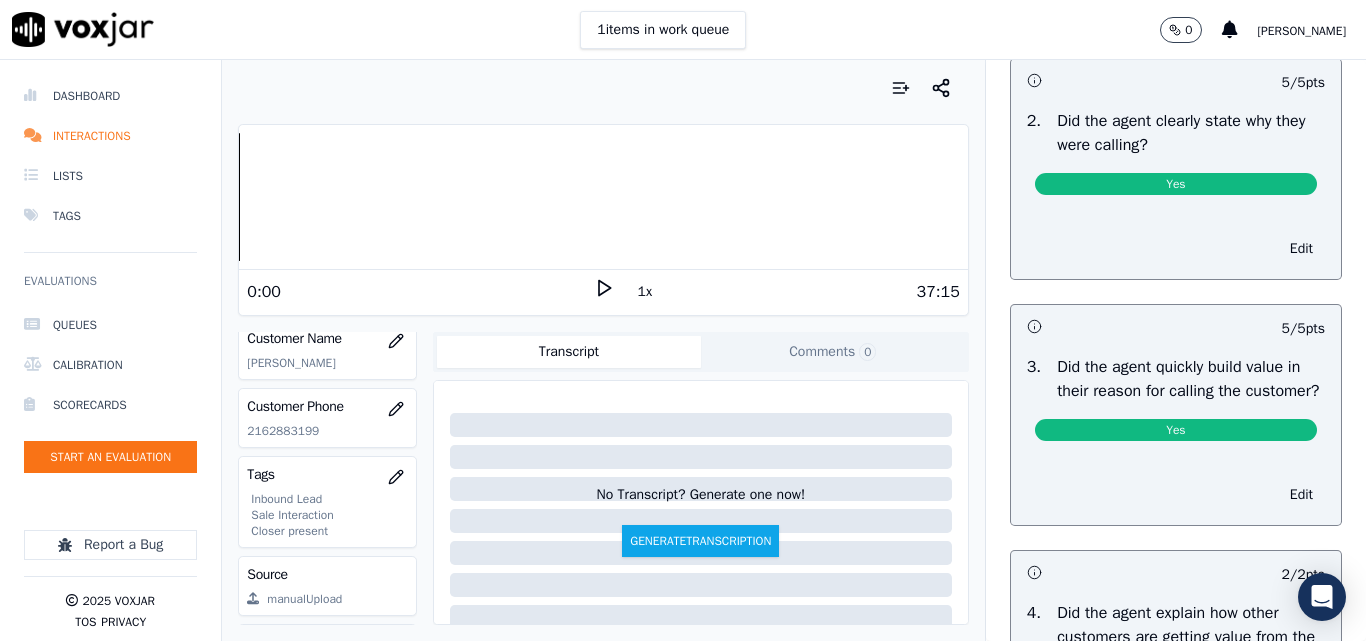 scroll, scrollTop: 0, scrollLeft: 0, axis: both 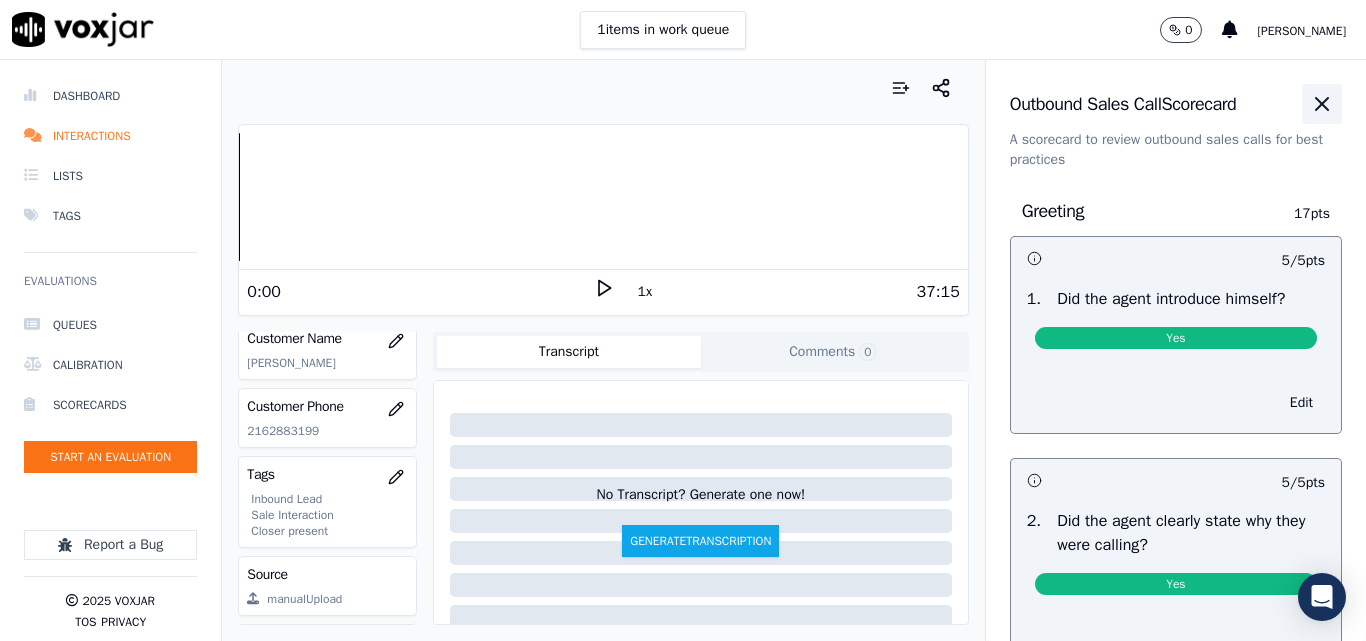 click 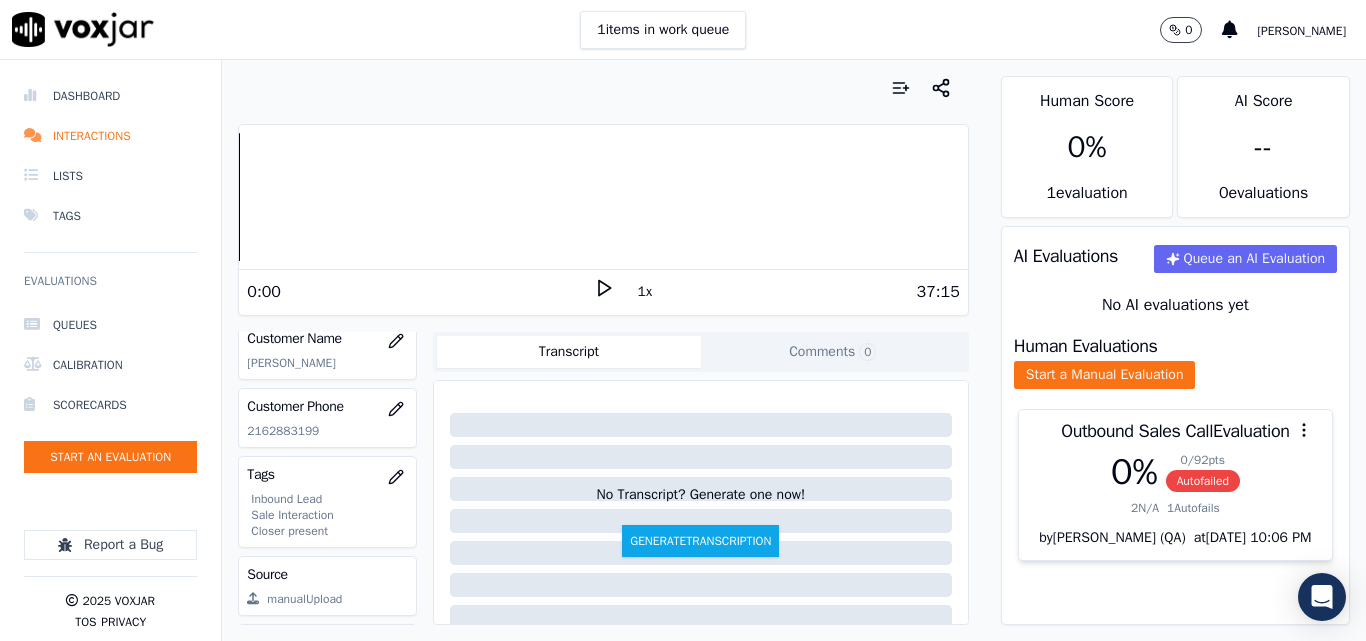 click on "Customer Phone     2162883199" at bounding box center [327, 418] 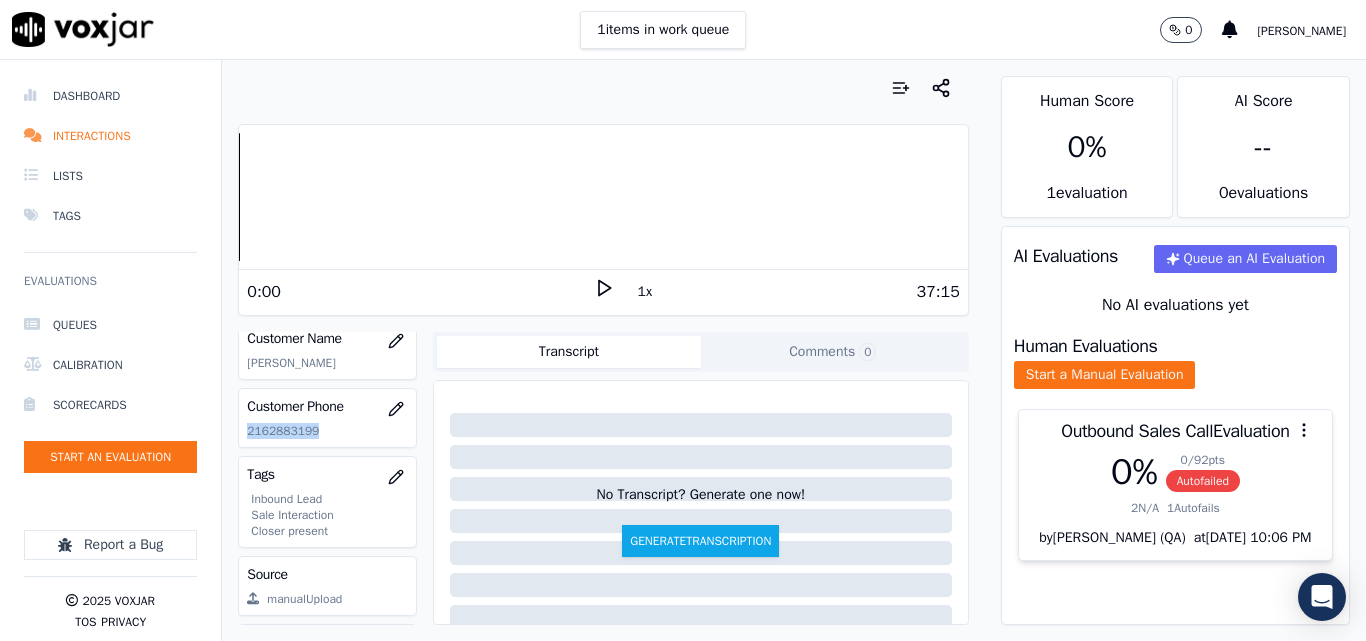 click on "2162883199" 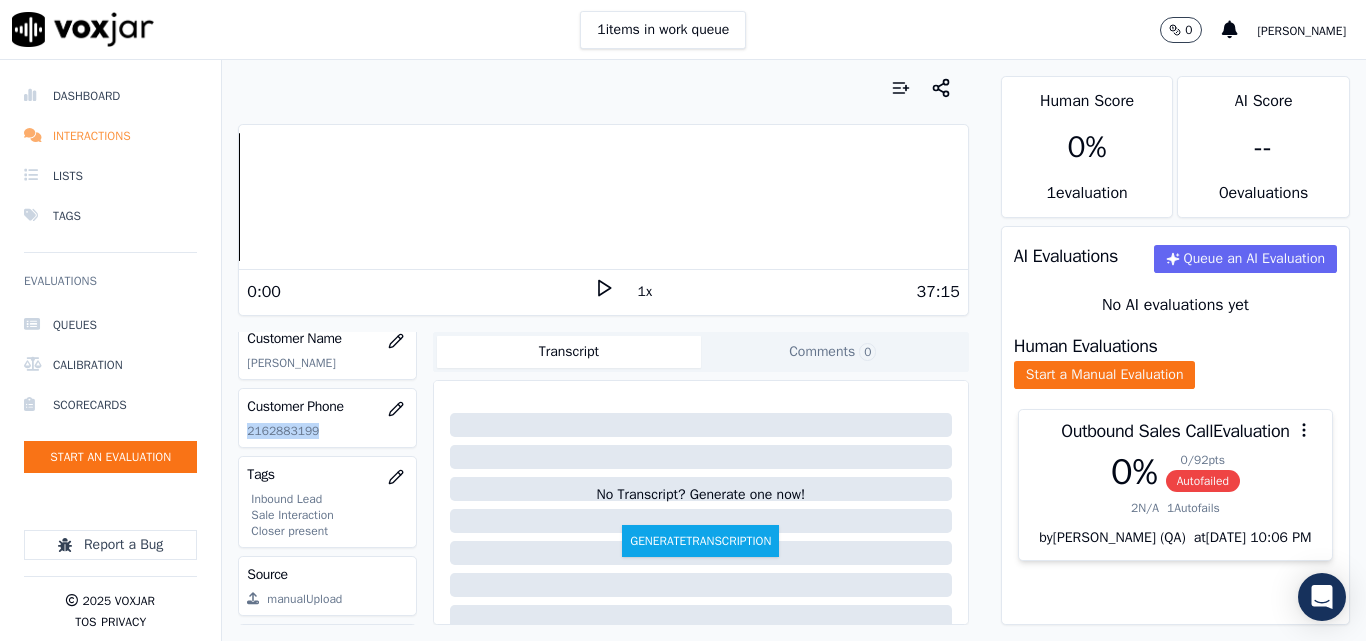 click on "Interactions" at bounding box center [110, 136] 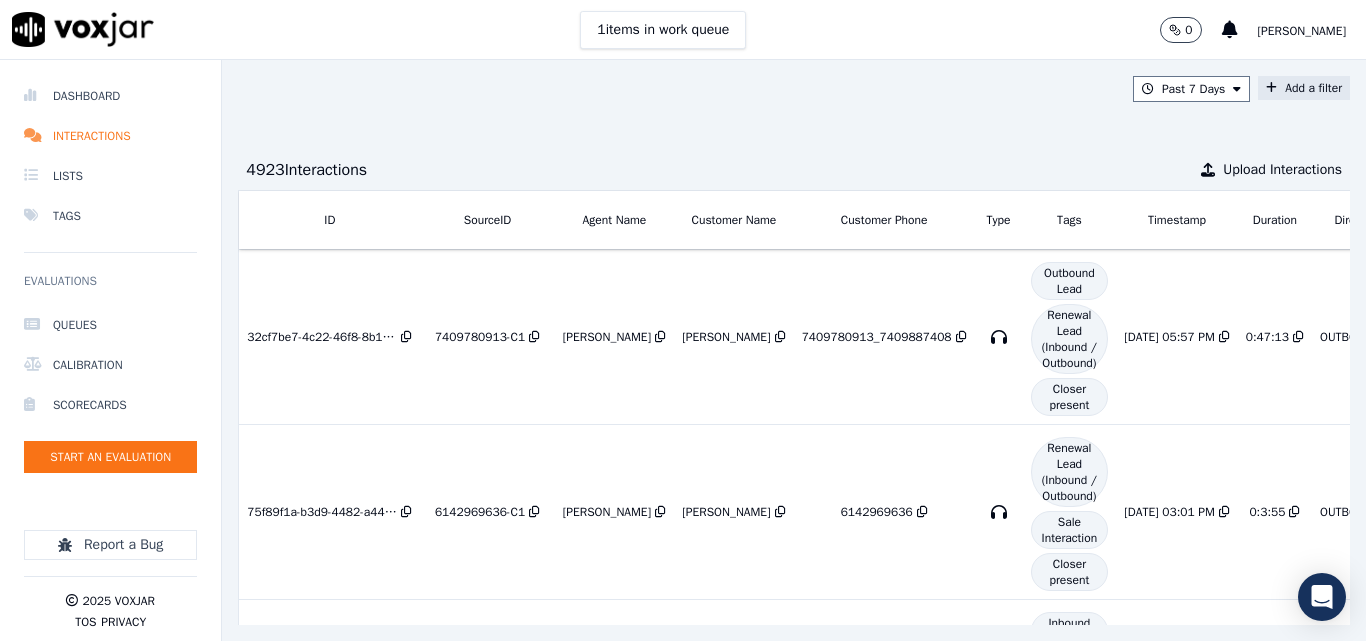 click on "Add a filter" at bounding box center (1304, 88) 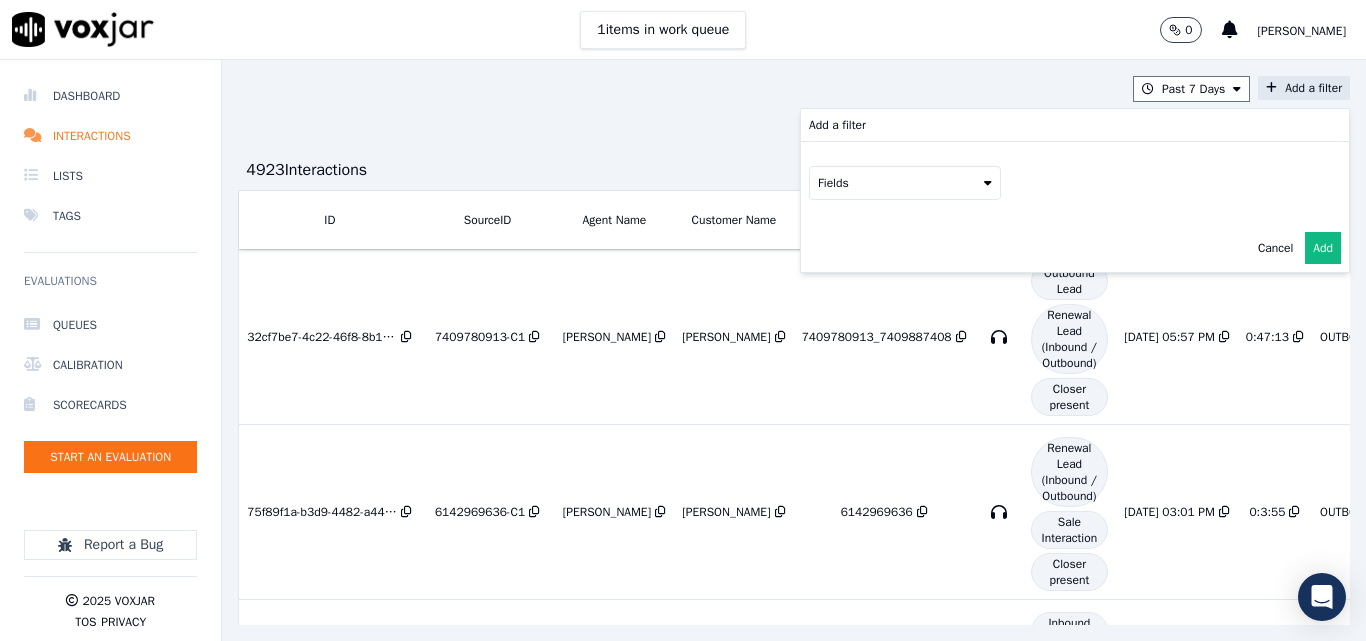 click on "Fields" at bounding box center [905, 183] 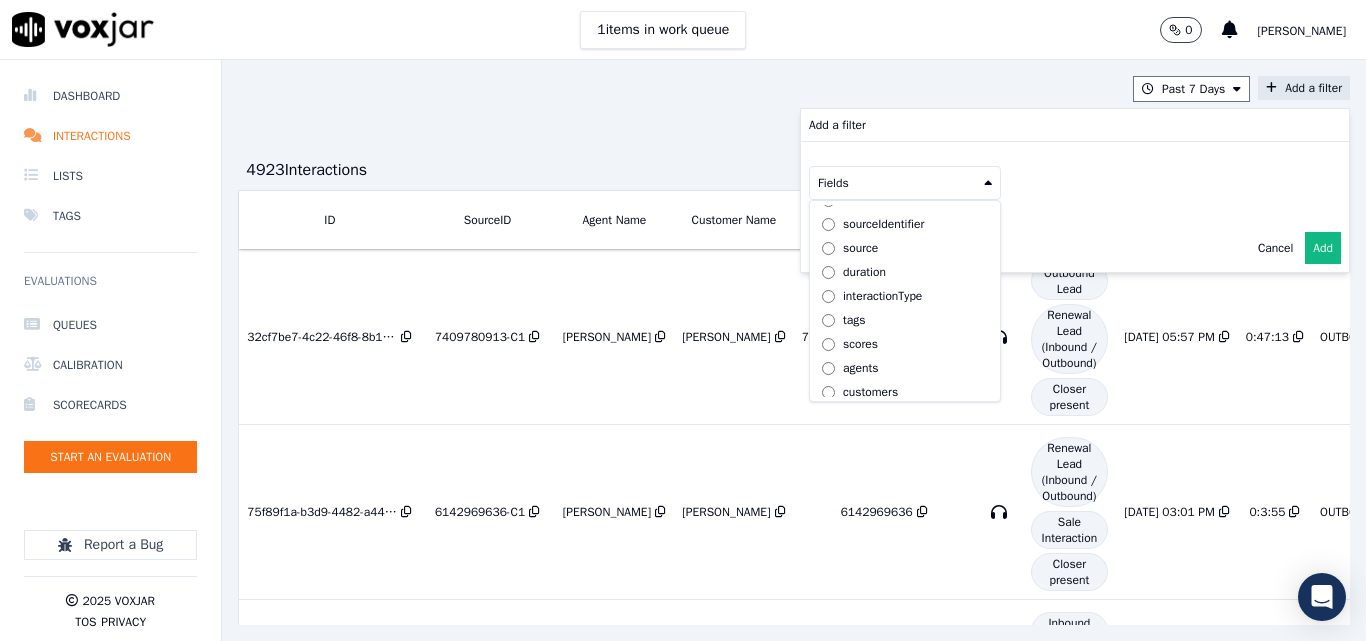 scroll, scrollTop: 63, scrollLeft: 0, axis: vertical 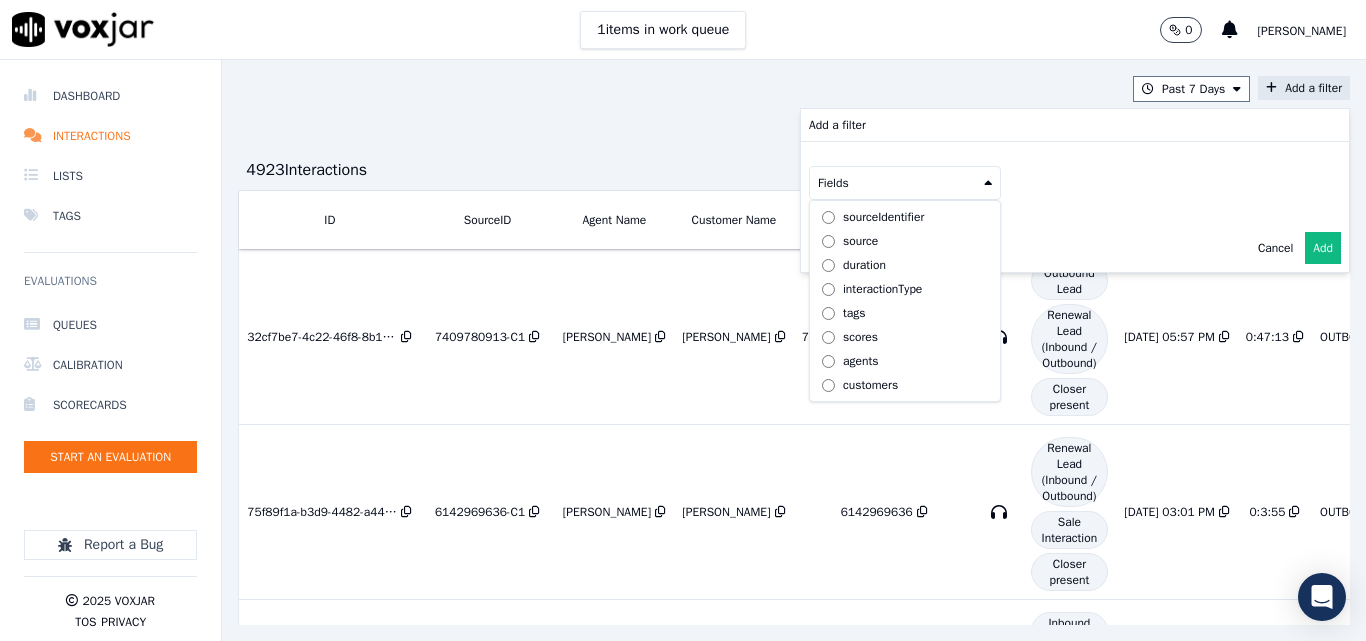click on "customers" at bounding box center [870, 385] 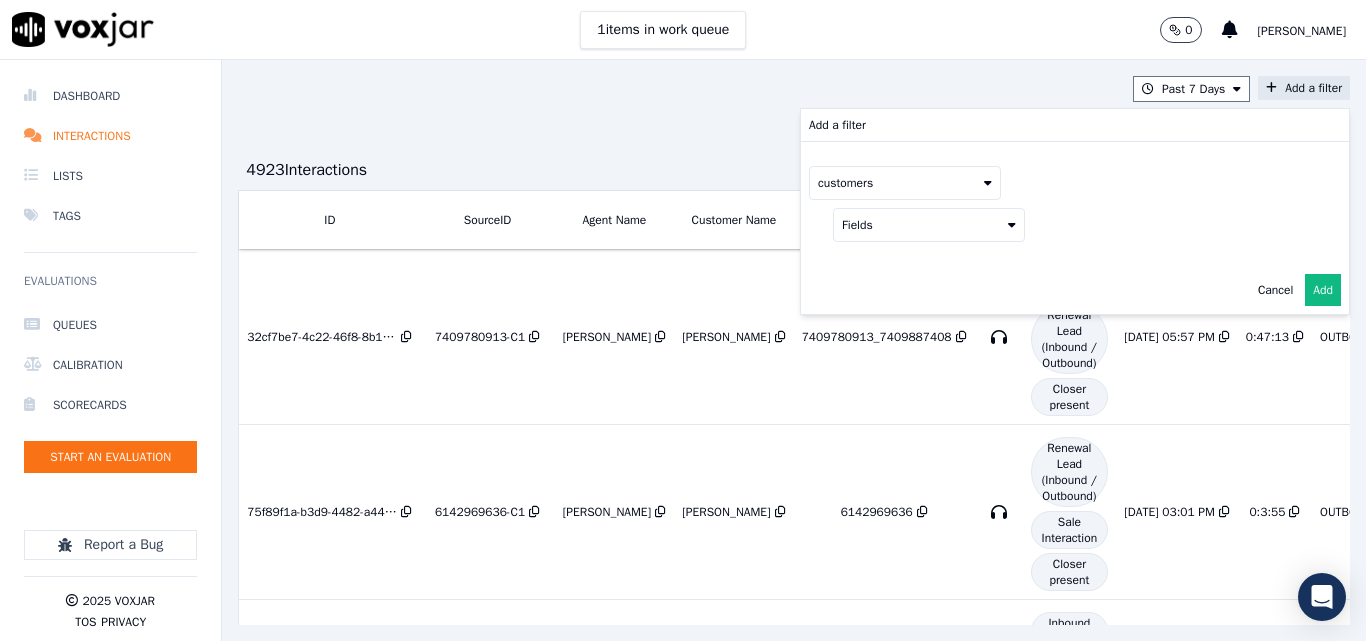 click on "Fields" at bounding box center [929, 225] 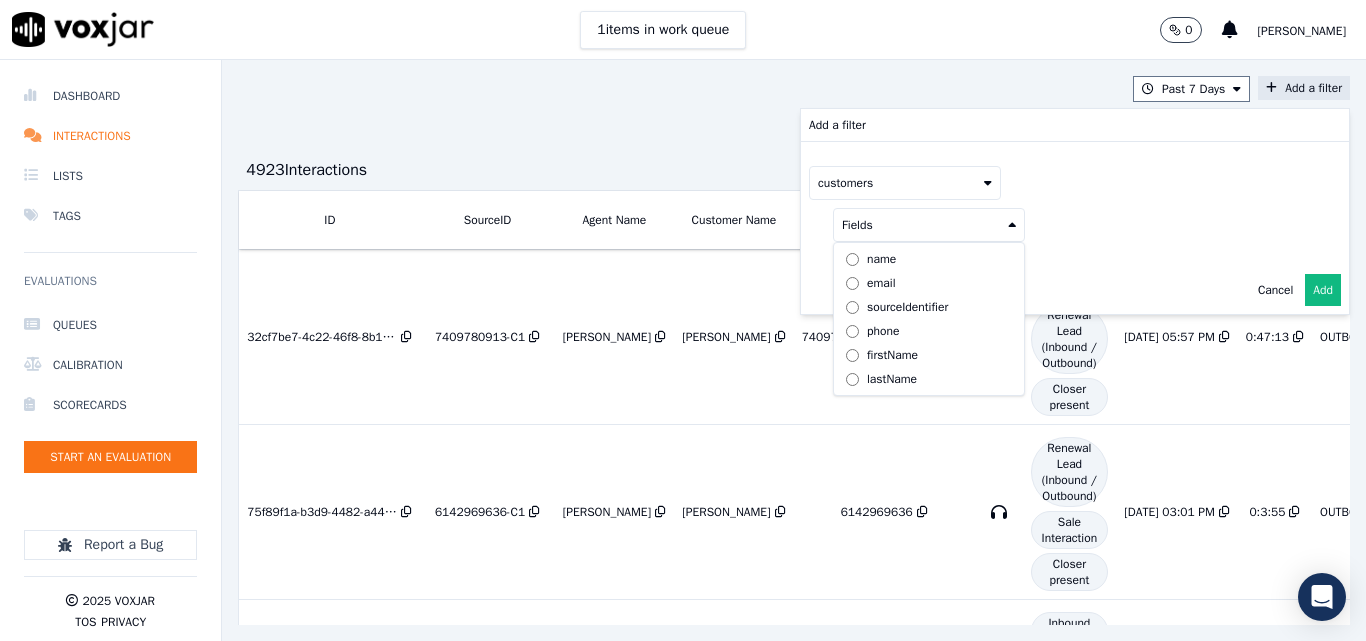 click on "phone" at bounding box center (883, 331) 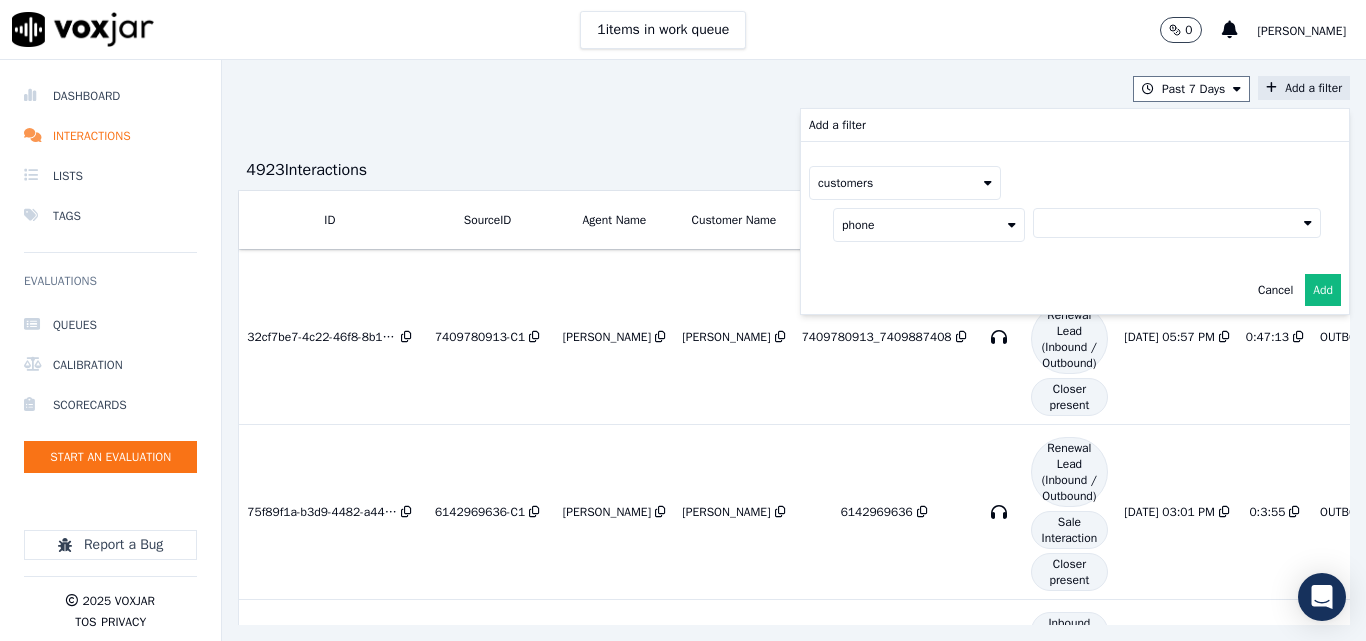 click at bounding box center [1177, 223] 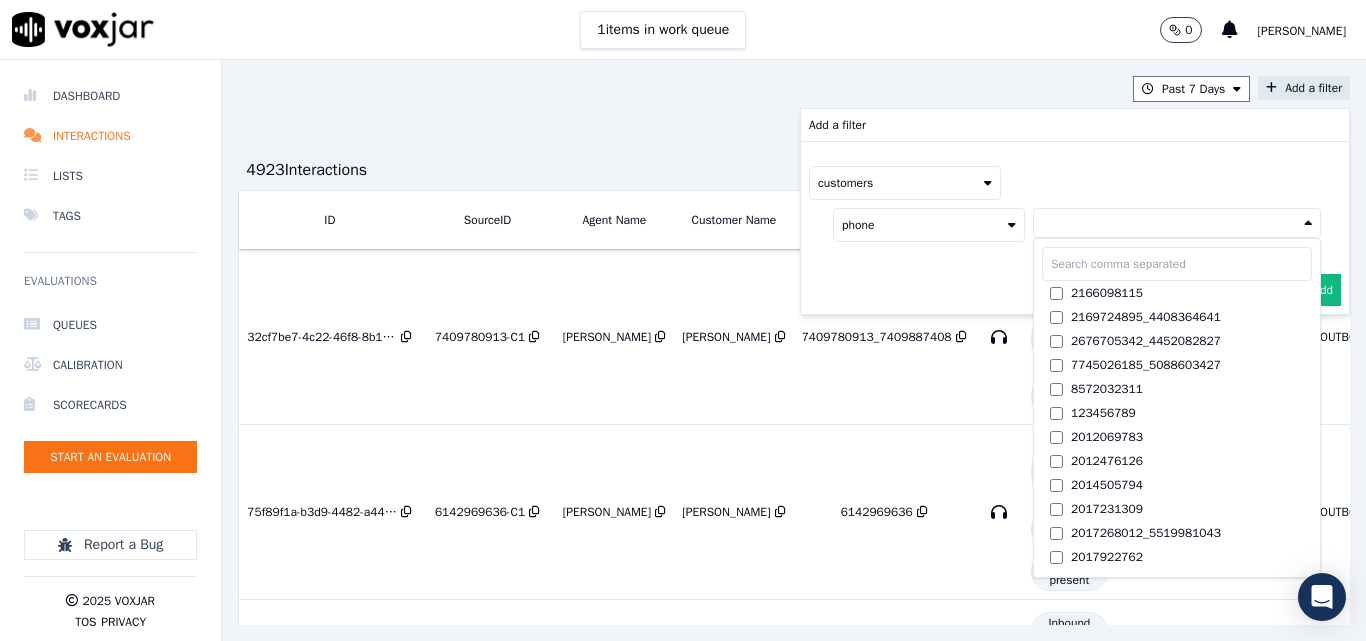 click at bounding box center (1177, 264) 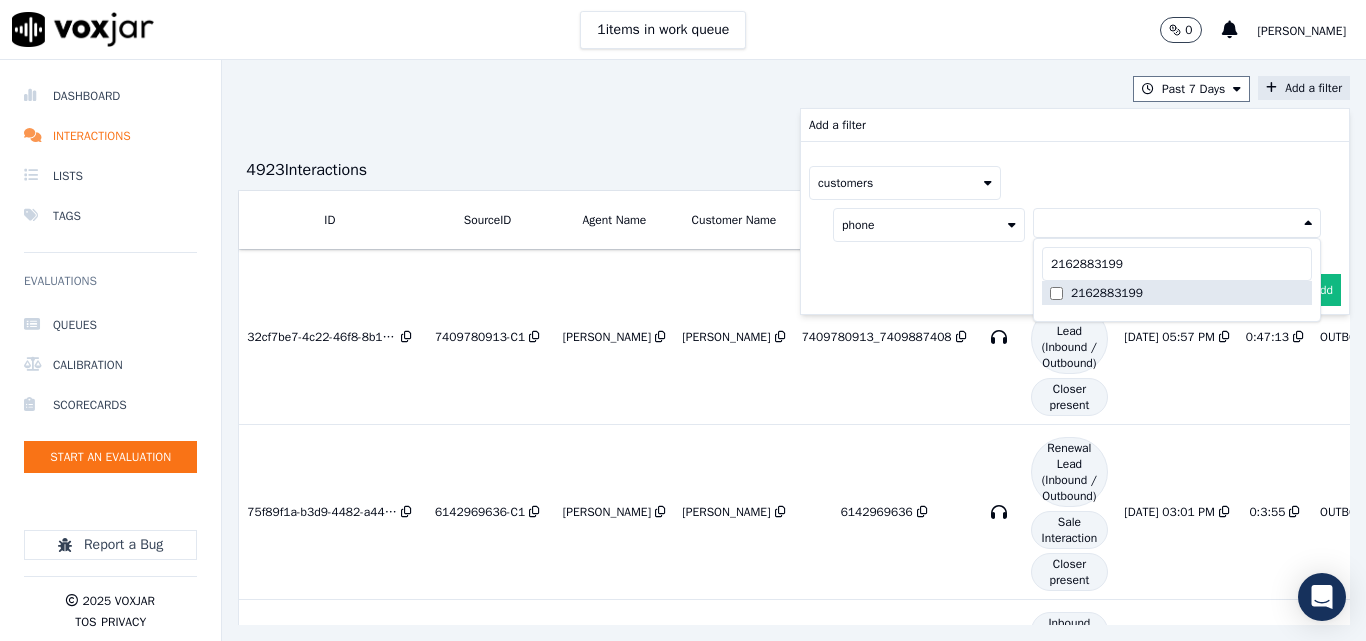 type on "2162883199" 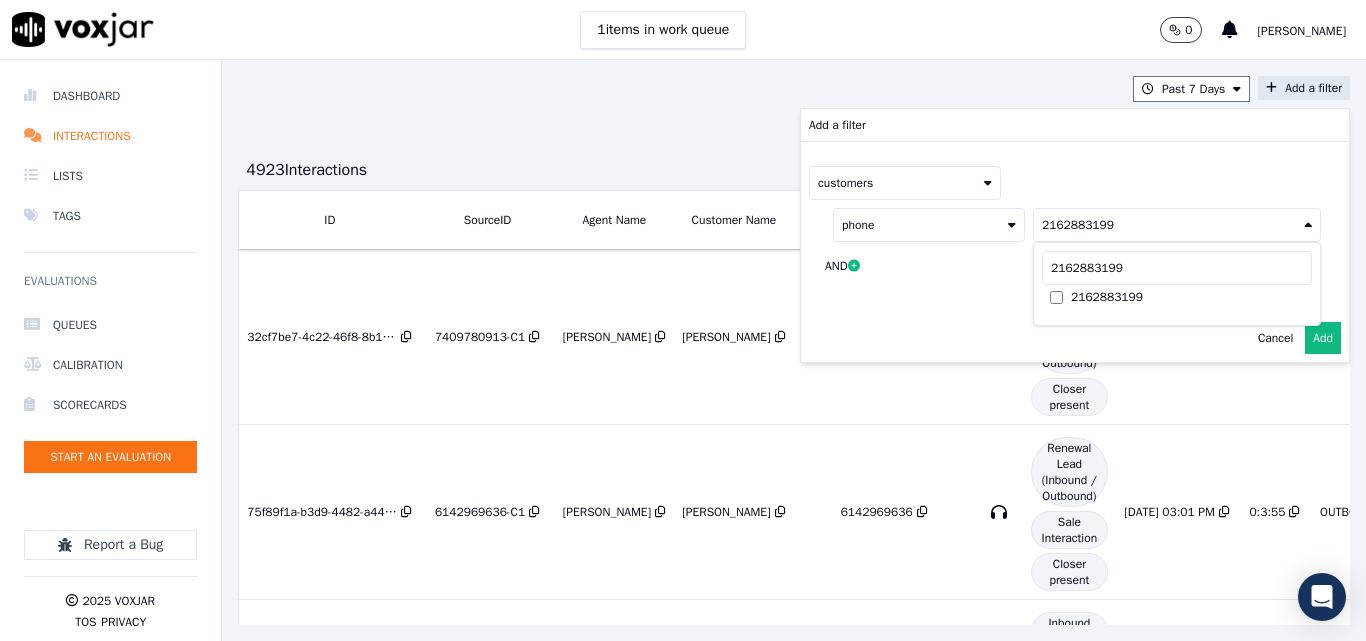 click on "Add" at bounding box center (1323, 338) 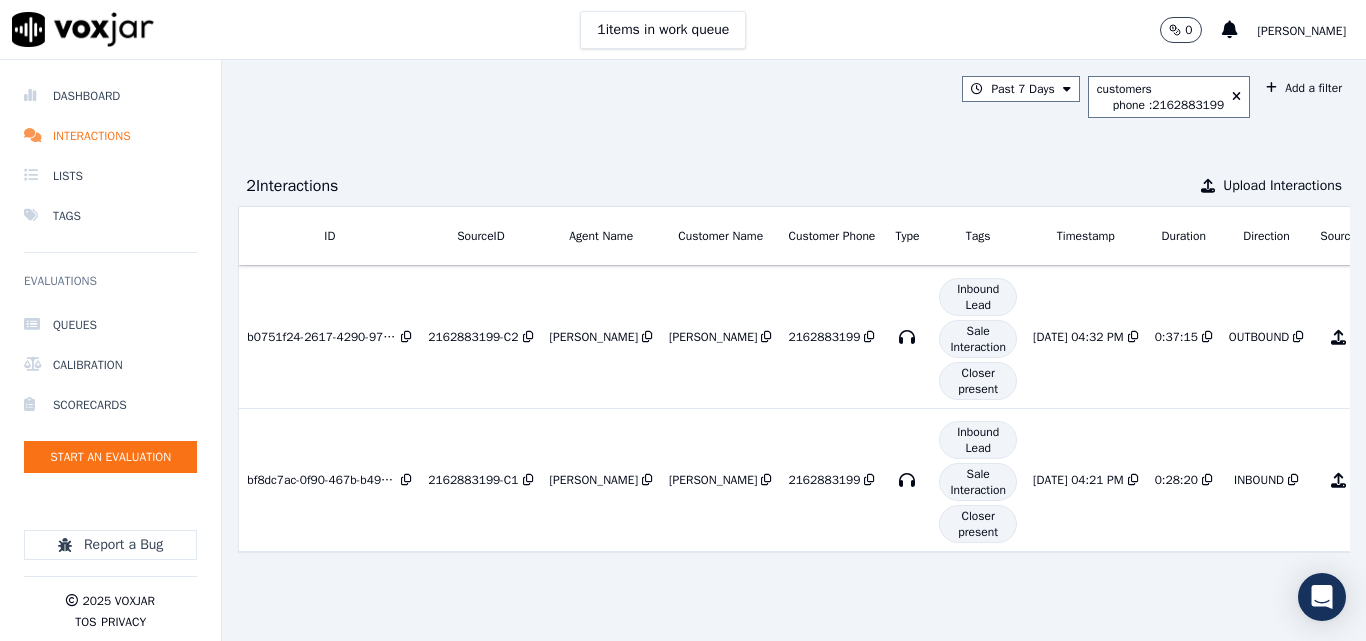 scroll, scrollTop: 0, scrollLeft: 93, axis: horizontal 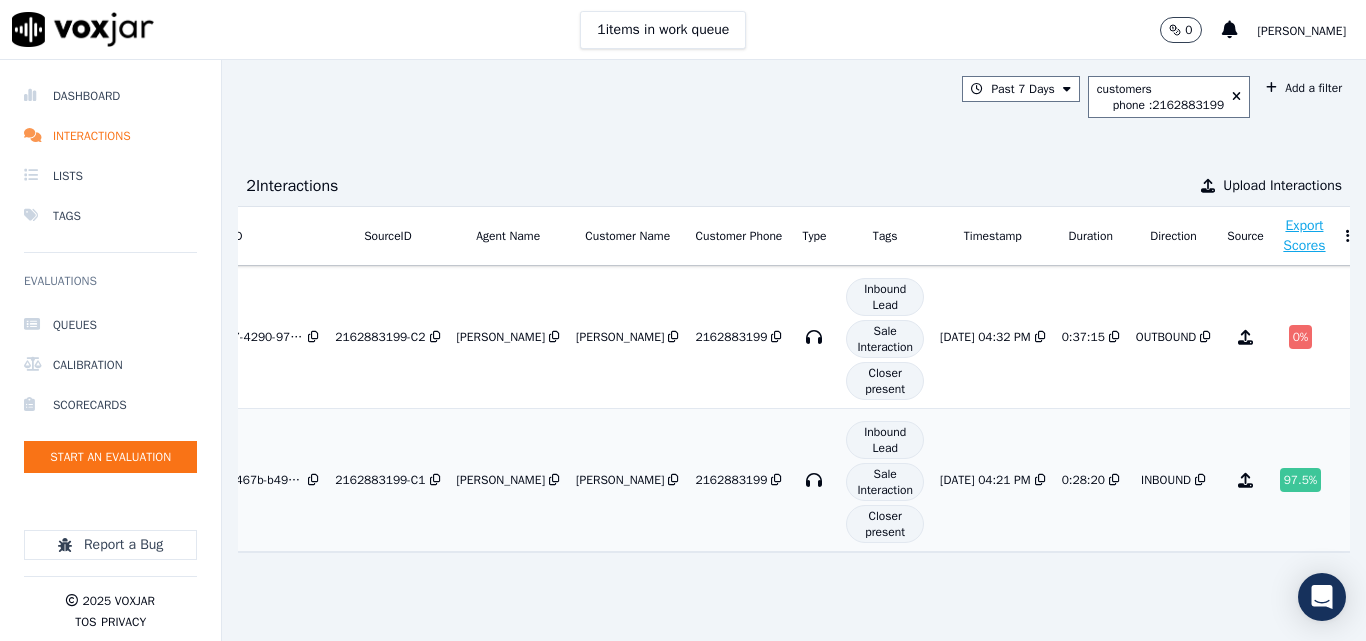 click on "97.5 %" at bounding box center [1301, 480] 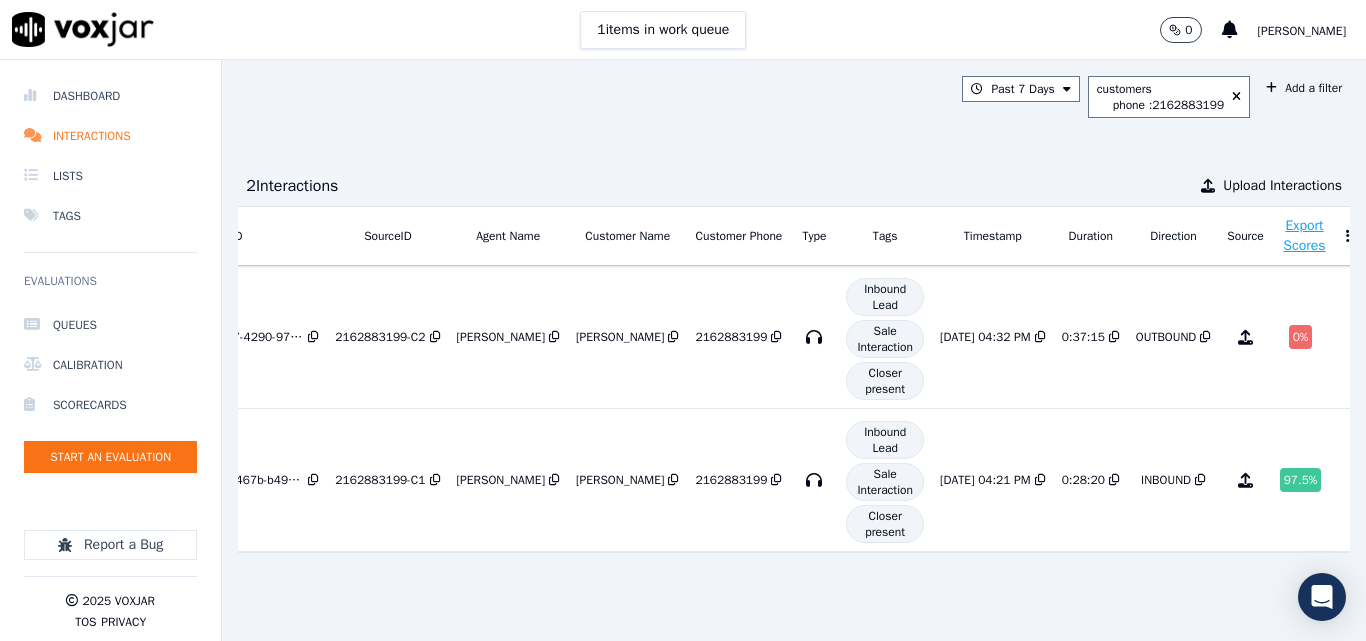 drag, startPoint x: 750, startPoint y: 112, endPoint x: 808, endPoint y: 126, distance: 59.665737 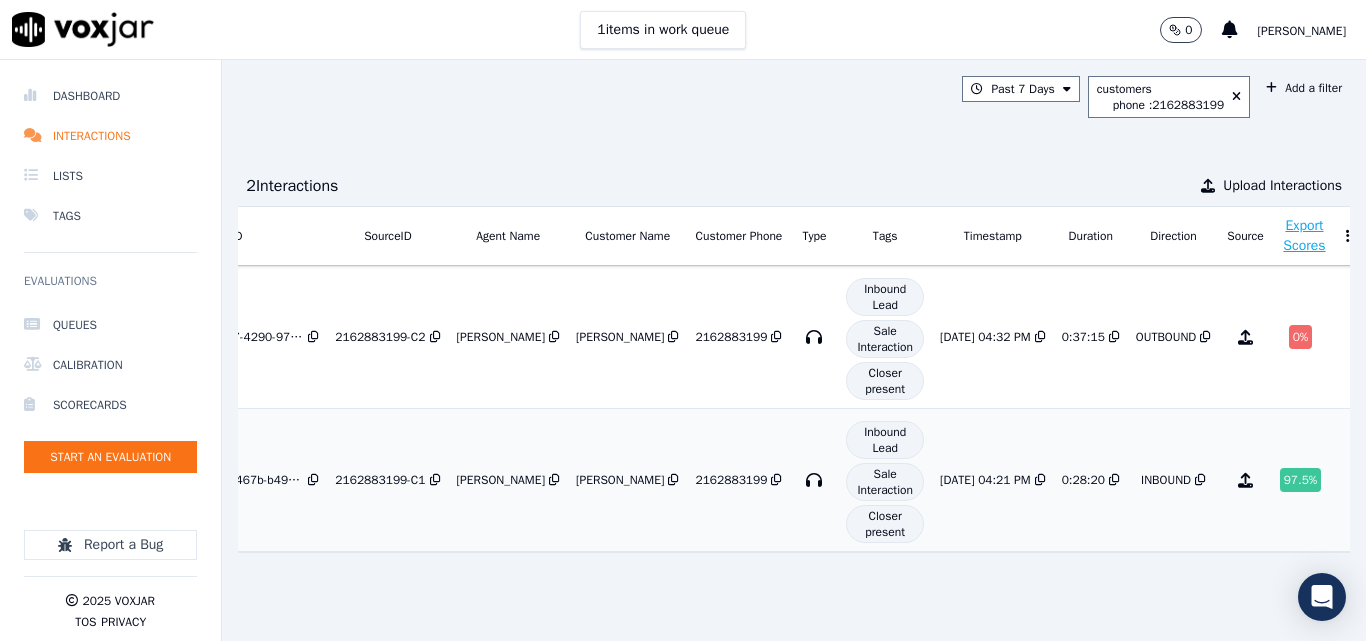 click on "97.5 %" at bounding box center [1301, 480] 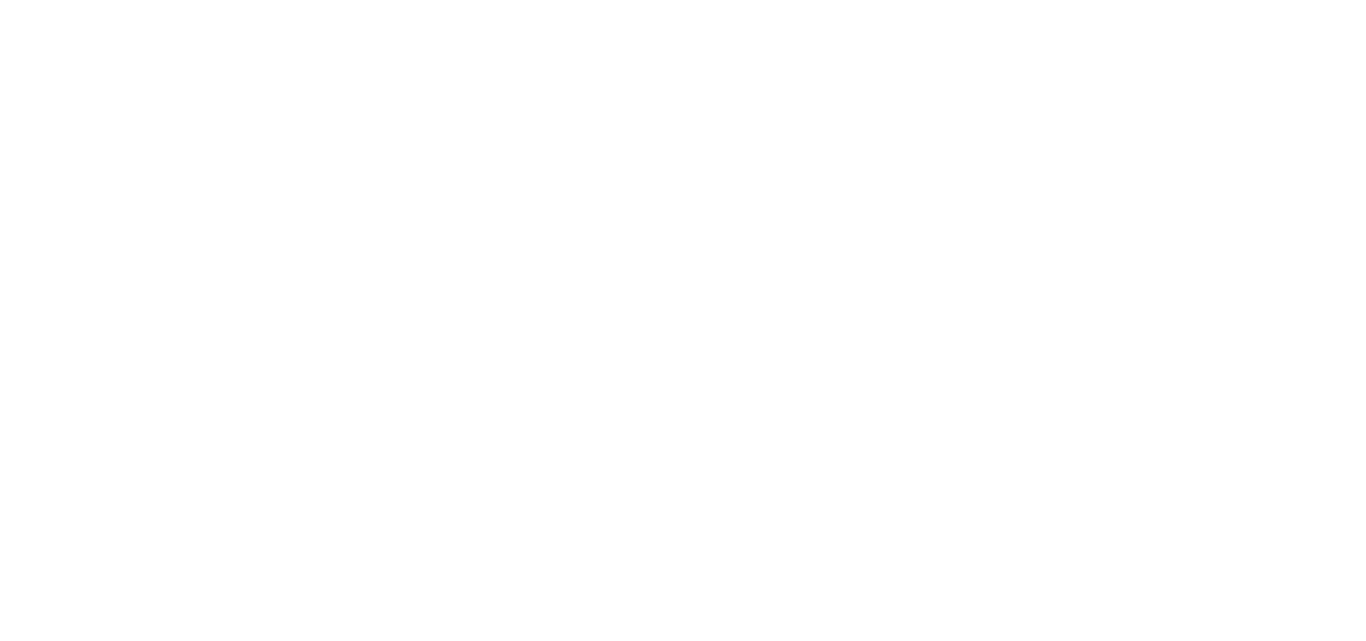scroll, scrollTop: 0, scrollLeft: 0, axis: both 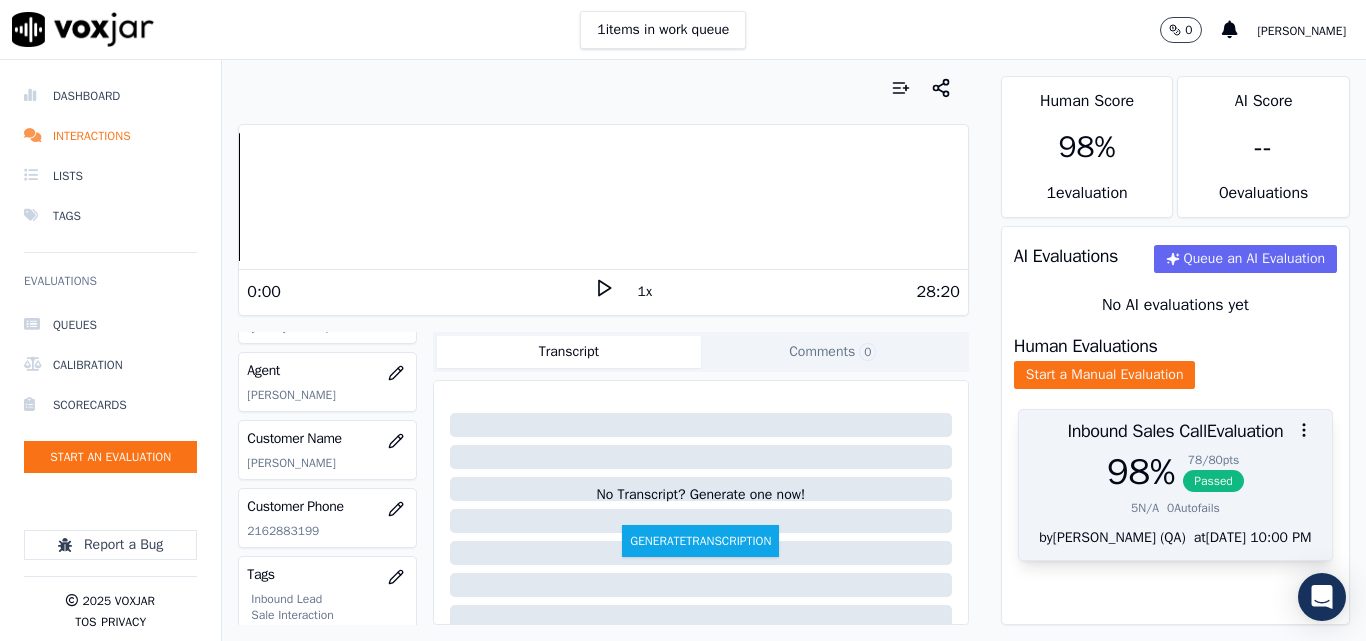 click on "Passed" at bounding box center [1213, 481] 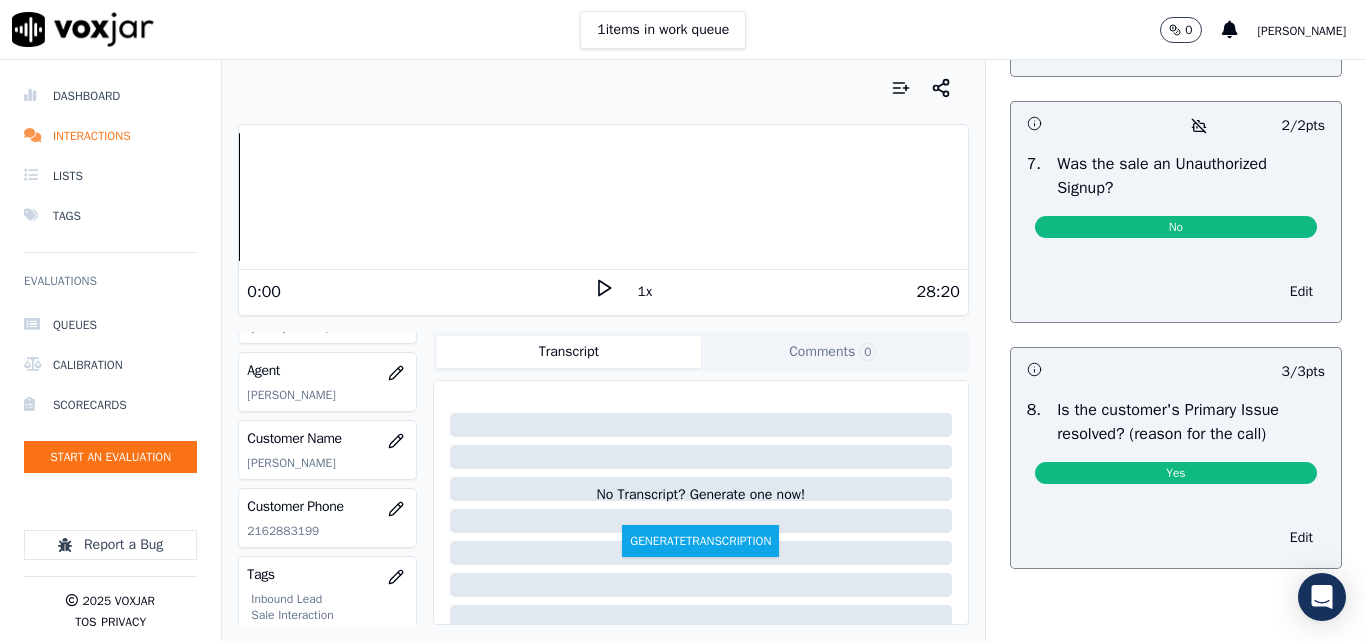 scroll, scrollTop: 6104, scrollLeft: 0, axis: vertical 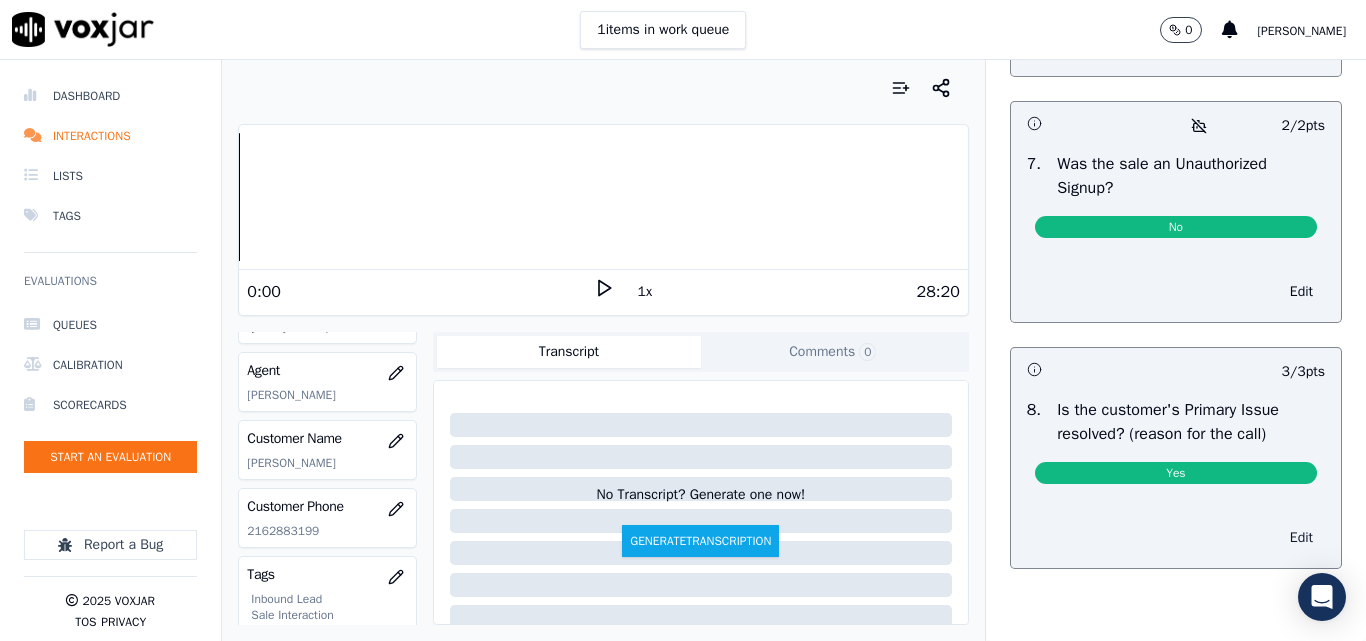 click on "Edit" at bounding box center [1301, 538] 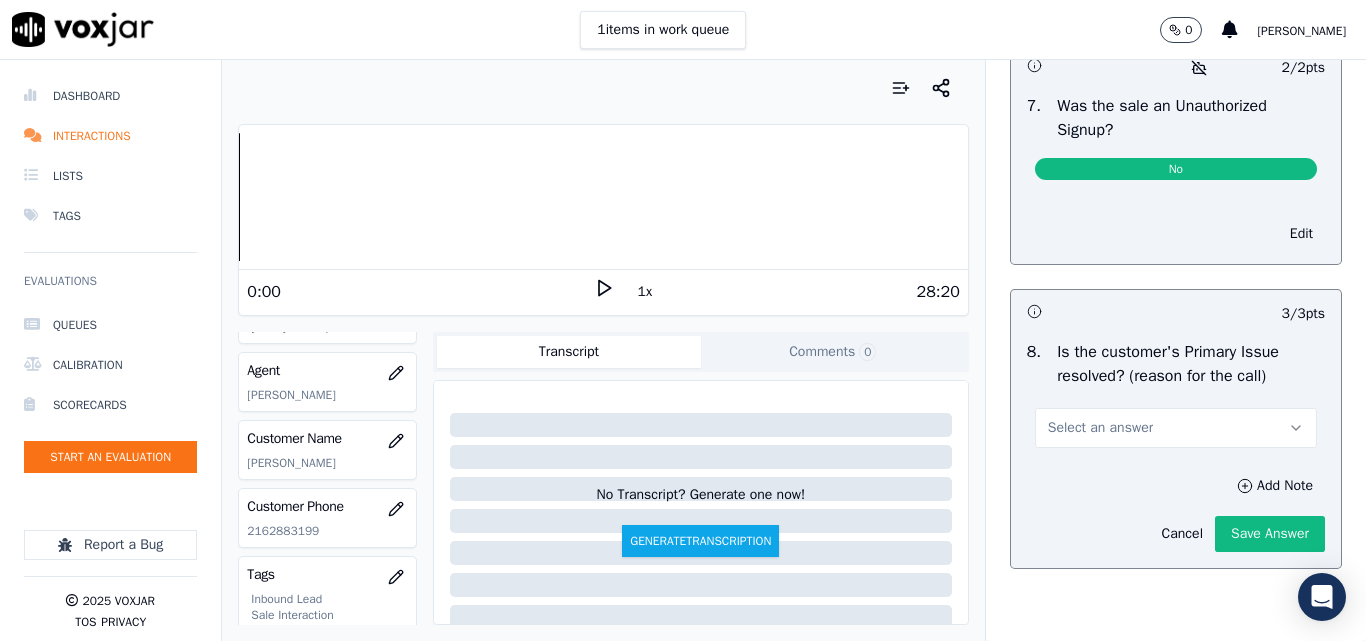 click on "Select an answer" at bounding box center (1100, 428) 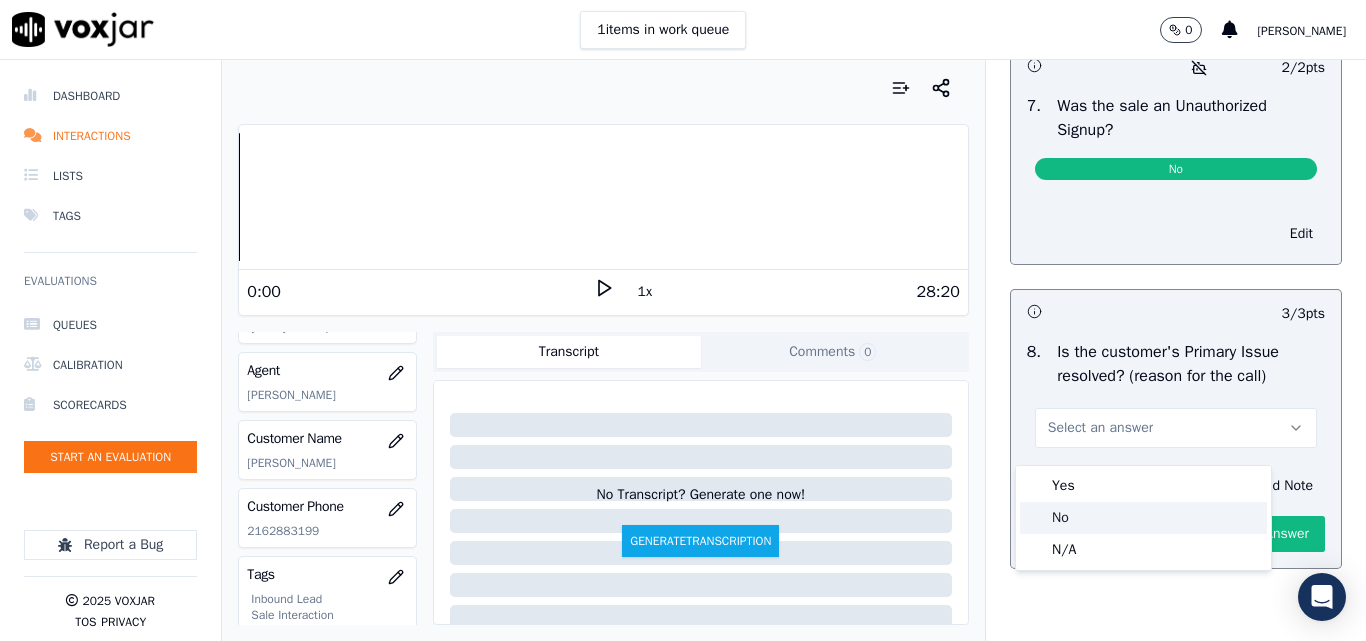 click on "No" 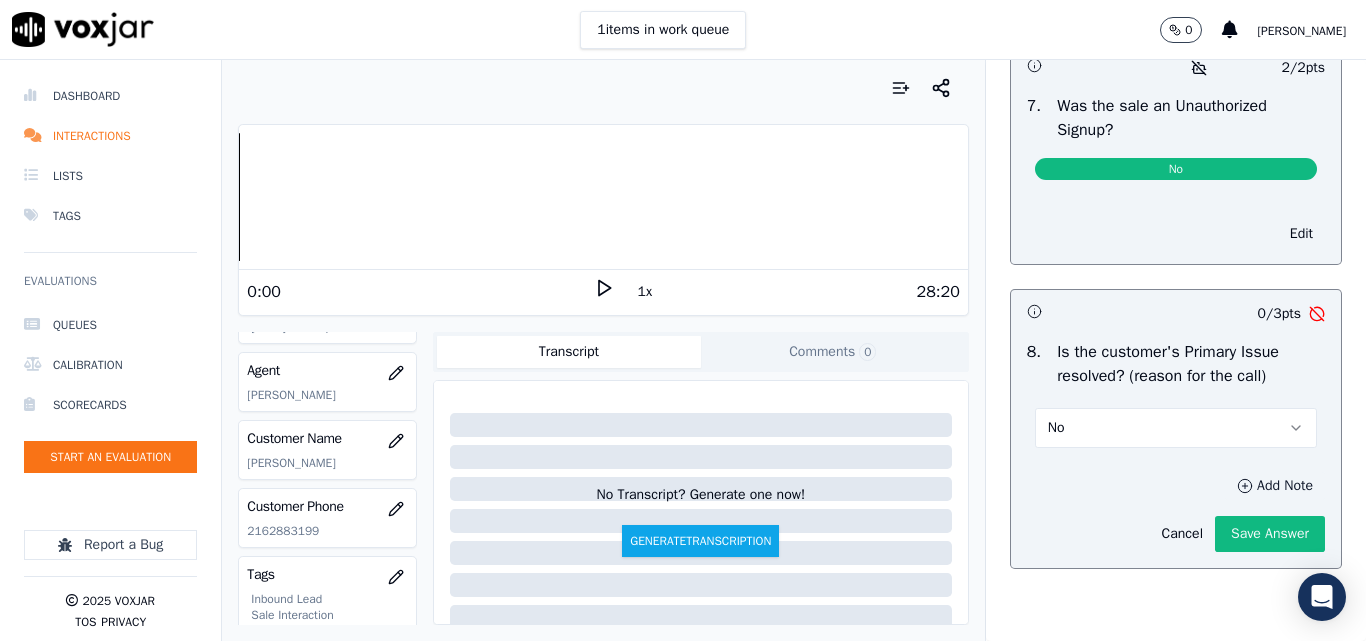 click 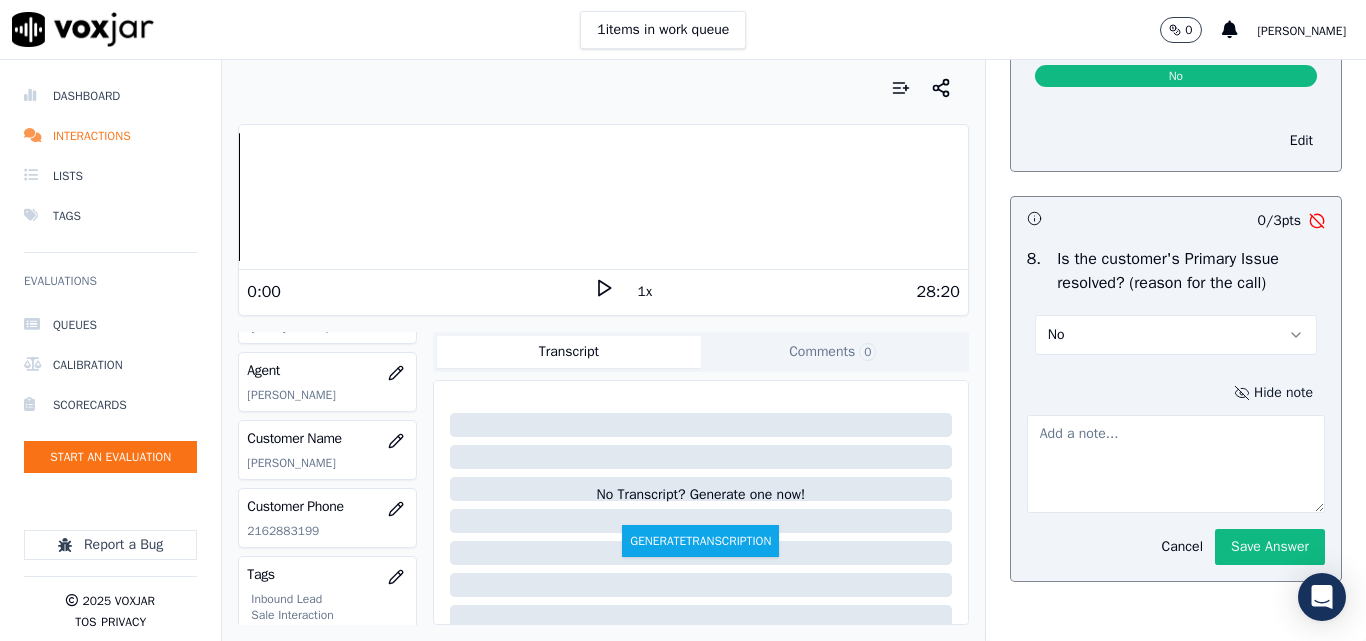 click at bounding box center [1176, 464] 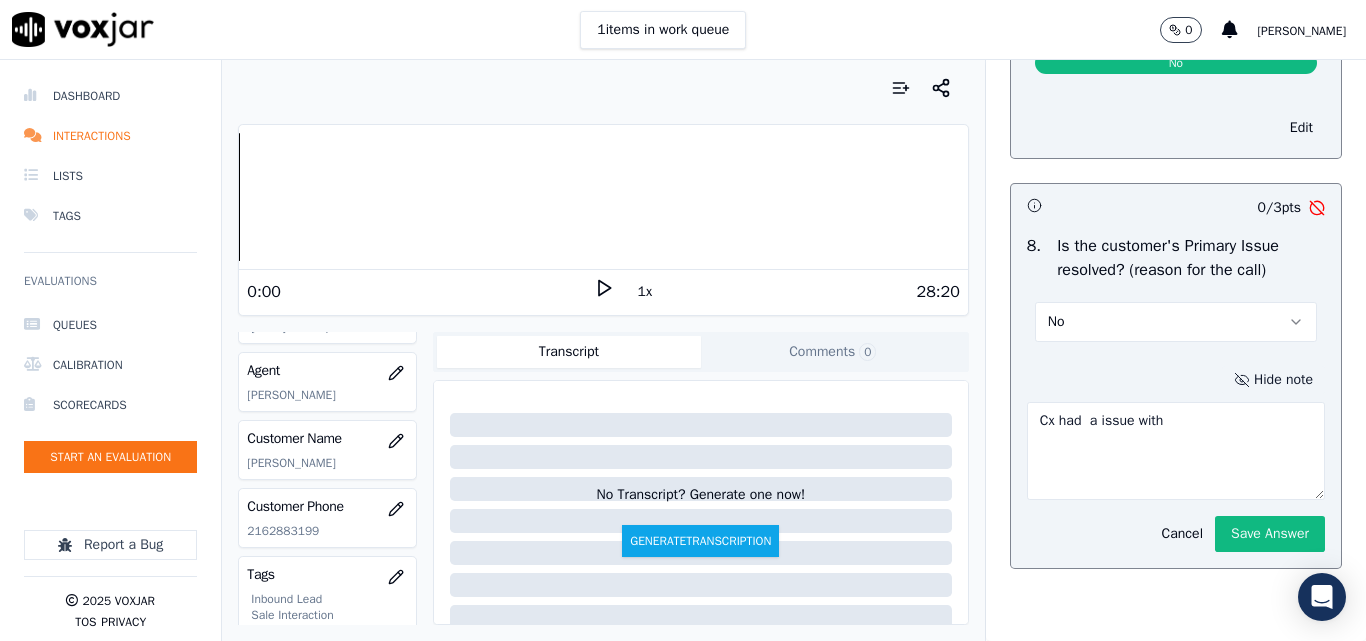 click on "Cx had  a issue with" at bounding box center (1176, 451) 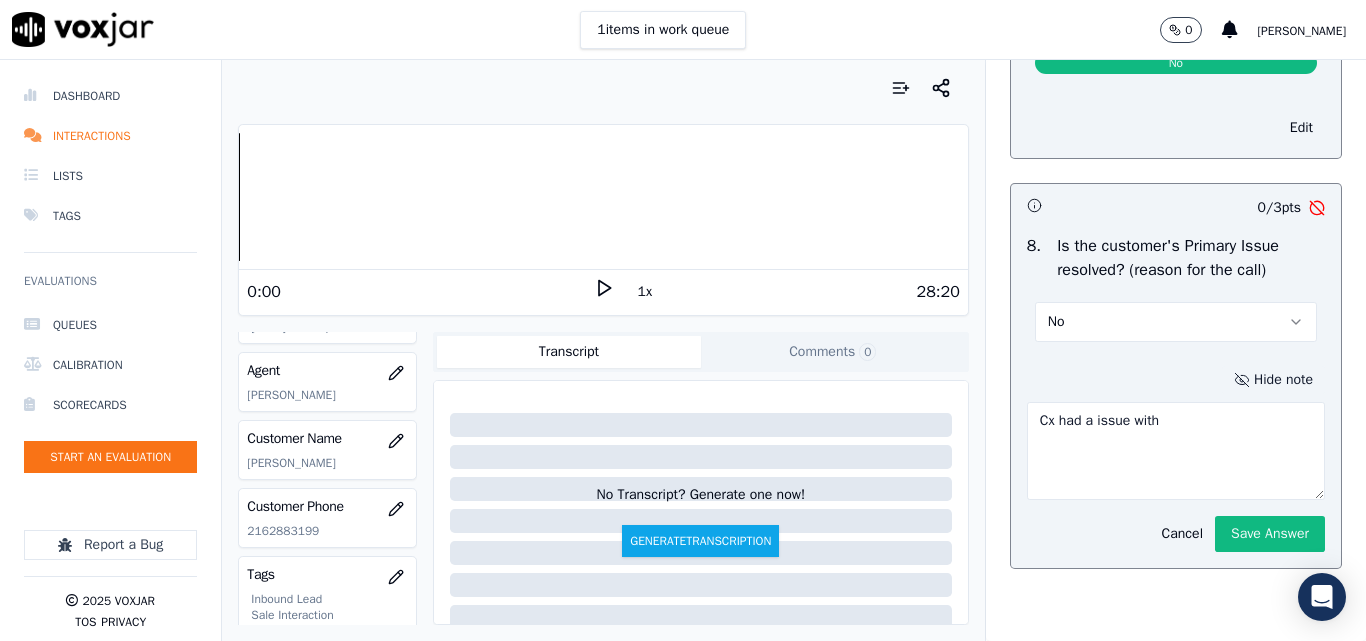click on "Cx had a issue with" at bounding box center (1176, 451) 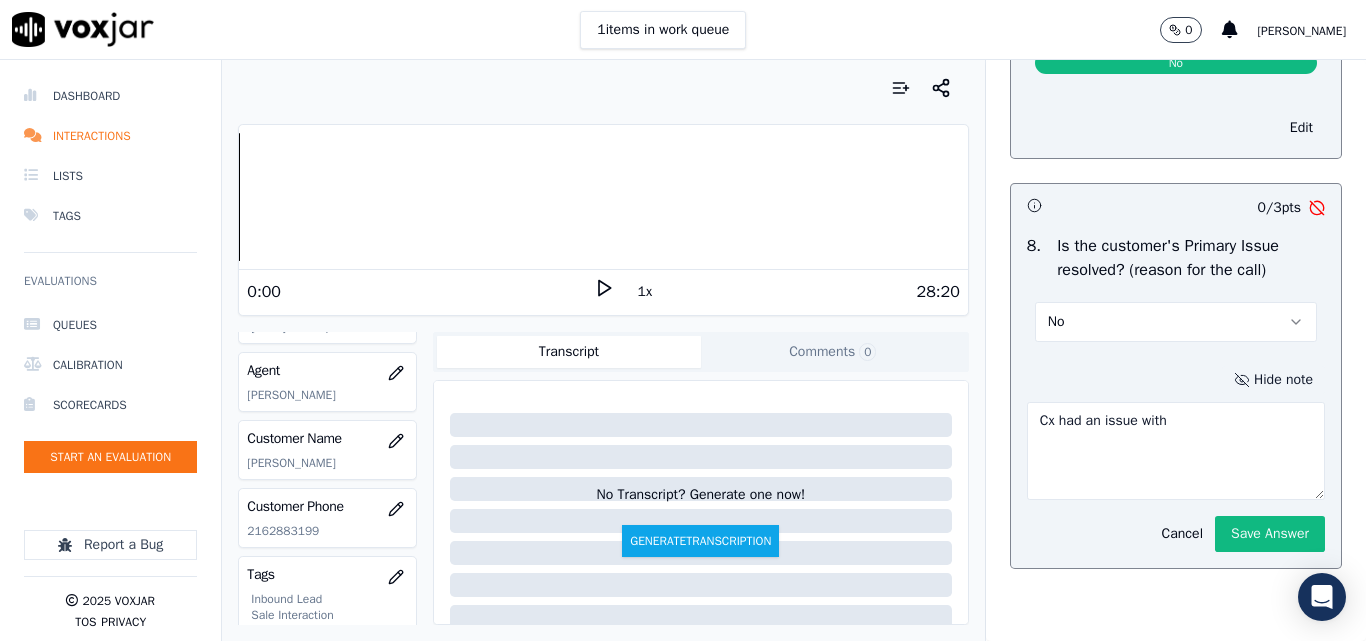click on "Cx had an issue with" at bounding box center (1176, 451) 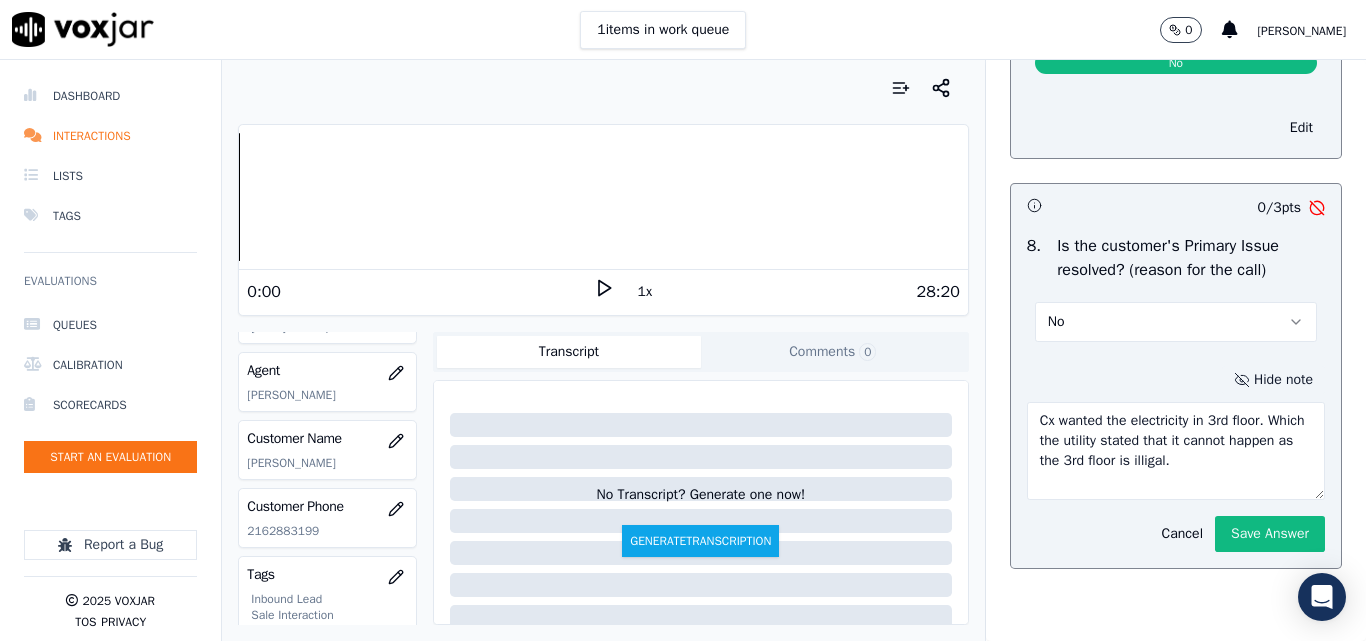 click on "Cx wanted the electricity in 3rd floor. Which the utility stated that it cannot happen as the 3rd floor is illigal." at bounding box center [1176, 451] 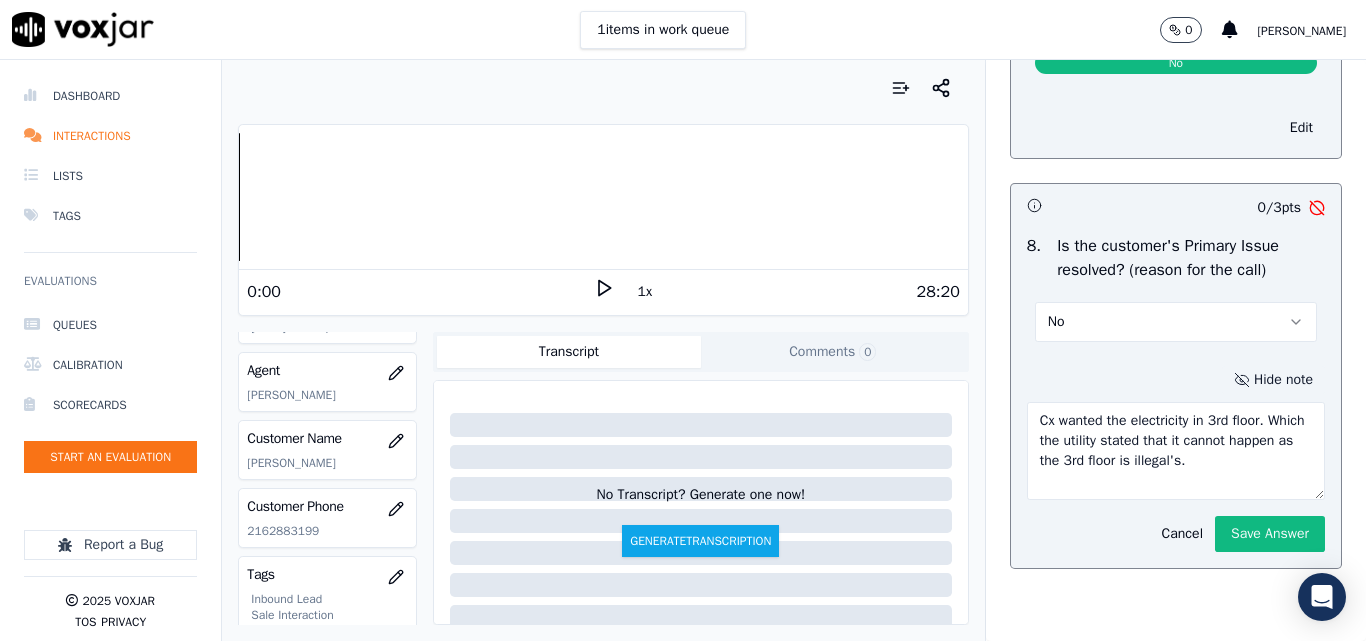 click on "Cx wanted the electricity in 3rd floor. Which the utility stated that it cannot happen as the 3rd floor is illegal's." at bounding box center (1176, 451) 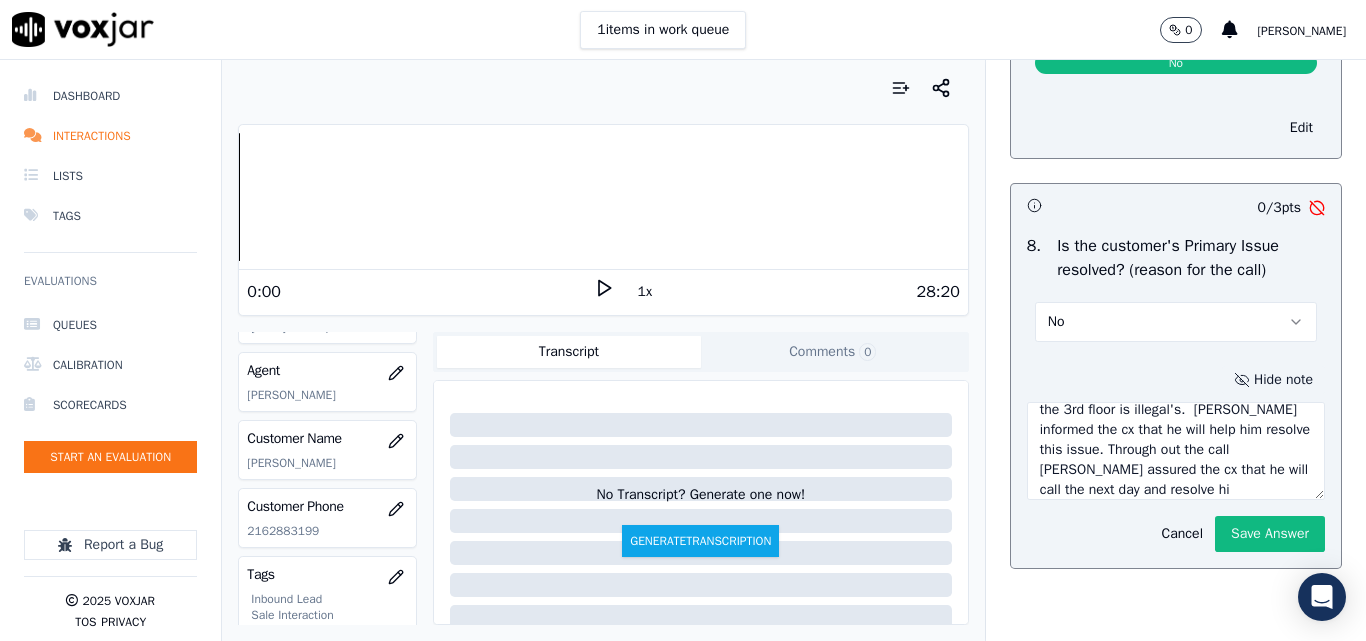 scroll, scrollTop: 71, scrollLeft: 0, axis: vertical 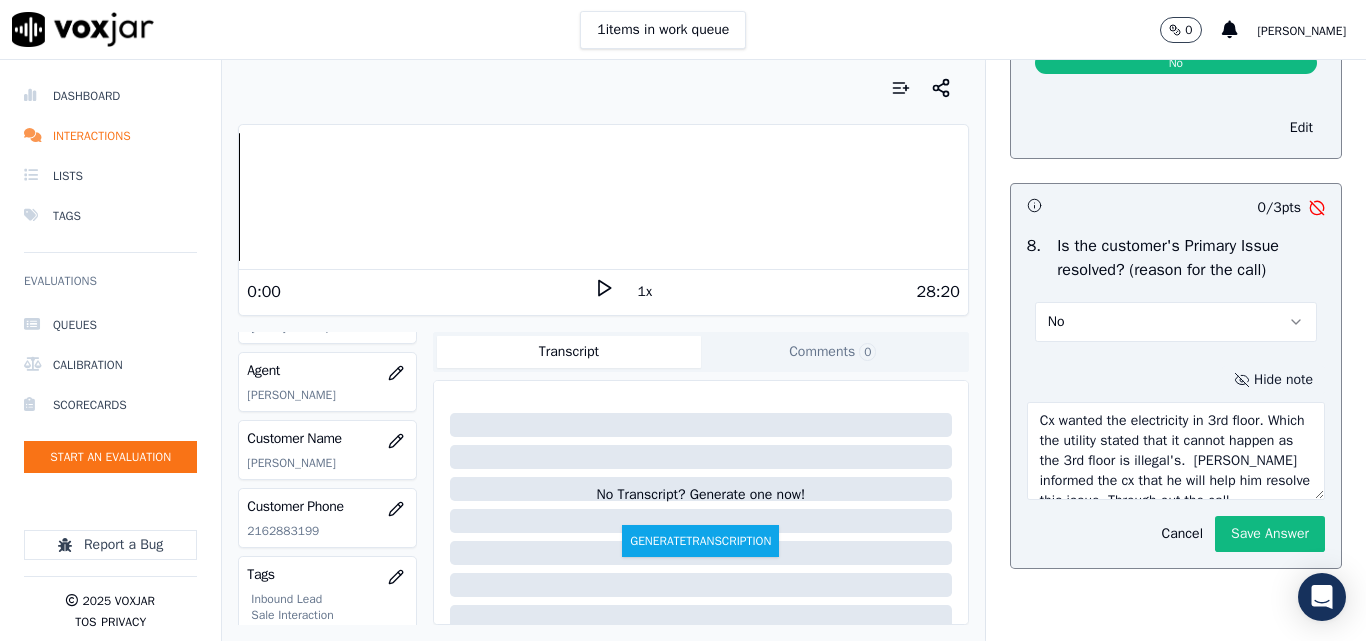 drag, startPoint x: 1087, startPoint y: 509, endPoint x: 998, endPoint y: 410, distance: 133.12401 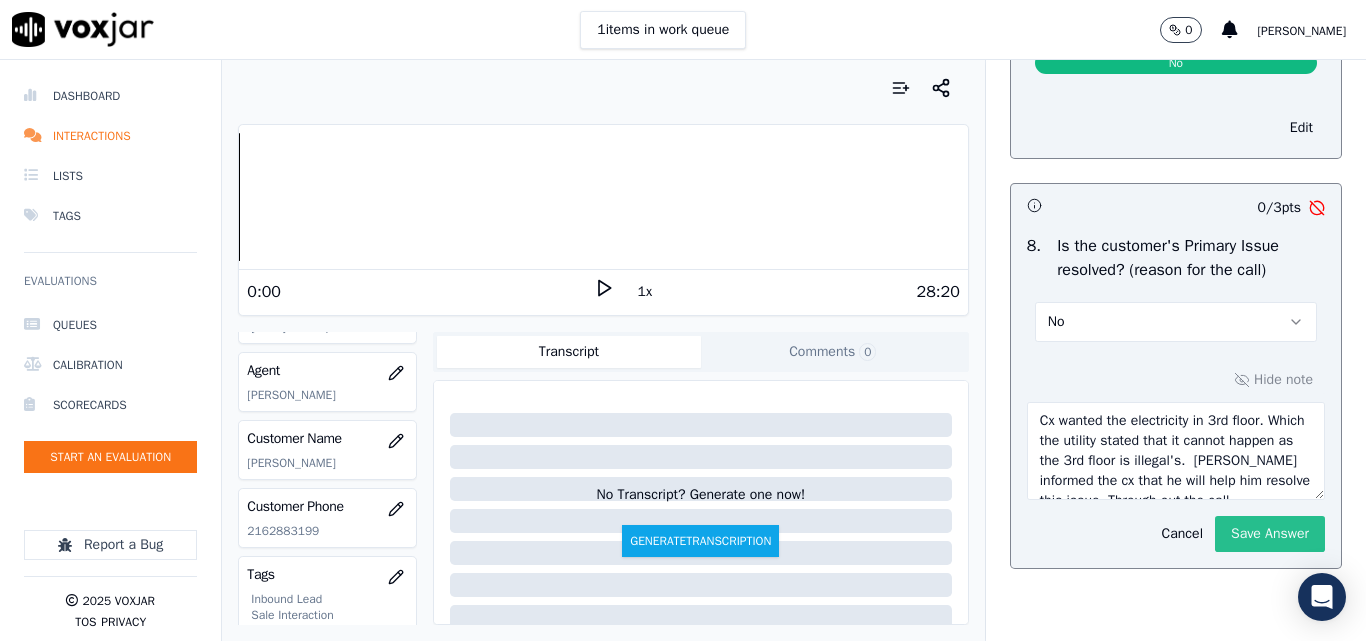 click on "Save Answer" 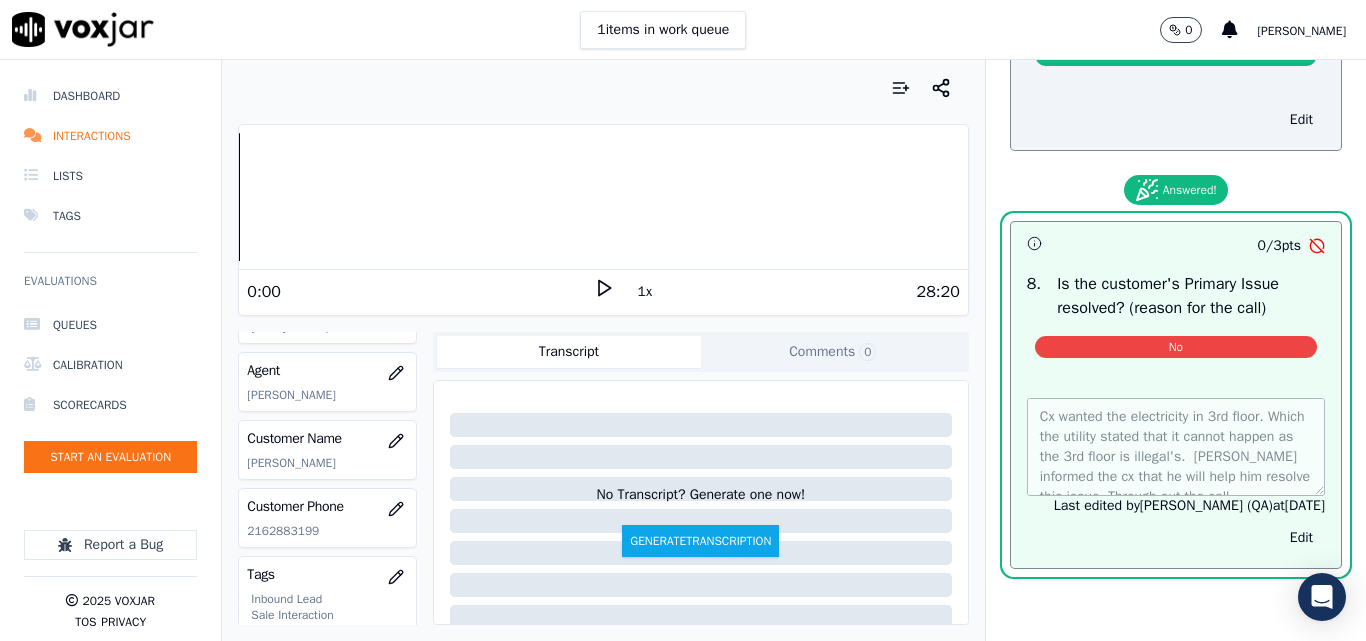 scroll, scrollTop: 6276, scrollLeft: 0, axis: vertical 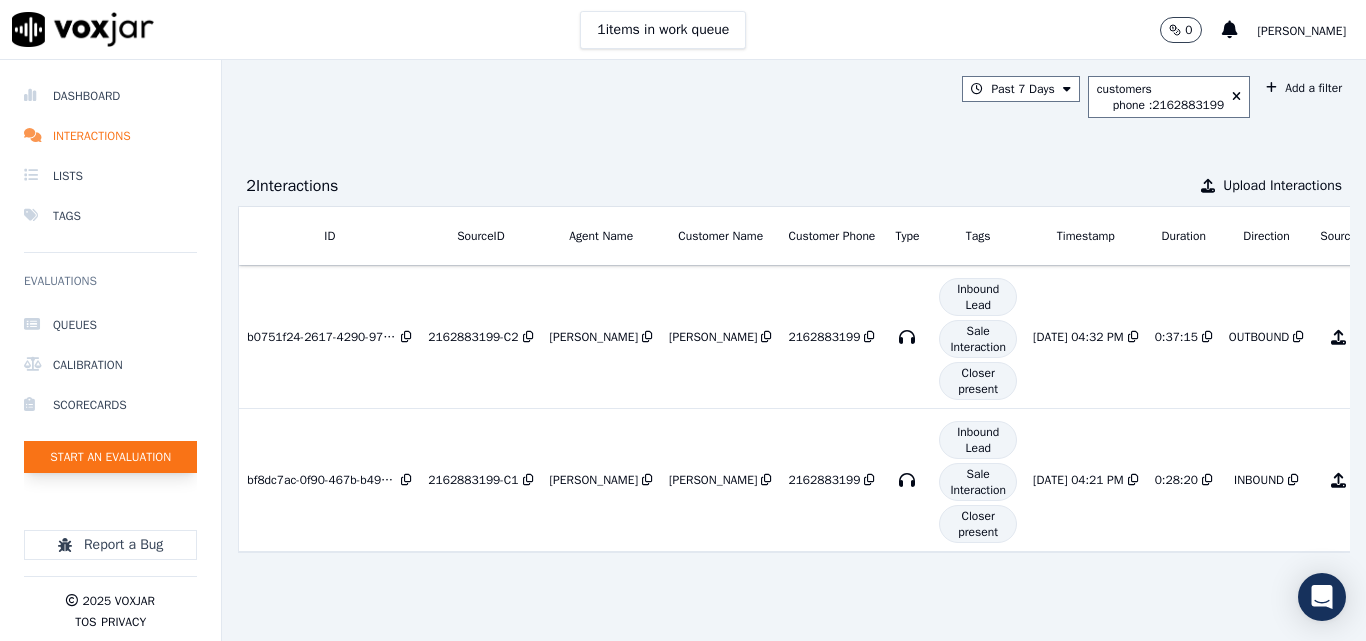click on "Start an Evaluation" 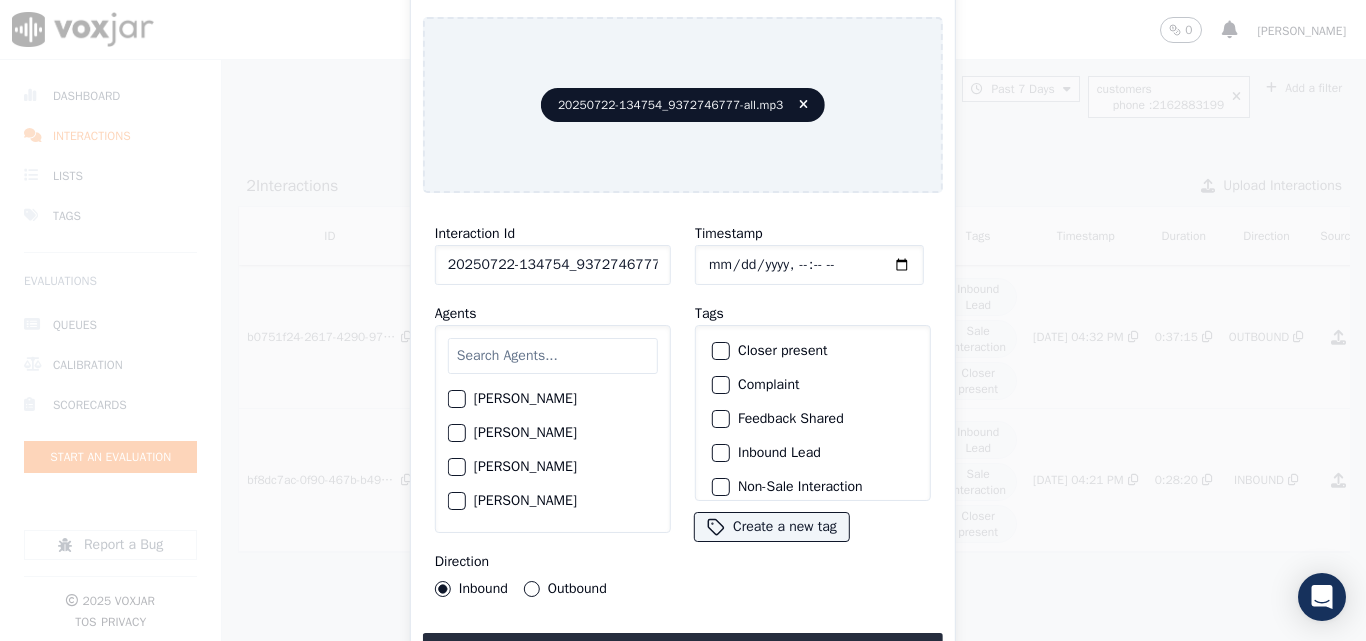 scroll, scrollTop: 0, scrollLeft: 40, axis: horizontal 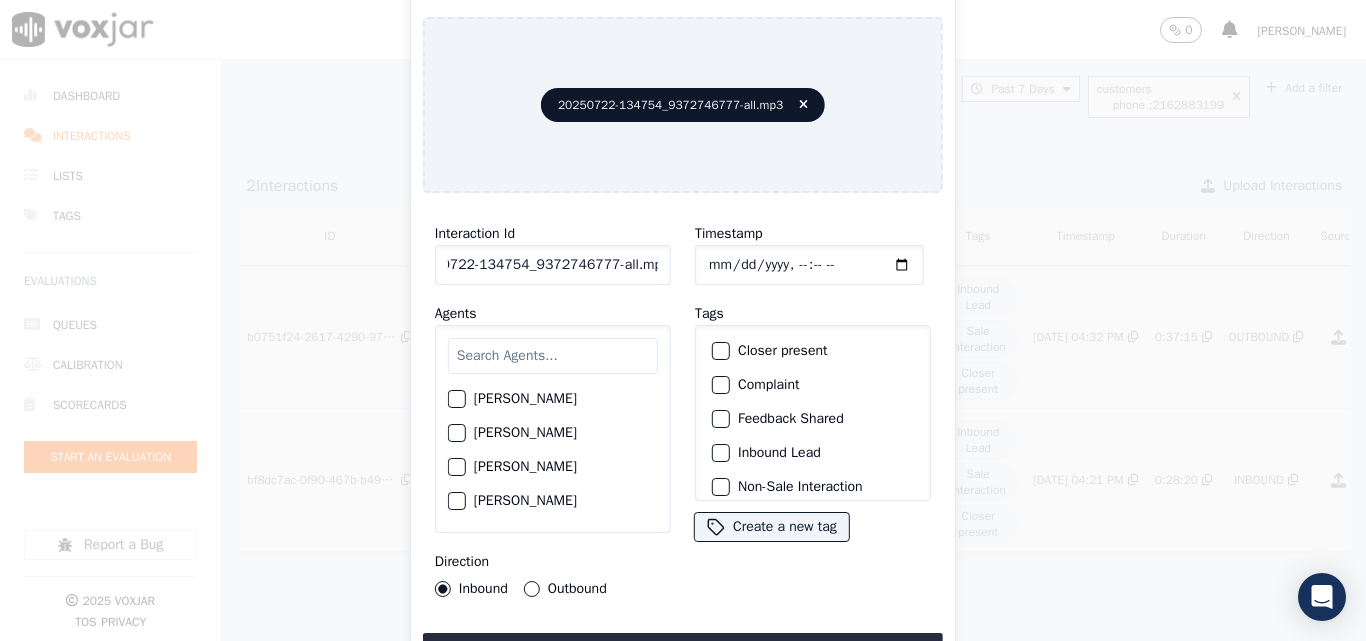 drag, startPoint x: 639, startPoint y: 256, endPoint x: 736, endPoint y: 256, distance: 97 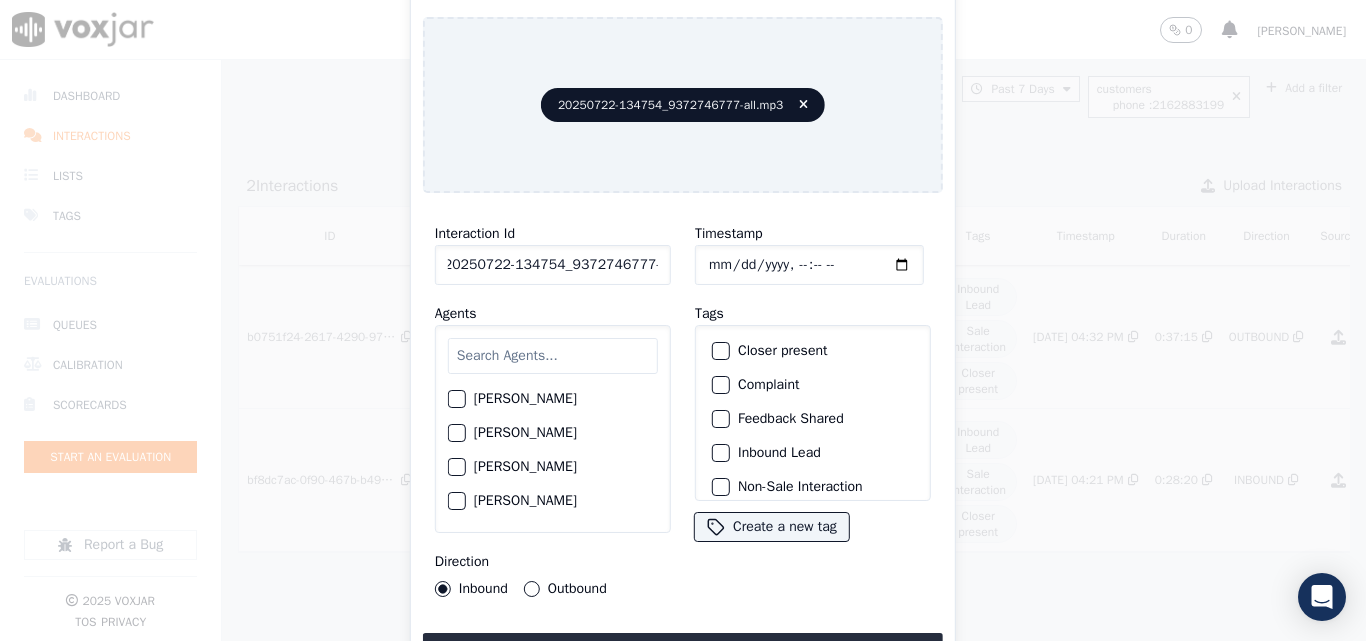 scroll, scrollTop: 0, scrollLeft: 11, axis: horizontal 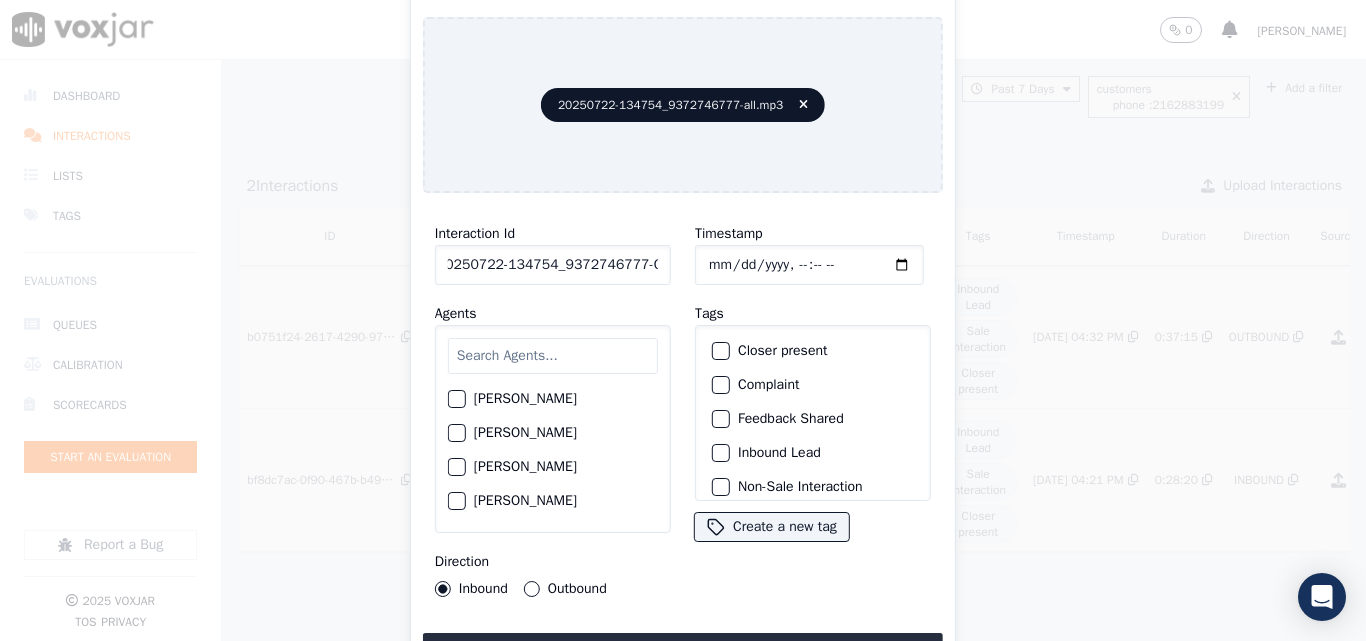 type on "20250722-134754_9372746777-C1" 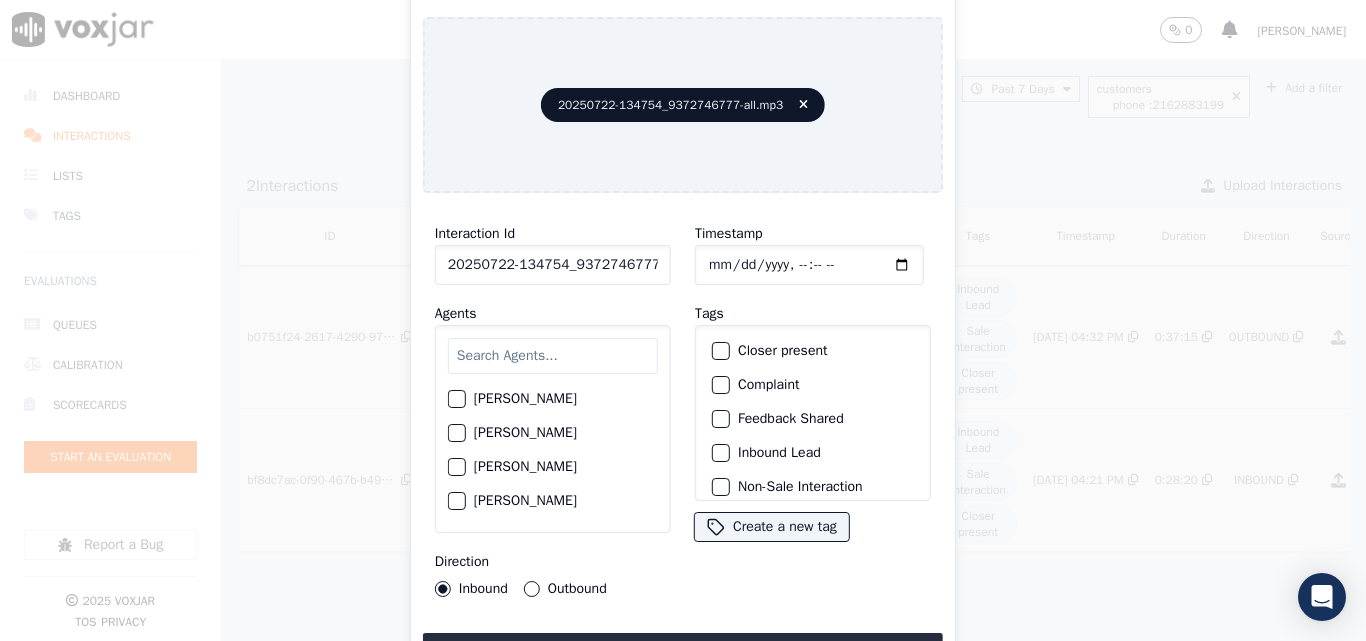 click on "Timestamp" 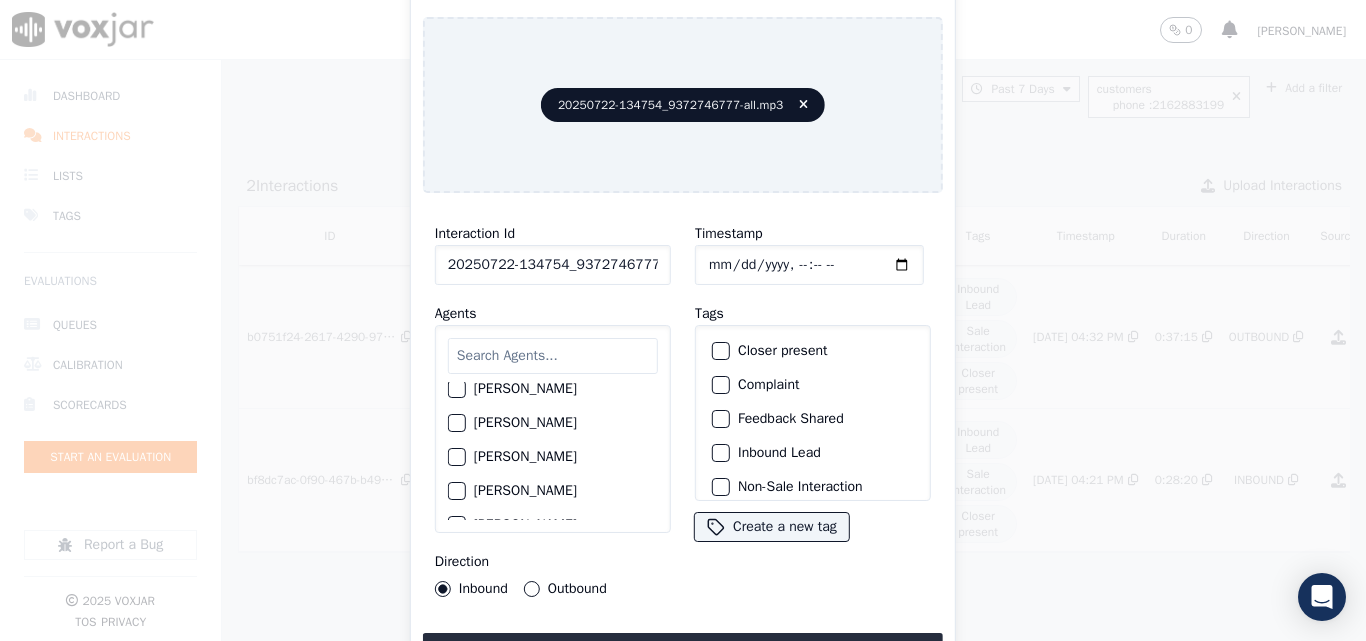 scroll, scrollTop: 2000, scrollLeft: 0, axis: vertical 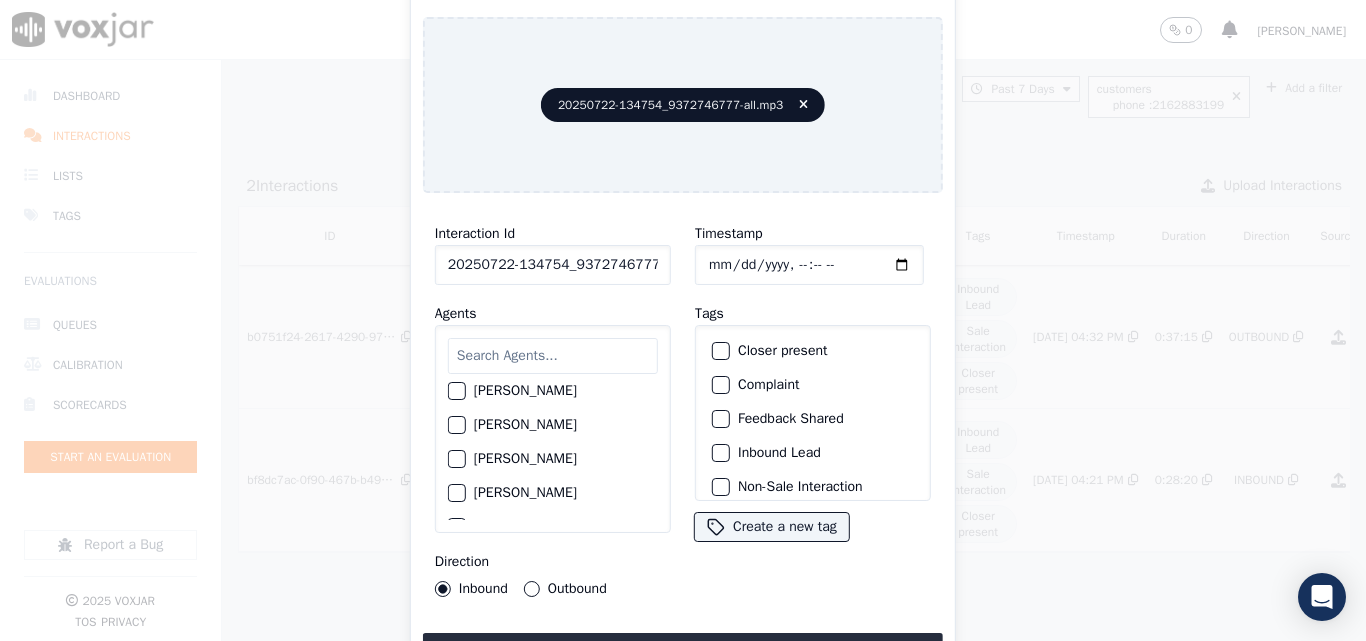click on "[PERSON_NAME]" 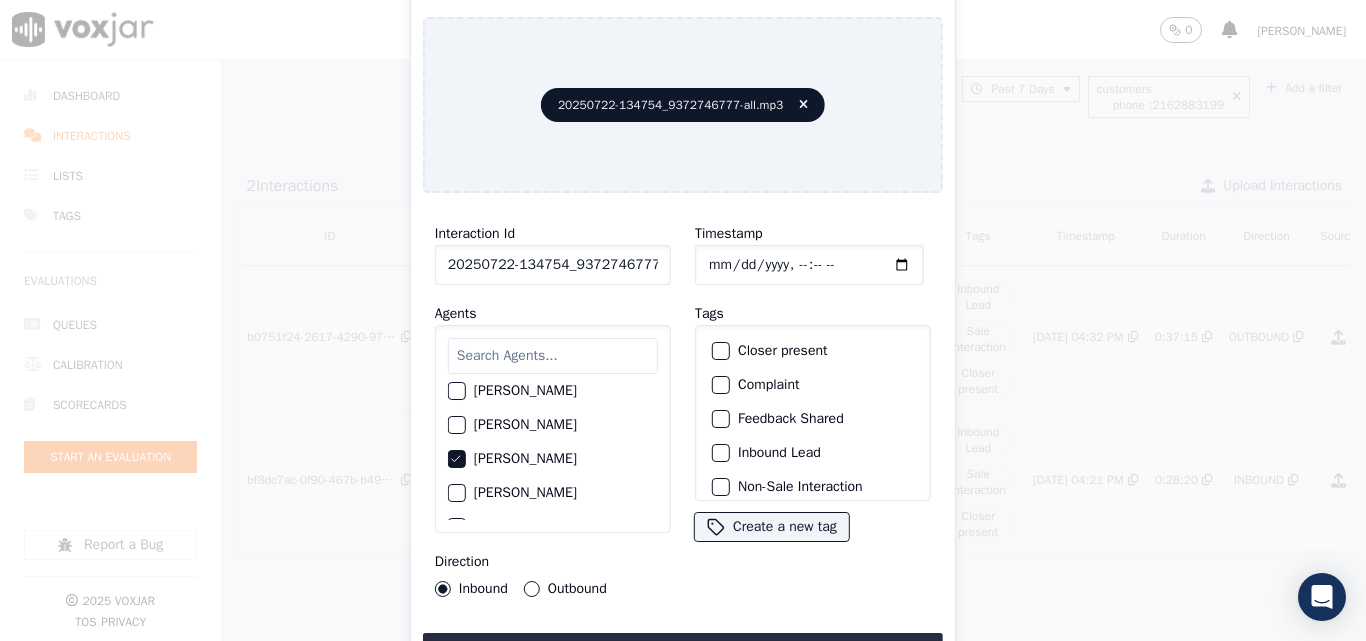 click on "Closer present" 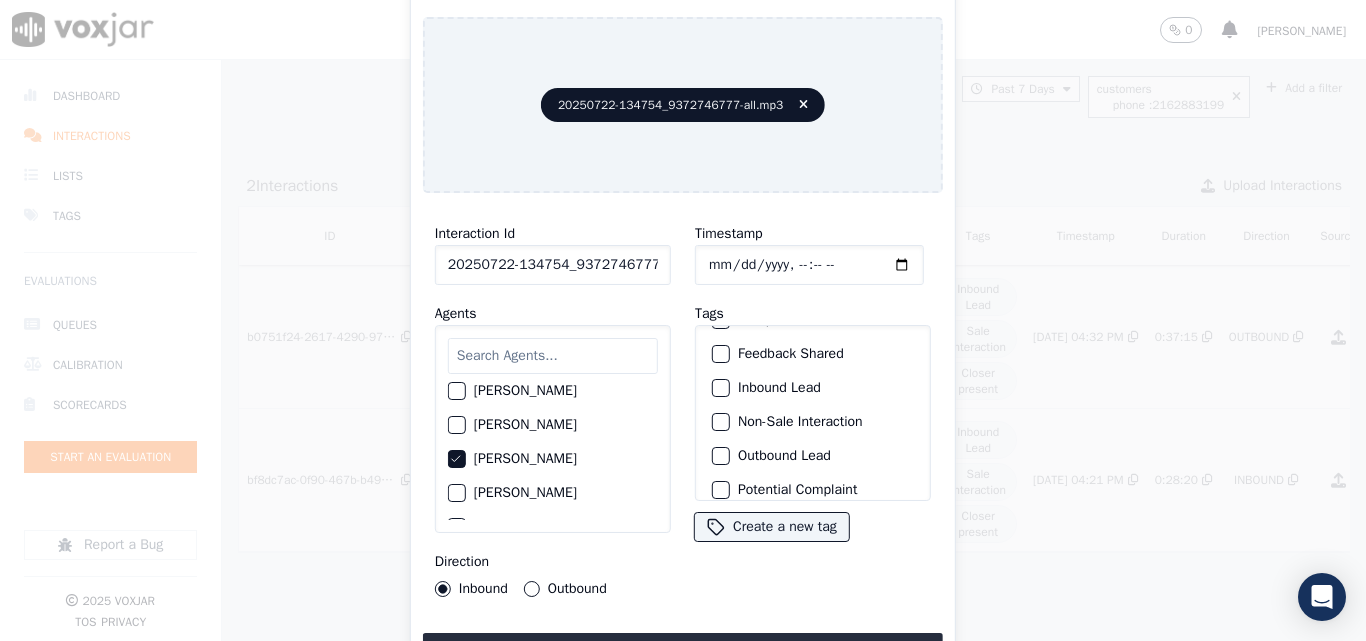 scroll, scrollTop: 100, scrollLeft: 0, axis: vertical 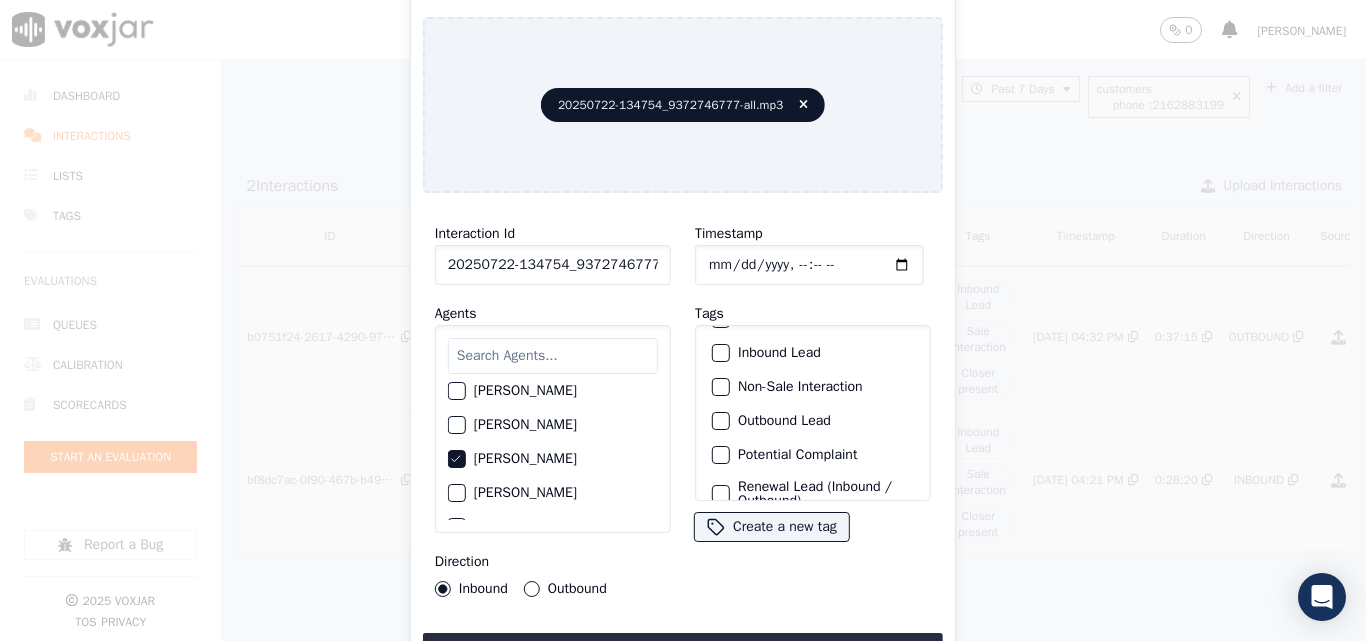 click at bounding box center [720, 353] 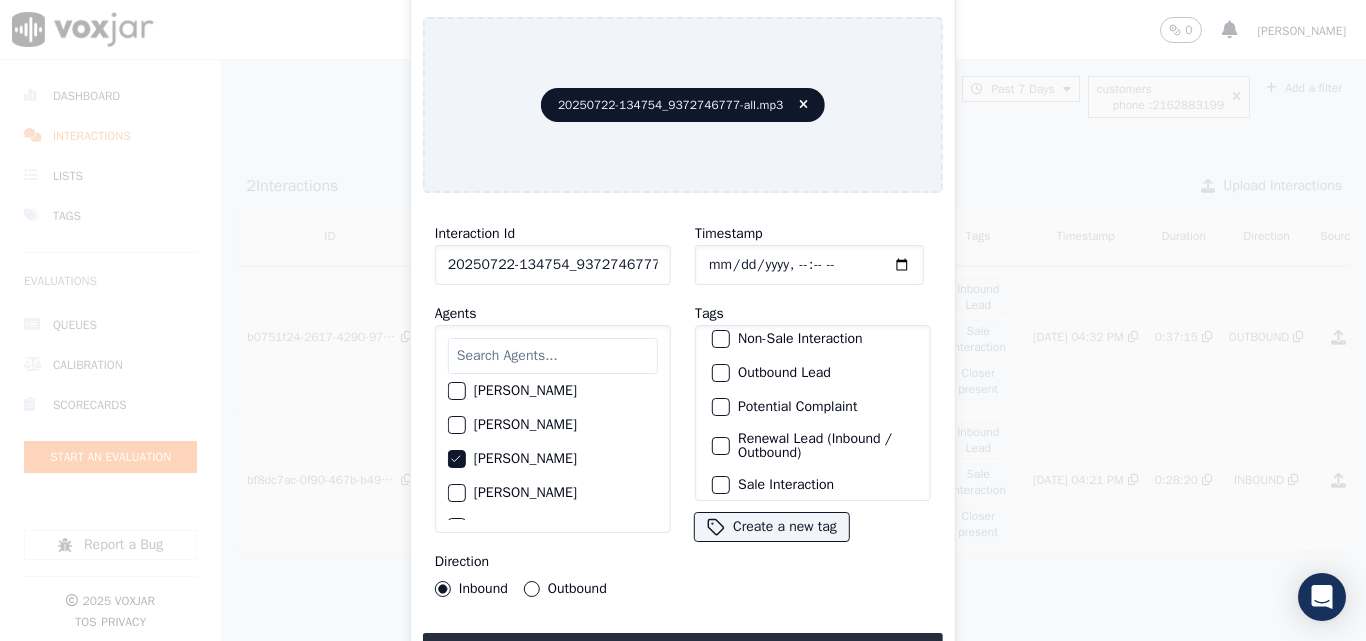 scroll, scrollTop: 173, scrollLeft: 0, axis: vertical 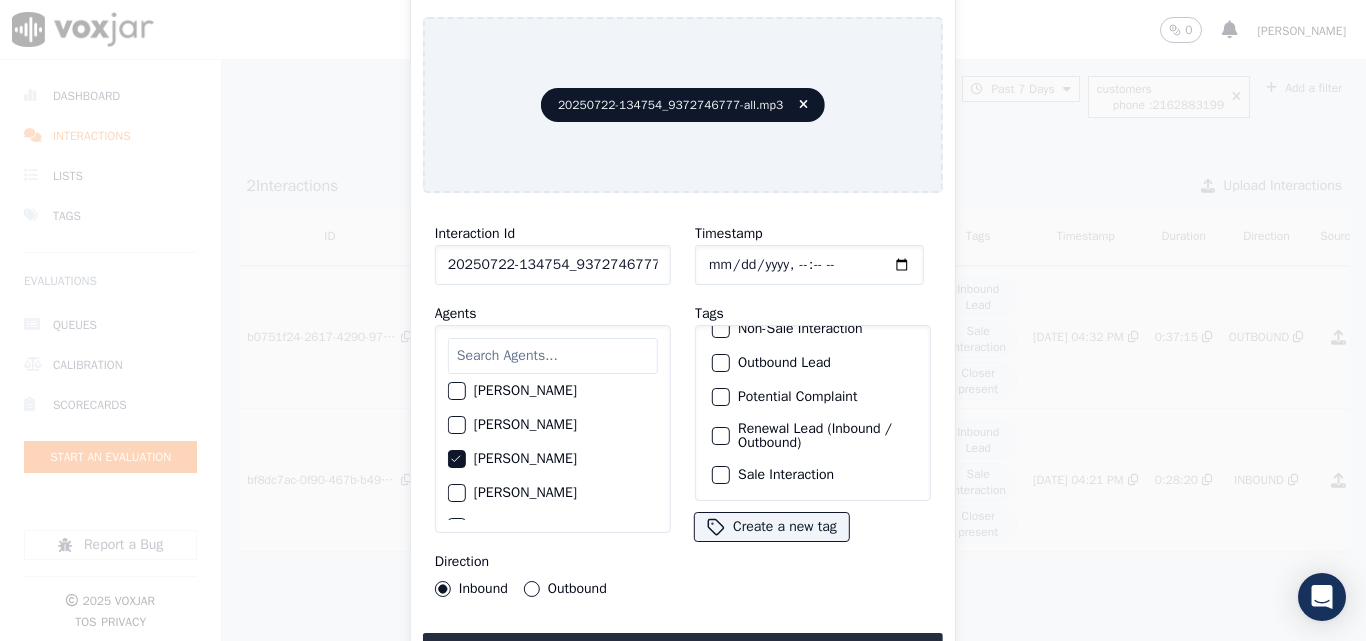 click at bounding box center (720, 475) 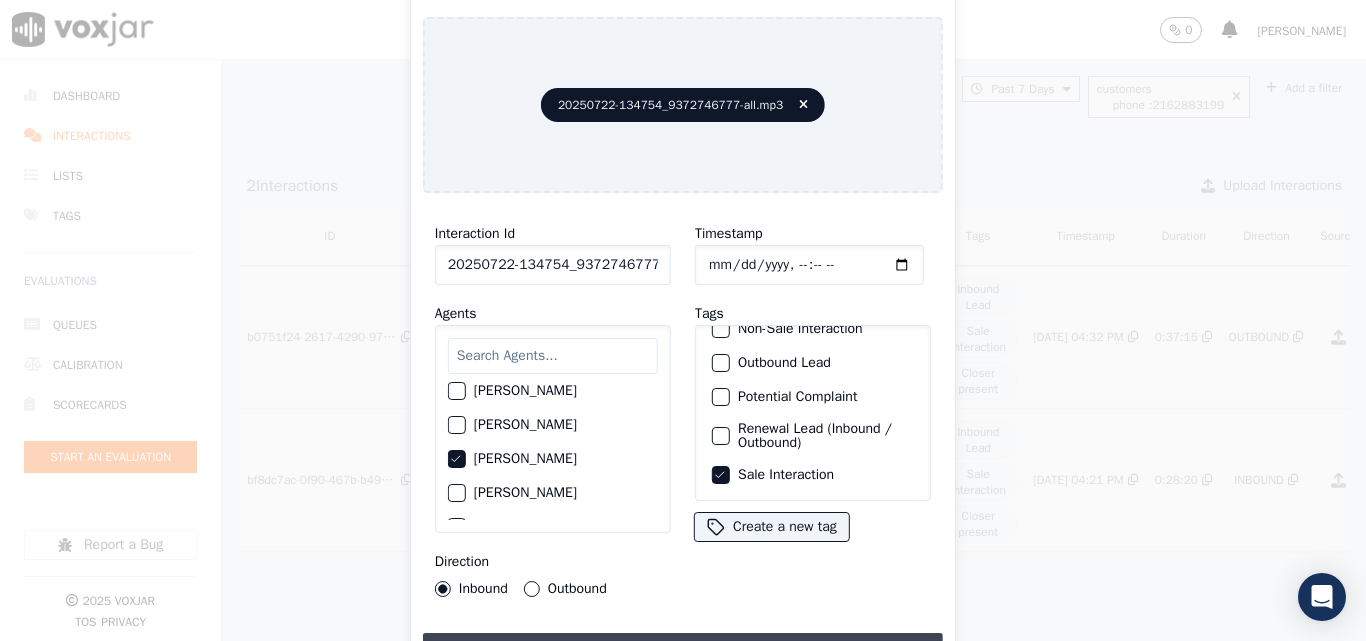 click on "Upload interaction to start evaluation" at bounding box center (683, 651) 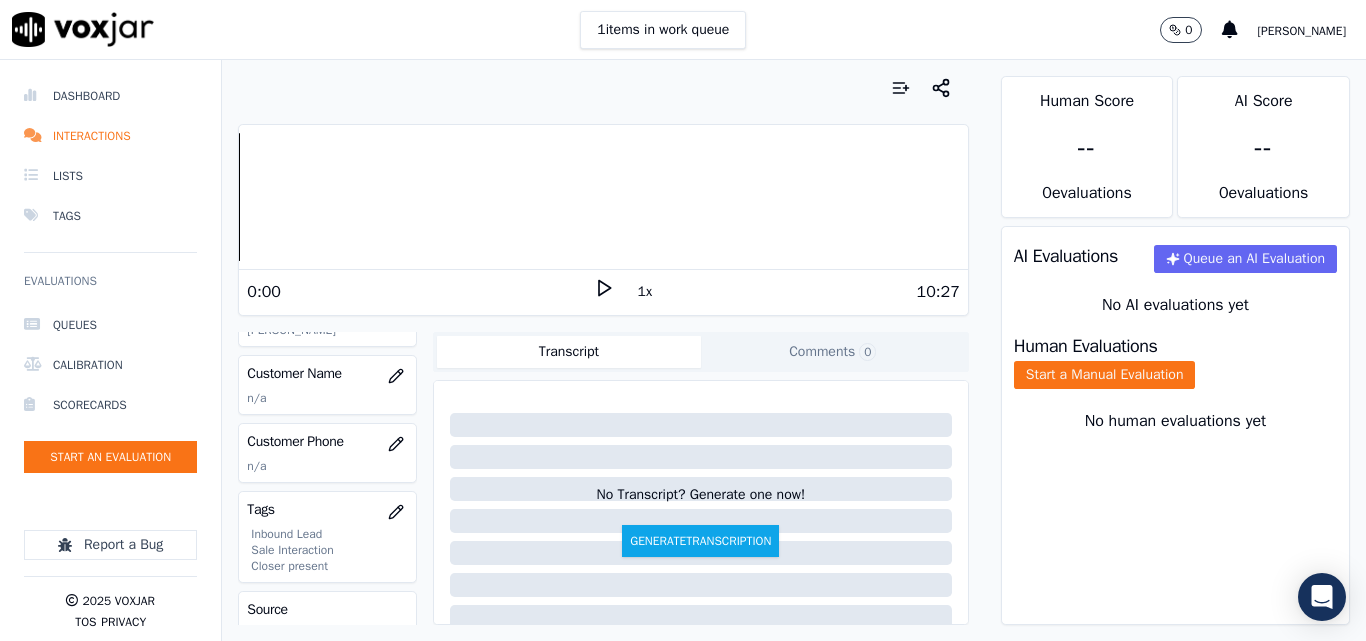 scroll, scrollTop: 300, scrollLeft: 0, axis: vertical 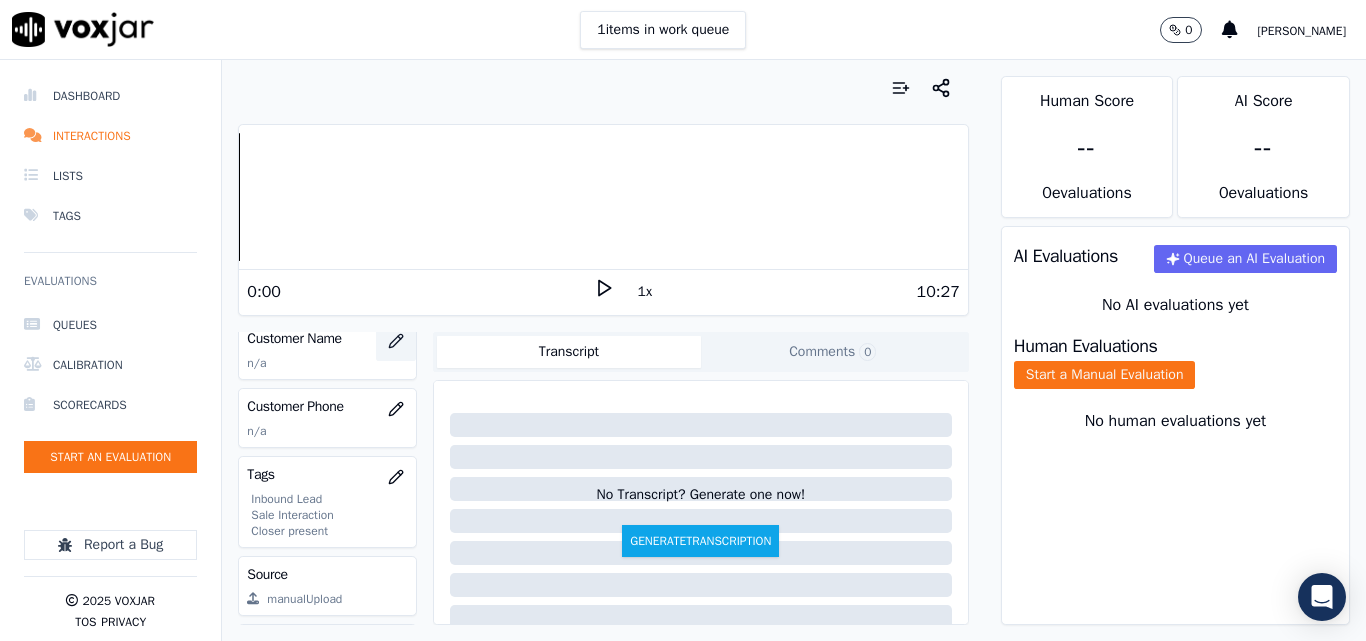click 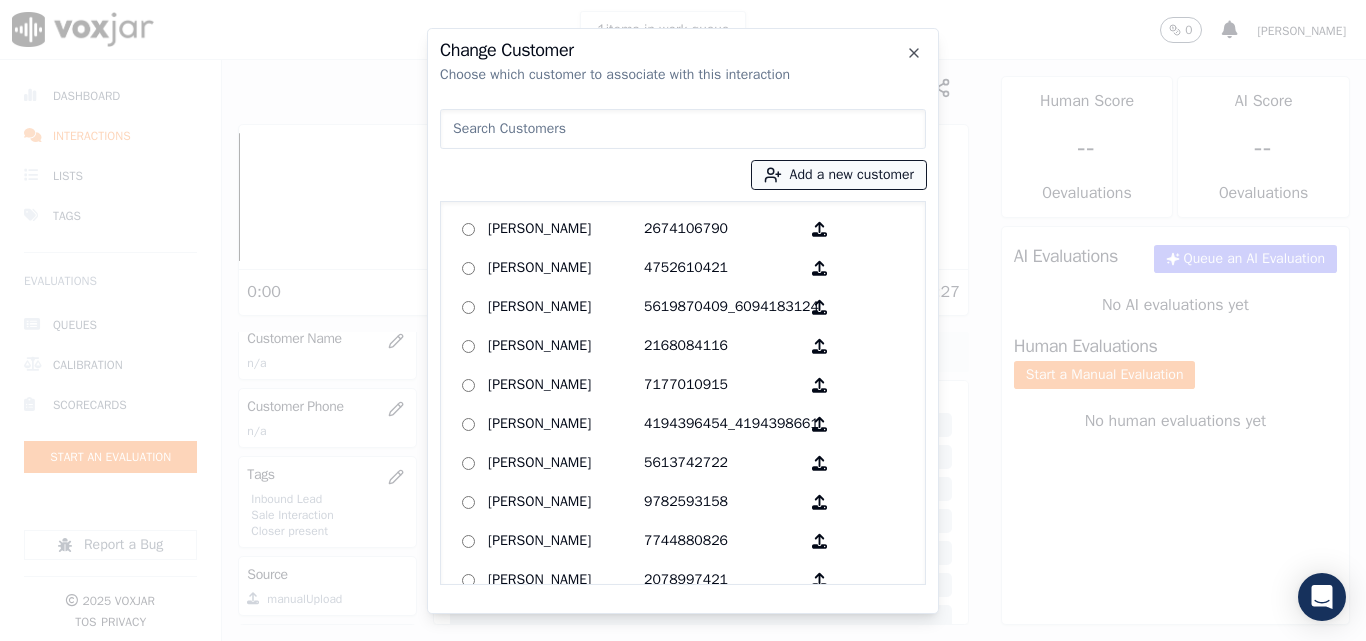 click on "Add a new customer" at bounding box center (839, 175) 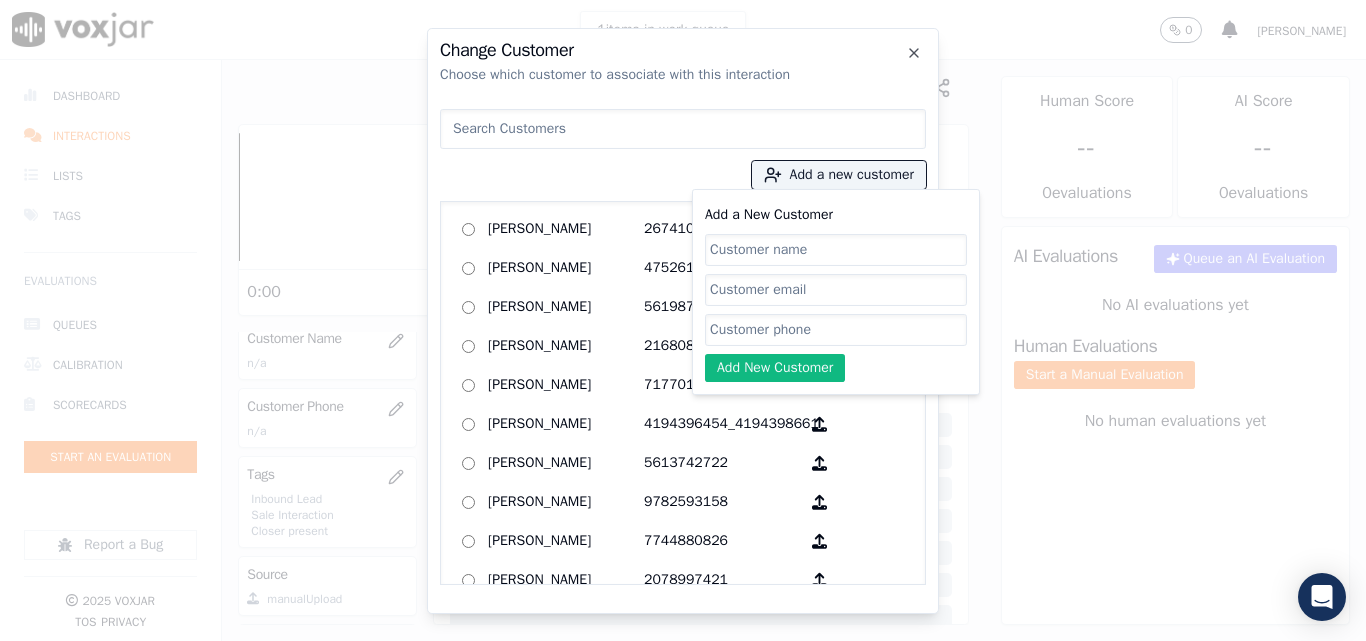 click on "Add a New Customer" 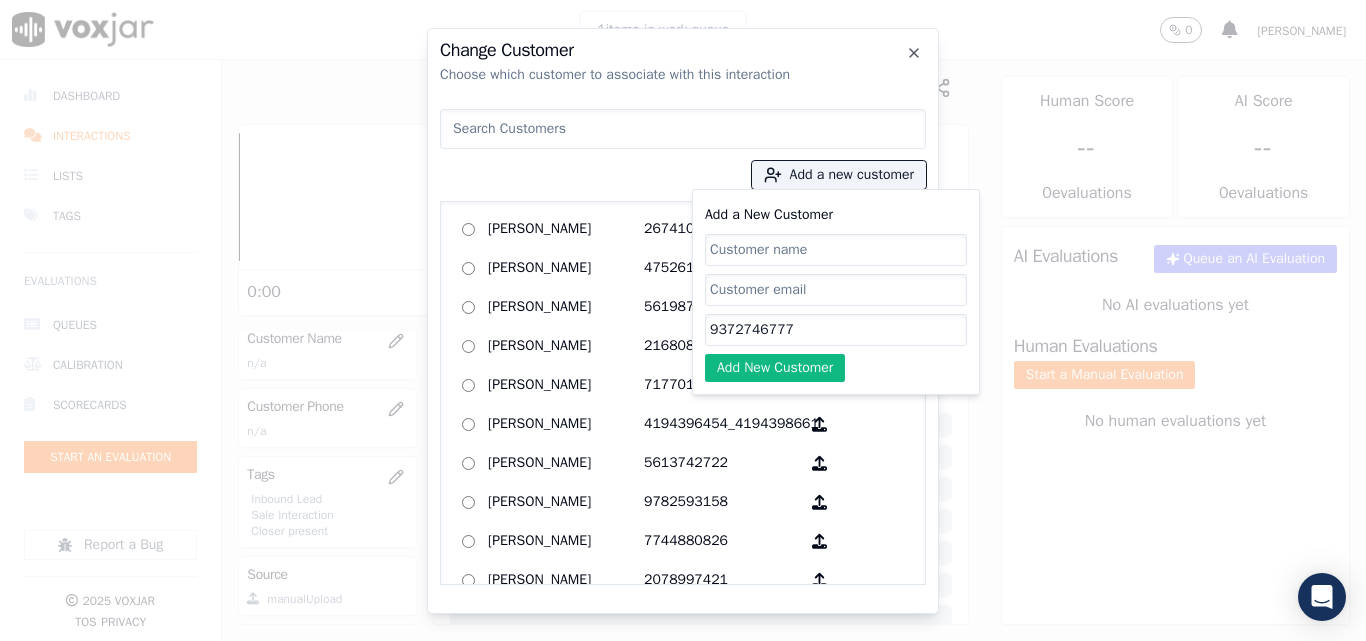 click on "Add a New Customer" 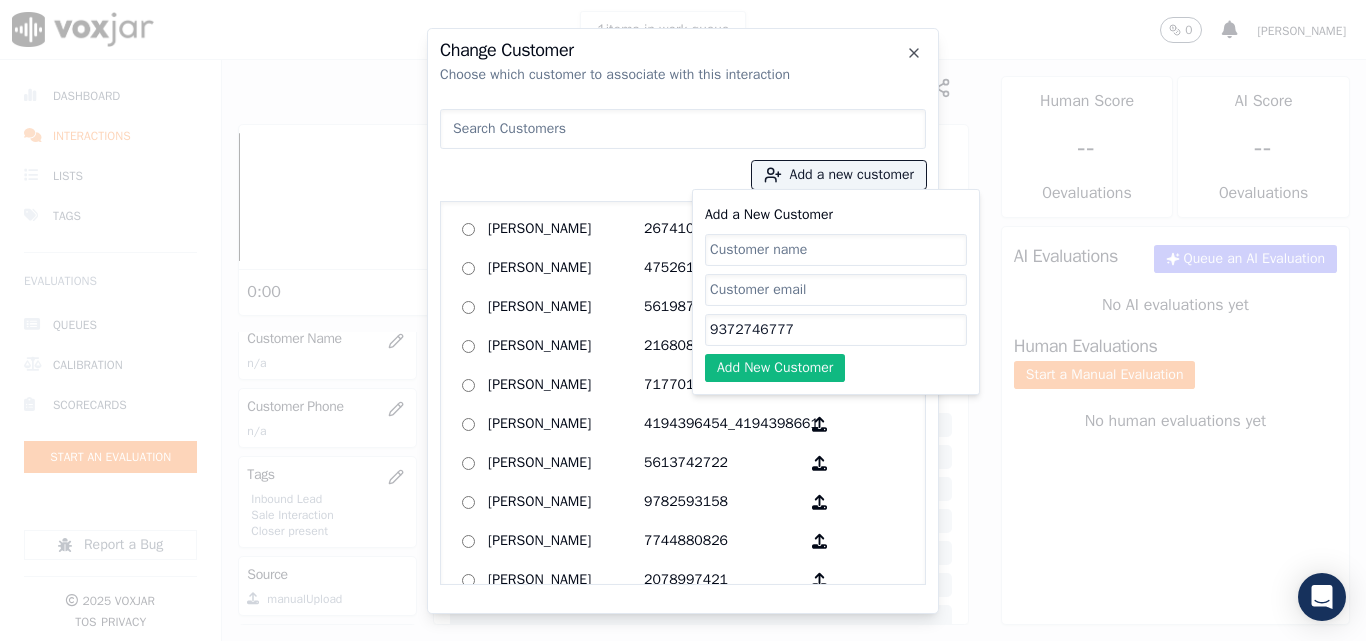 click on "9372746777" 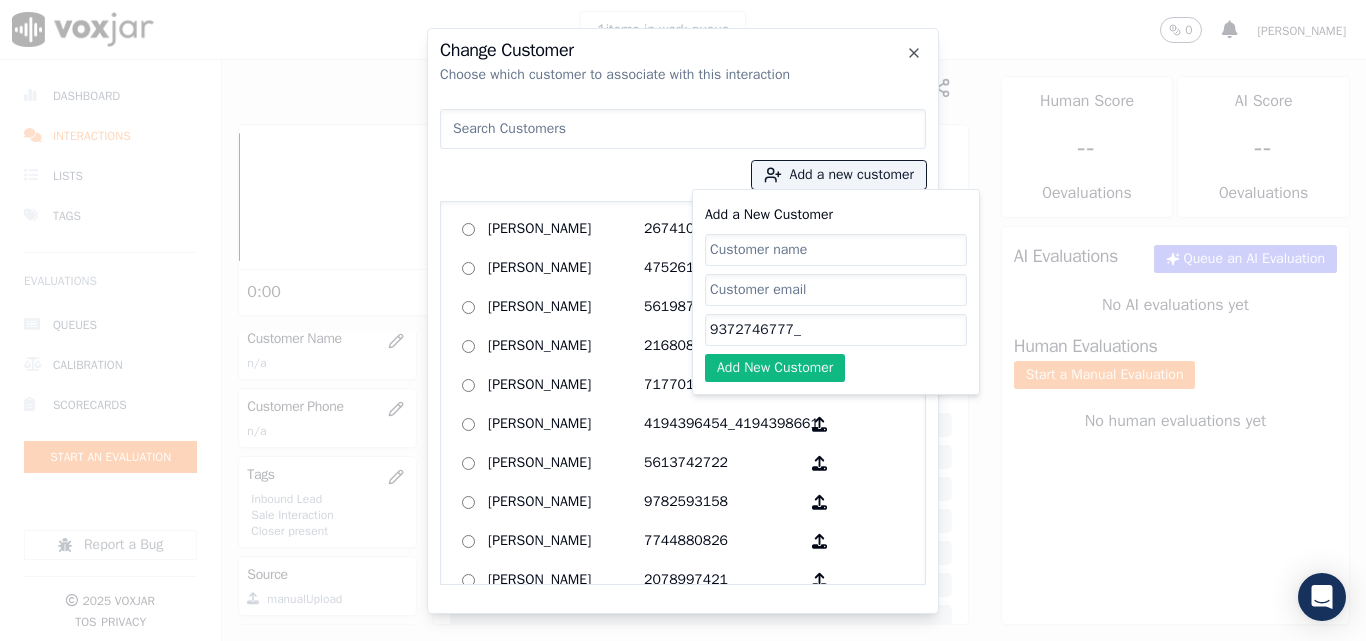 paste on "9372669021" 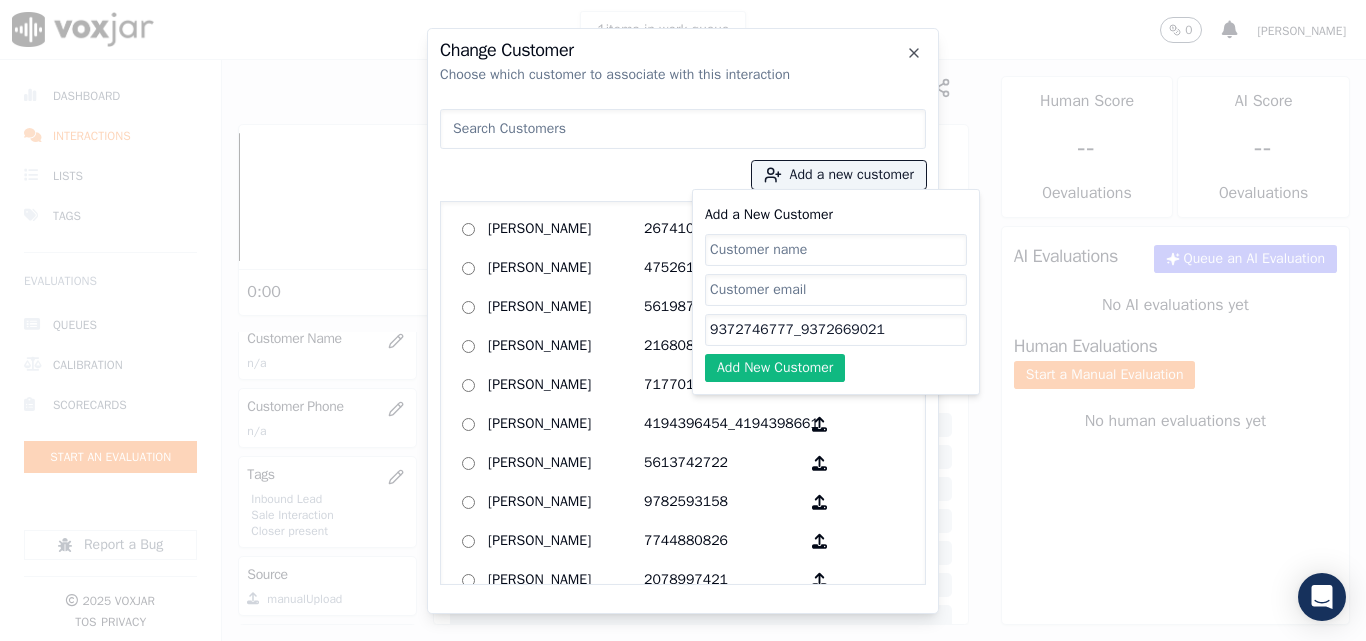 type on "9372746777_9372669021" 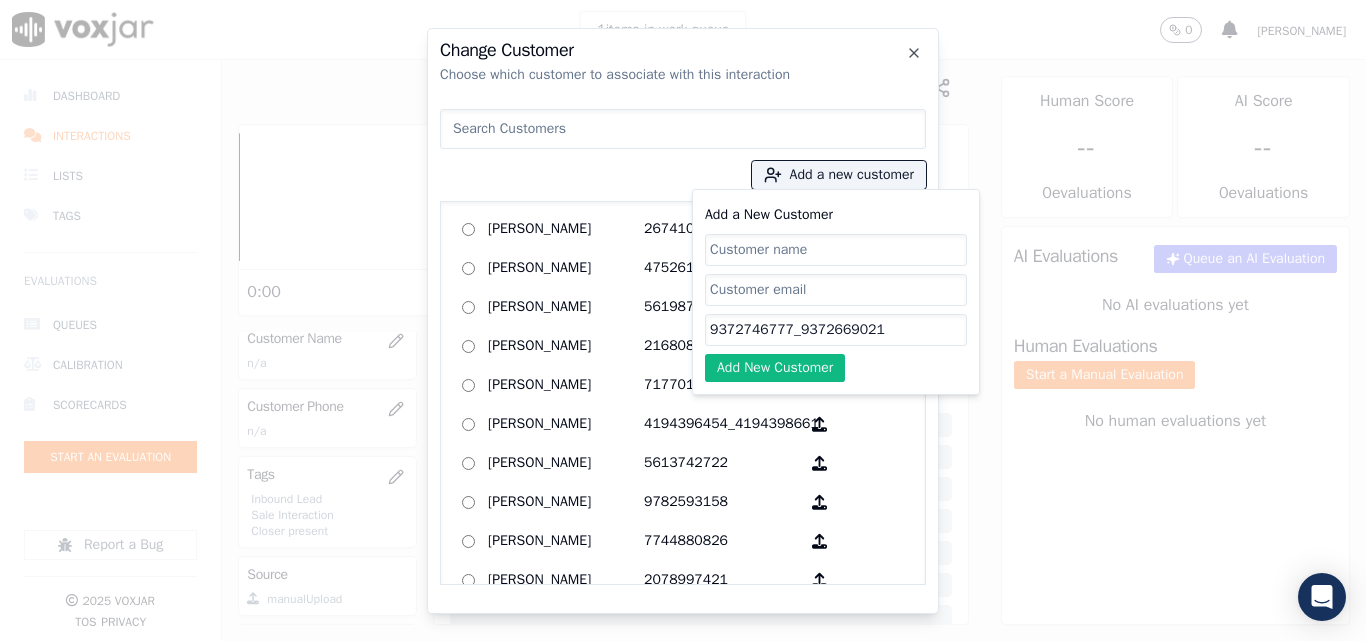 click on "Add a New Customer" 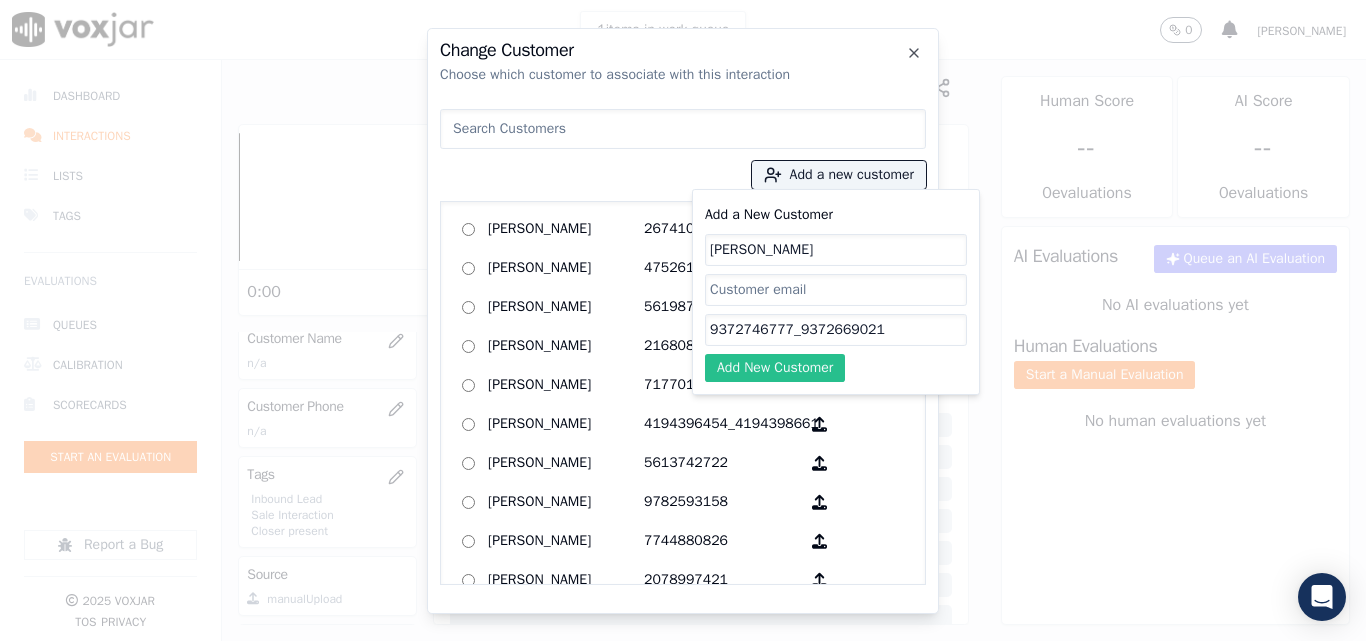 type on "[PERSON_NAME]" 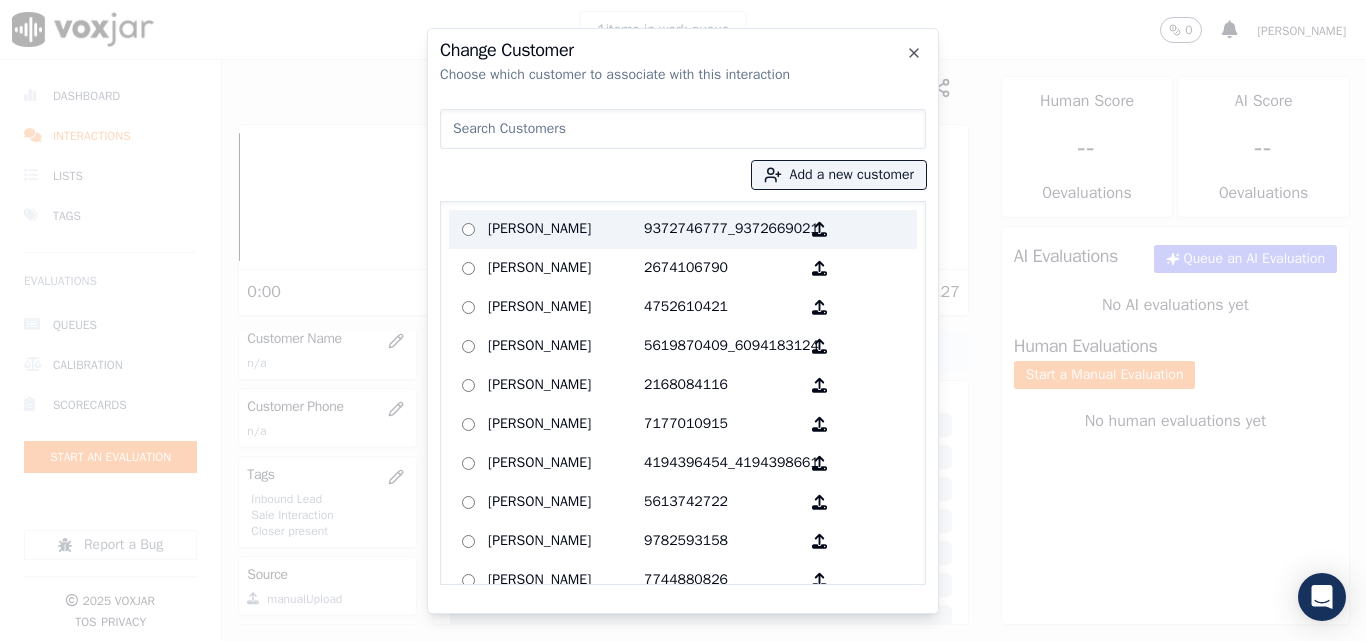 click on "[PERSON_NAME]" at bounding box center (566, 229) 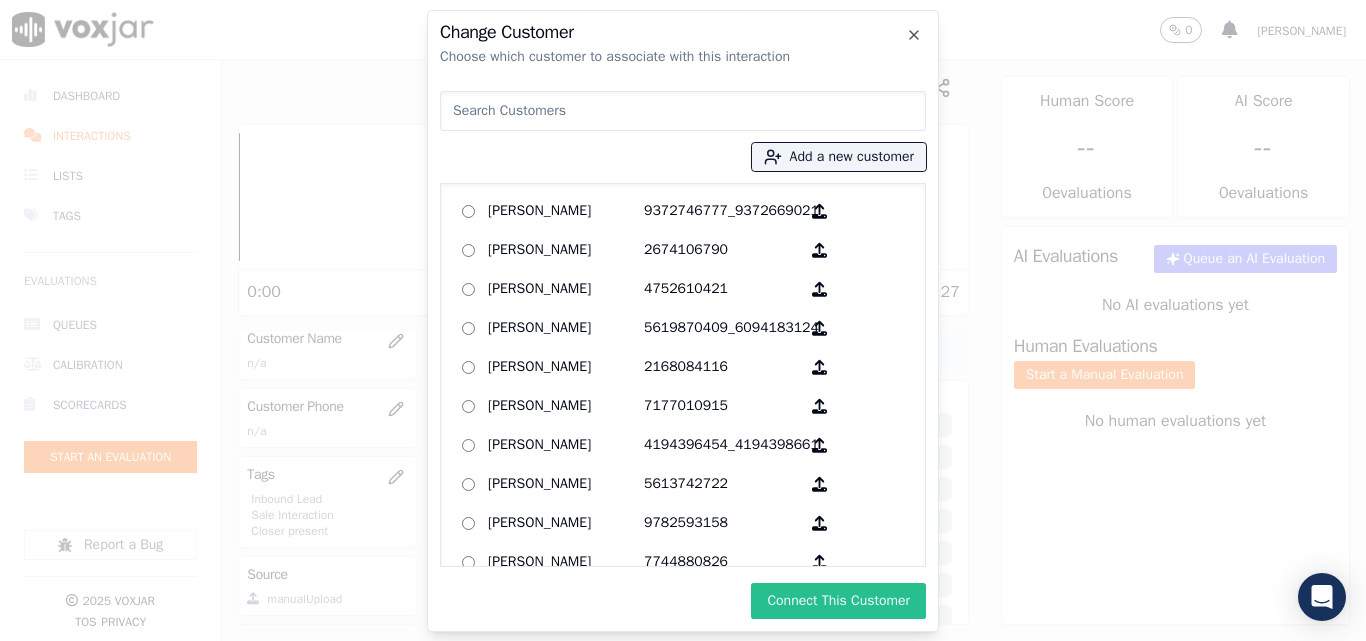 click on "Connect This Customer" at bounding box center [838, 601] 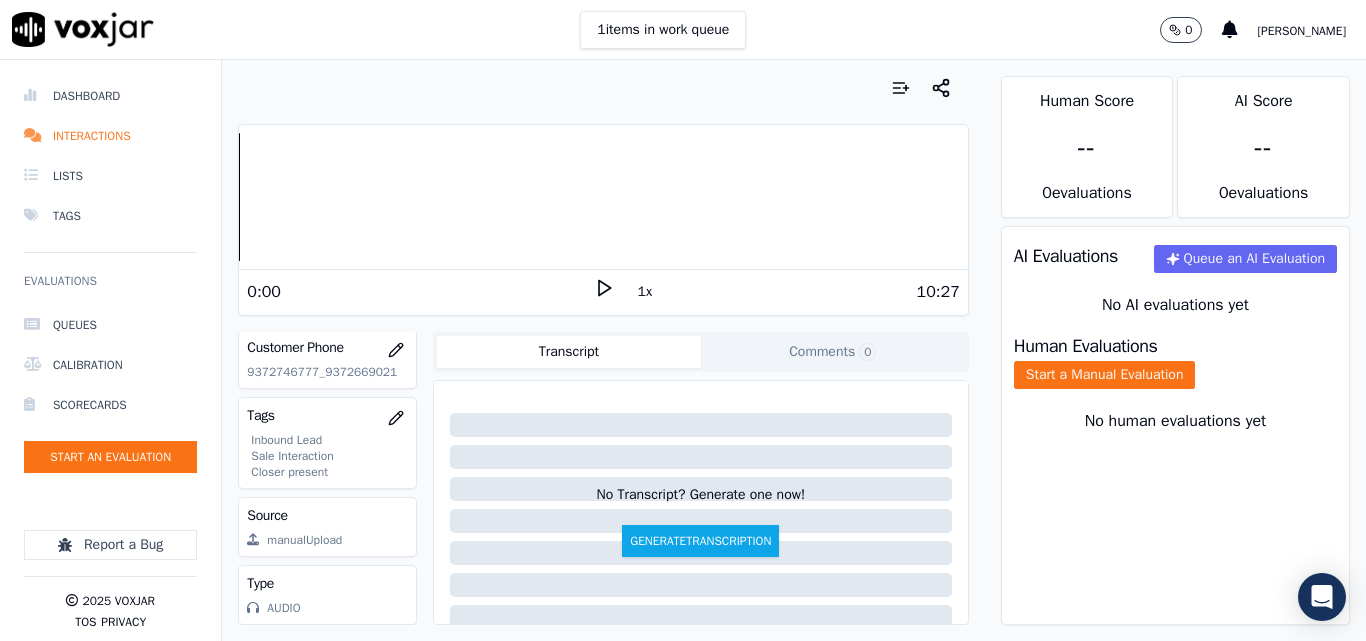 scroll, scrollTop: 404, scrollLeft: 0, axis: vertical 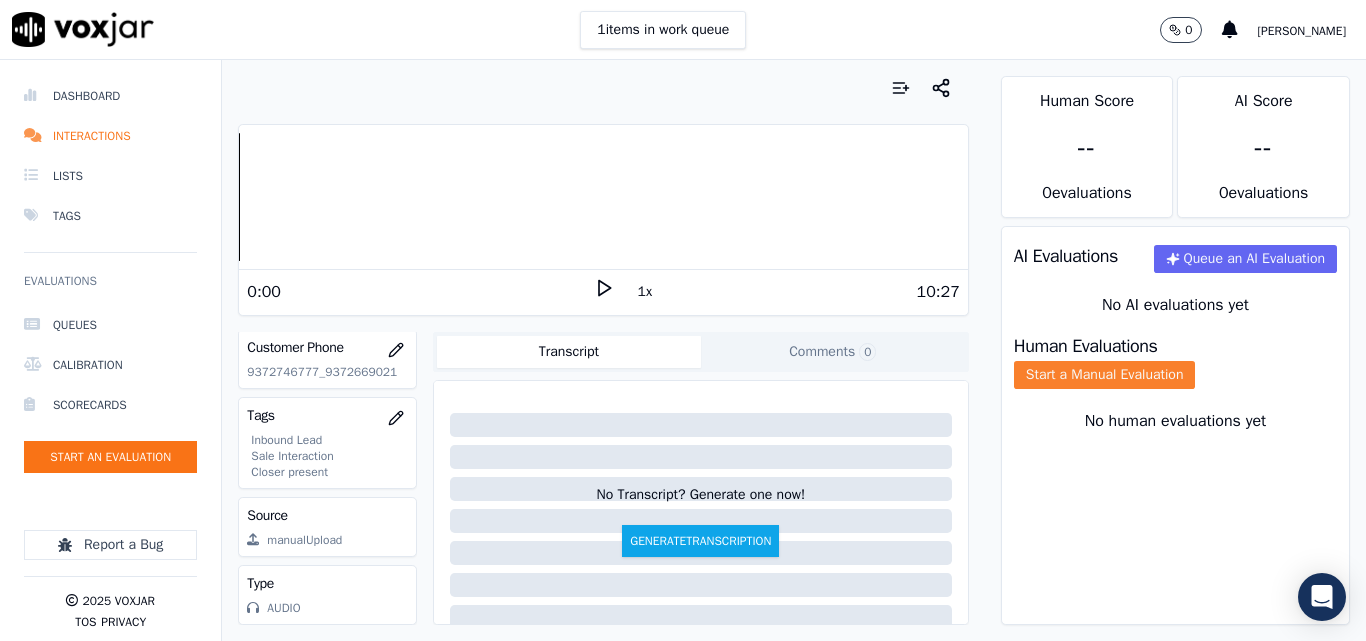 click on "Start a Manual Evaluation" 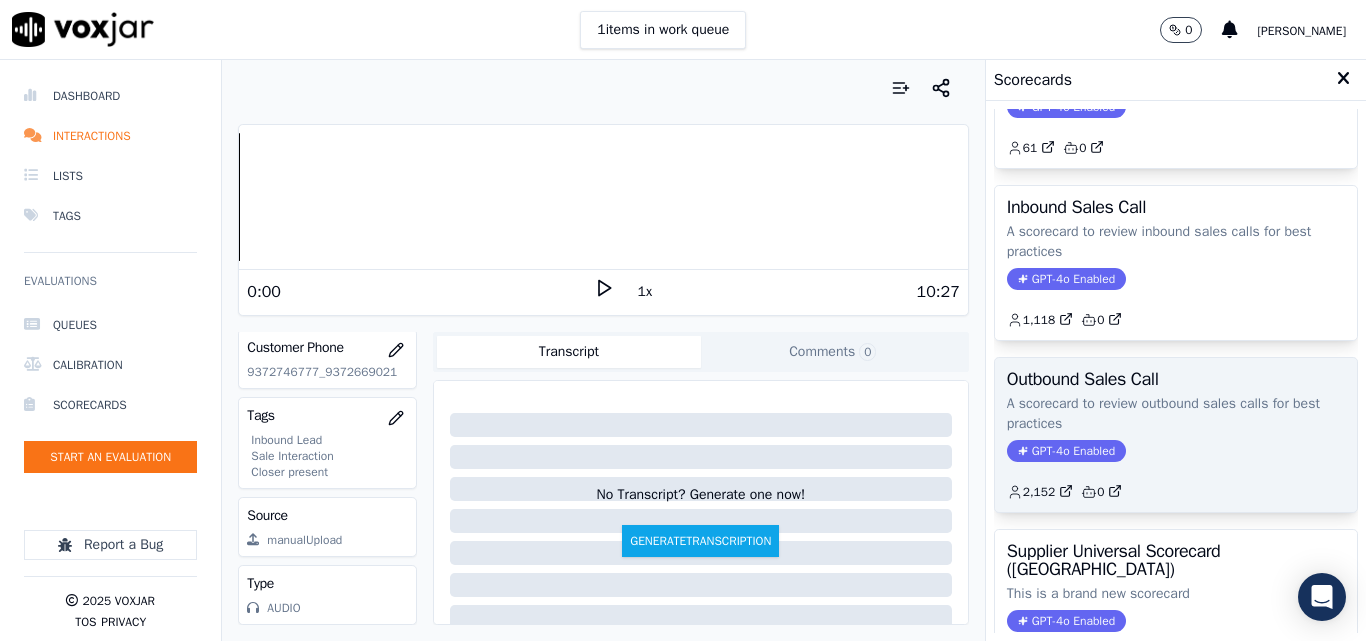 scroll, scrollTop: 200, scrollLeft: 0, axis: vertical 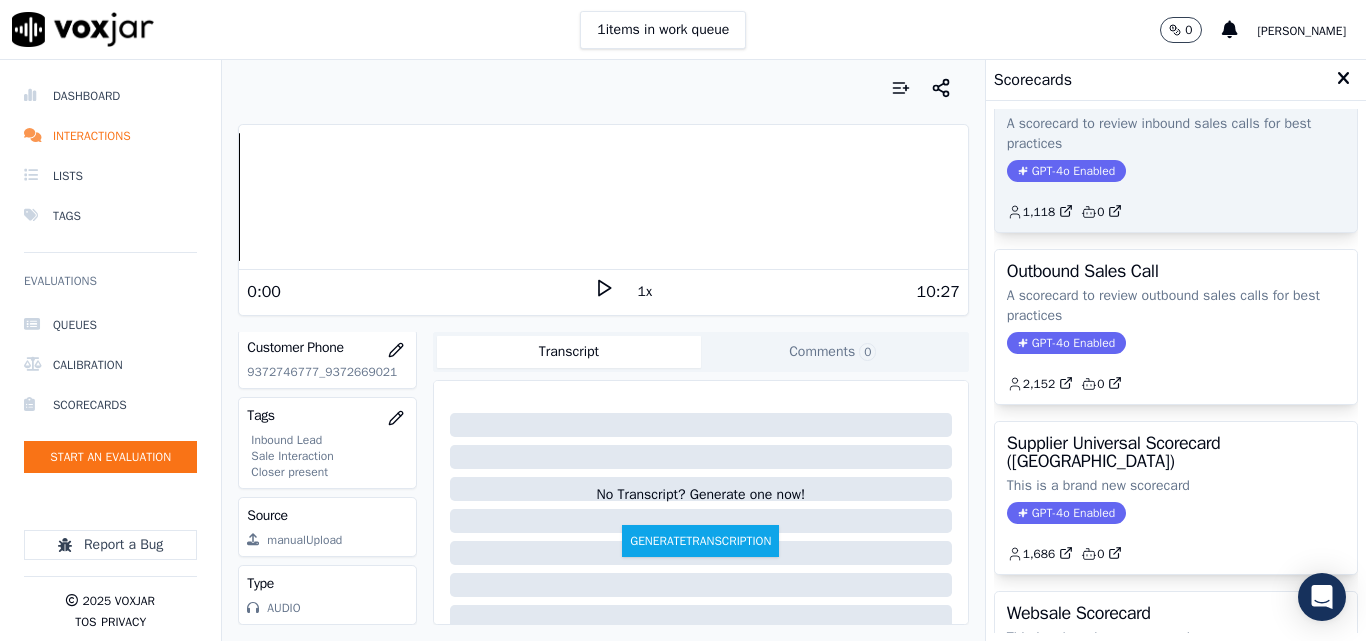 click on "Inbound Sales Call   A scorecard to review inbound sales calls for best practices     GPT-4o Enabled       1,118         0" at bounding box center (1176, 155) 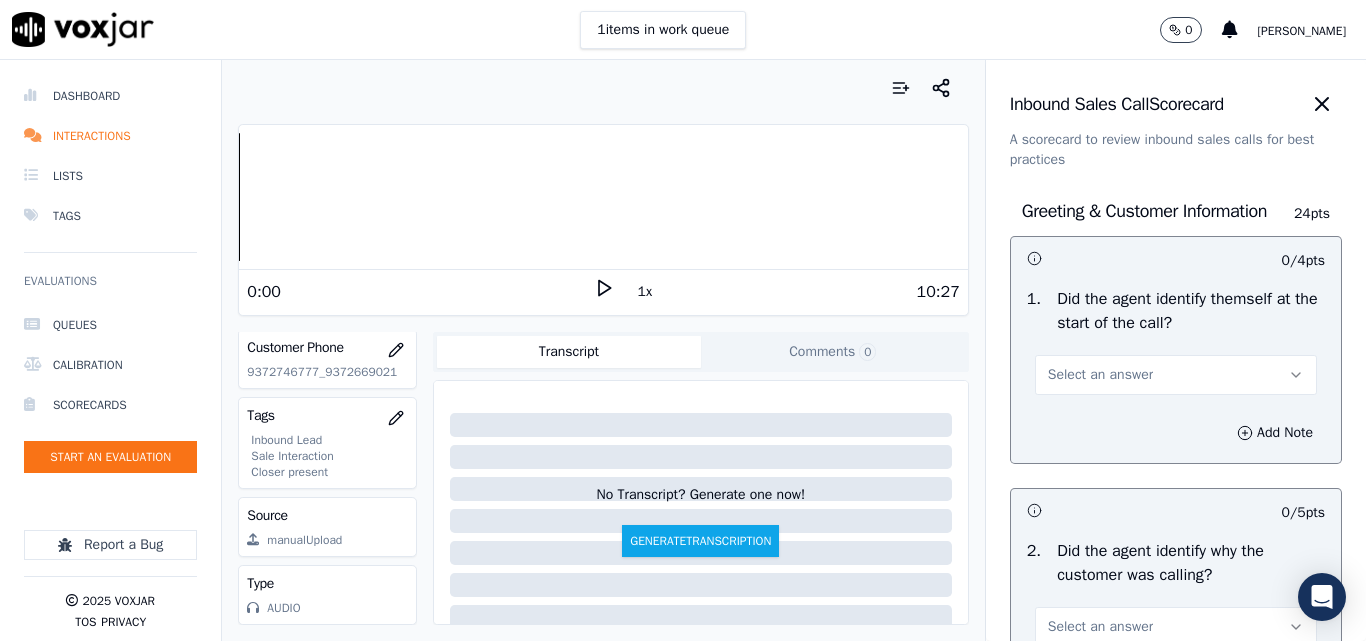 click on "Select an answer" at bounding box center (1176, 375) 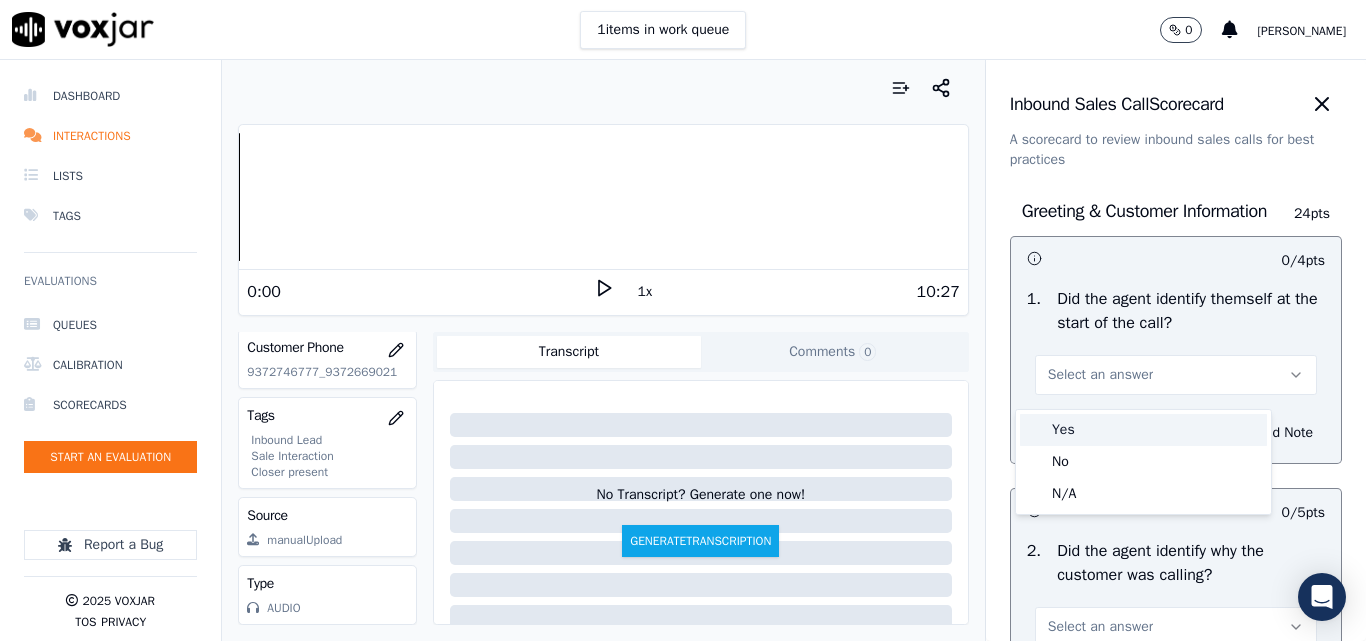 click on "Yes" at bounding box center (1143, 430) 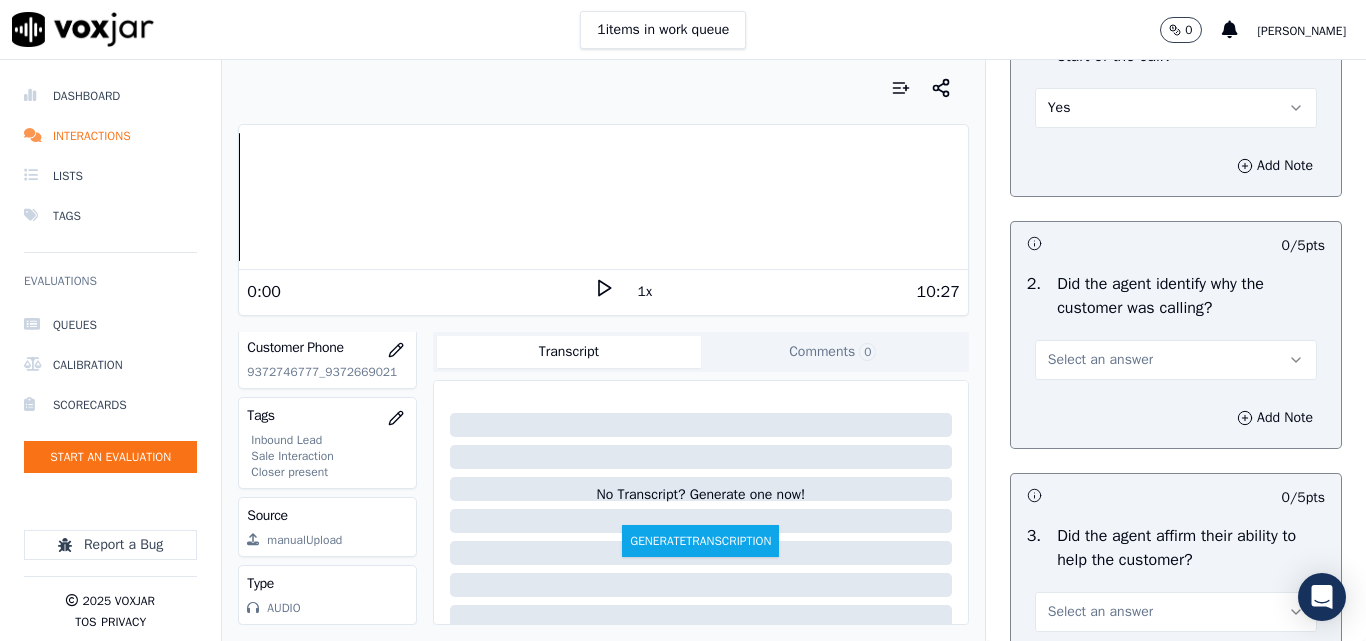 scroll, scrollTop: 300, scrollLeft: 0, axis: vertical 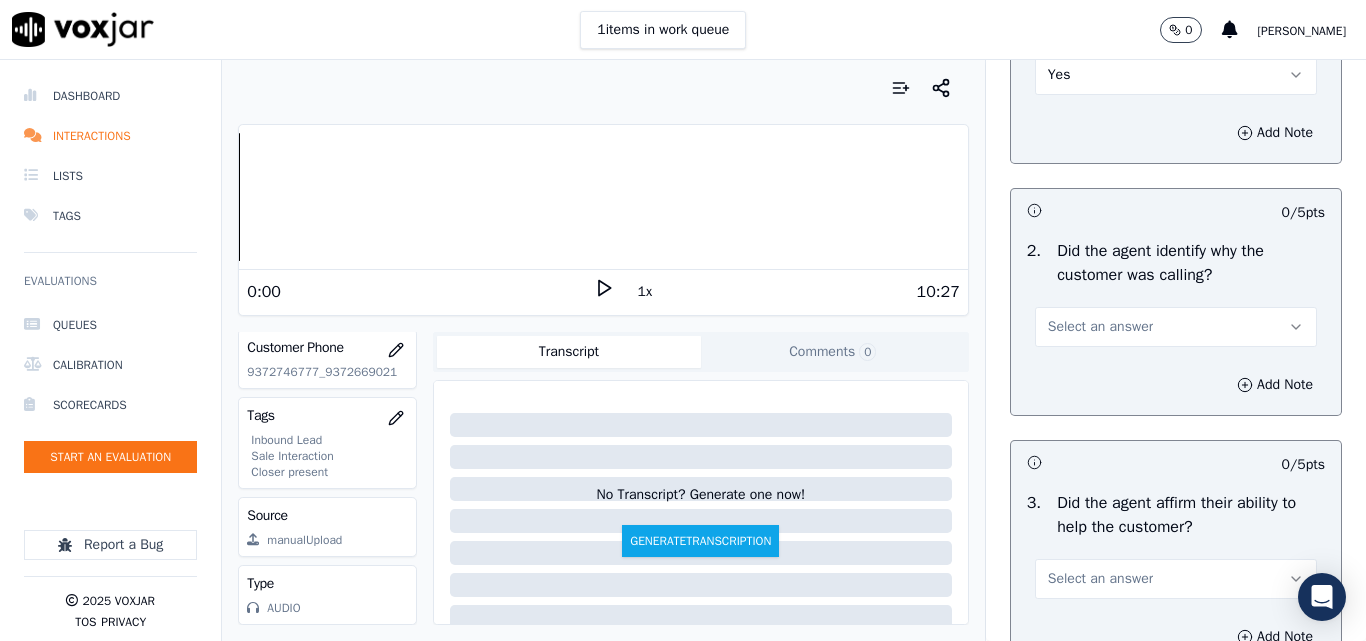 click on "Select an answer" at bounding box center [1100, 327] 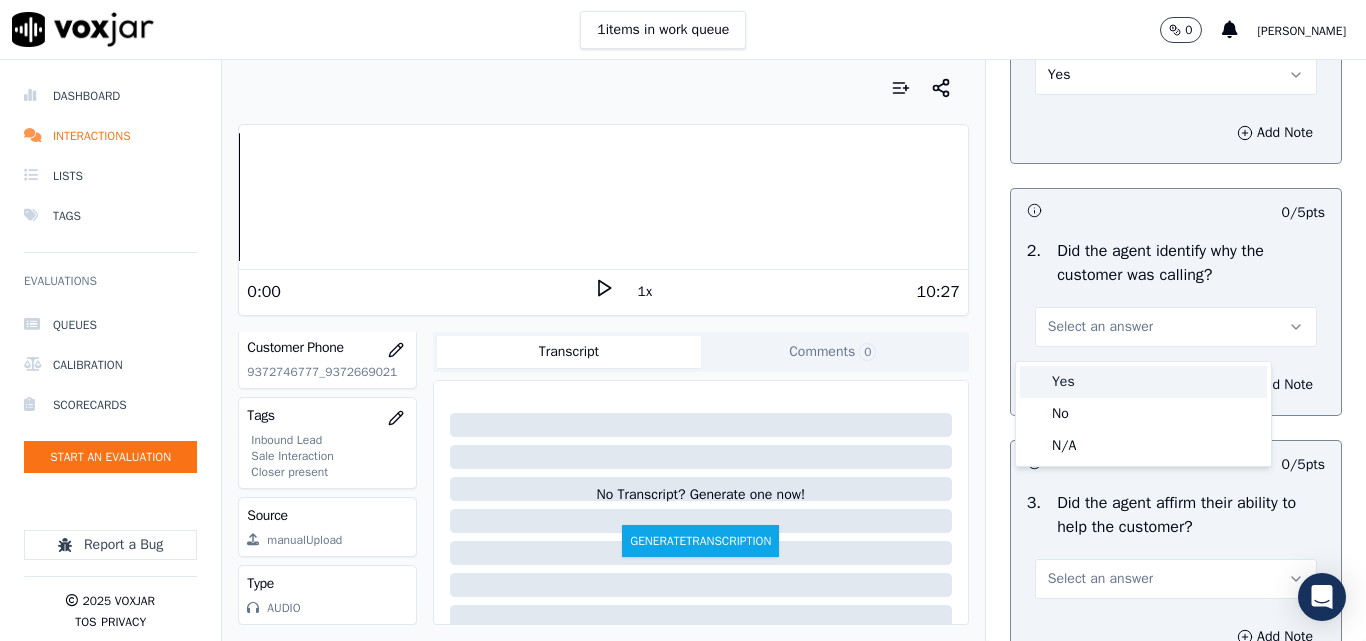click on "Yes" at bounding box center (1143, 382) 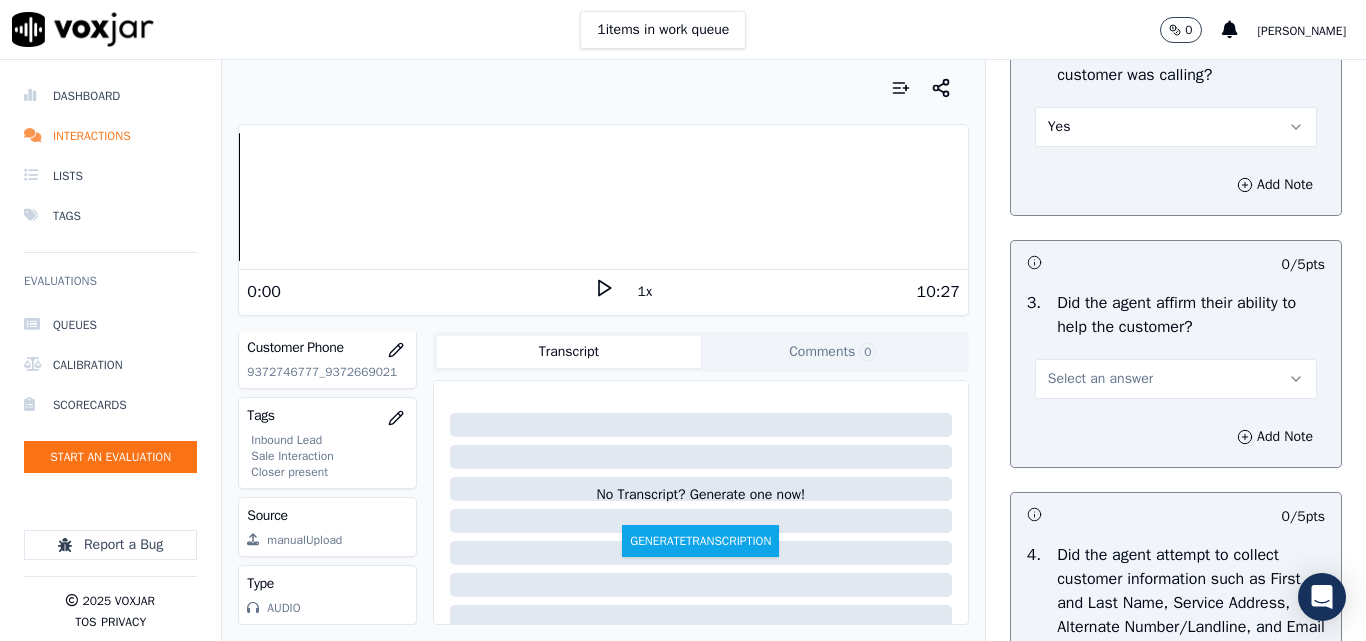 scroll, scrollTop: 700, scrollLeft: 0, axis: vertical 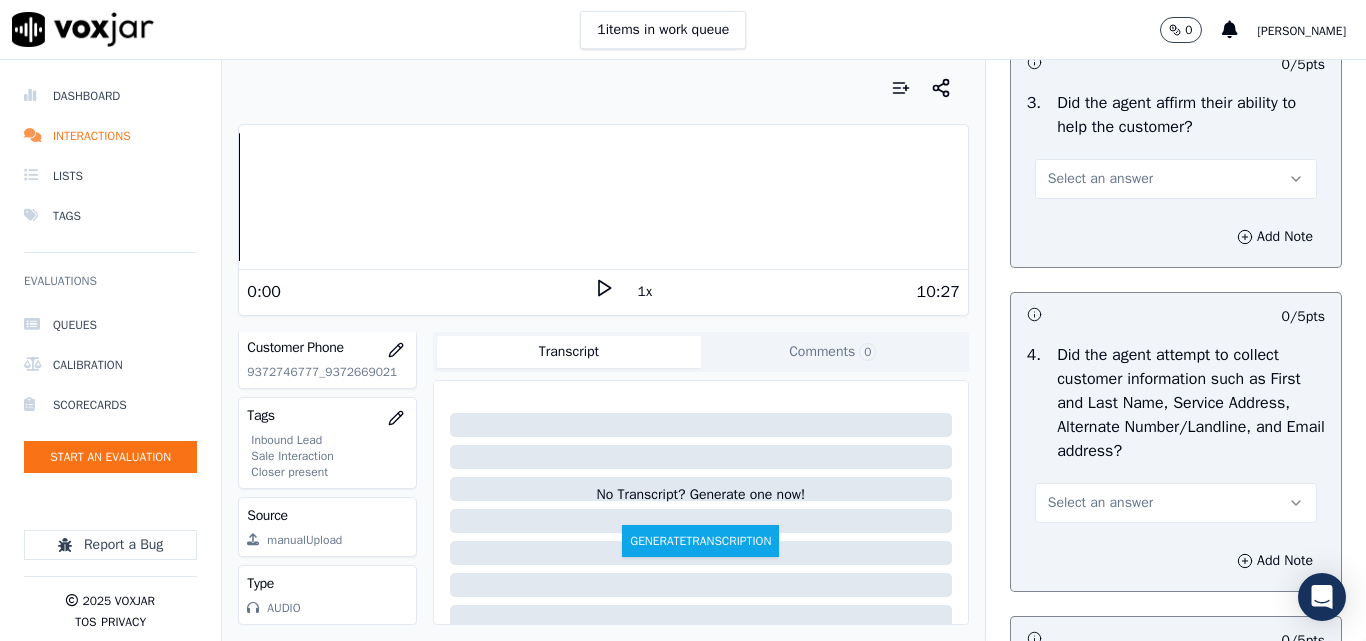 click on "Select an answer" at bounding box center [1100, 179] 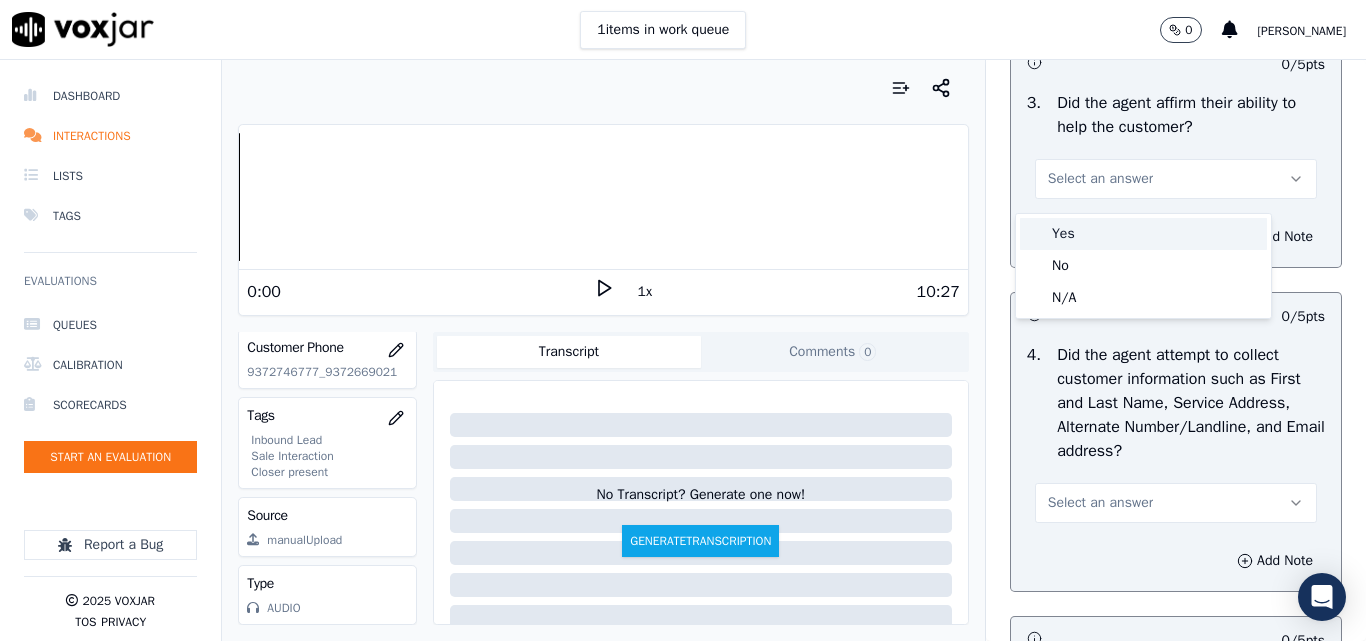 click on "Yes" at bounding box center [1143, 234] 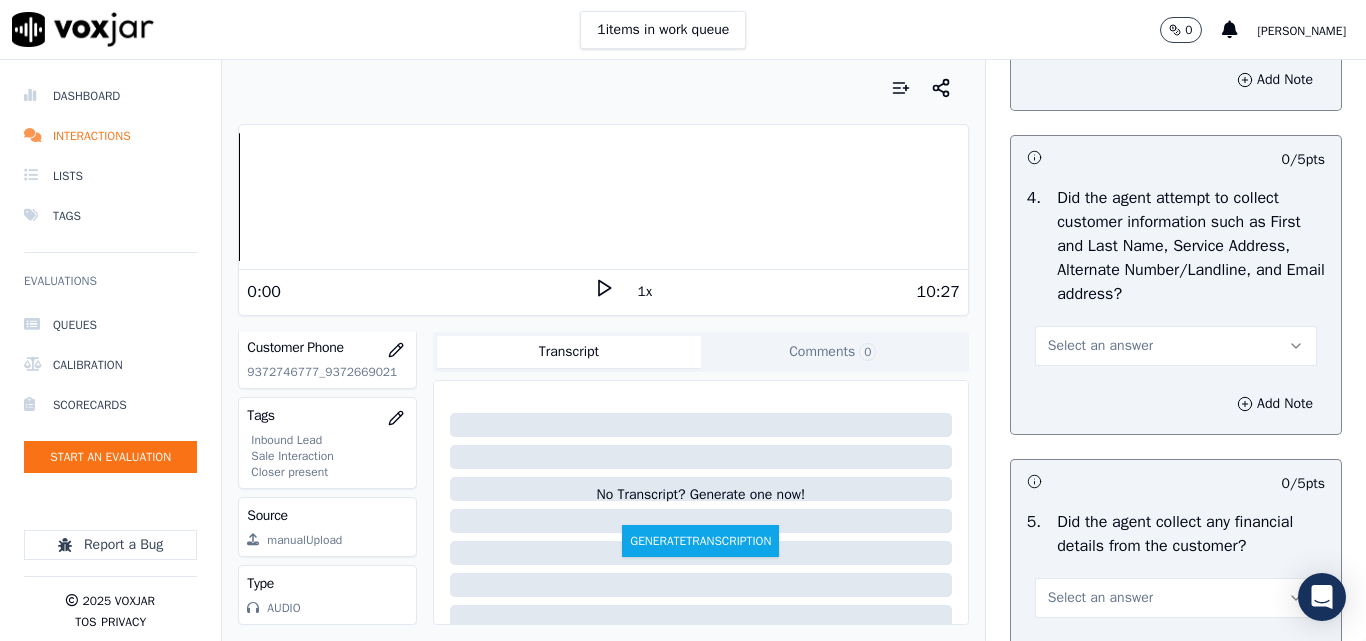scroll, scrollTop: 900, scrollLeft: 0, axis: vertical 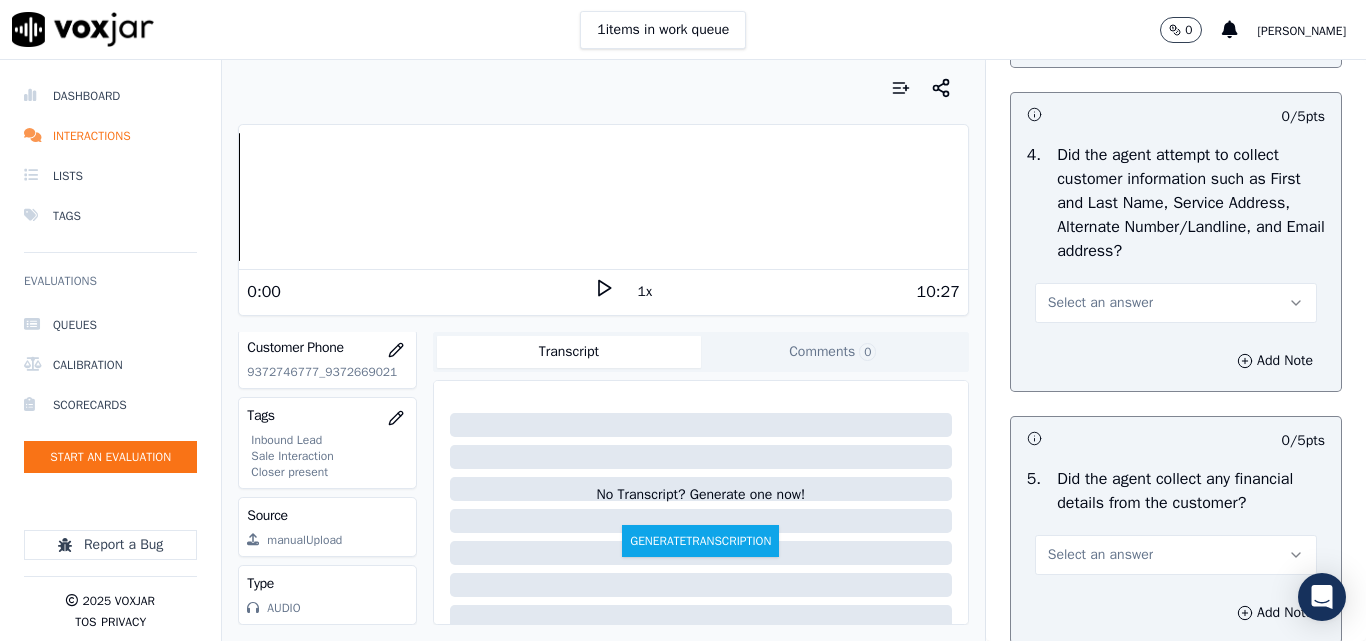 click on "Select an answer" at bounding box center [1100, 303] 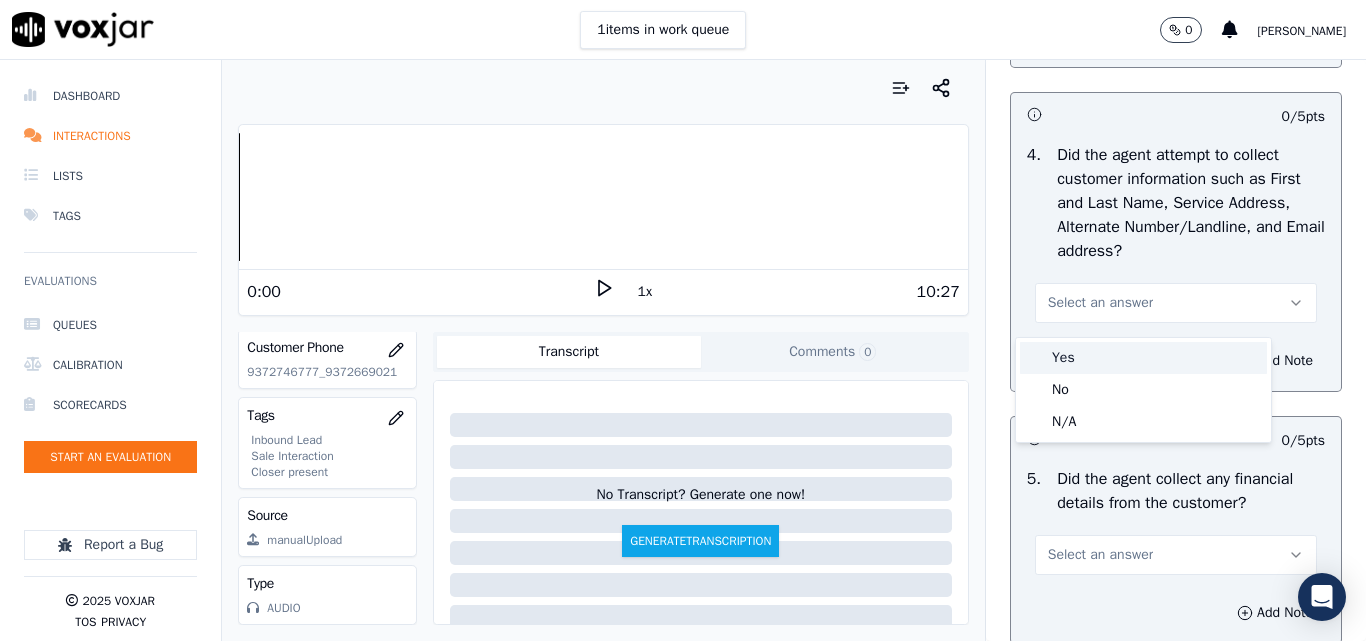 click on "Yes" at bounding box center [1143, 358] 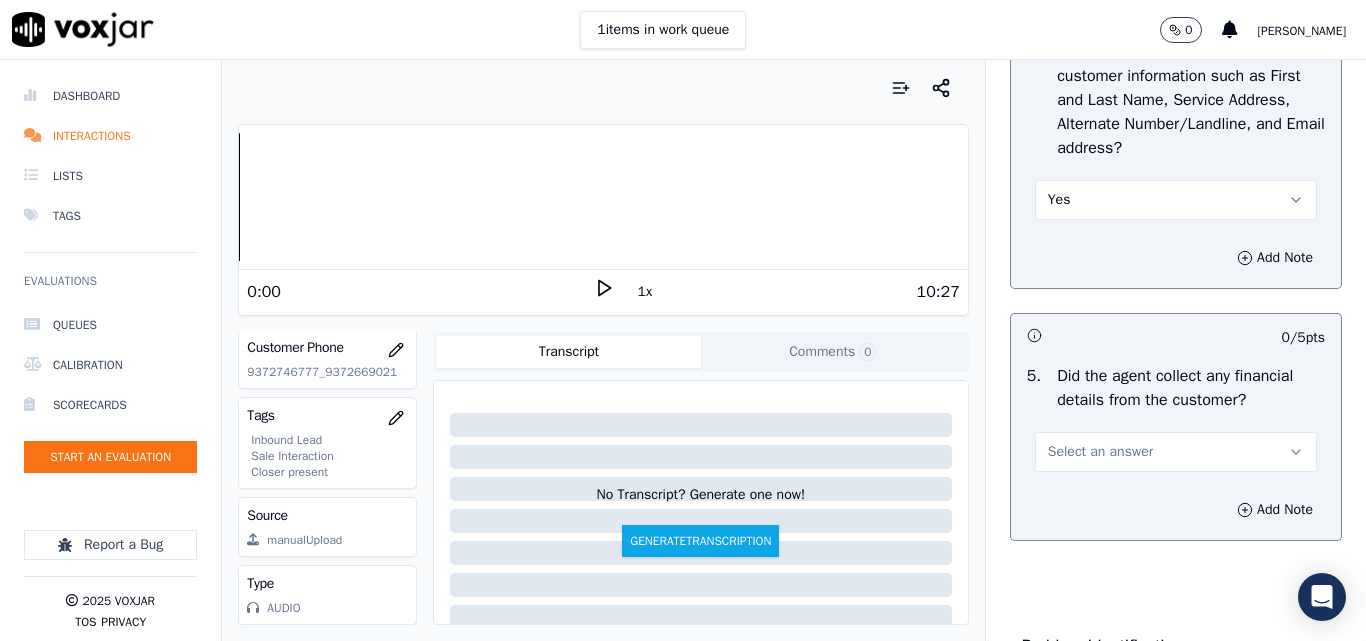 scroll, scrollTop: 1100, scrollLeft: 0, axis: vertical 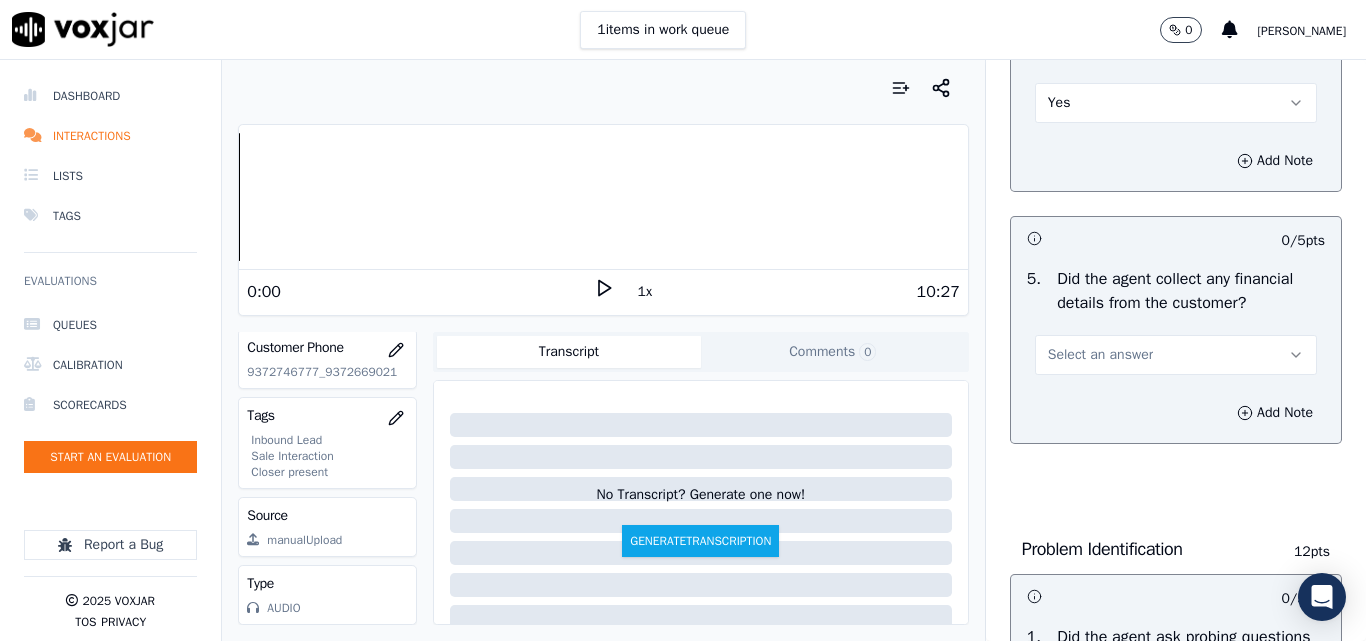drag, startPoint x: 1092, startPoint y: 366, endPoint x: 1091, endPoint y: 380, distance: 14.035668 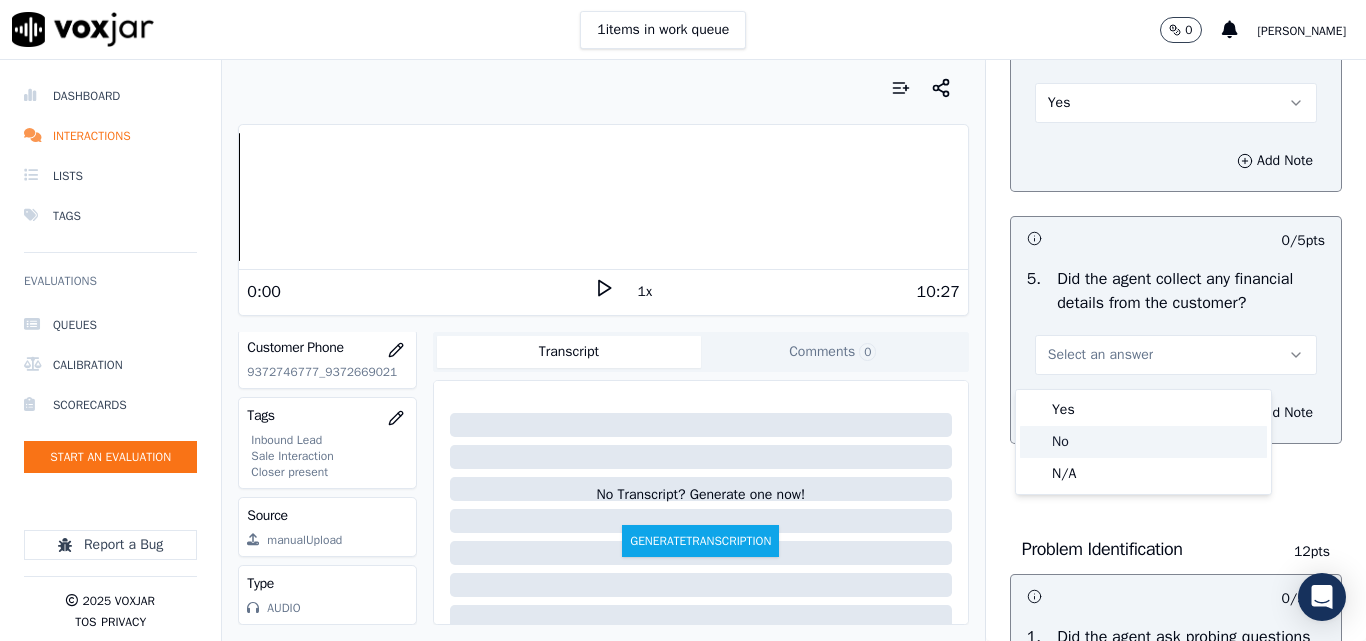 click on "No" 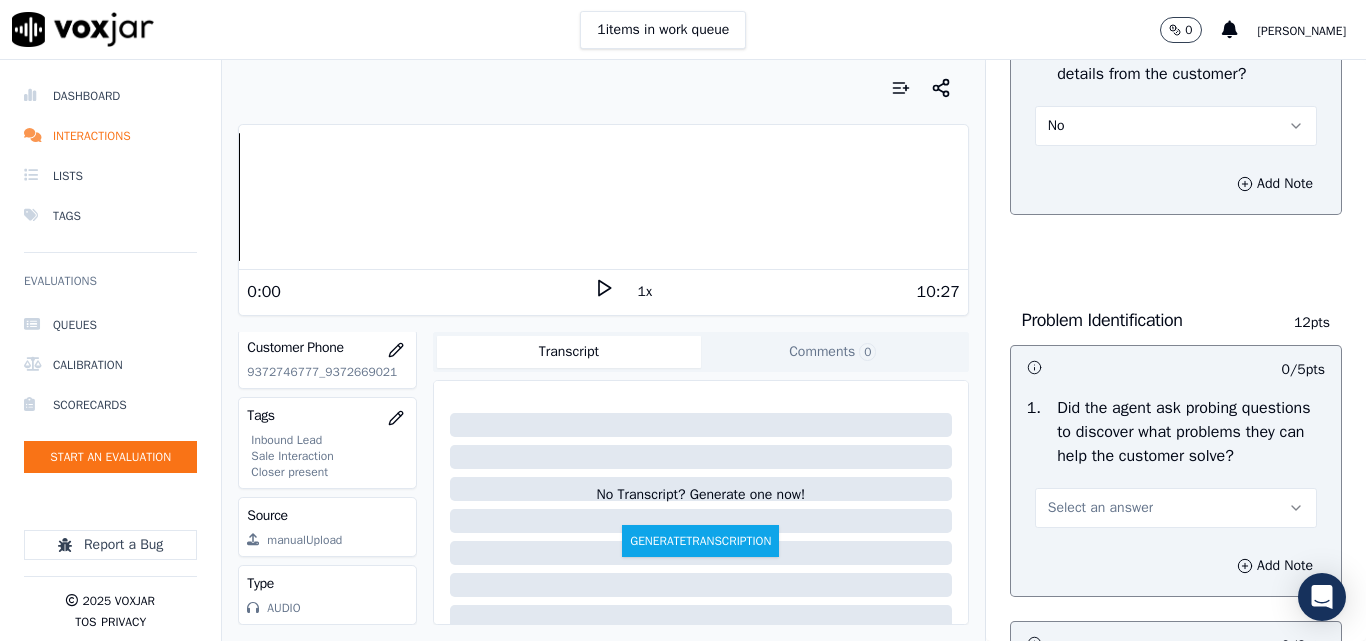 scroll, scrollTop: 1400, scrollLeft: 0, axis: vertical 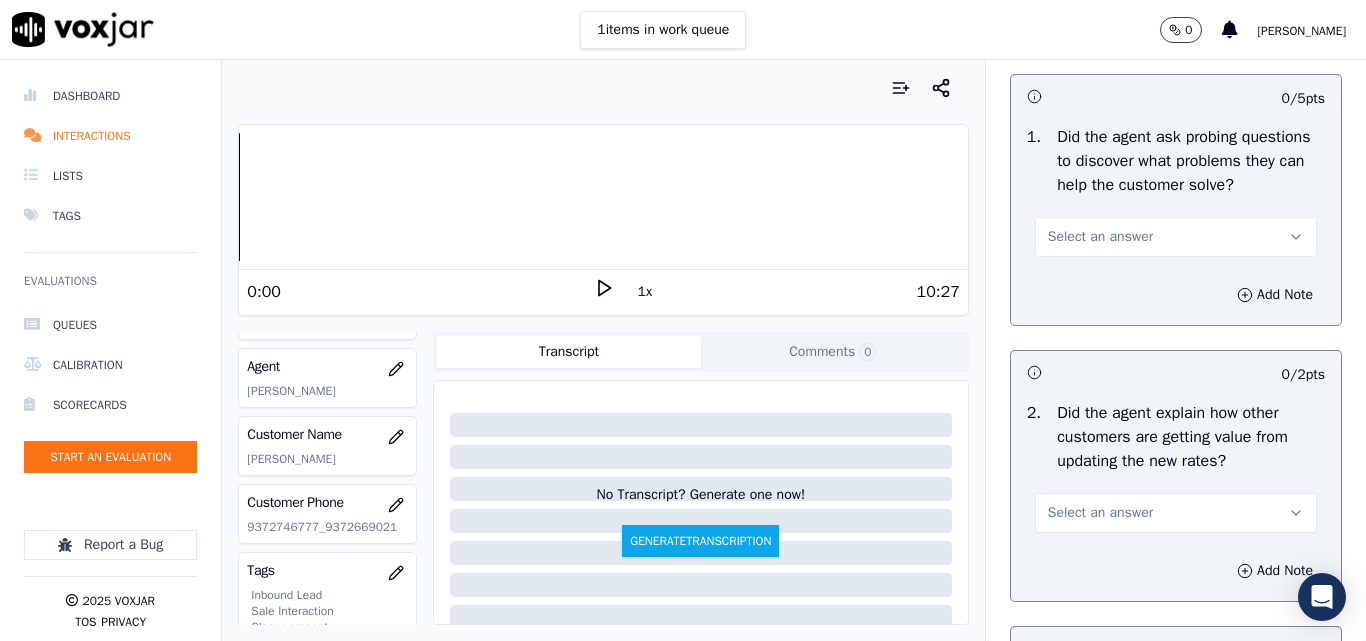 click on "Select an answer" at bounding box center [1176, 237] 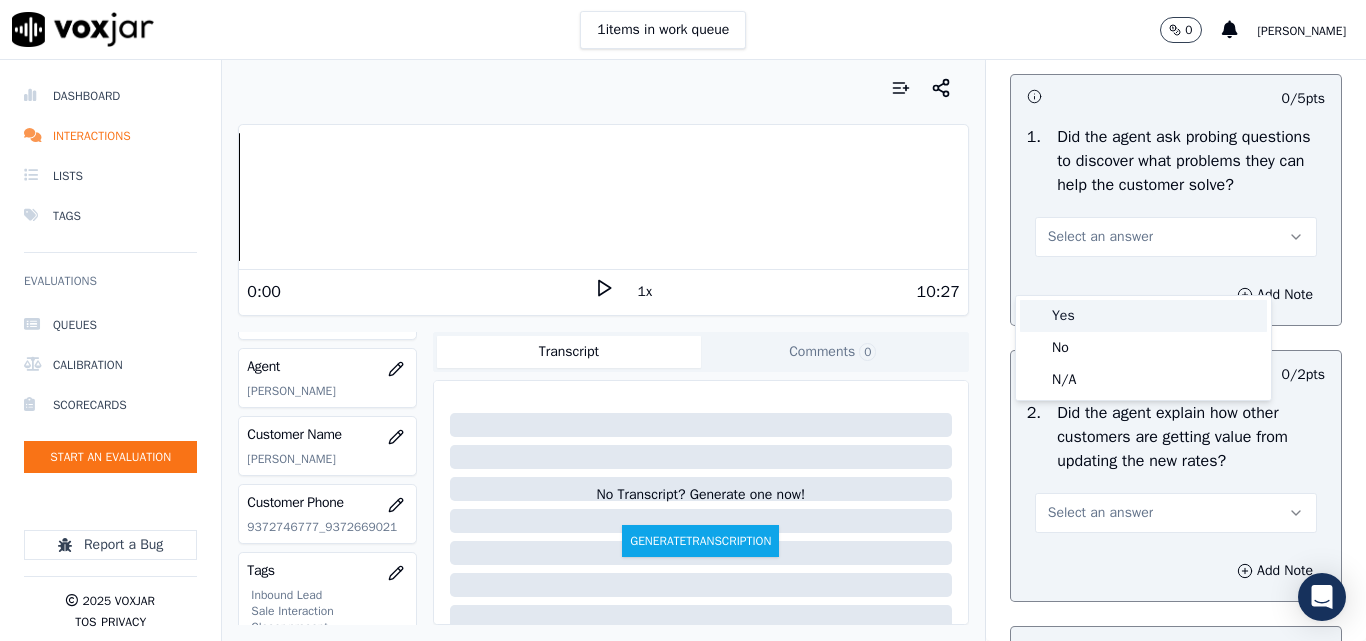 click on "Yes" at bounding box center [1143, 316] 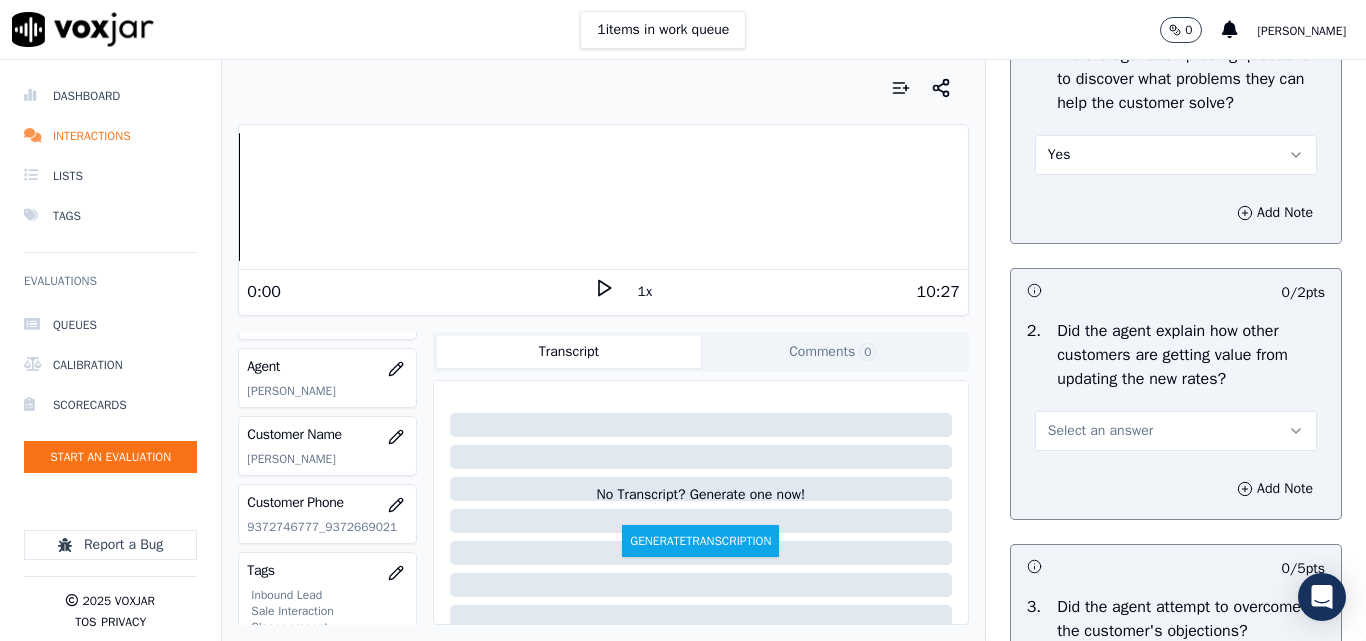scroll, scrollTop: 1800, scrollLeft: 0, axis: vertical 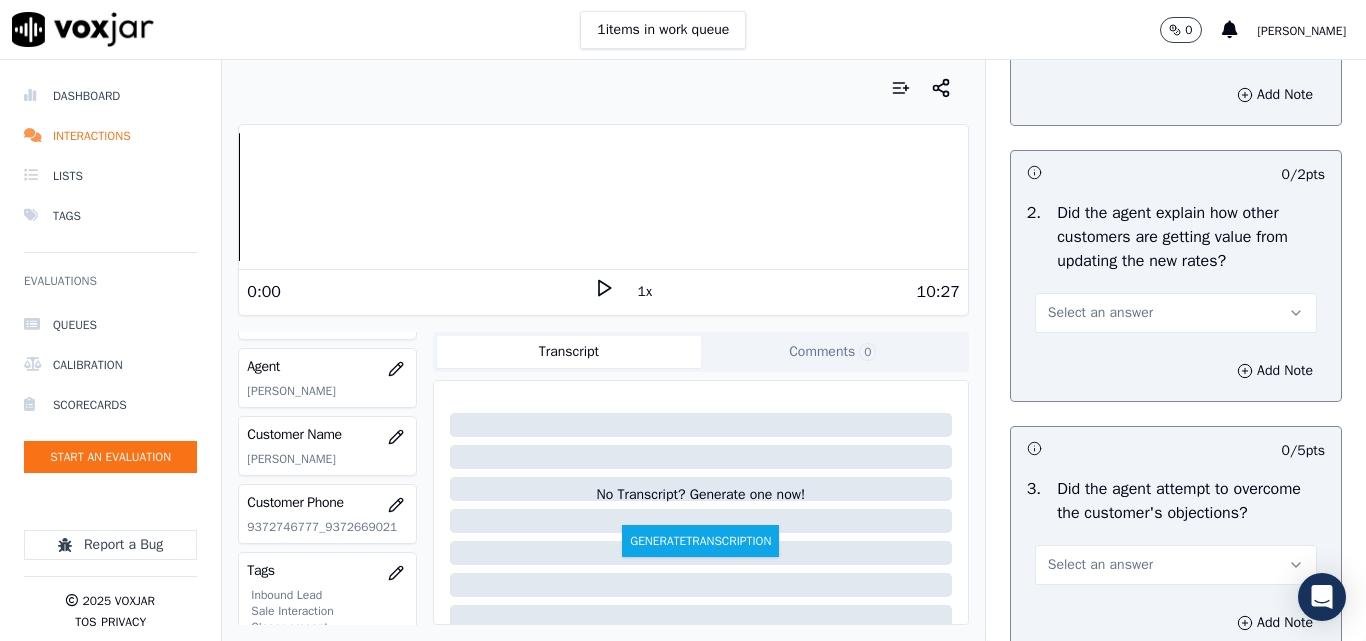 click on "Select an answer" at bounding box center [1100, 313] 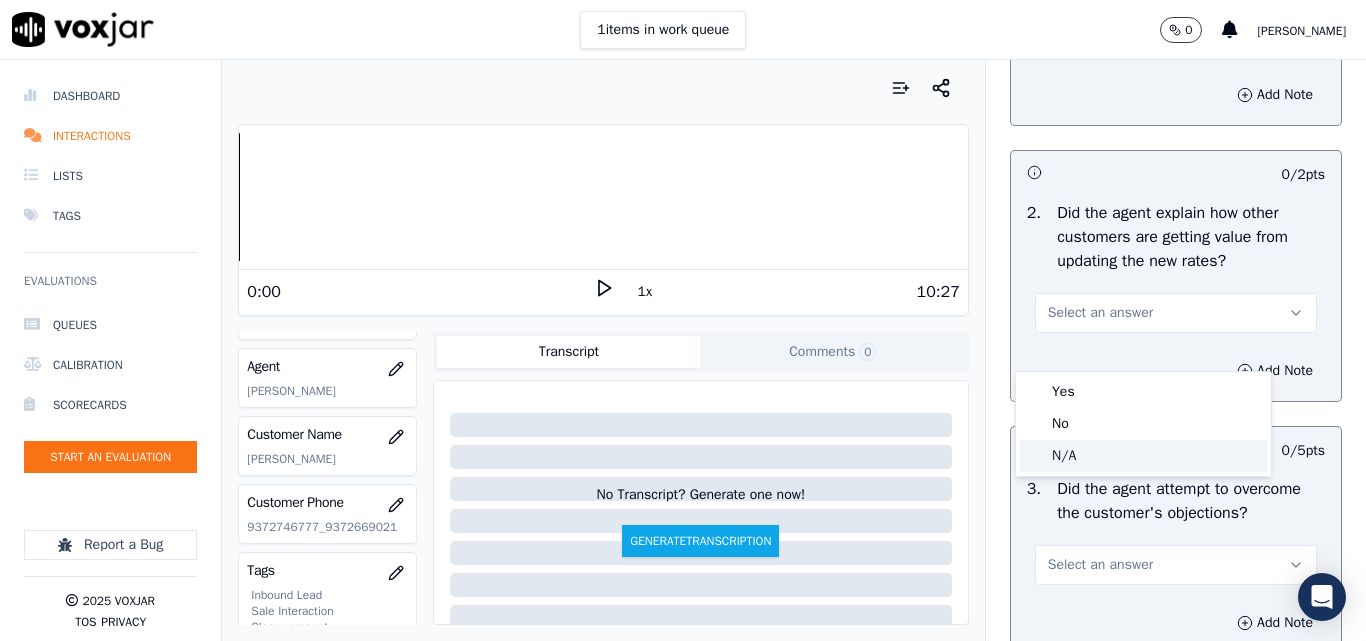click on "N/A" 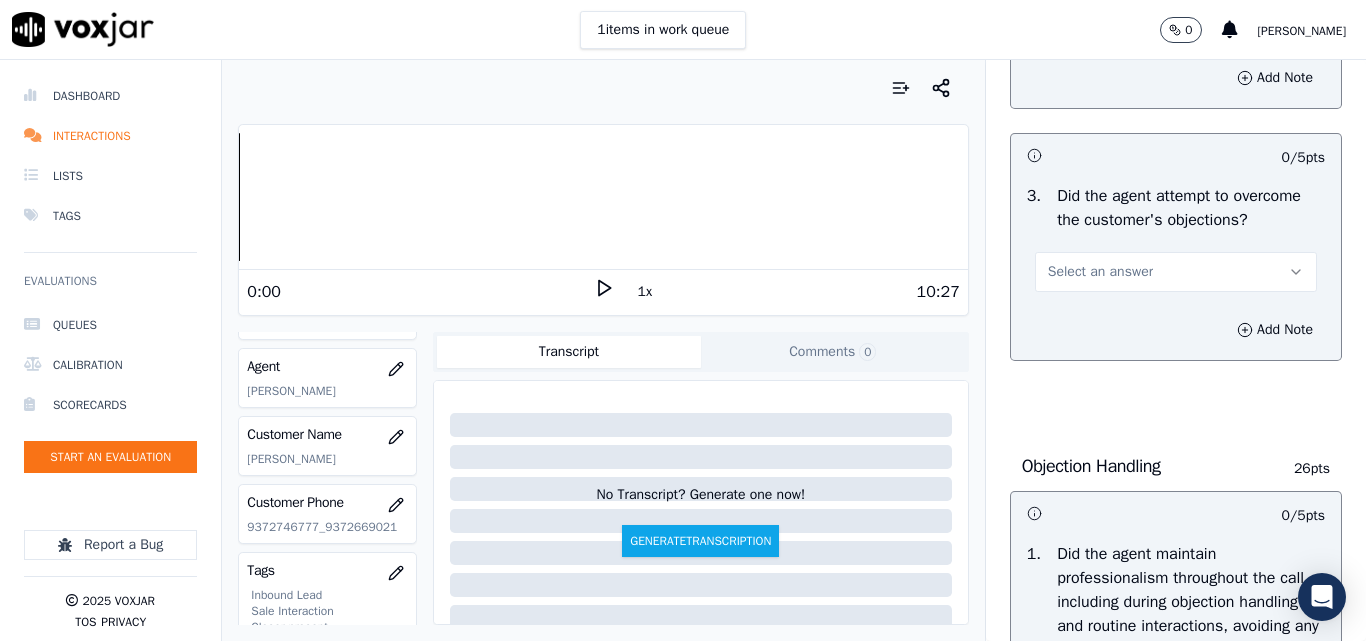 scroll, scrollTop: 2100, scrollLeft: 0, axis: vertical 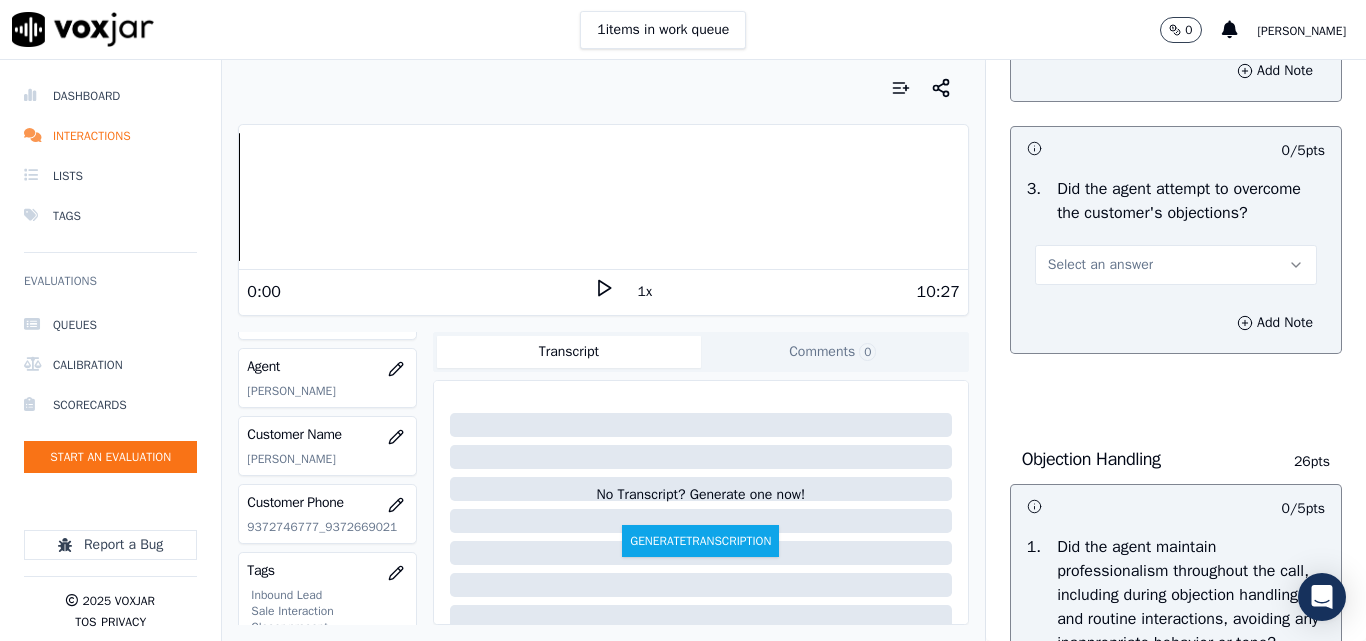 click on "Select an answer" at bounding box center (1100, 265) 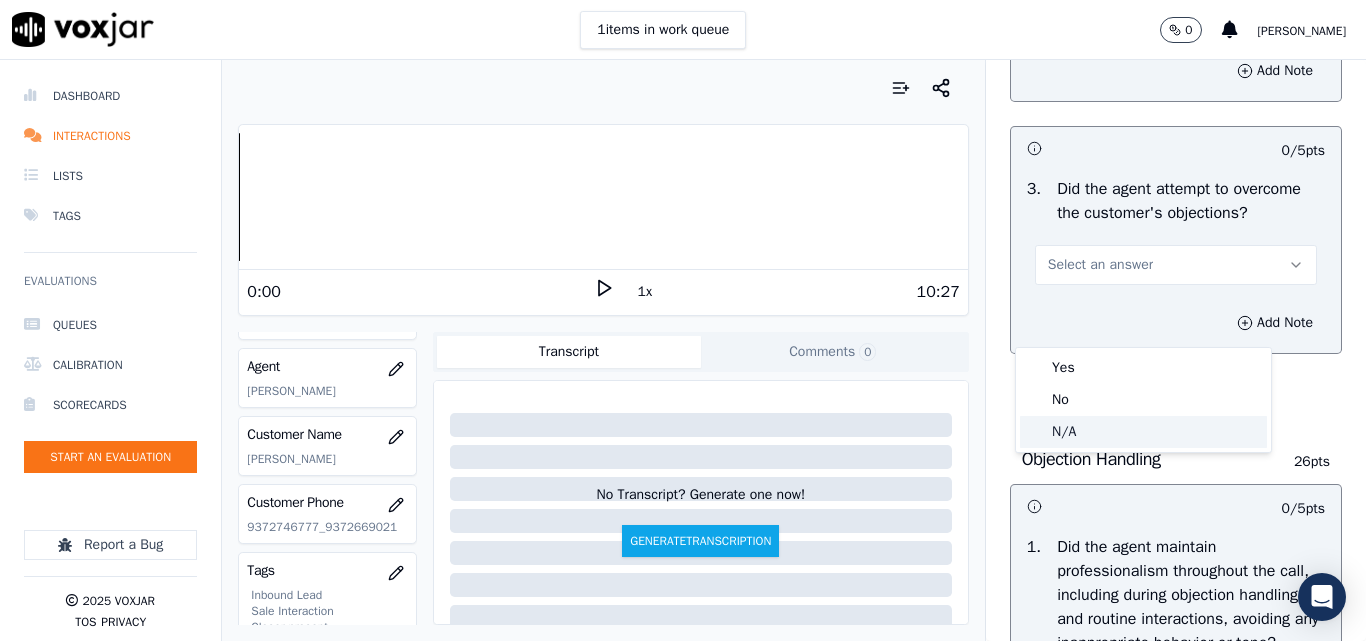 click on "N/A" 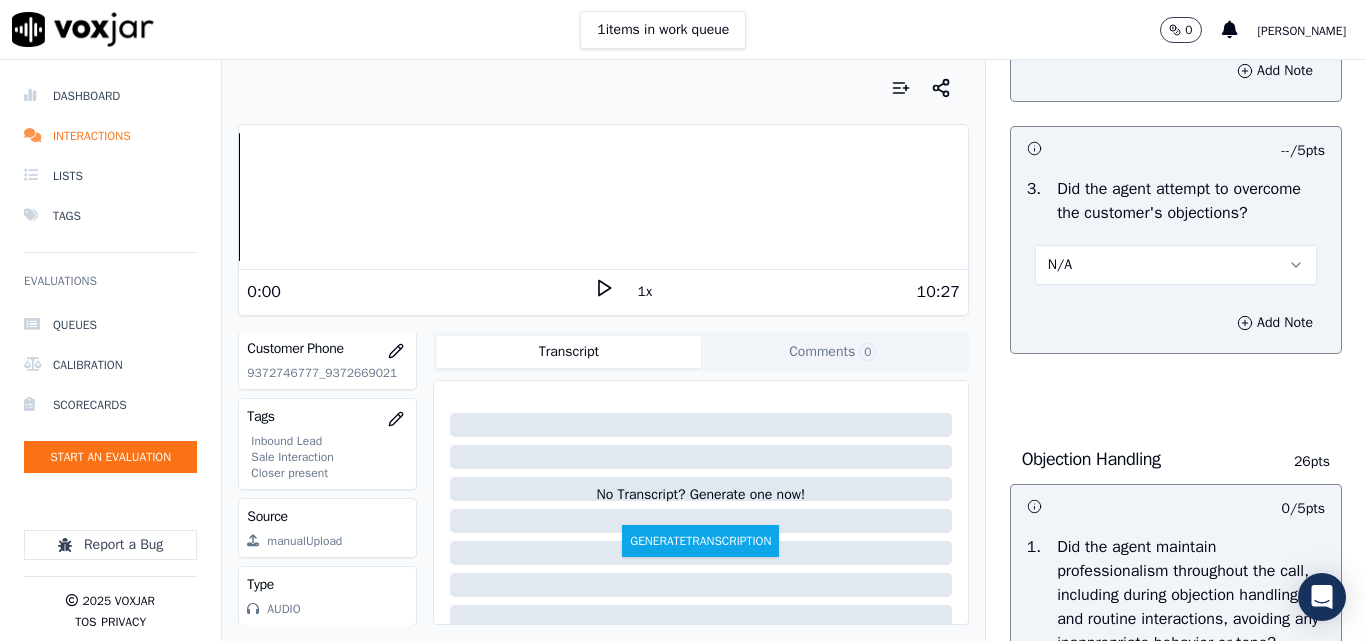 scroll, scrollTop: 404, scrollLeft: 0, axis: vertical 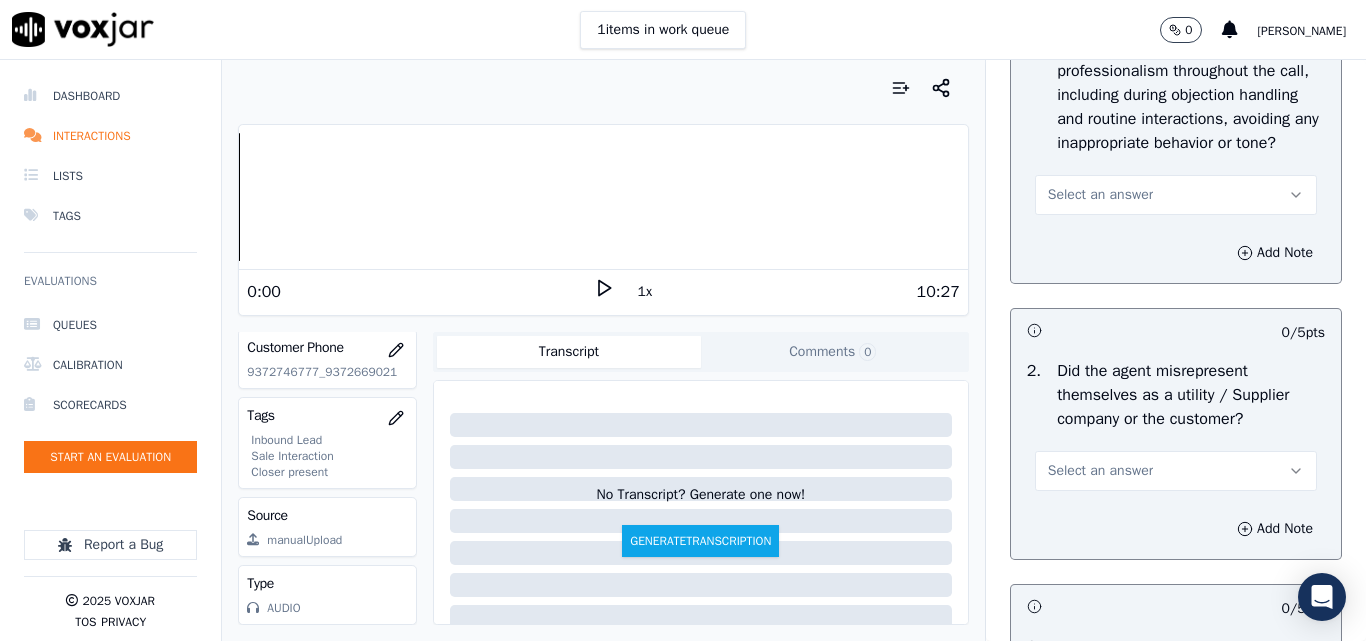 click on "Select an answer" at bounding box center [1100, 195] 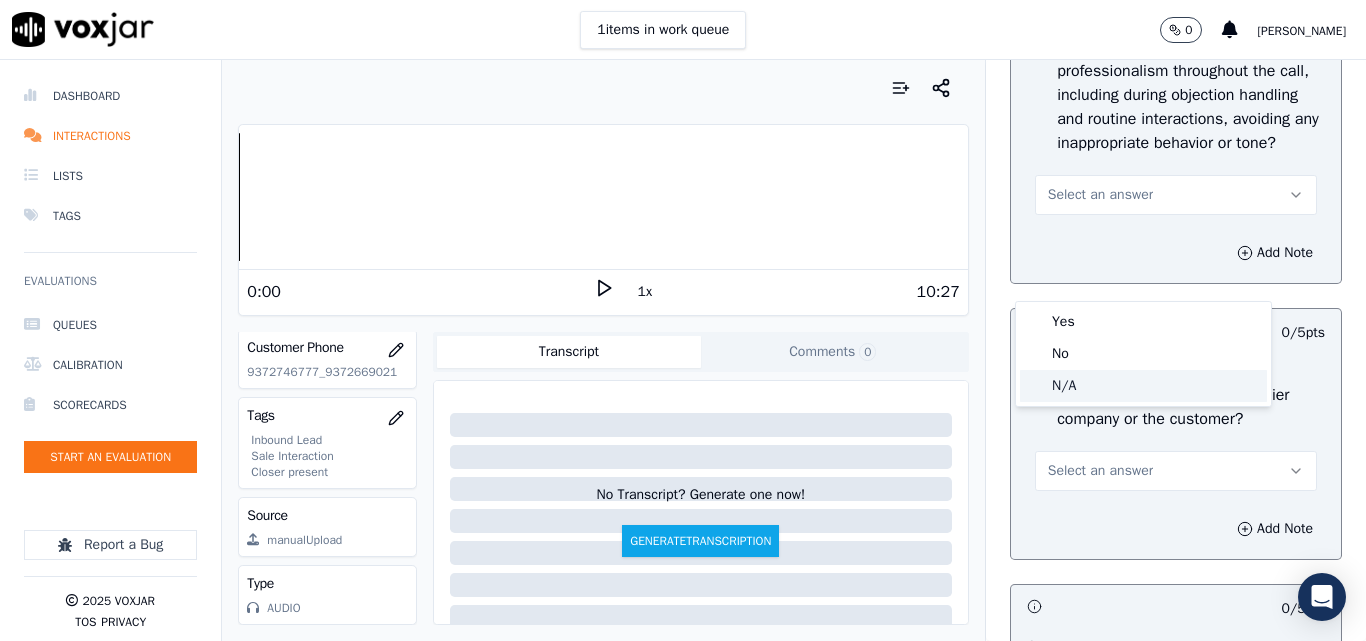 click on "N/A" 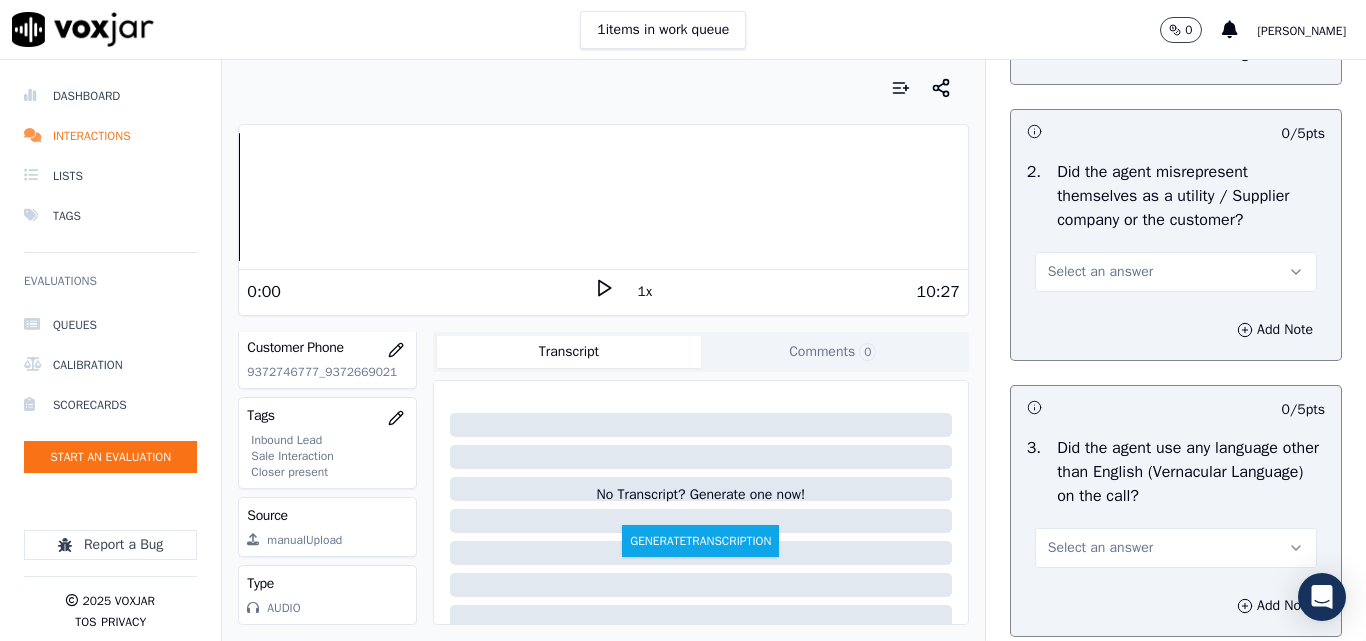 scroll, scrollTop: 2800, scrollLeft: 0, axis: vertical 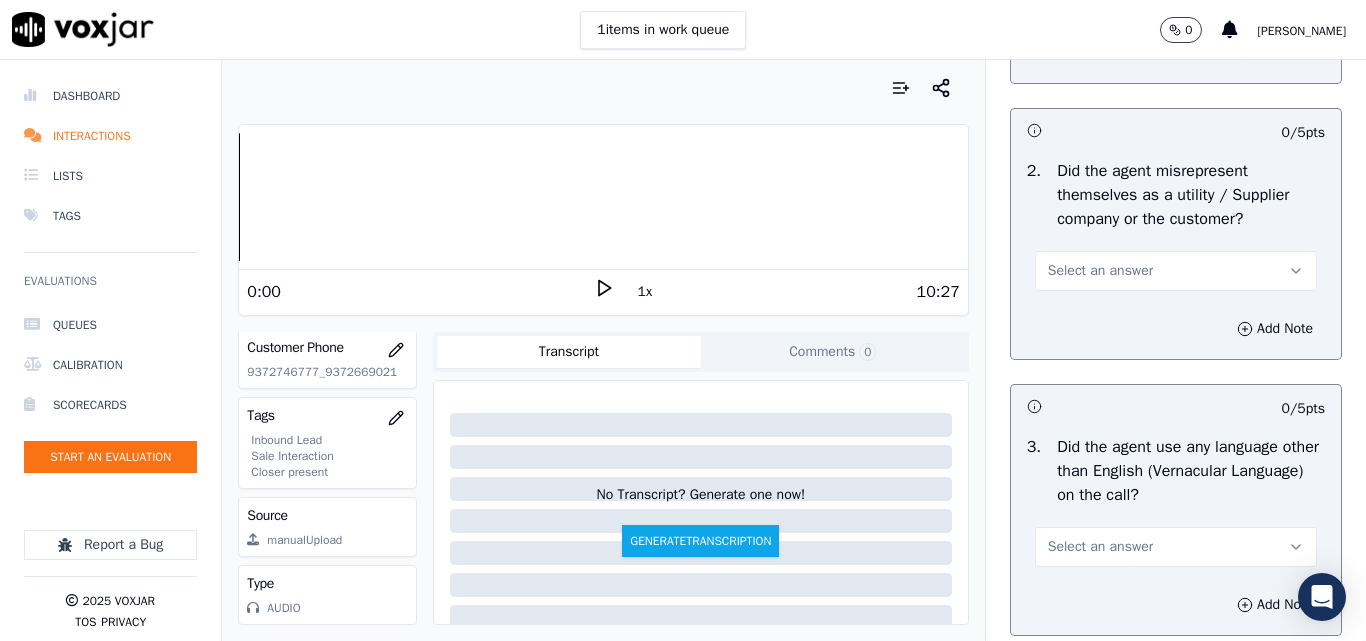 click on "Select an answer" at bounding box center [1100, 271] 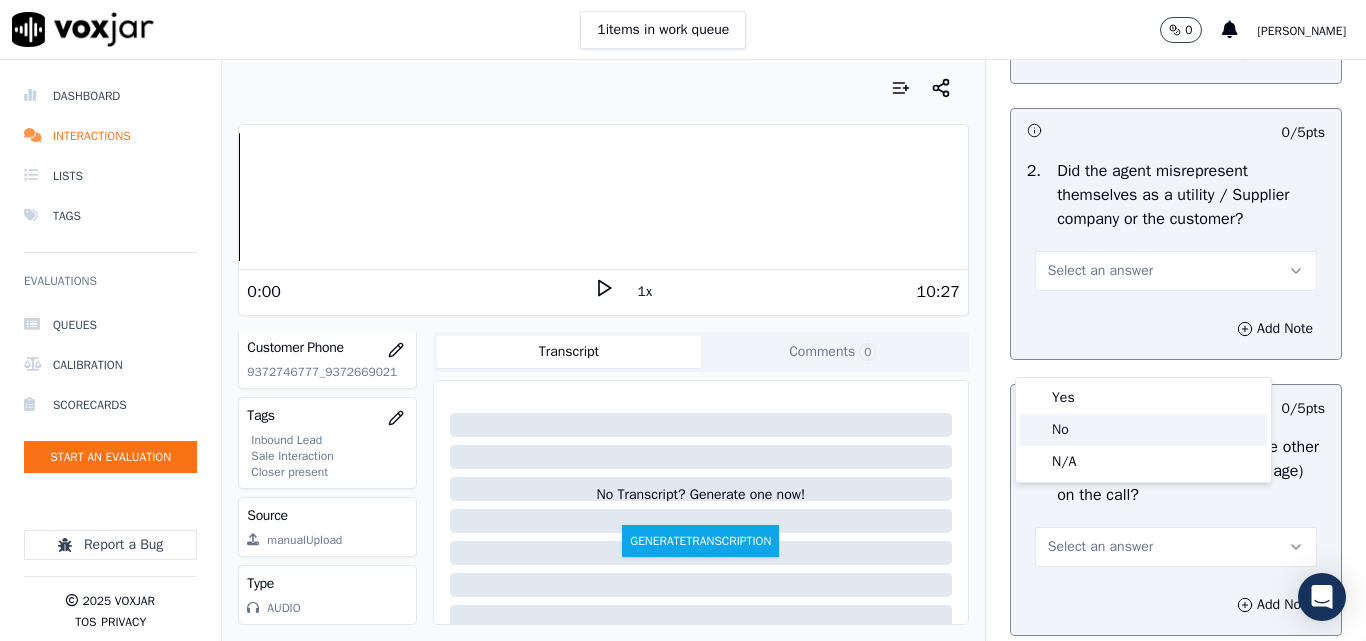 click on "No" 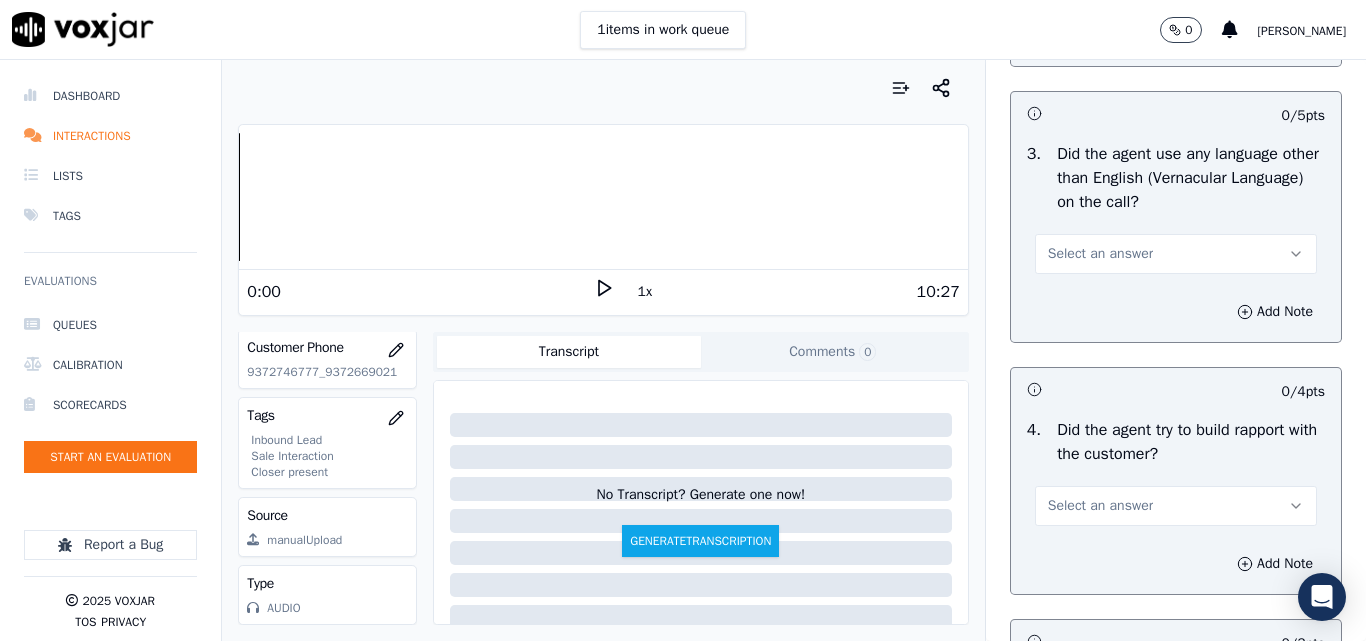 scroll, scrollTop: 3100, scrollLeft: 0, axis: vertical 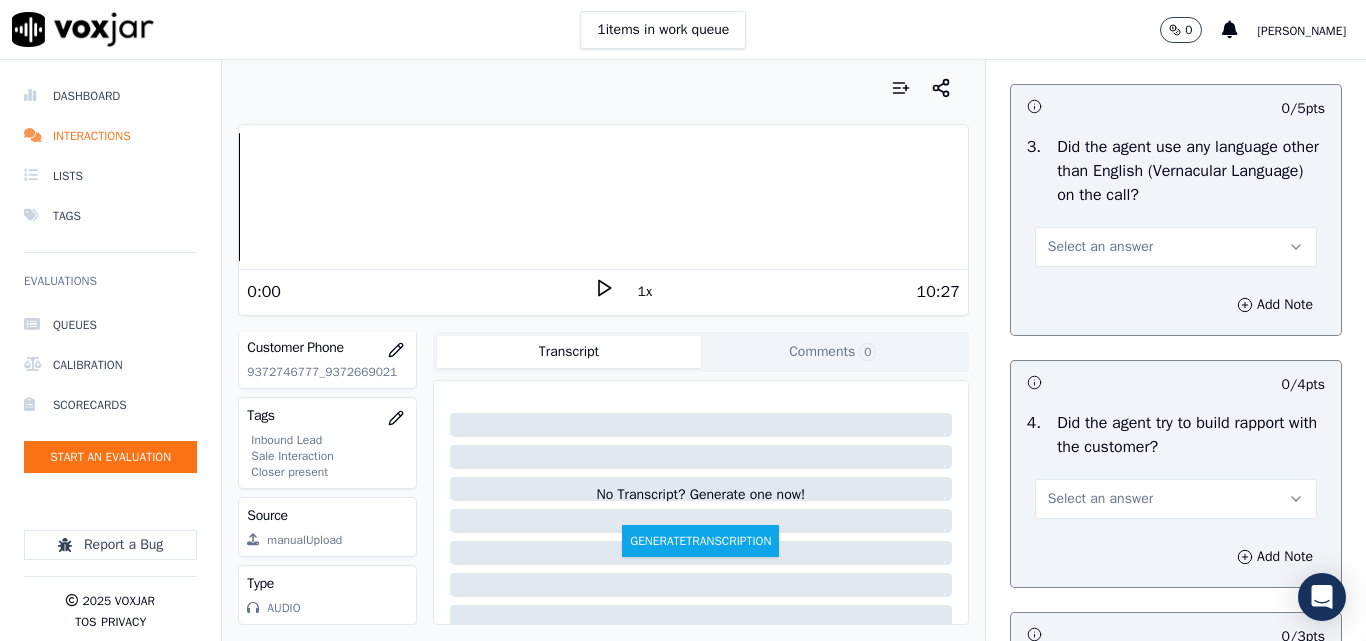 click on "Select an answer" at bounding box center [1100, 247] 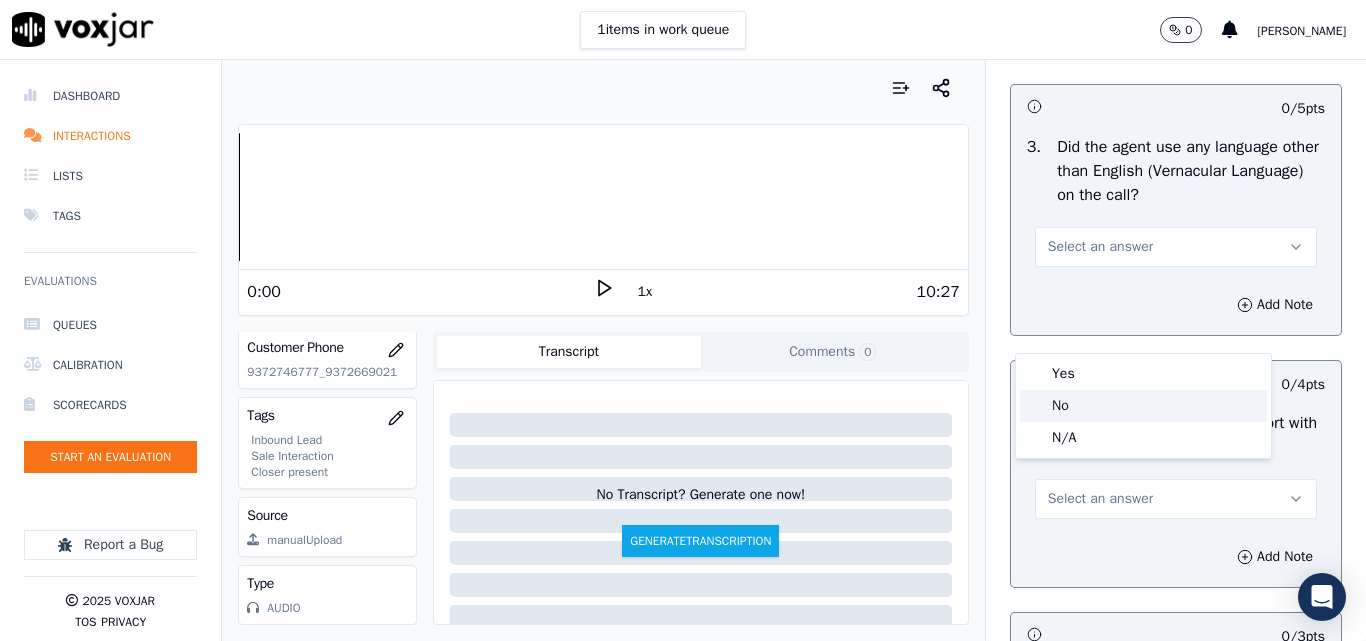 click on "No" 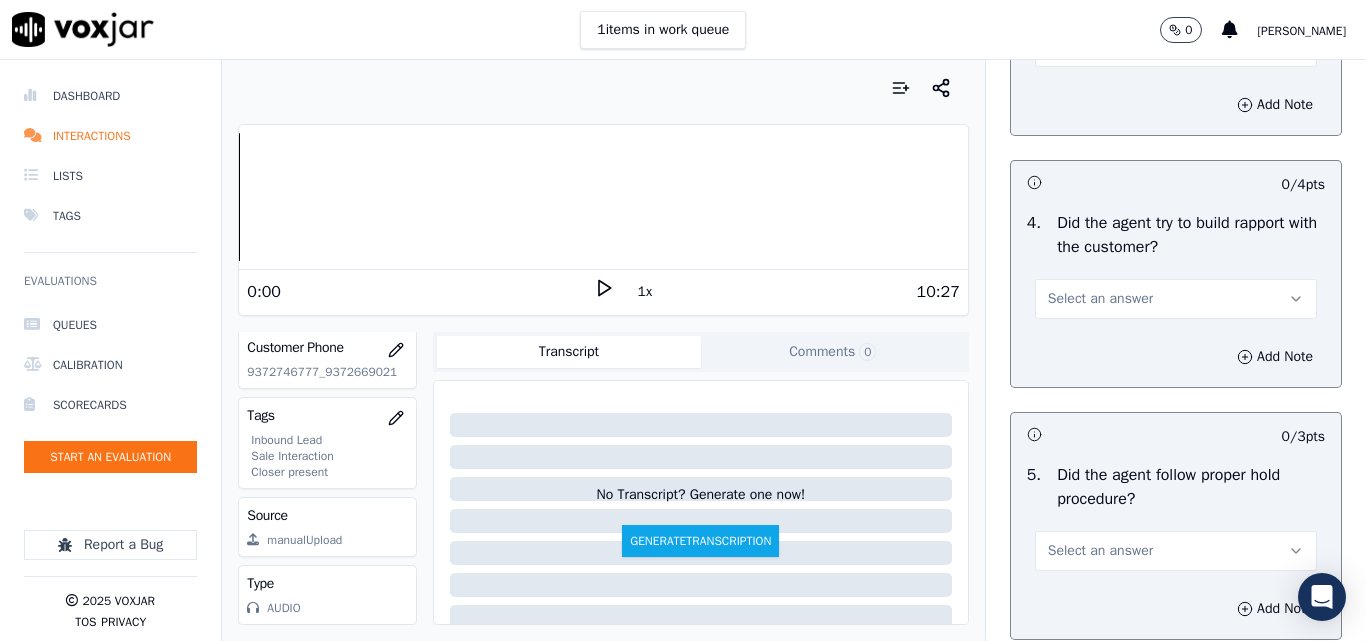 scroll, scrollTop: 3400, scrollLeft: 0, axis: vertical 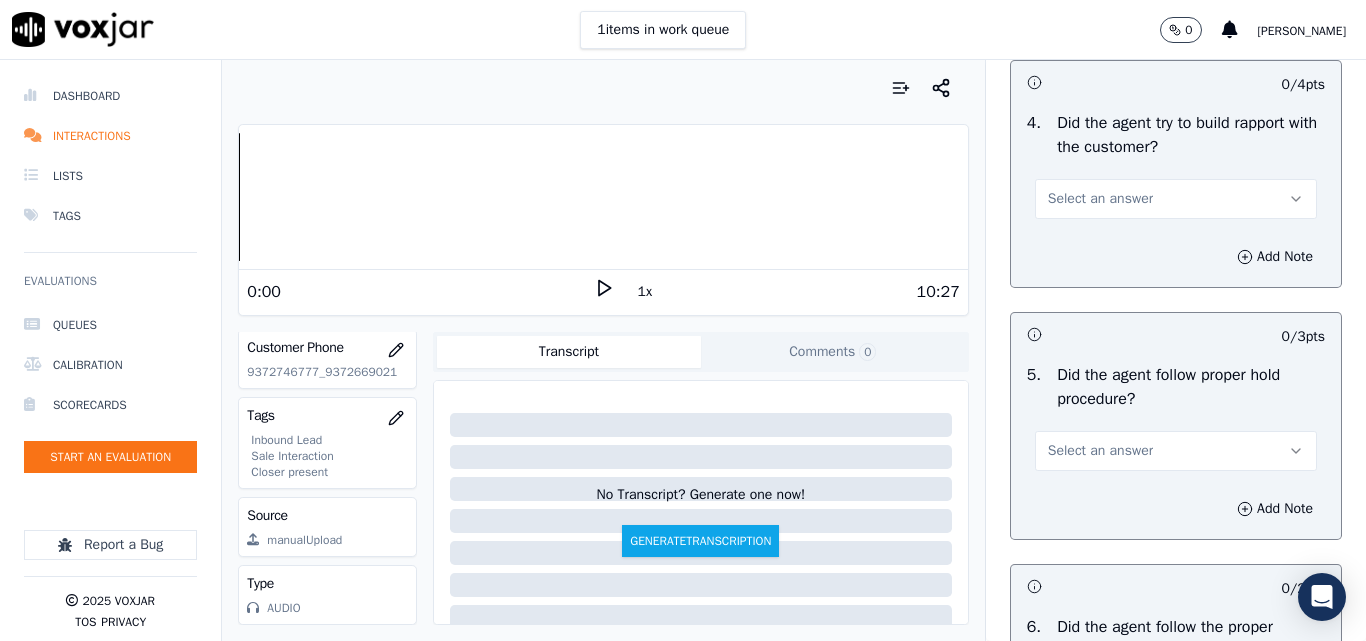 click on "Select an answer" at bounding box center (1100, 199) 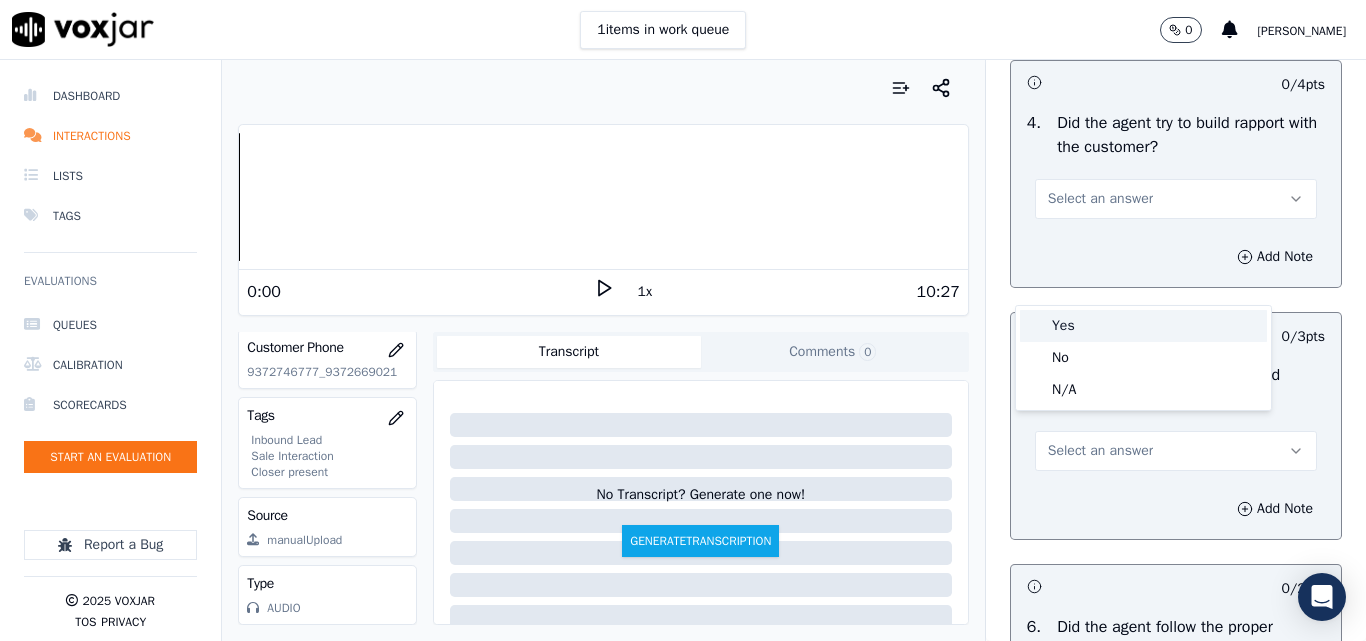 click on "Yes" at bounding box center (1143, 326) 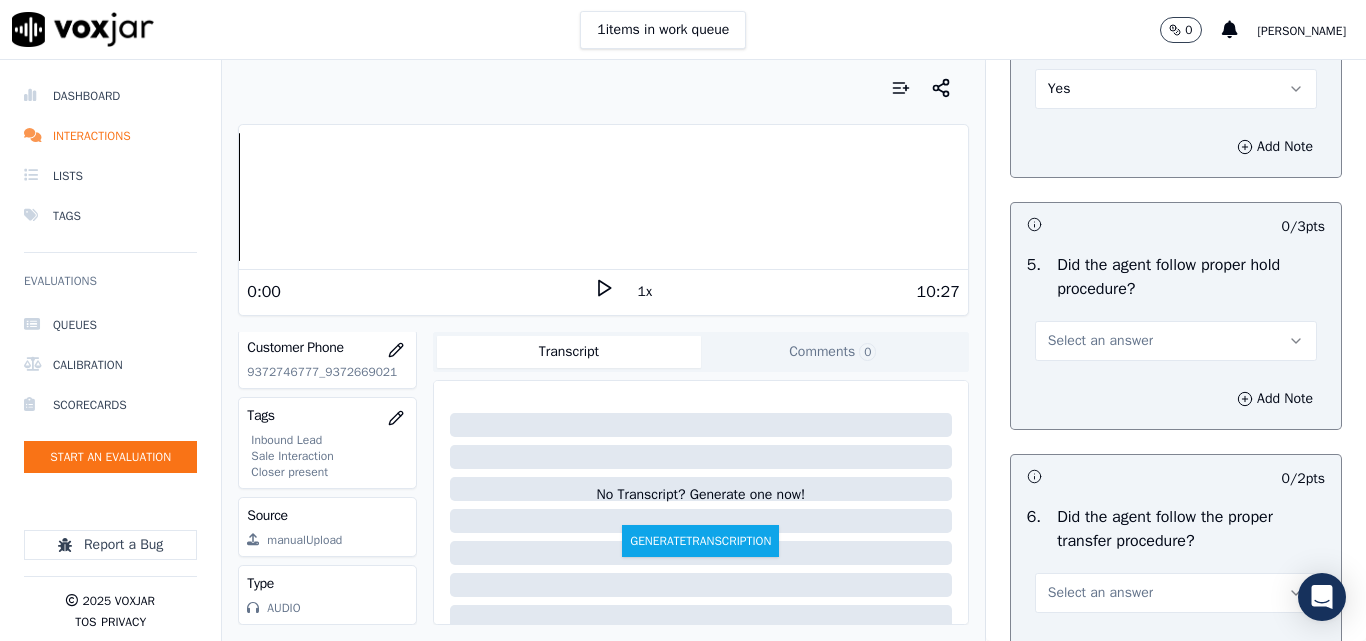 scroll, scrollTop: 3600, scrollLeft: 0, axis: vertical 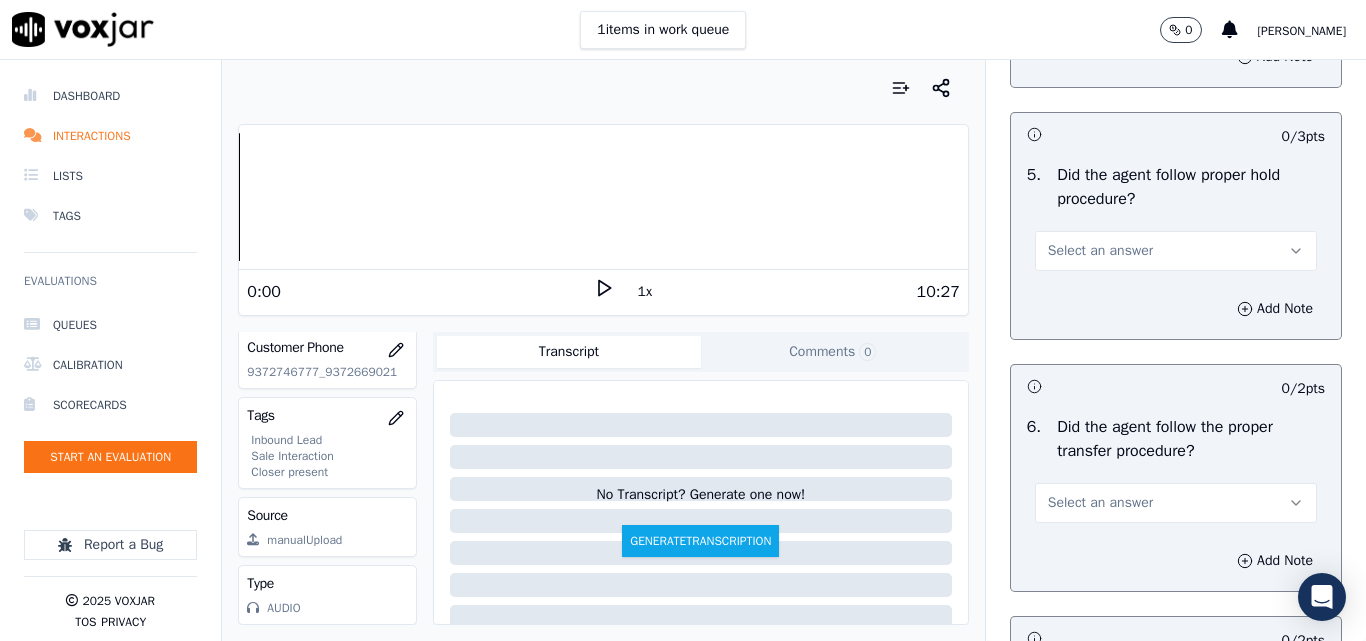 click on "Select an answer" at bounding box center [1100, 251] 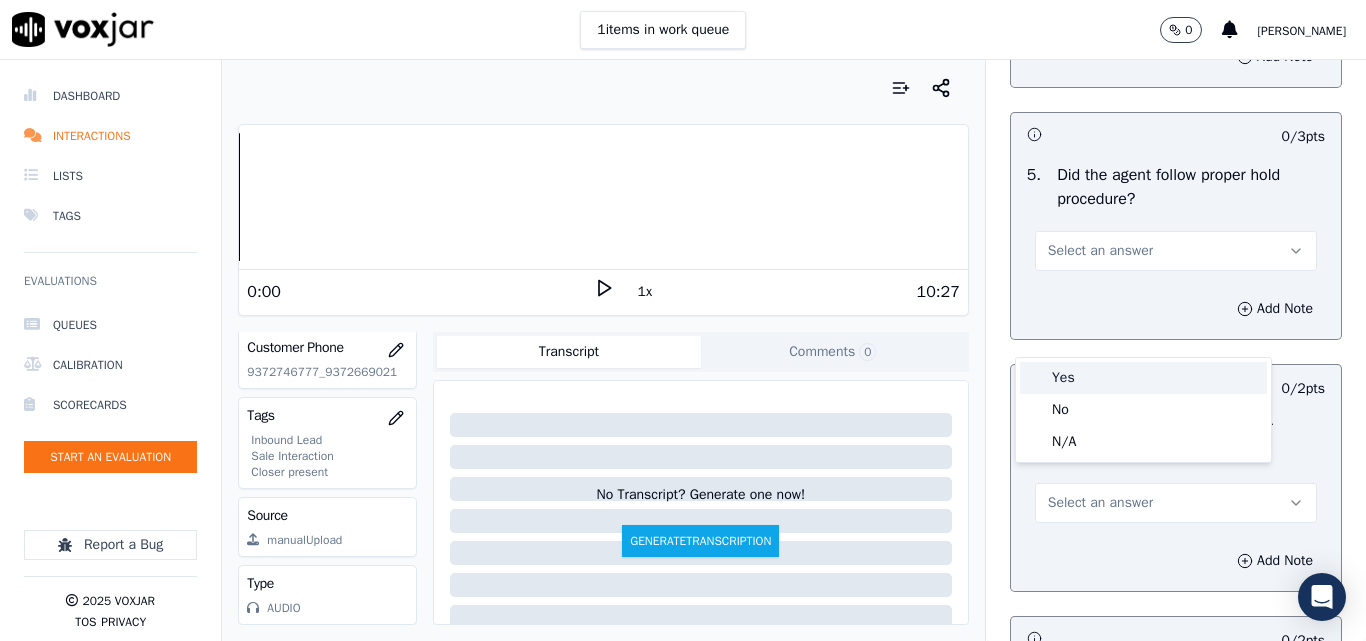 drag, startPoint x: 1073, startPoint y: 383, endPoint x: 1130, endPoint y: 389, distance: 57.31492 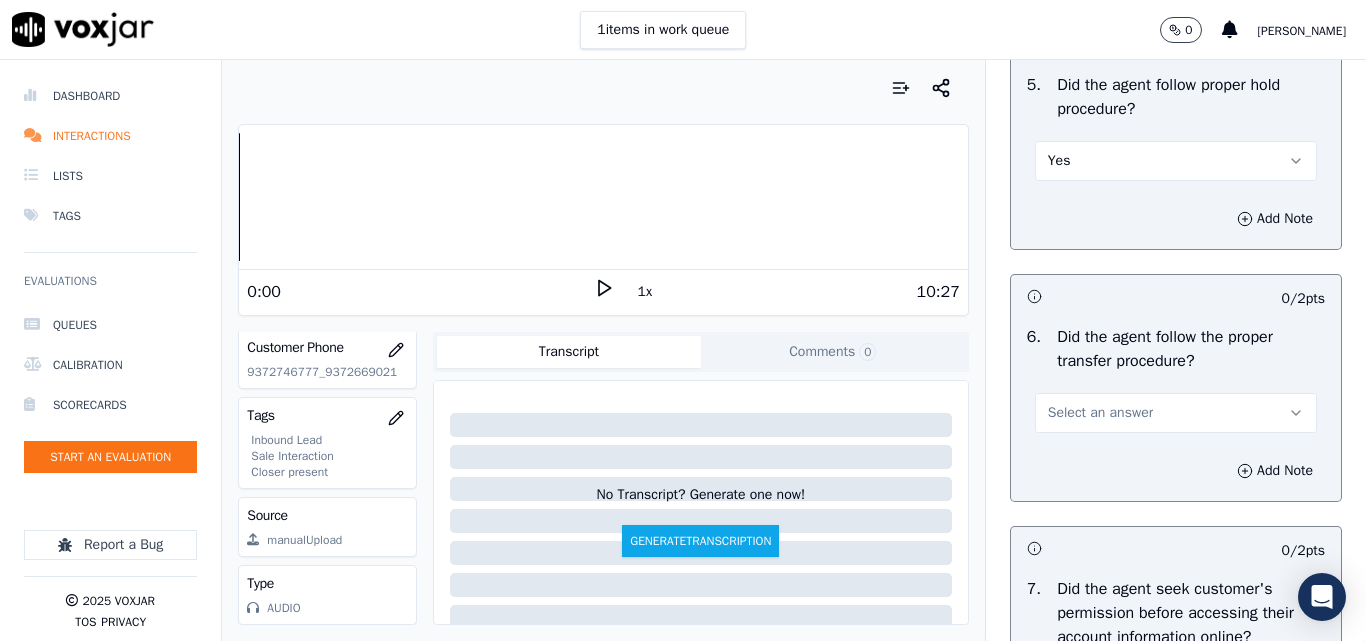 scroll, scrollTop: 3800, scrollLeft: 0, axis: vertical 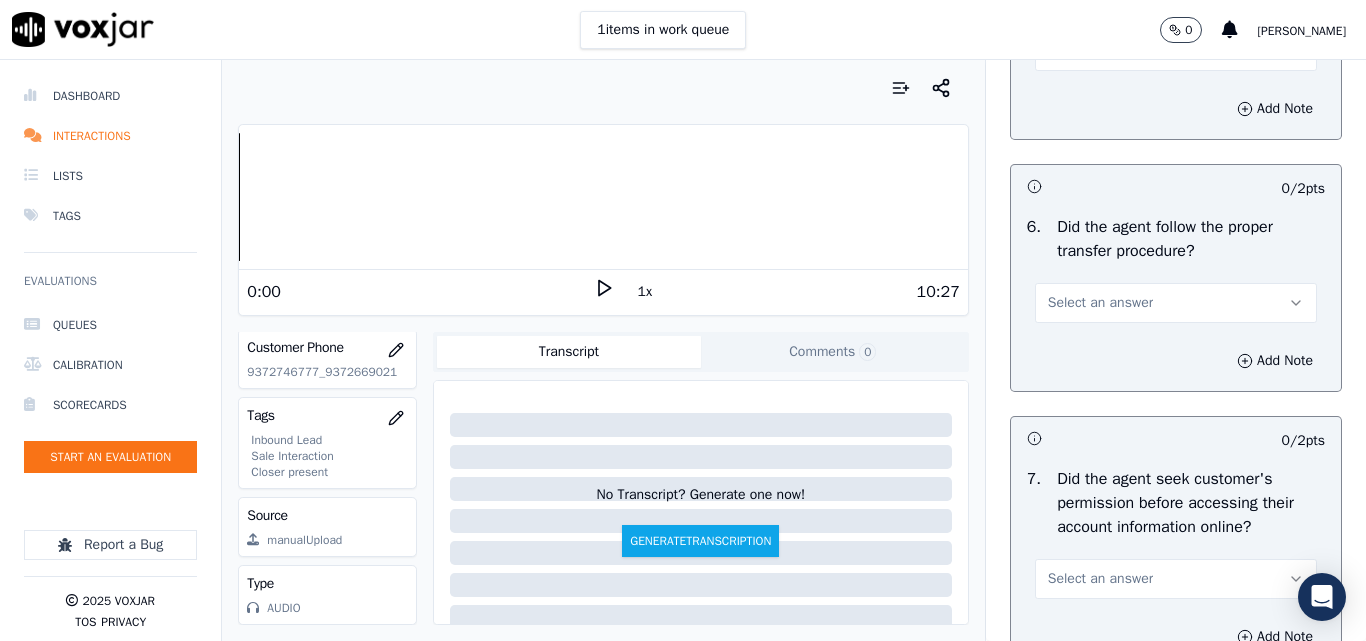 click on "Select an answer" at bounding box center (1100, 303) 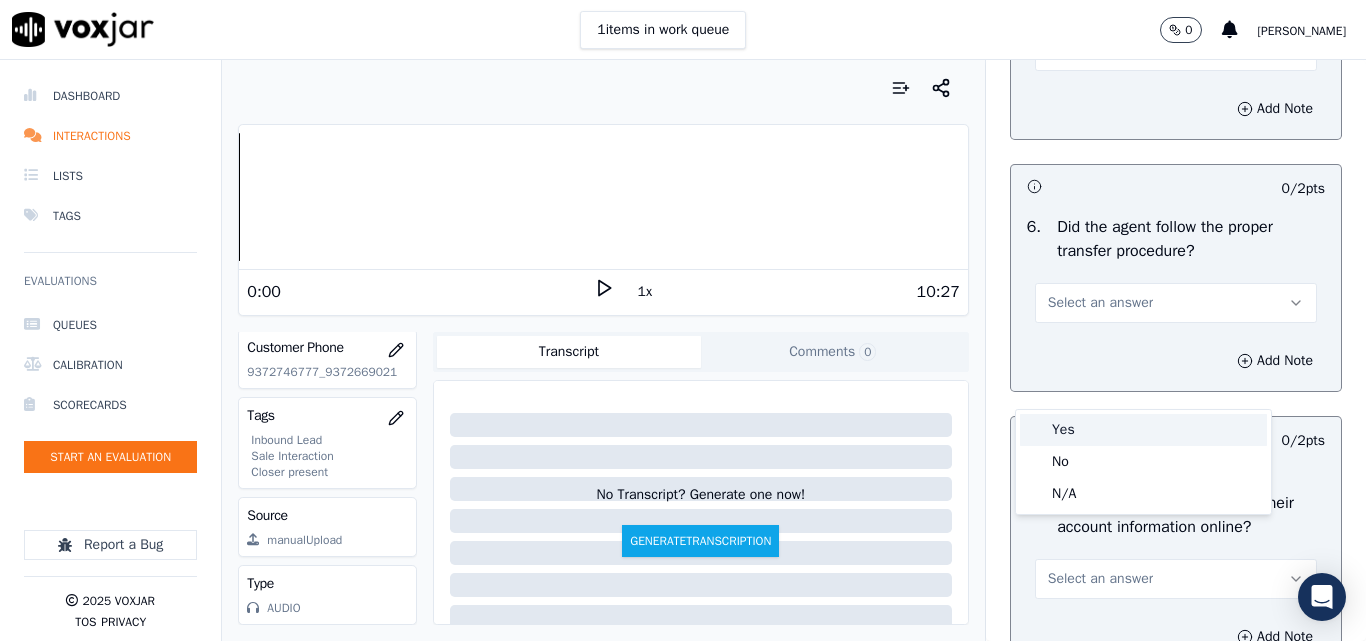 click on "Yes" at bounding box center (1143, 430) 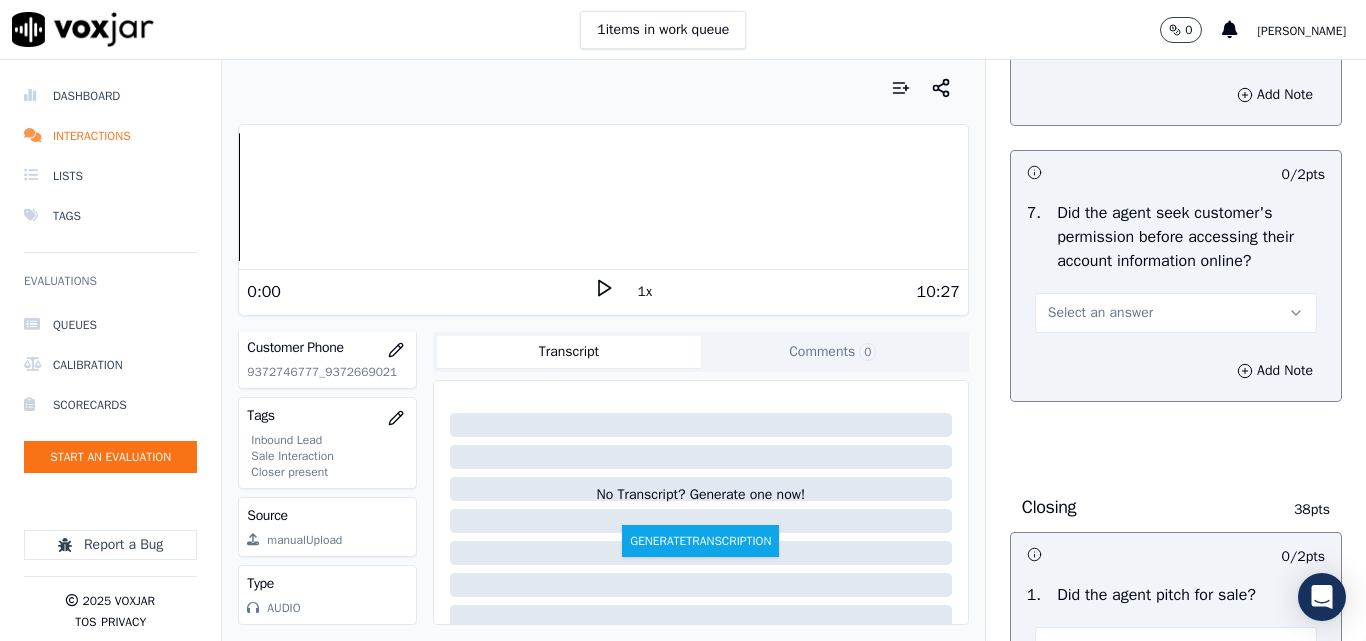 scroll, scrollTop: 4100, scrollLeft: 0, axis: vertical 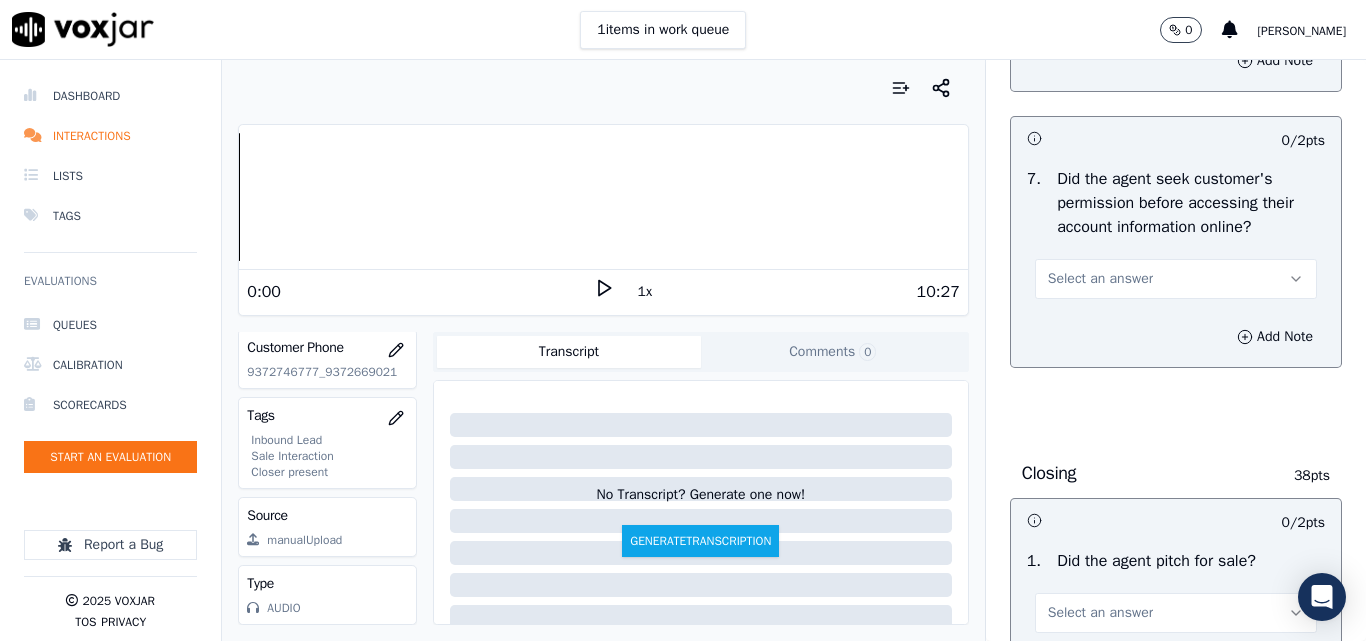 click on "Select an answer" at bounding box center [1100, 279] 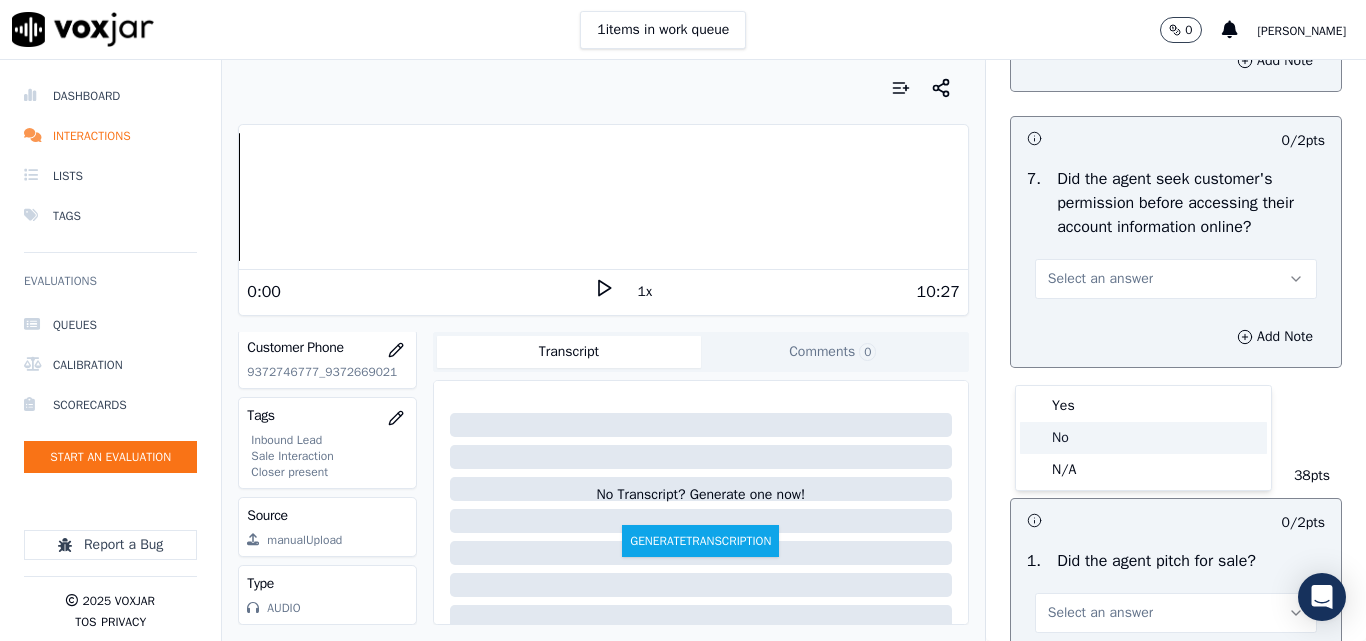 click on "No" 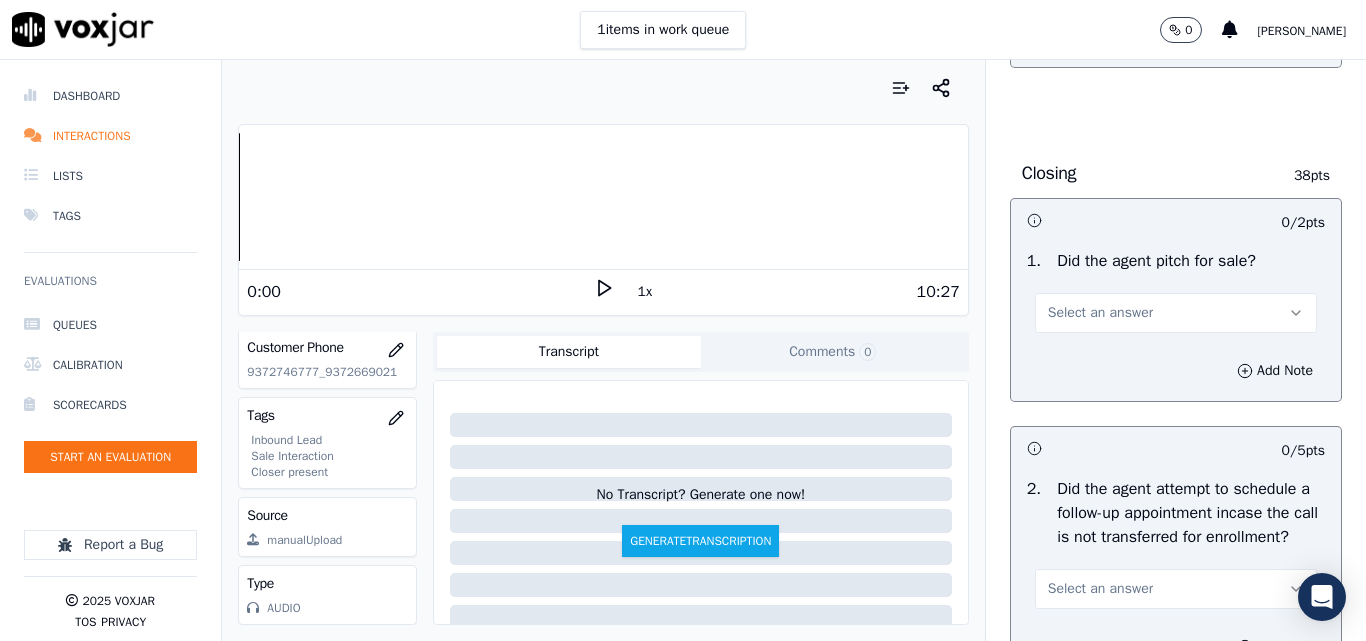 scroll, scrollTop: 4500, scrollLeft: 0, axis: vertical 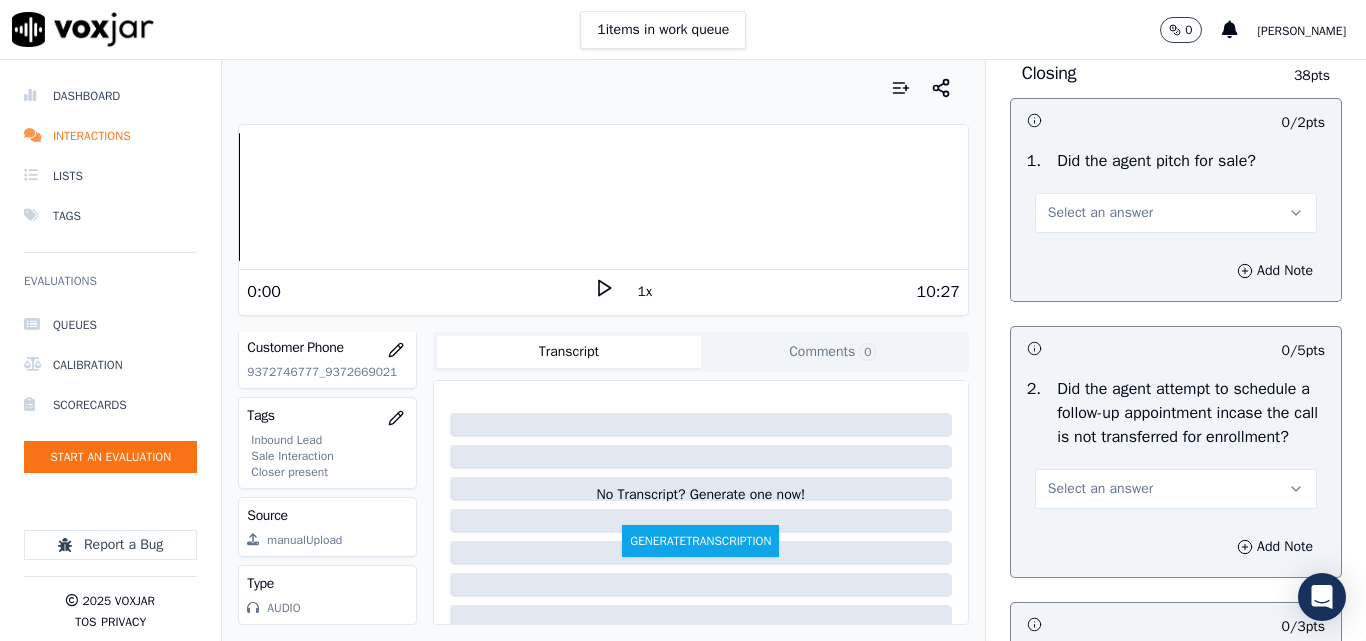 click on "Select an answer" at bounding box center (1100, 213) 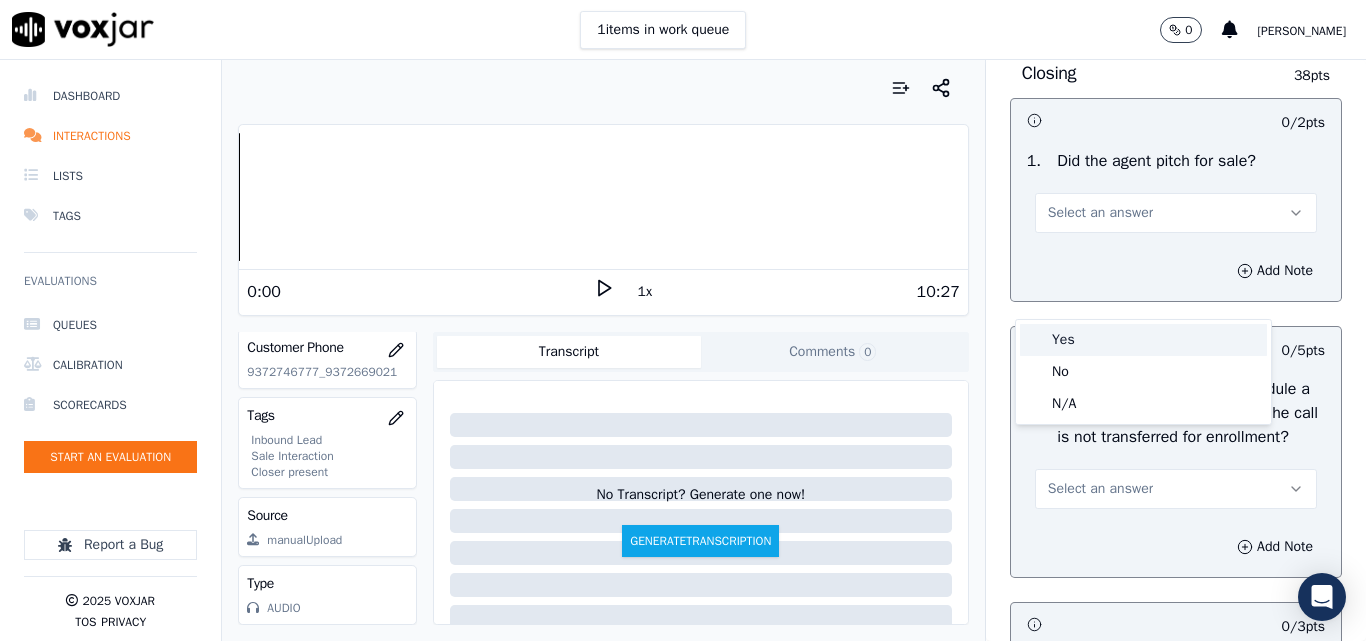 click on "Yes" at bounding box center [1143, 340] 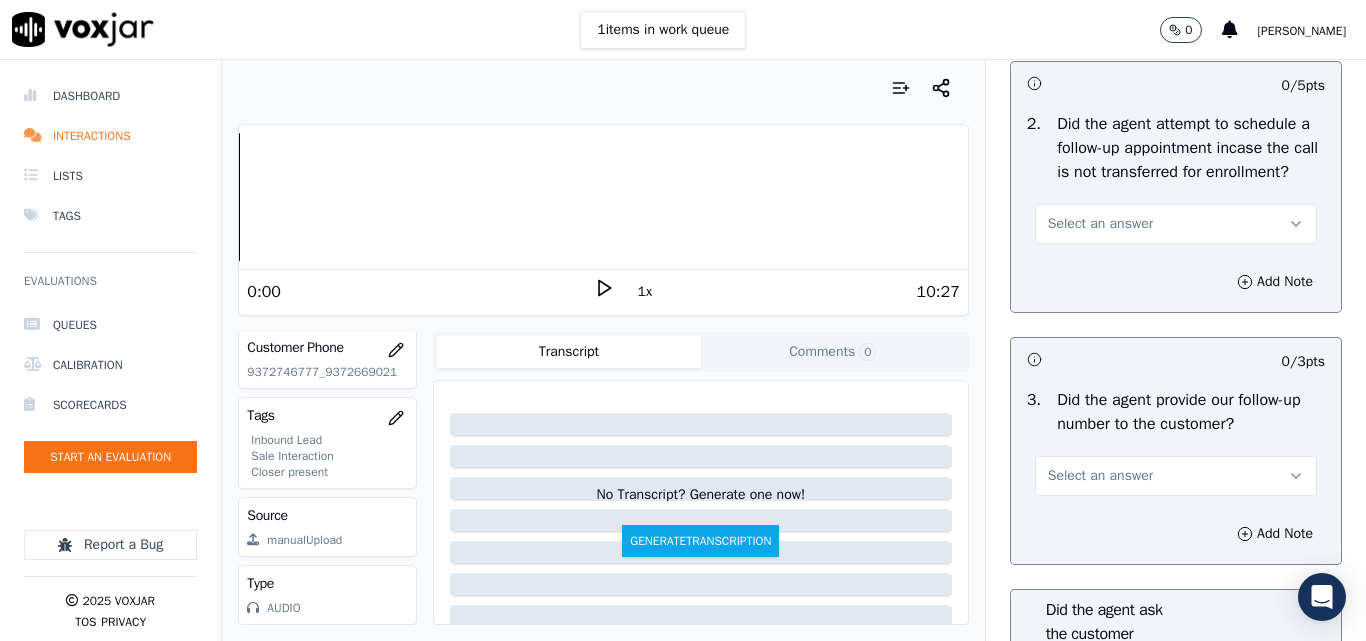 scroll, scrollTop: 4800, scrollLeft: 0, axis: vertical 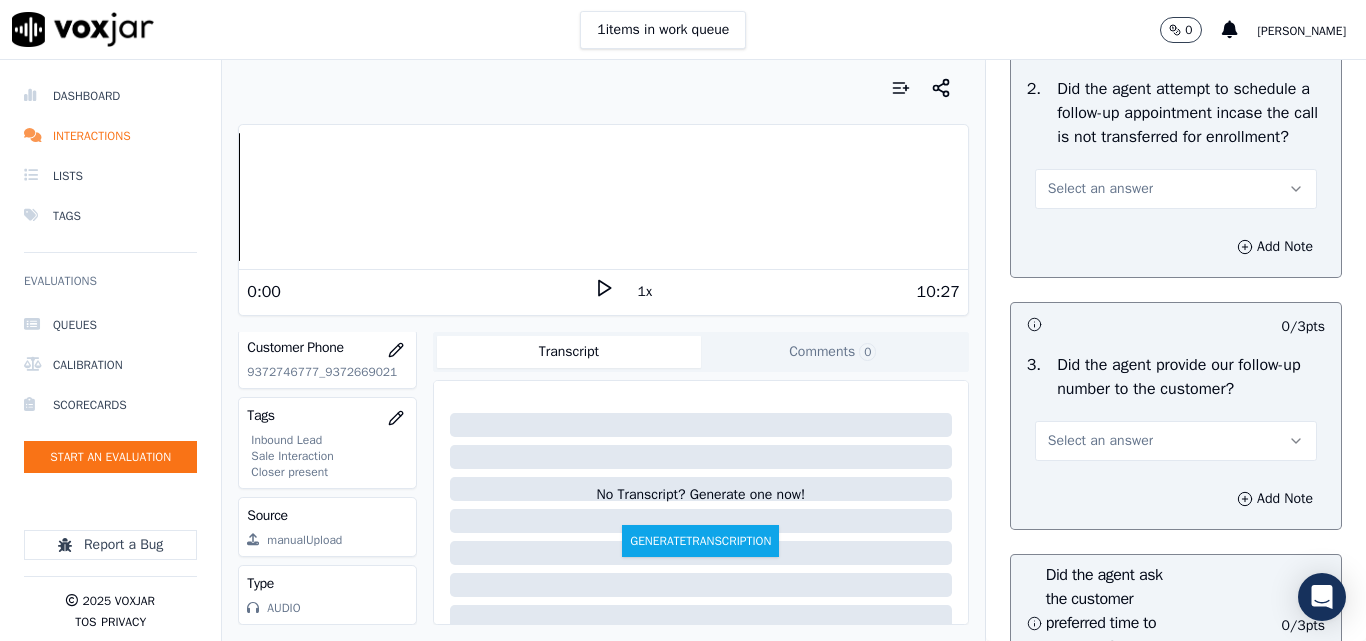 click on "Select an answer" at bounding box center (1176, 189) 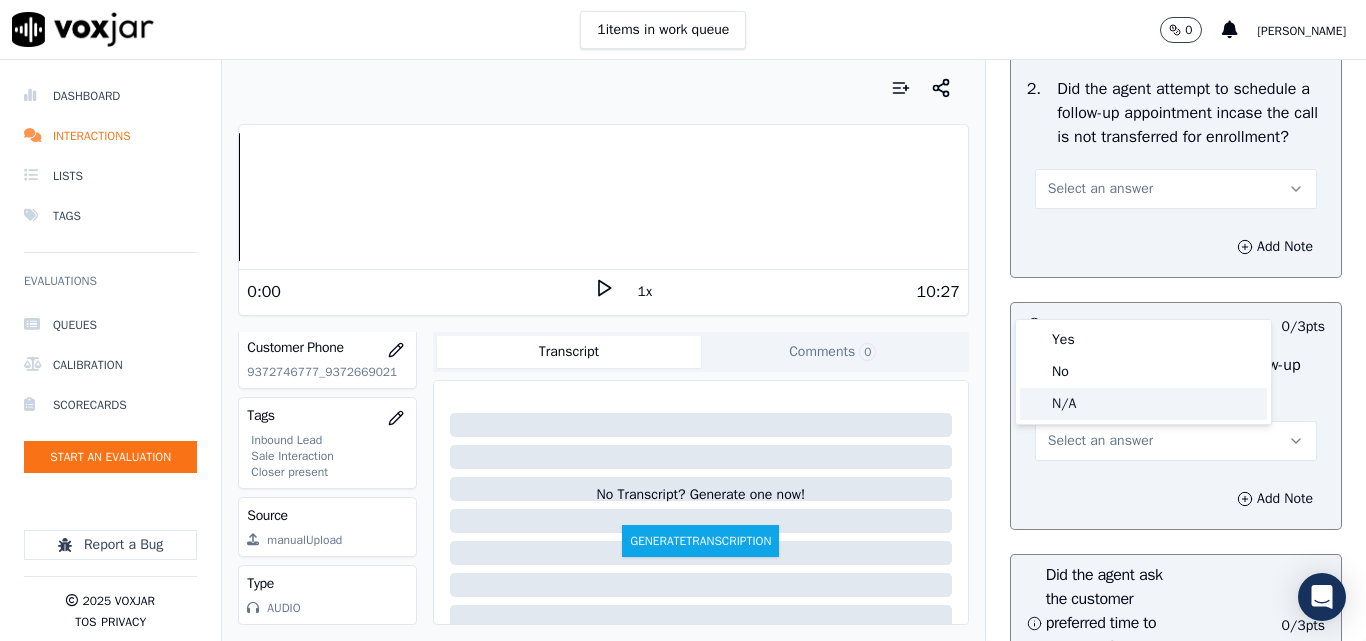 click on "N/A" 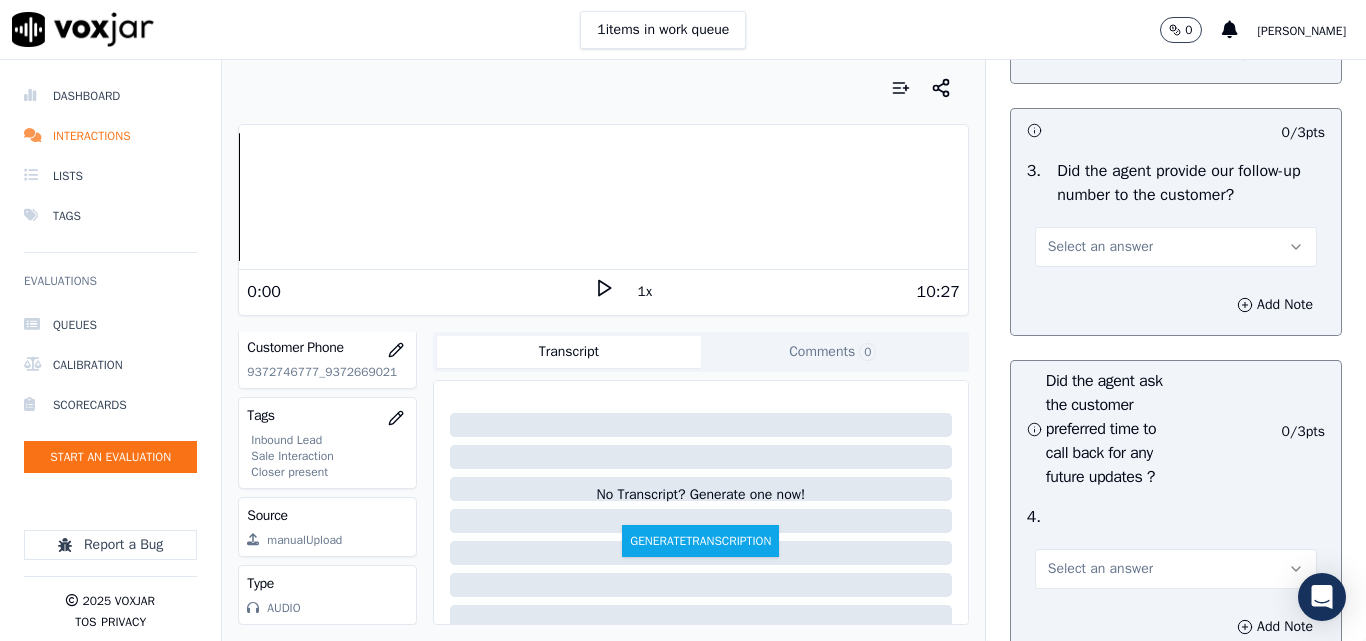 scroll, scrollTop: 5000, scrollLeft: 0, axis: vertical 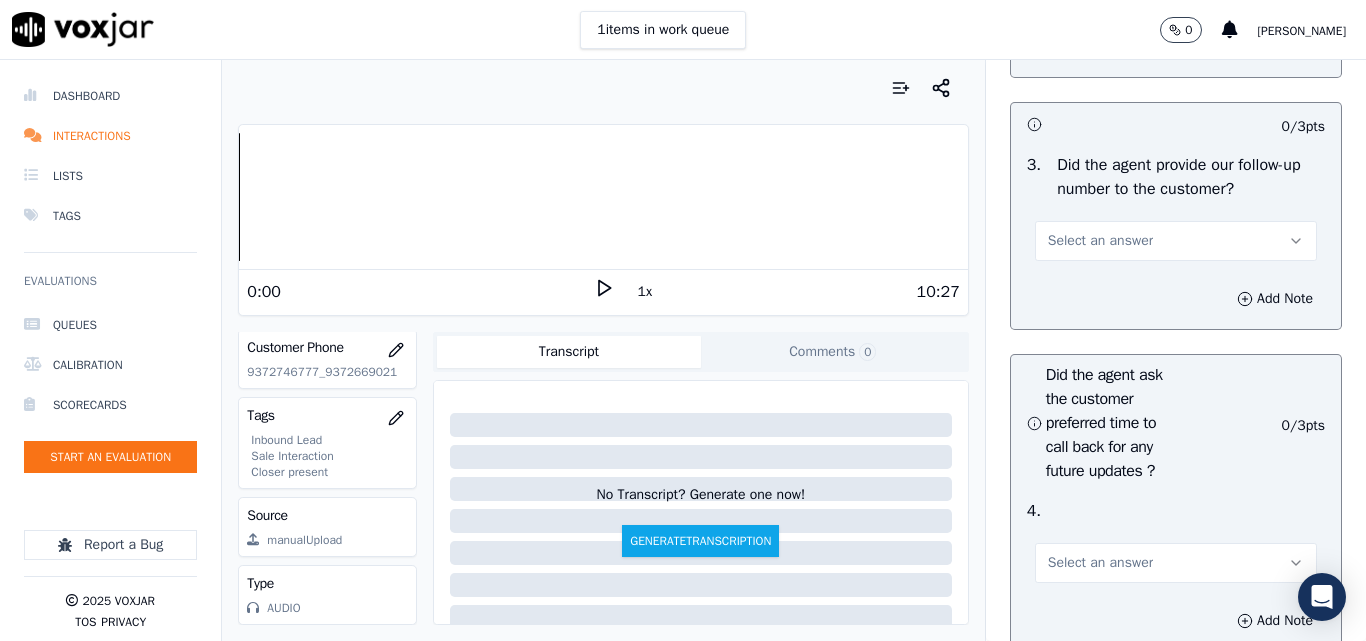 click on "Select an answer" at bounding box center [1100, 241] 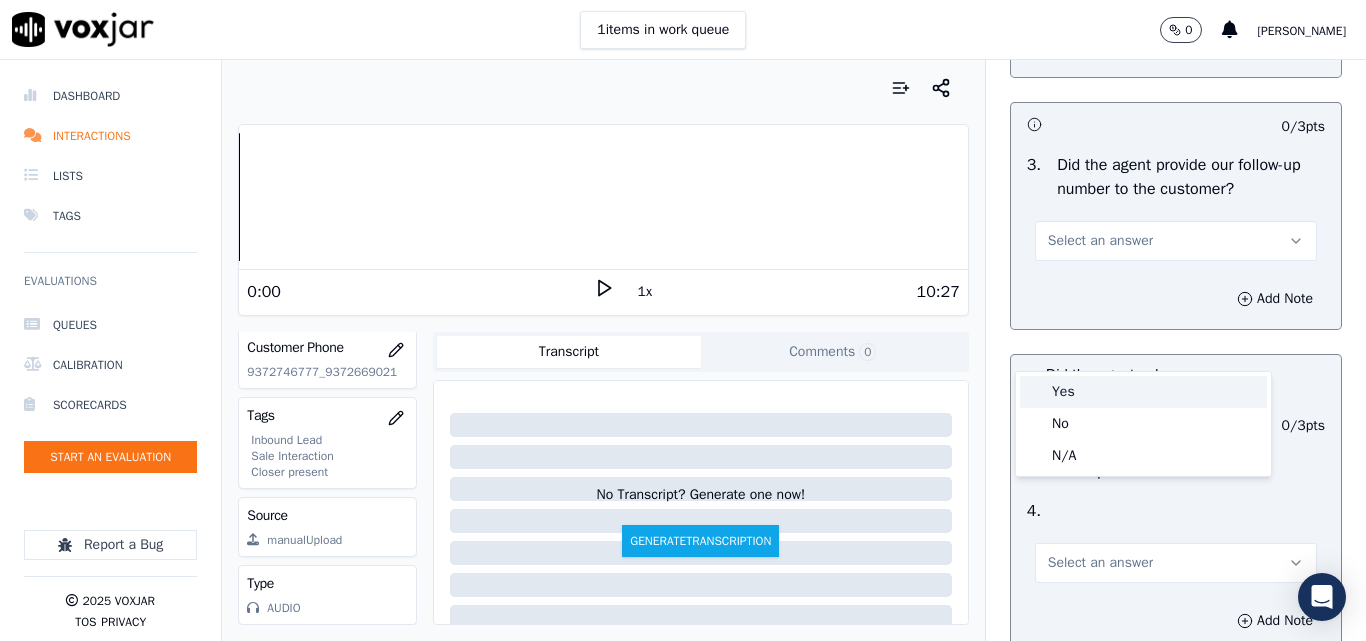 drag, startPoint x: 1073, startPoint y: 396, endPoint x: 1116, endPoint y: 387, distance: 43.931767 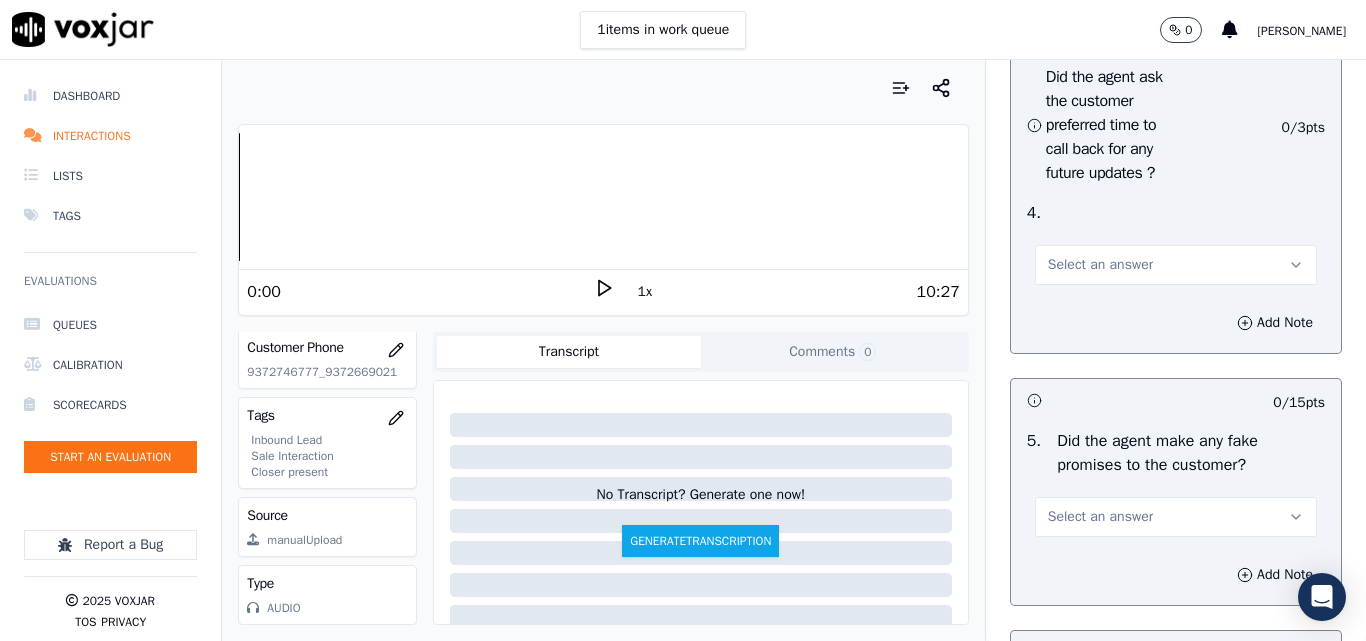 scroll, scrollTop: 5300, scrollLeft: 0, axis: vertical 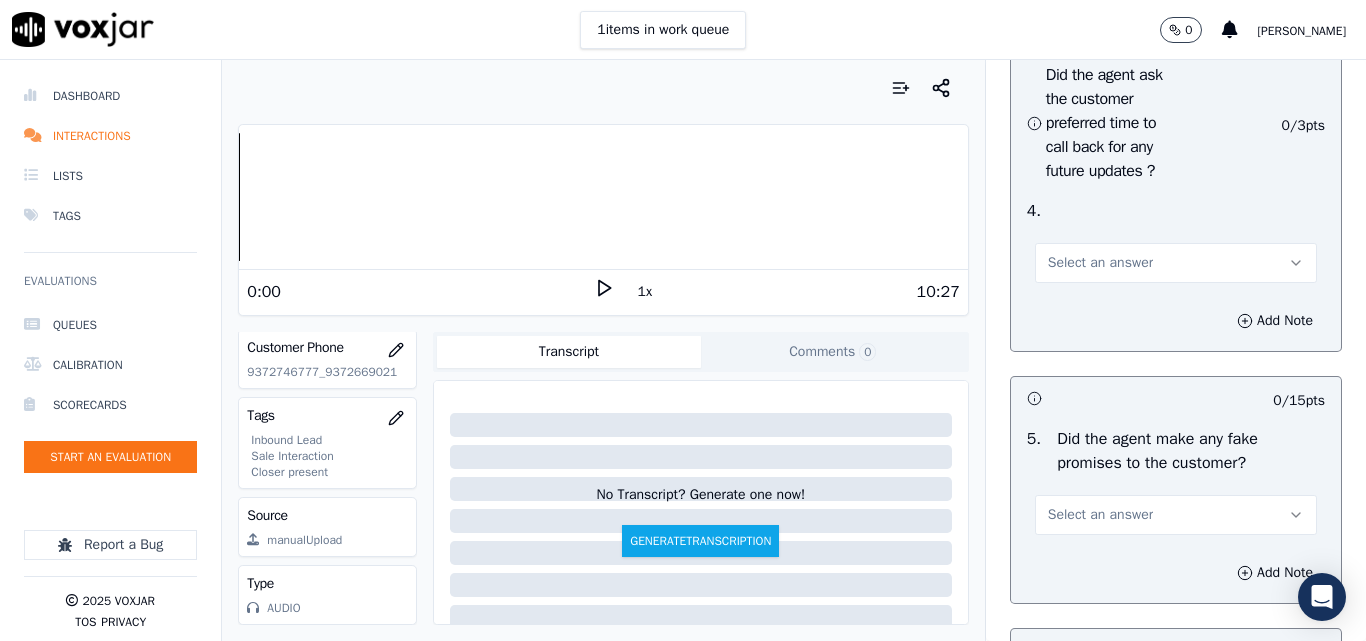 click on "Select an answer" at bounding box center [1100, 263] 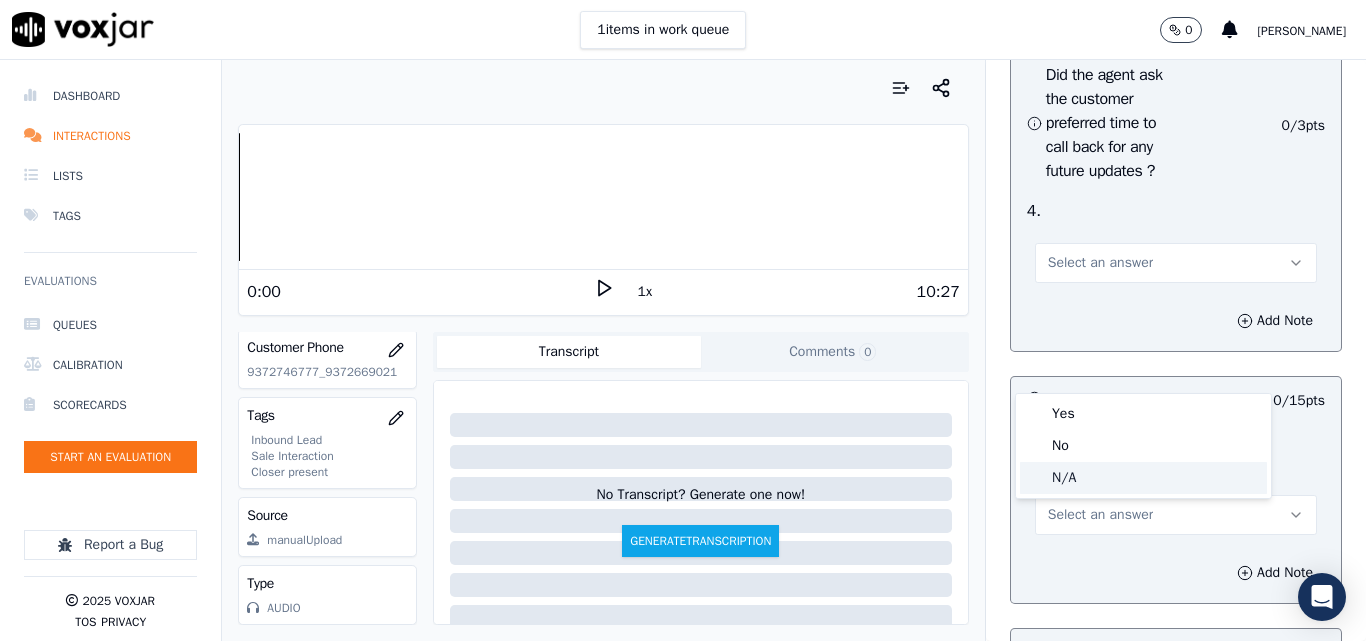 drag, startPoint x: 1068, startPoint y: 472, endPoint x: 1084, endPoint y: 446, distance: 30.528675 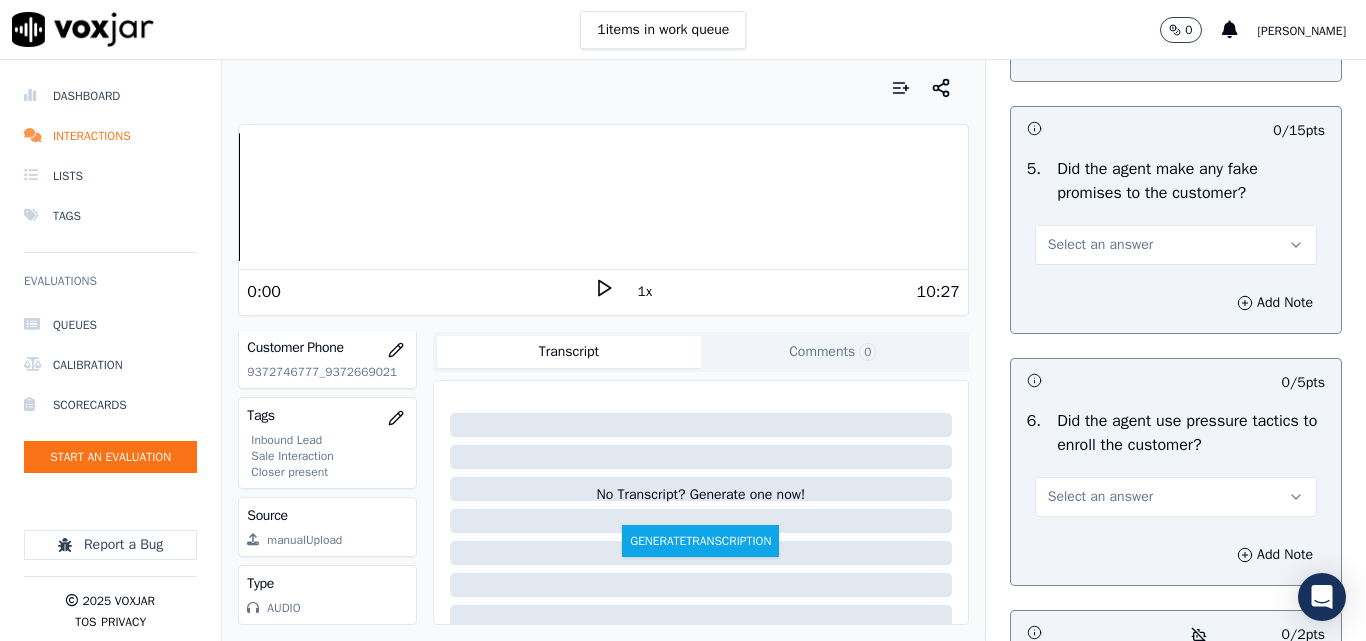 scroll, scrollTop: 5700, scrollLeft: 0, axis: vertical 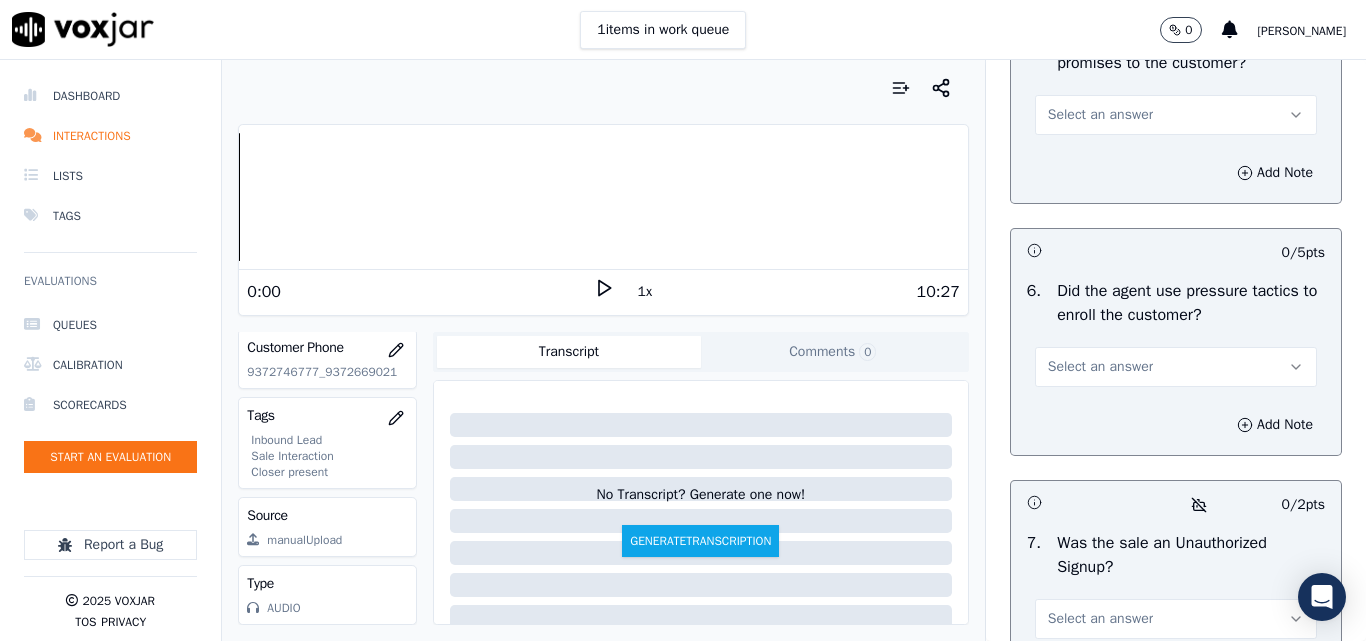 click on "Select an answer" at bounding box center (1176, 115) 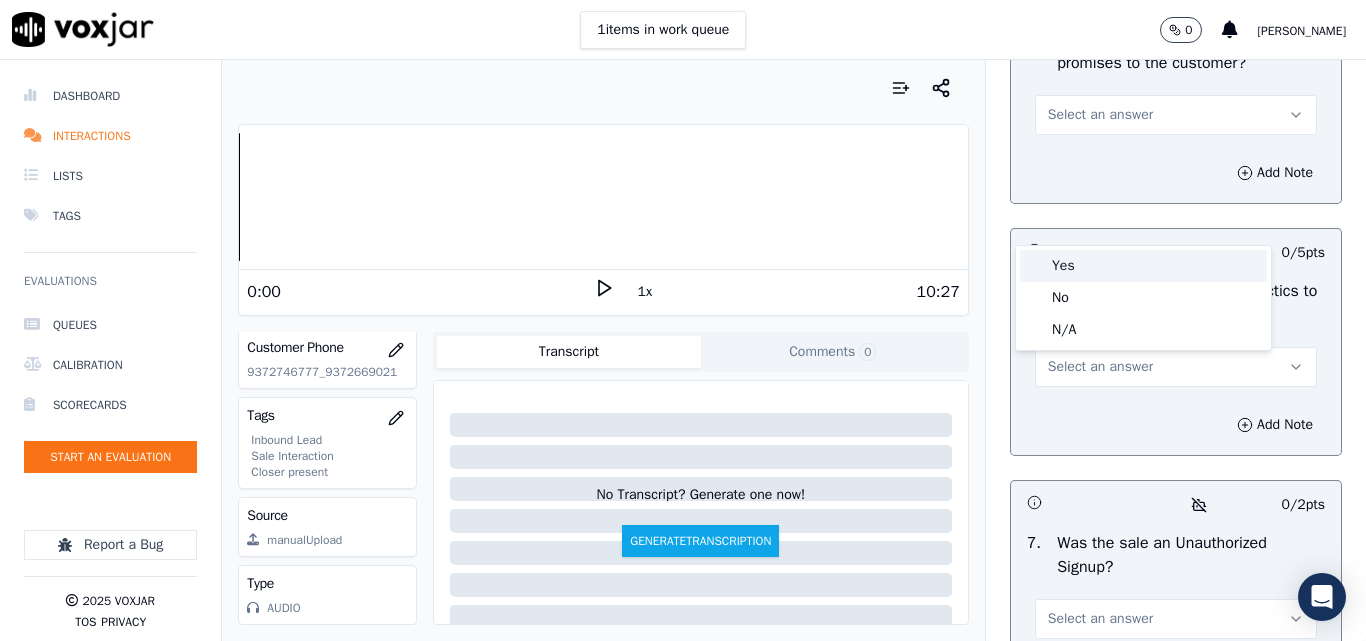click on "Yes" at bounding box center [1143, 266] 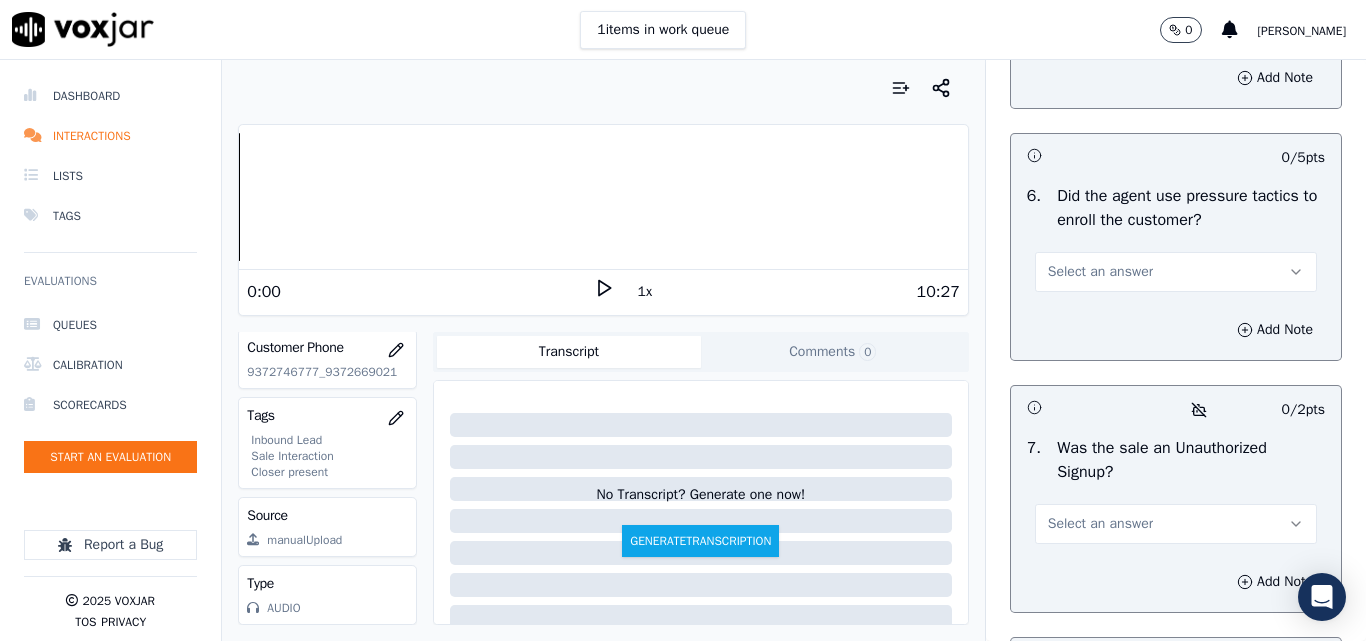 scroll, scrollTop: 5900, scrollLeft: 0, axis: vertical 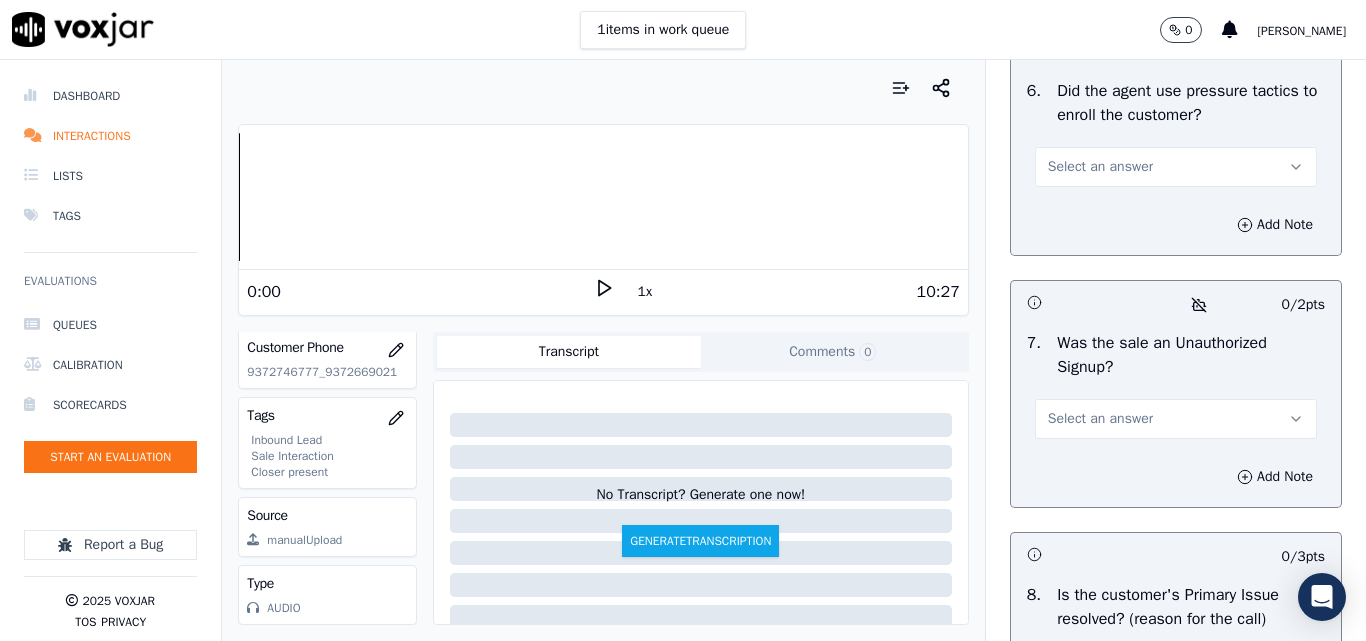 click on "Select an answer" at bounding box center (1100, 167) 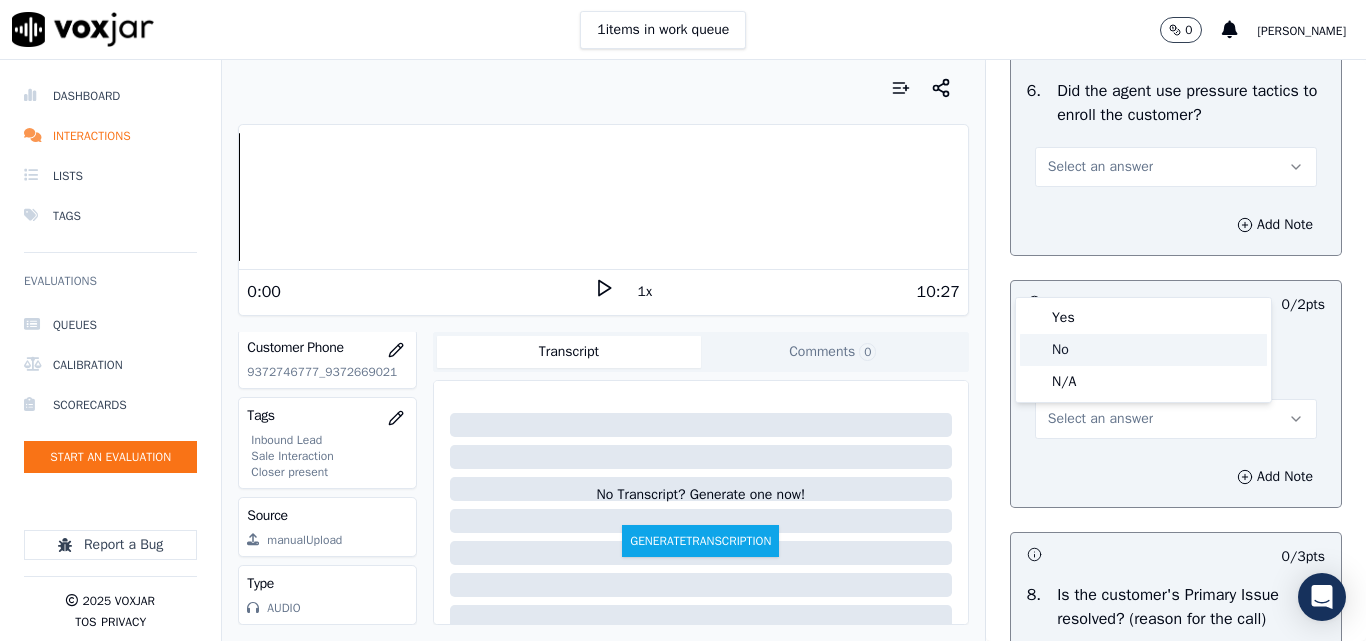 click on "No" 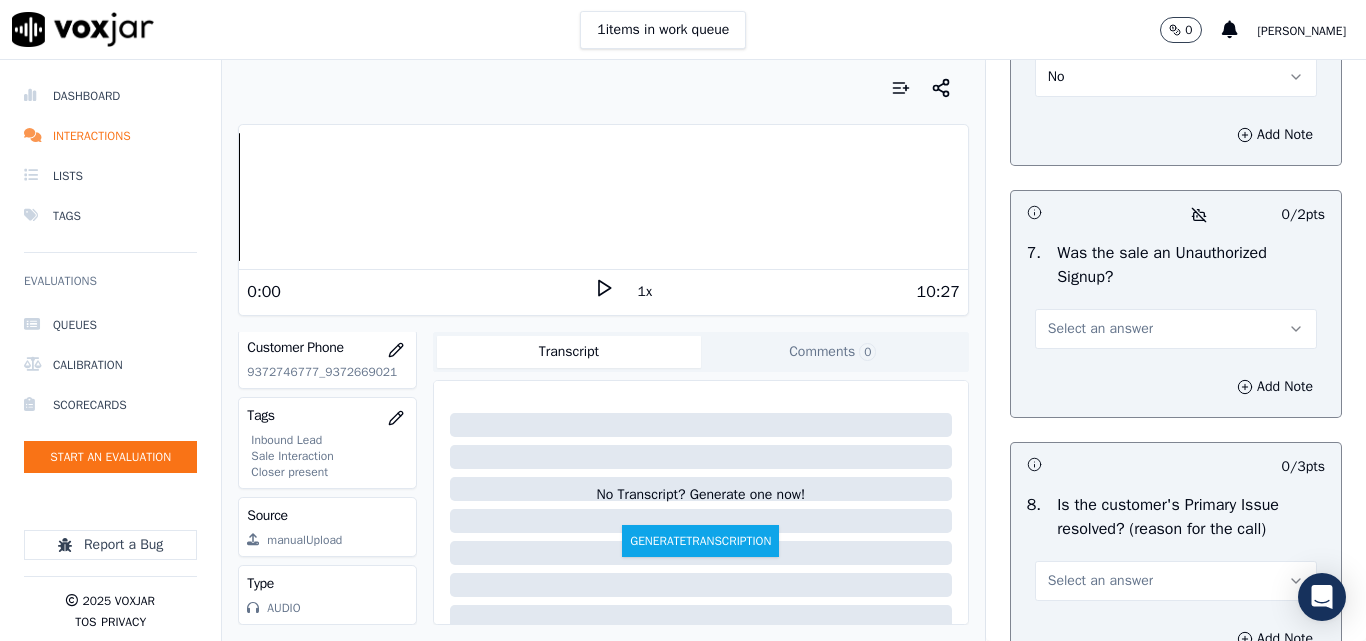 scroll, scrollTop: 6100, scrollLeft: 0, axis: vertical 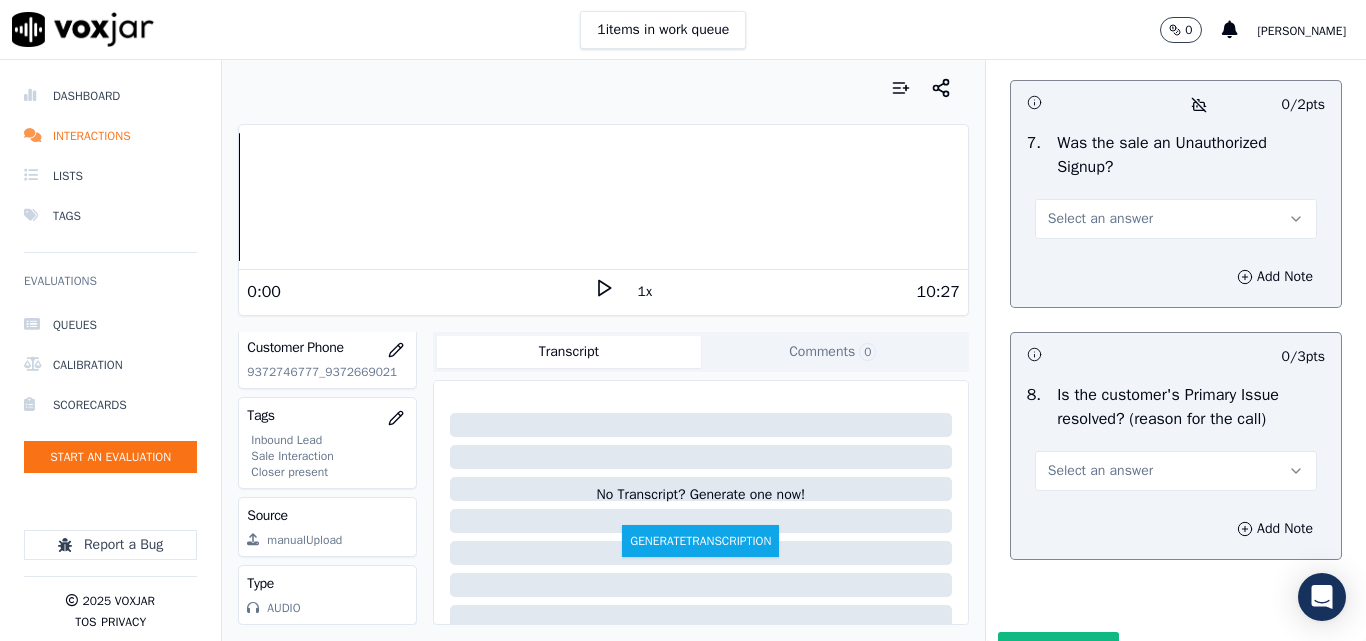 click on "Select an answer" at bounding box center (1100, 219) 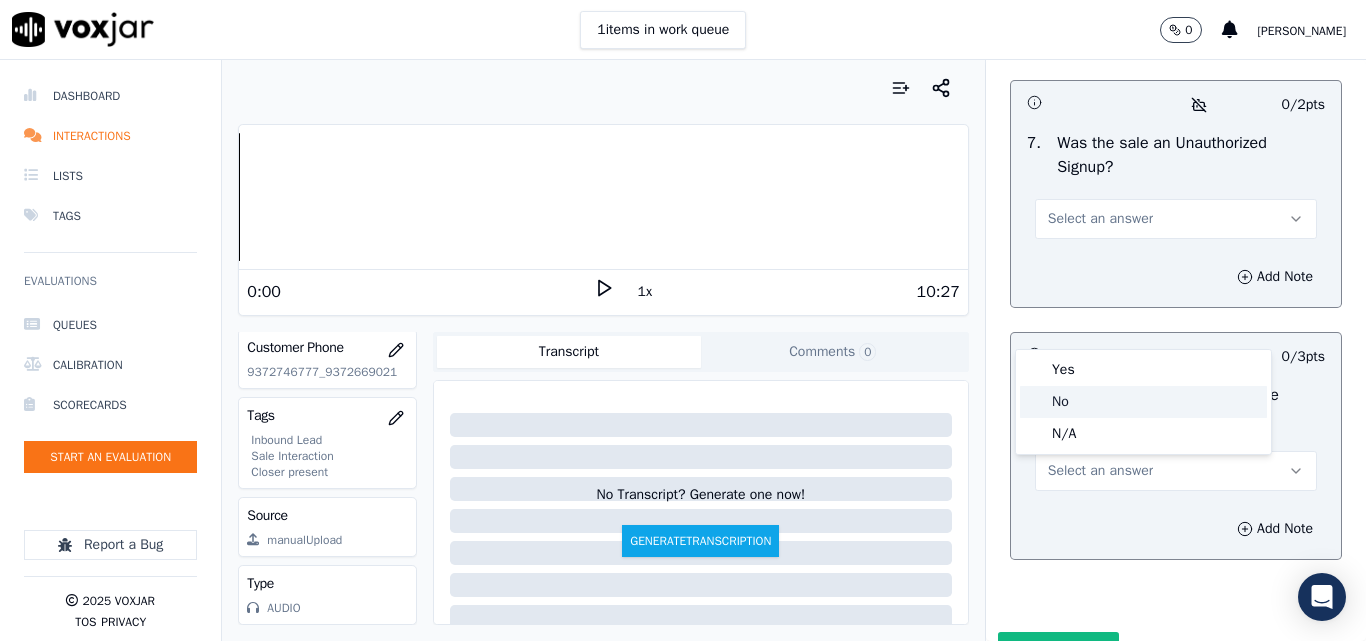 click on "No" 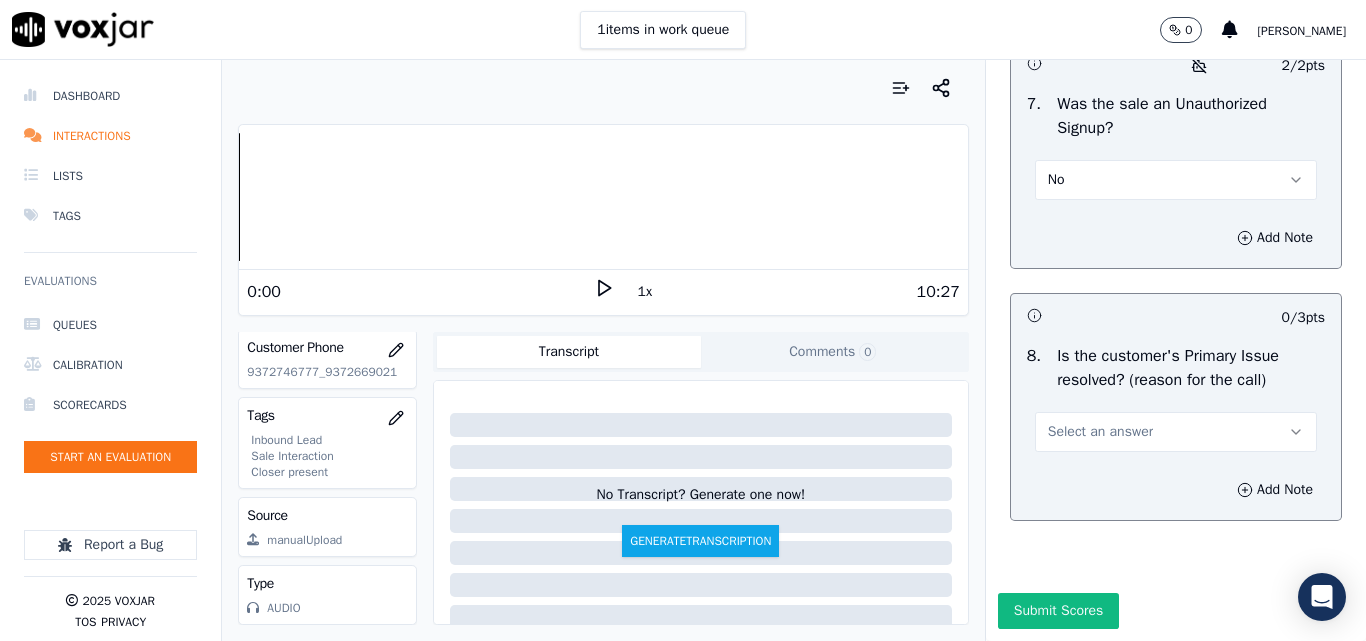 scroll, scrollTop: 6290, scrollLeft: 0, axis: vertical 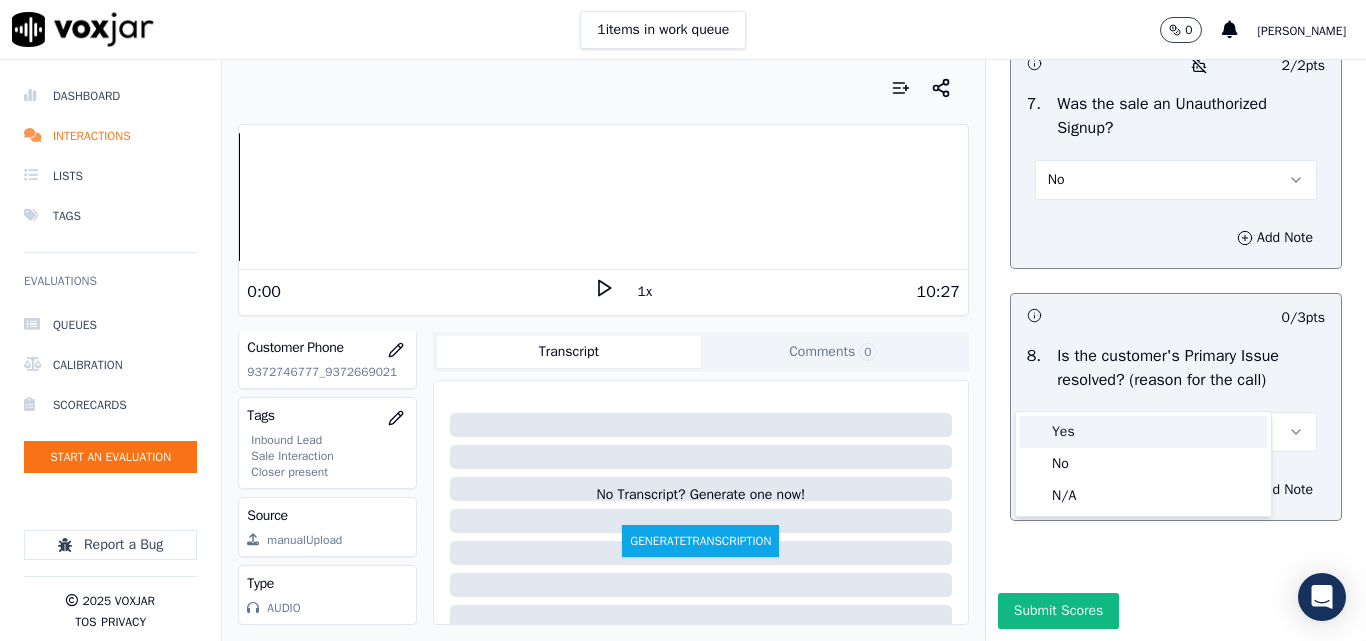 click on "Yes" at bounding box center [1143, 432] 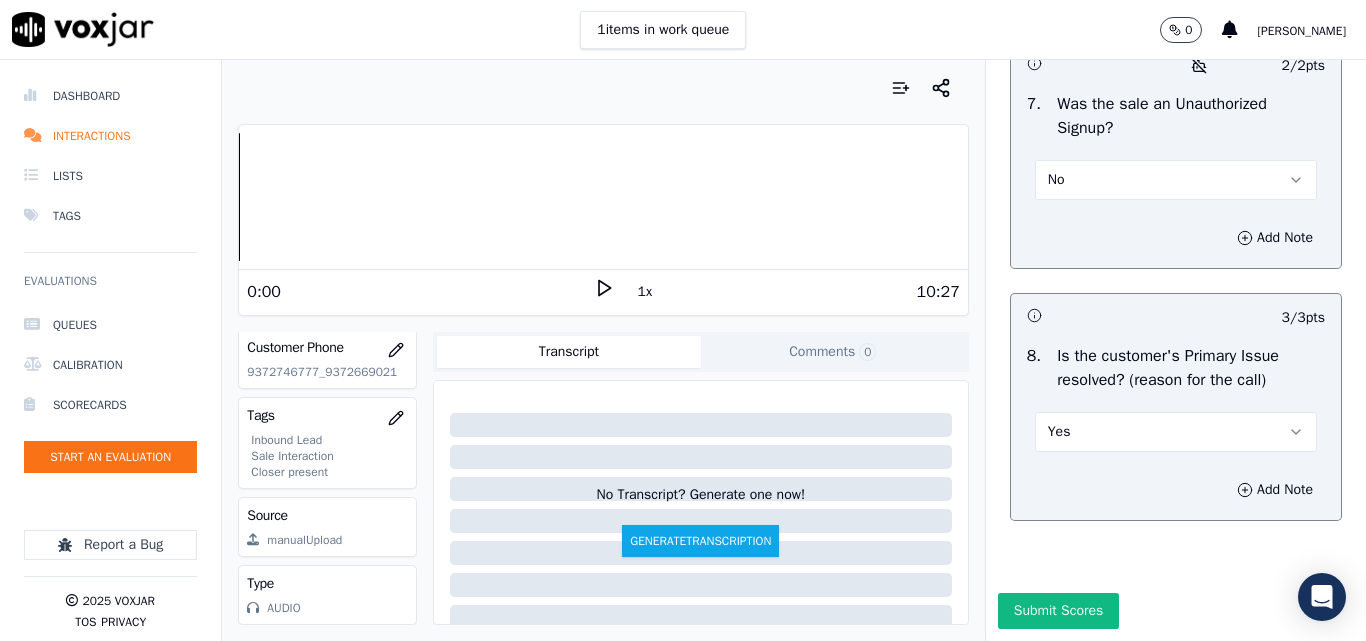 scroll, scrollTop: 6290, scrollLeft: 0, axis: vertical 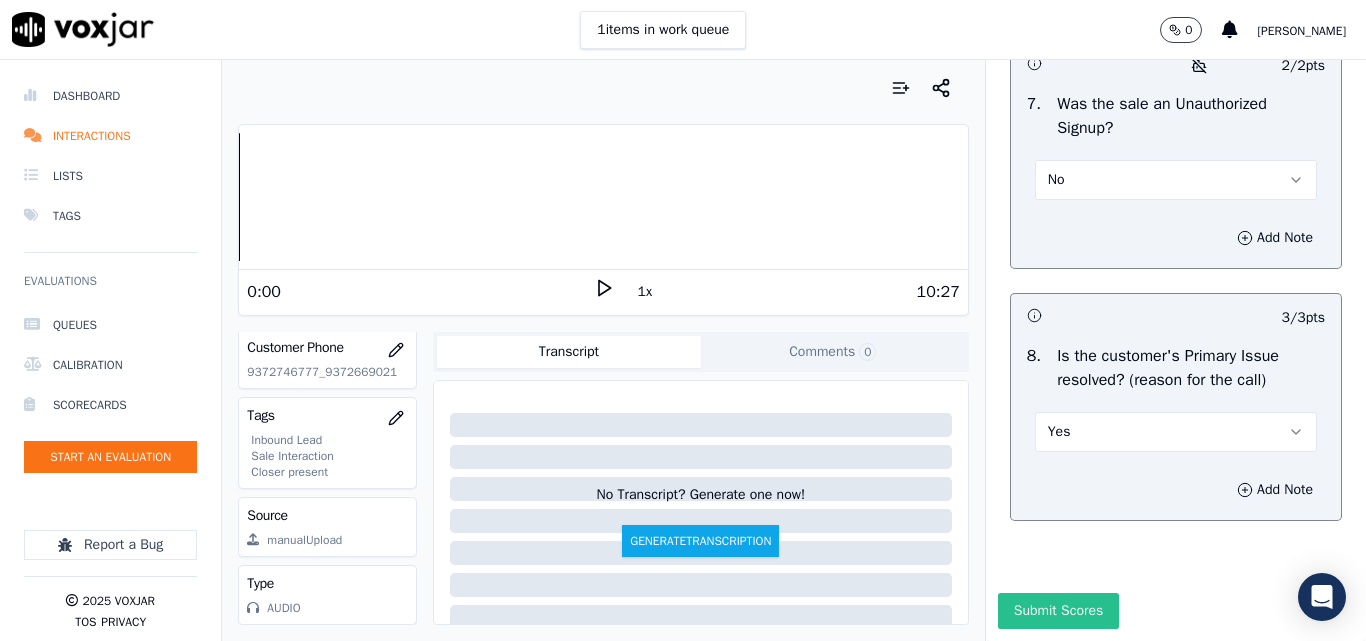 click on "Submit Scores" at bounding box center [1058, 611] 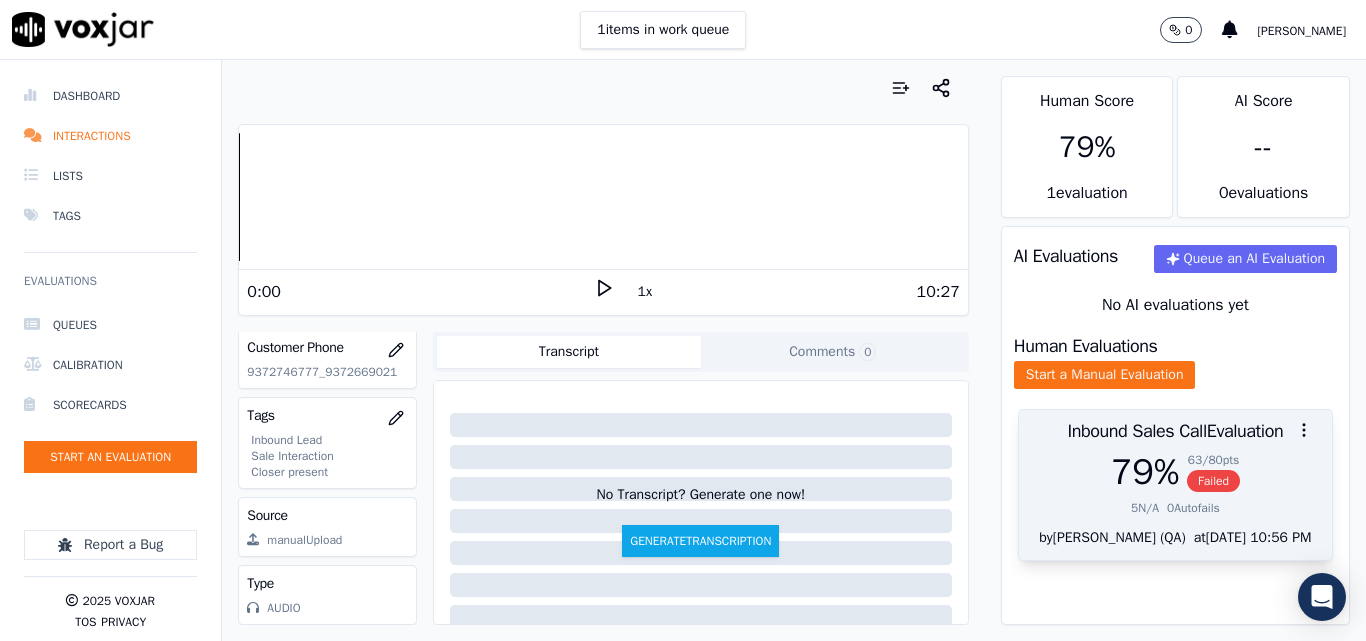 click on "Failed" at bounding box center [1213, 481] 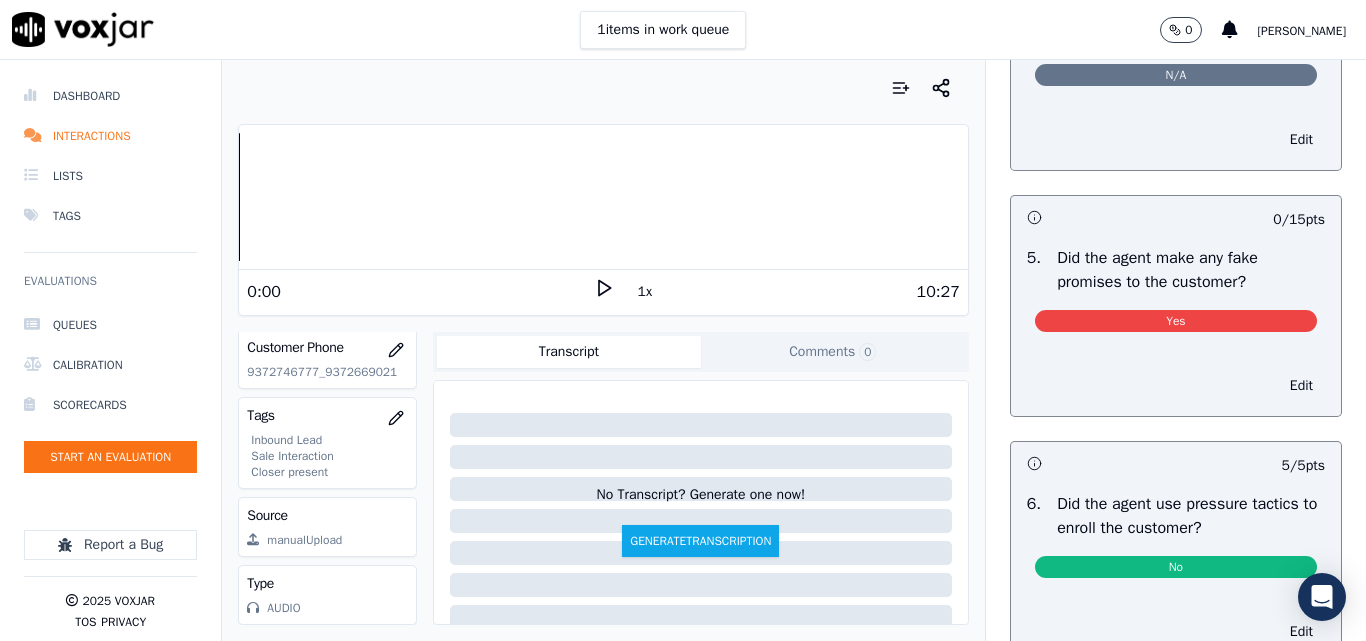 scroll, scrollTop: 5400, scrollLeft: 0, axis: vertical 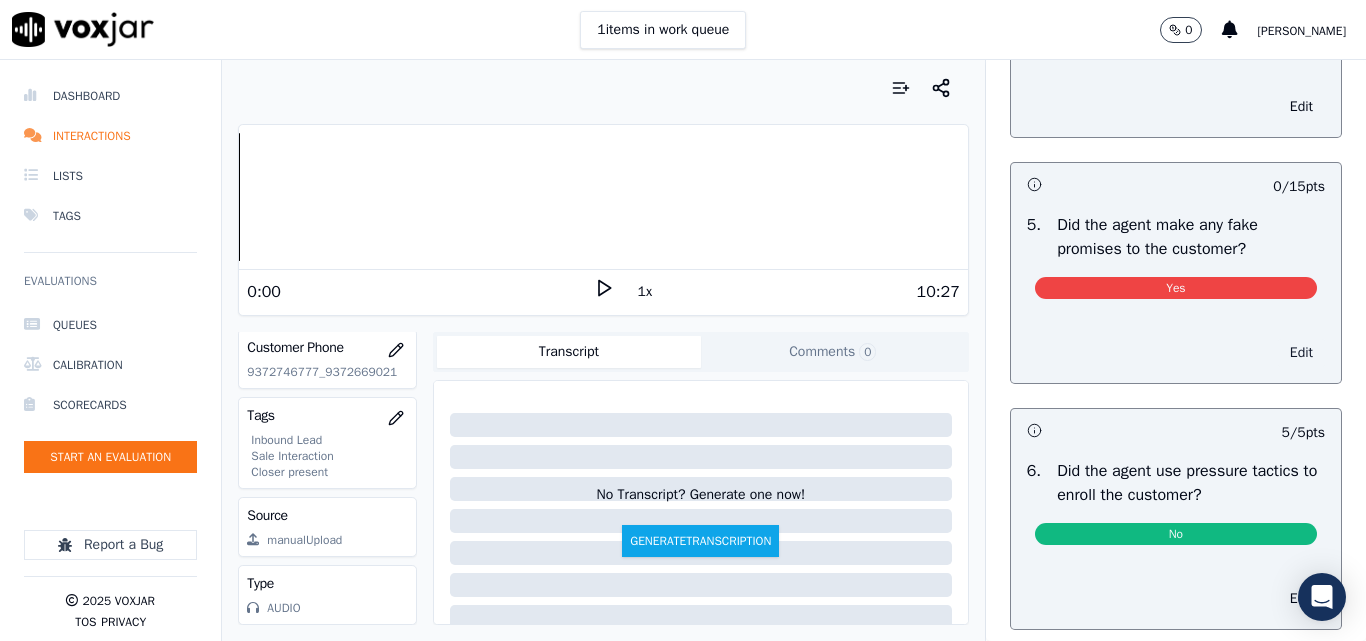 click on "Edit" at bounding box center (1301, 353) 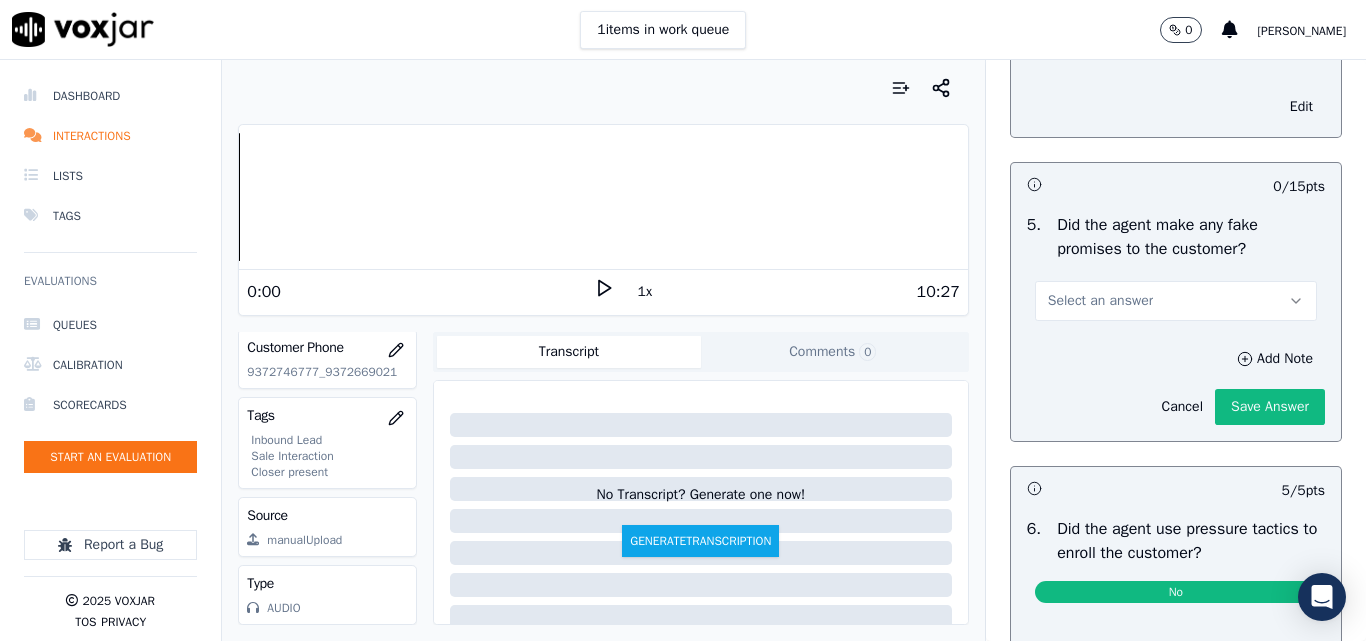 click on "Select an answer" at bounding box center (1100, 301) 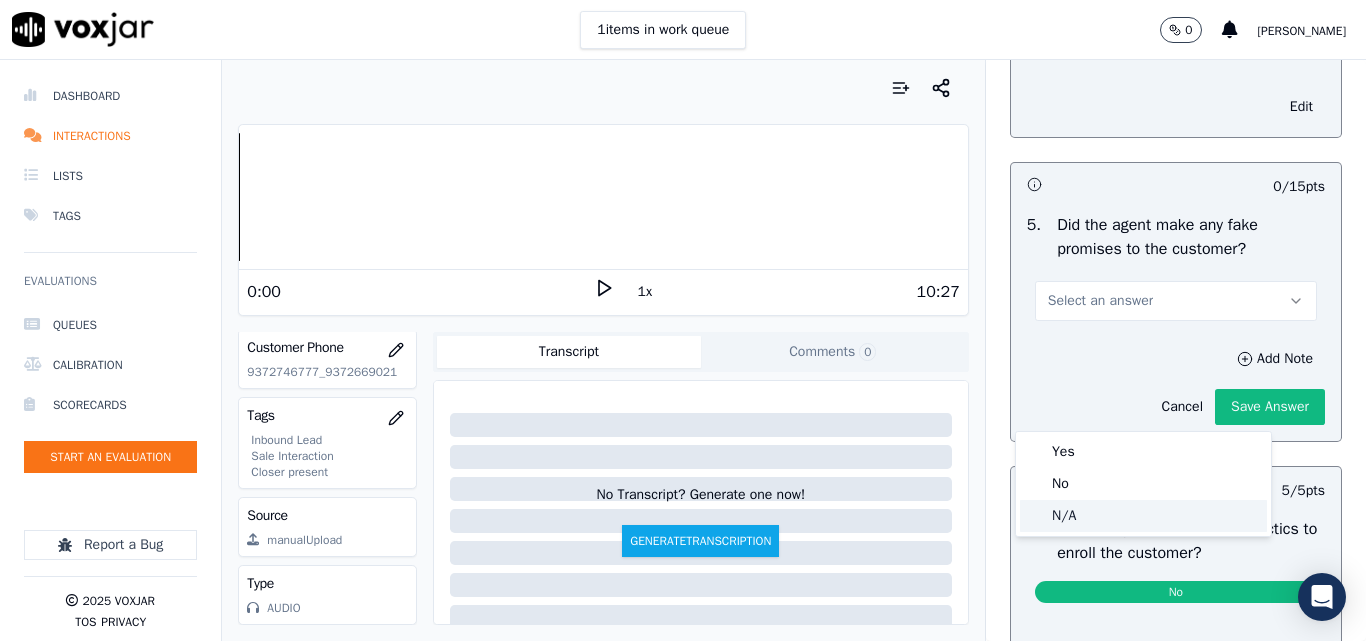 drag, startPoint x: 1077, startPoint y: 510, endPoint x: 1094, endPoint y: 514, distance: 17.464249 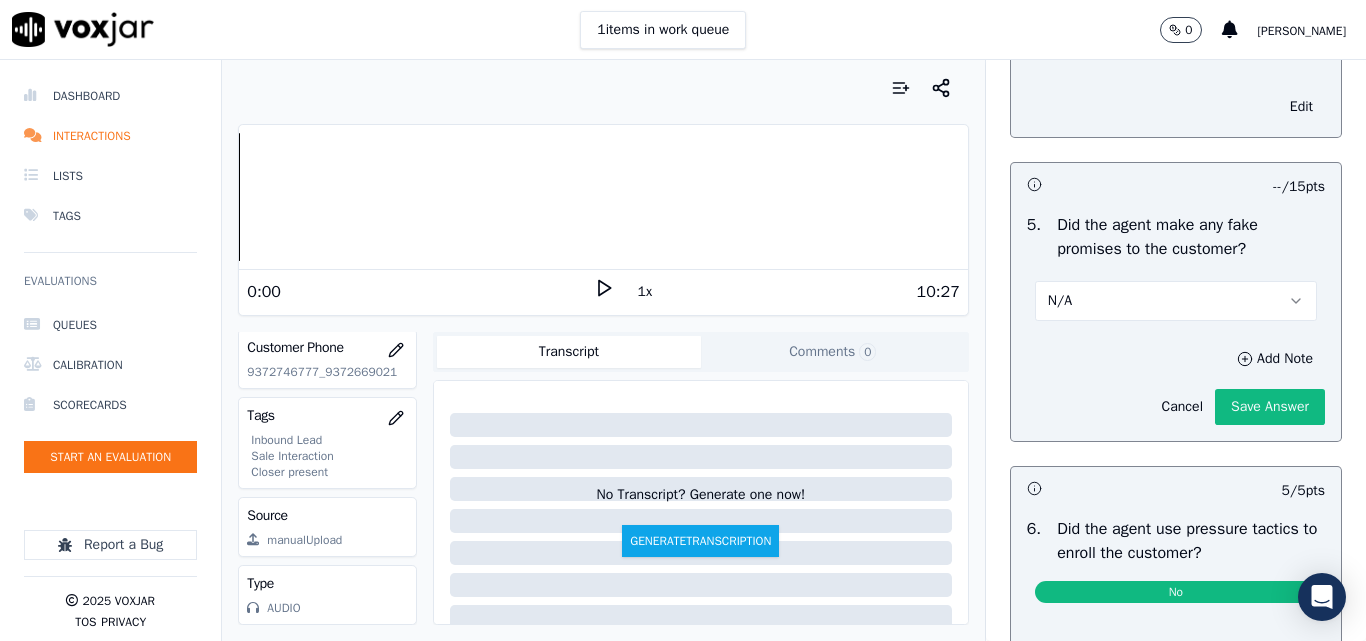 click on "N/A" at bounding box center [1176, 301] 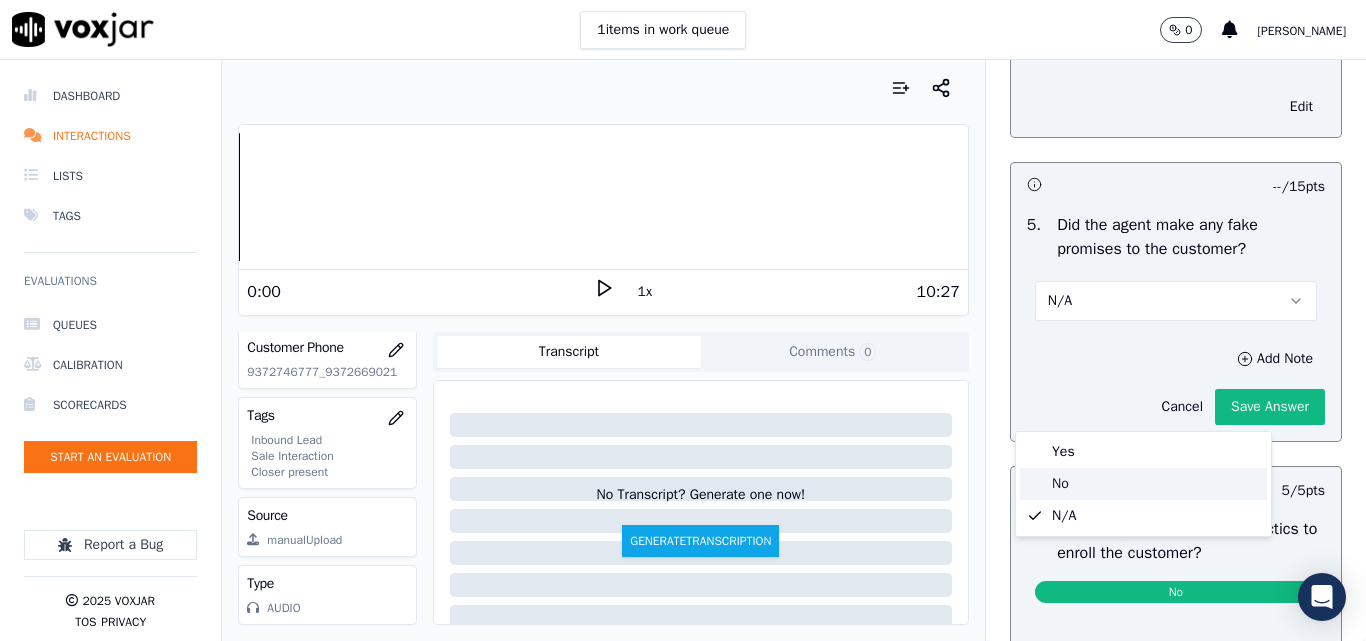 click on "No" 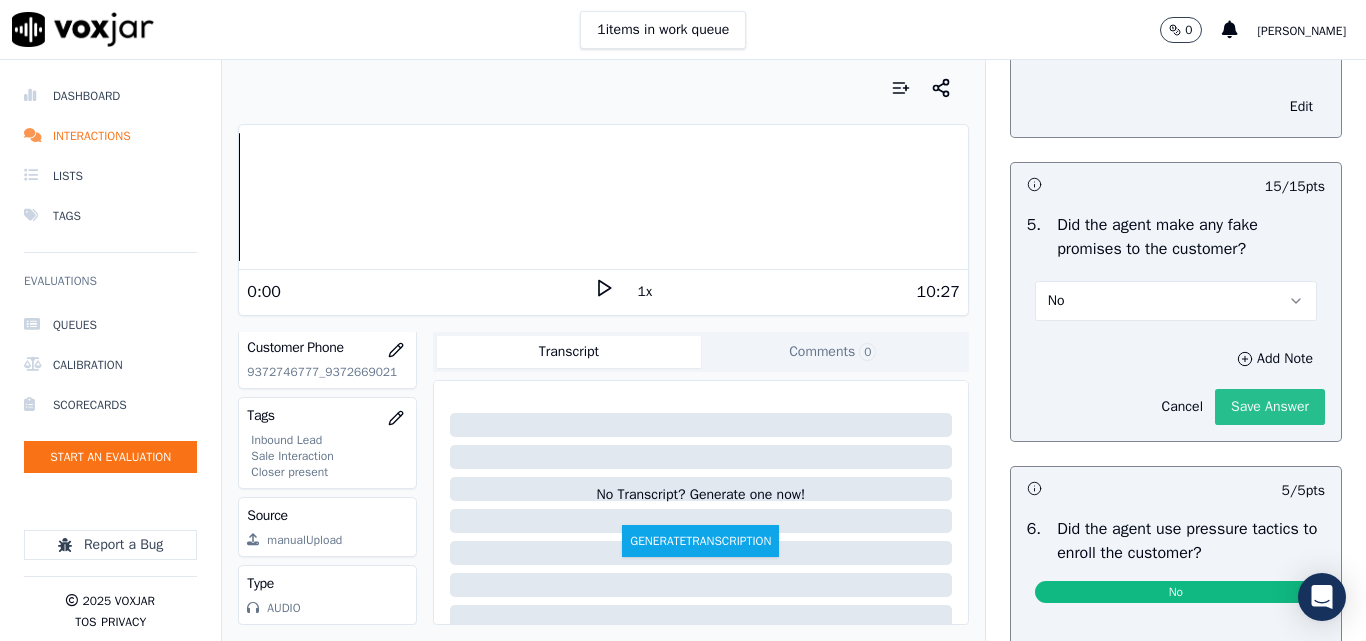 click on "Save Answer" 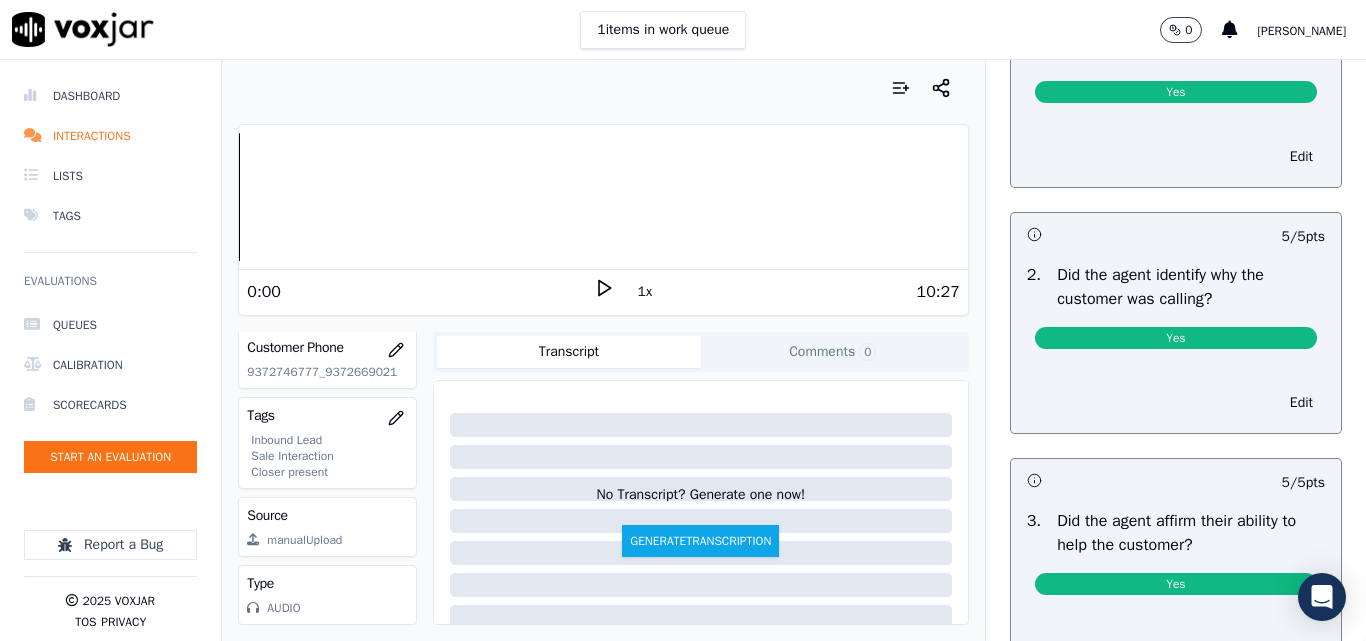 scroll, scrollTop: 0, scrollLeft: 0, axis: both 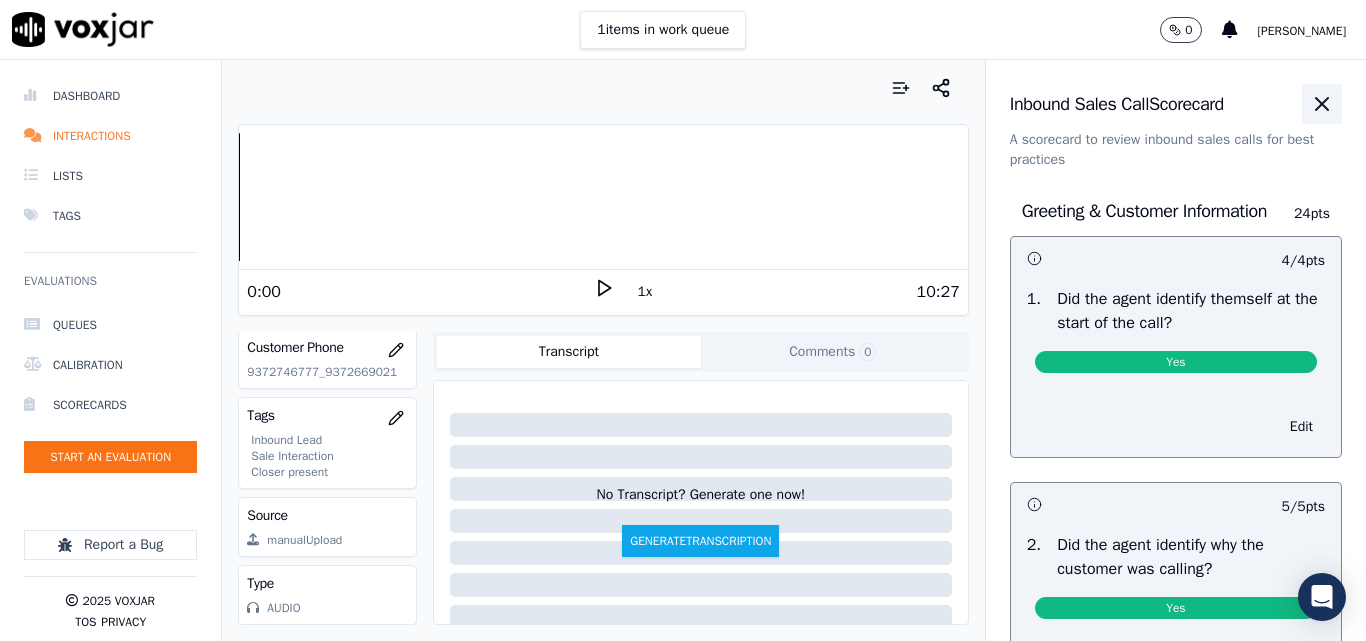 click 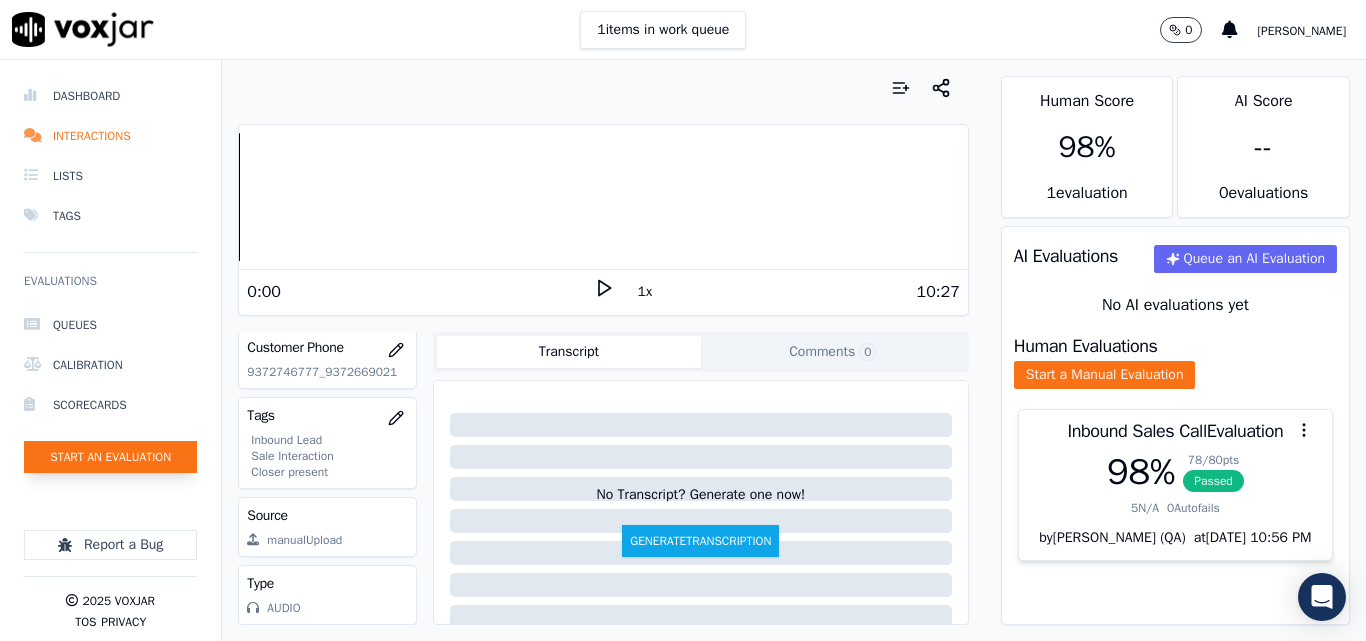 click on "Start an Evaluation" 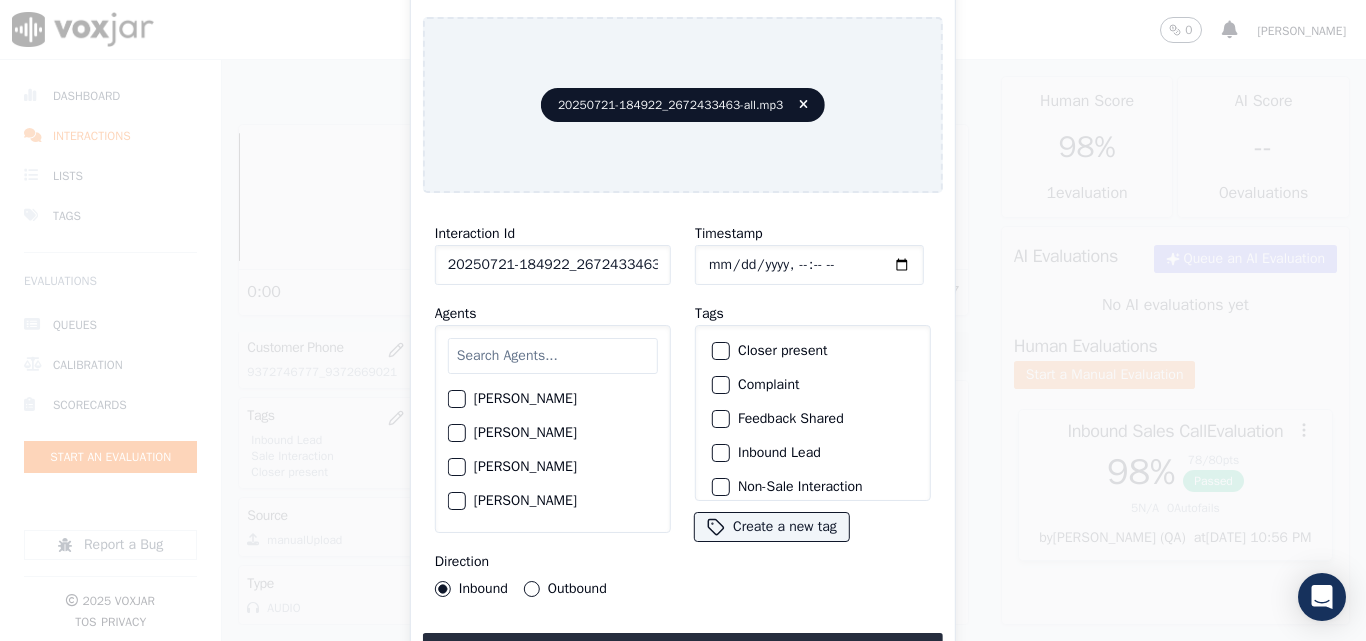 scroll, scrollTop: 0, scrollLeft: 40, axis: horizontal 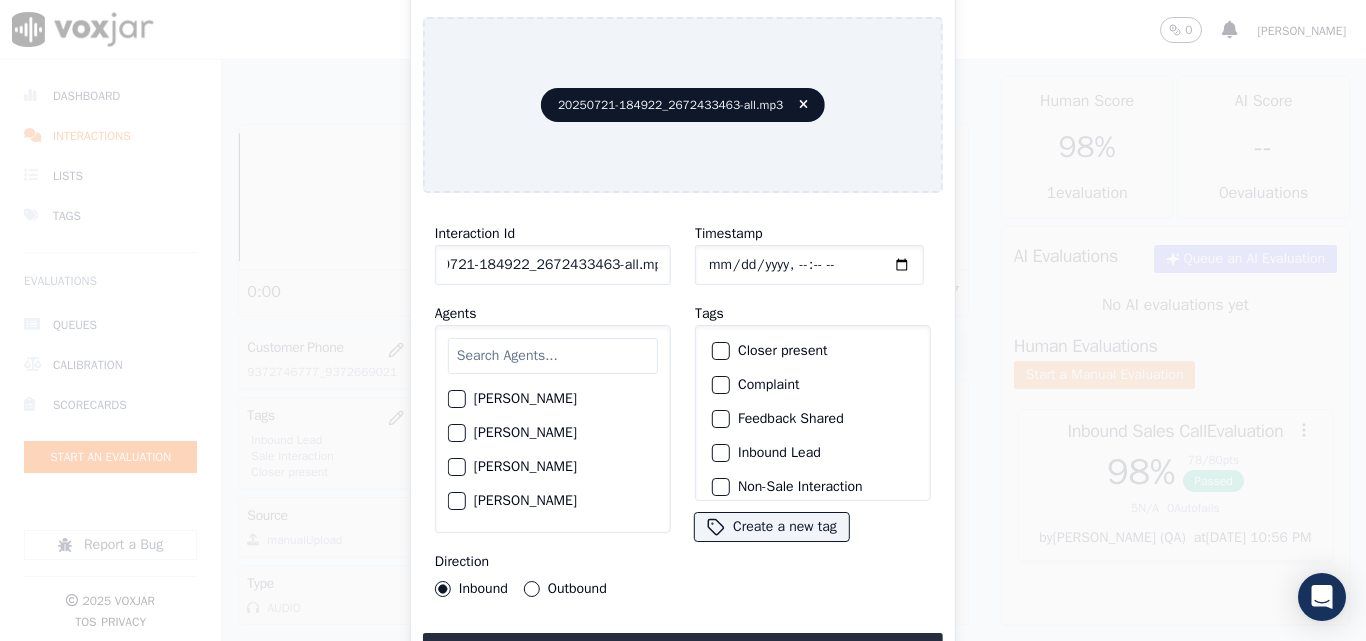 drag, startPoint x: 642, startPoint y: 253, endPoint x: 807, endPoint y: 255, distance: 165.01212 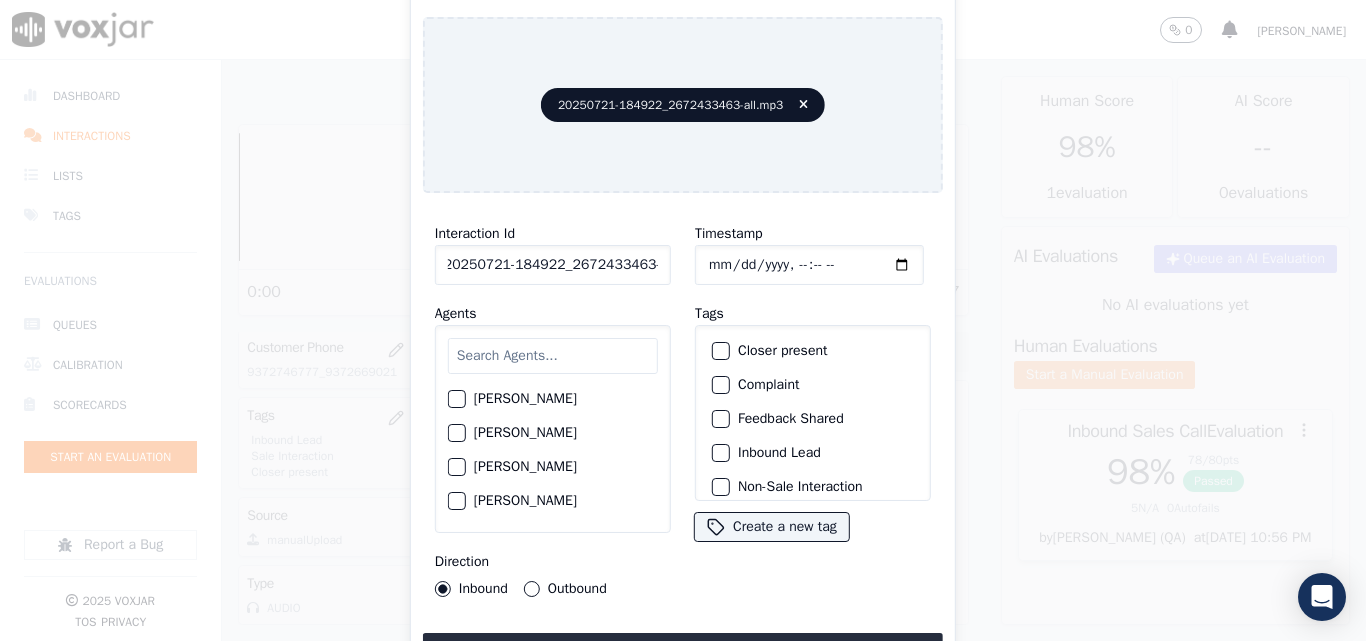 scroll, scrollTop: 0, scrollLeft: 11, axis: horizontal 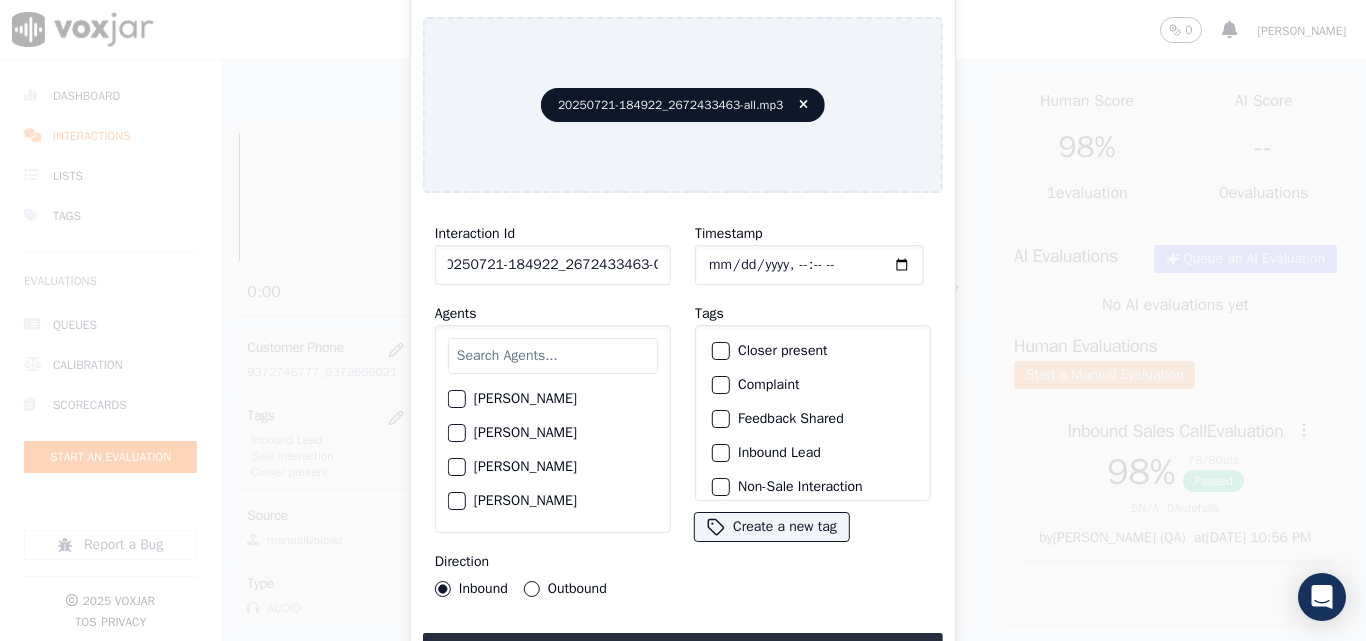 type on "20250721-184922_2672433463-C1" 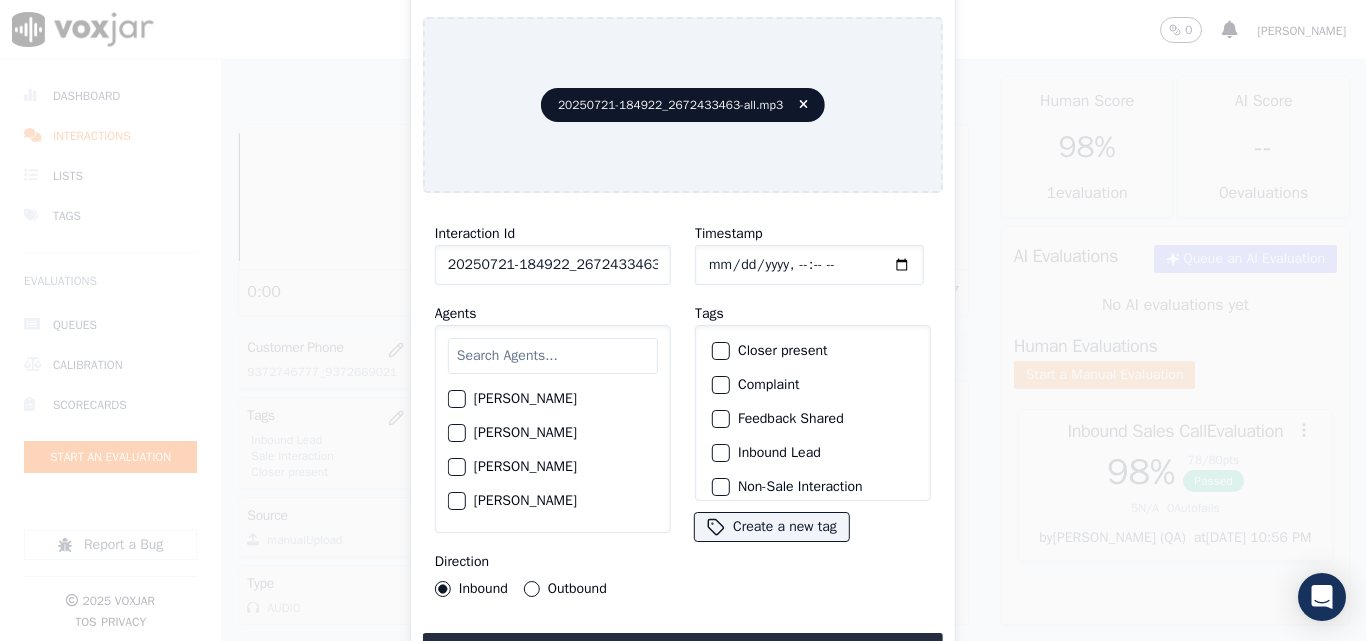 type on "[DATE]T17:35" 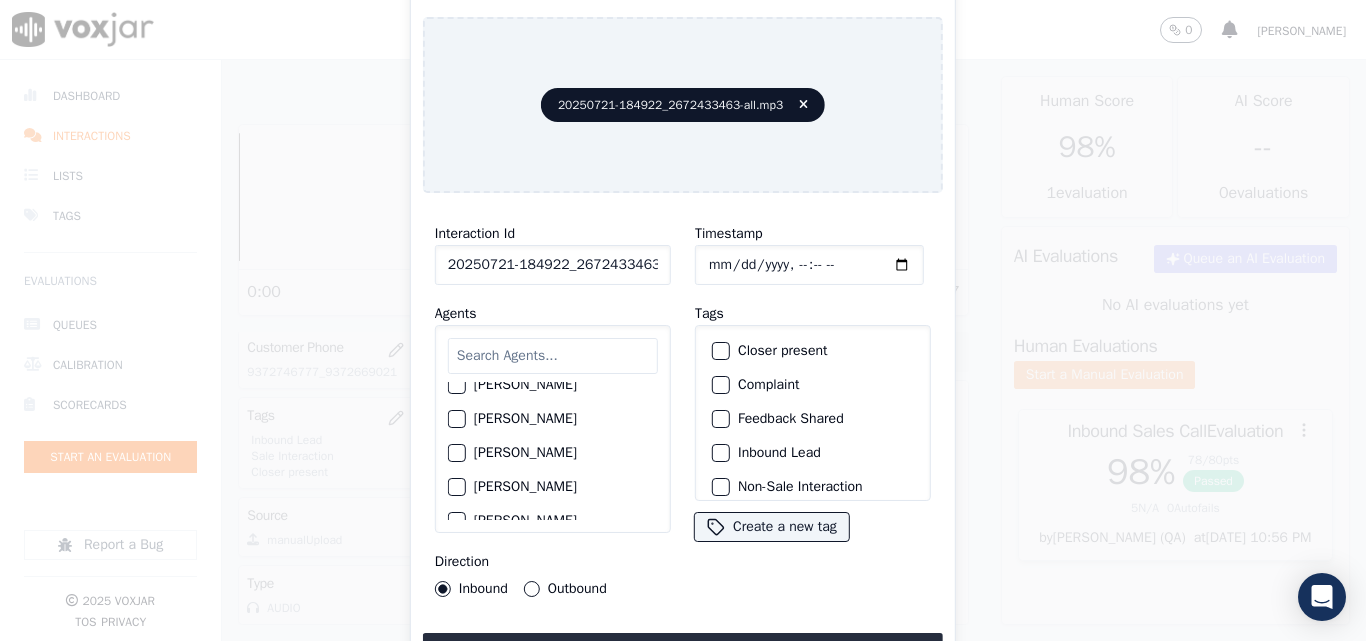 scroll, scrollTop: 2007, scrollLeft: 0, axis: vertical 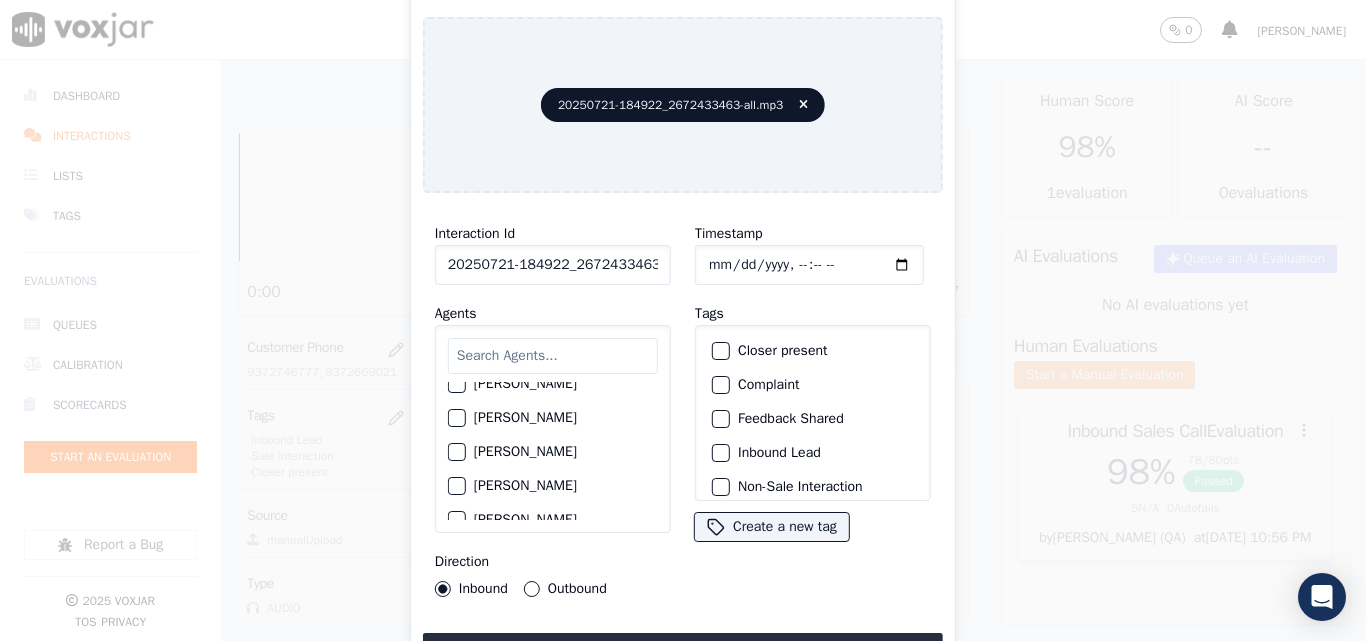 click on "[PERSON_NAME]" 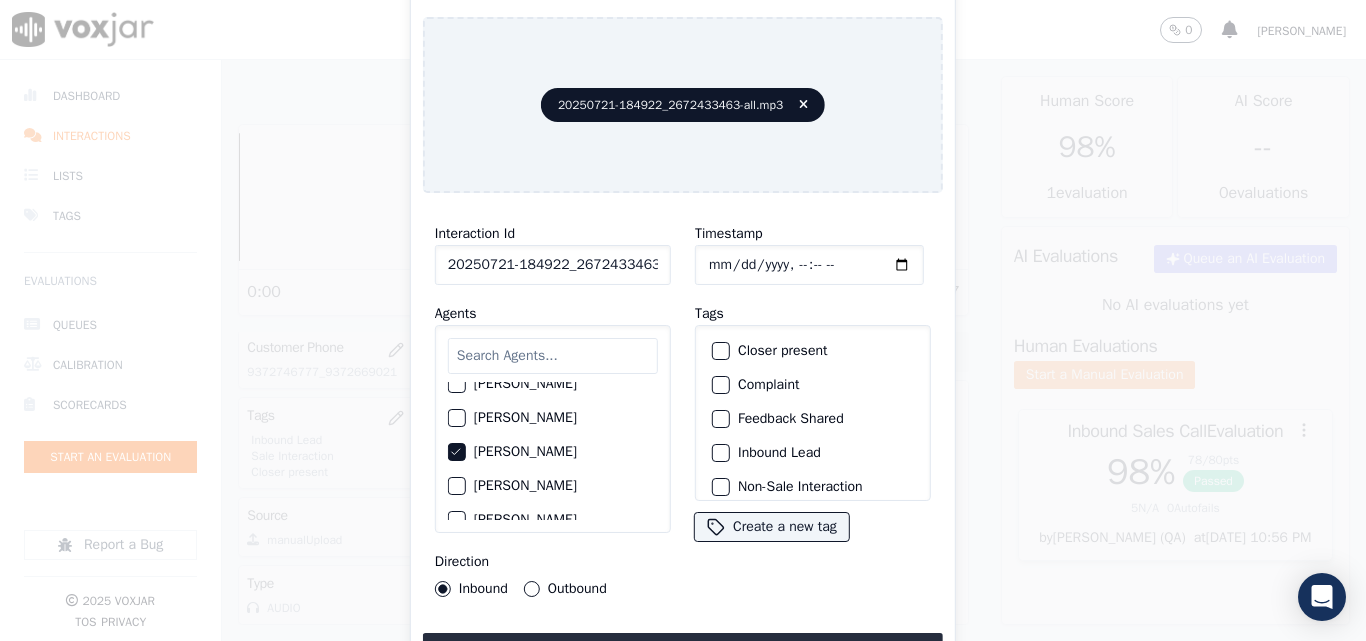 click on "Outbound" at bounding box center (532, 589) 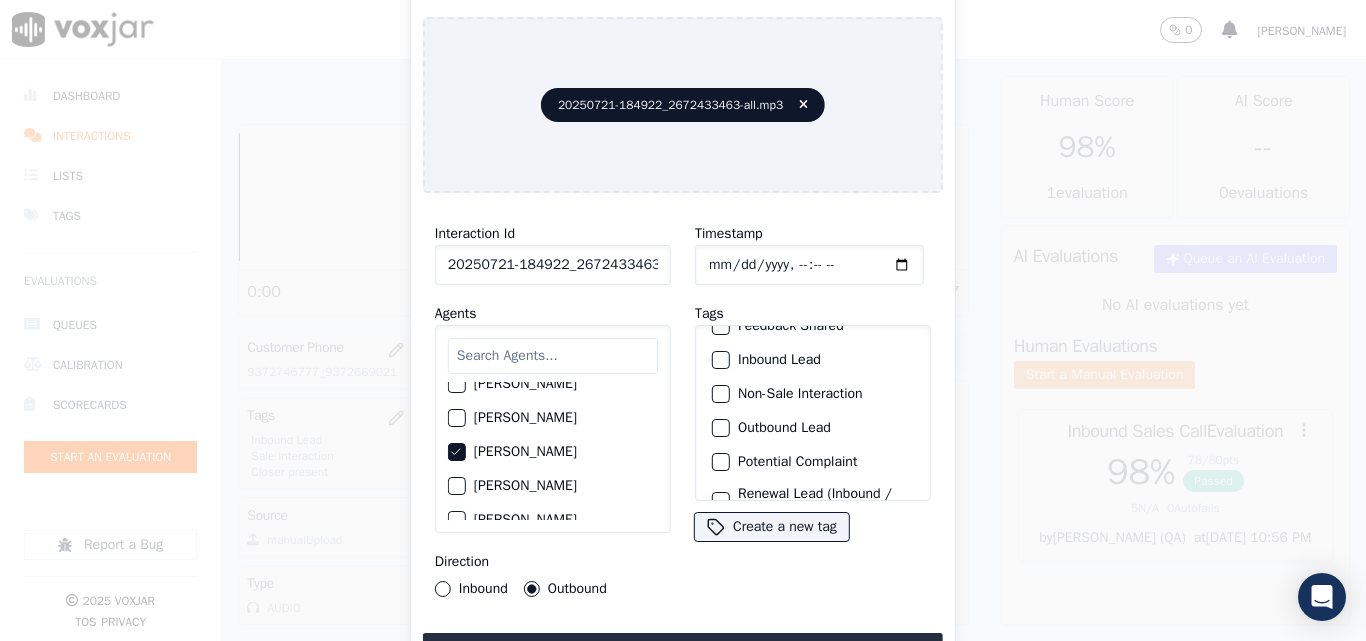 scroll, scrollTop: 173, scrollLeft: 0, axis: vertical 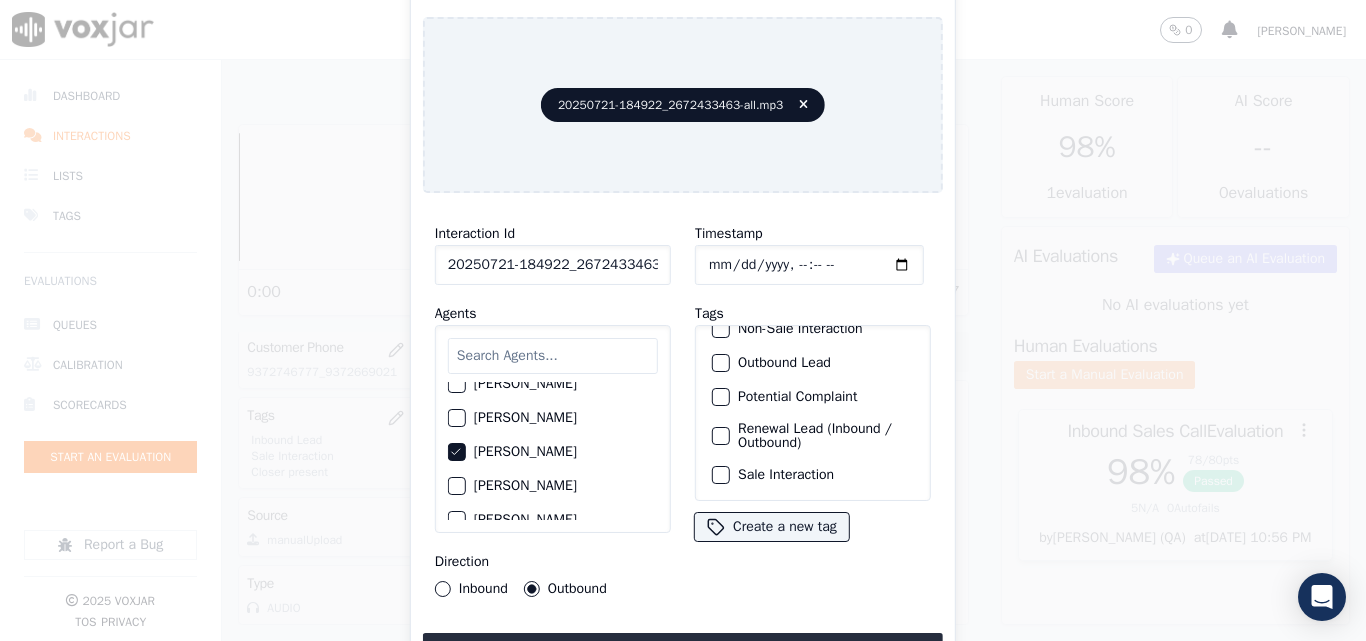 click at bounding box center [720, 436] 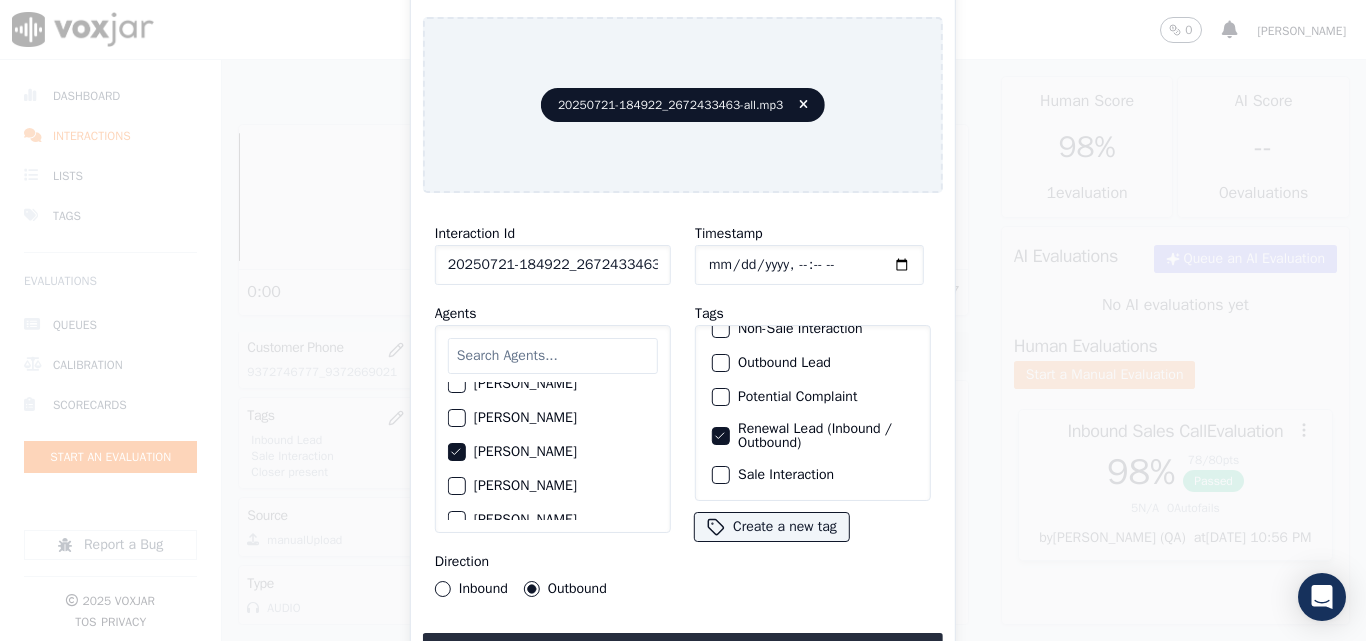 click at bounding box center (720, 475) 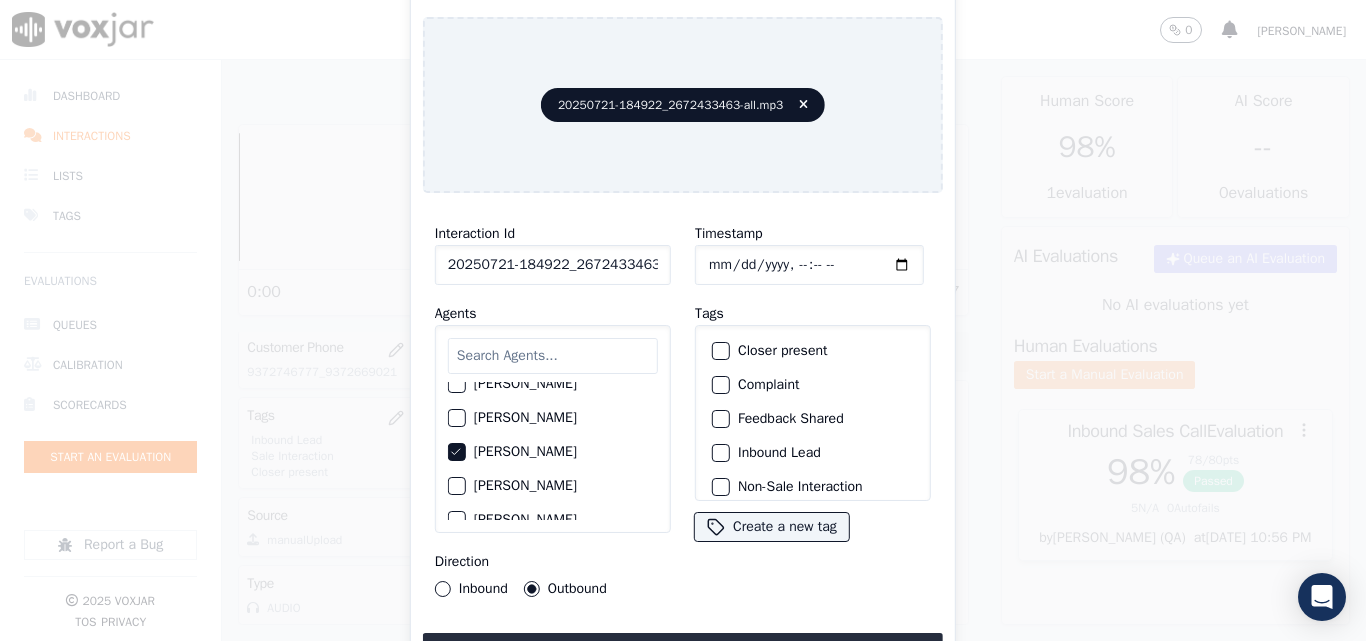 scroll, scrollTop: 173, scrollLeft: 0, axis: vertical 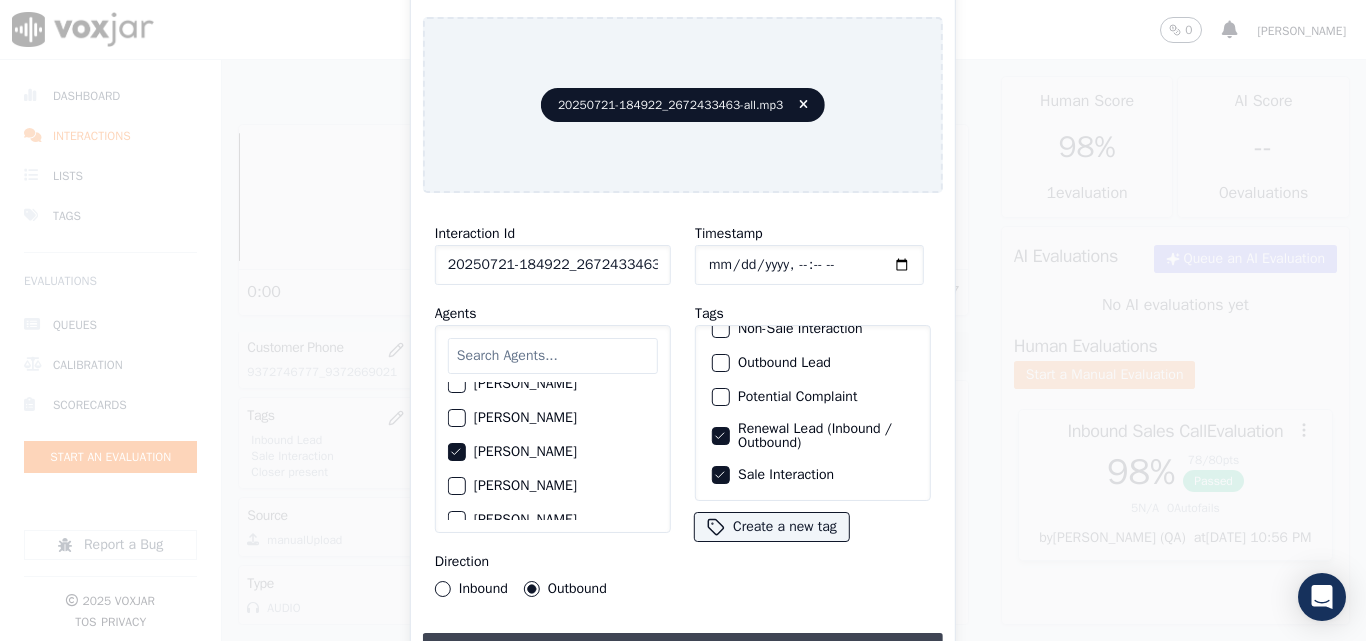 click on "Upload interaction to start evaluation" at bounding box center (683, 651) 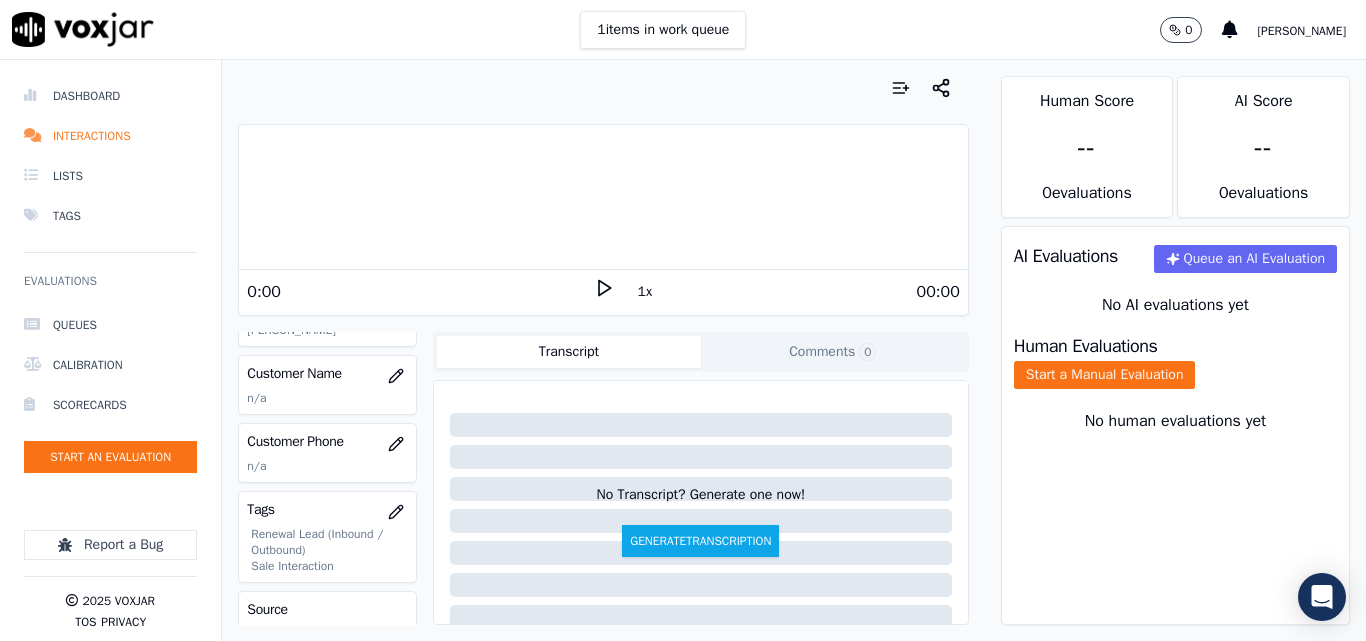 scroll, scrollTop: 300, scrollLeft: 0, axis: vertical 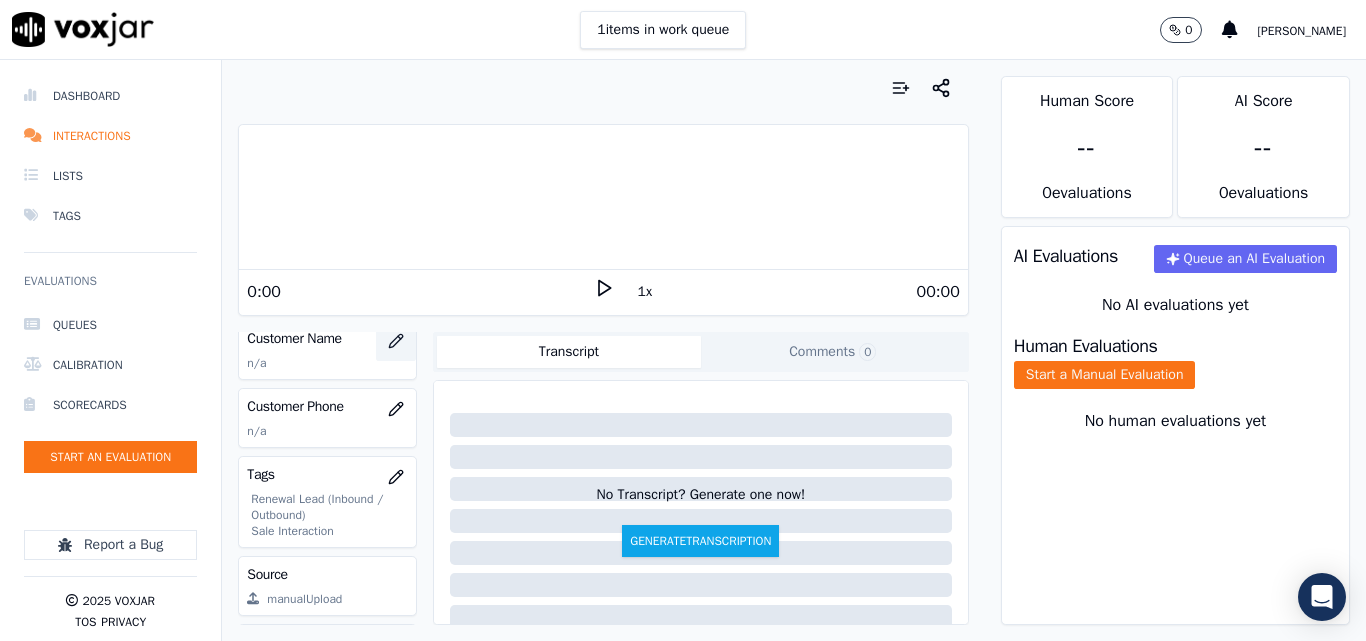 click 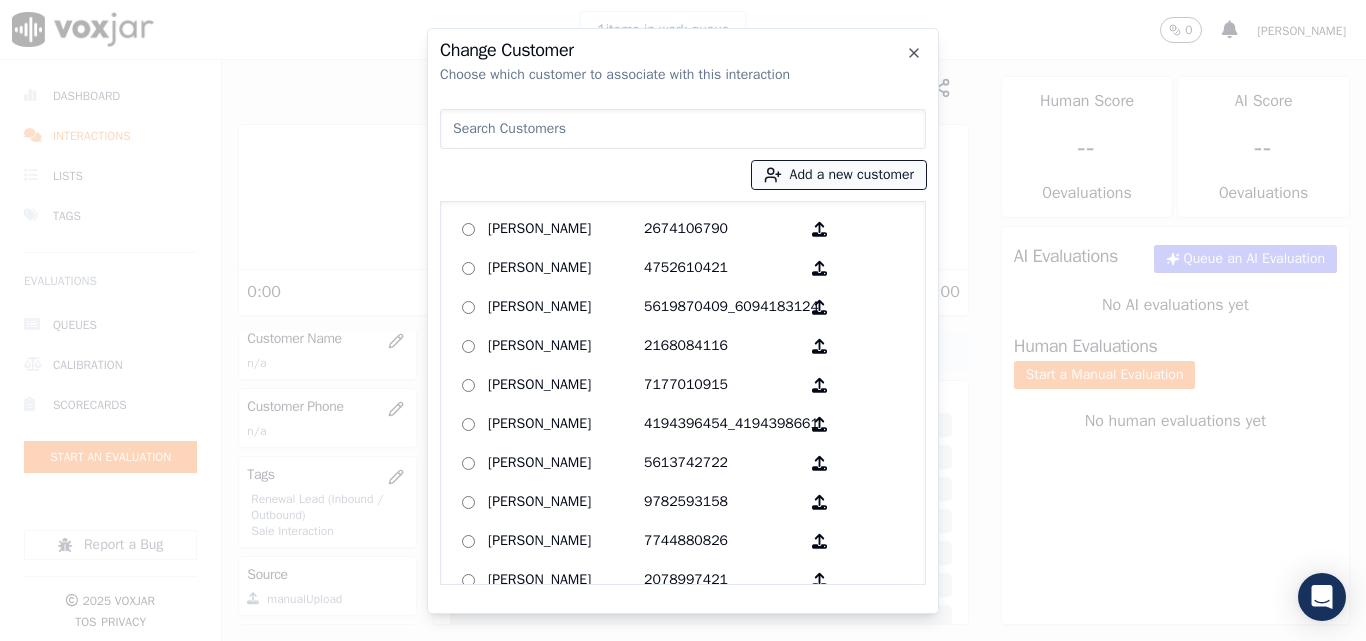 click on "Add a new customer" at bounding box center [839, 175] 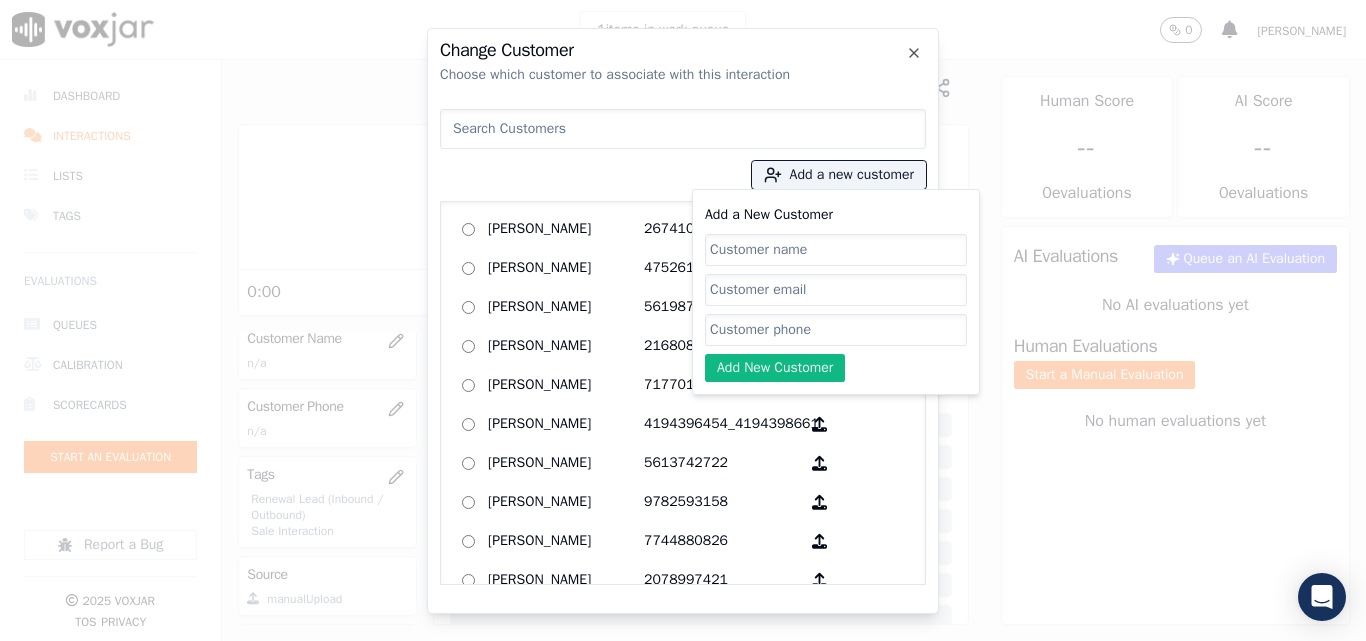 click at bounding box center [683, 129] 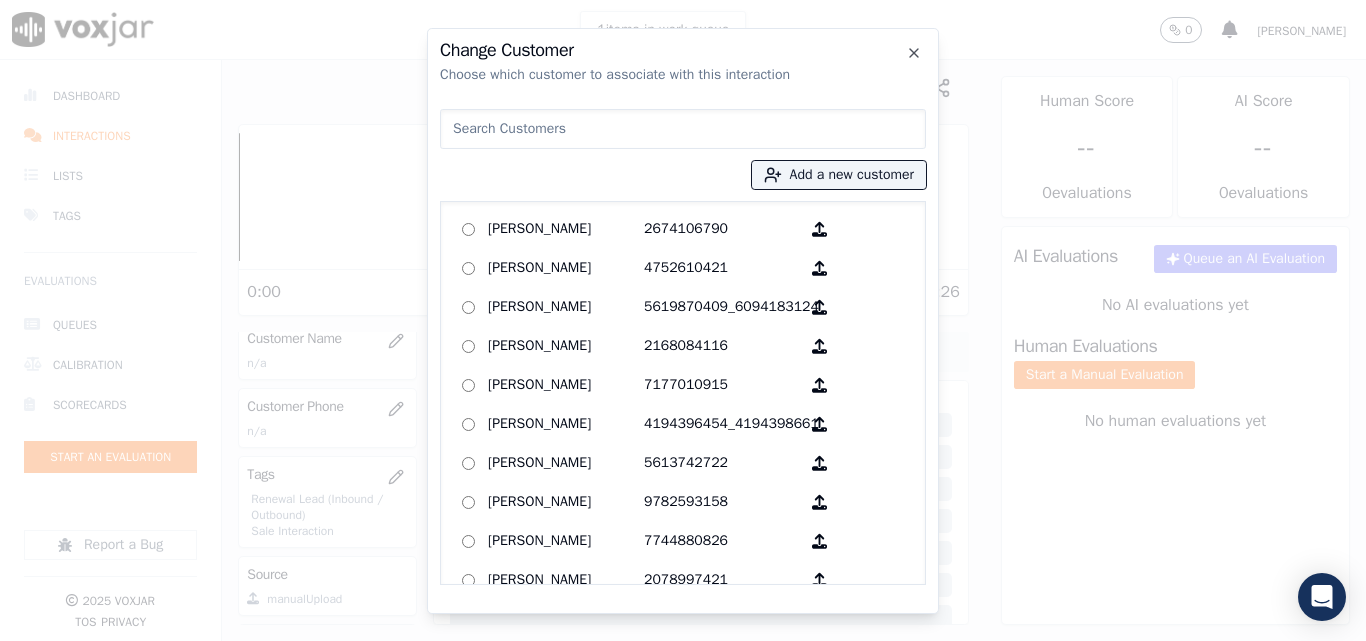 click at bounding box center [683, 129] 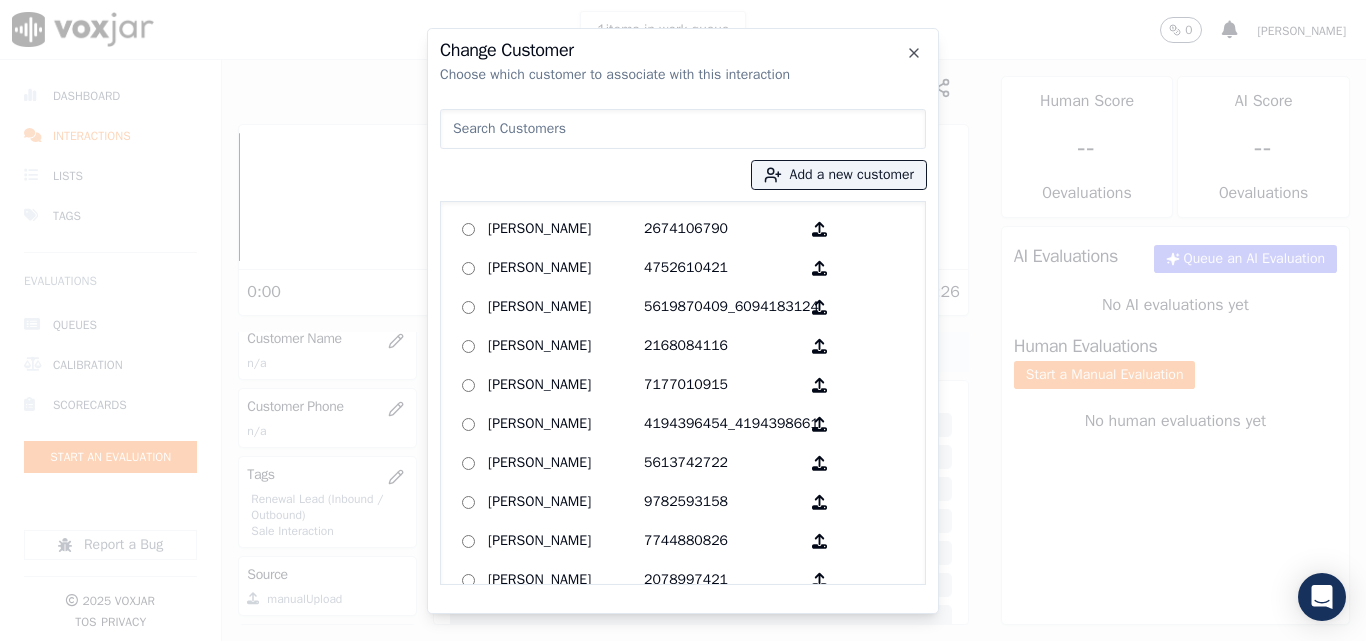 paste on "2672433463" 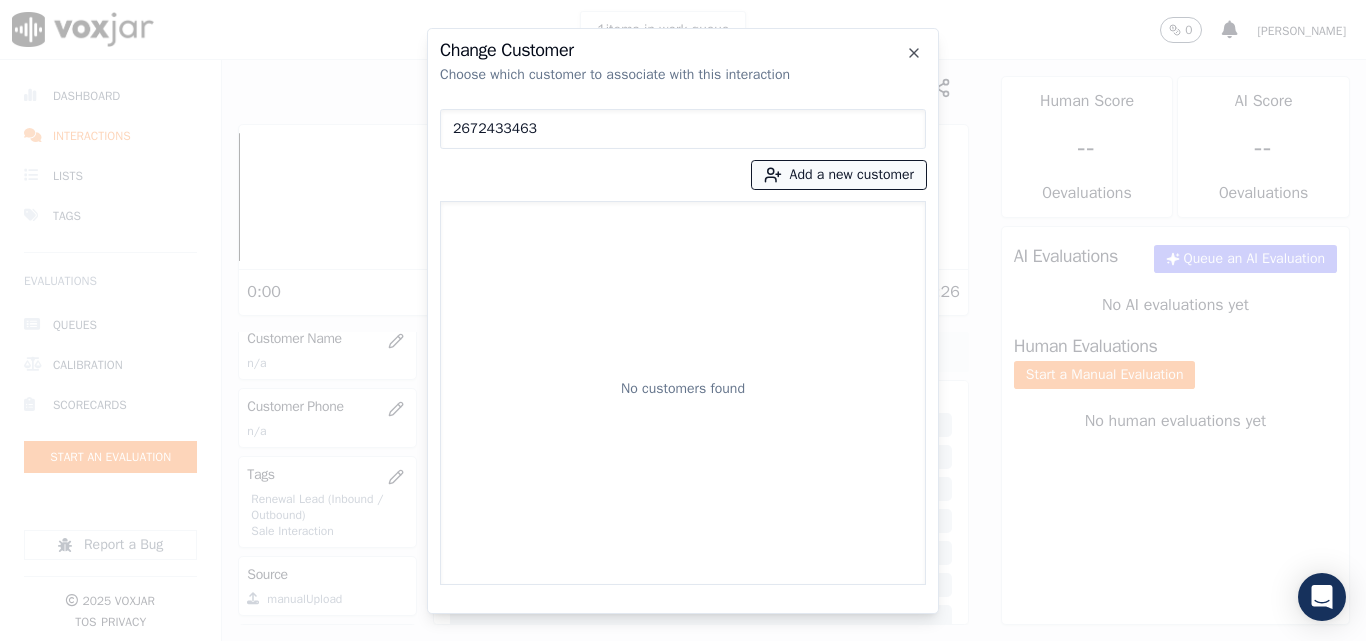 type on "2672433463" 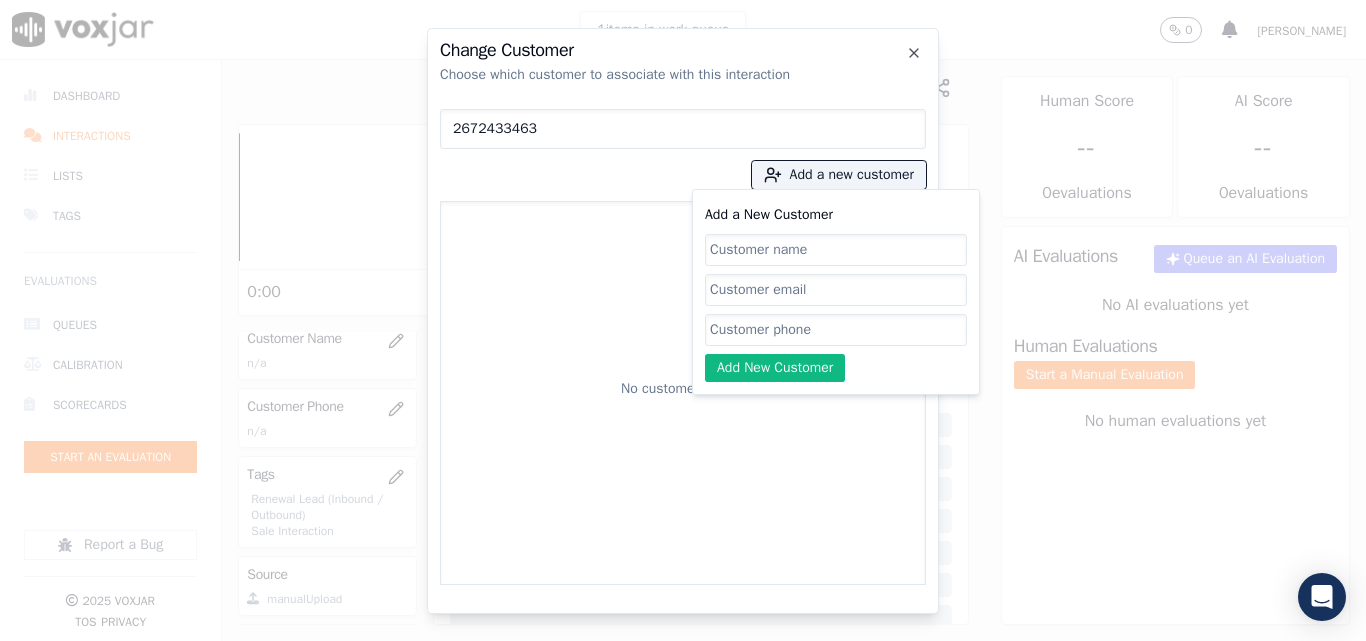 click on "Add a New Customer" 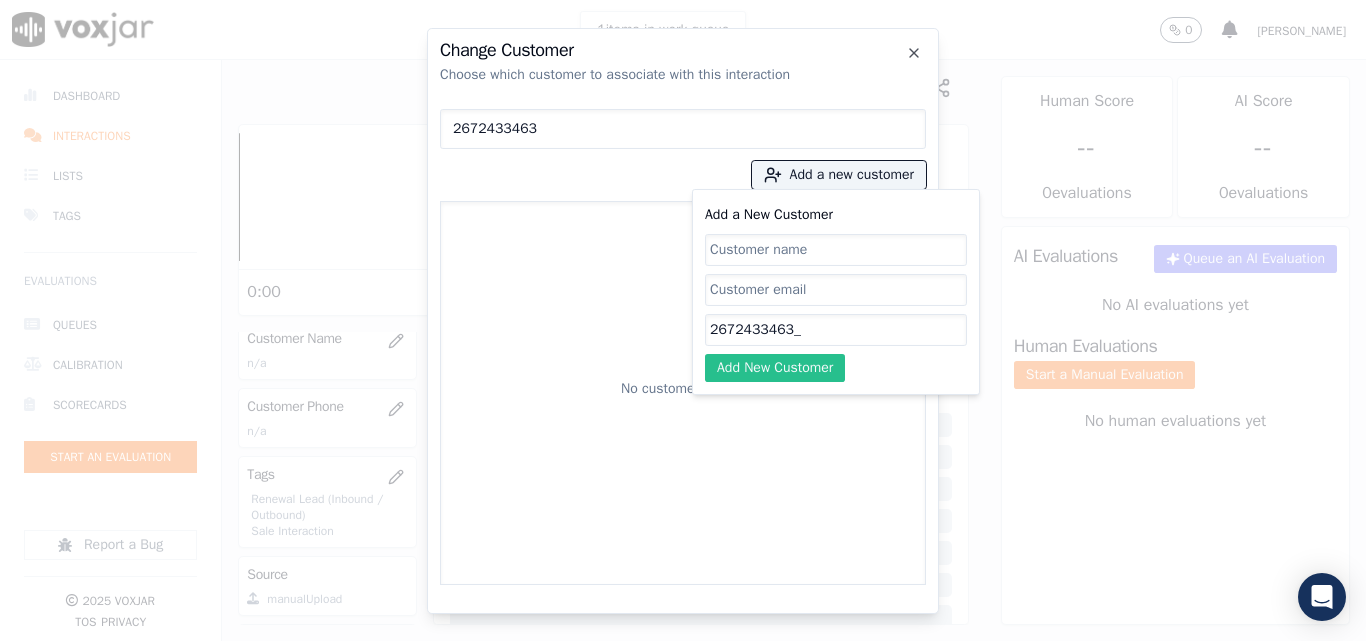 paste on "2158772215" 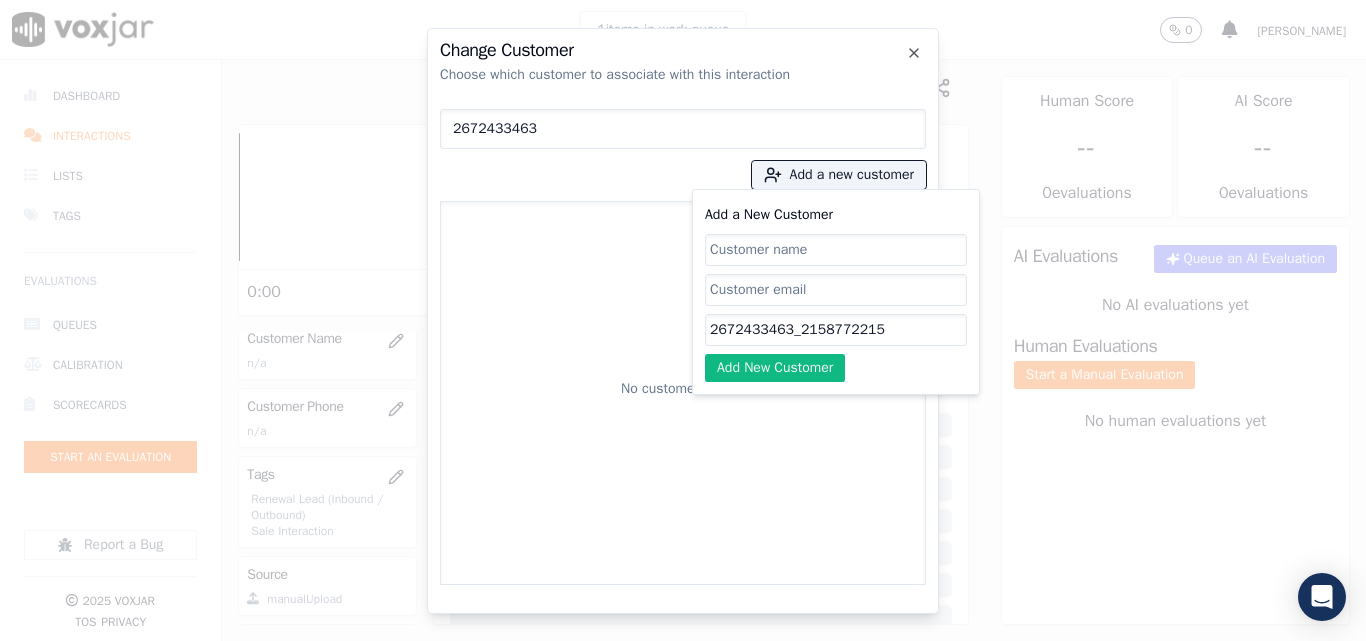 type on "2672433463_2158772215" 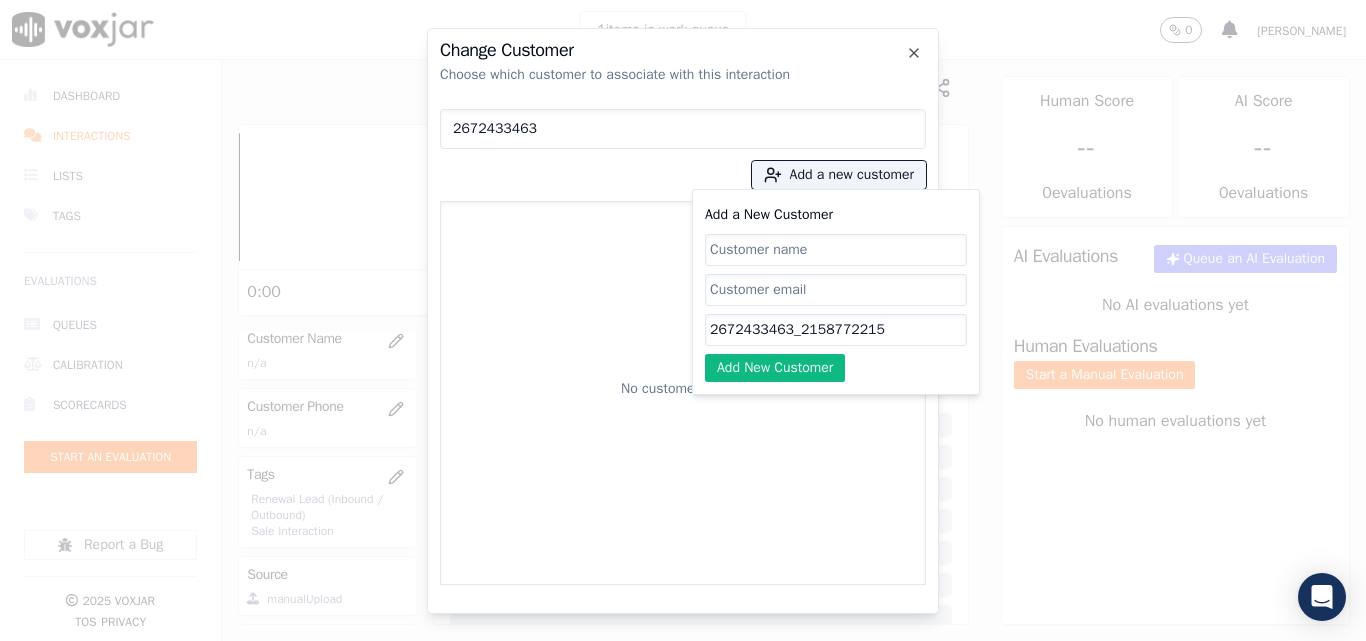 paste on "[PERSON_NAME]" 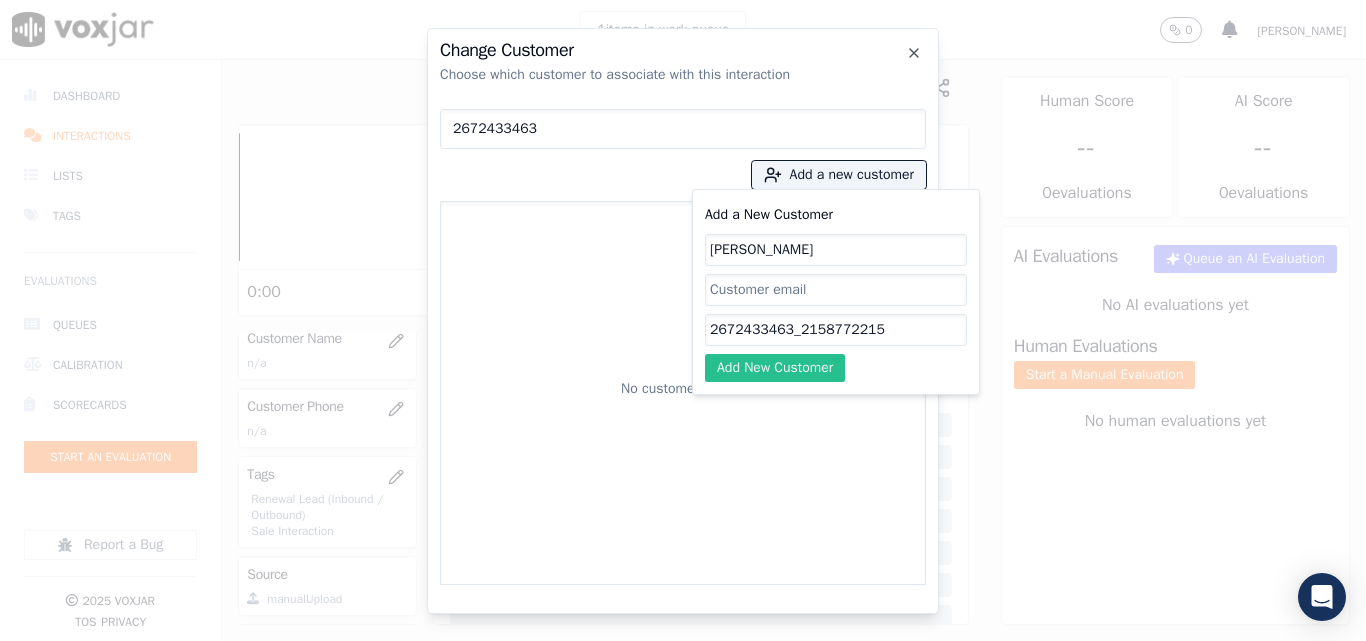 type on "[PERSON_NAME]" 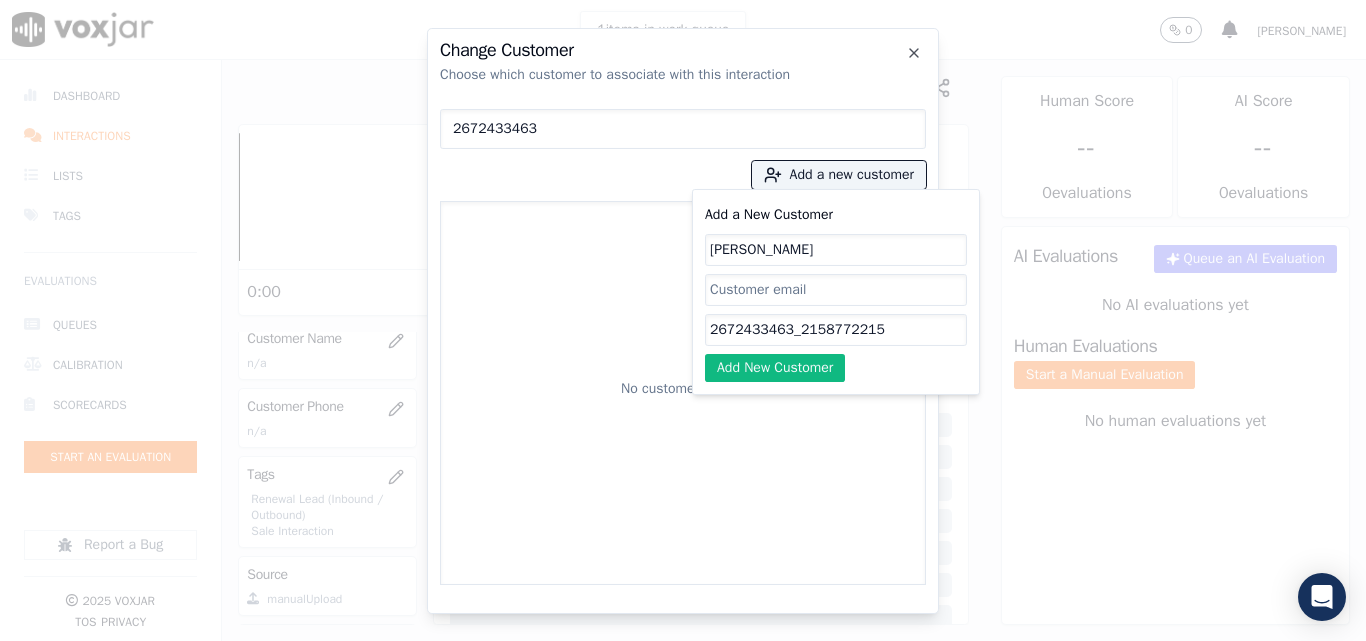 click on "Add New Customer" 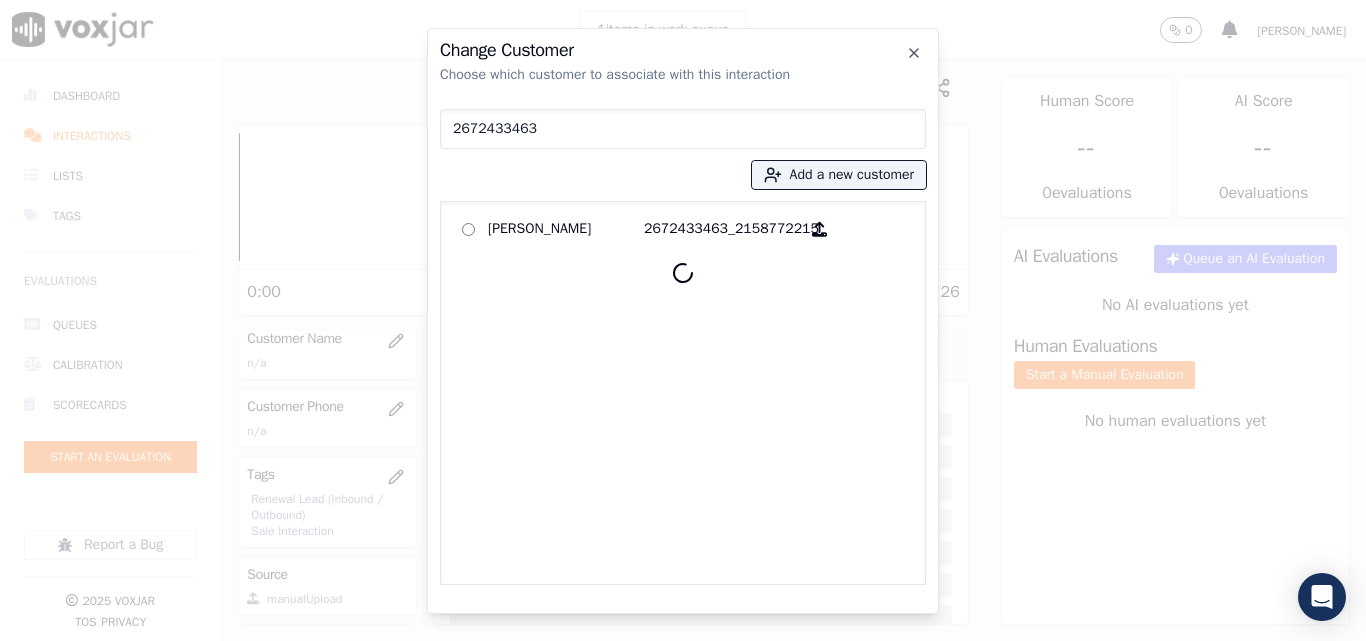 click on "[PERSON_NAME]" at bounding box center (566, 229) 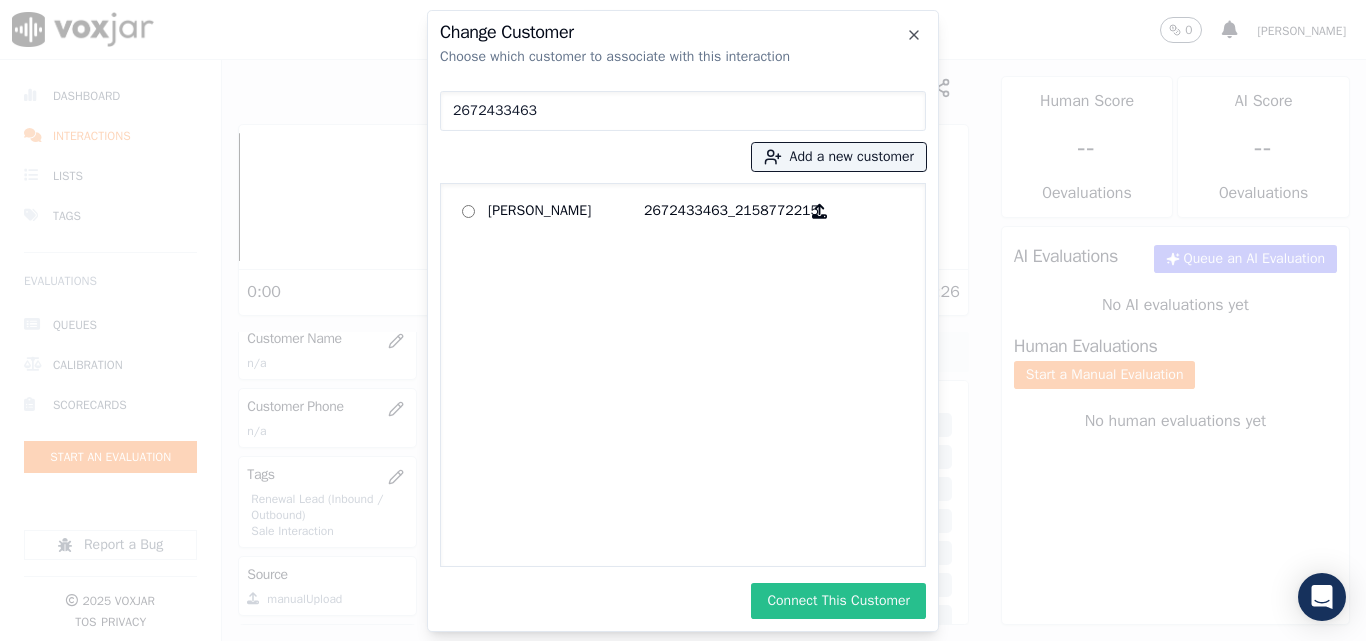 click on "Connect This Customer" at bounding box center [838, 601] 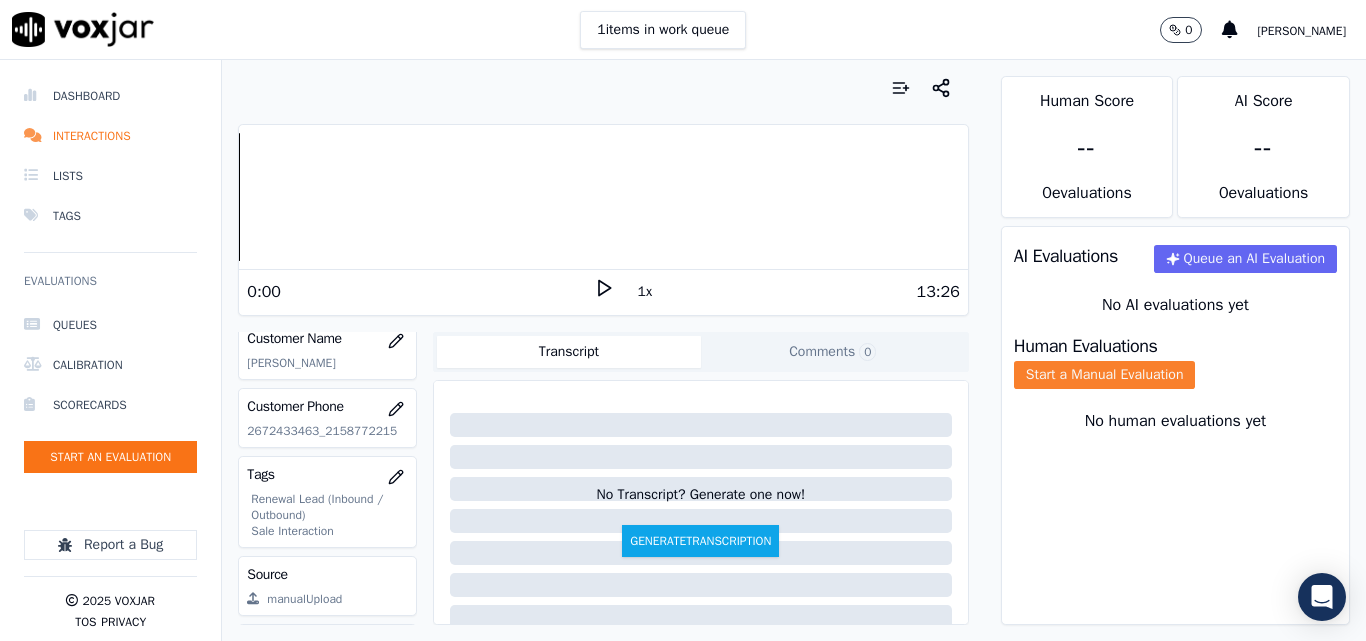 click on "Start a Manual Evaluation" 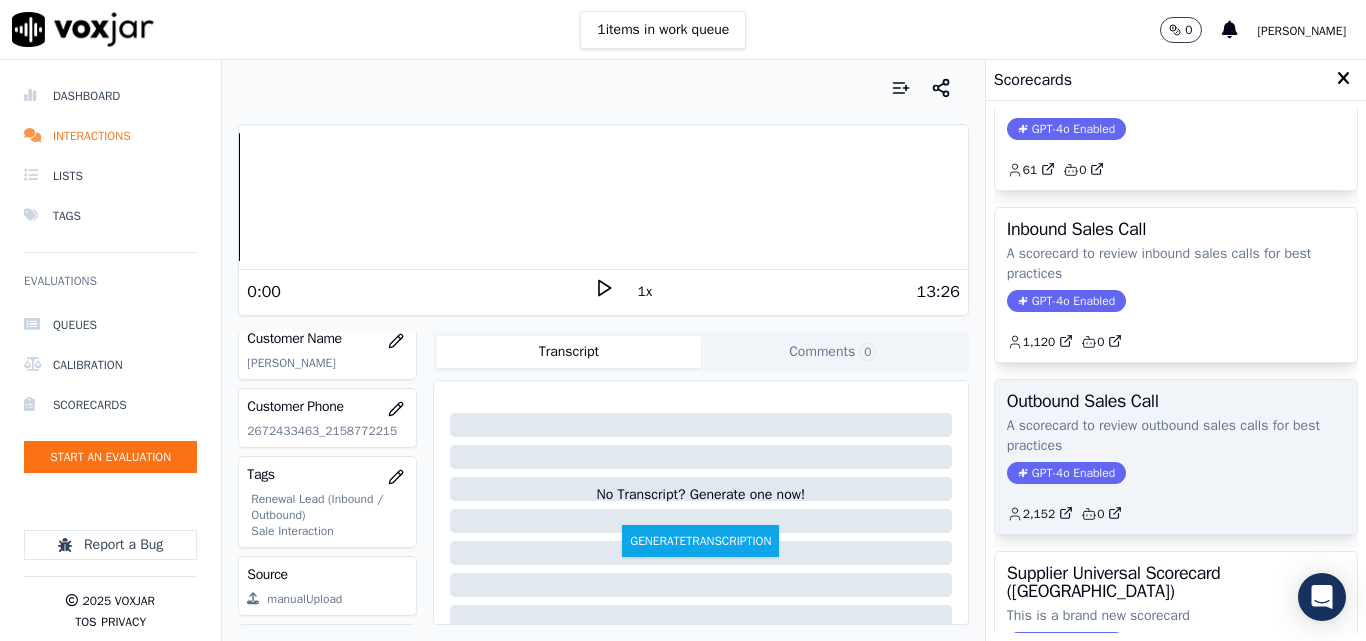 scroll, scrollTop: 100, scrollLeft: 0, axis: vertical 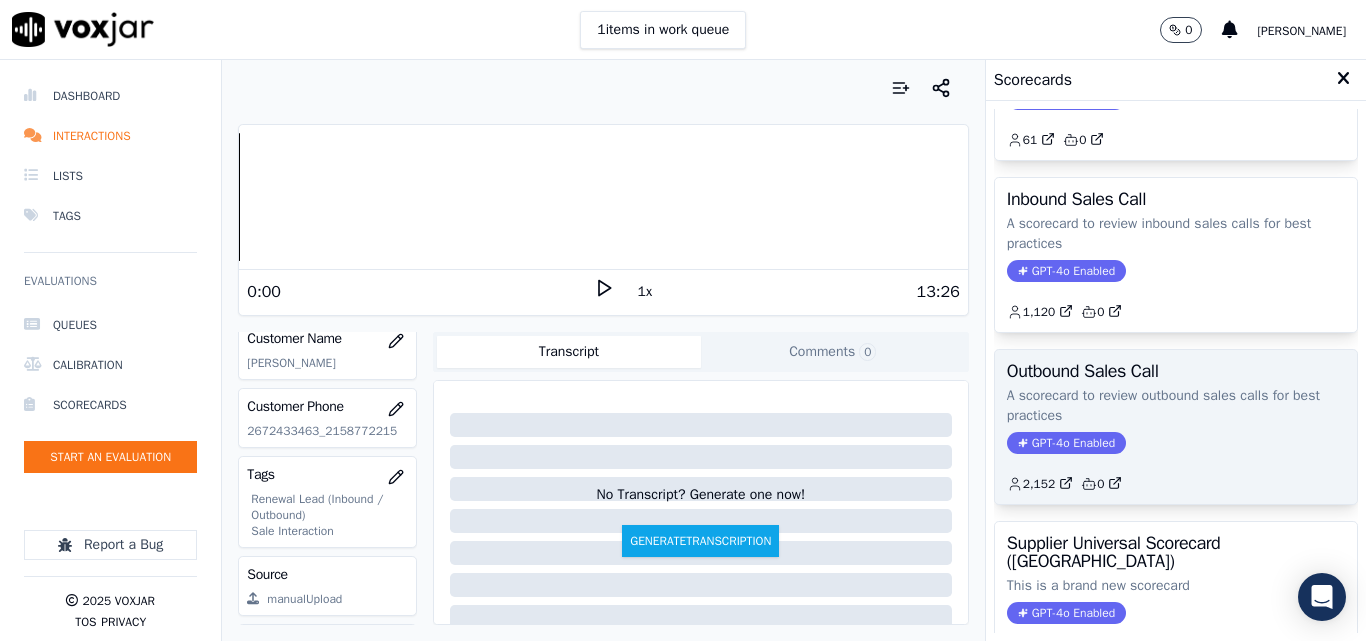 click on "GPT-4o Enabled" 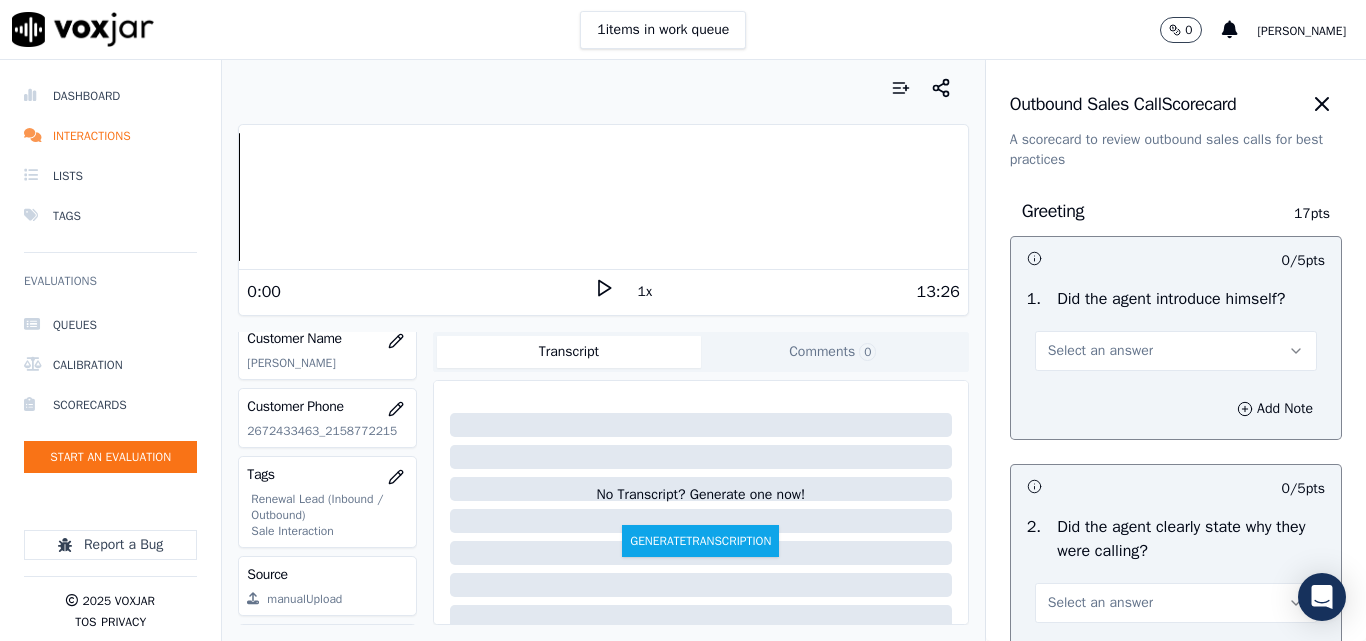 click on "Select an answer" at bounding box center [1100, 351] 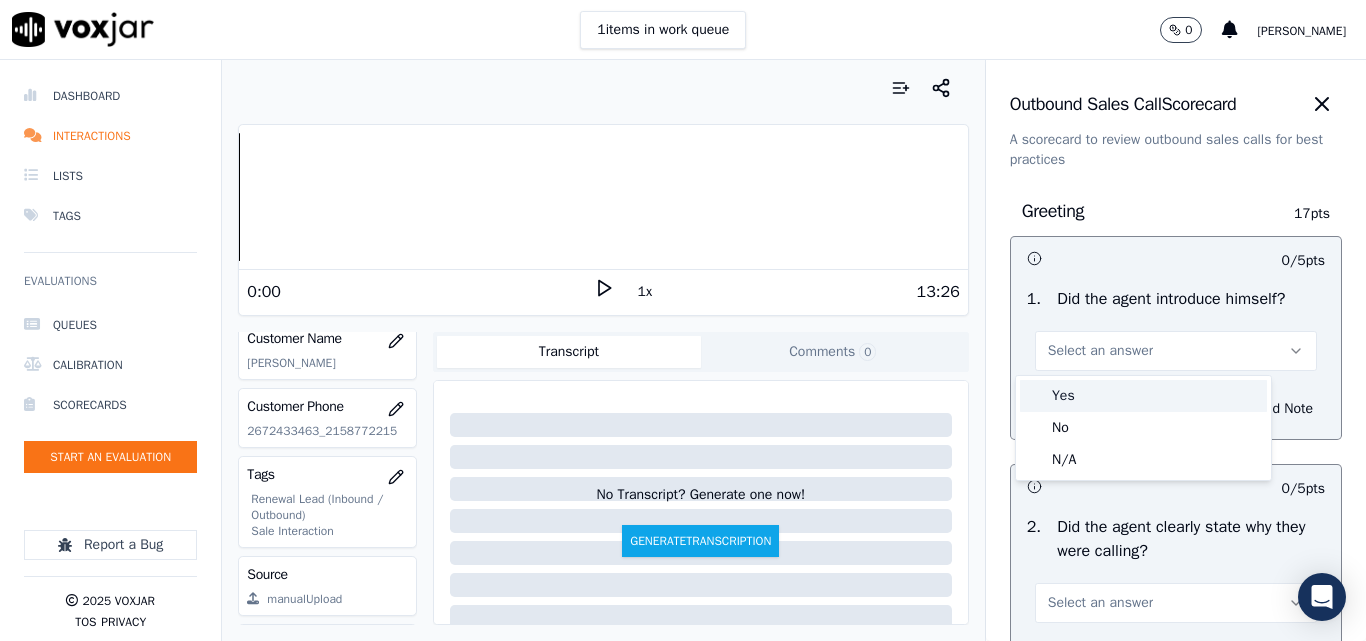 click on "Yes" at bounding box center (1143, 396) 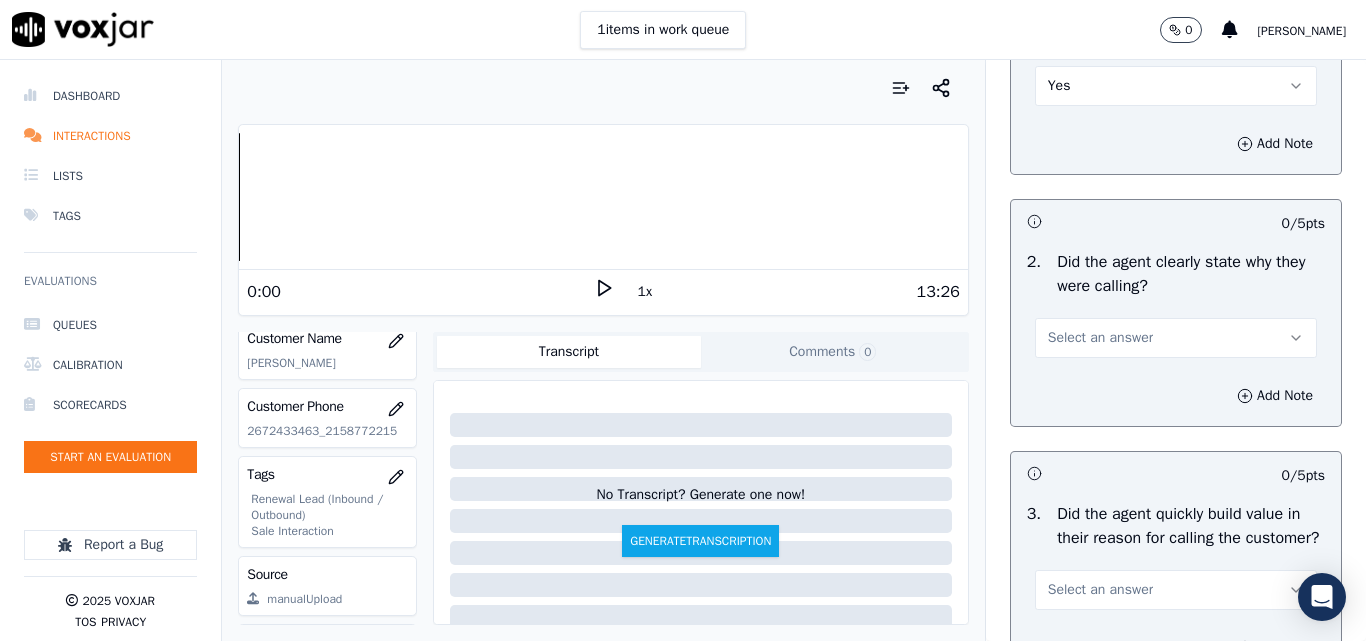 scroll, scrollTop: 300, scrollLeft: 0, axis: vertical 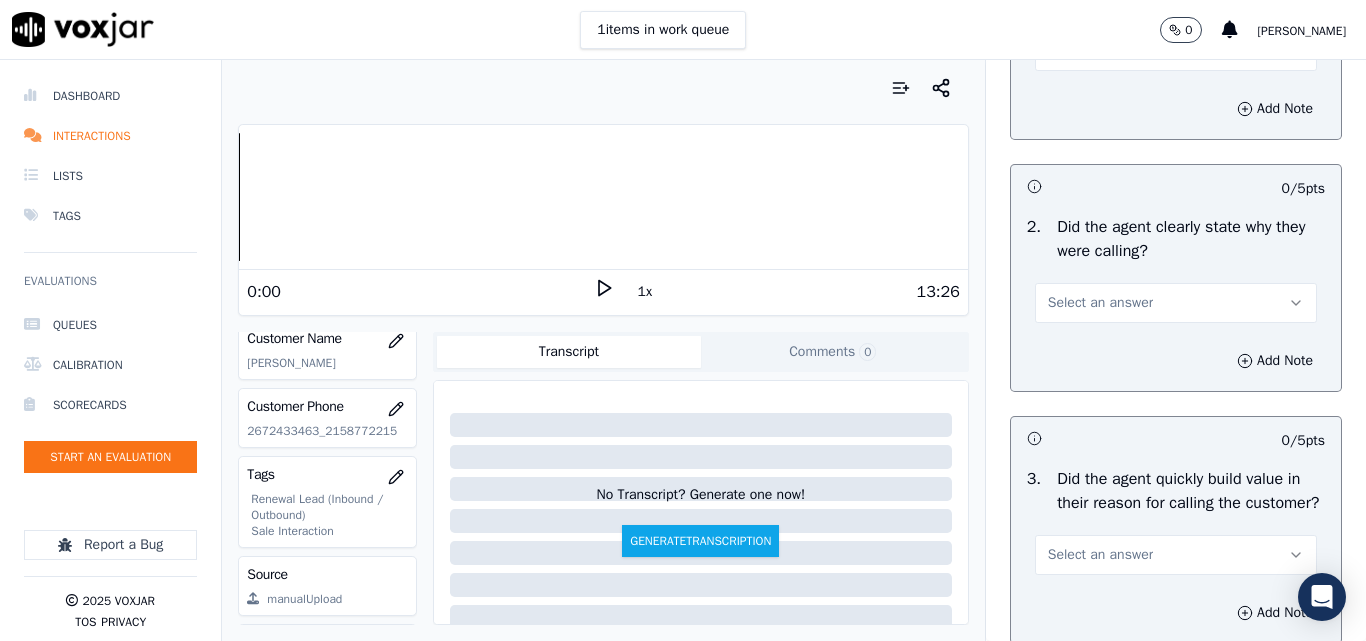 click on "Select an answer" at bounding box center [1100, 303] 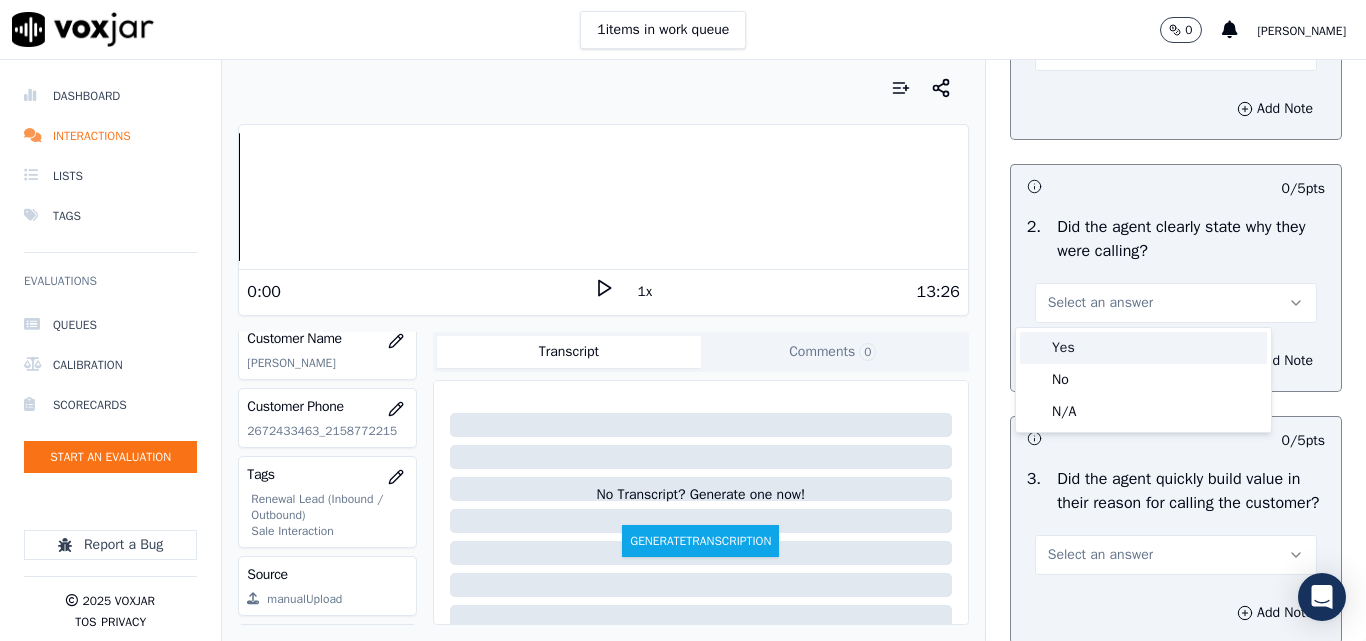 click on "Yes" at bounding box center [1143, 348] 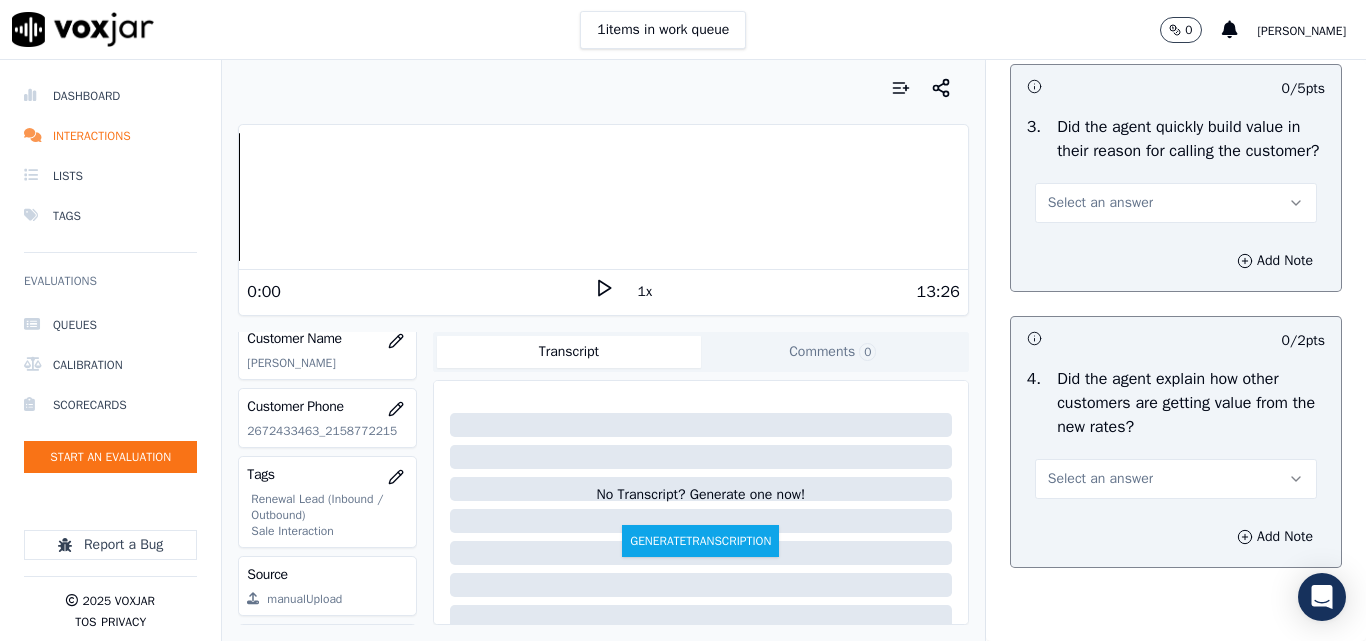 scroll, scrollTop: 700, scrollLeft: 0, axis: vertical 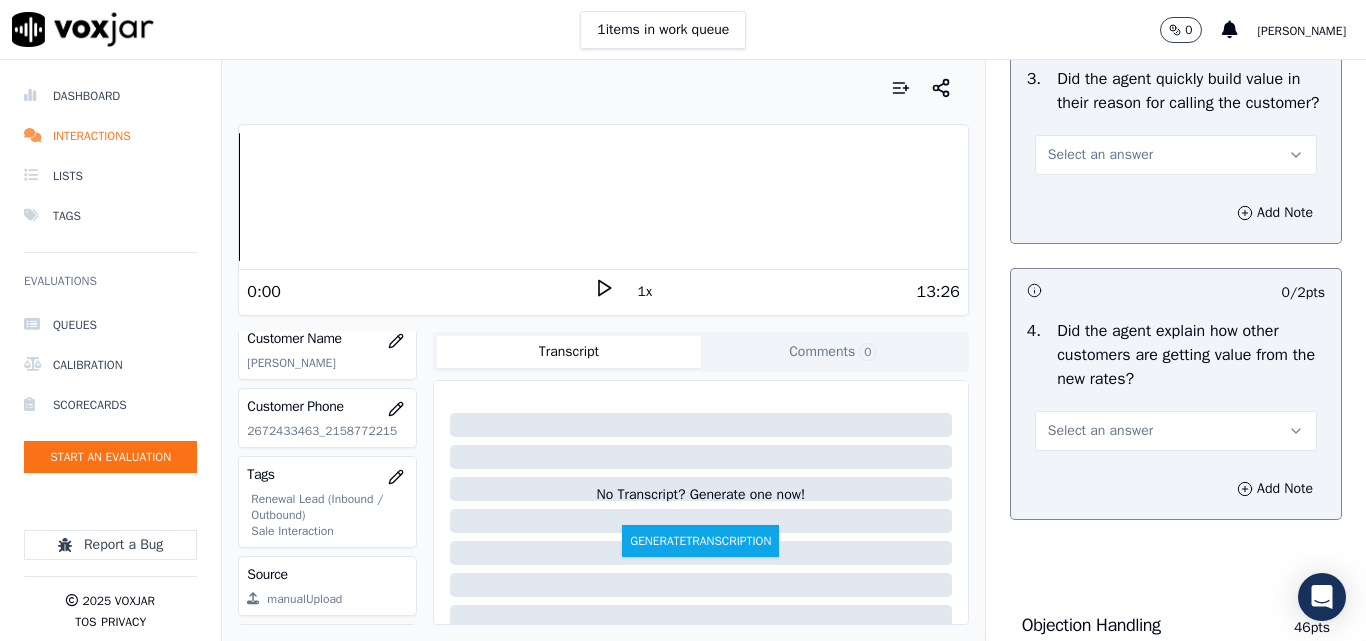 click on "Select an answer" at bounding box center (1100, 155) 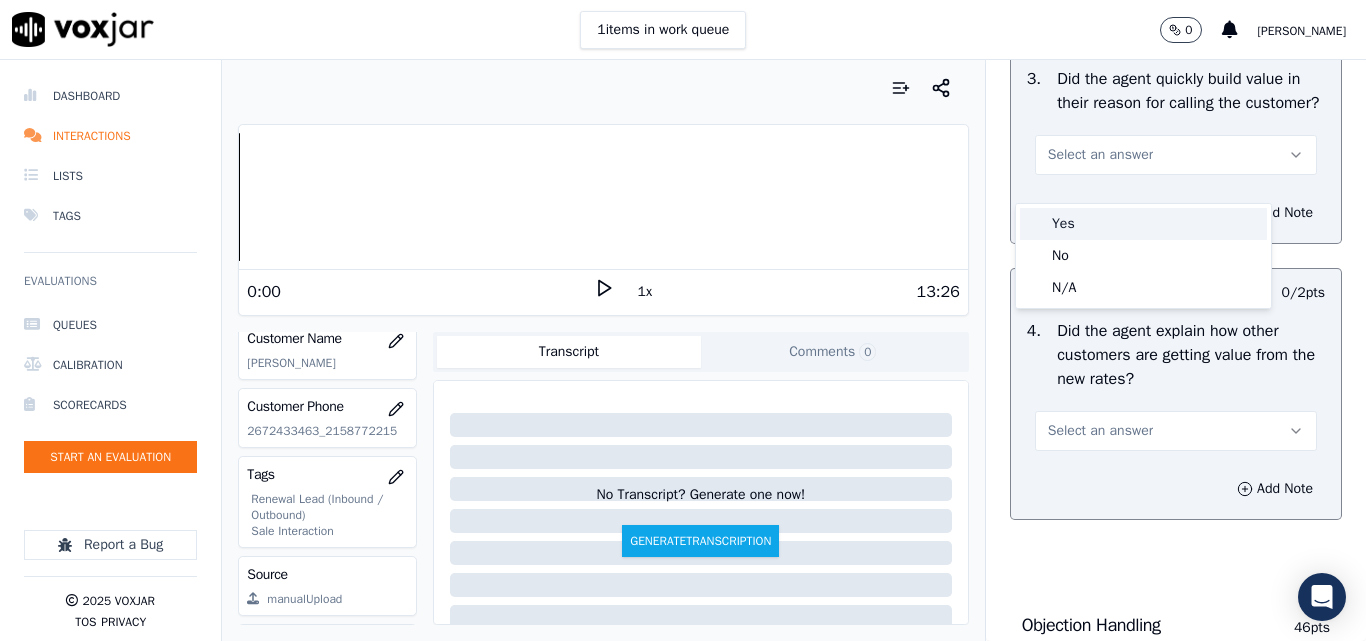 click on "Yes" at bounding box center [1143, 224] 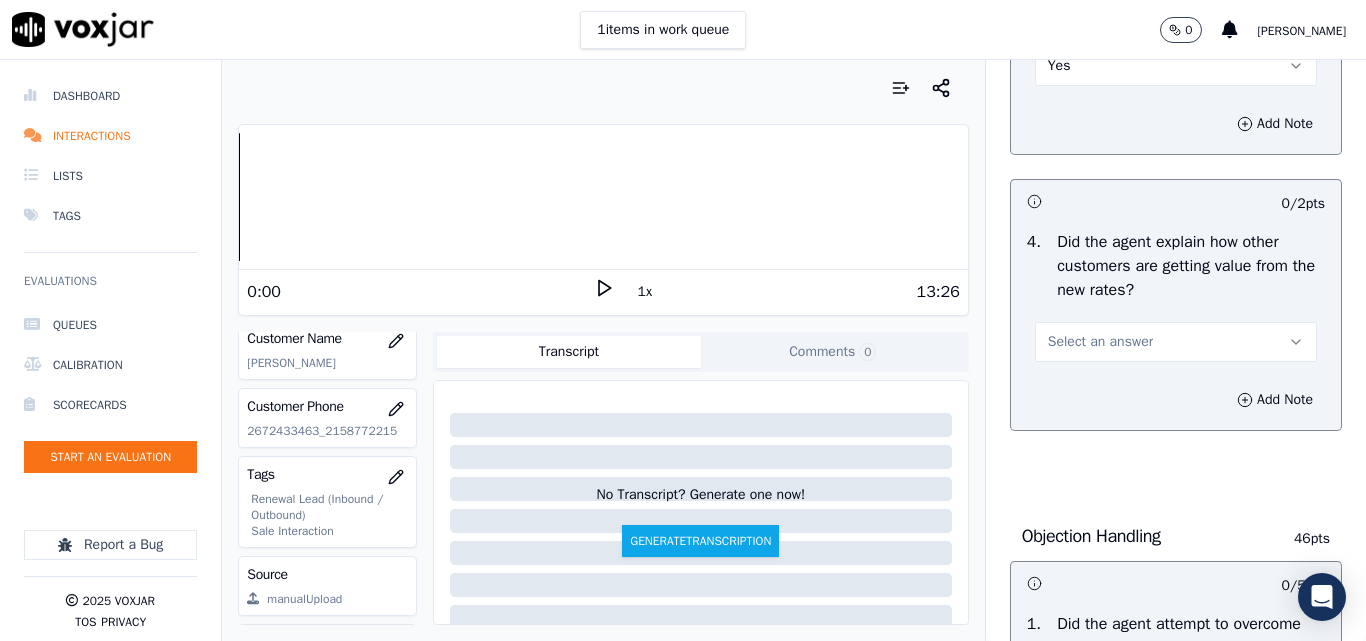 scroll, scrollTop: 900, scrollLeft: 0, axis: vertical 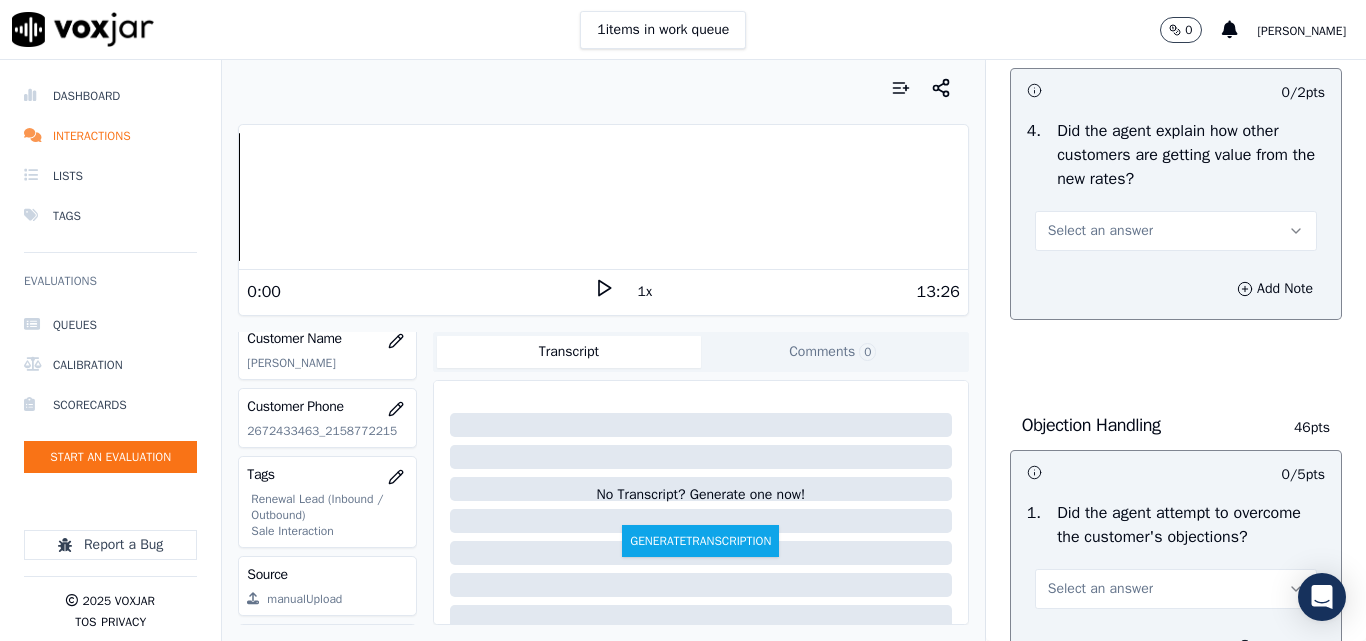 click on "Select an answer" at bounding box center [1100, 231] 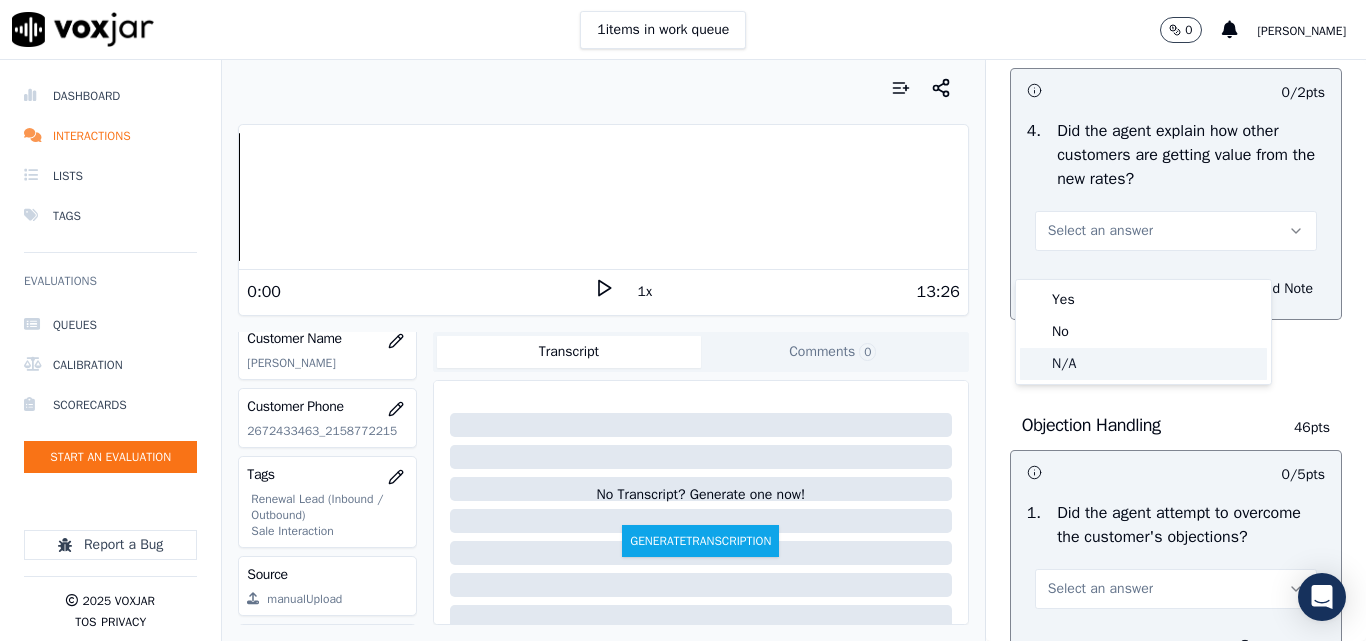 click on "N/A" 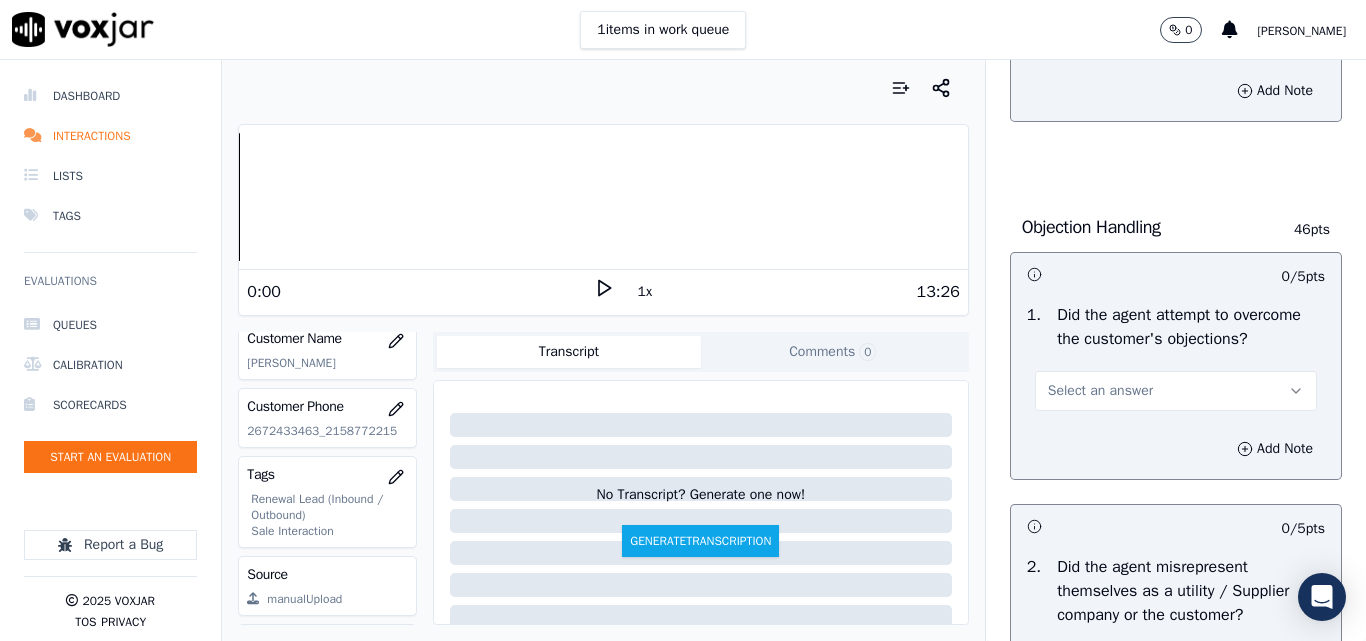 scroll, scrollTop: 1100, scrollLeft: 0, axis: vertical 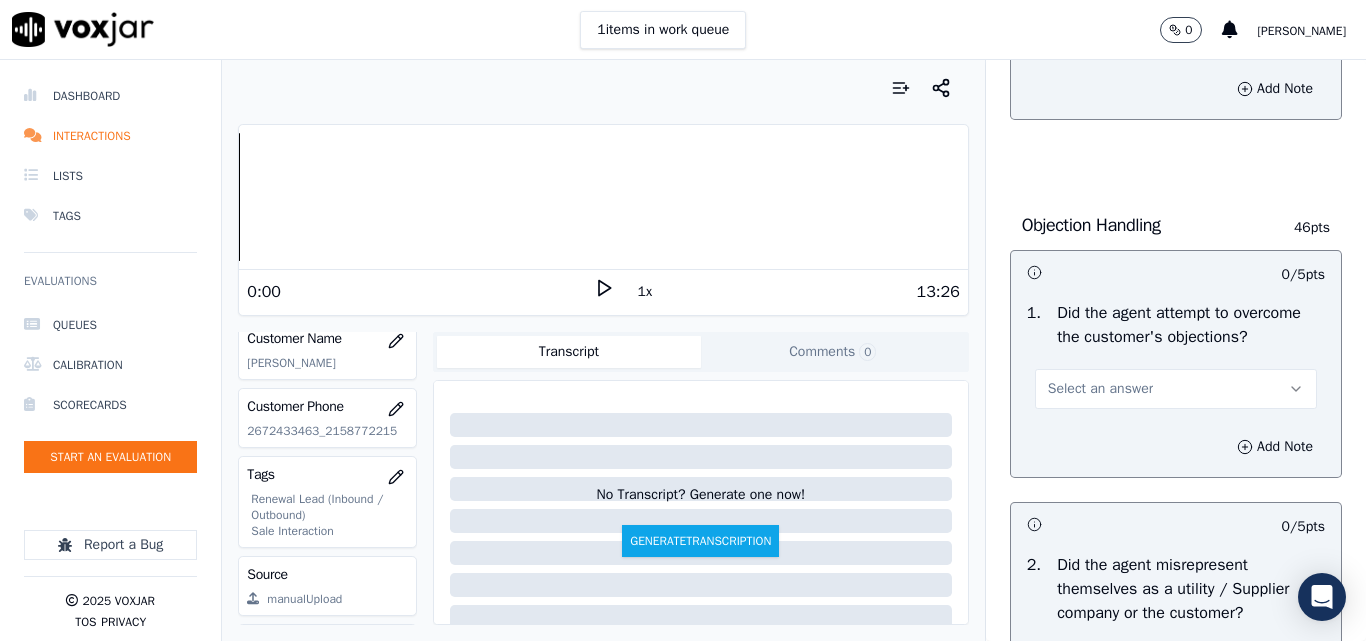 click on "Select an answer" at bounding box center (1100, 389) 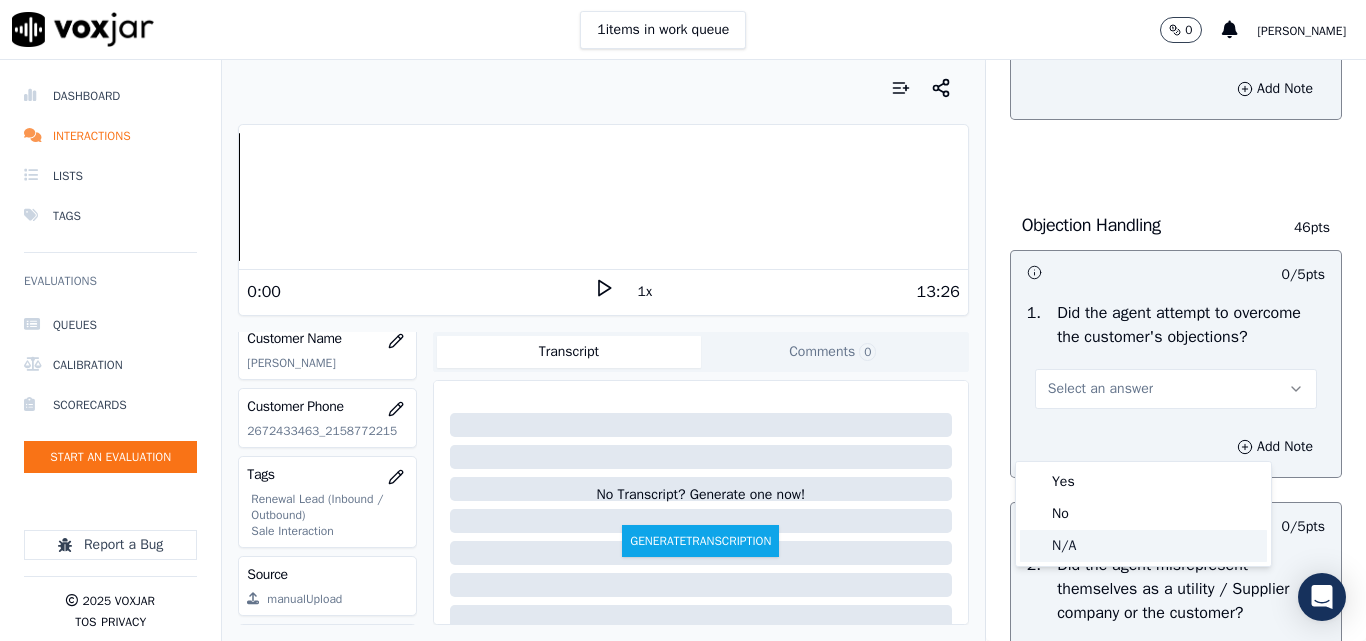 click on "N/A" 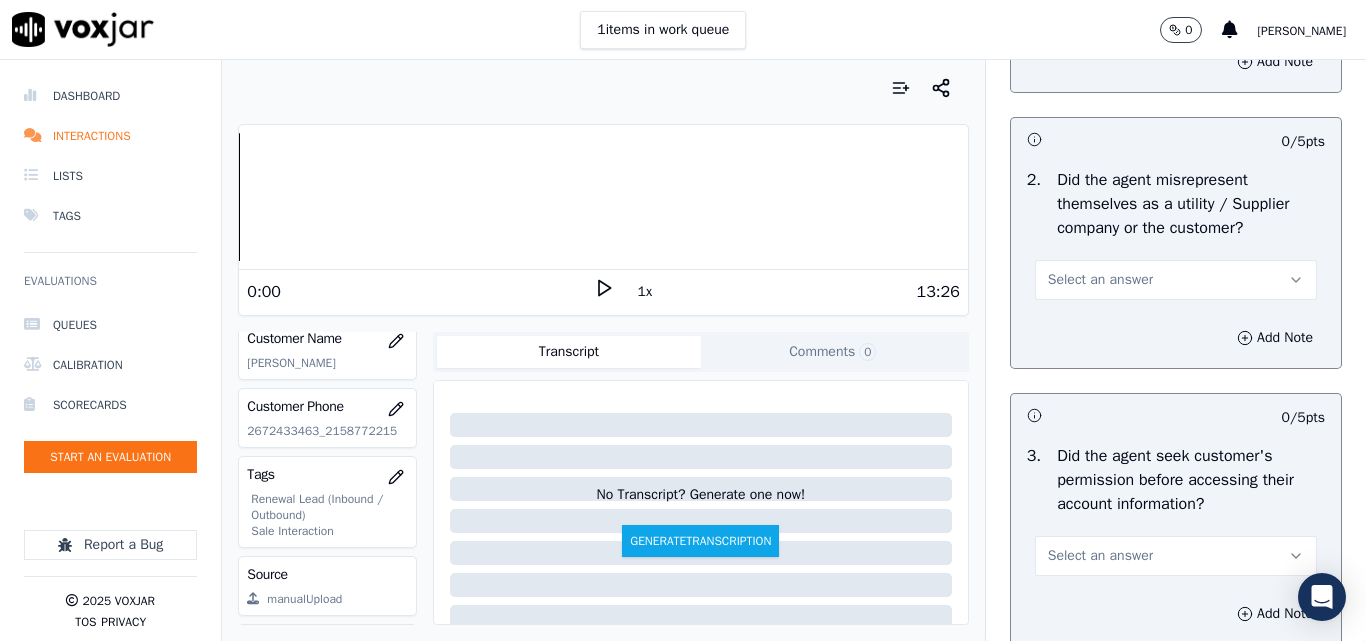 scroll, scrollTop: 1500, scrollLeft: 0, axis: vertical 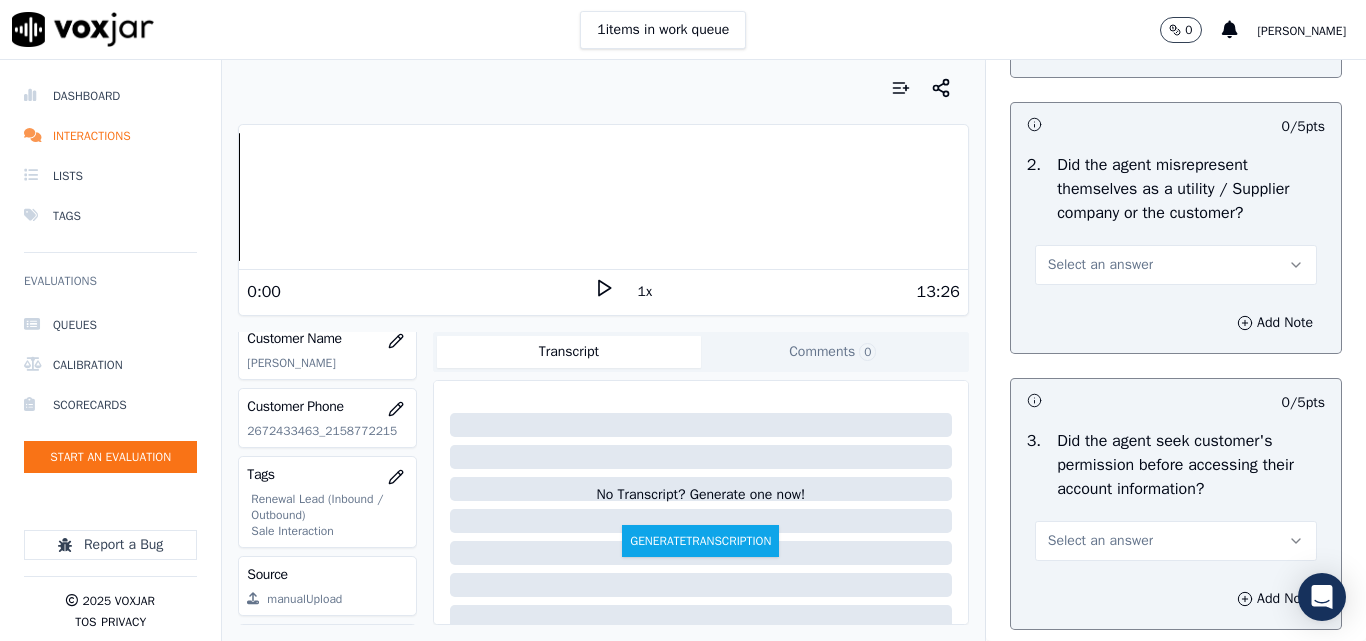 click on "Select an answer" at bounding box center [1100, 265] 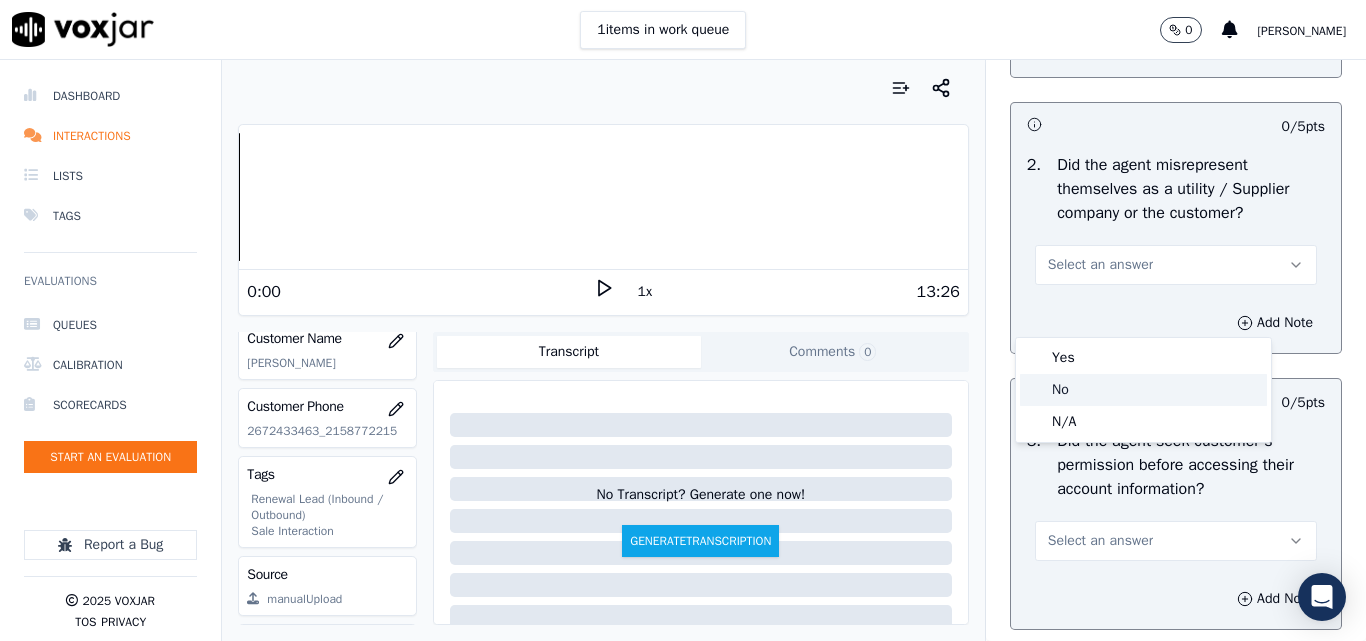 click on "No" 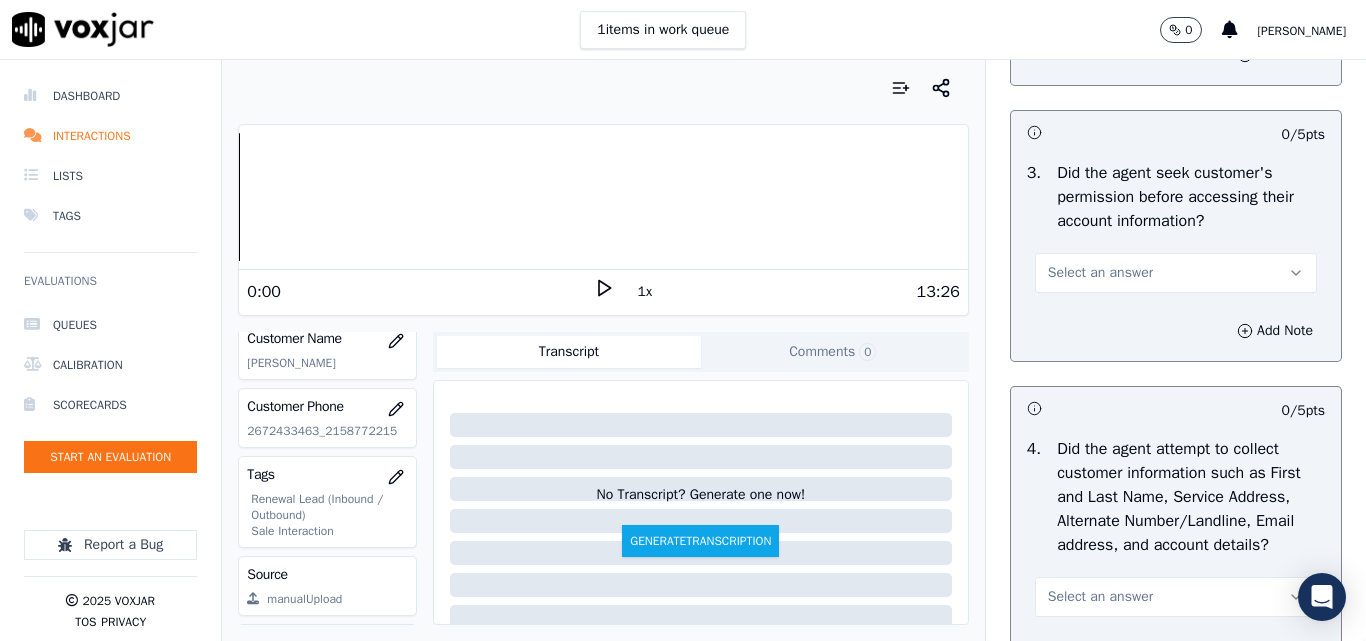 scroll, scrollTop: 1800, scrollLeft: 0, axis: vertical 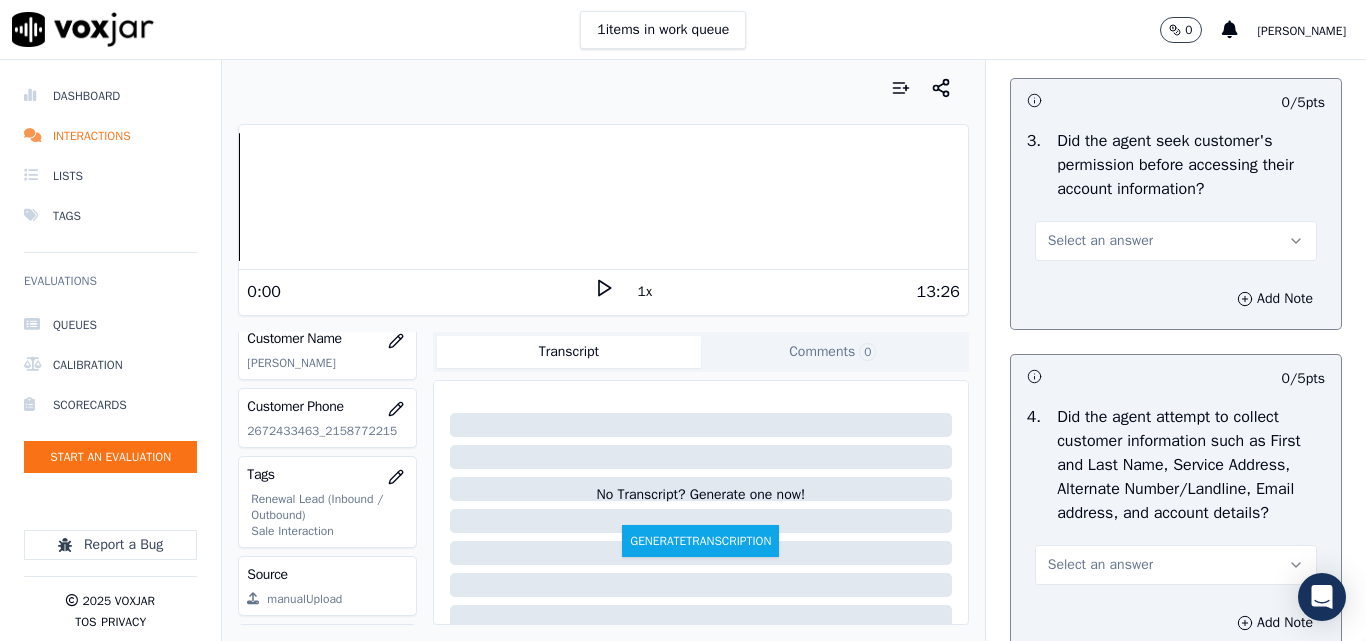 click on "Select an answer" at bounding box center (1100, 241) 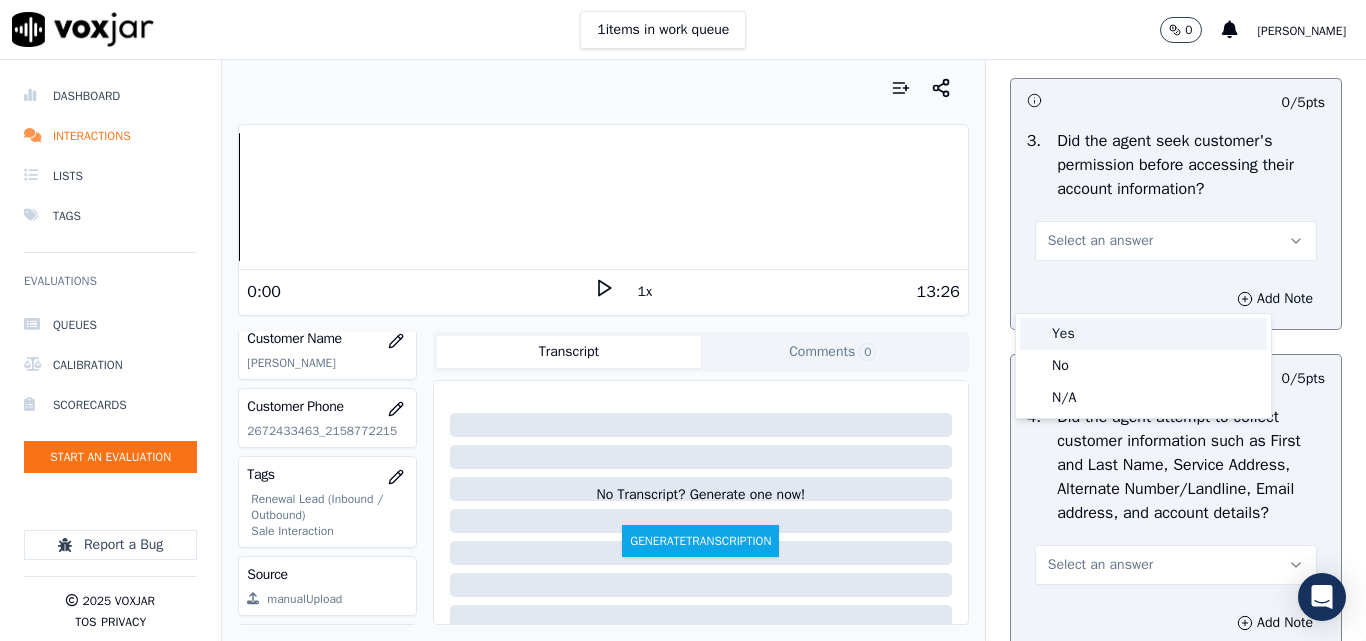 click on "Yes" at bounding box center (1143, 334) 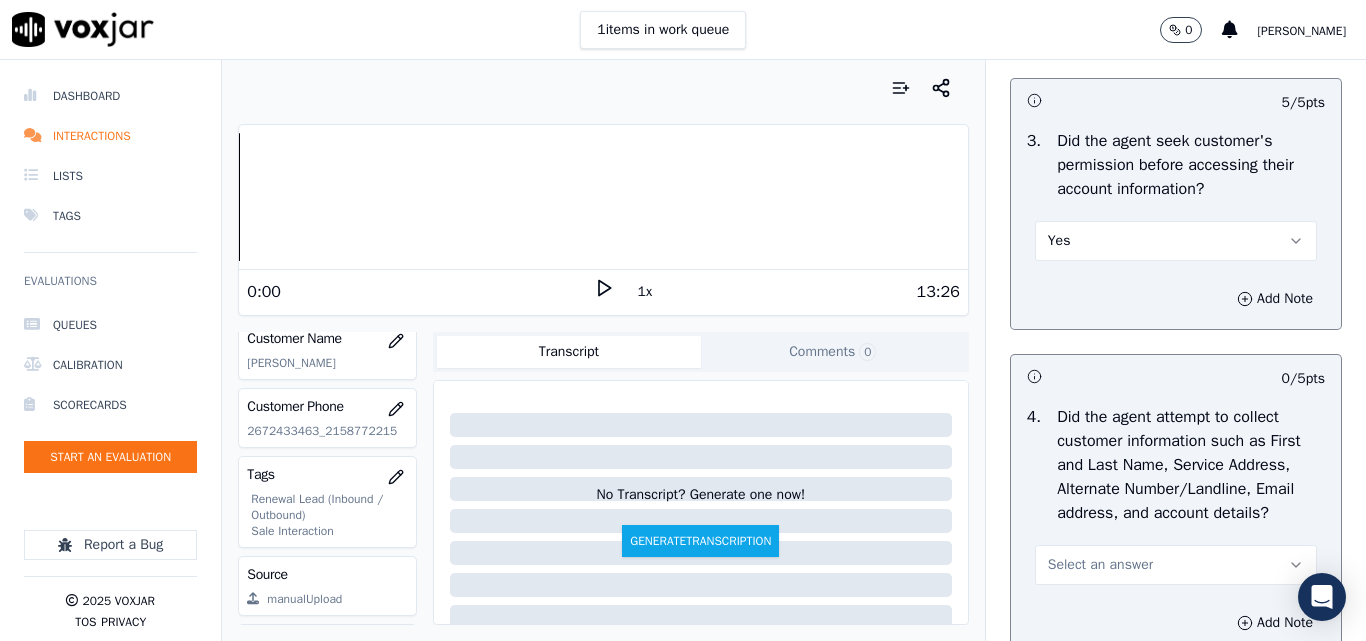 click on "Yes" at bounding box center (1176, 241) 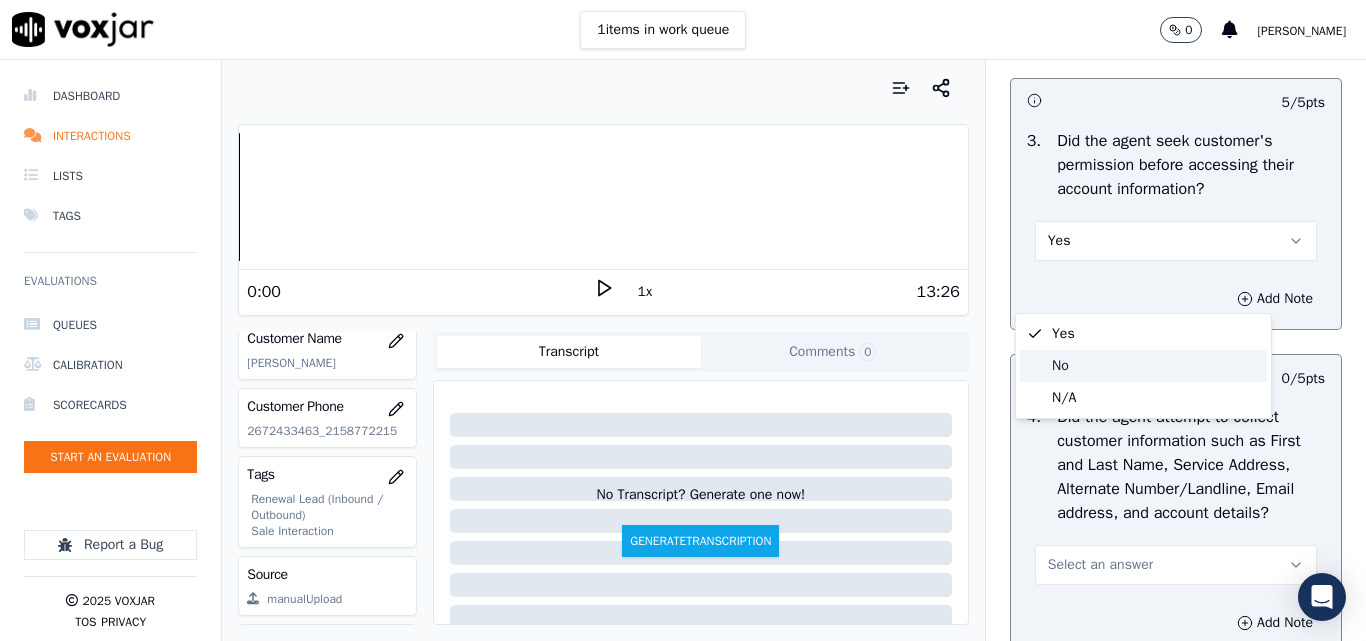 click on "No" 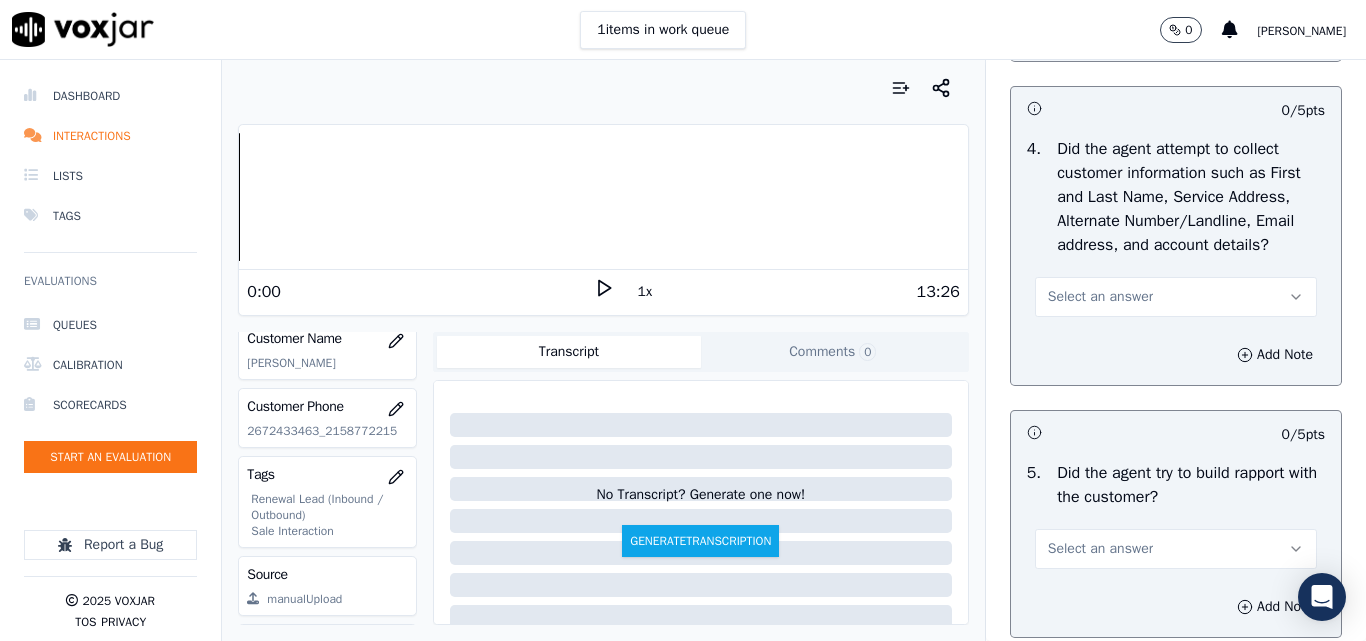 scroll, scrollTop: 2100, scrollLeft: 0, axis: vertical 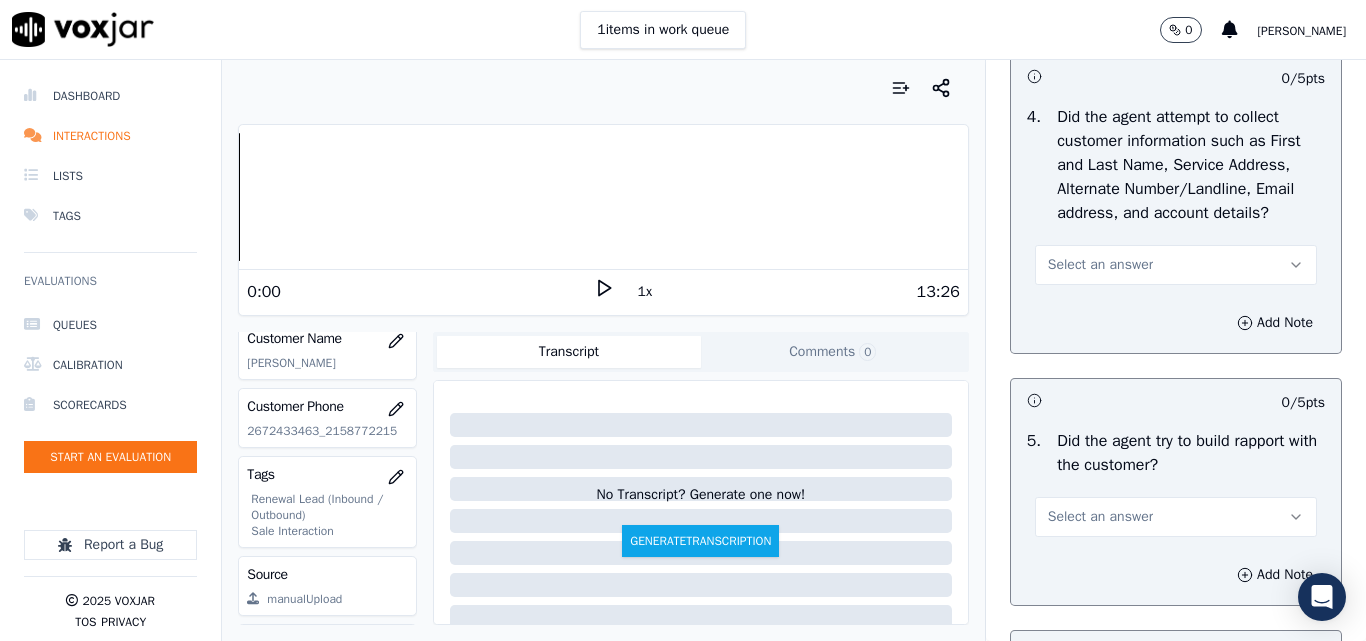click on "Select an answer" at bounding box center (1100, 265) 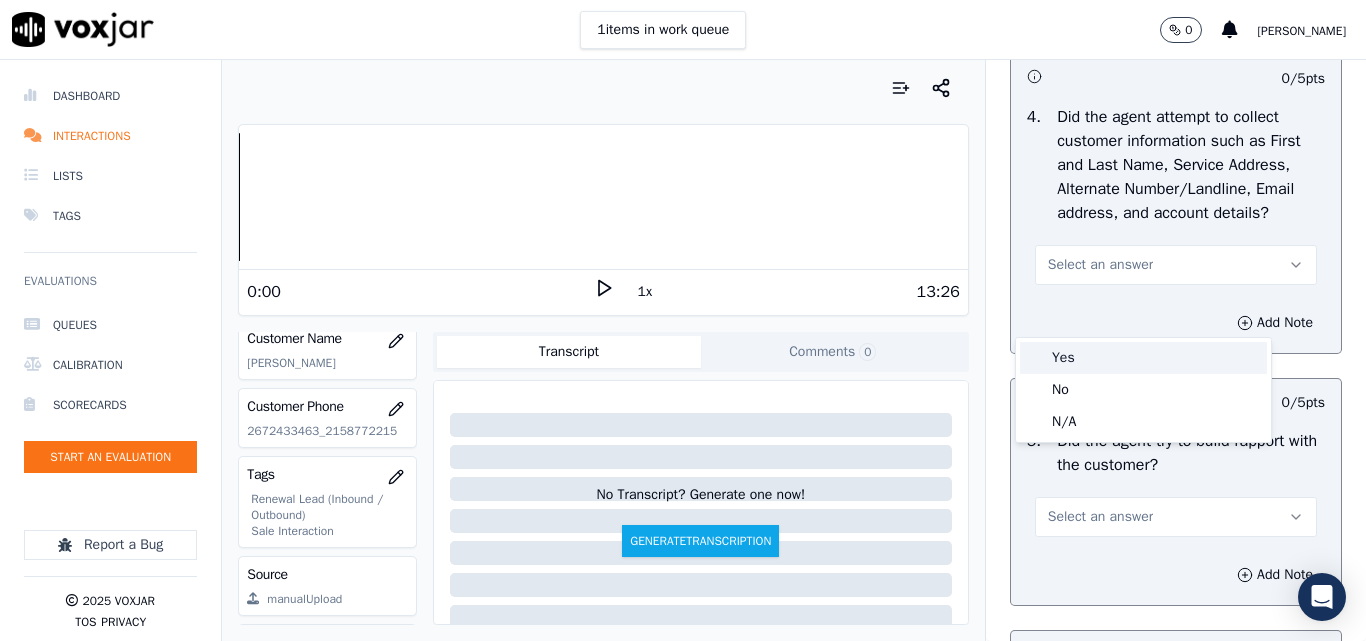 click on "Yes" at bounding box center [1143, 358] 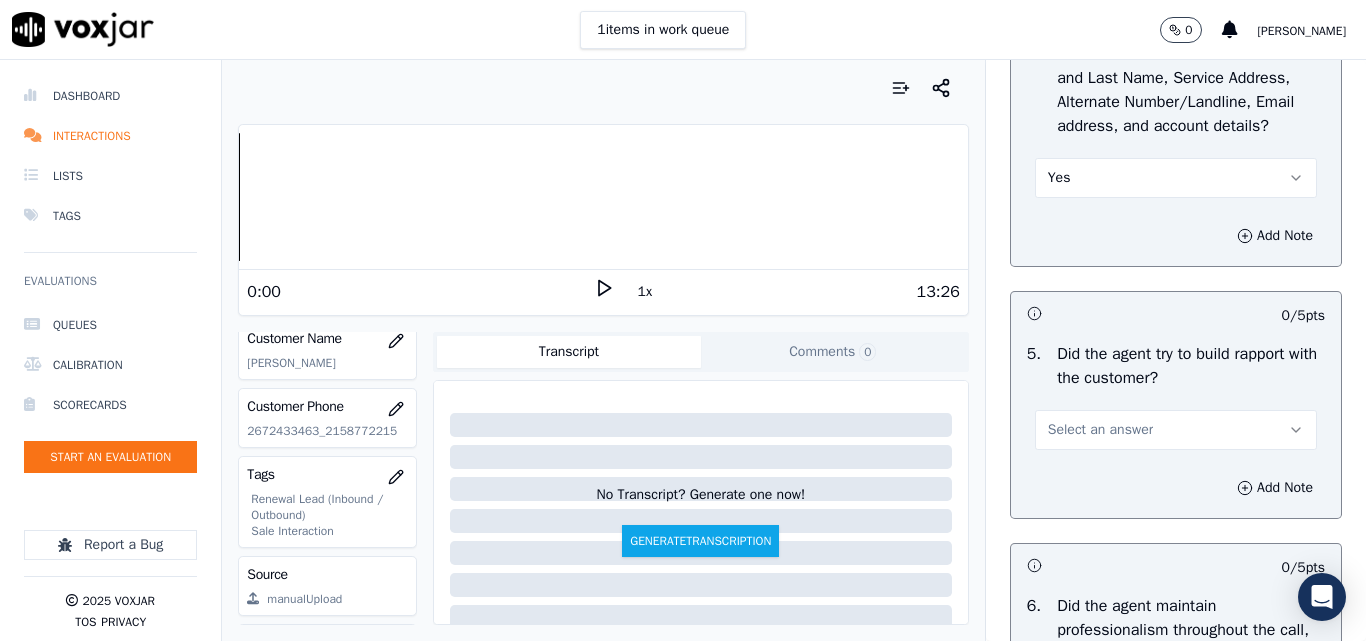 scroll, scrollTop: 2300, scrollLeft: 0, axis: vertical 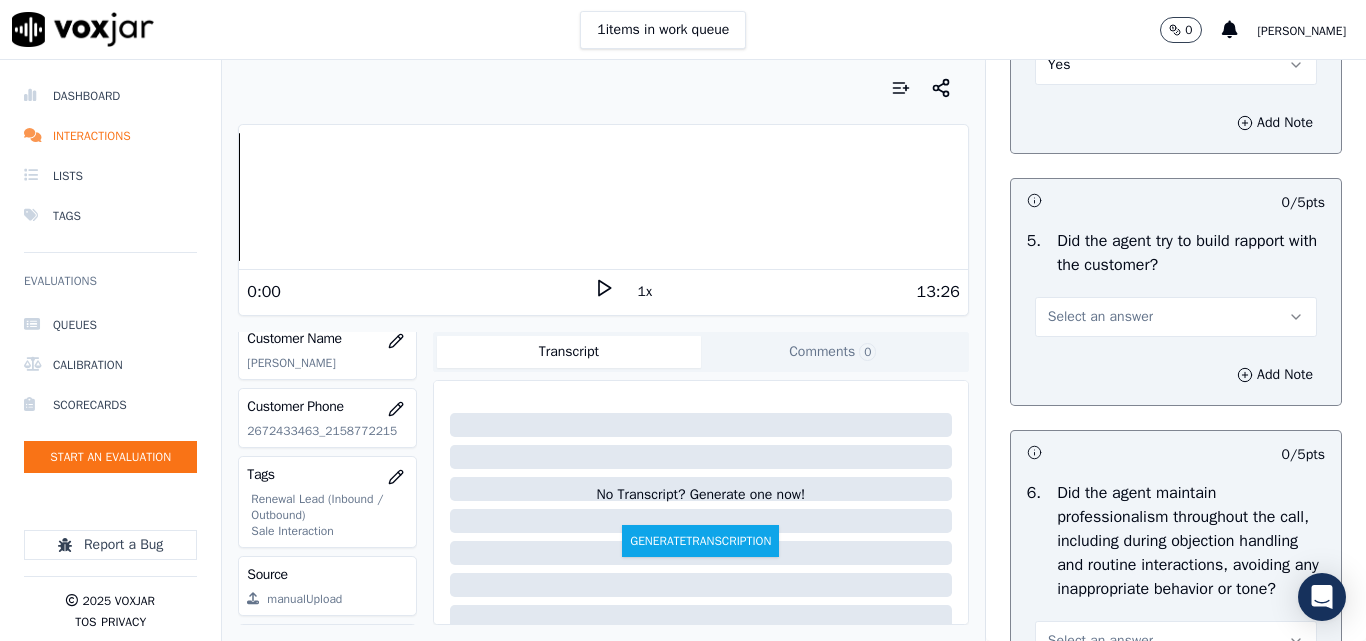 click on "Select an answer" at bounding box center [1100, 317] 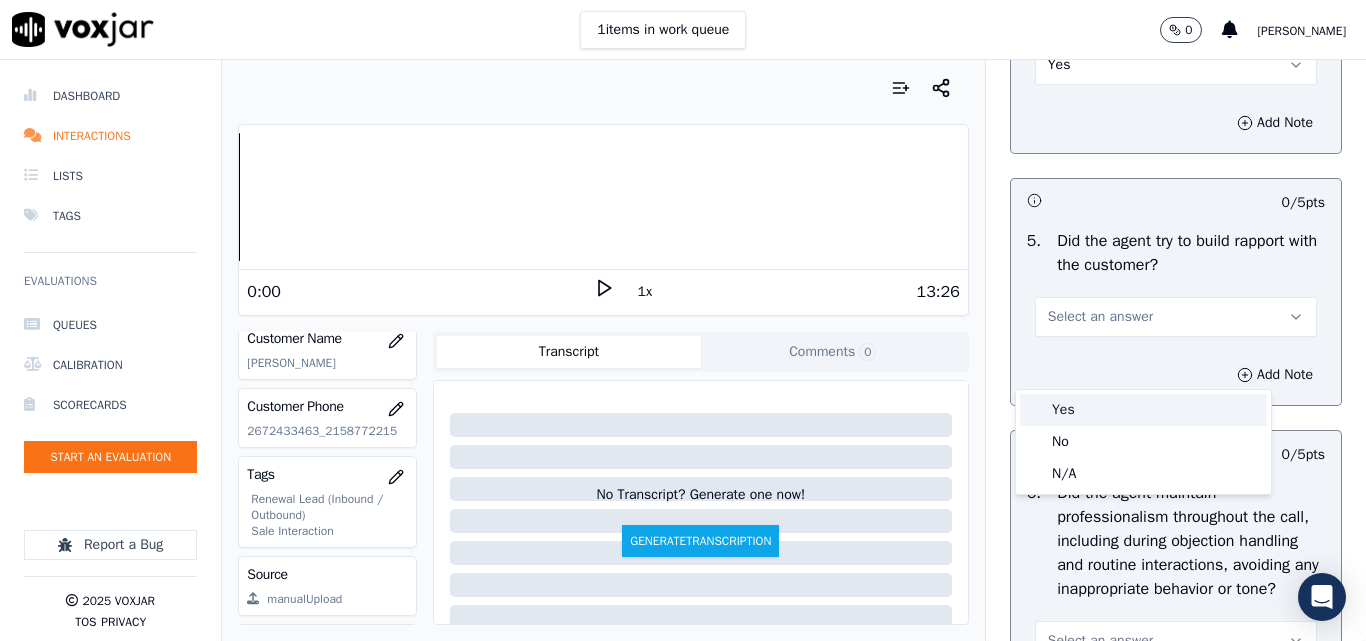 click on "Yes" at bounding box center [1143, 410] 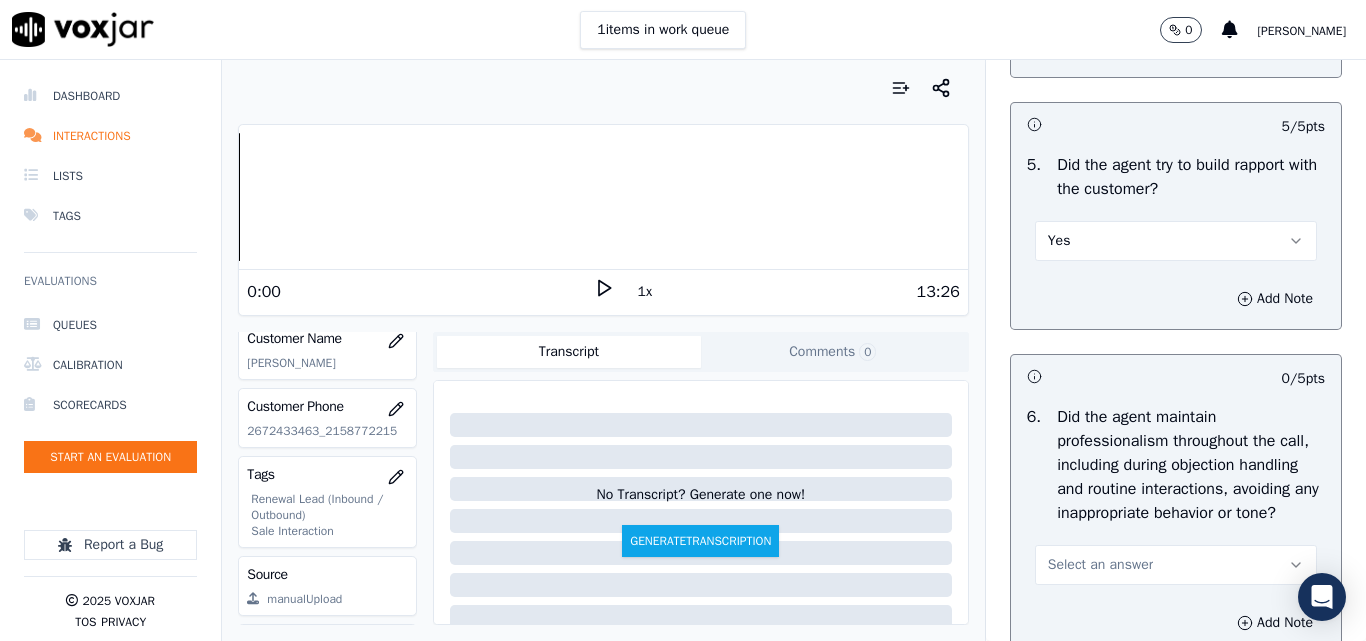 scroll, scrollTop: 2500, scrollLeft: 0, axis: vertical 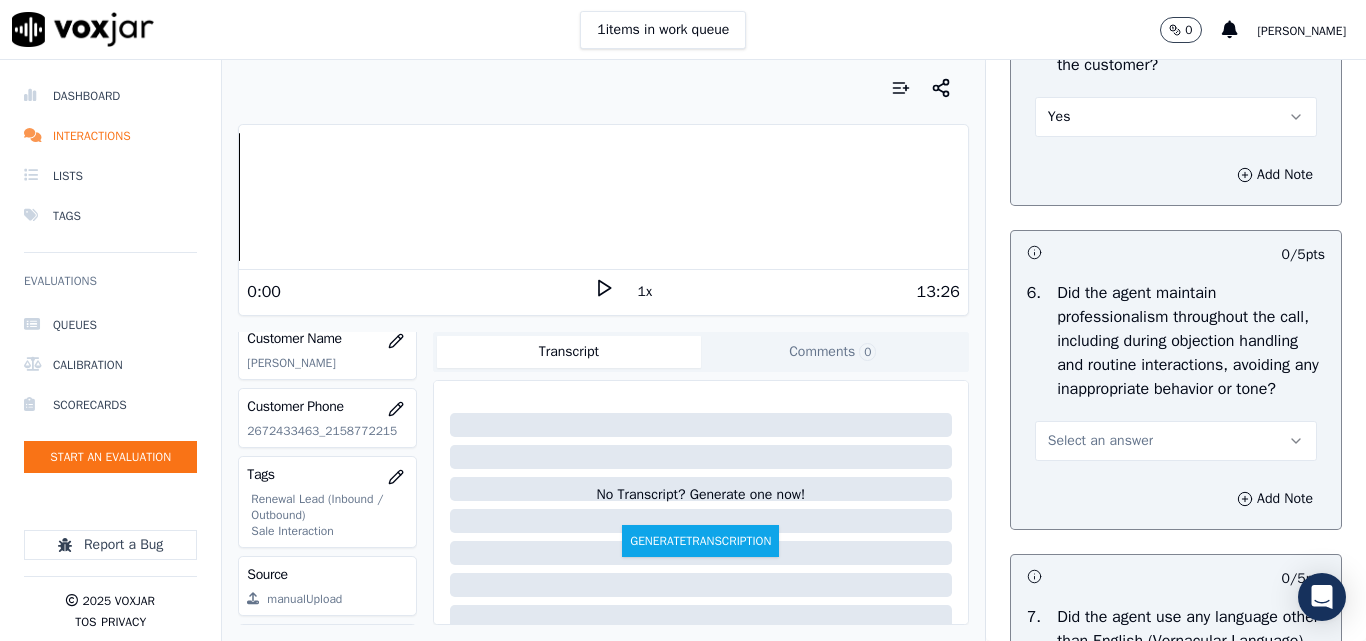 click on "Select an answer" at bounding box center (1100, 441) 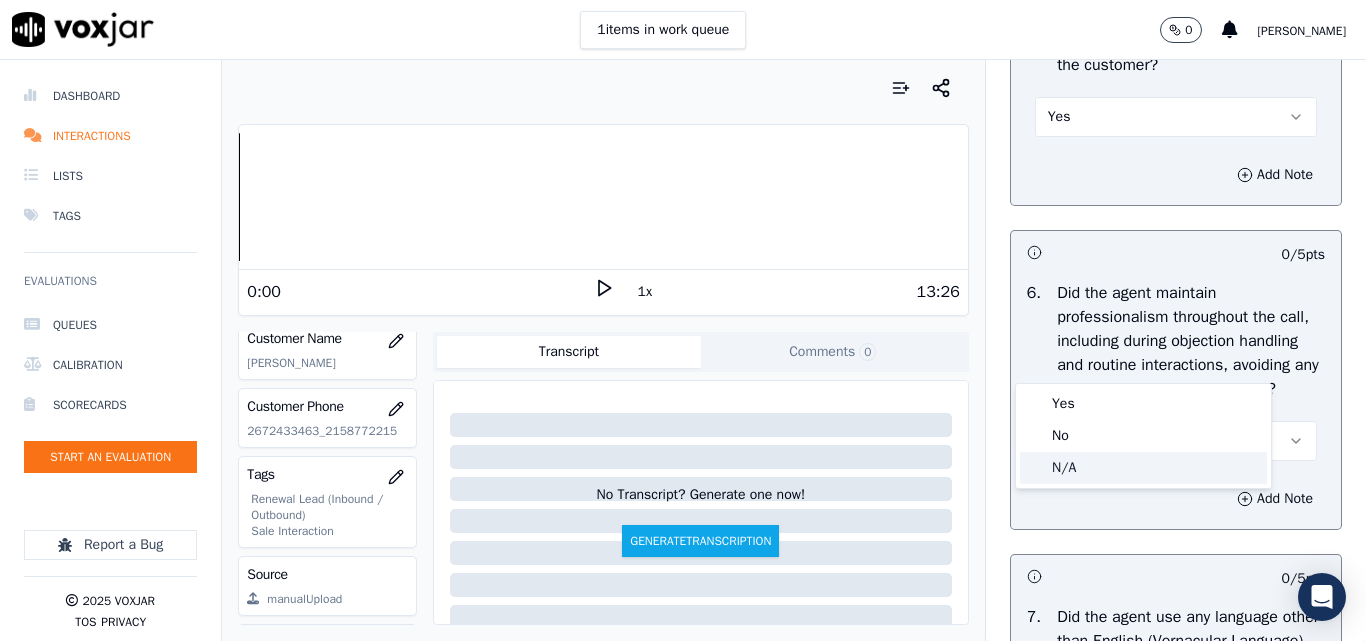 click on "N/A" 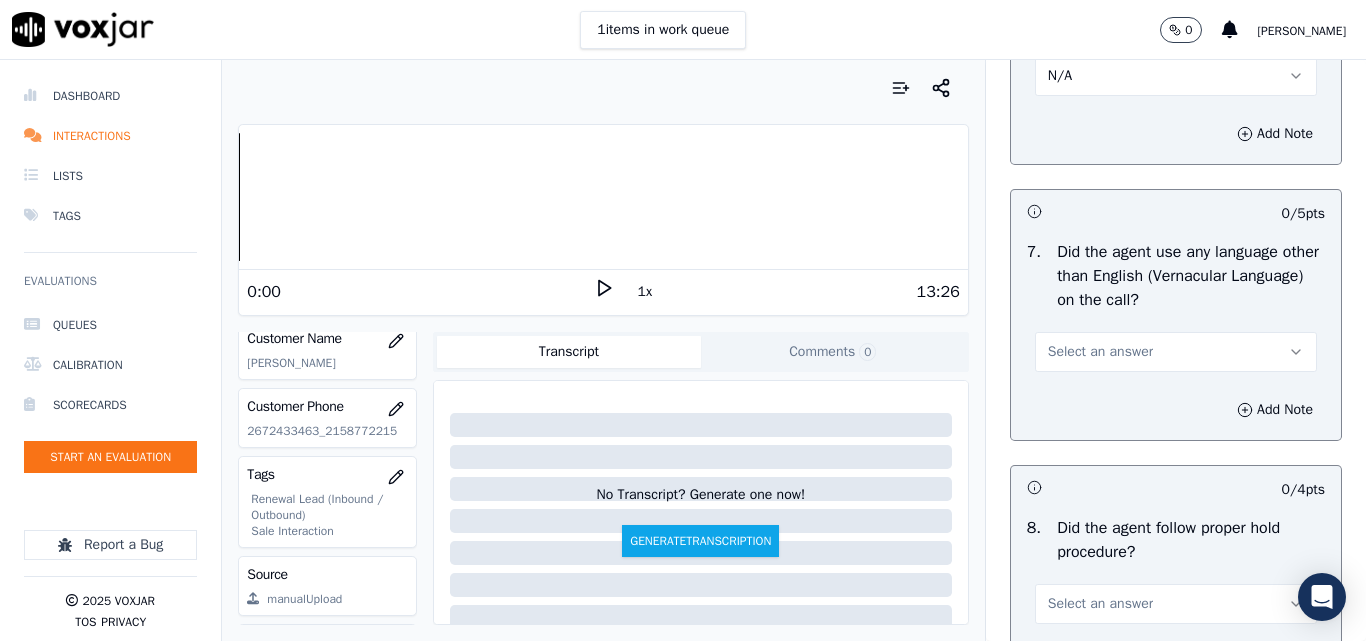 scroll, scrollTop: 2900, scrollLeft: 0, axis: vertical 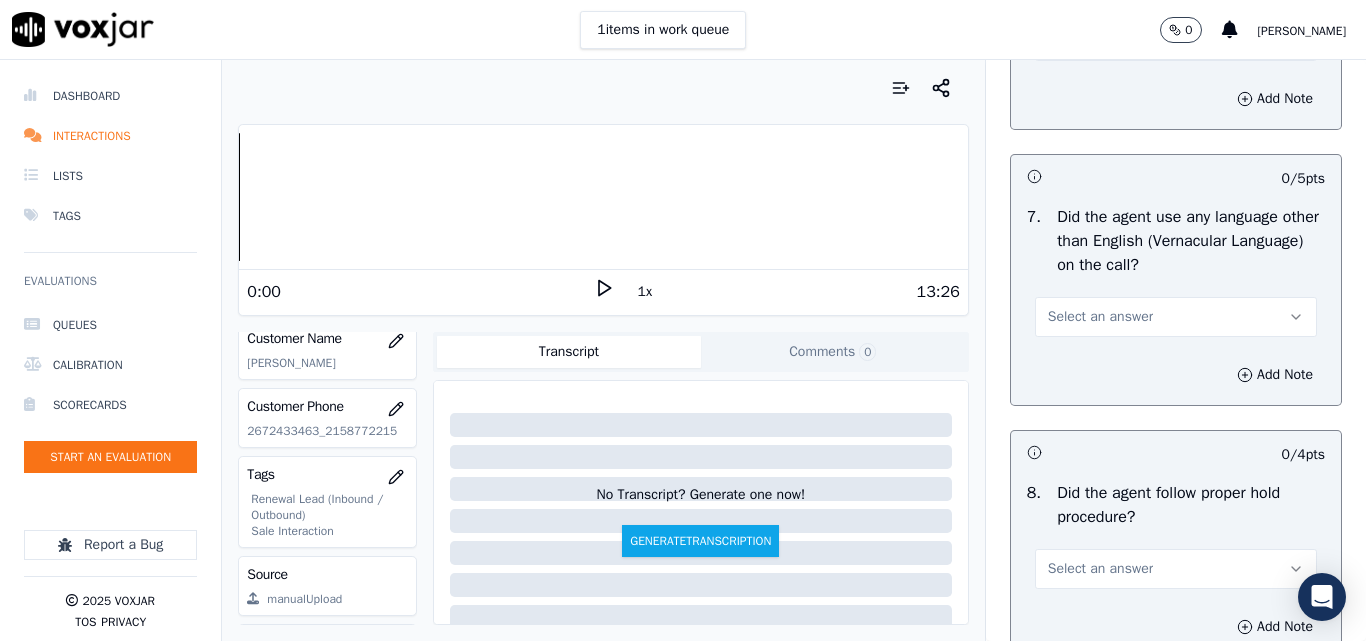 click on "Select an answer" at bounding box center [1100, 317] 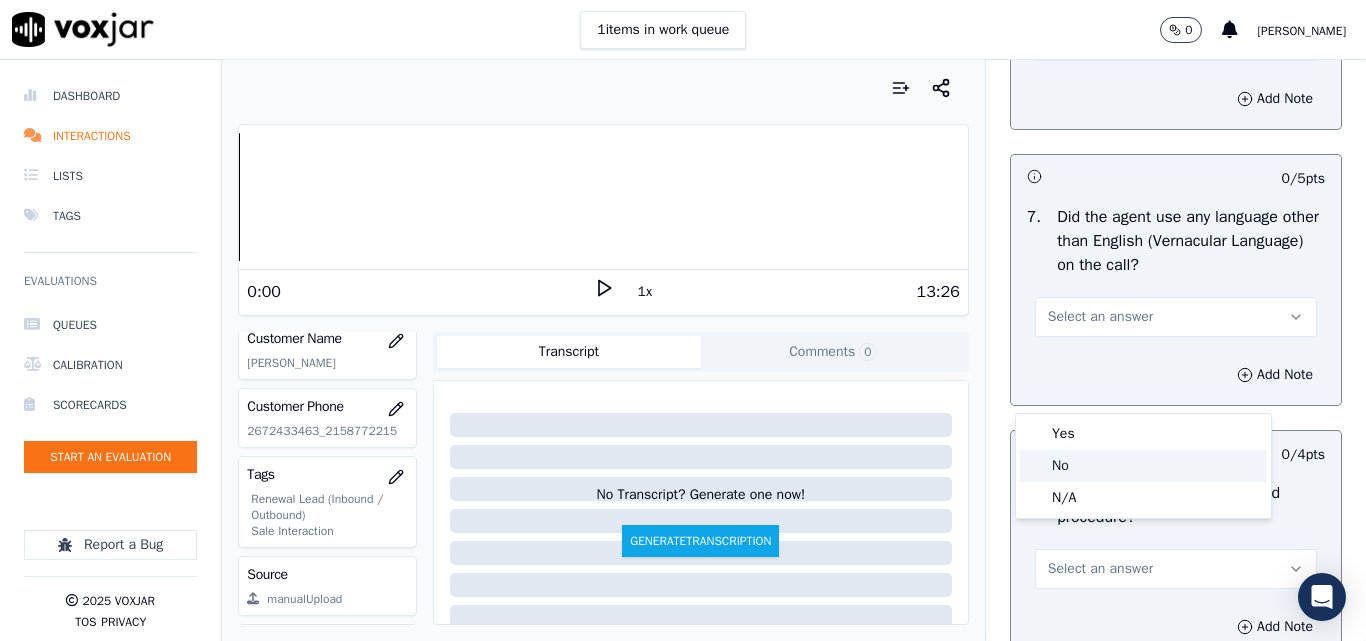 click on "No" 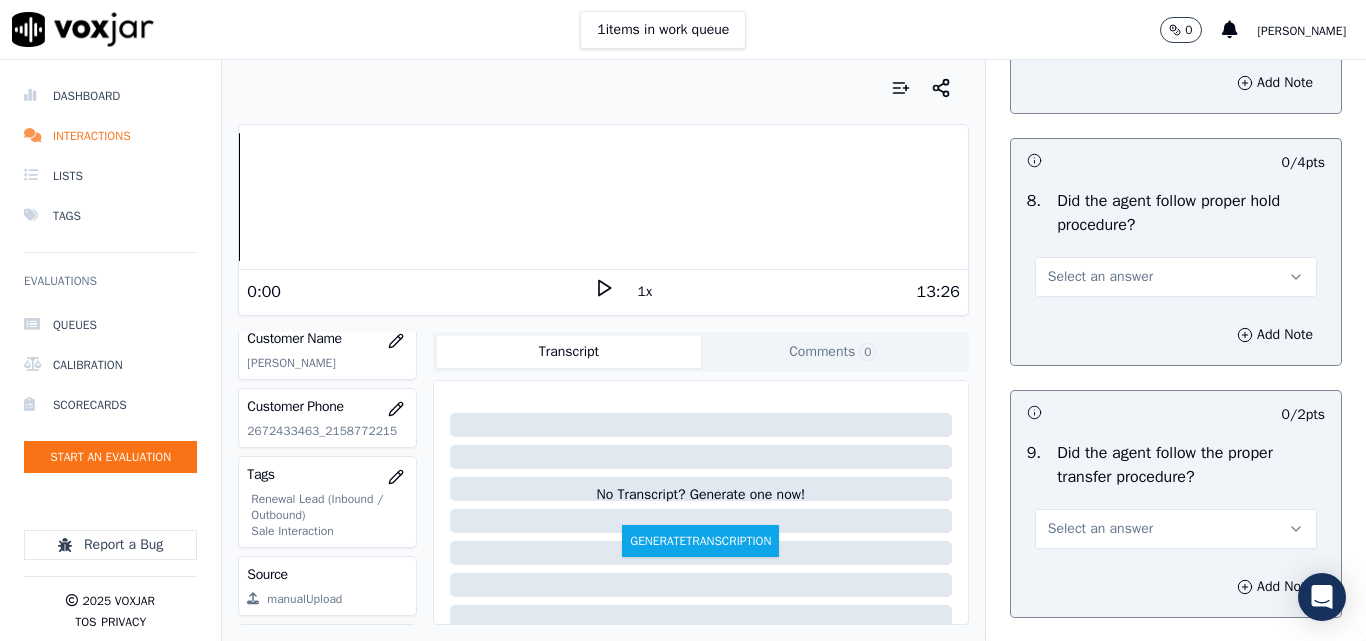 scroll, scrollTop: 3200, scrollLeft: 0, axis: vertical 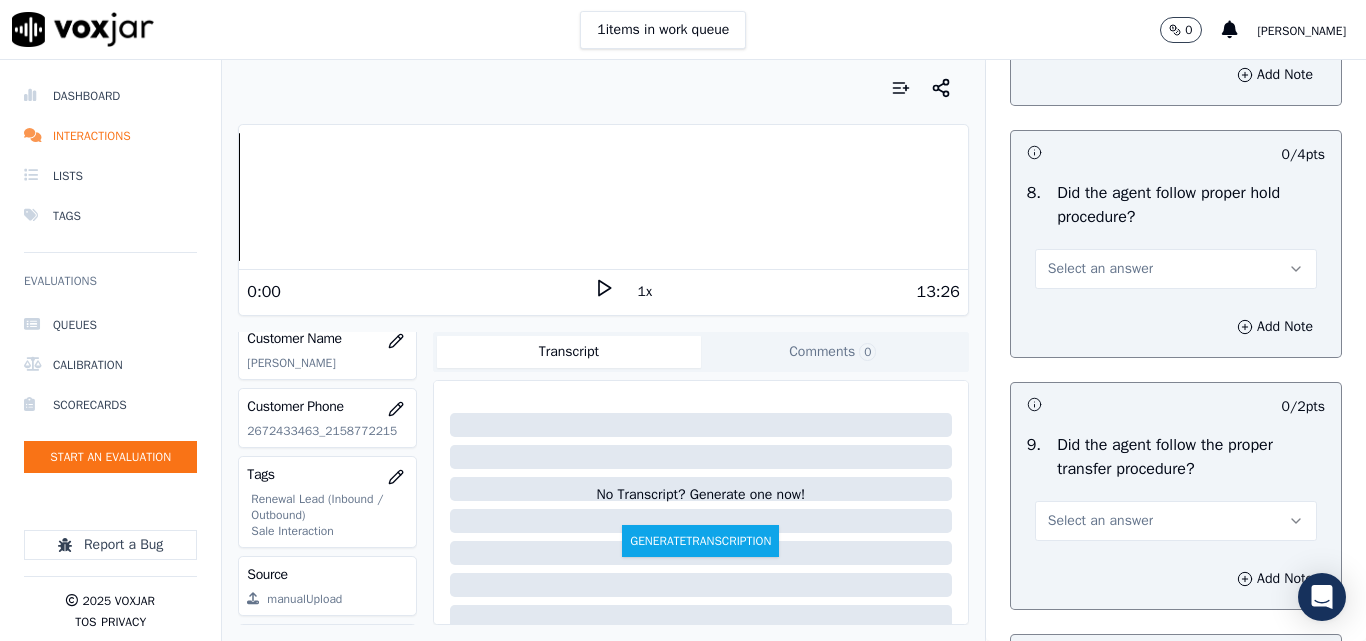 click on "Select an answer" at bounding box center (1100, 269) 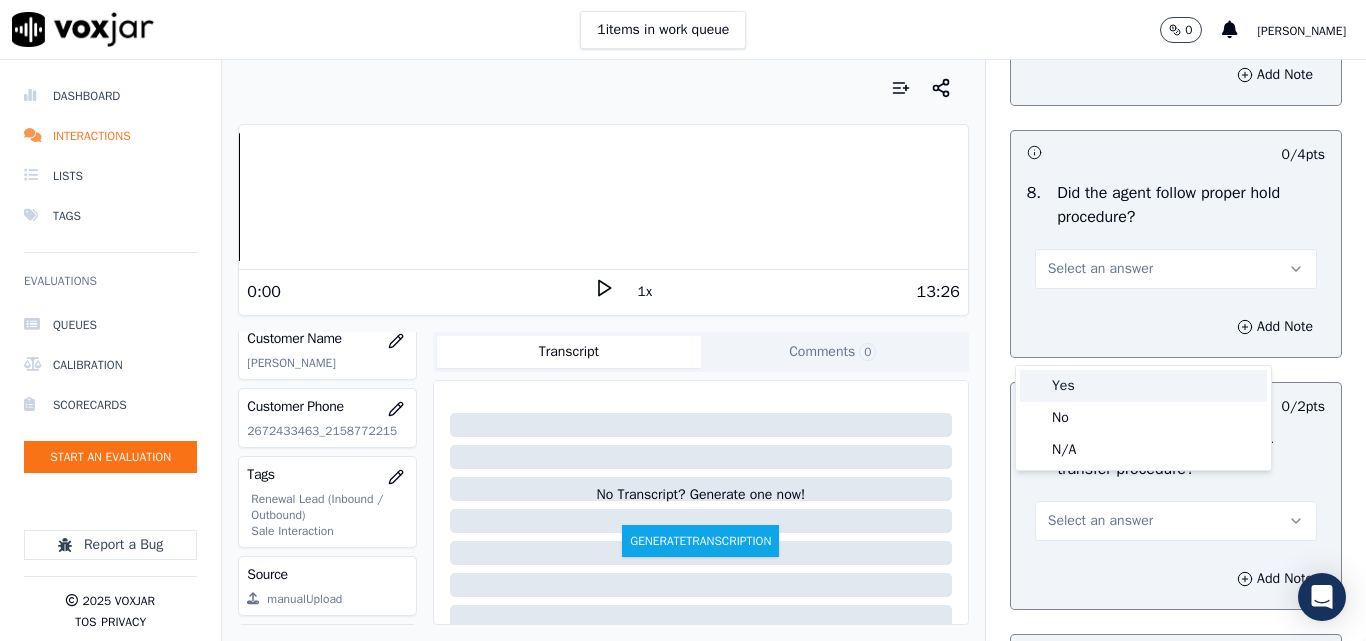 click on "Yes" at bounding box center [1143, 386] 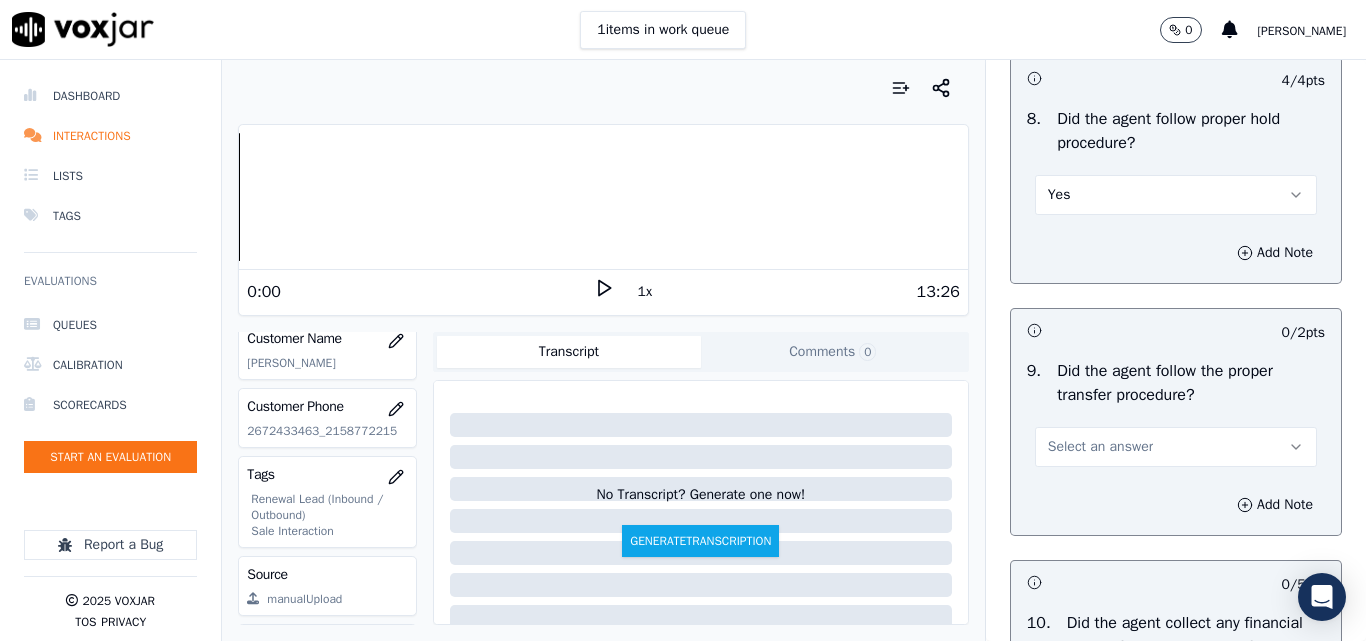 scroll, scrollTop: 3400, scrollLeft: 0, axis: vertical 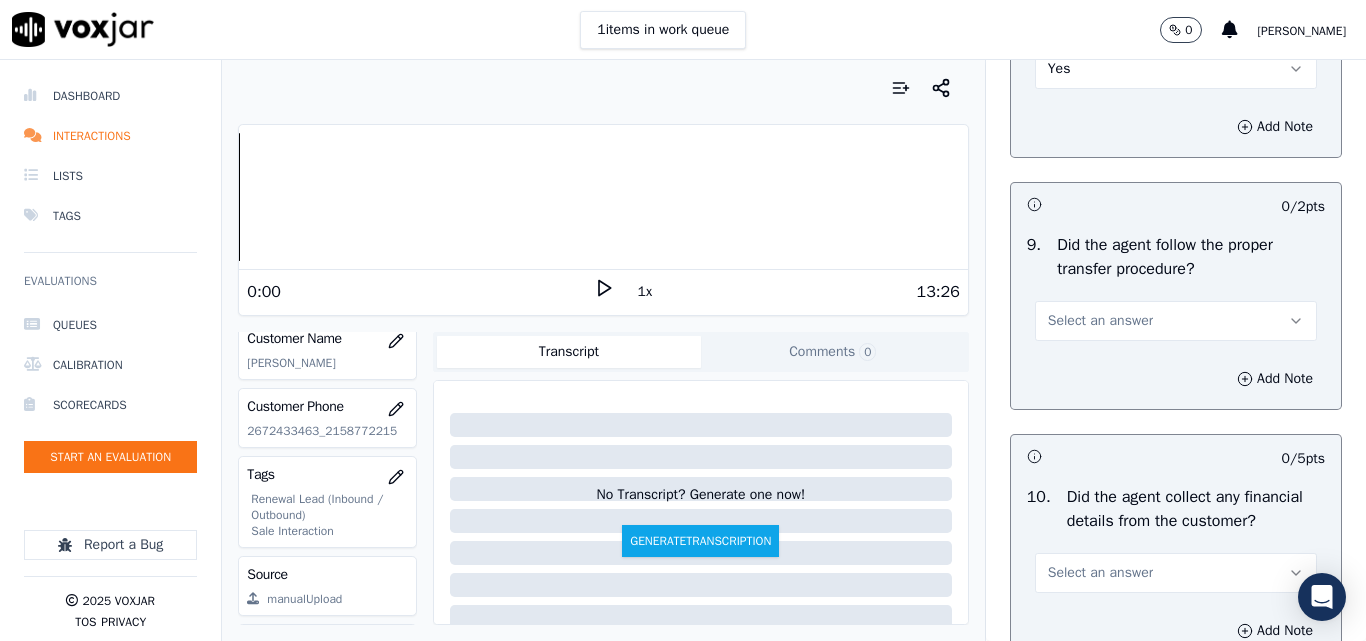 click on "Select an answer" at bounding box center [1176, 321] 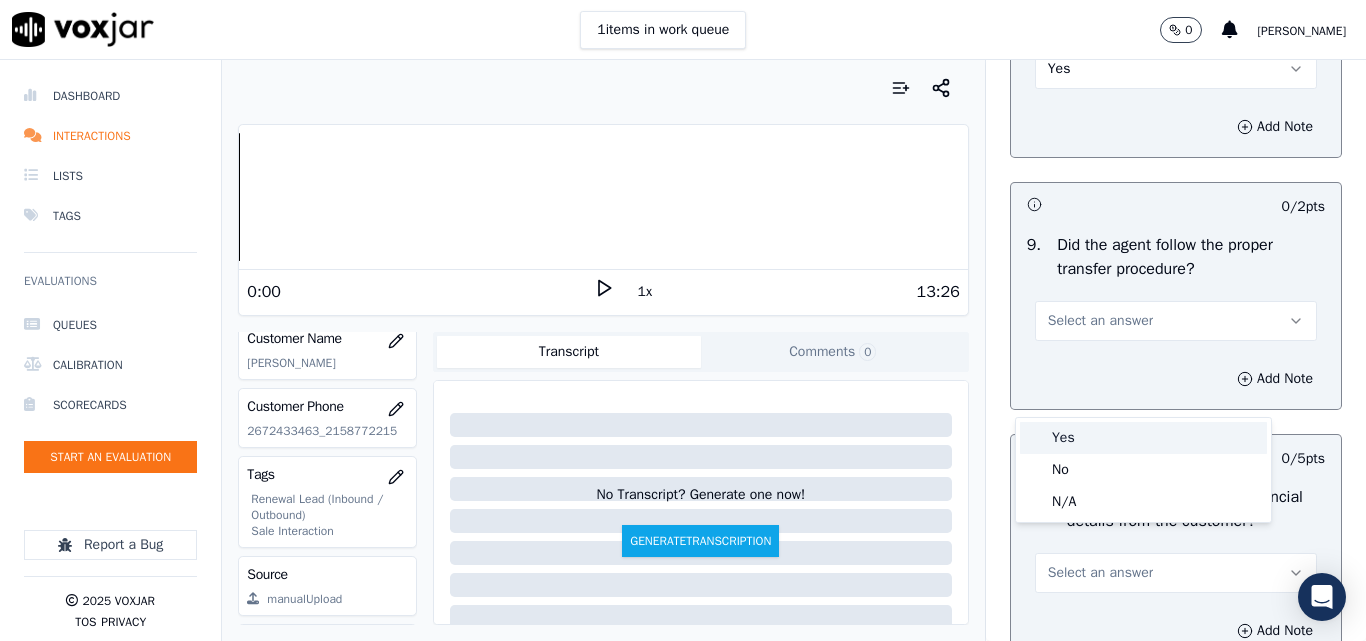 click on "Yes" at bounding box center (1143, 438) 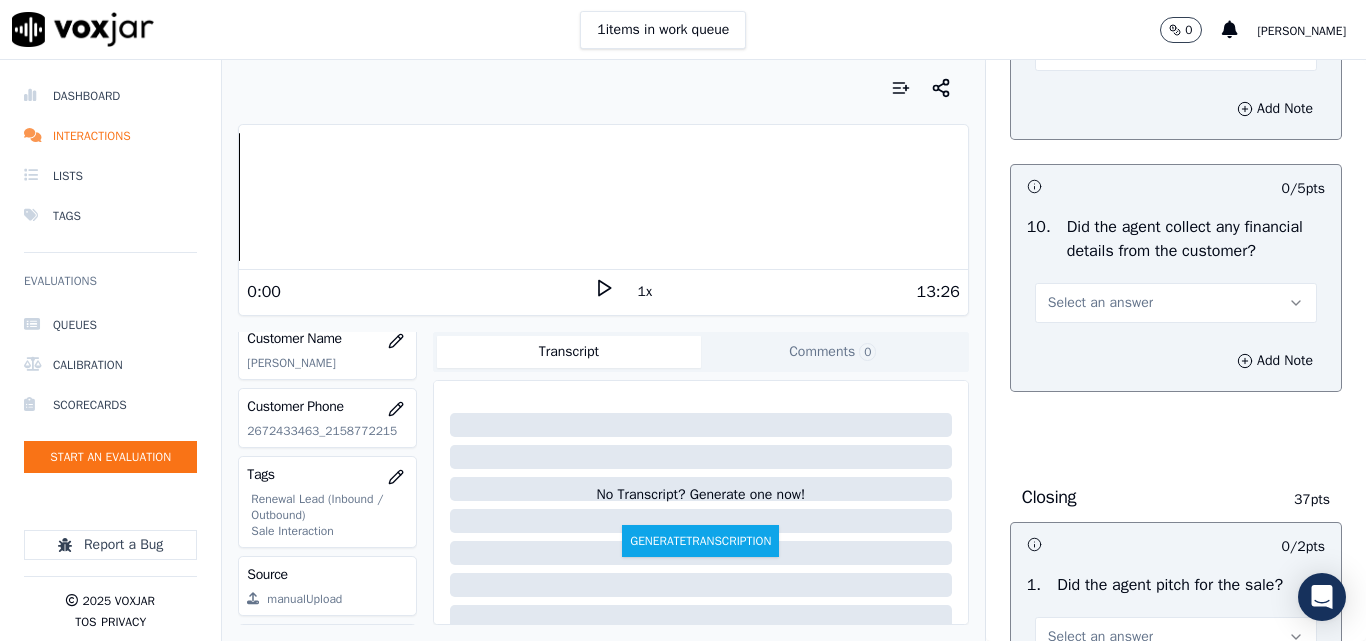 scroll, scrollTop: 3700, scrollLeft: 0, axis: vertical 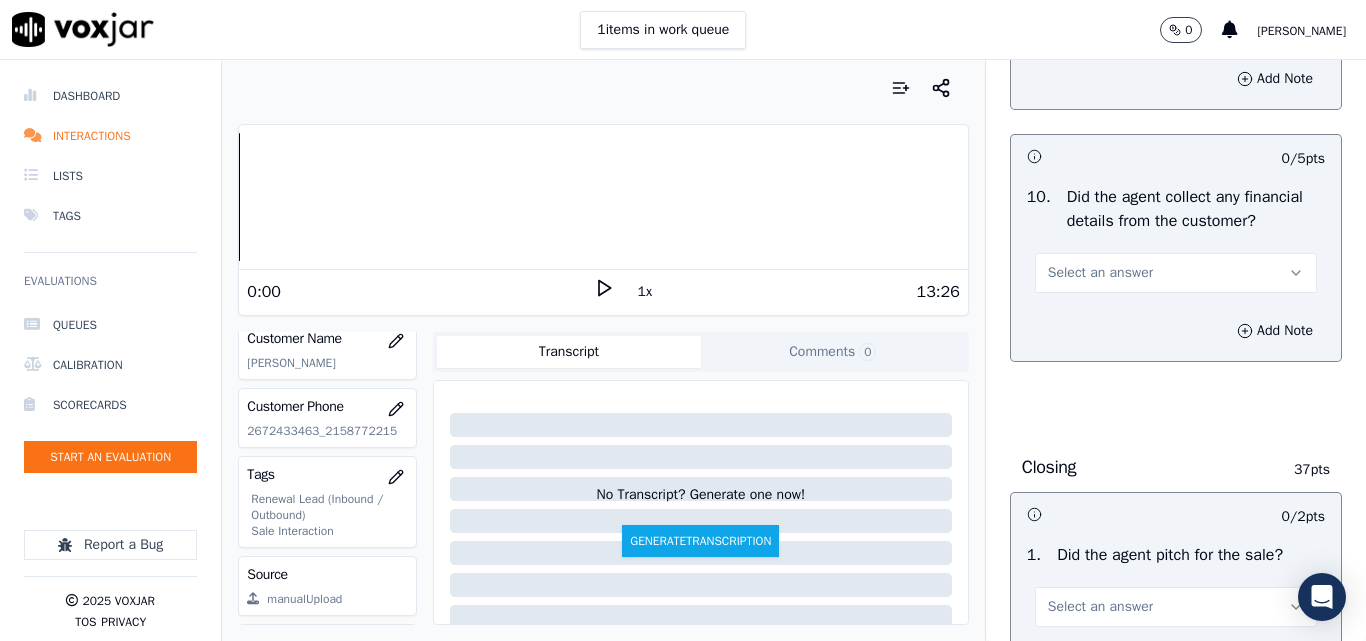 click on "Select an answer" at bounding box center (1100, 273) 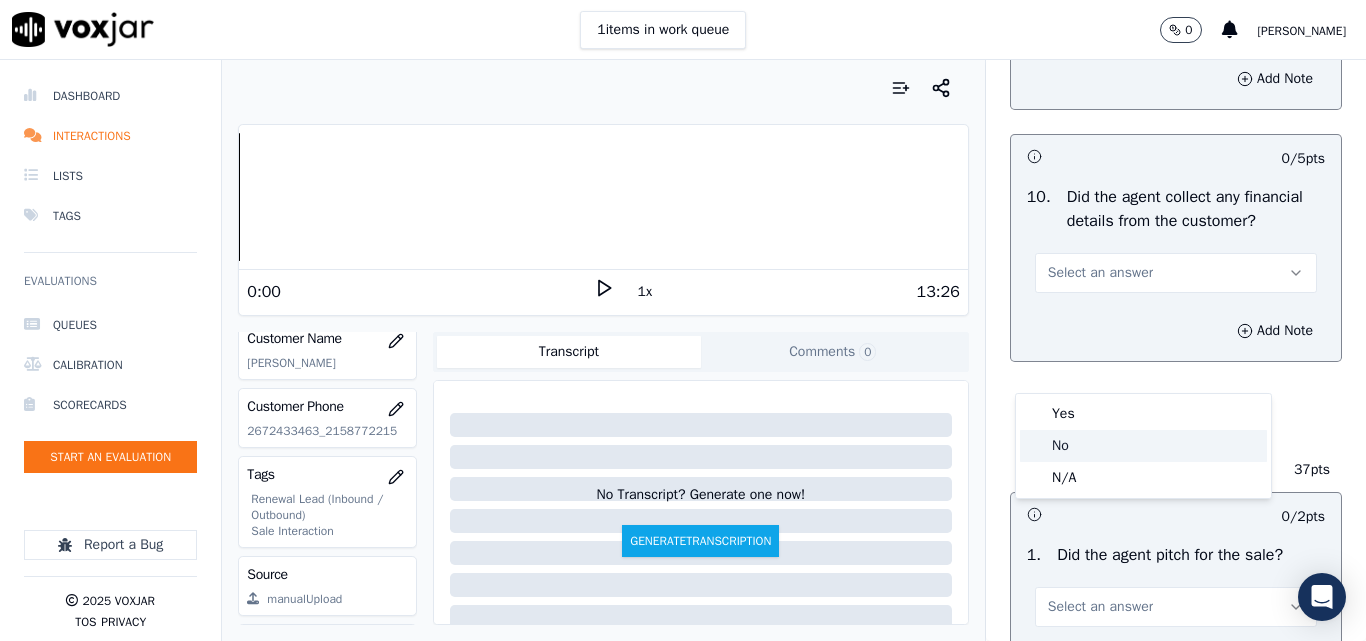 click on "No" 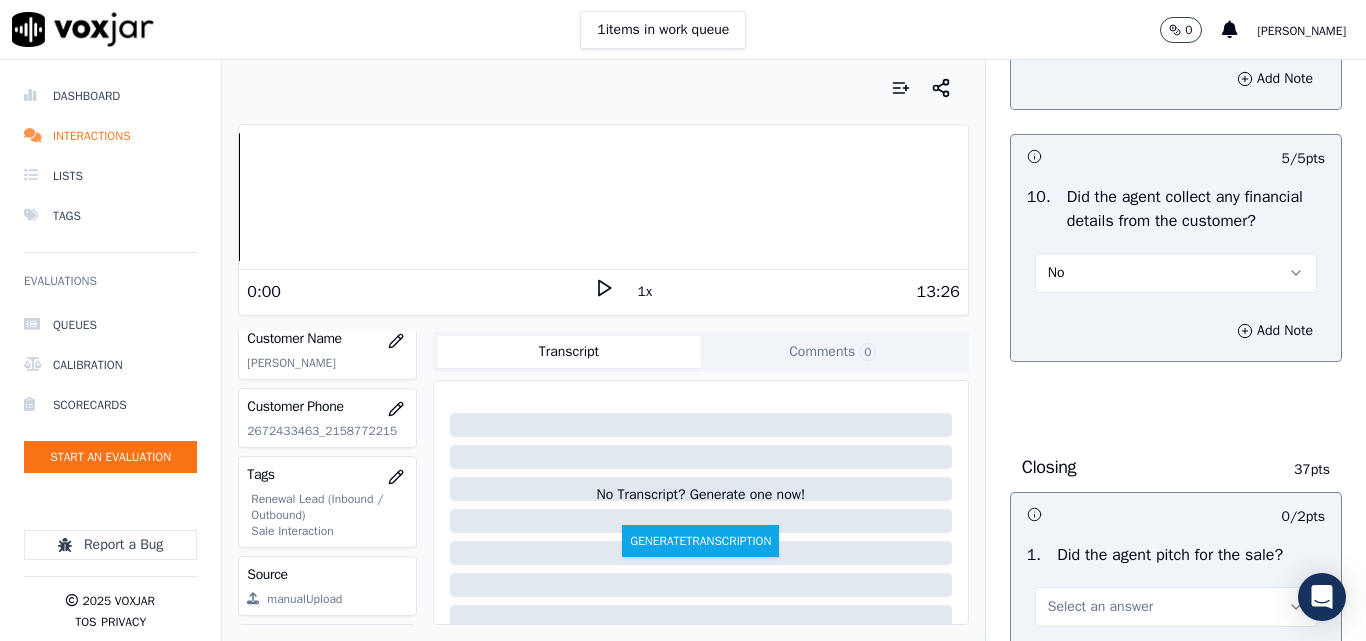 scroll, scrollTop: 4000, scrollLeft: 0, axis: vertical 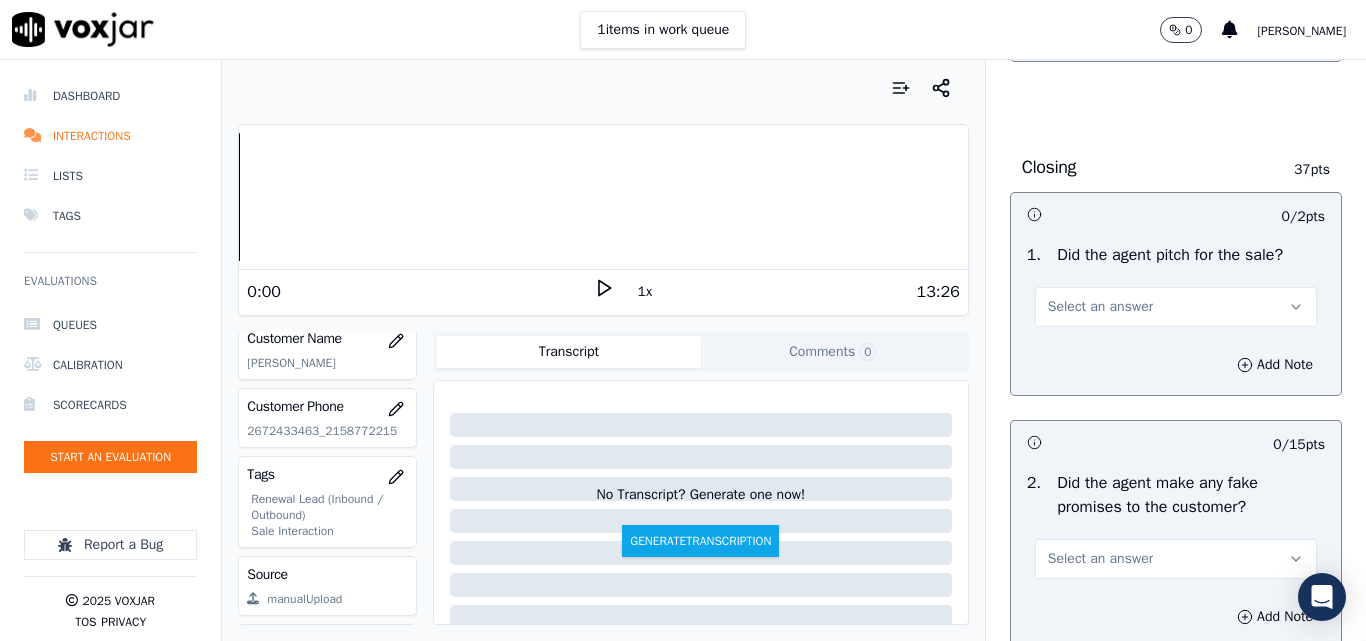click on "Select an answer" at bounding box center (1100, 307) 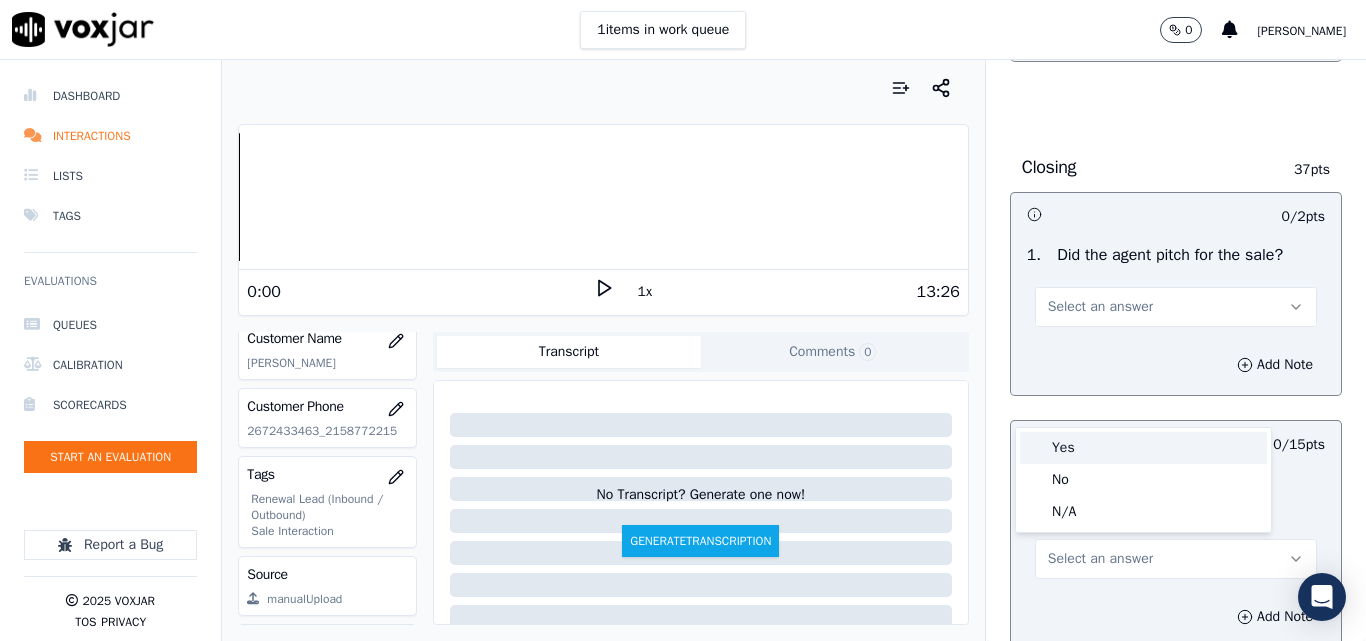 click on "Yes" at bounding box center (1143, 448) 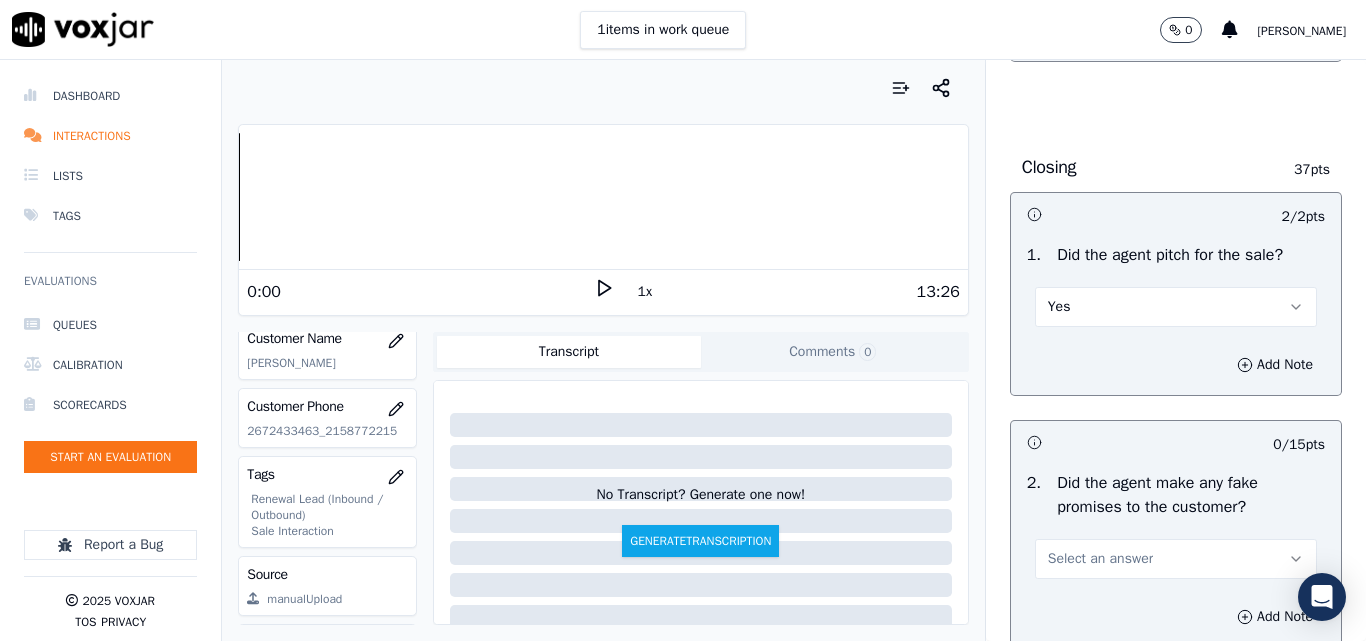 scroll, scrollTop: 4100, scrollLeft: 0, axis: vertical 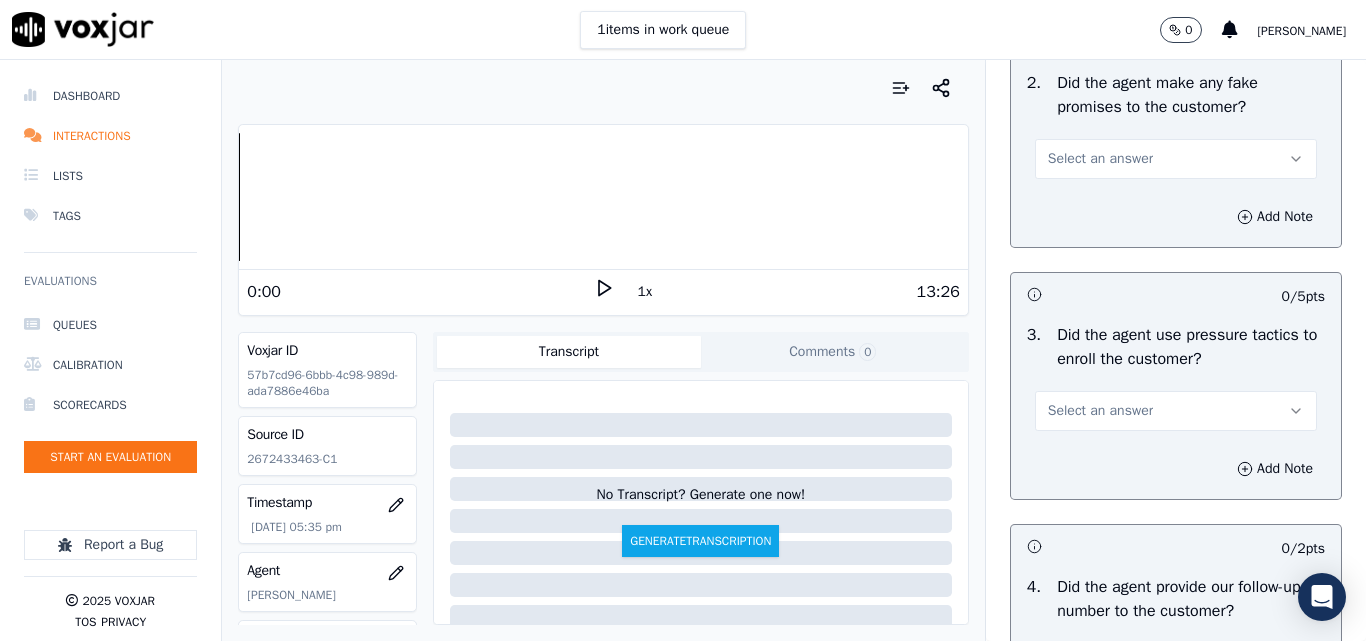 click on "Select an answer" at bounding box center [1100, 159] 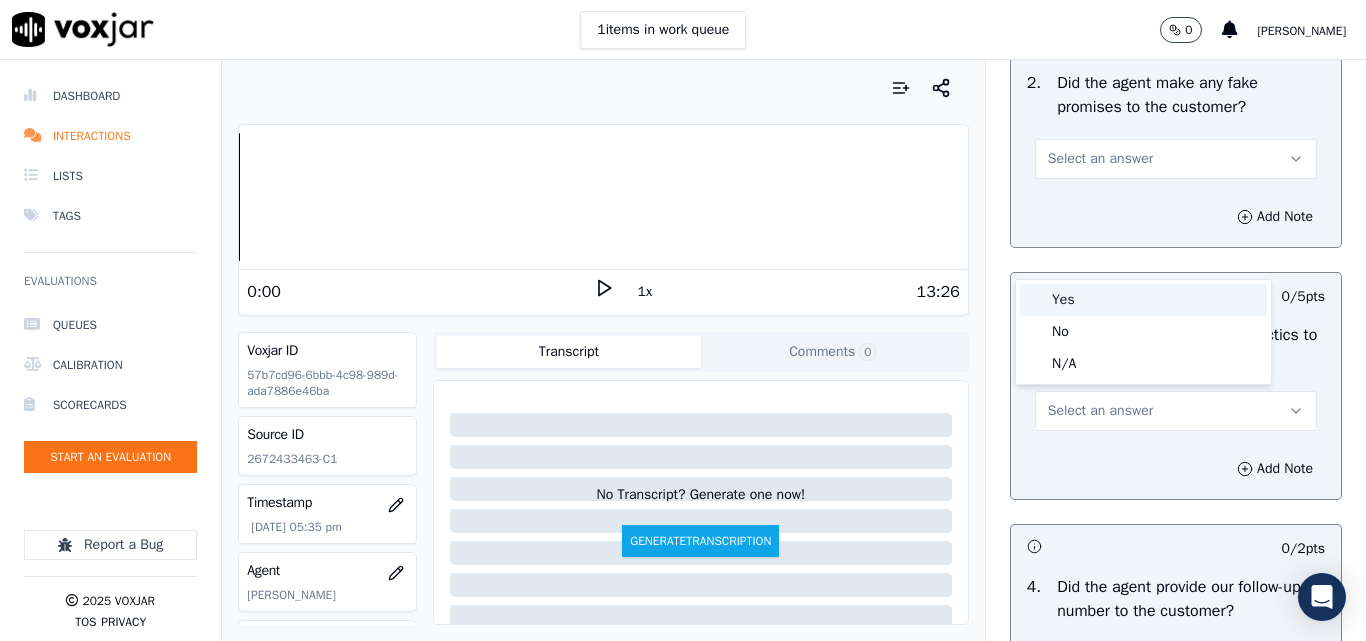 click on "Yes" at bounding box center [1143, 300] 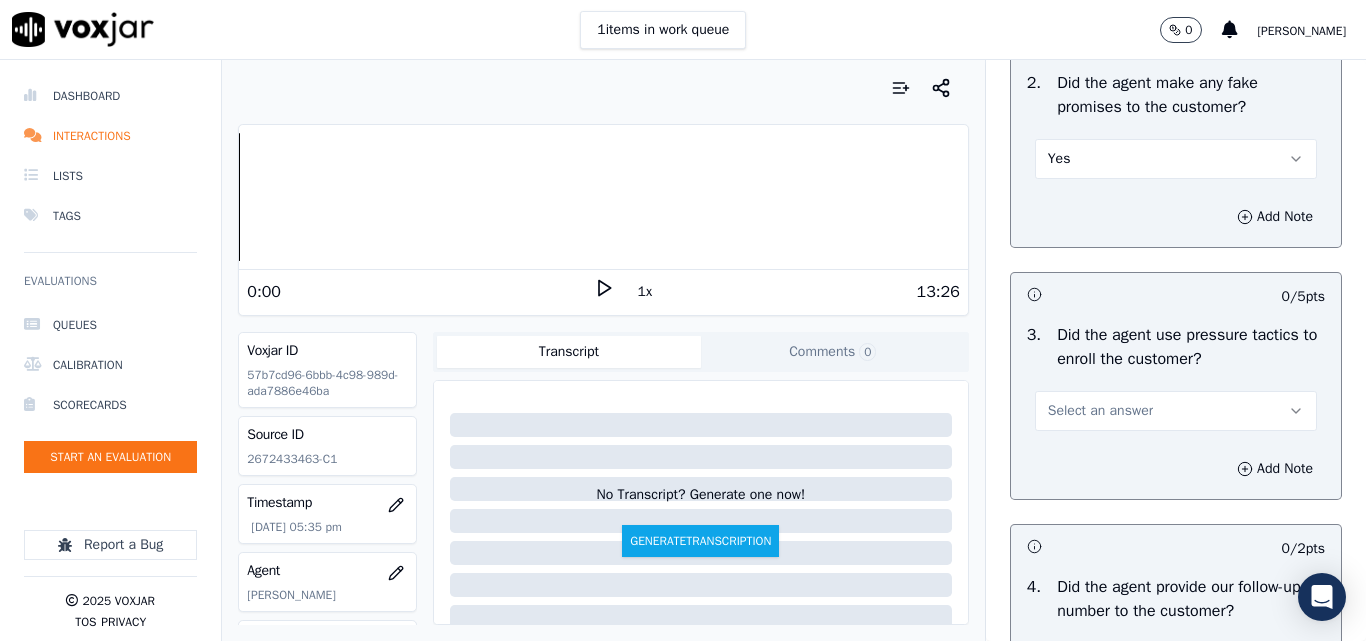 click on "Yes" at bounding box center (1176, 159) 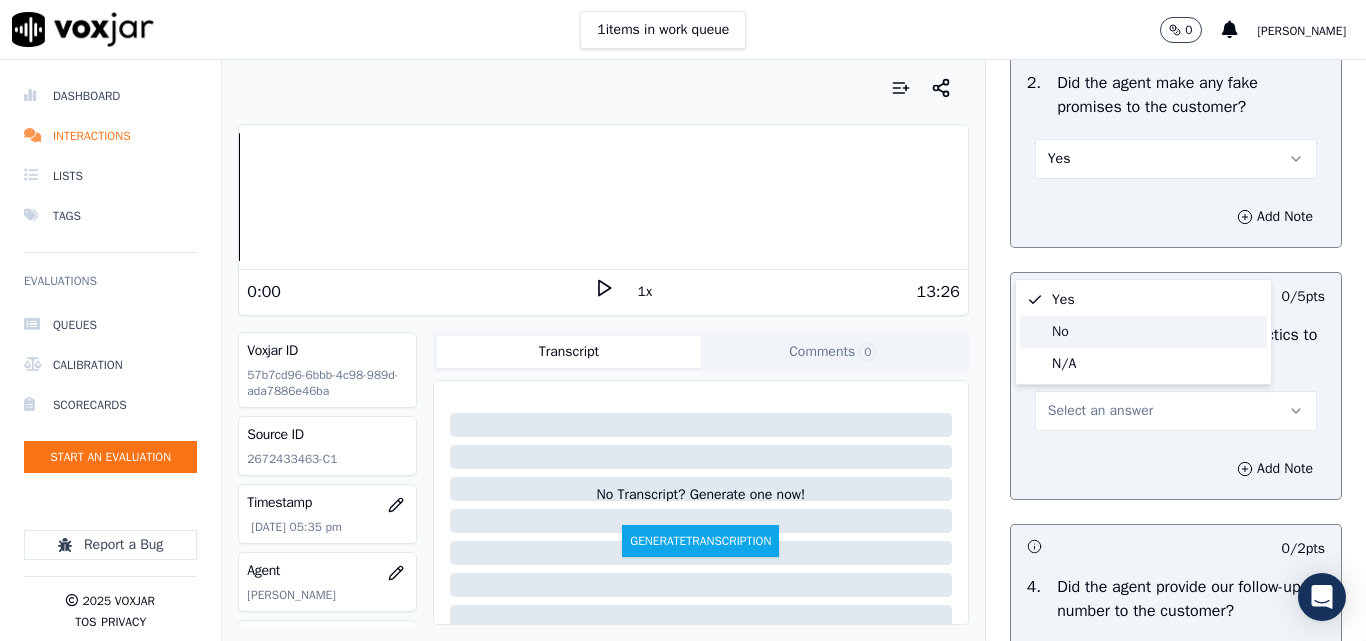 click on "No" 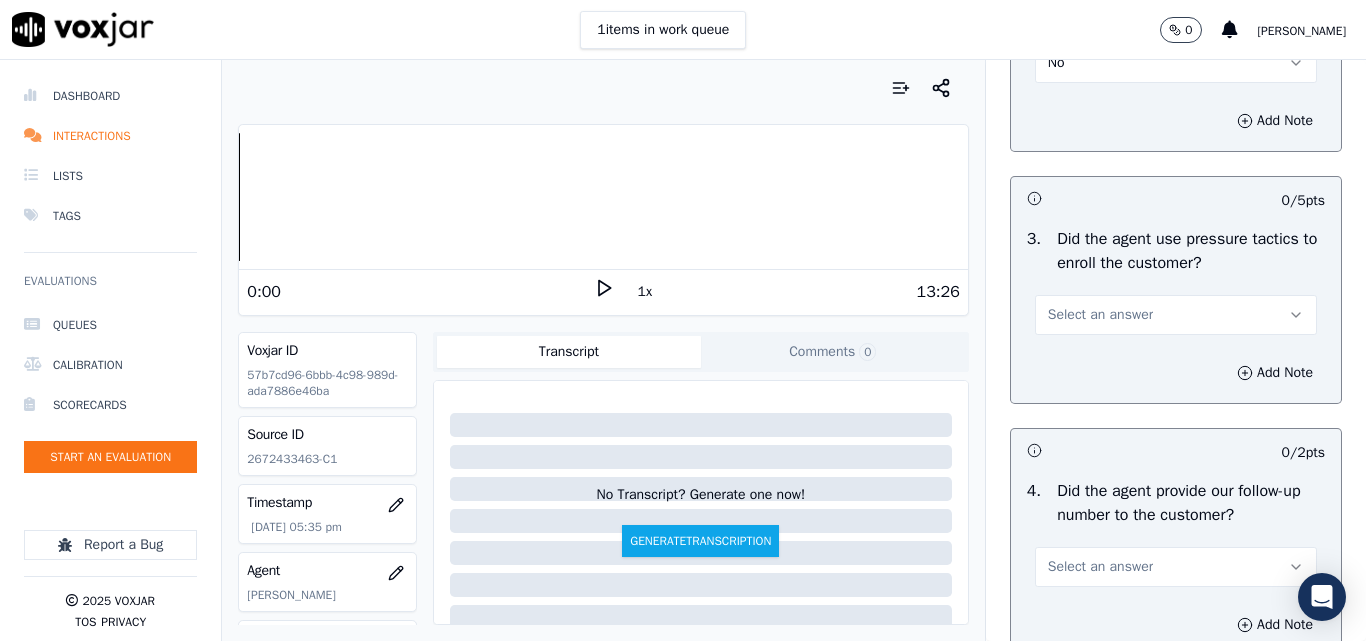 scroll, scrollTop: 4600, scrollLeft: 0, axis: vertical 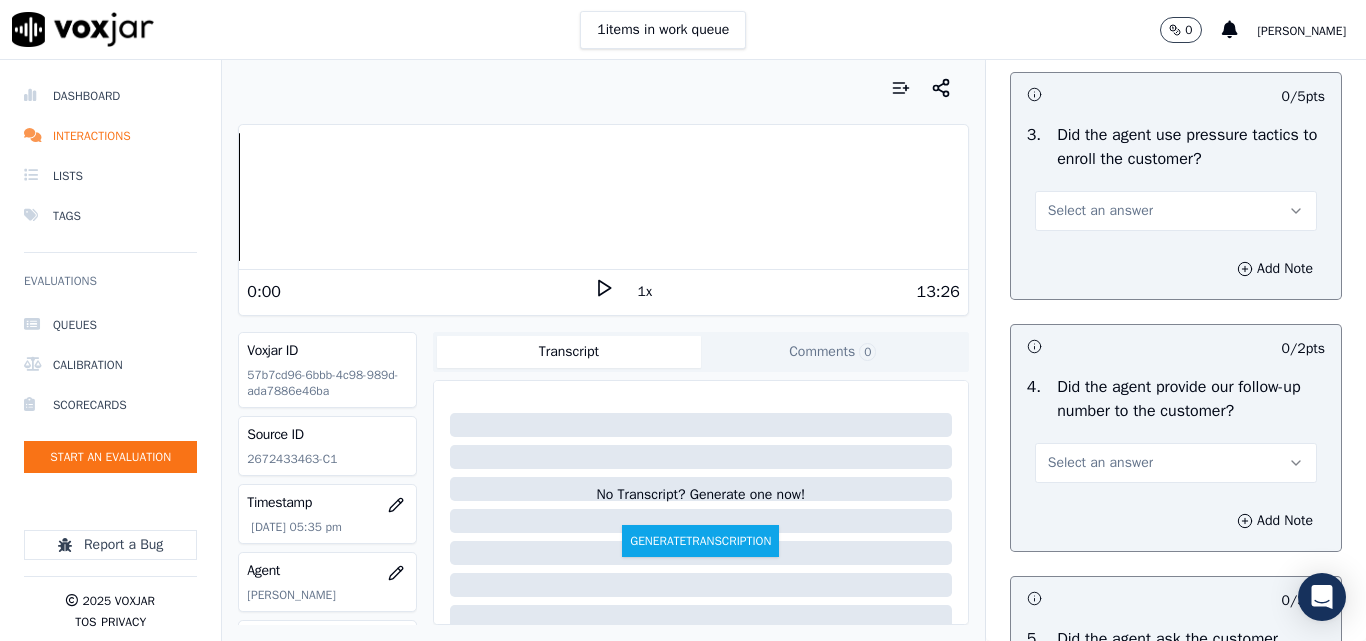click on "Select an answer" at bounding box center [1100, 211] 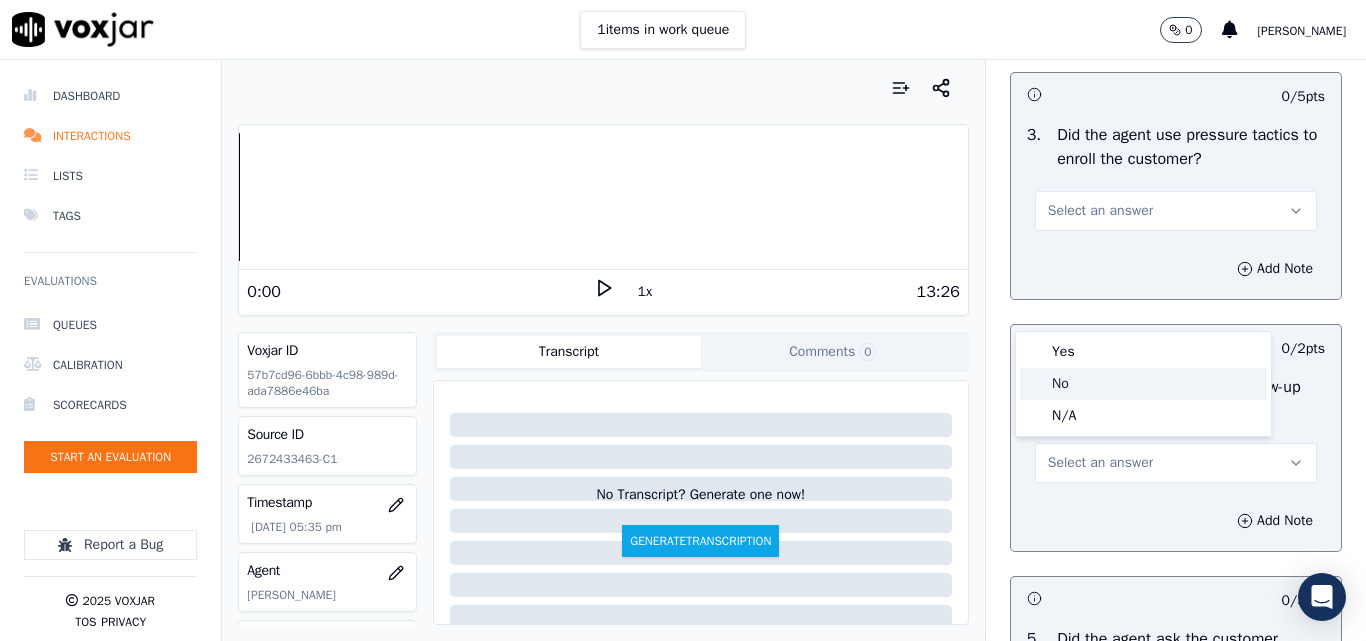 click on "No" 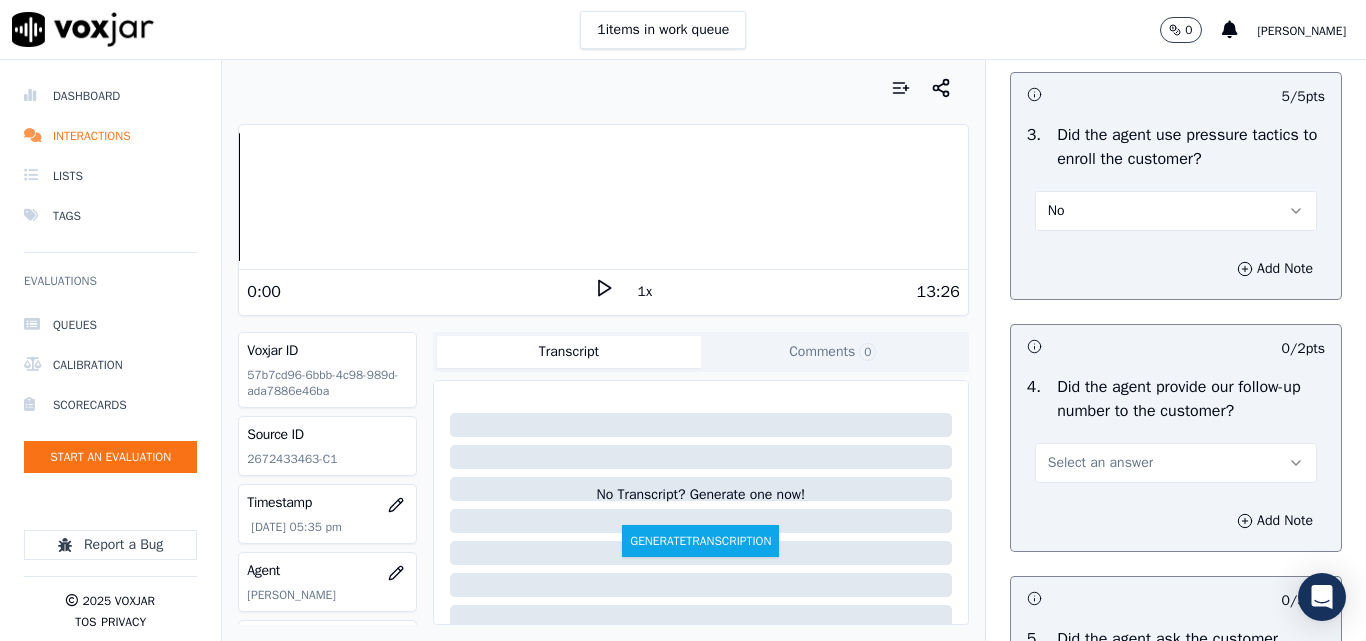 scroll, scrollTop: 4900, scrollLeft: 0, axis: vertical 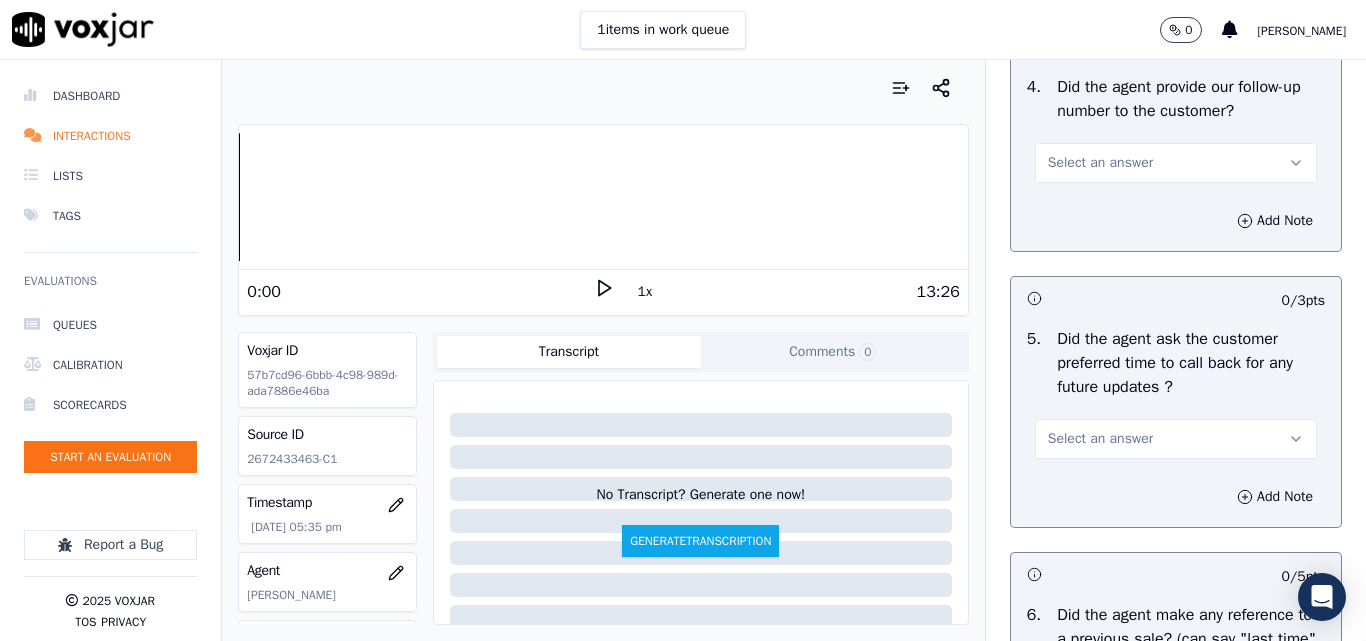 click on "Select an answer" at bounding box center (1100, 163) 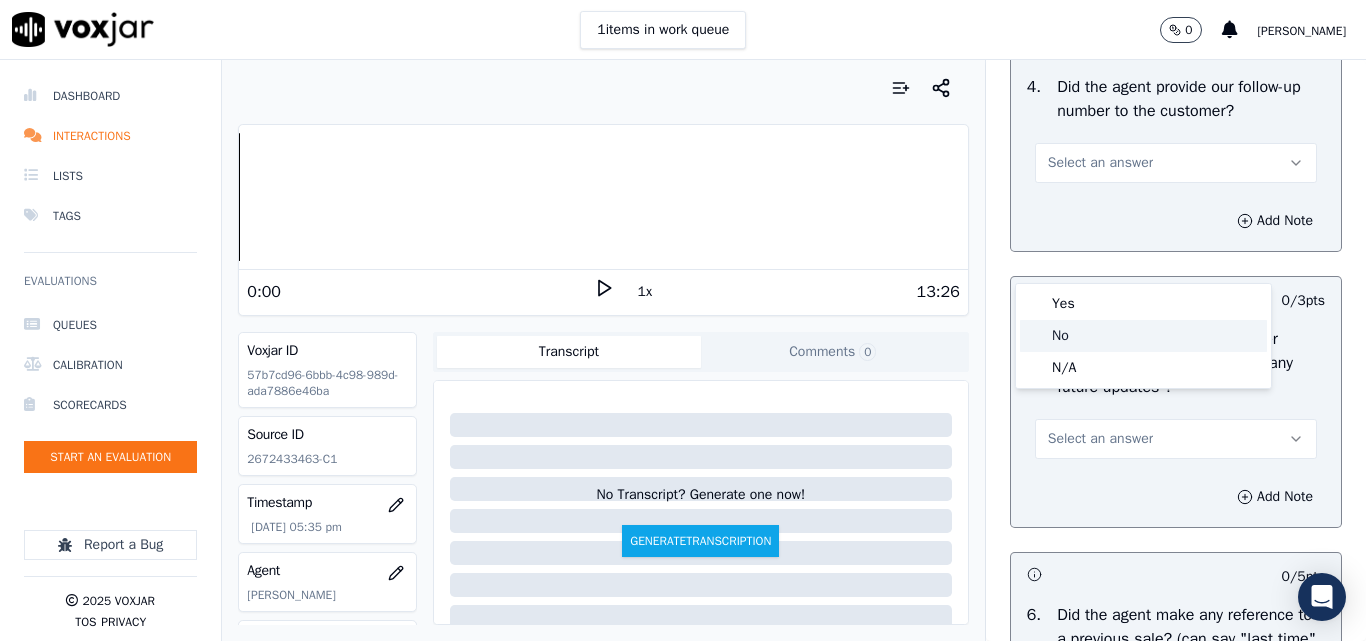 click on "No" 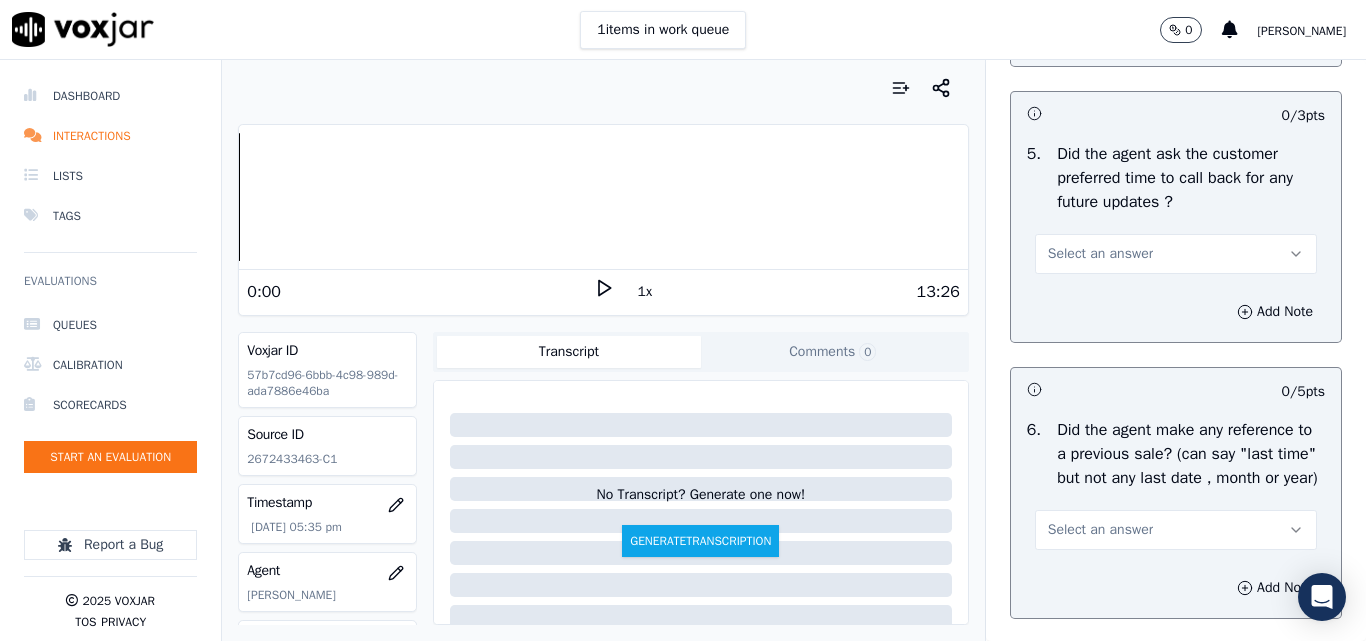 scroll, scrollTop: 5100, scrollLeft: 0, axis: vertical 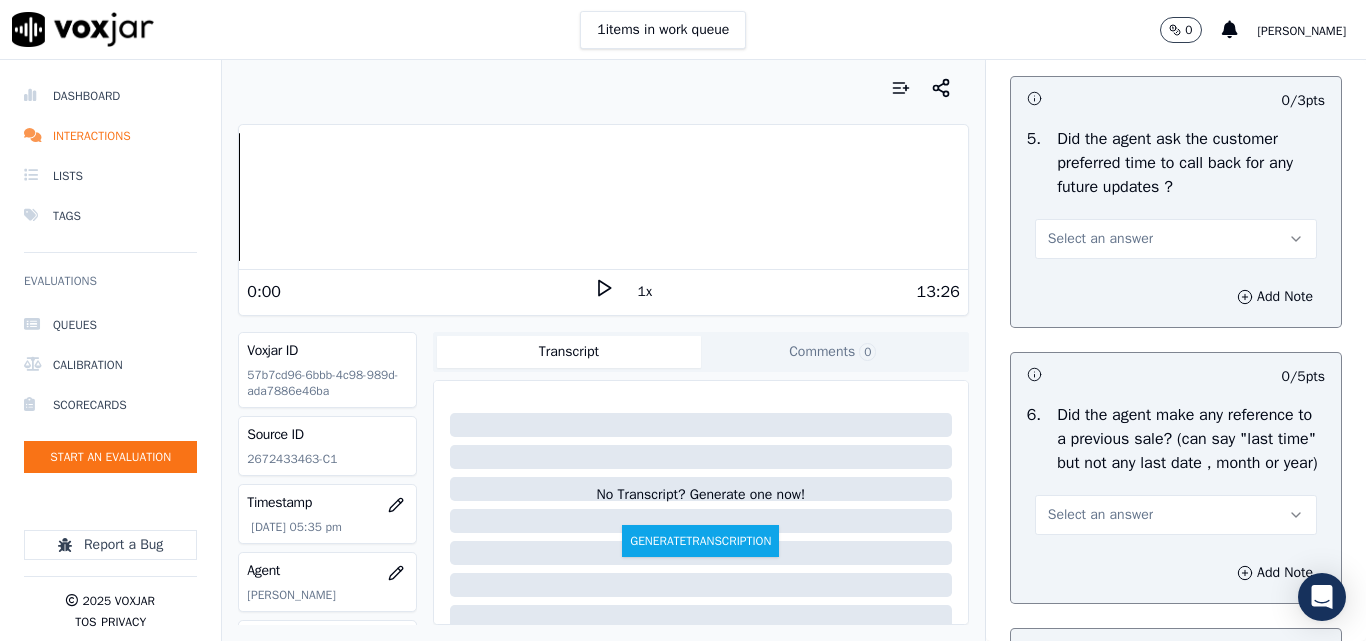 click on "Select an answer" at bounding box center [1100, 239] 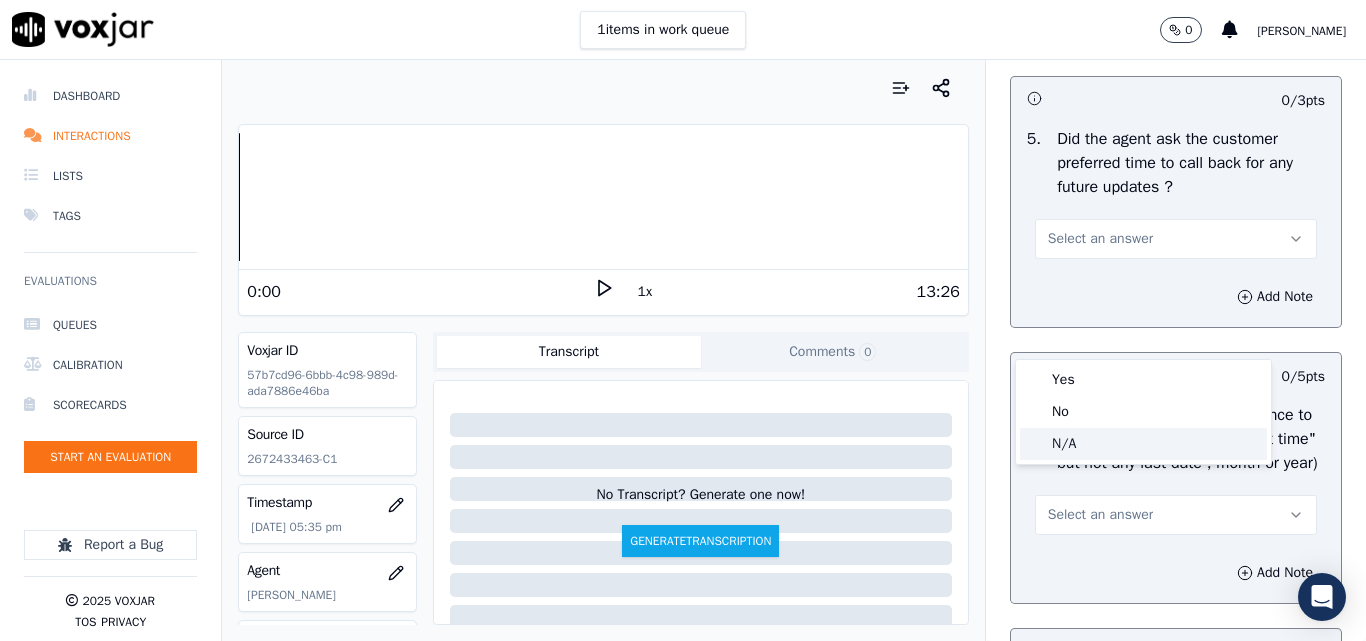 click on "N/A" 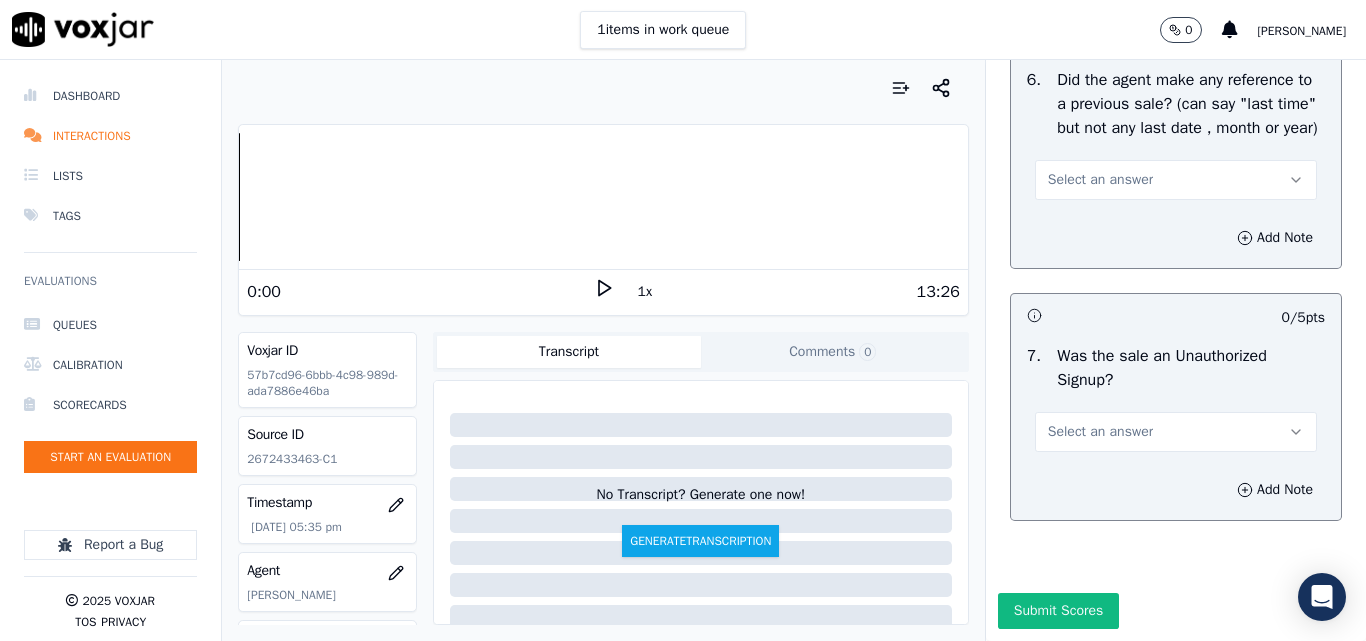 scroll, scrollTop: 5500, scrollLeft: 0, axis: vertical 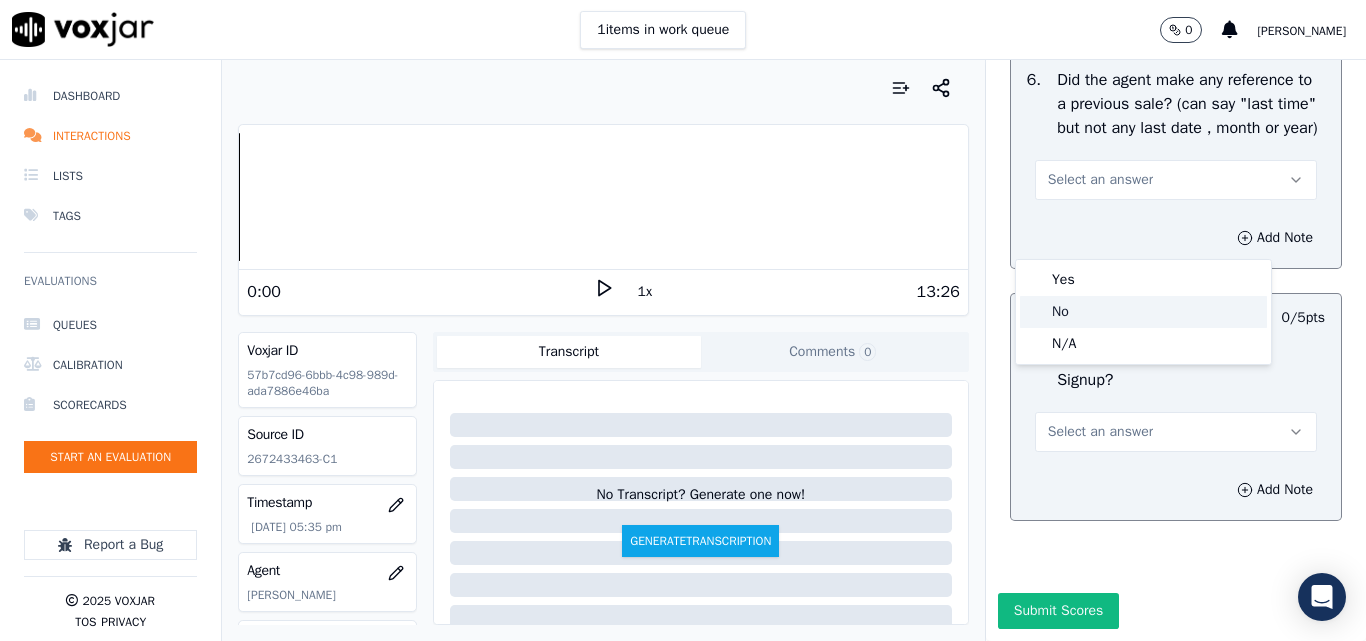 click on "No" 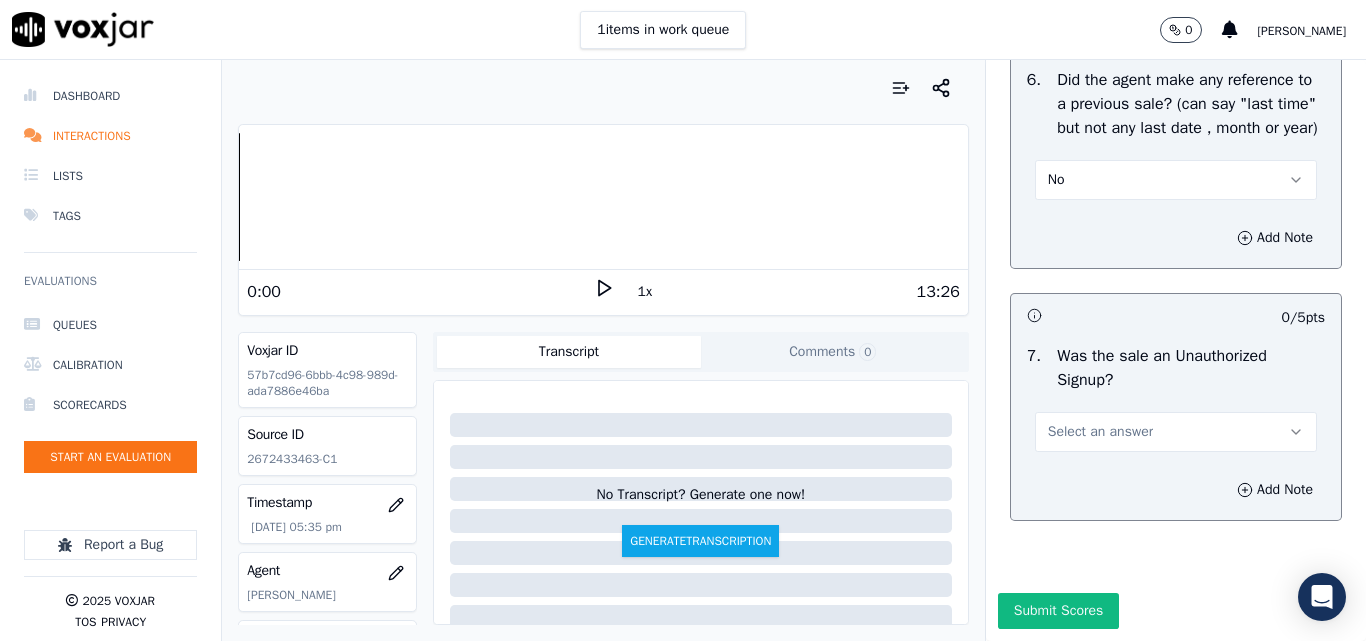 scroll, scrollTop: 5600, scrollLeft: 0, axis: vertical 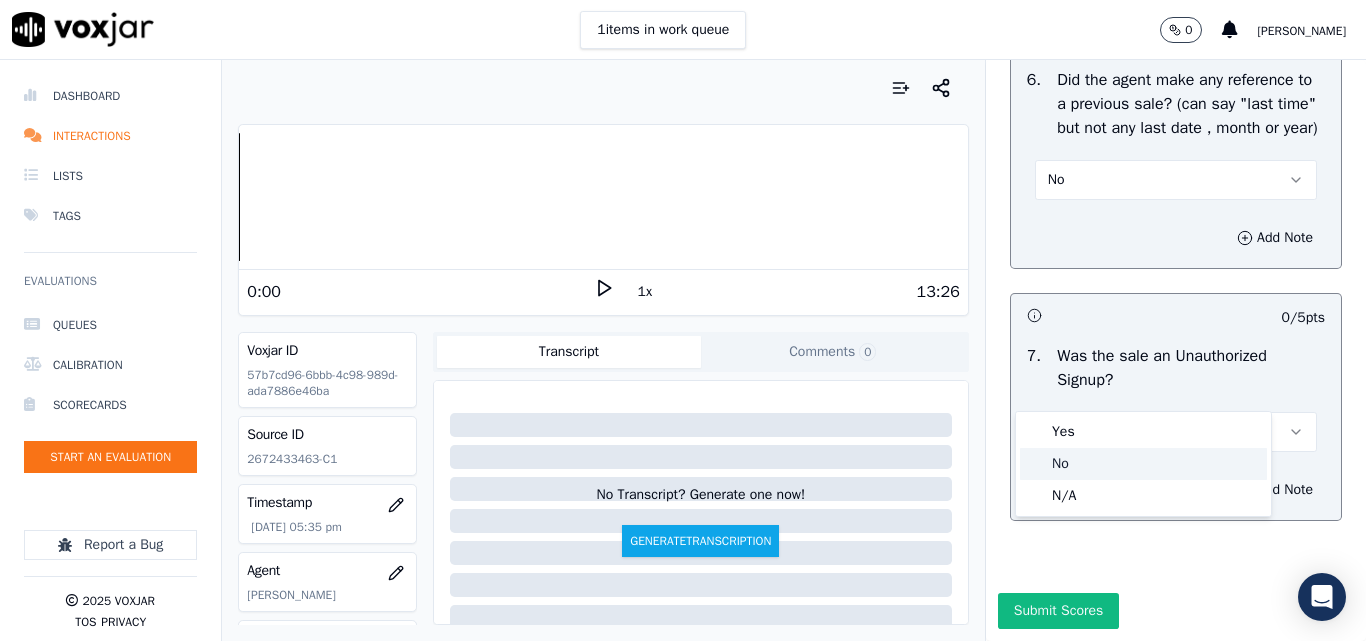 click on "No" 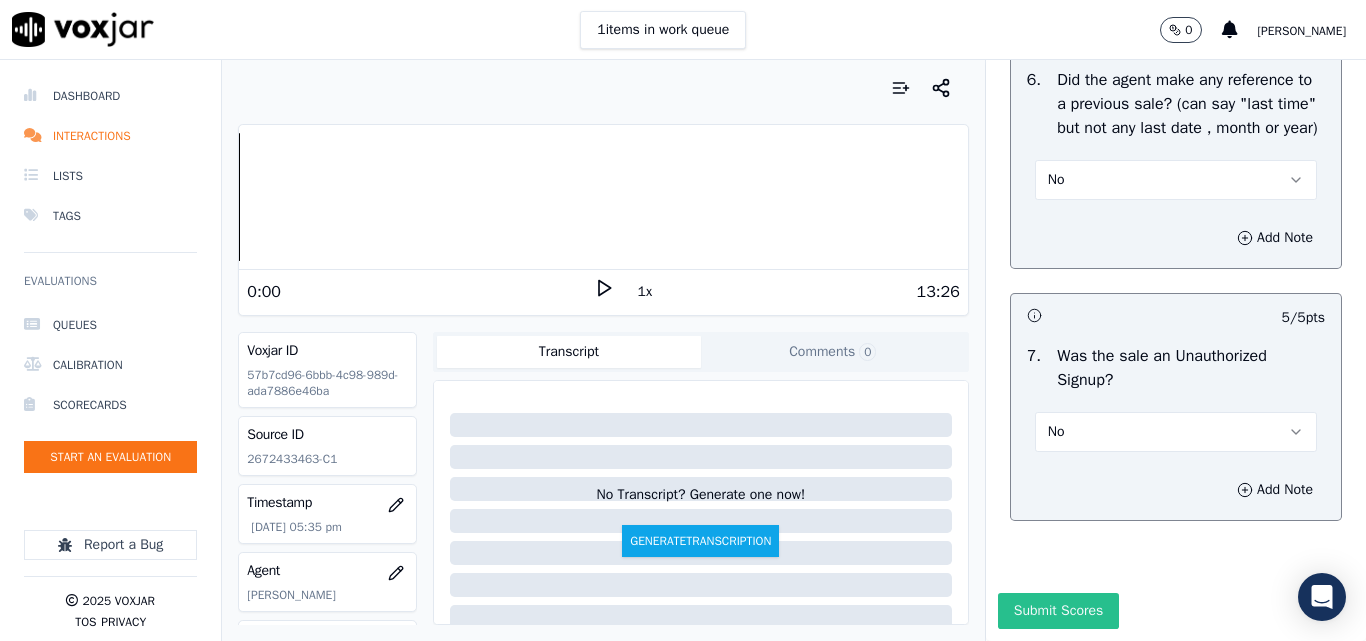 click on "Submit Scores" at bounding box center [1058, 611] 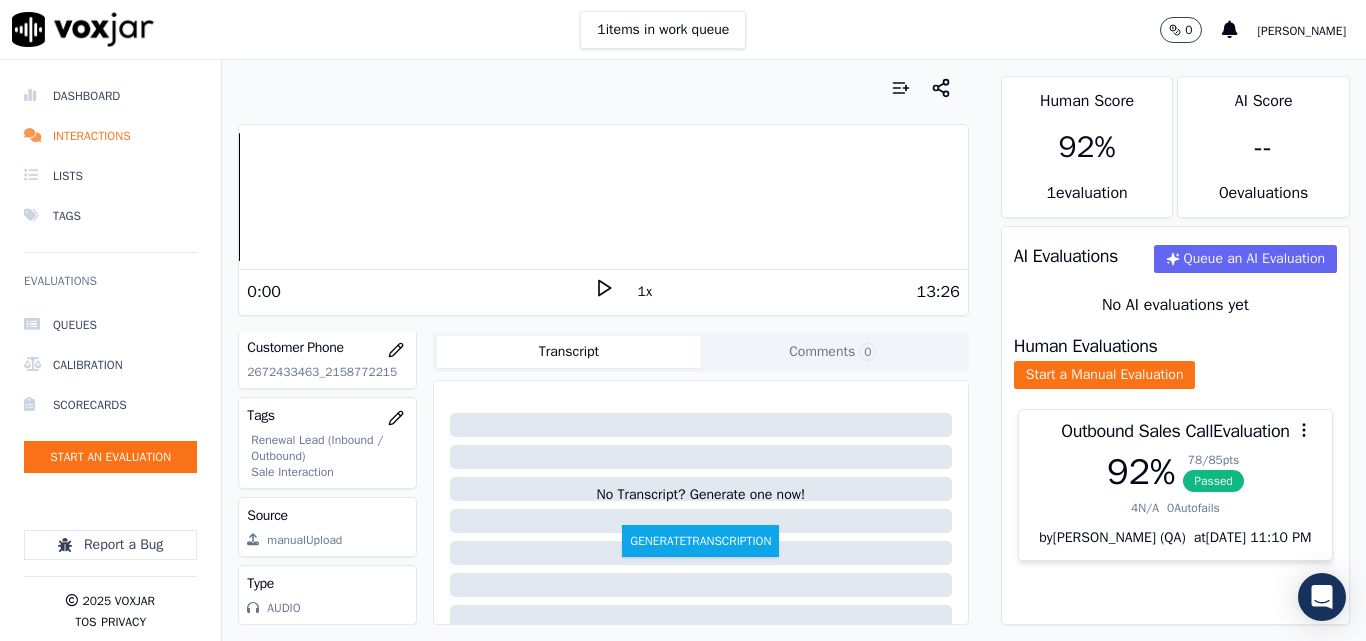 scroll, scrollTop: 400, scrollLeft: 0, axis: vertical 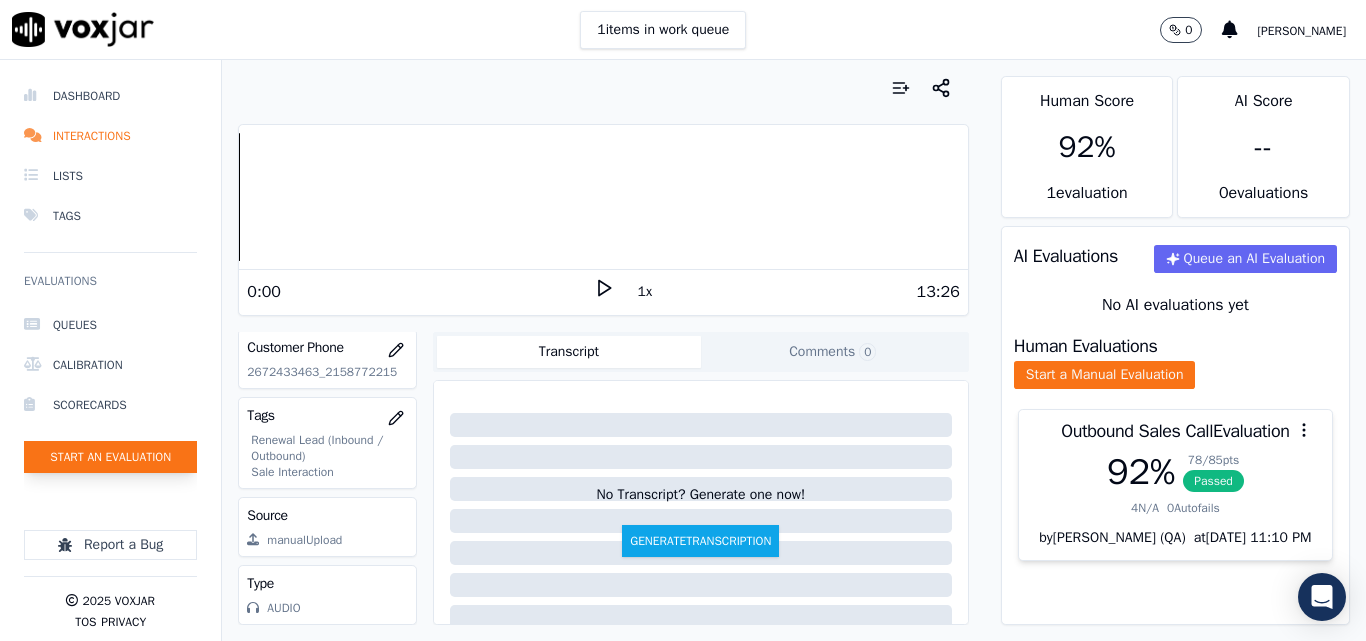 click on "Start an Evaluation" 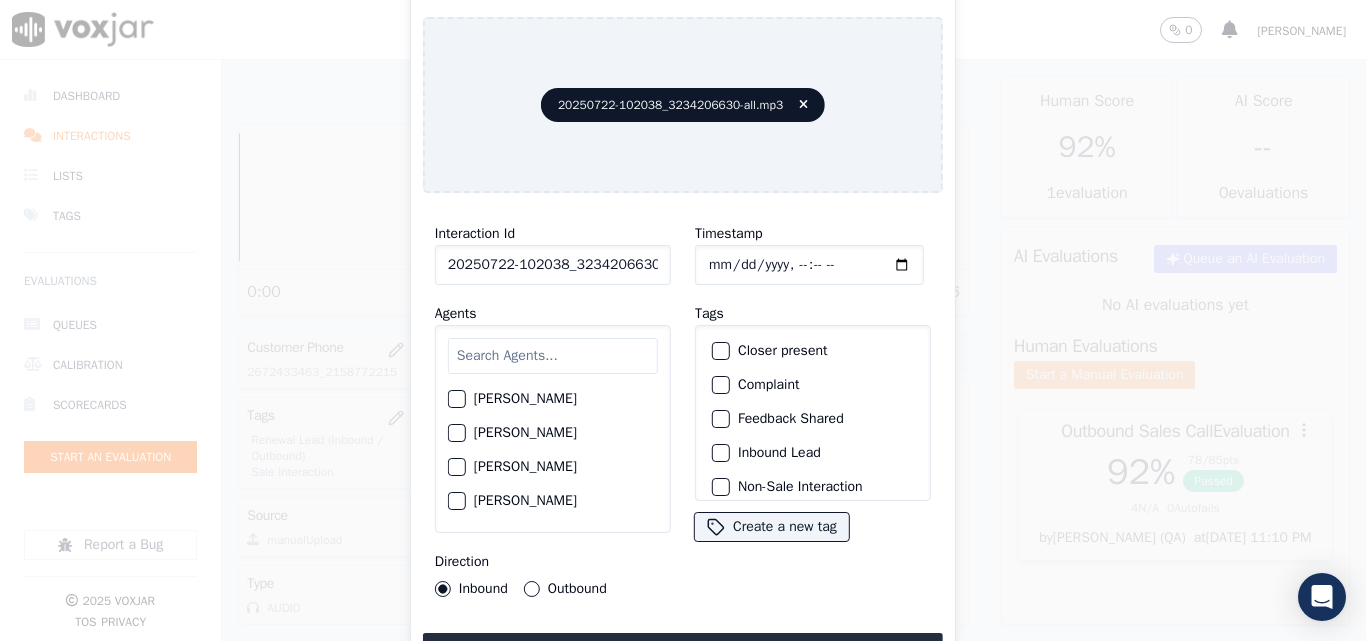scroll, scrollTop: 0, scrollLeft: 40, axis: horizontal 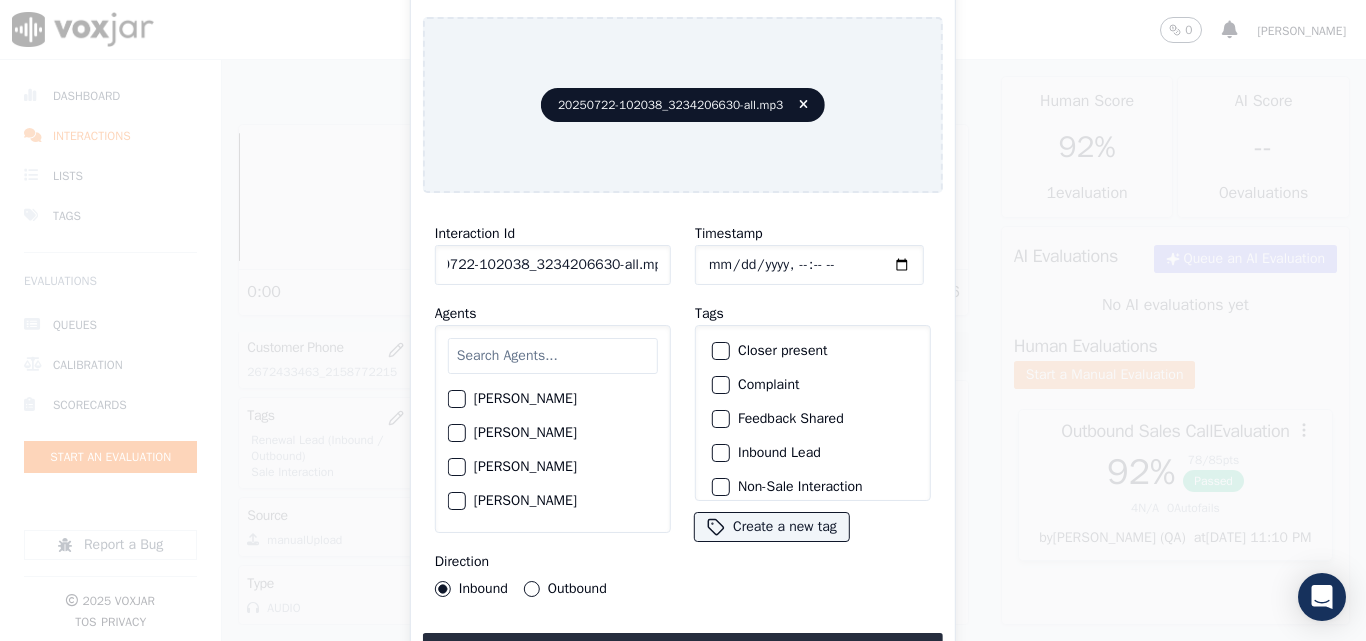 drag, startPoint x: 641, startPoint y: 257, endPoint x: 750, endPoint y: 256, distance: 109.004585 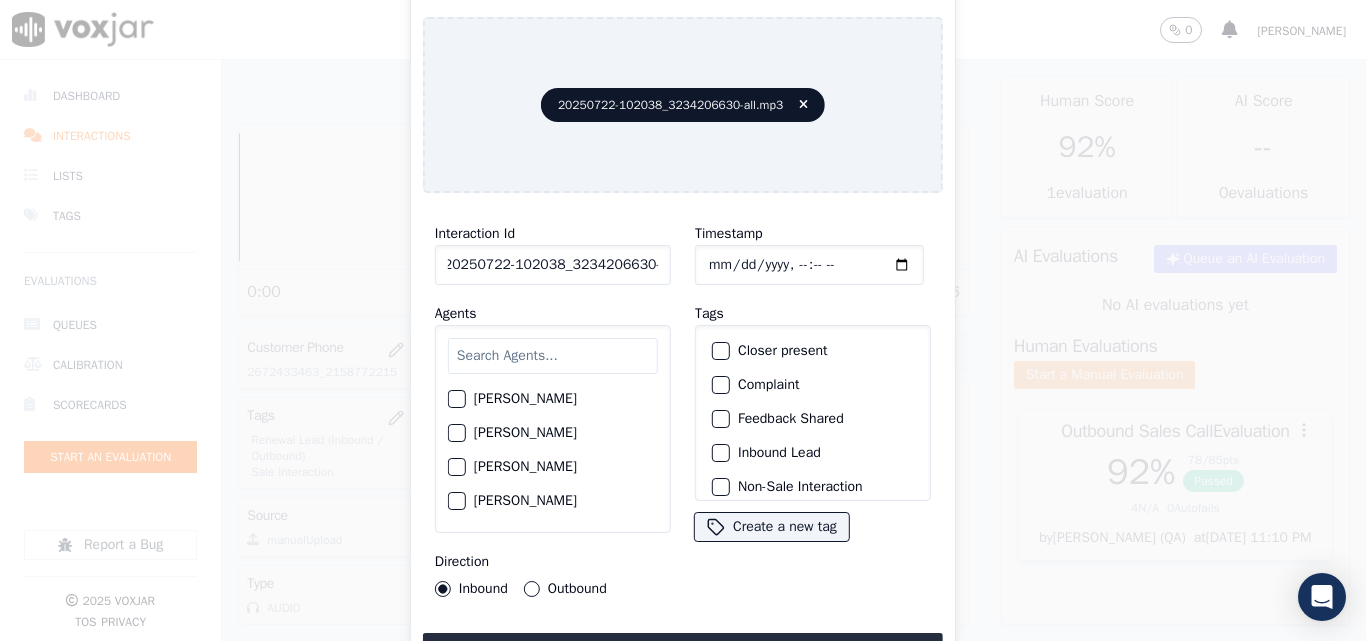 scroll, scrollTop: 0, scrollLeft: 11, axis: horizontal 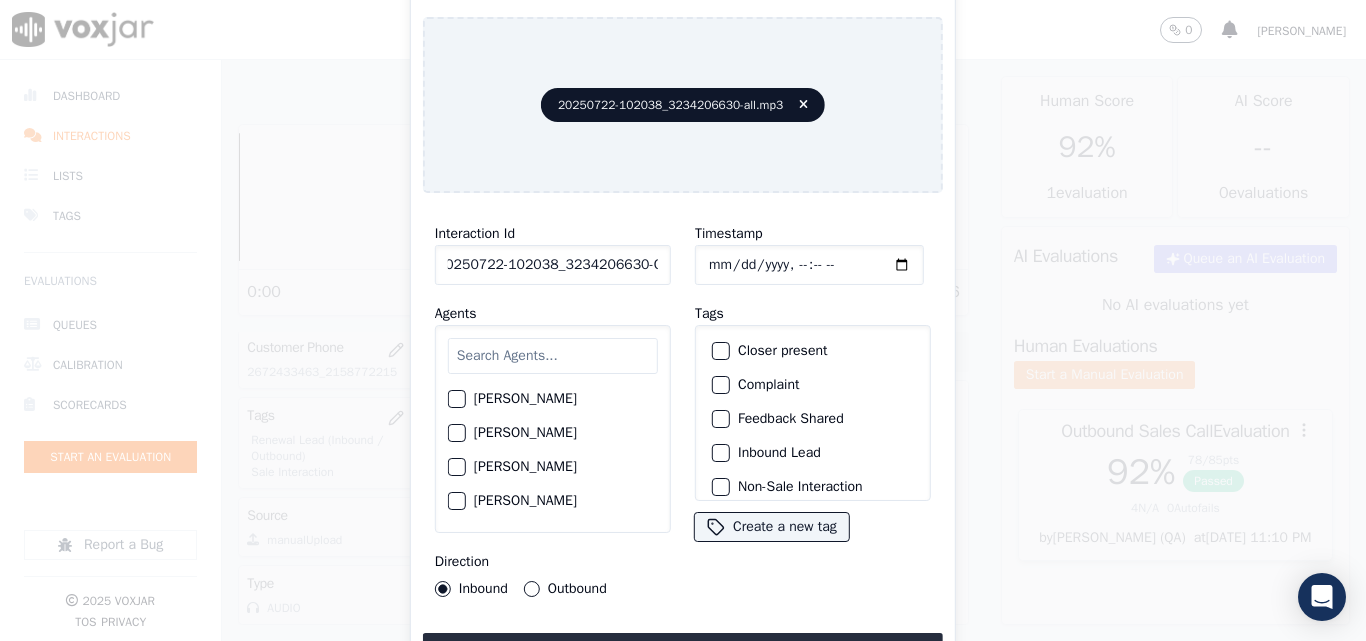 type on "20250722-102038_3234206630-C1" 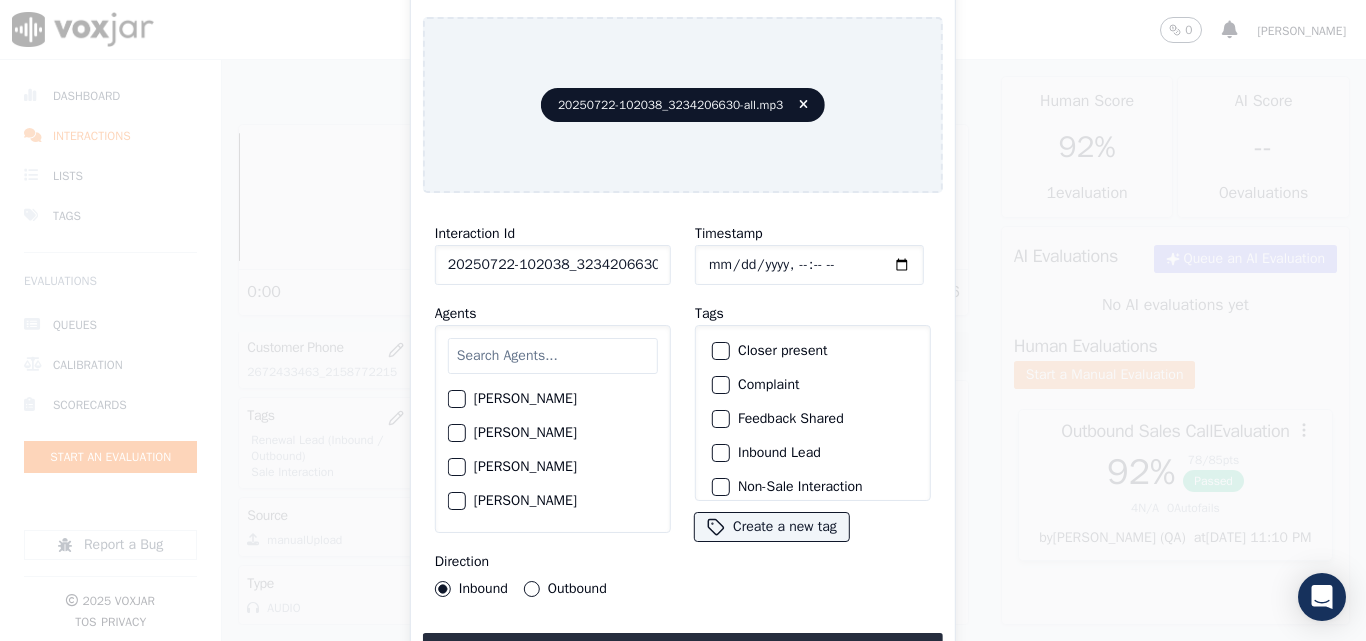 type on "[DATE]T17:48" 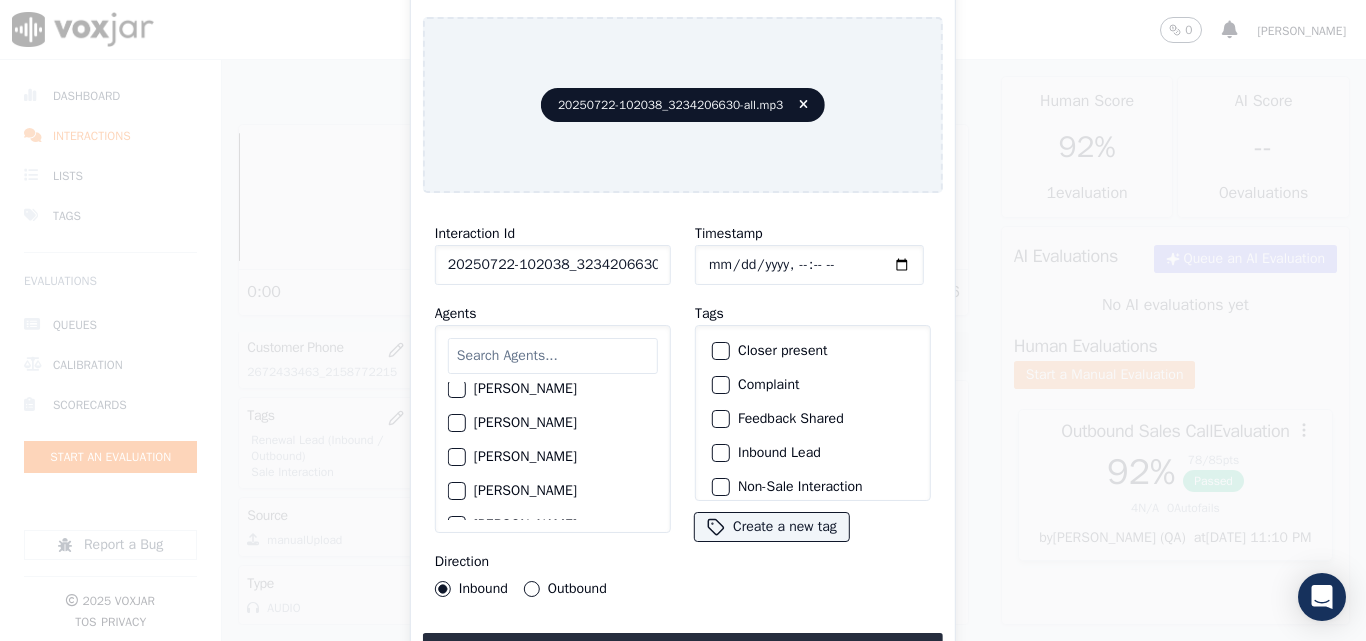 scroll, scrollTop: 1100, scrollLeft: 0, axis: vertical 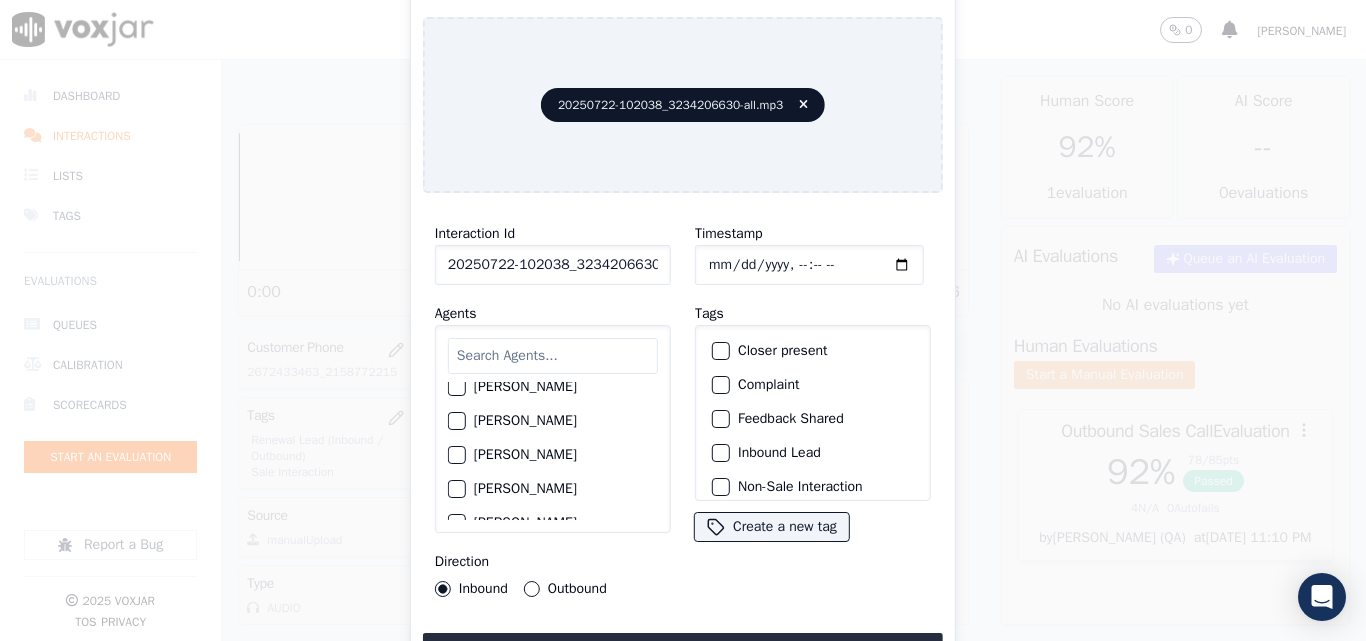 click on "[PERSON_NAME]" 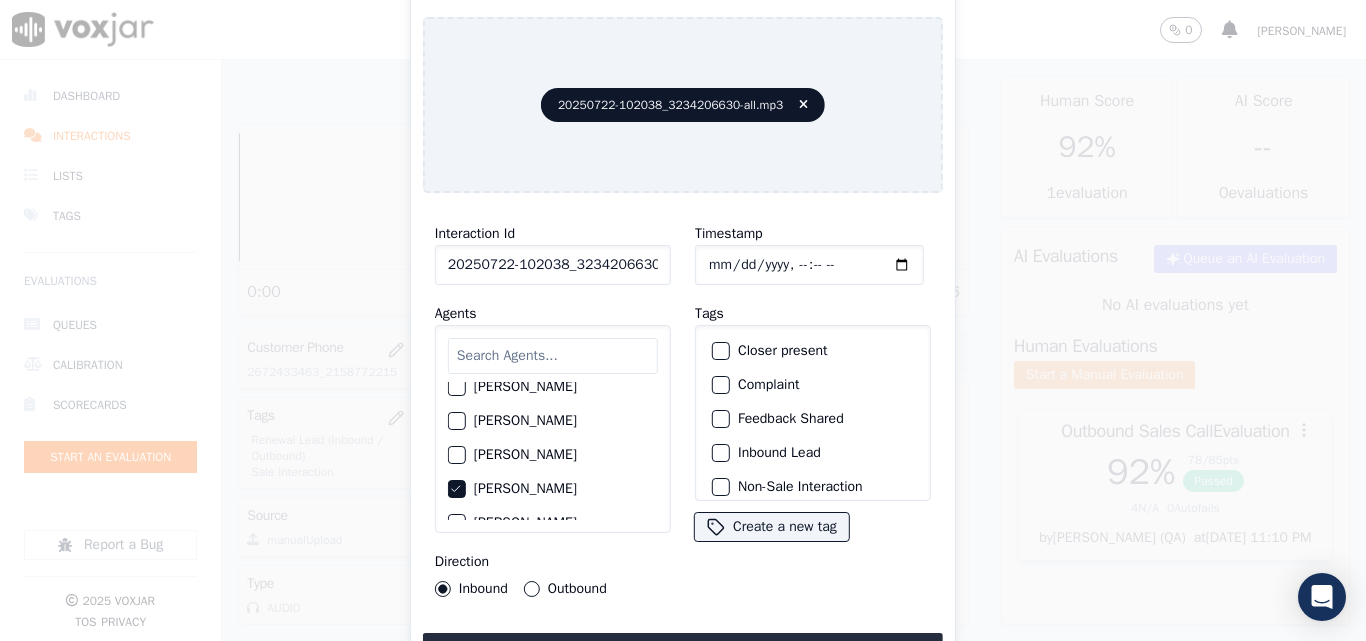 click on "Outbound" at bounding box center [532, 589] 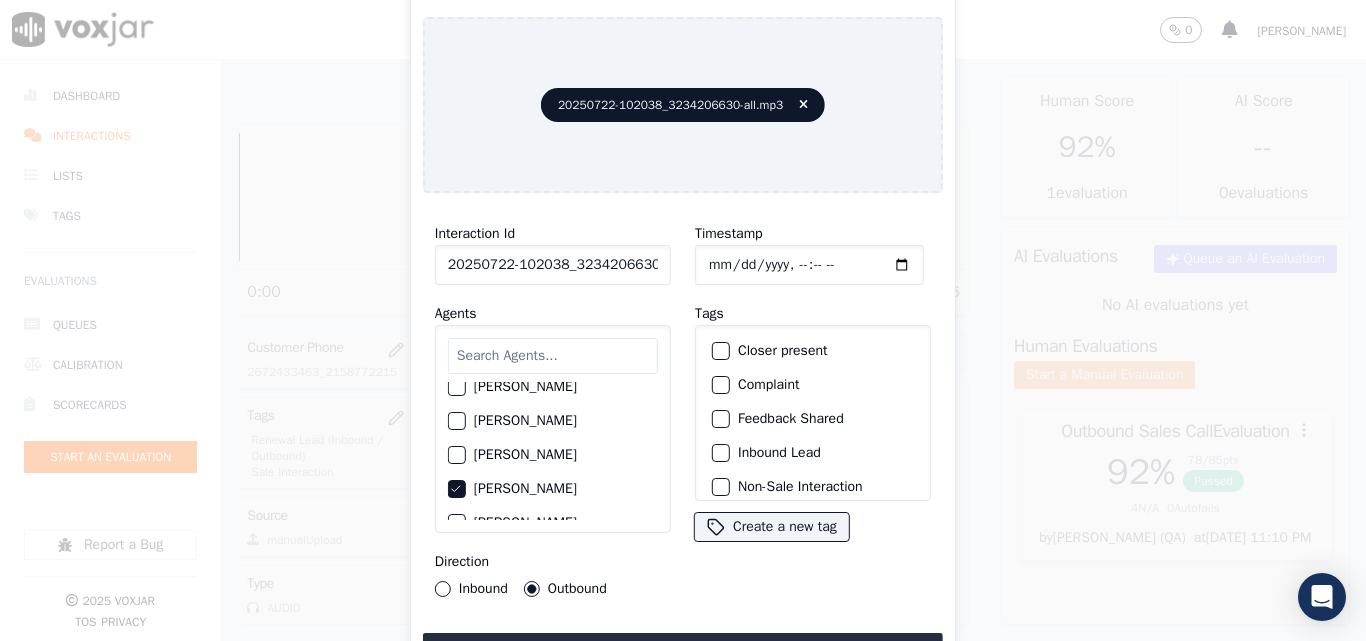 click on "Closer present" 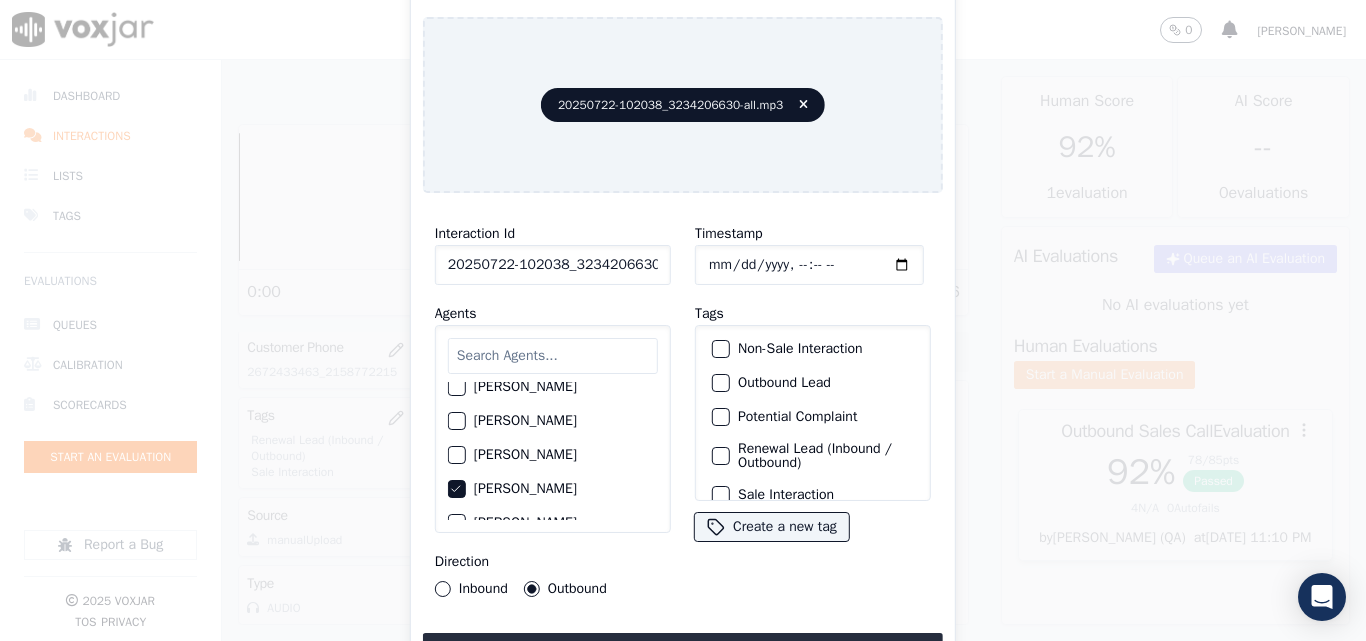 scroll, scrollTop: 173, scrollLeft: 0, axis: vertical 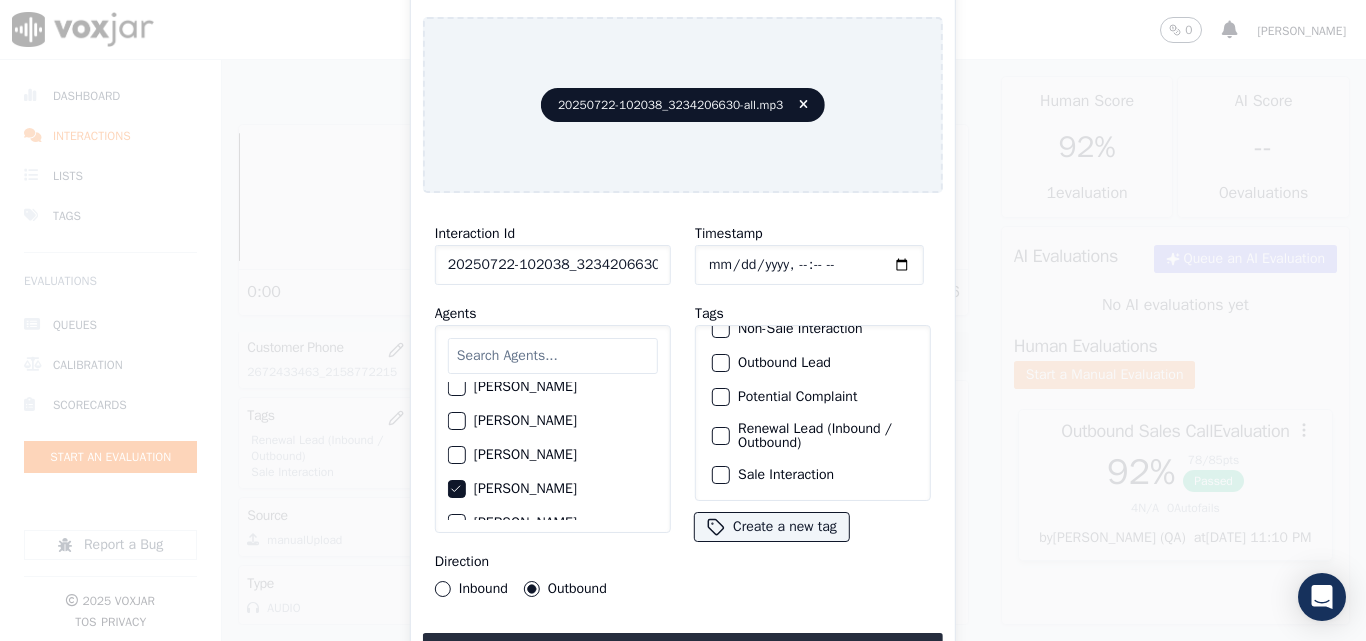 click at bounding box center (720, 436) 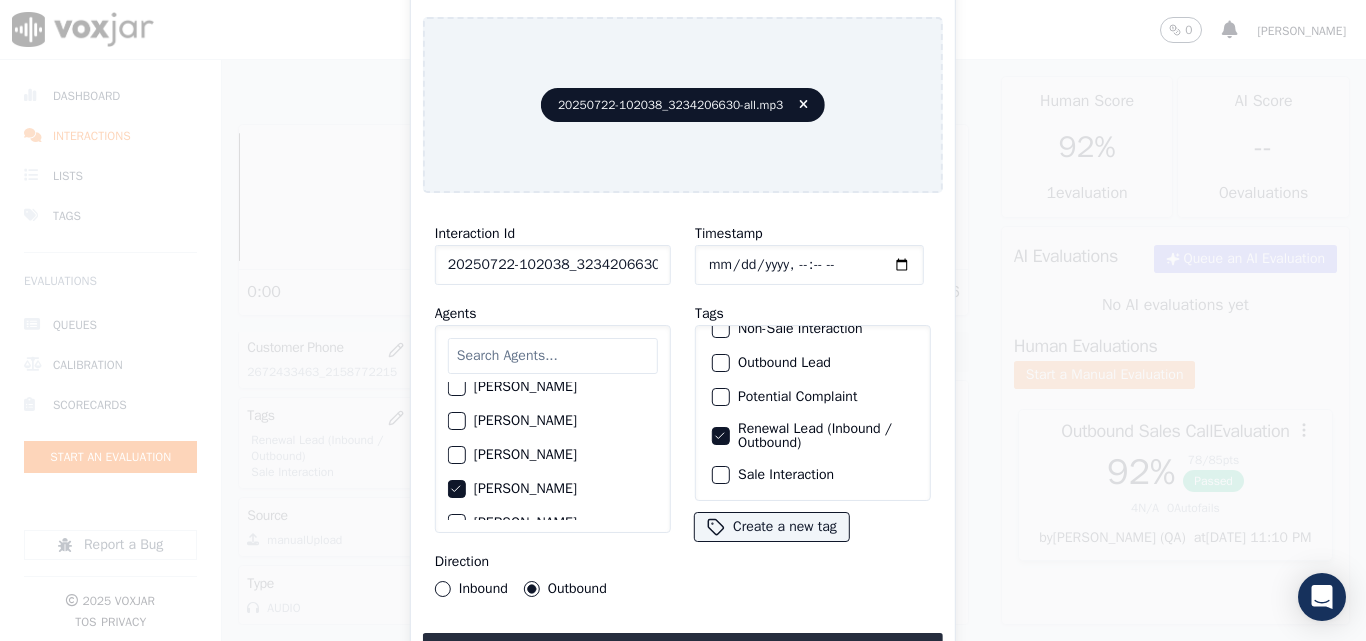 click at bounding box center [720, 475] 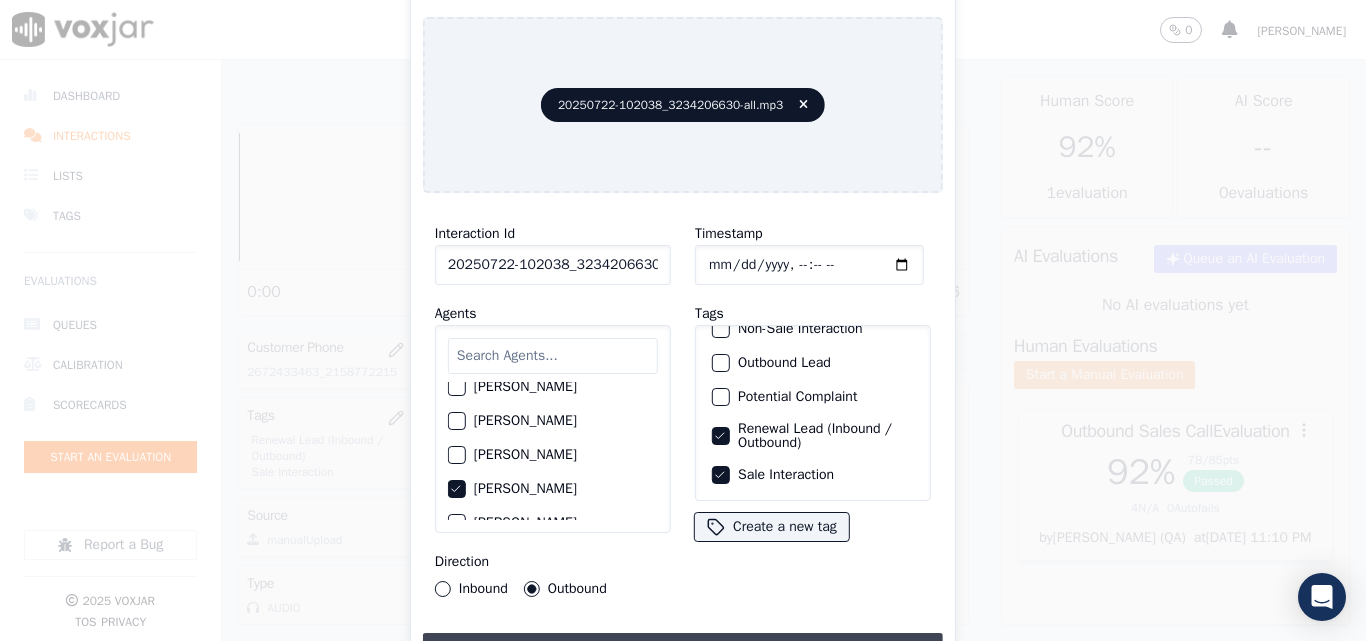 click on "Upload interaction to start evaluation" at bounding box center (683, 651) 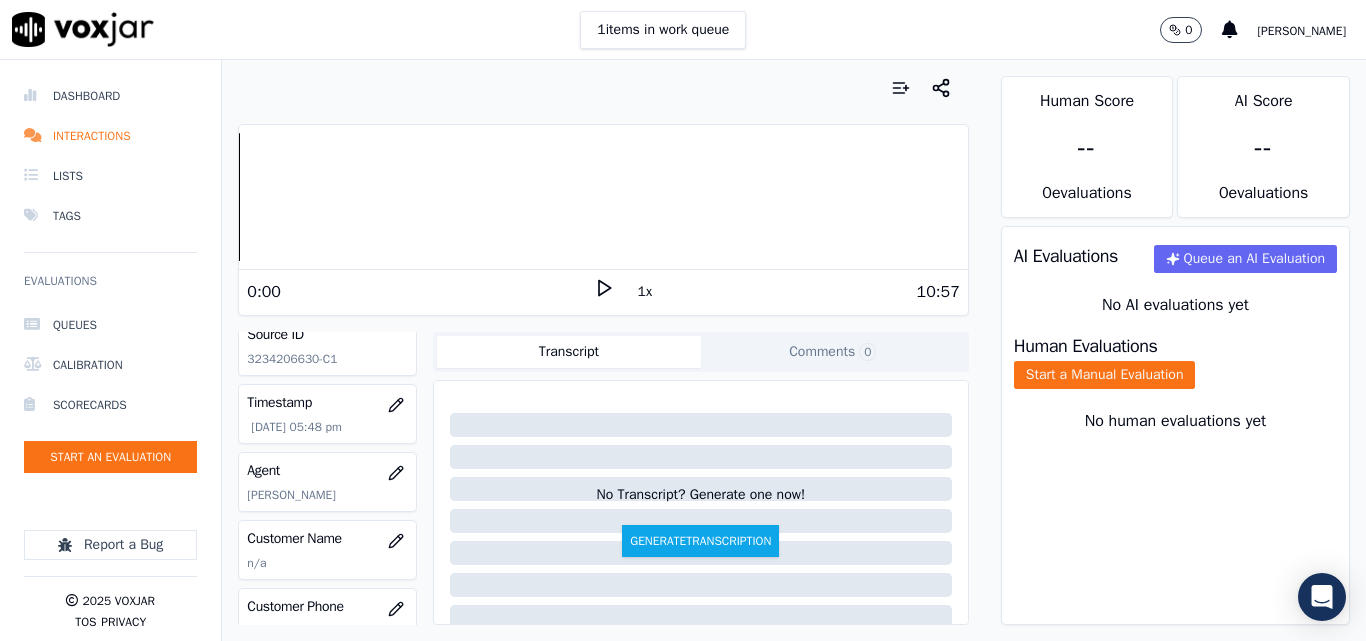 scroll, scrollTop: 200, scrollLeft: 0, axis: vertical 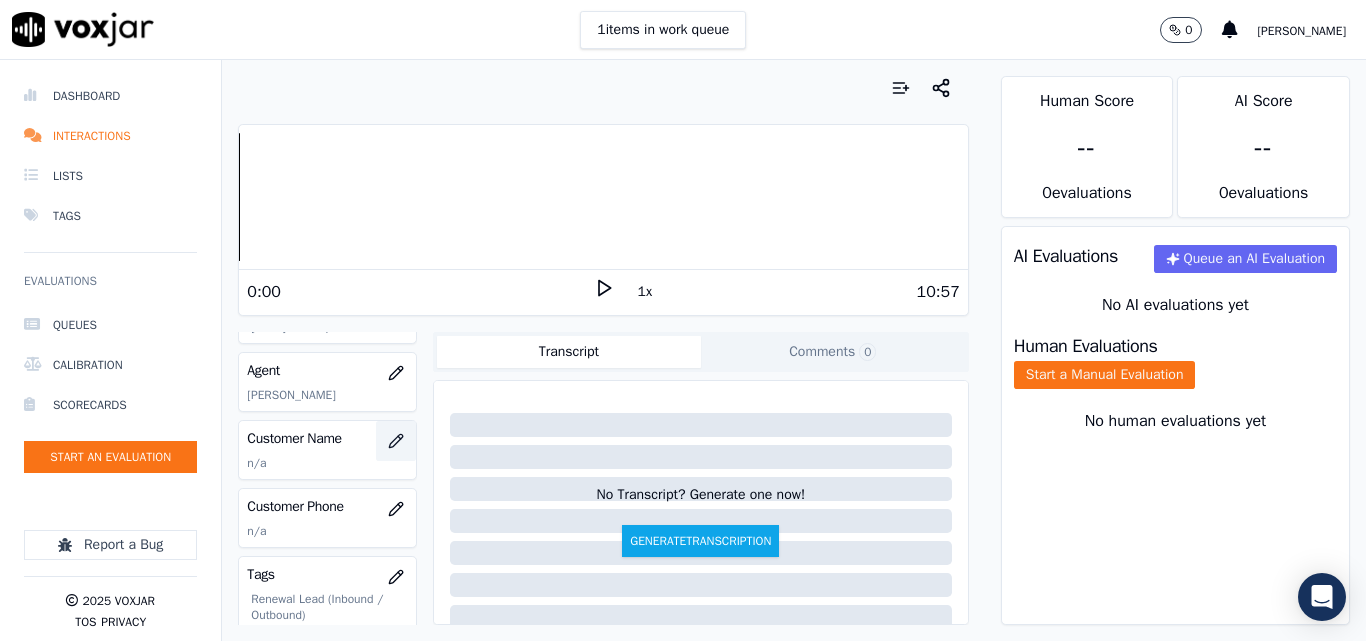 click 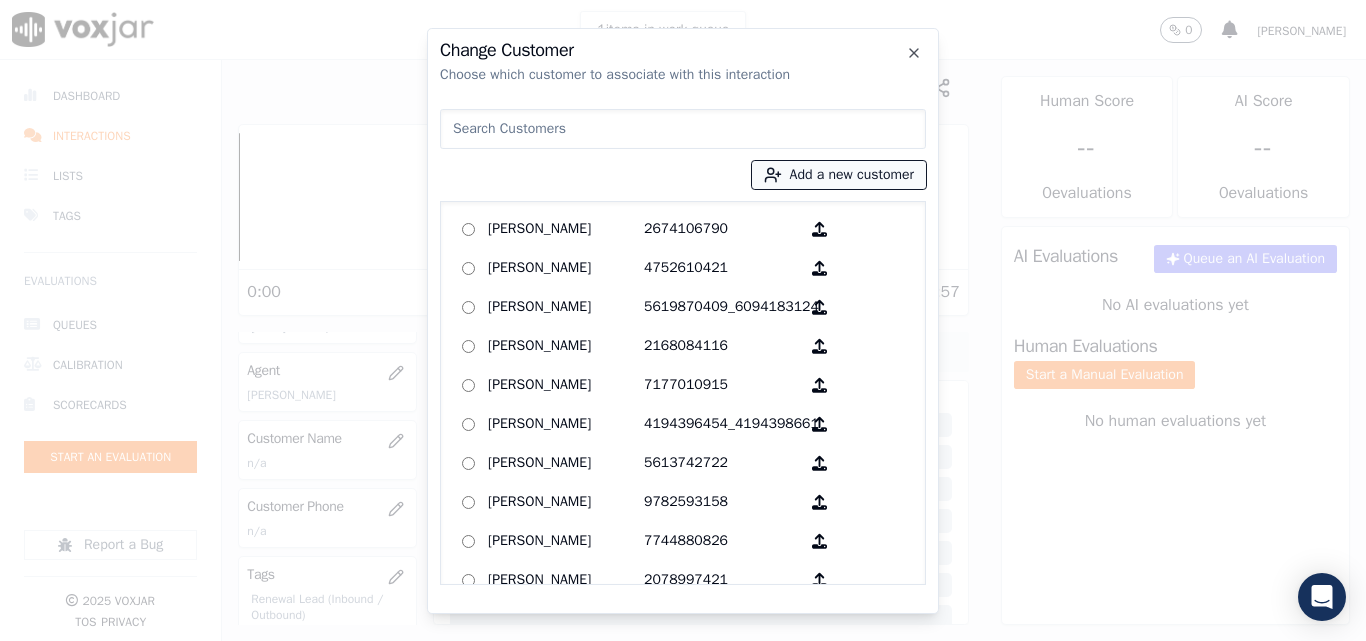 click on "Add a new customer" at bounding box center [839, 175] 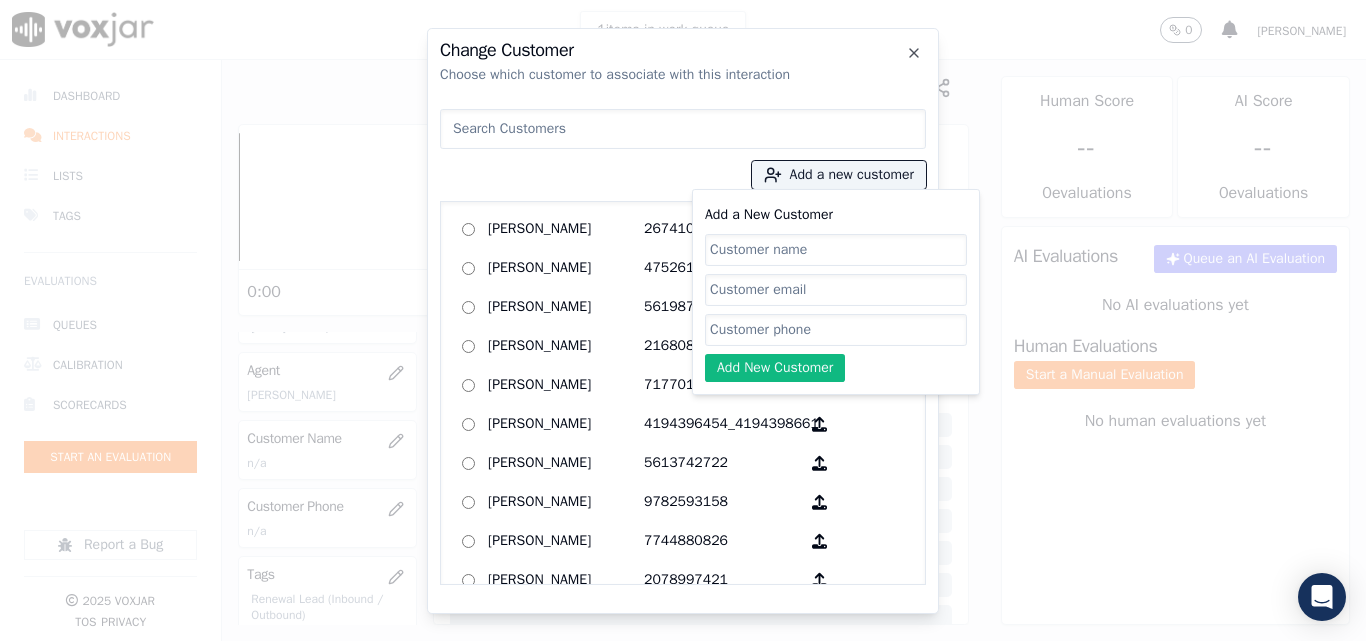 click on "Add a New Customer" 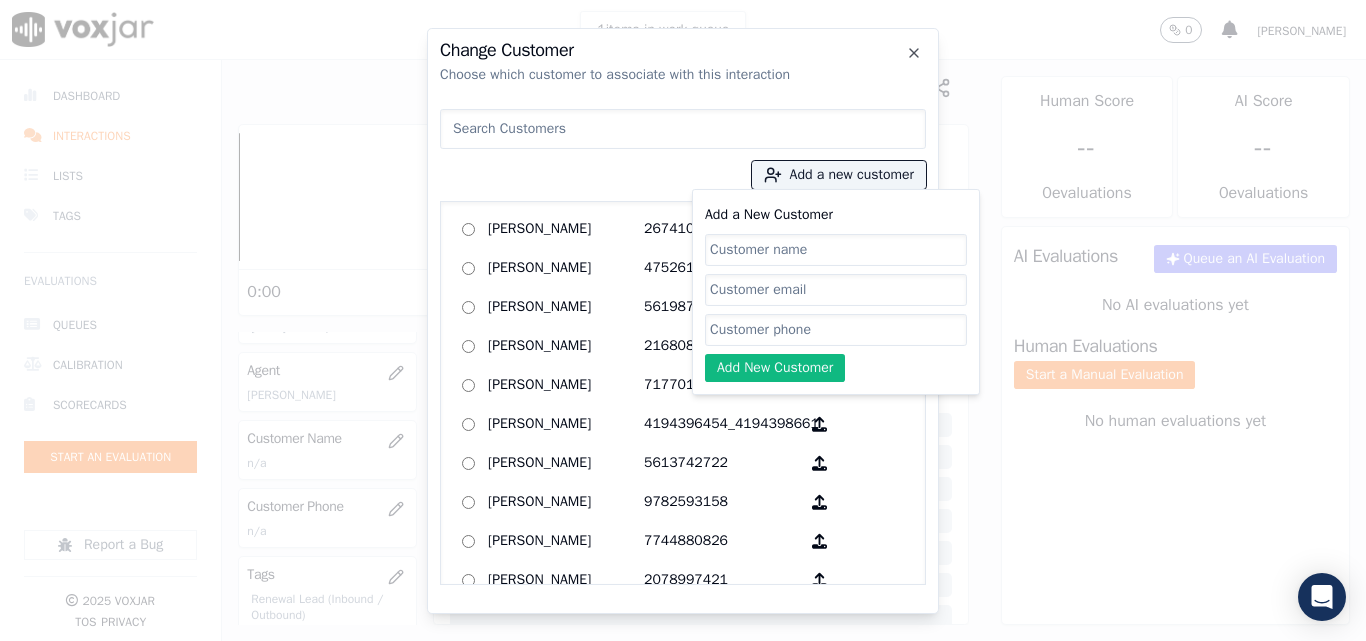 paste on "3234206630" 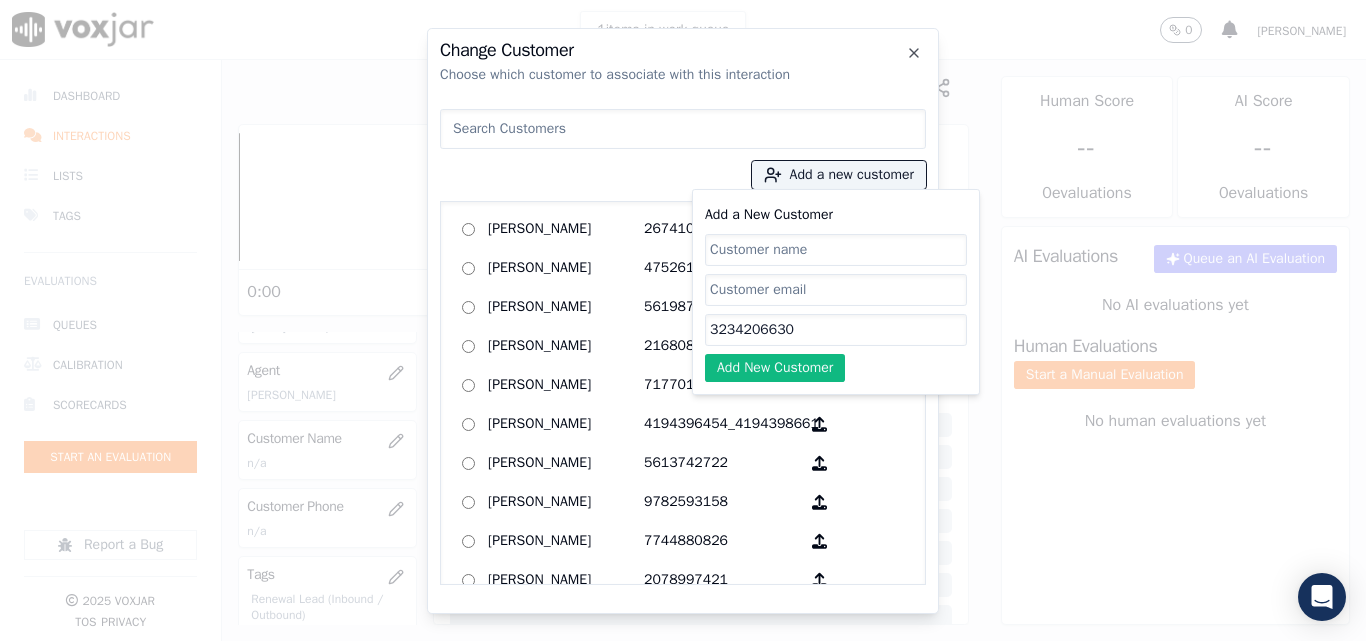 type on "3234206630" 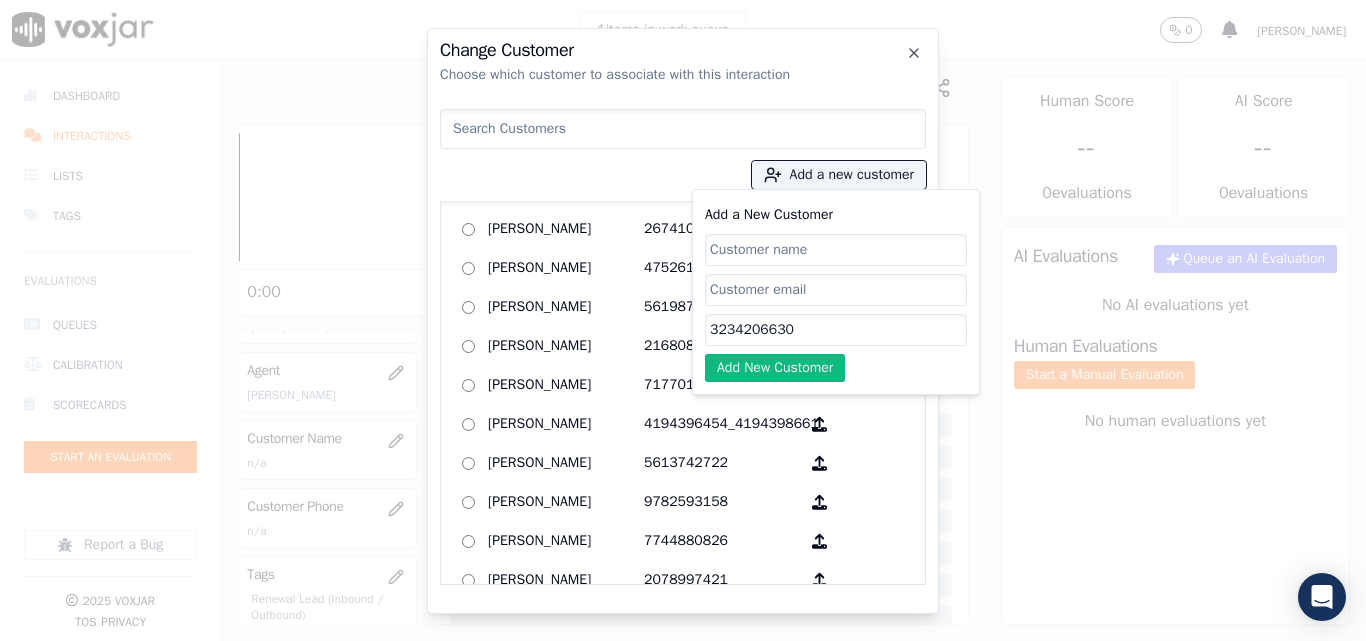click on "Add a New Customer" 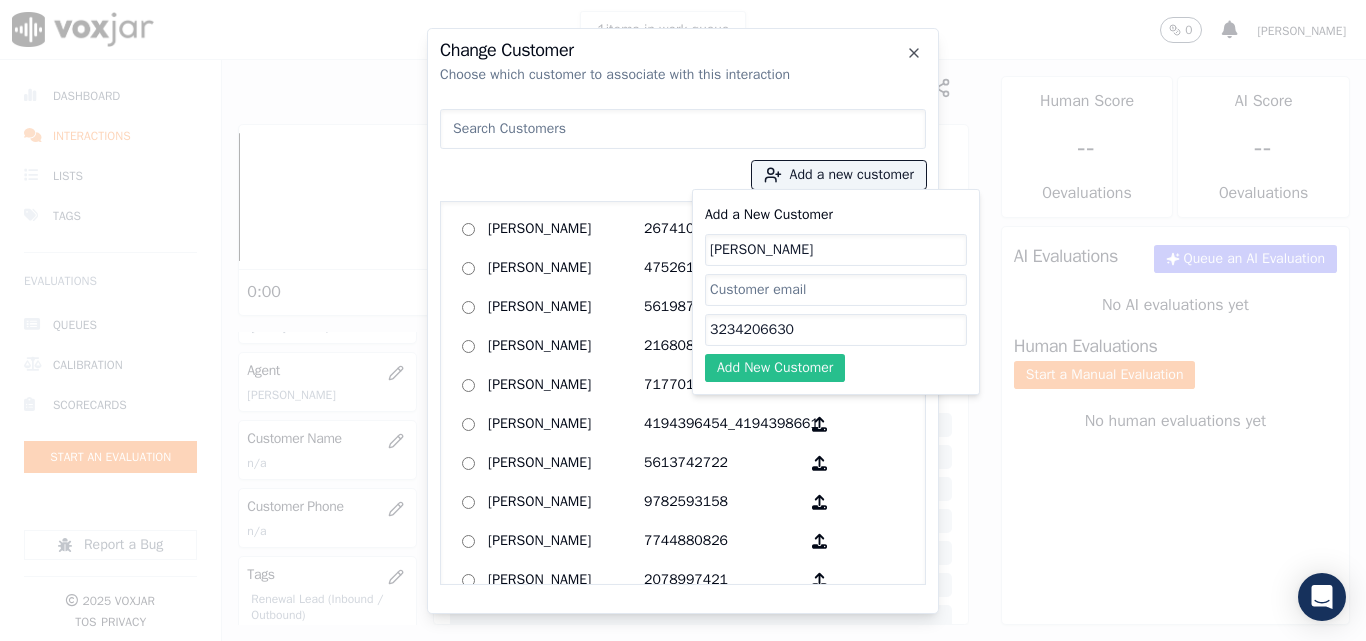 type on "[PERSON_NAME]" 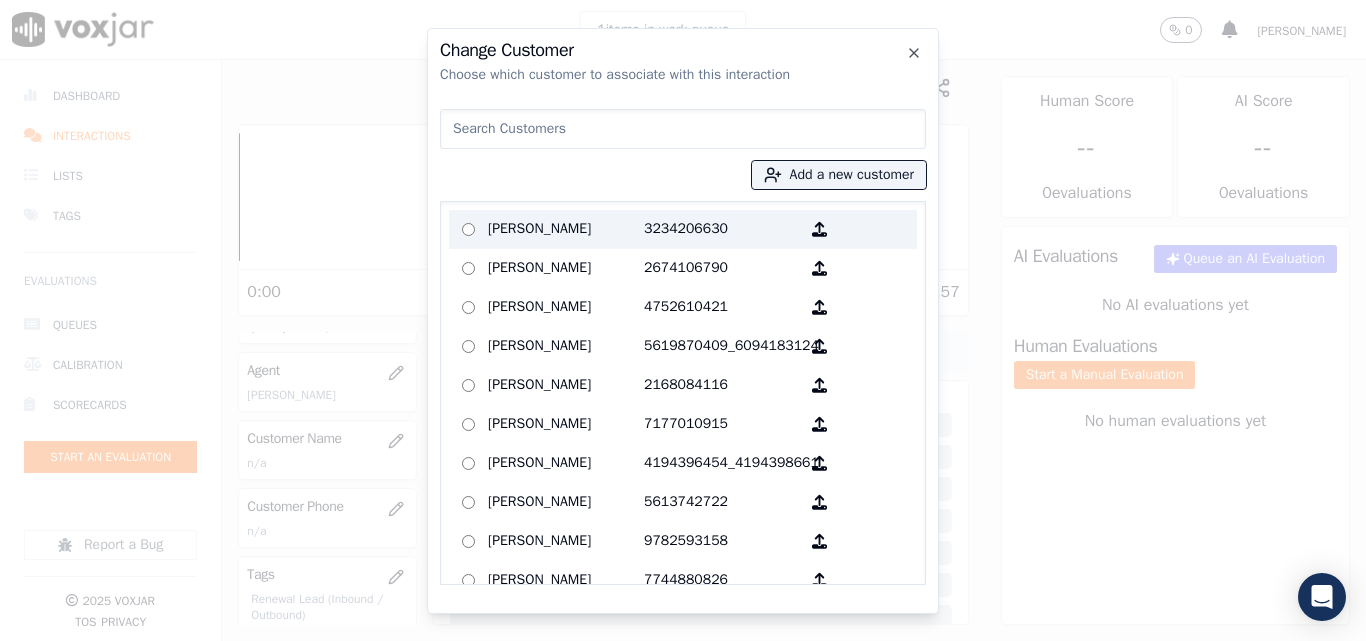 click on "[PERSON_NAME]" at bounding box center (566, 229) 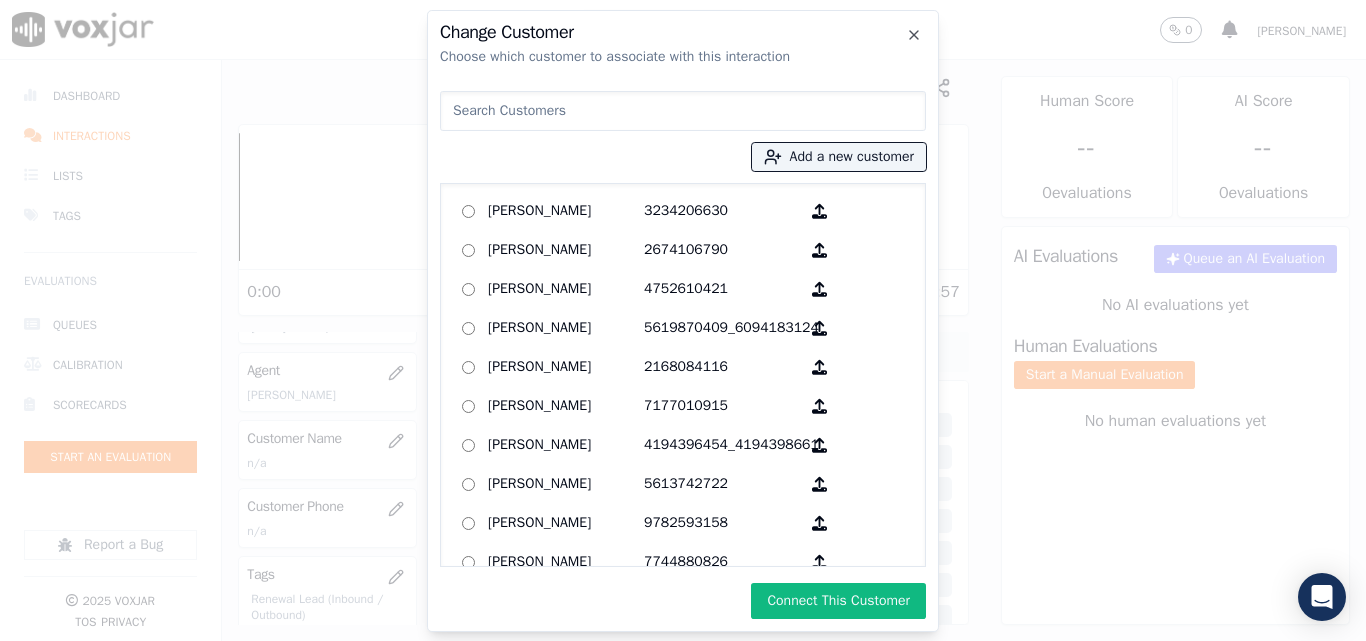 click on "Connect This Customer" at bounding box center (838, 601) 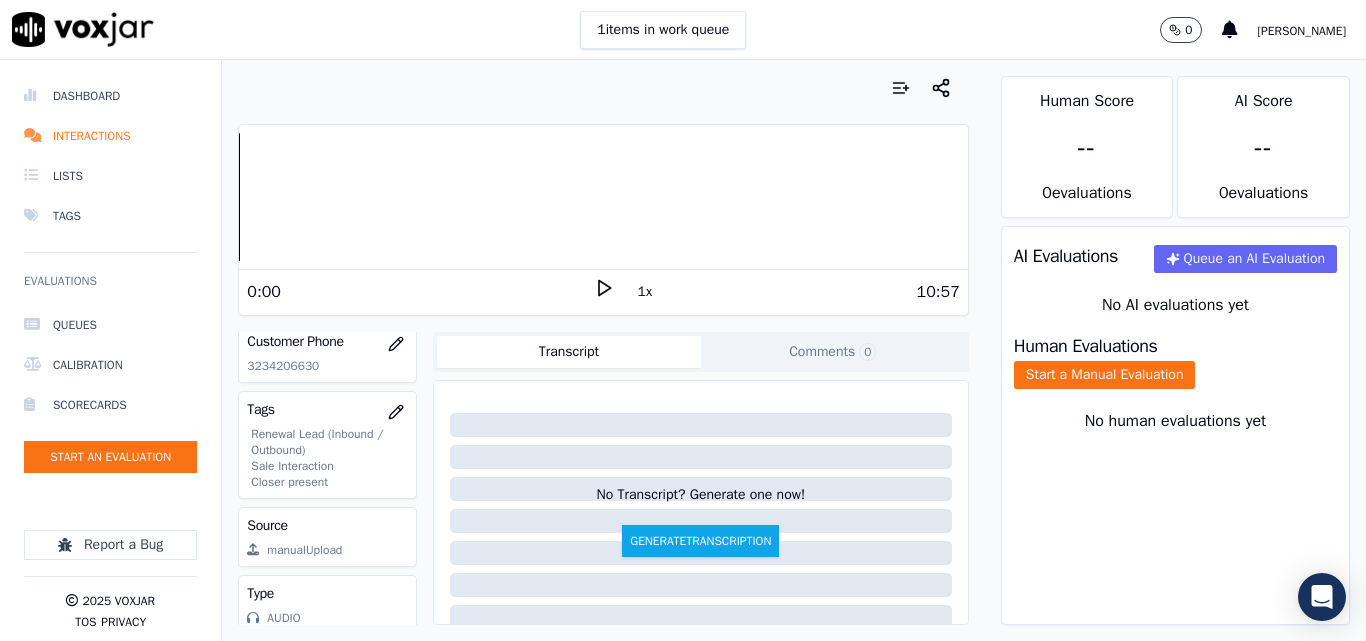 scroll, scrollTop: 400, scrollLeft: 0, axis: vertical 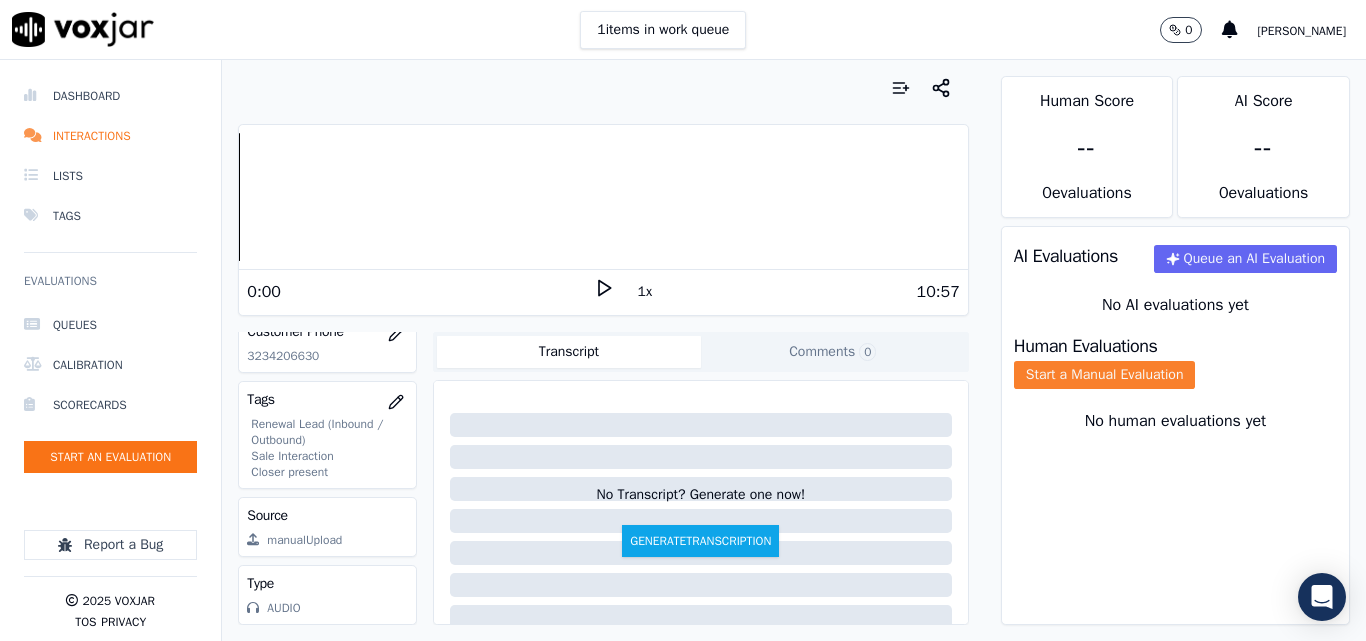 click on "Start a Manual Evaluation" 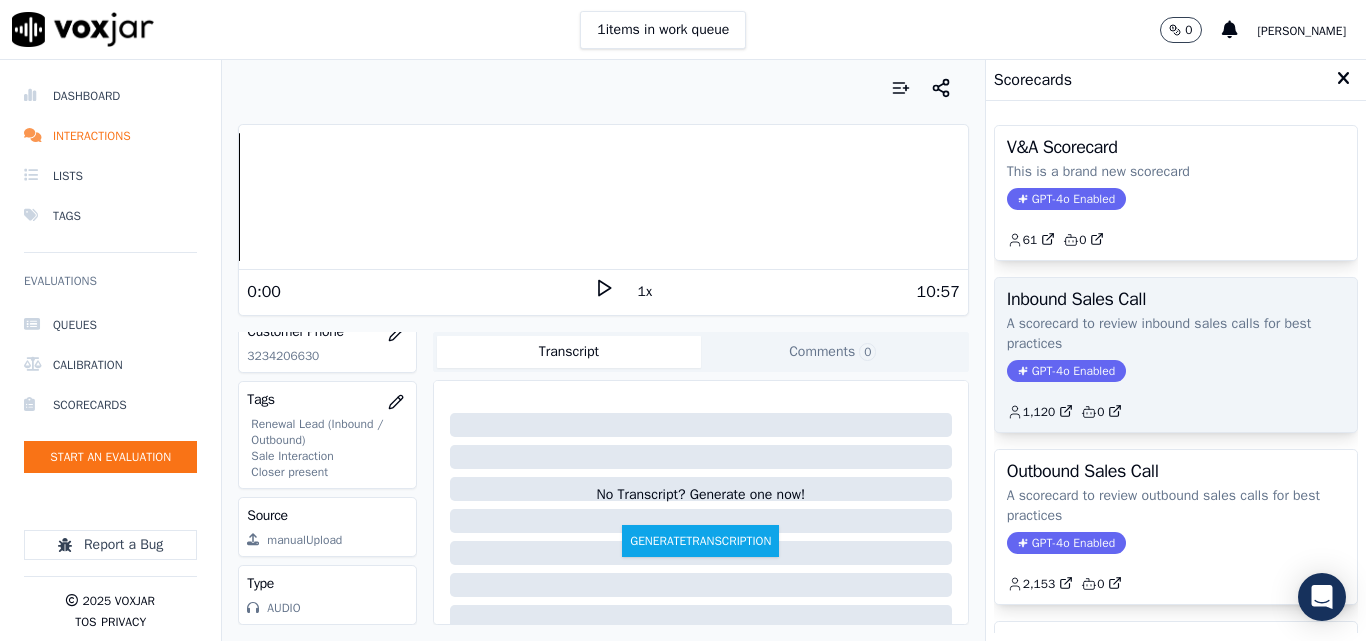 scroll, scrollTop: 100, scrollLeft: 0, axis: vertical 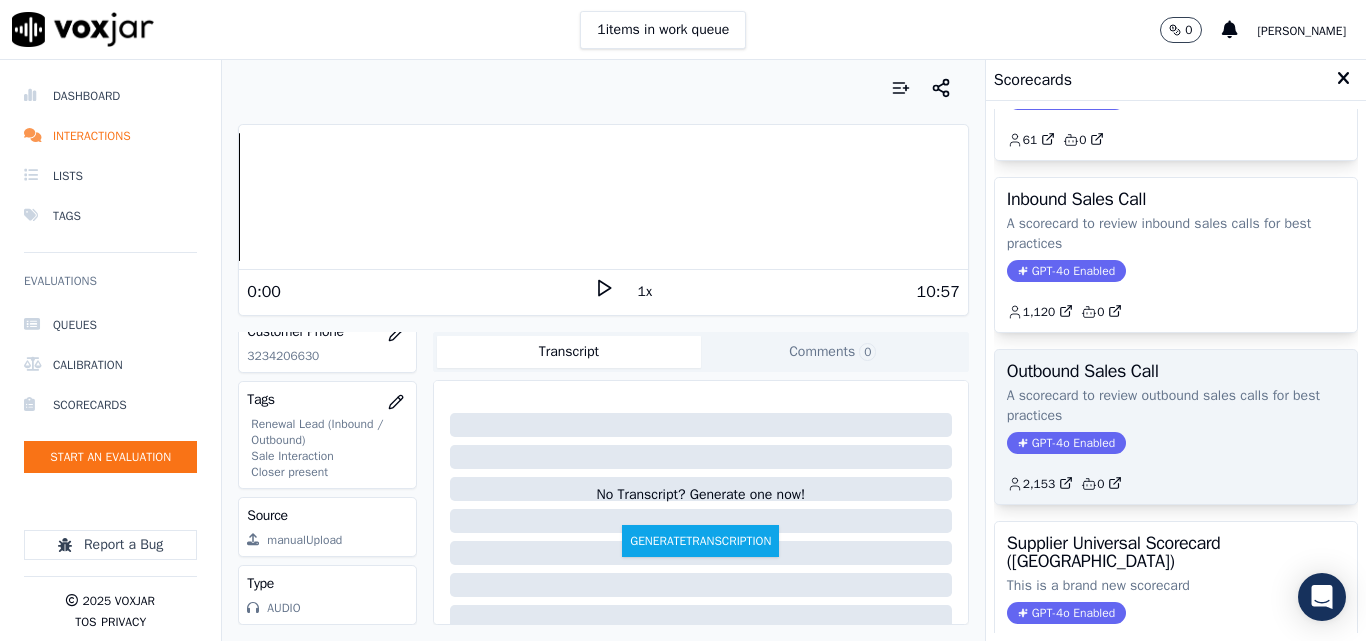 click on "A scorecard to review outbound sales calls for best practices" 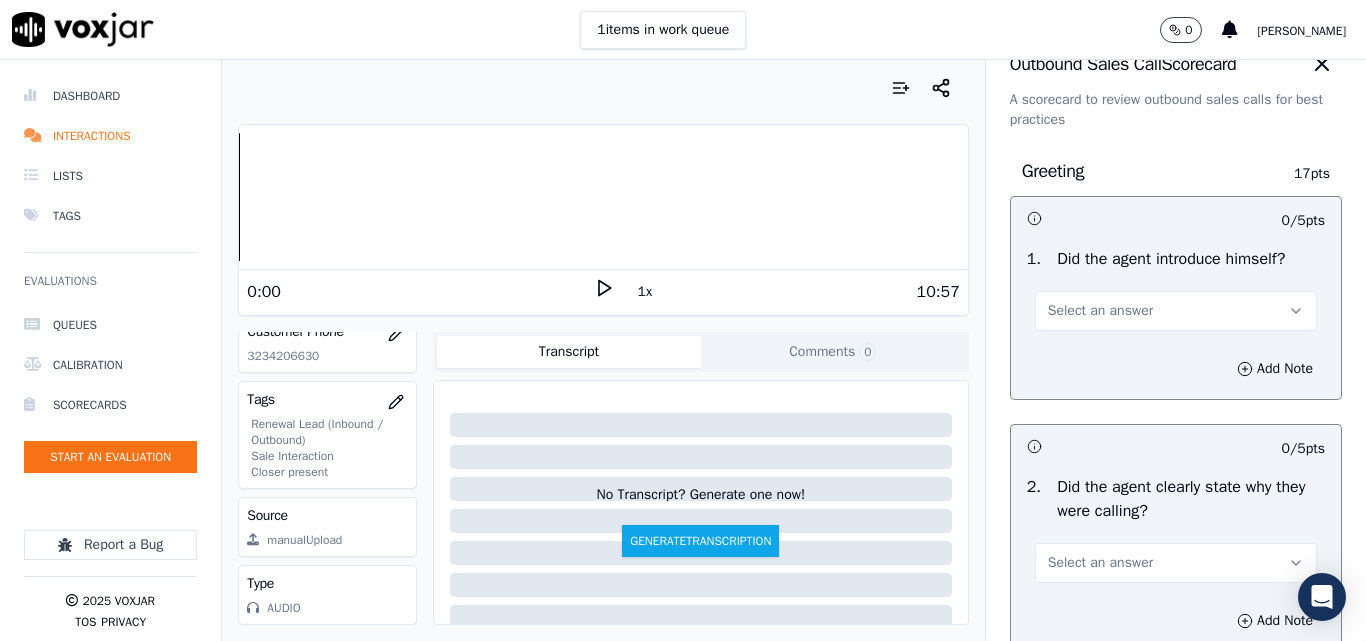 scroll, scrollTop: 100, scrollLeft: 0, axis: vertical 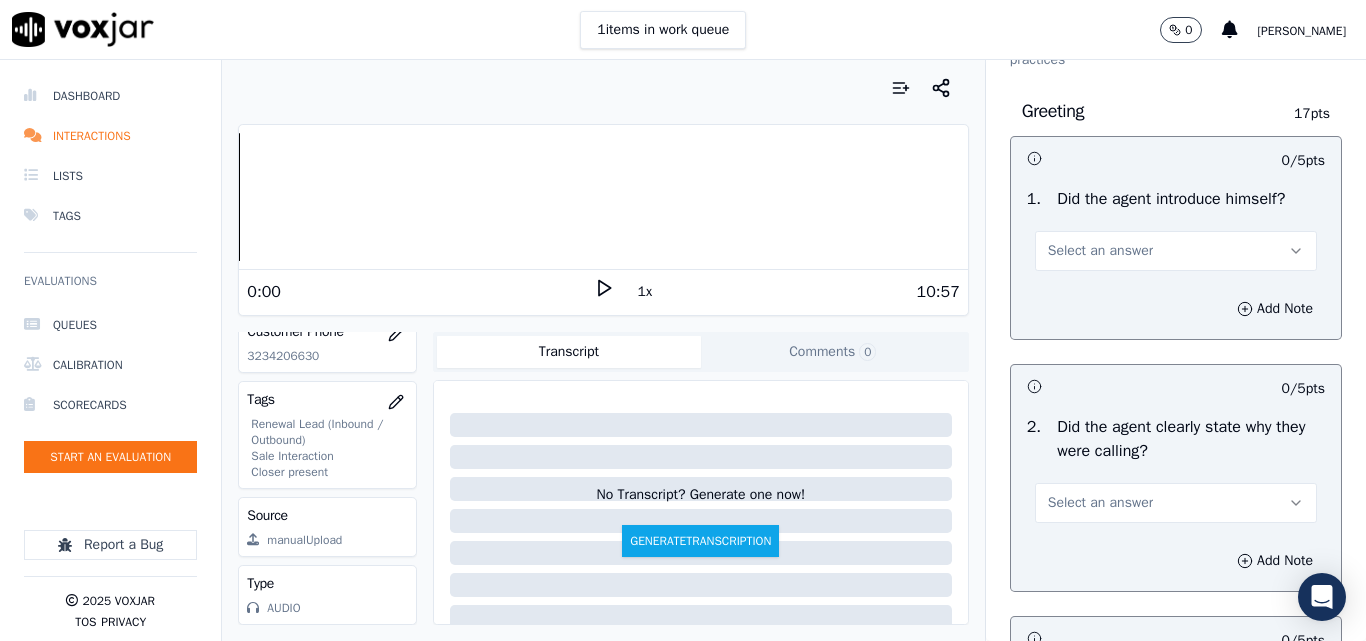 click on "Select an answer" at bounding box center [1100, 251] 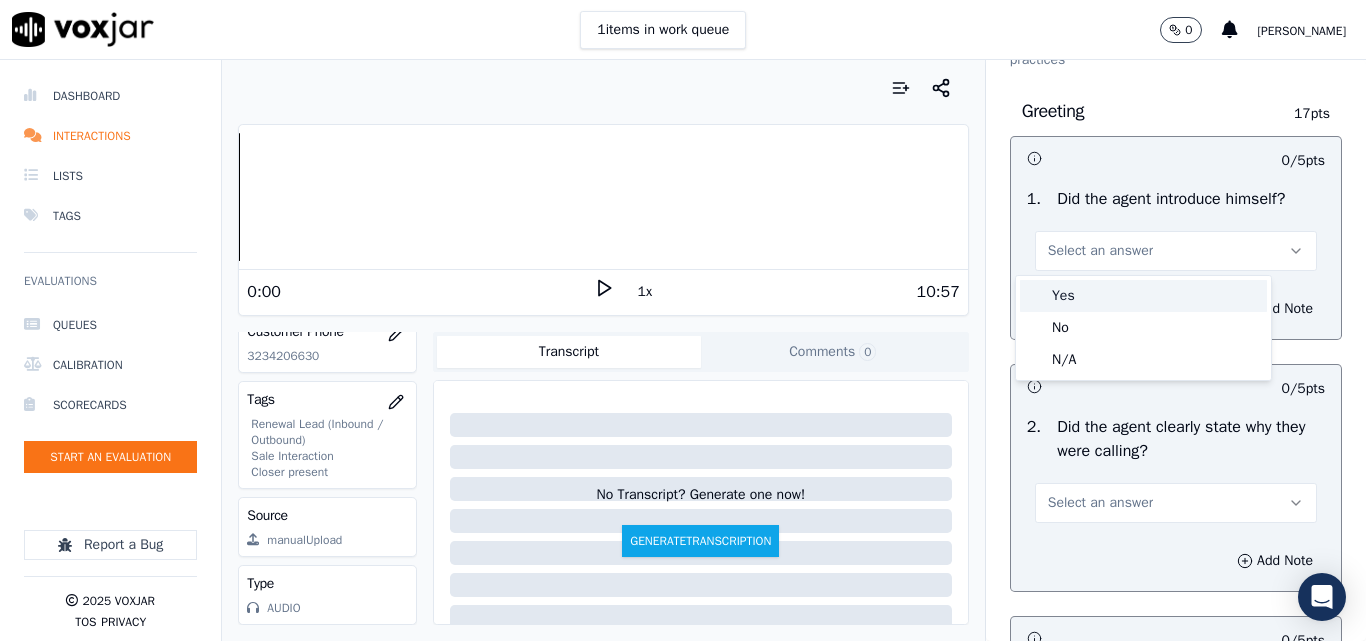click on "Yes" at bounding box center (1143, 296) 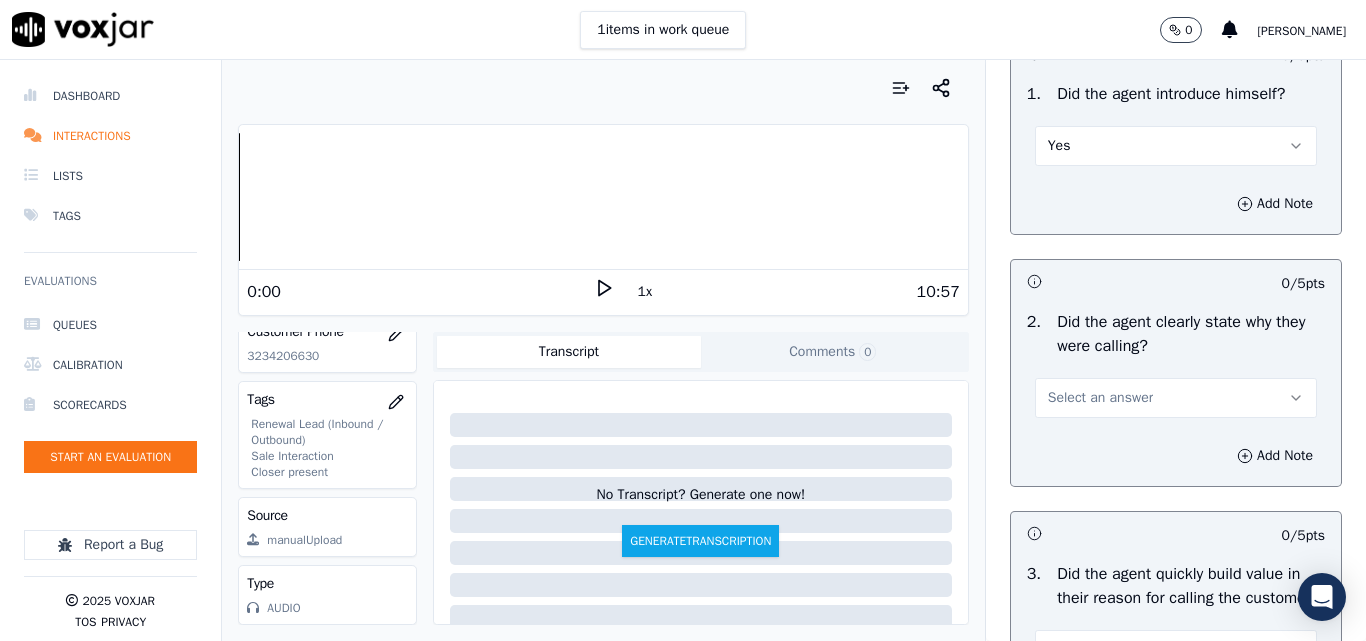 scroll, scrollTop: 300, scrollLeft: 0, axis: vertical 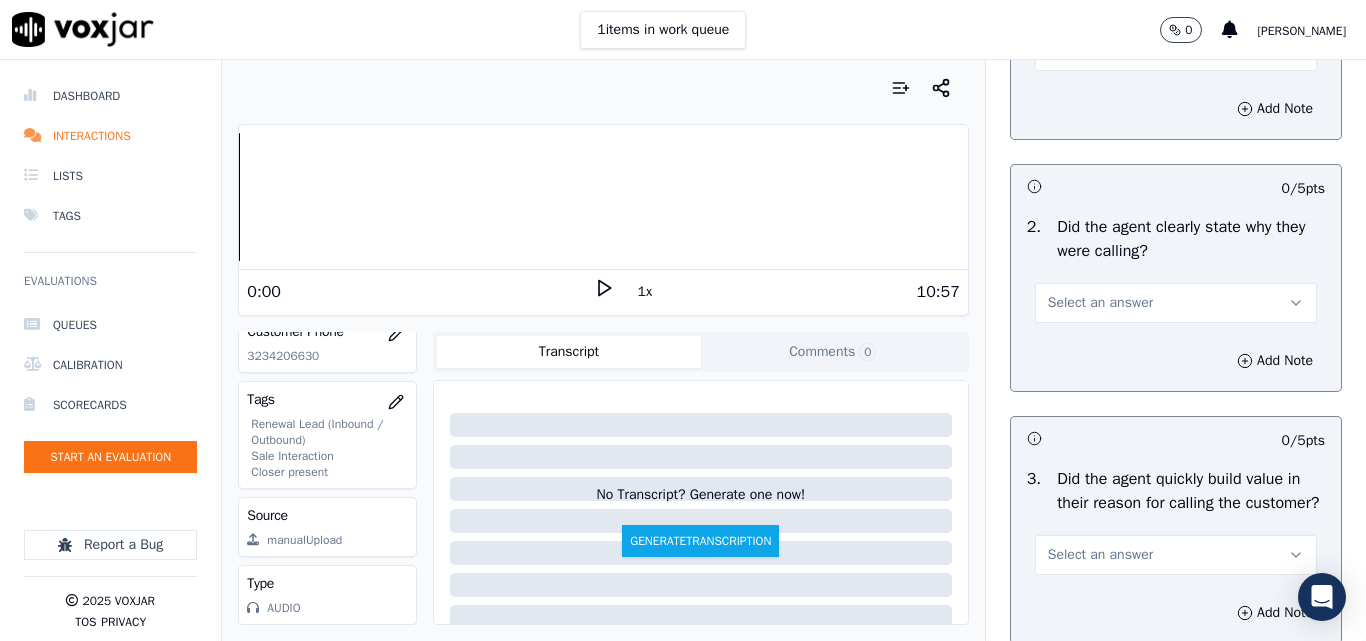 click on "Select an answer" at bounding box center (1100, 303) 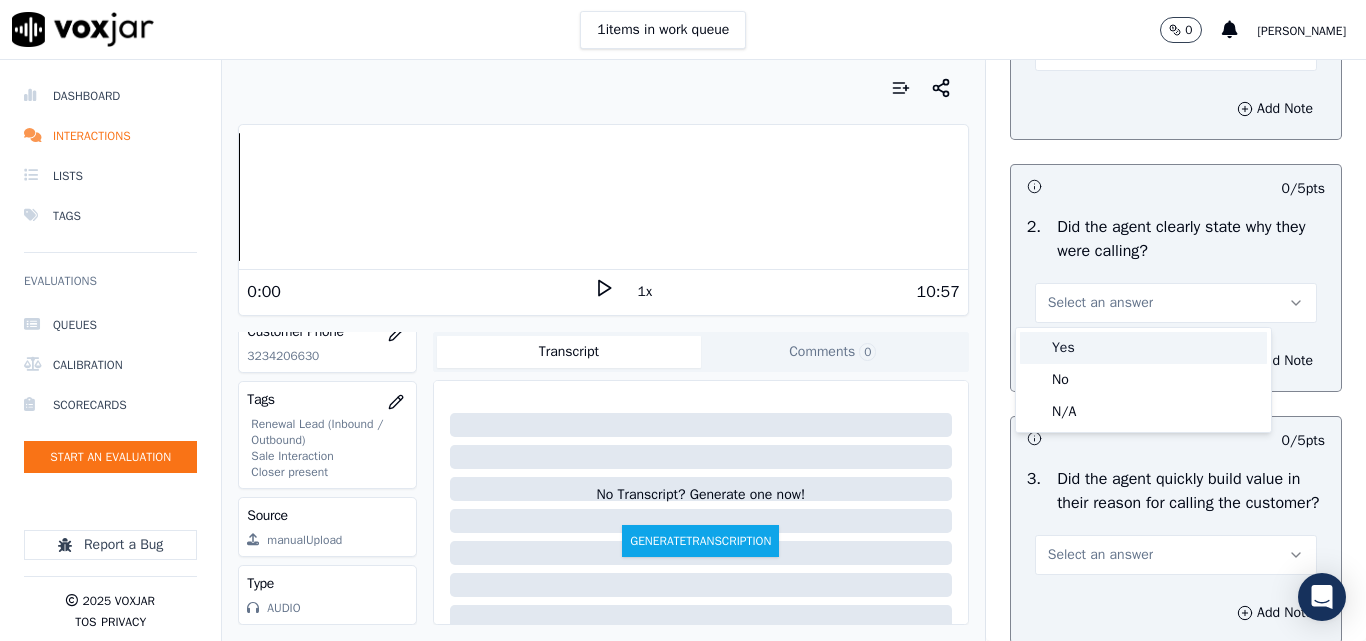 click on "Yes" at bounding box center [1143, 348] 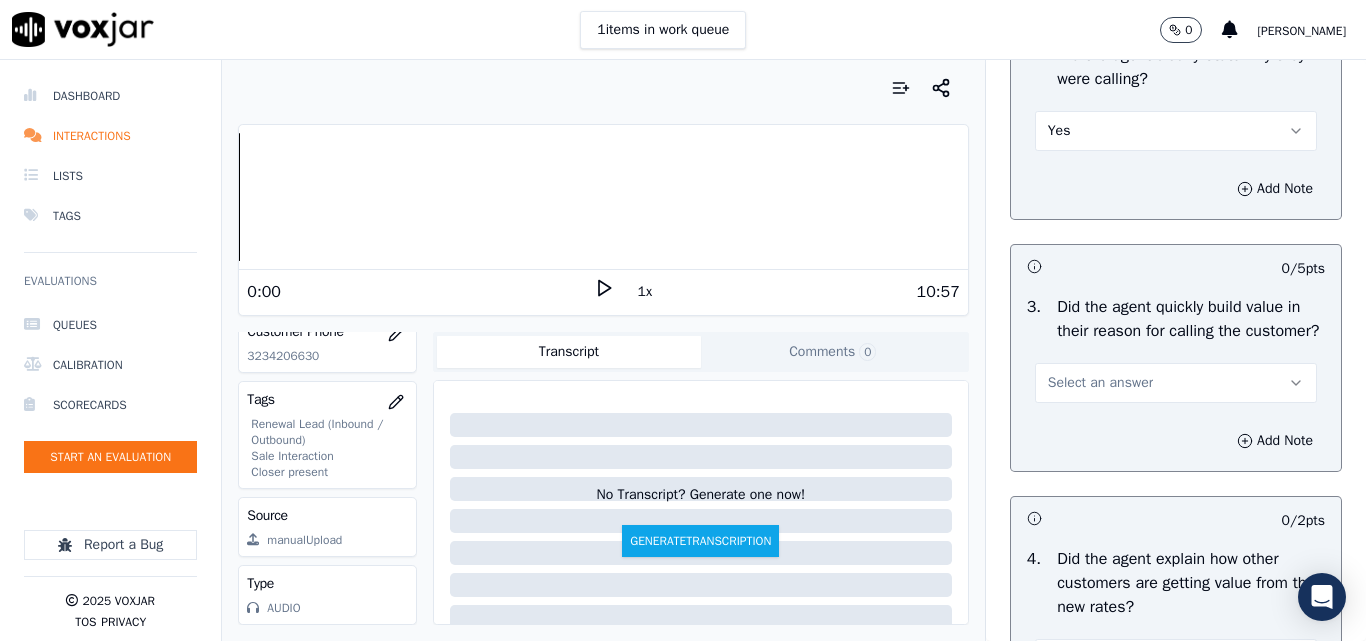 scroll, scrollTop: 600, scrollLeft: 0, axis: vertical 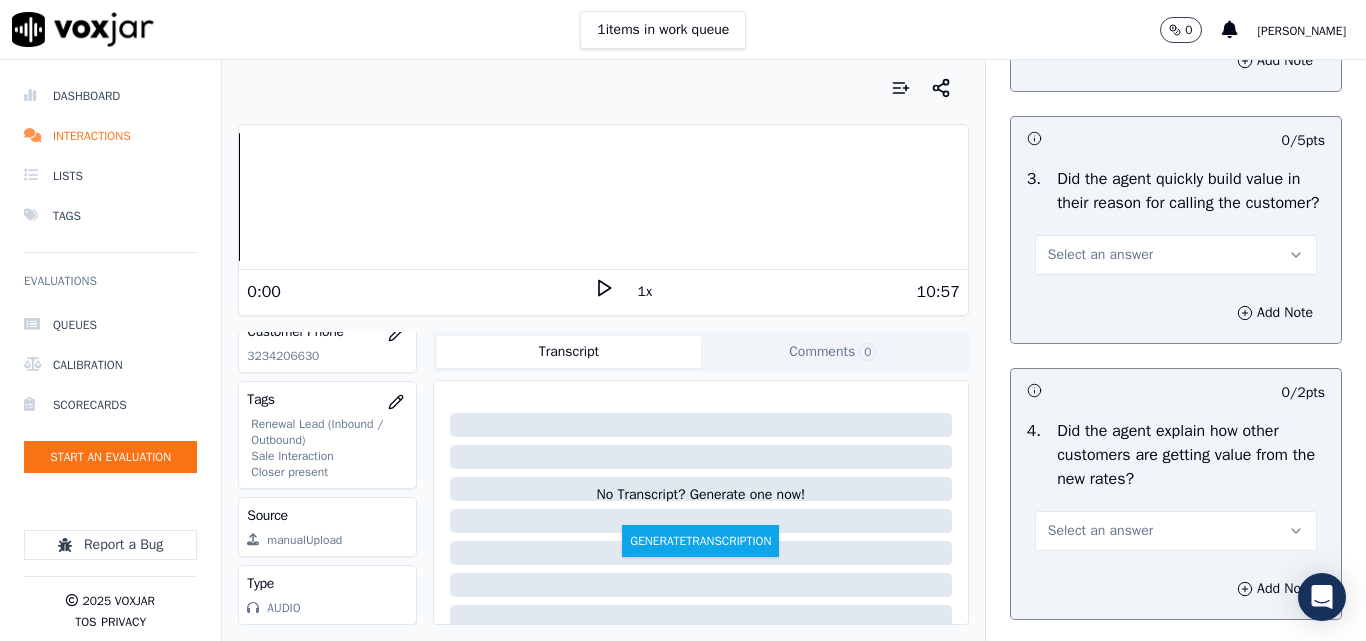 click on "Select an answer" at bounding box center [1100, 255] 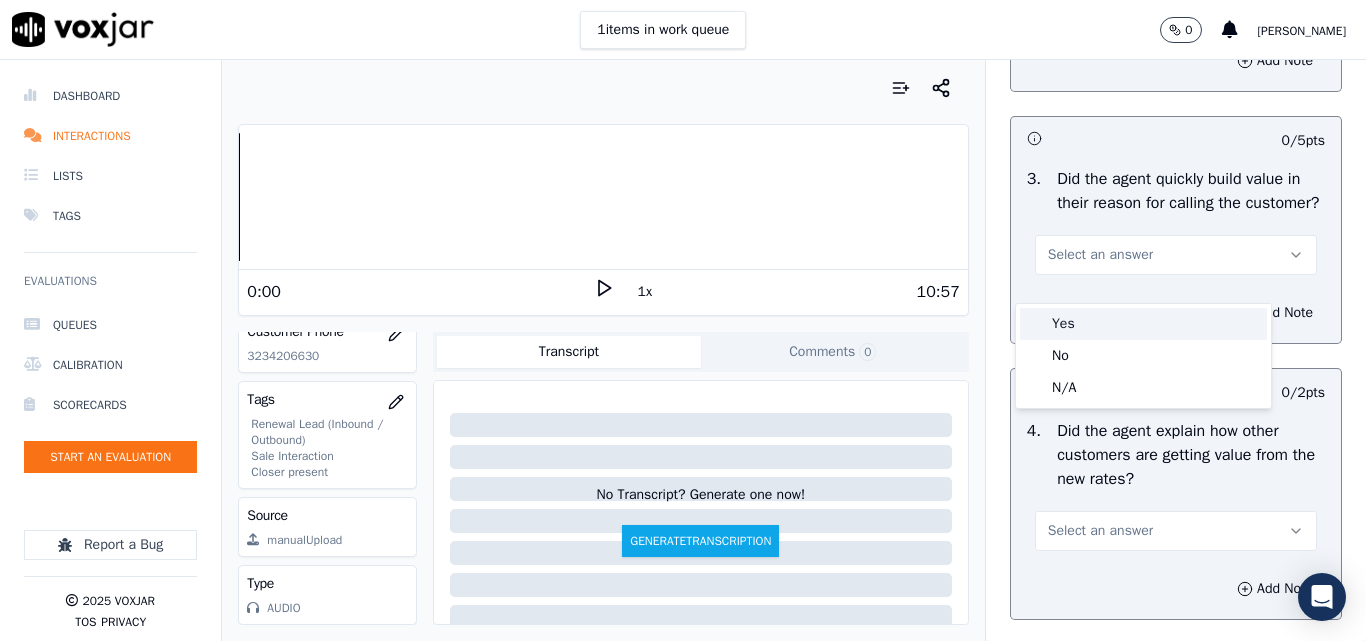 click on "Yes" at bounding box center (1143, 324) 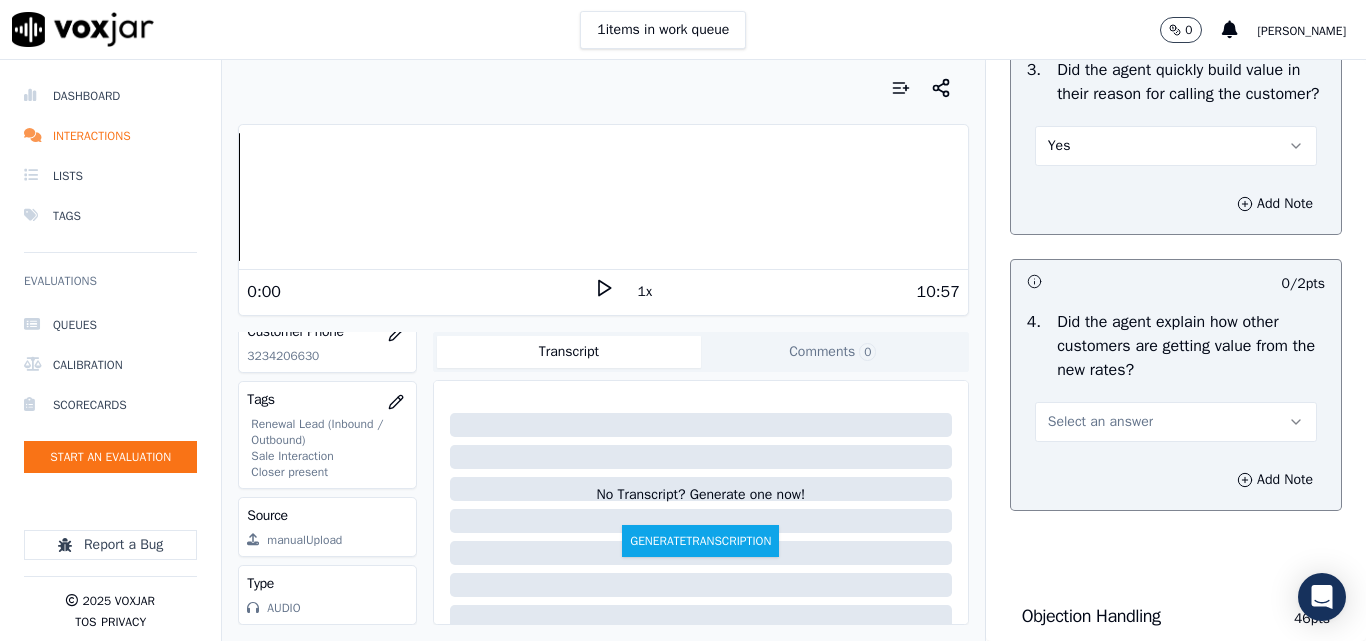 scroll, scrollTop: 900, scrollLeft: 0, axis: vertical 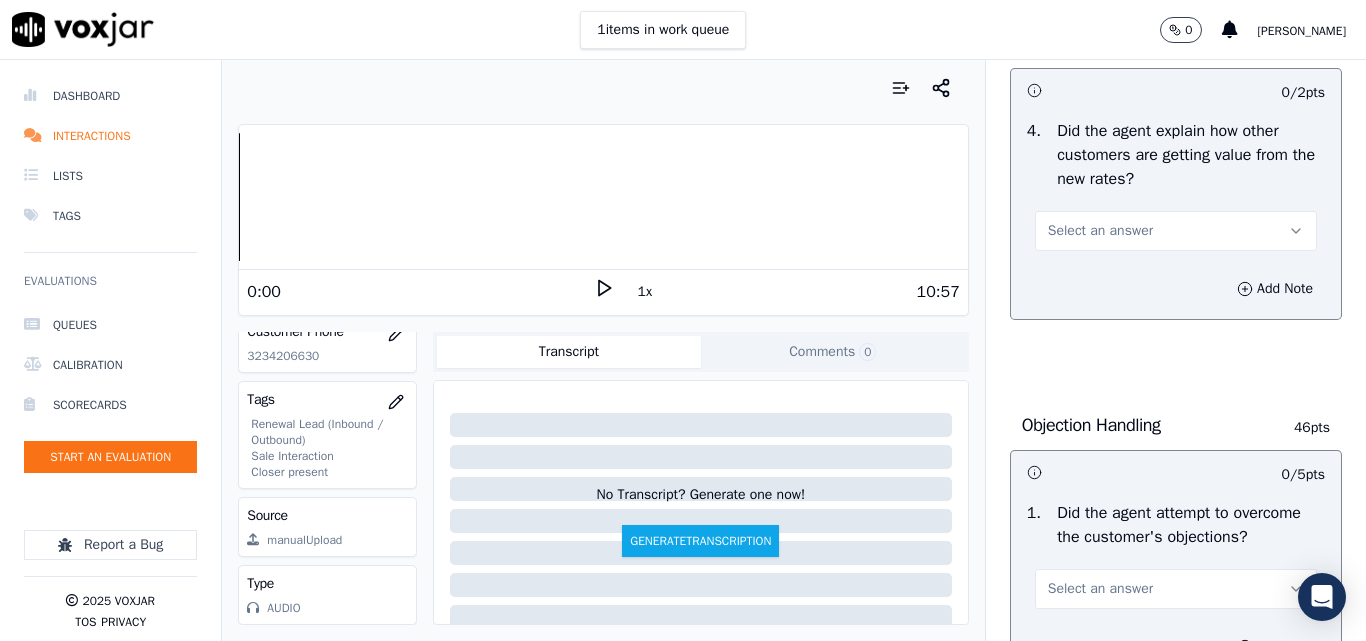 click on "Select an answer" at bounding box center [1100, 231] 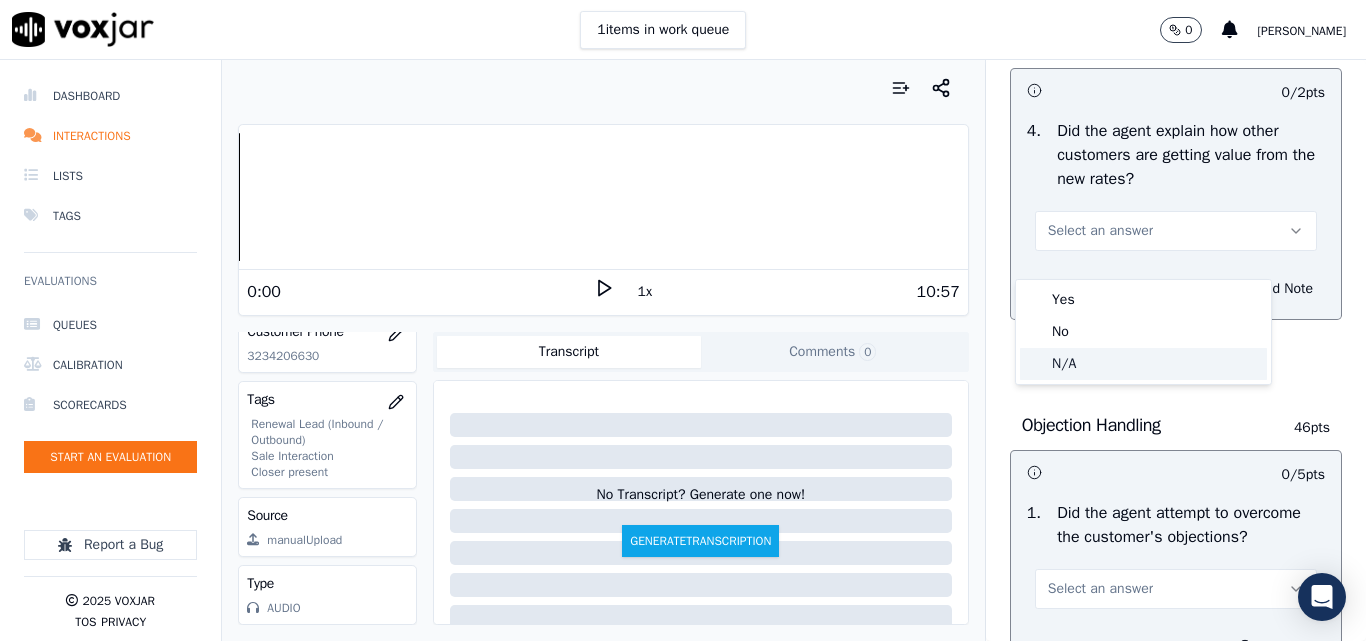 click on "N/A" 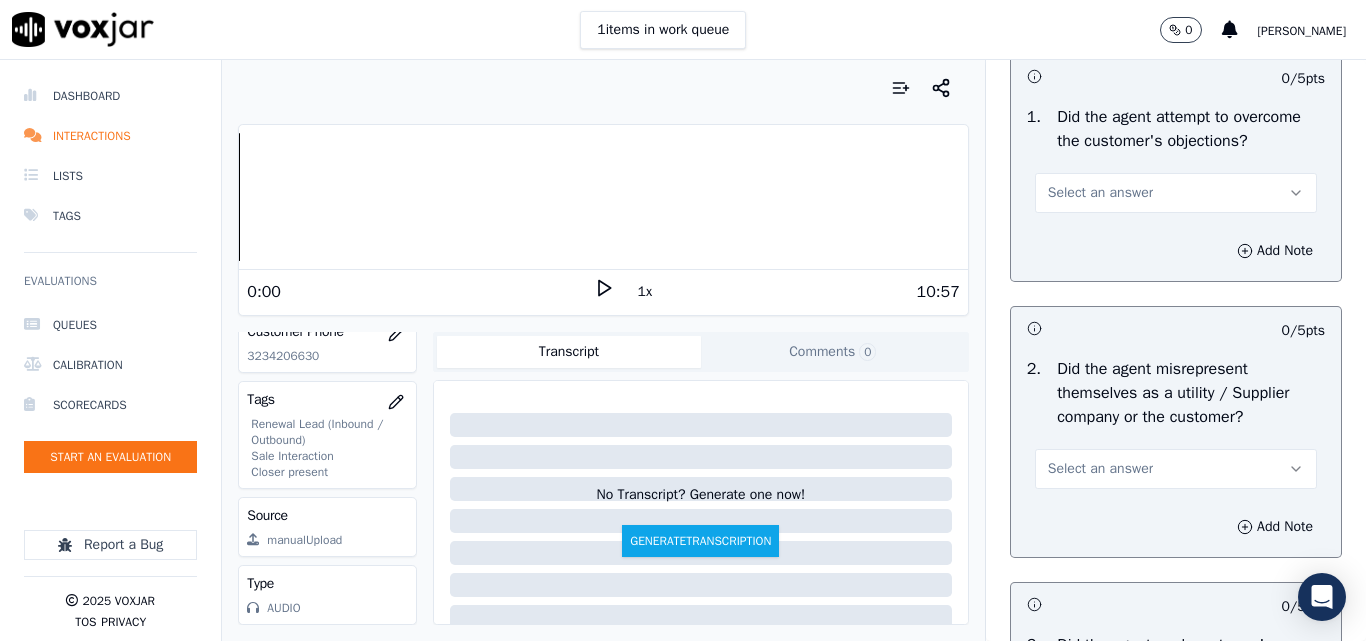 scroll, scrollTop: 1300, scrollLeft: 0, axis: vertical 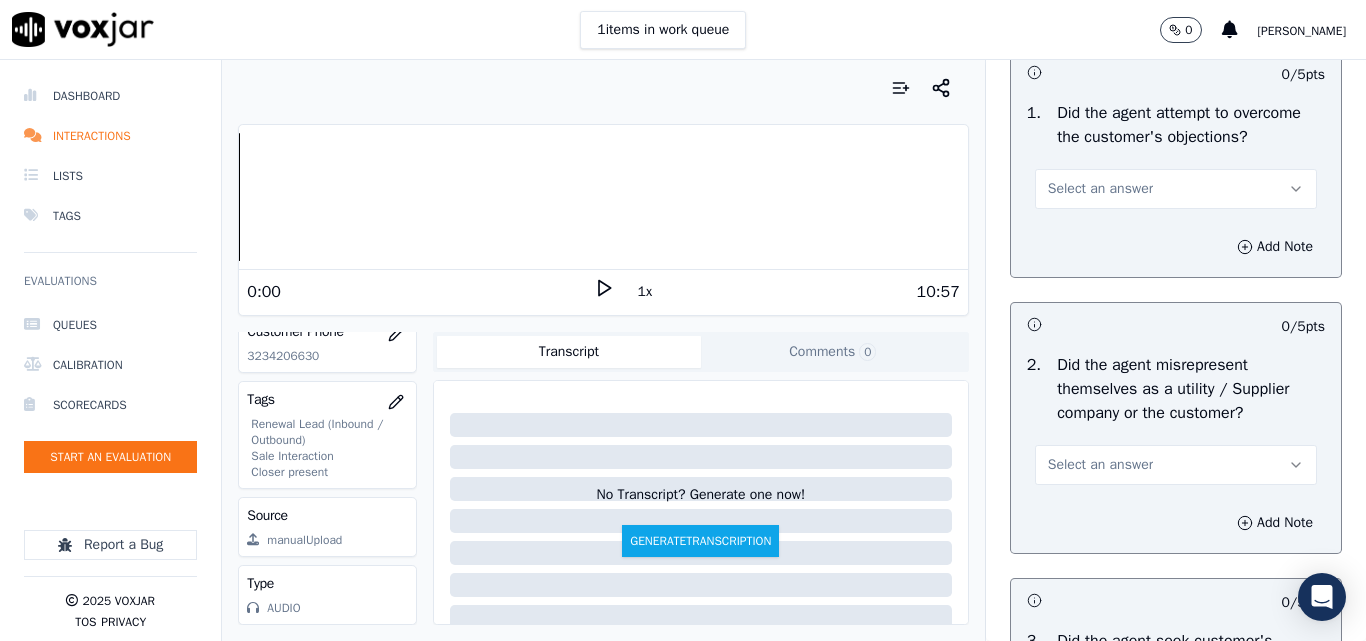 click on "Select an answer" at bounding box center [1100, 189] 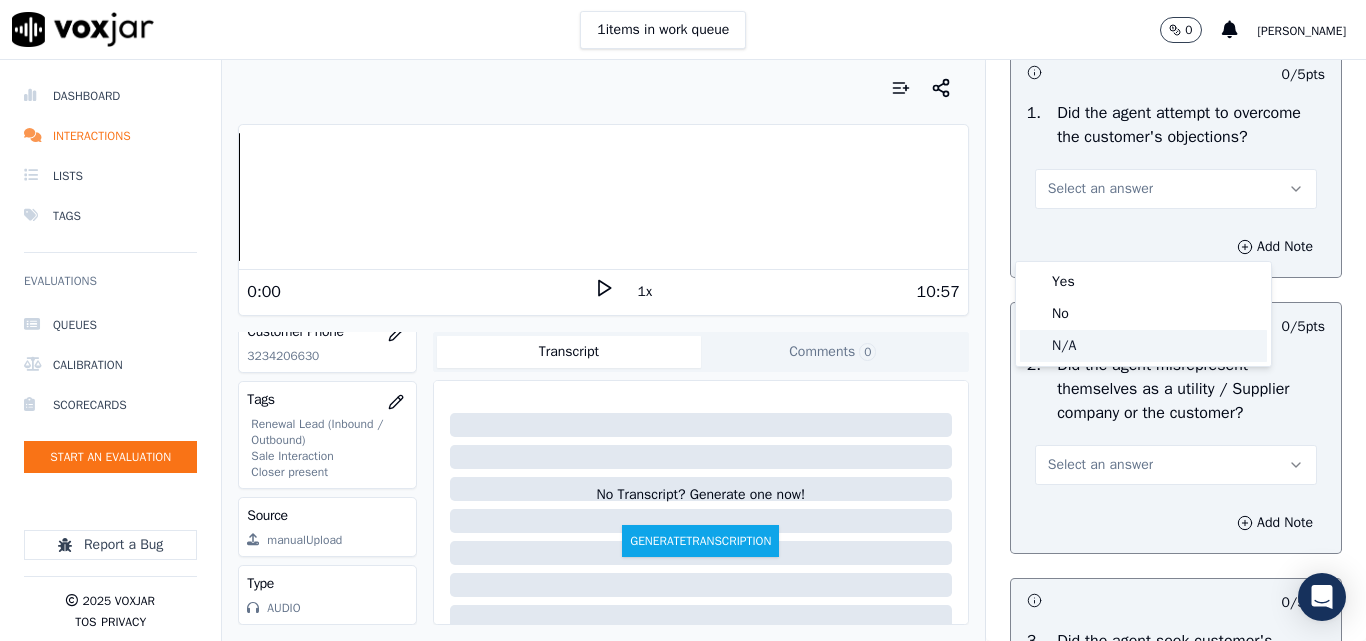click on "N/A" 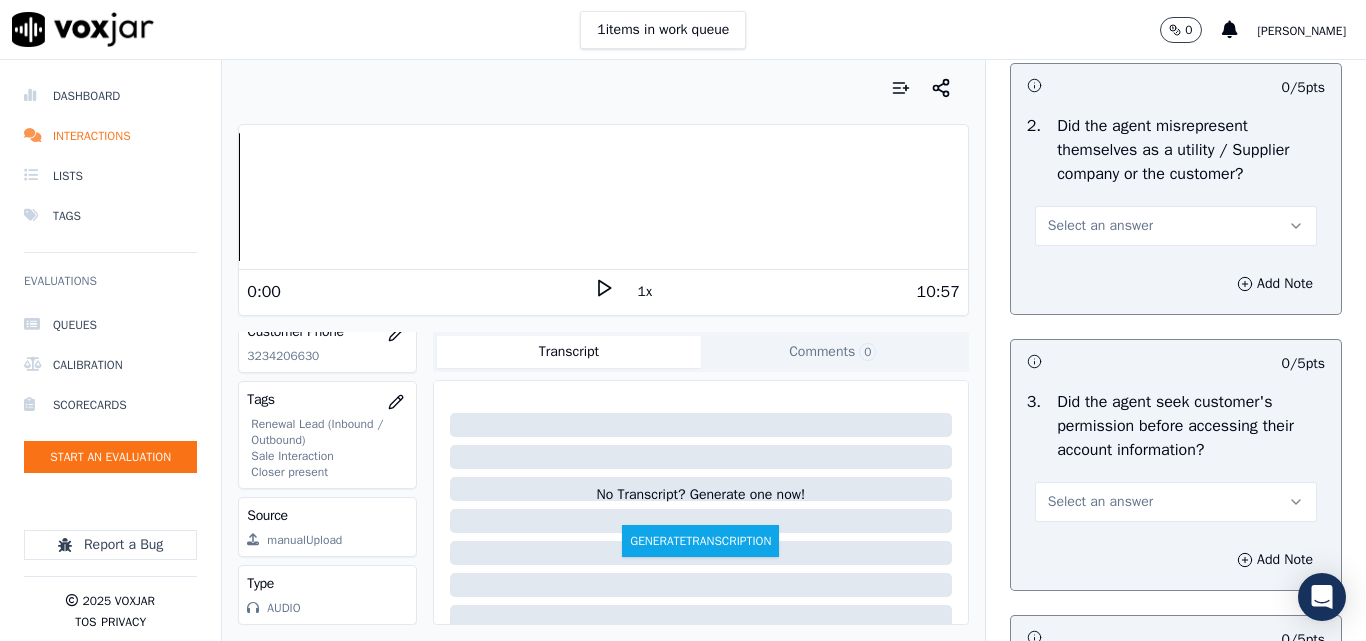 scroll, scrollTop: 1600, scrollLeft: 0, axis: vertical 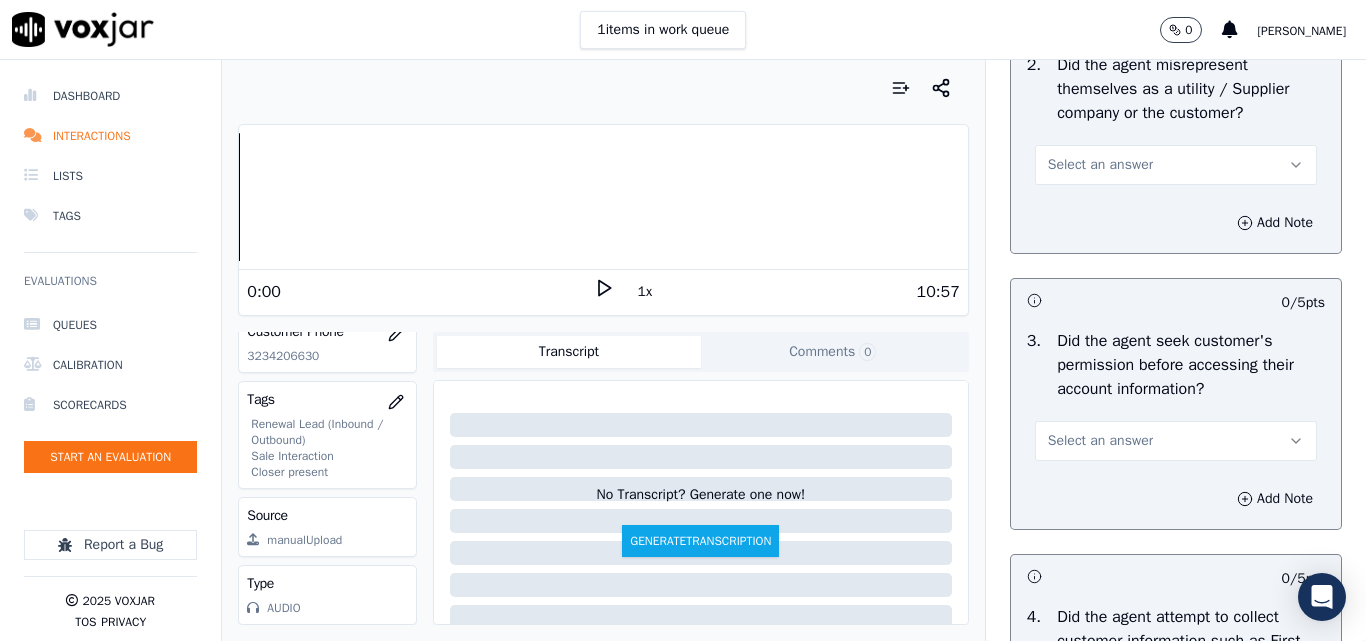 click on "Select an answer" at bounding box center (1100, 165) 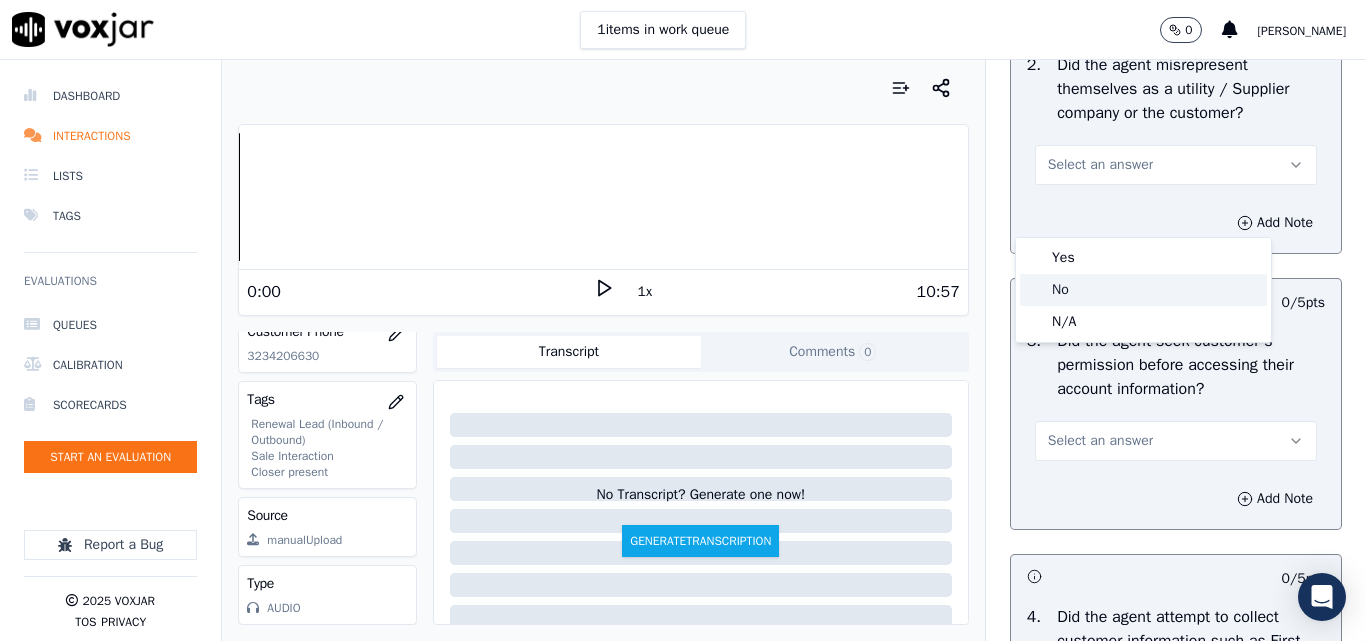 click on "No" 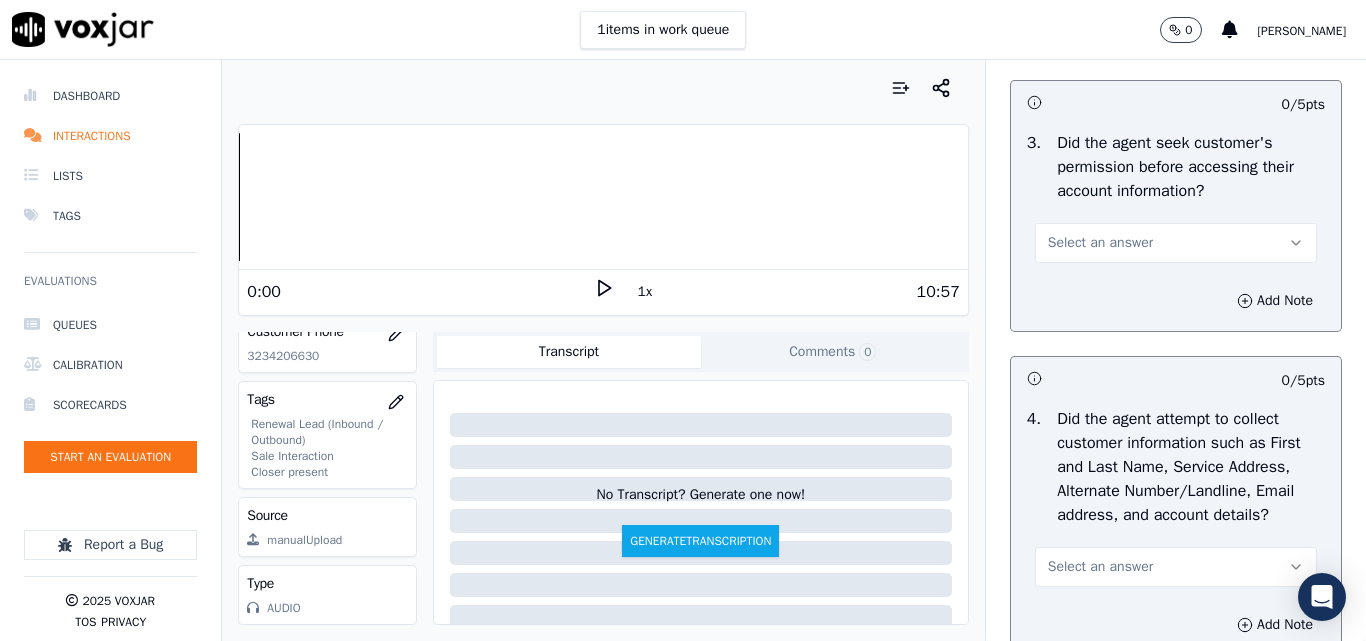 scroll, scrollTop: 1800, scrollLeft: 0, axis: vertical 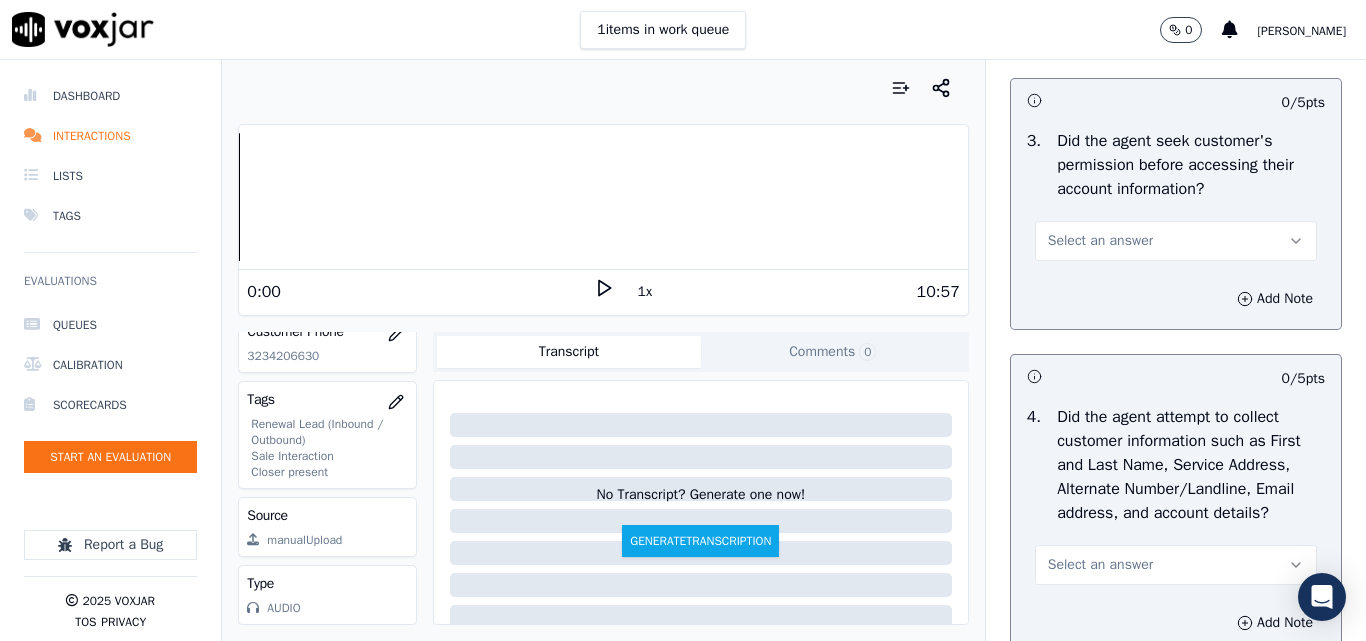 click on "Select an answer" at bounding box center [1100, 241] 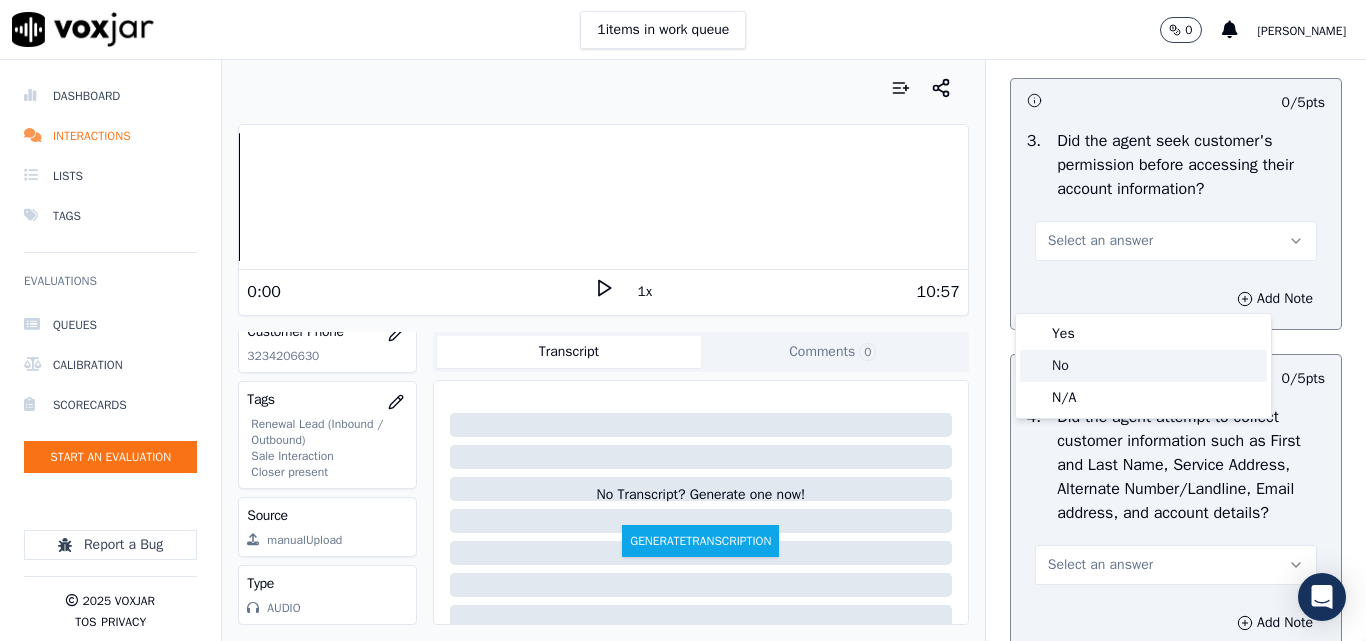 drag, startPoint x: 1068, startPoint y: 361, endPoint x: 1107, endPoint y: 369, distance: 39.812057 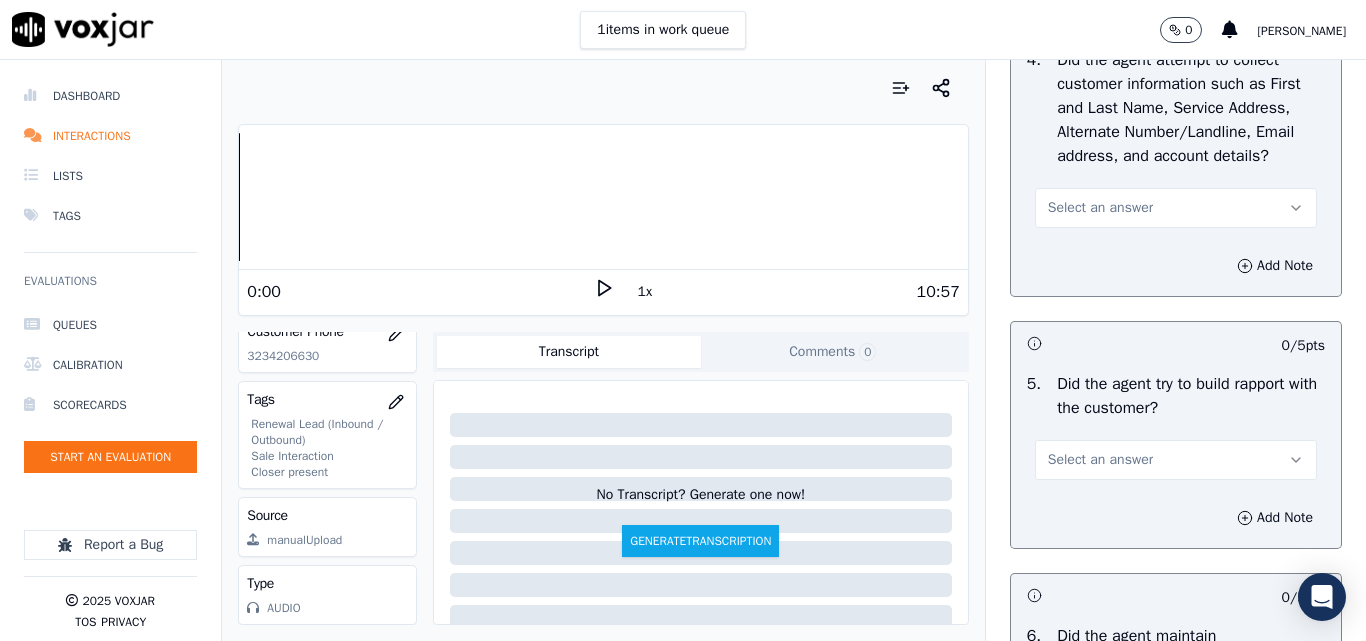 scroll, scrollTop: 2200, scrollLeft: 0, axis: vertical 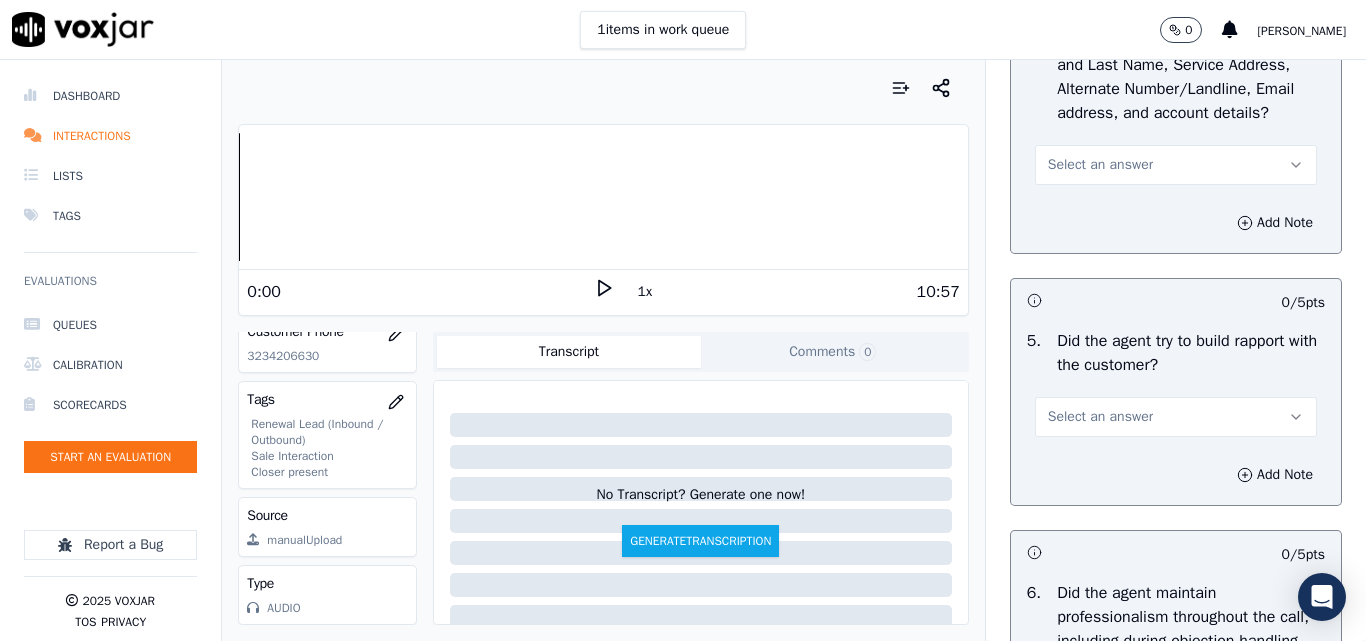 click on "Select an answer" at bounding box center (1100, 165) 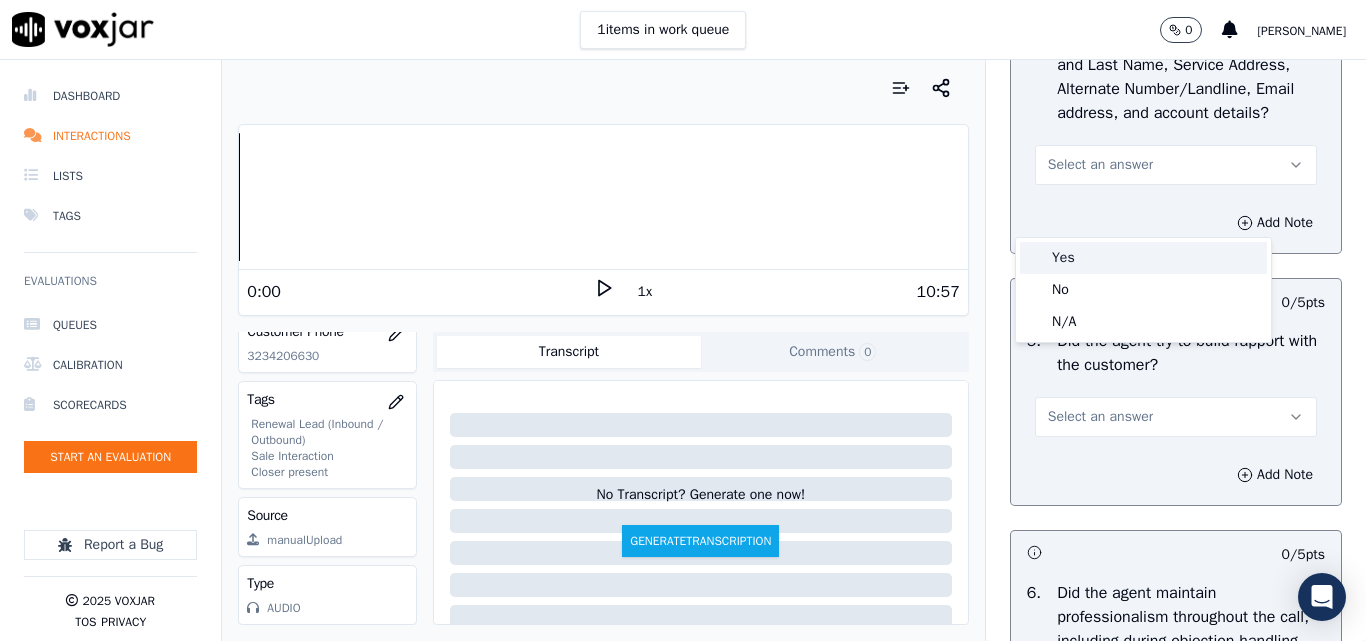 click on "Yes" at bounding box center [1143, 258] 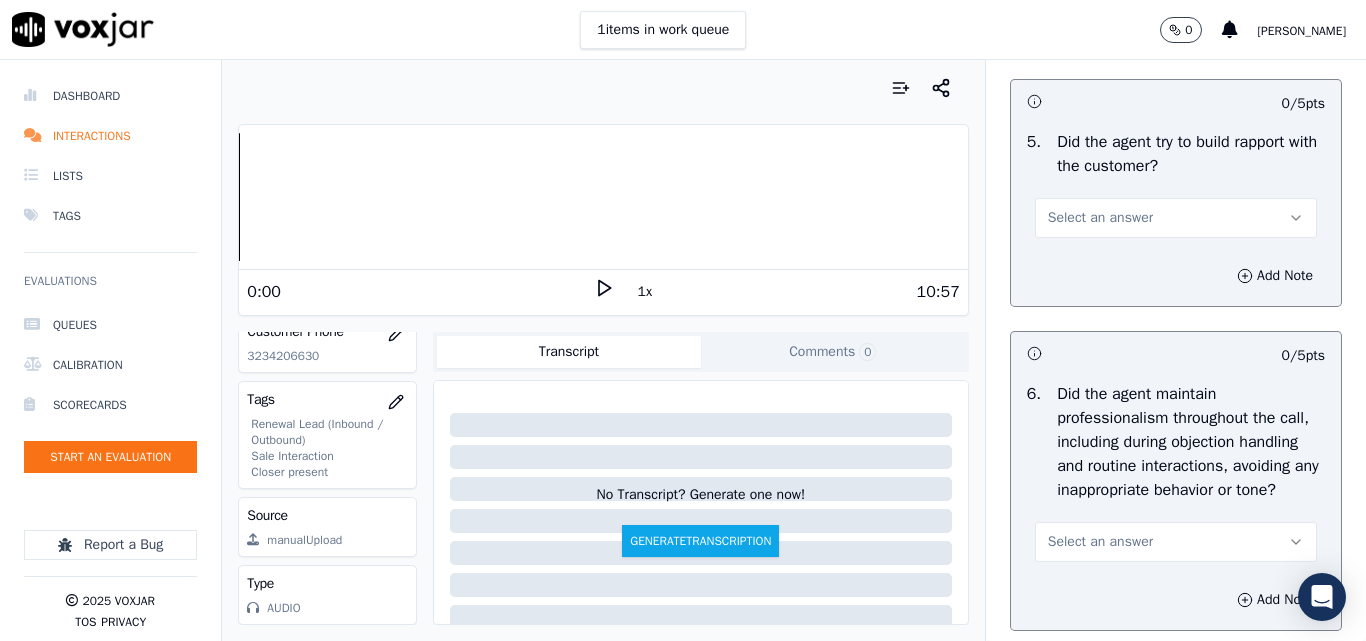 scroll, scrollTop: 2400, scrollLeft: 0, axis: vertical 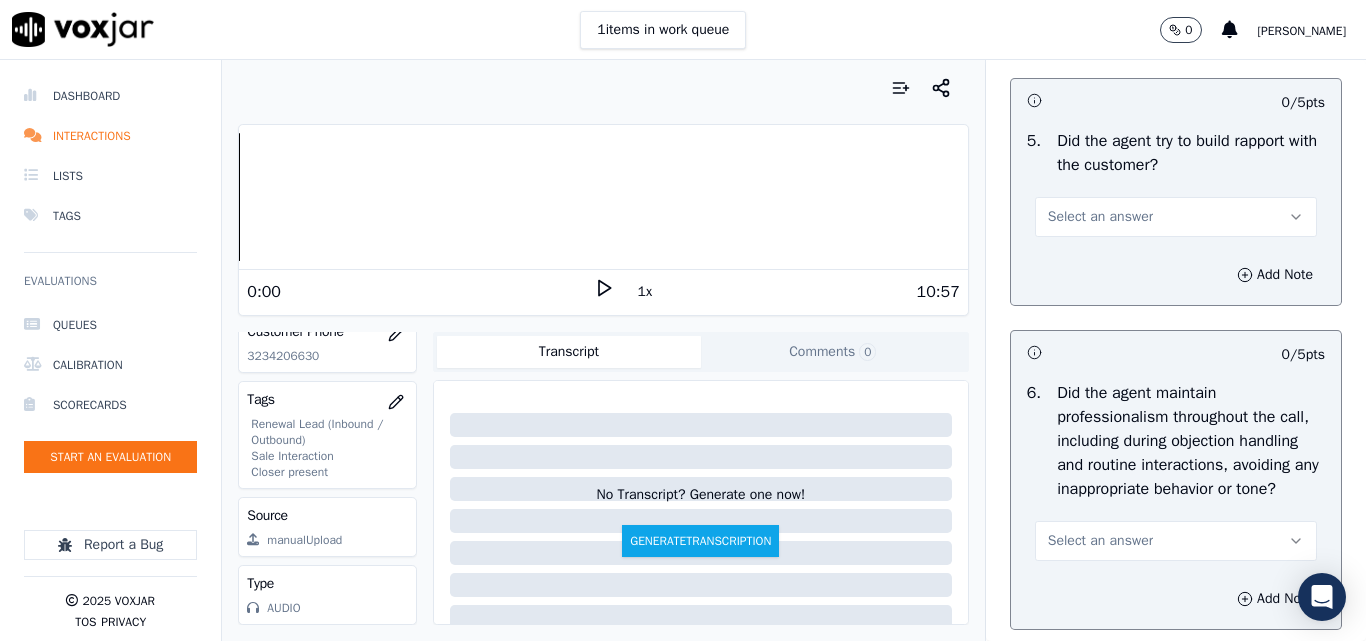 click on "Select an answer" at bounding box center [1100, 217] 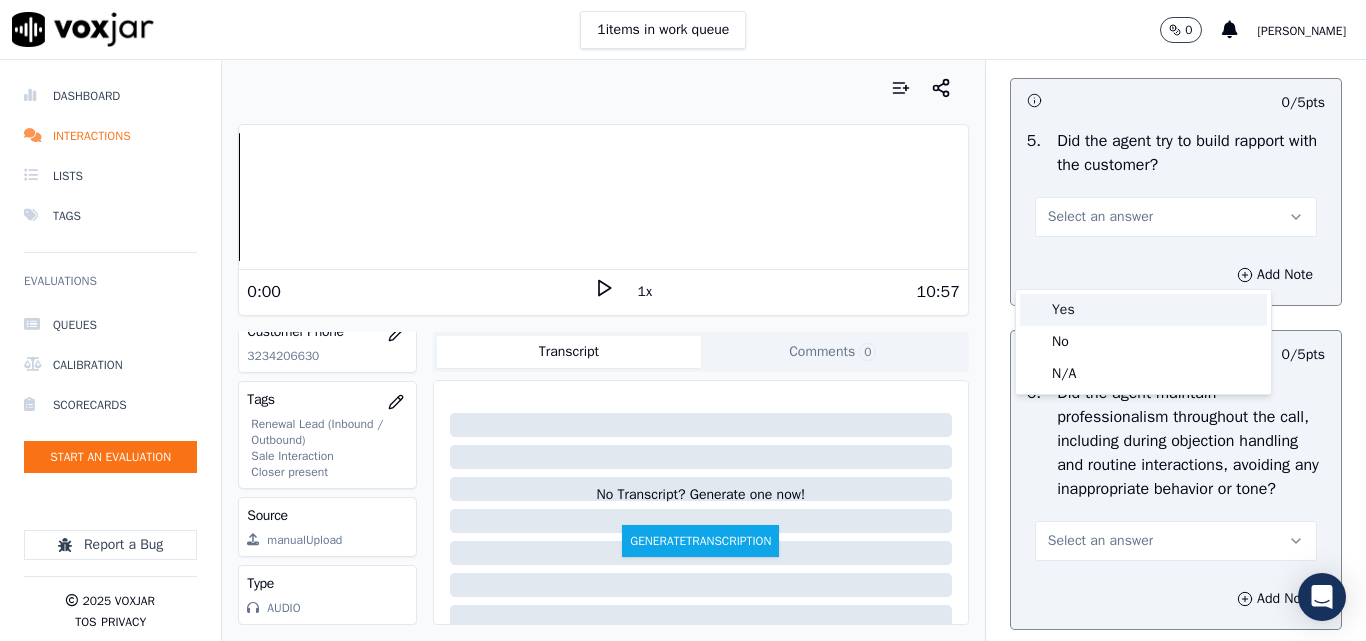 click on "Yes" at bounding box center [1143, 310] 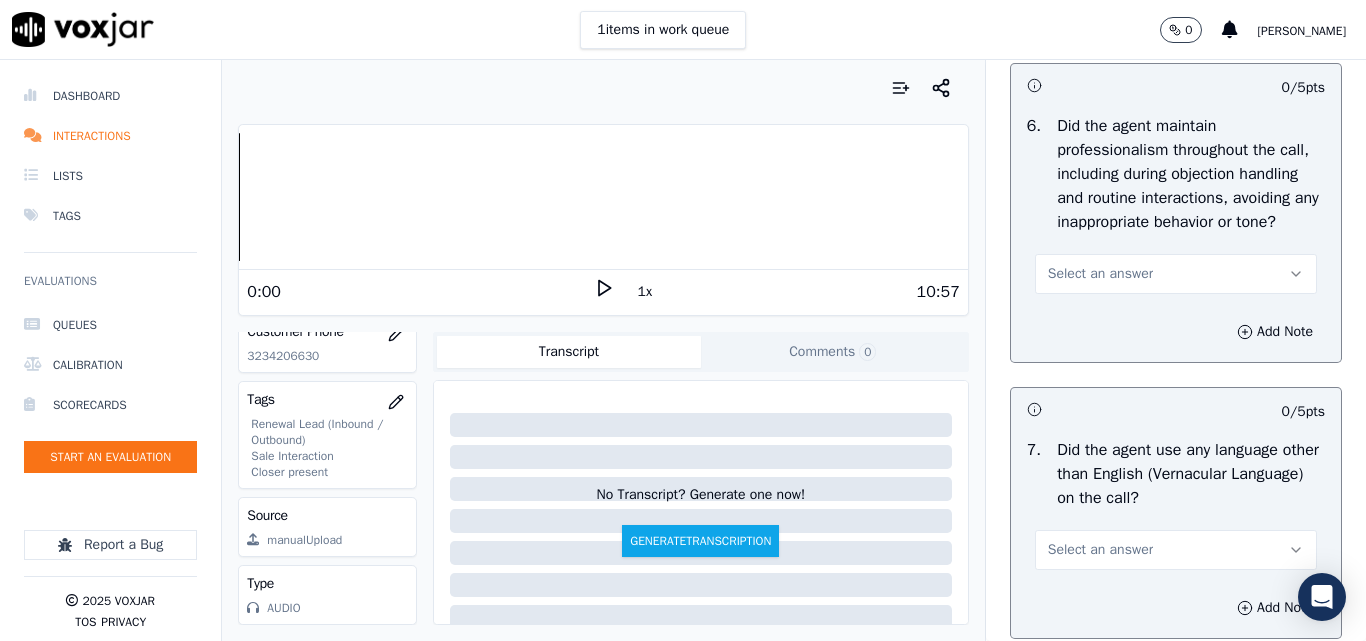scroll, scrollTop: 2700, scrollLeft: 0, axis: vertical 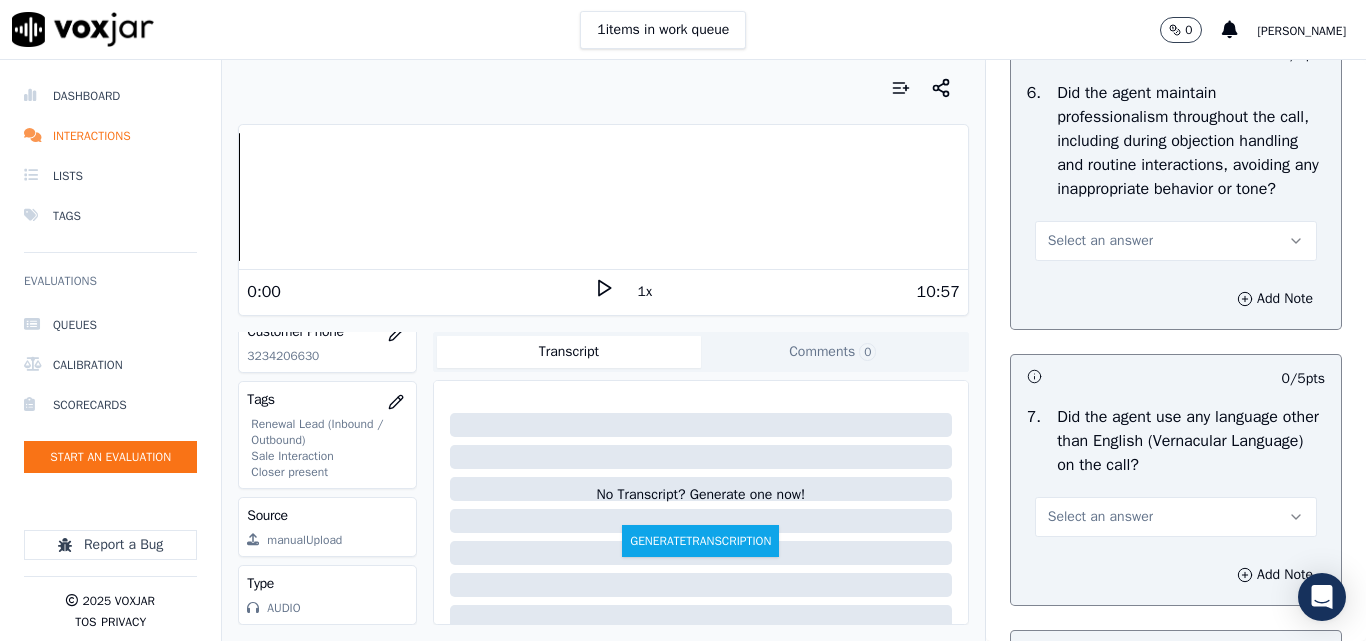 click on "Select an answer" at bounding box center (1100, 241) 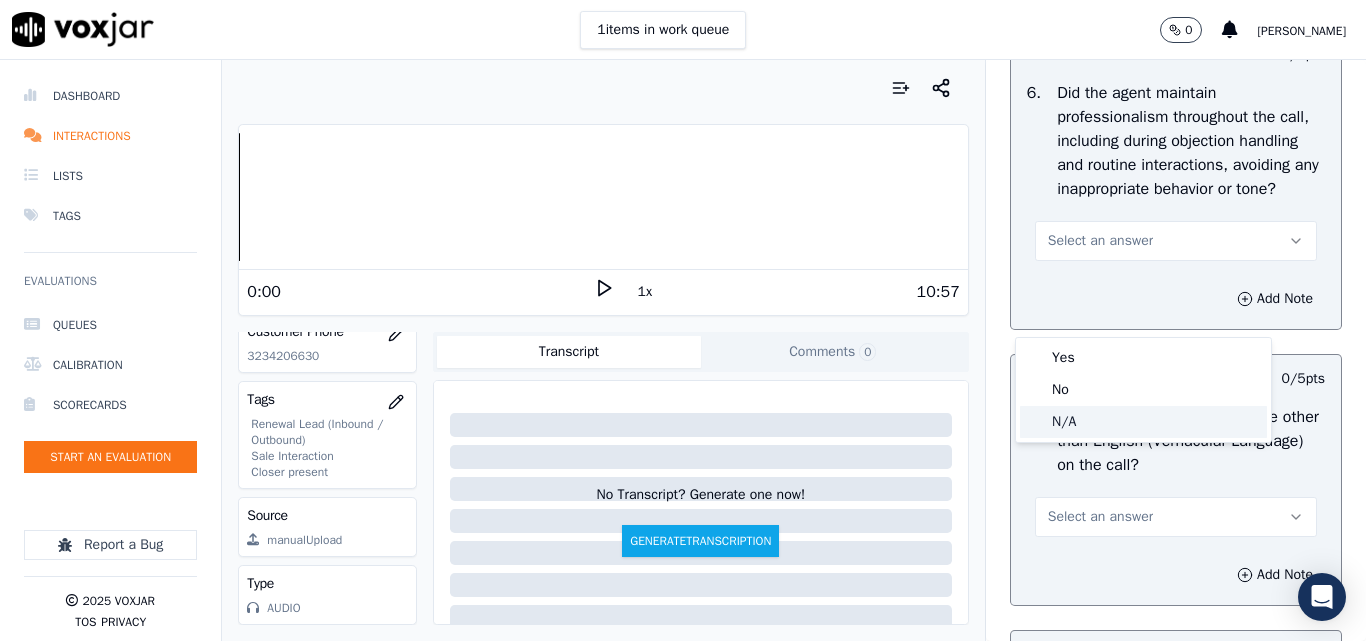 click on "N/A" 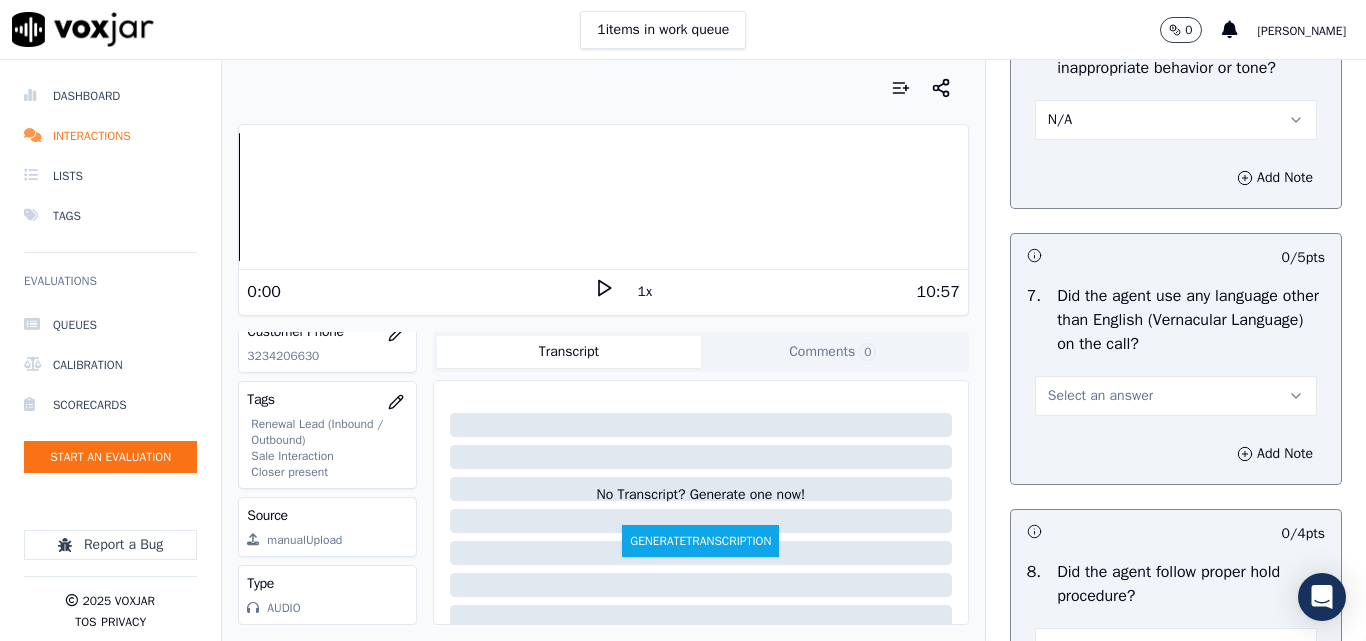 scroll, scrollTop: 3000, scrollLeft: 0, axis: vertical 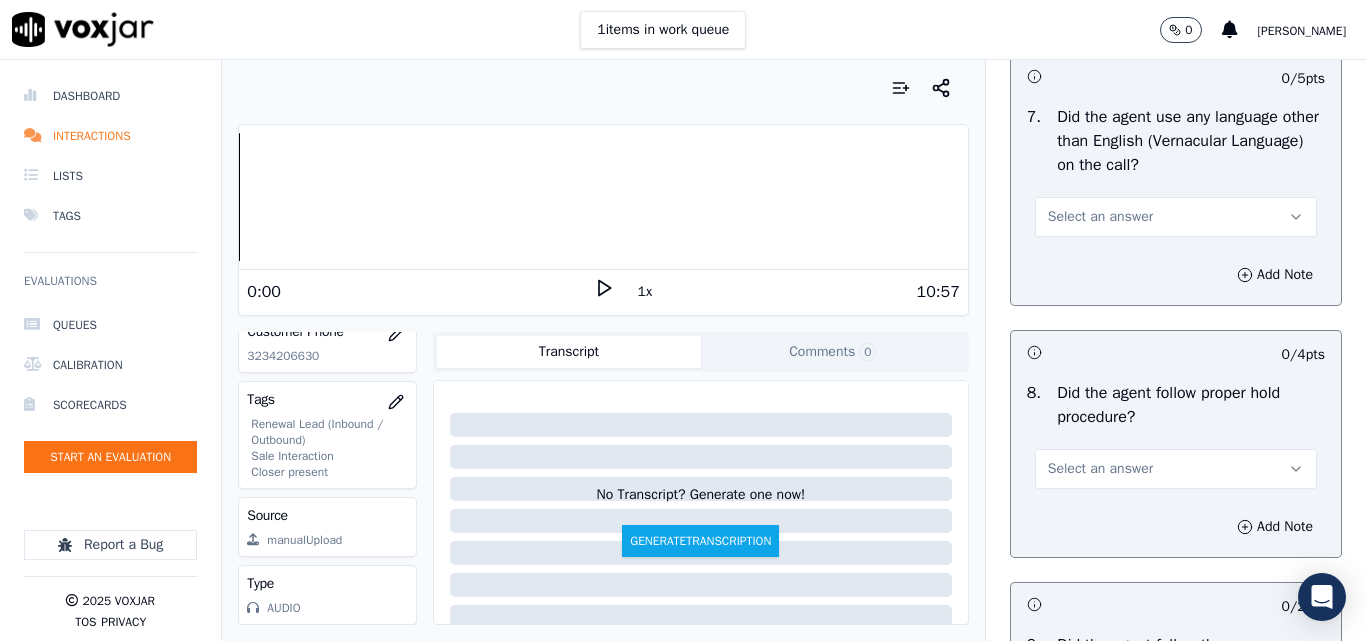 click on "Select an answer" at bounding box center [1100, 217] 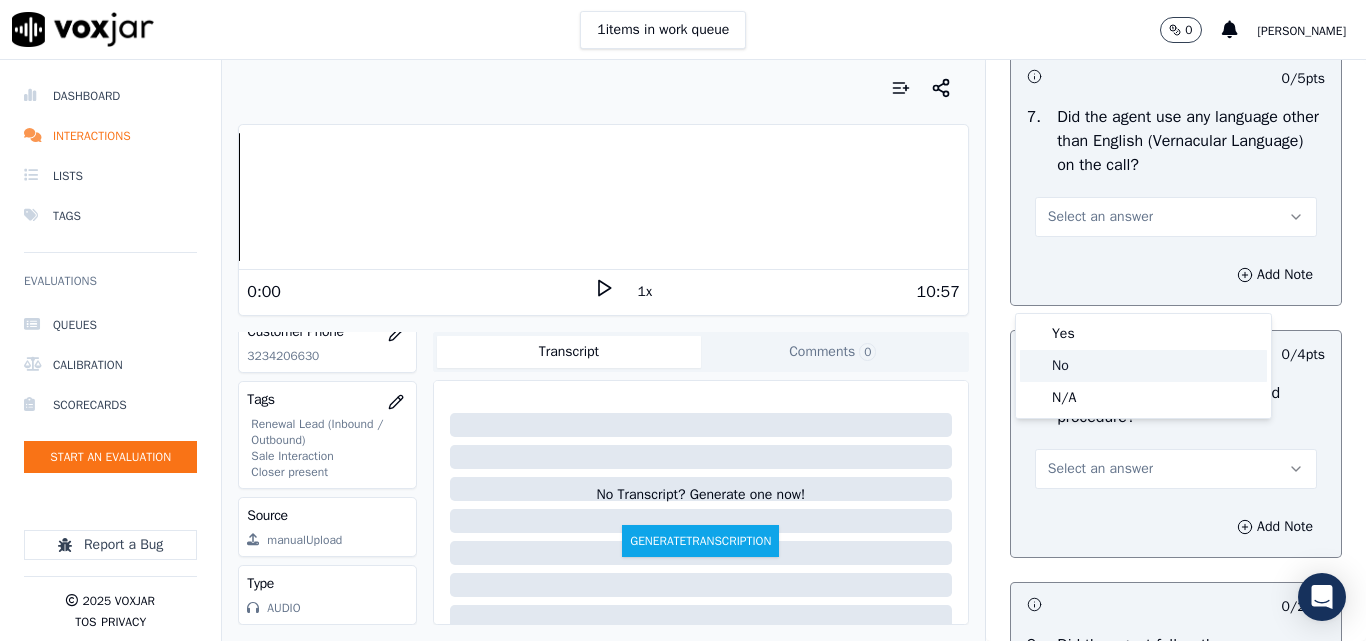 click on "No" 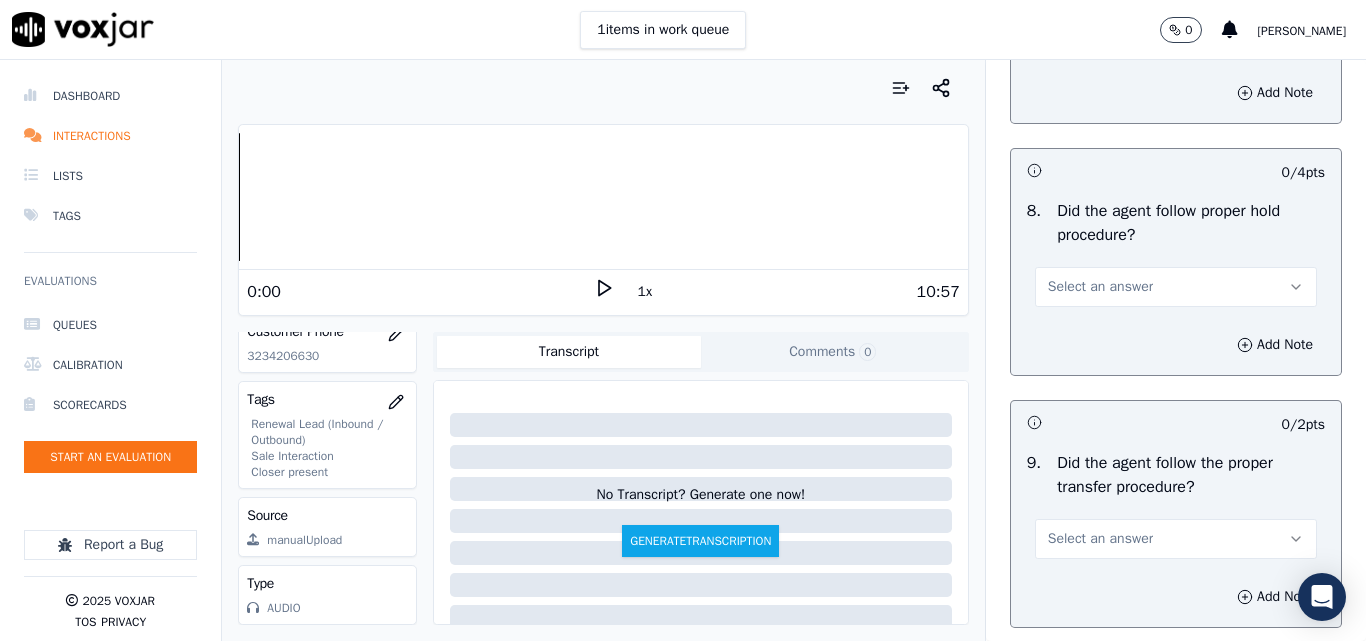 scroll, scrollTop: 3200, scrollLeft: 0, axis: vertical 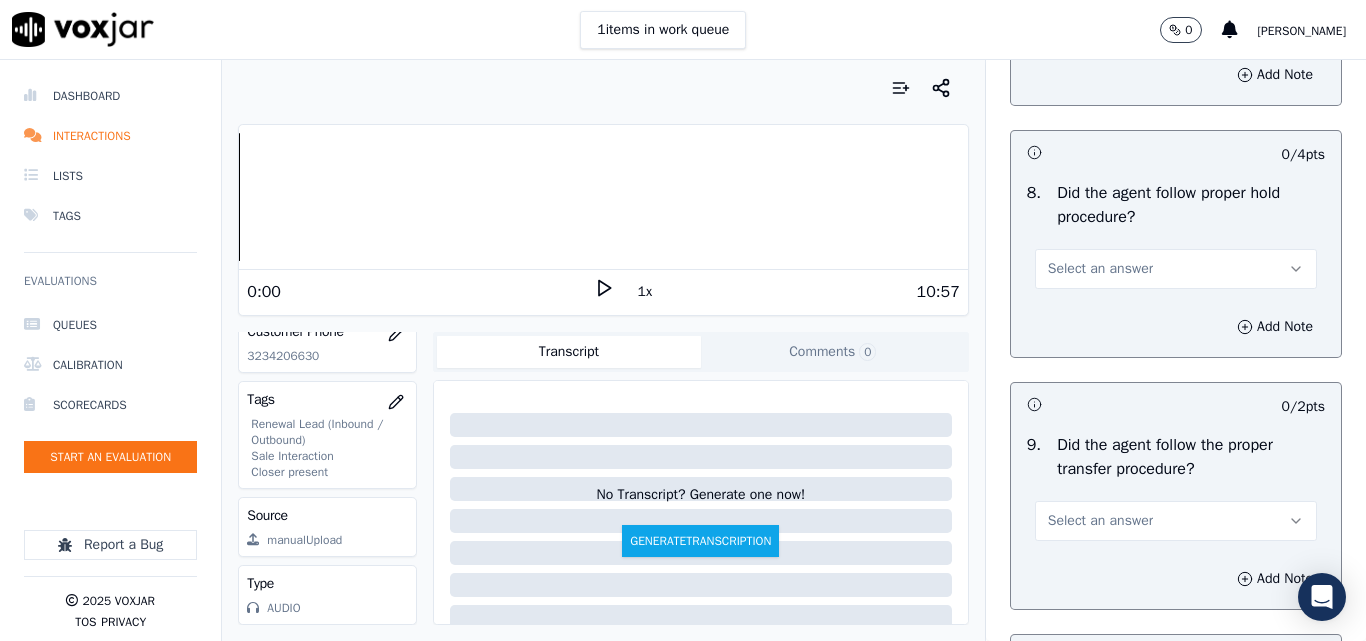 click on "Select an answer" at bounding box center (1100, 269) 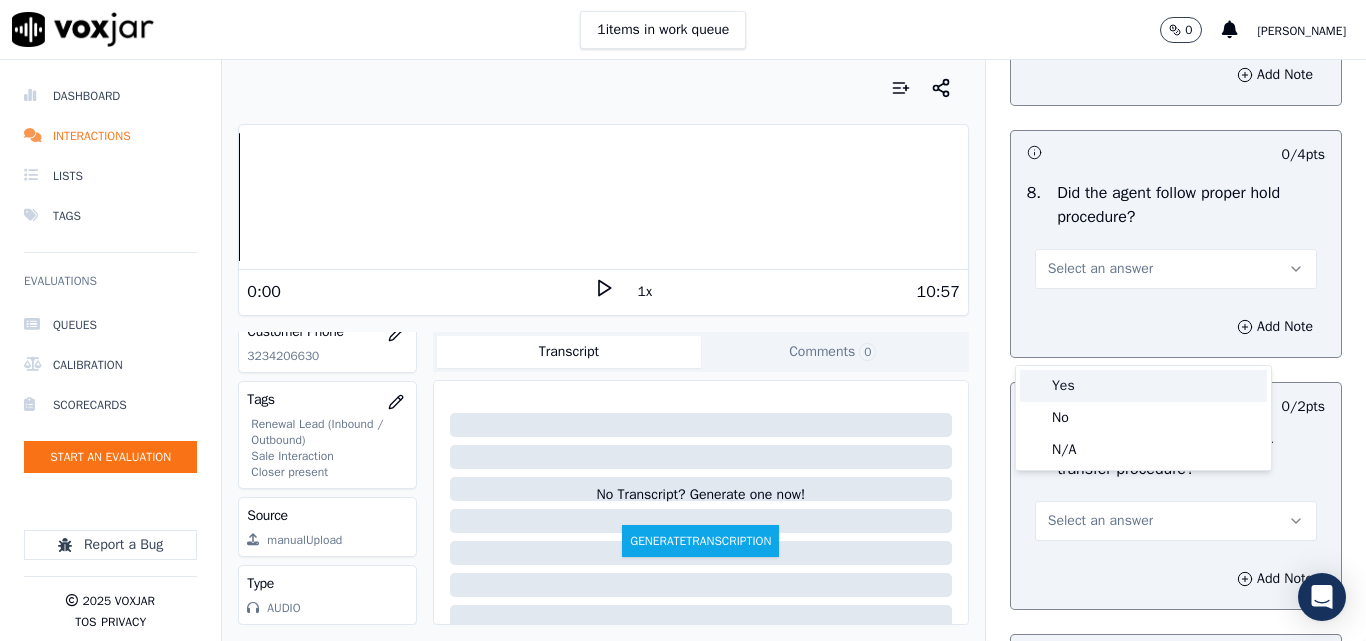 click on "Yes" at bounding box center [1143, 386] 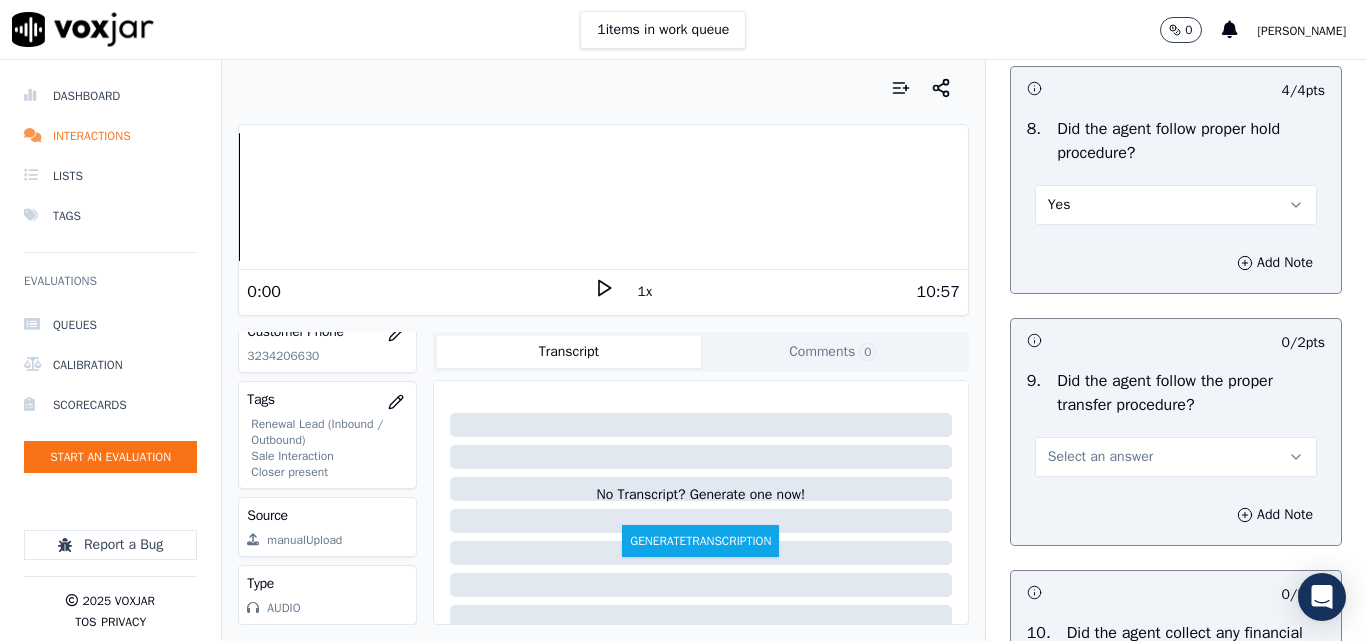 scroll, scrollTop: 3400, scrollLeft: 0, axis: vertical 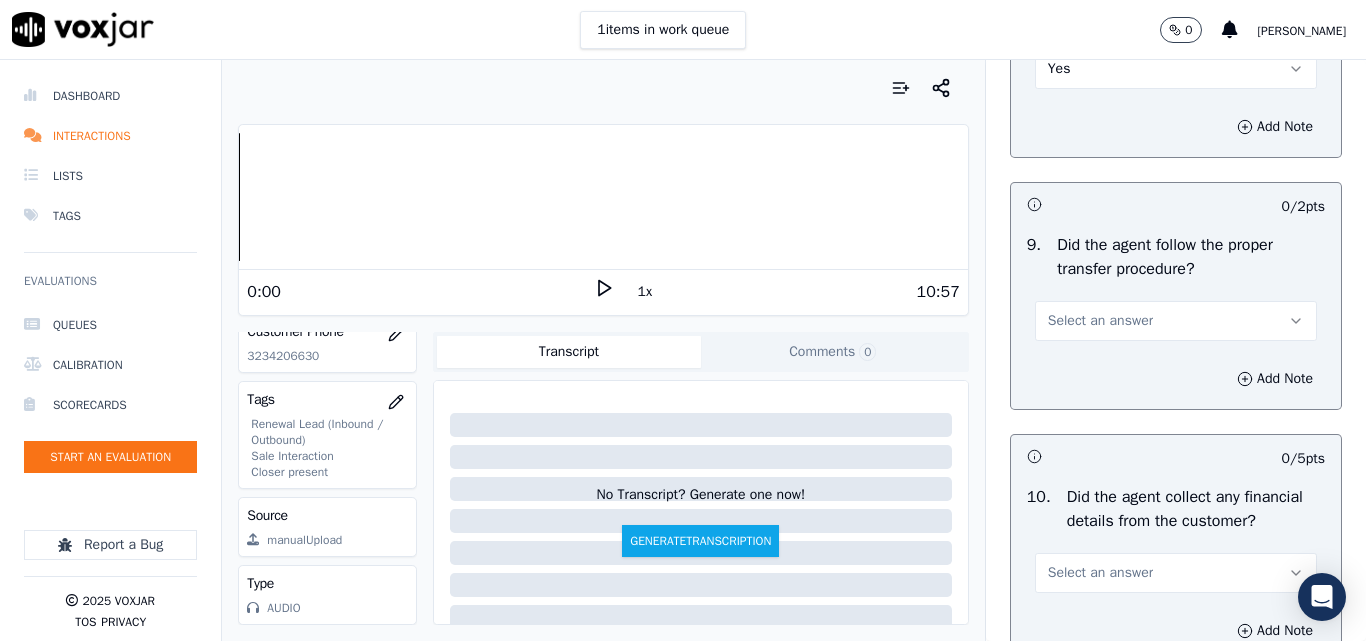 click on "Select an answer" at bounding box center [1100, 321] 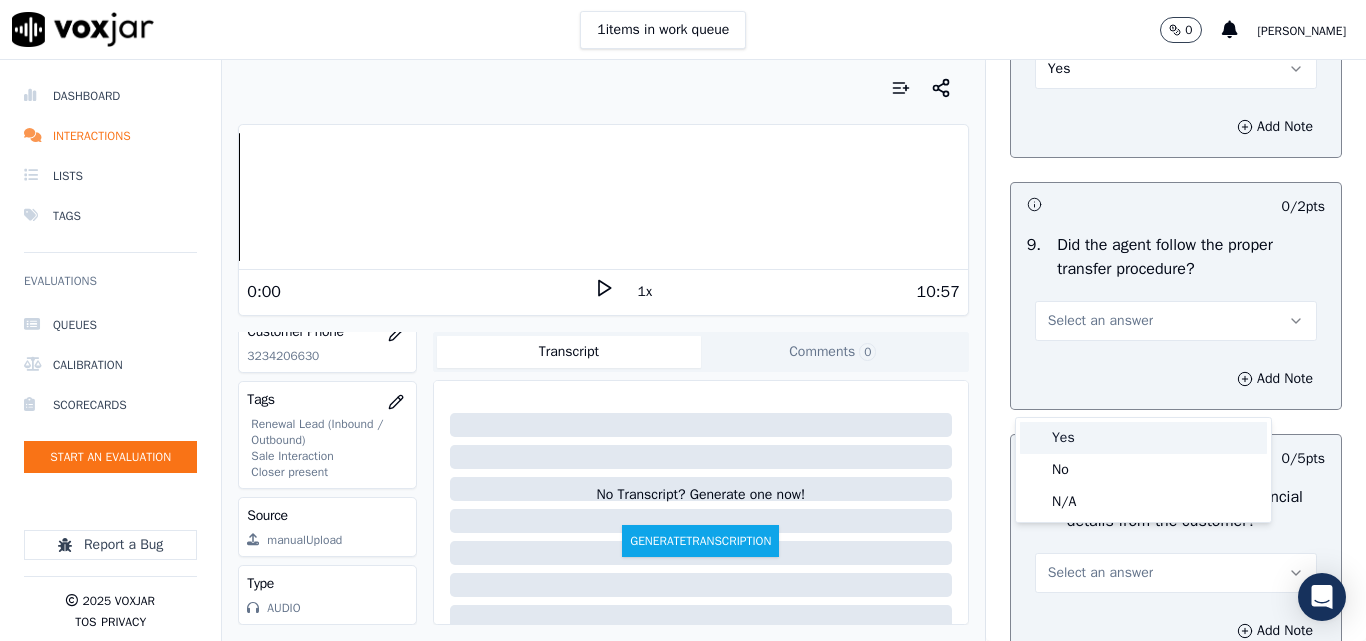 click on "Yes" at bounding box center (1143, 438) 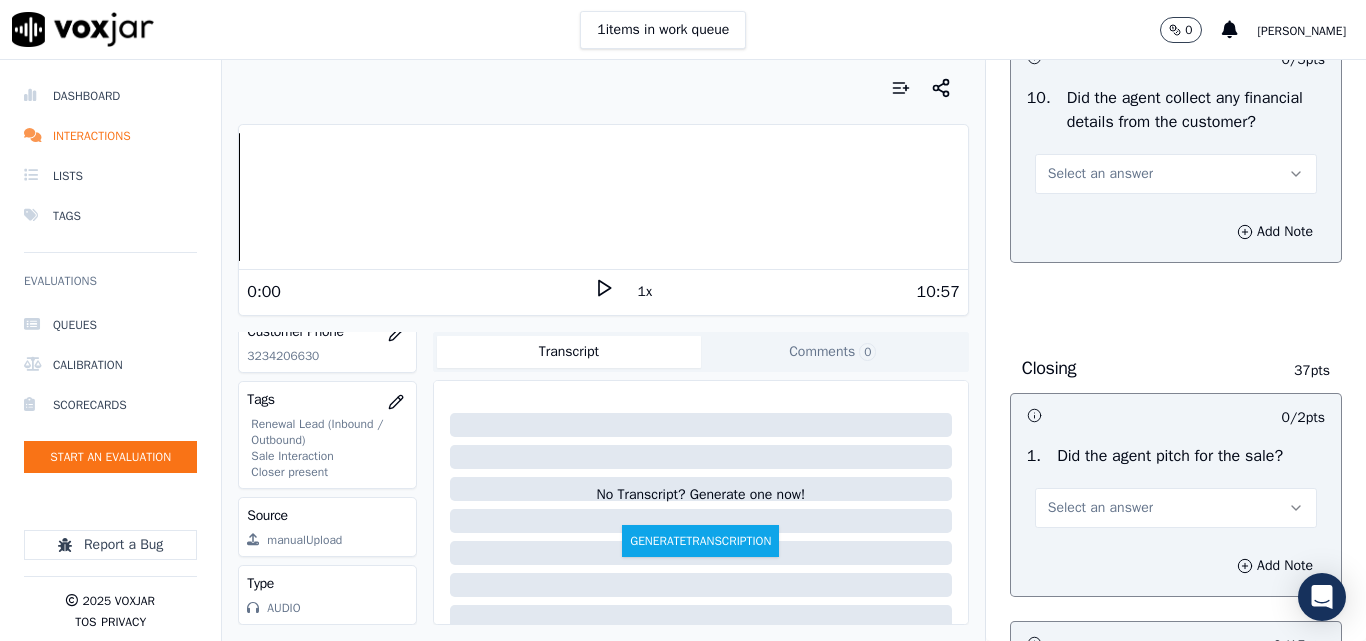 scroll, scrollTop: 3800, scrollLeft: 0, axis: vertical 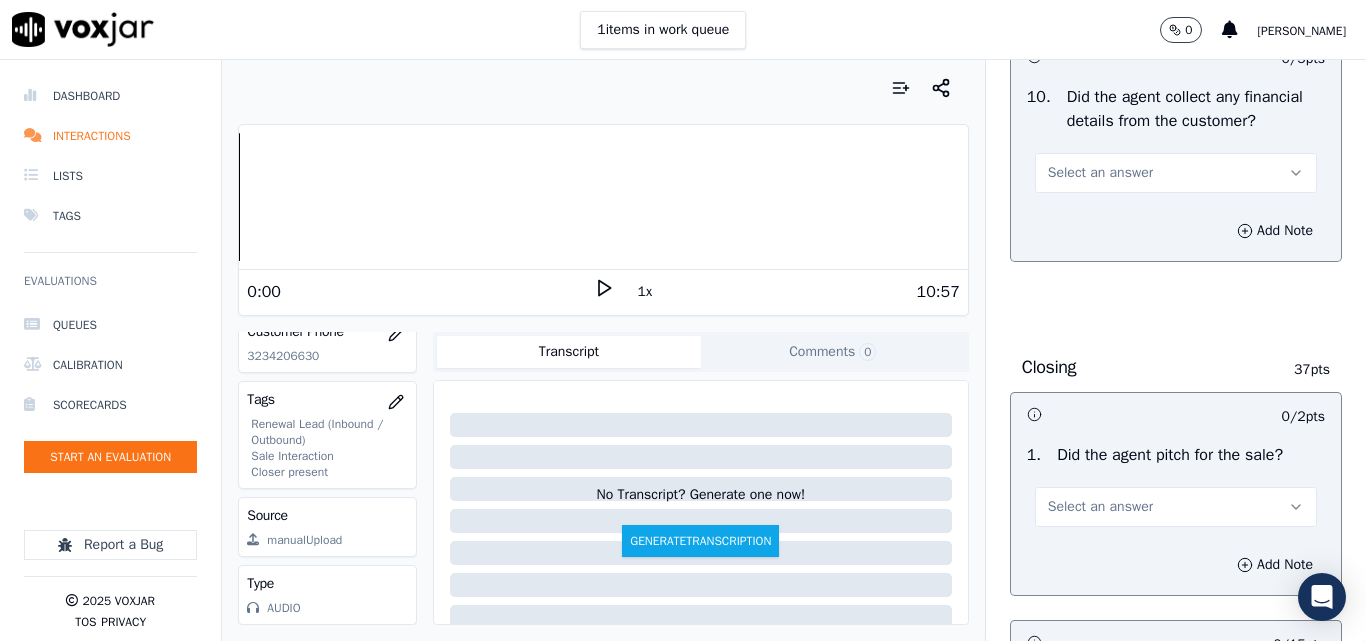 click on "Select an answer" at bounding box center [1100, 173] 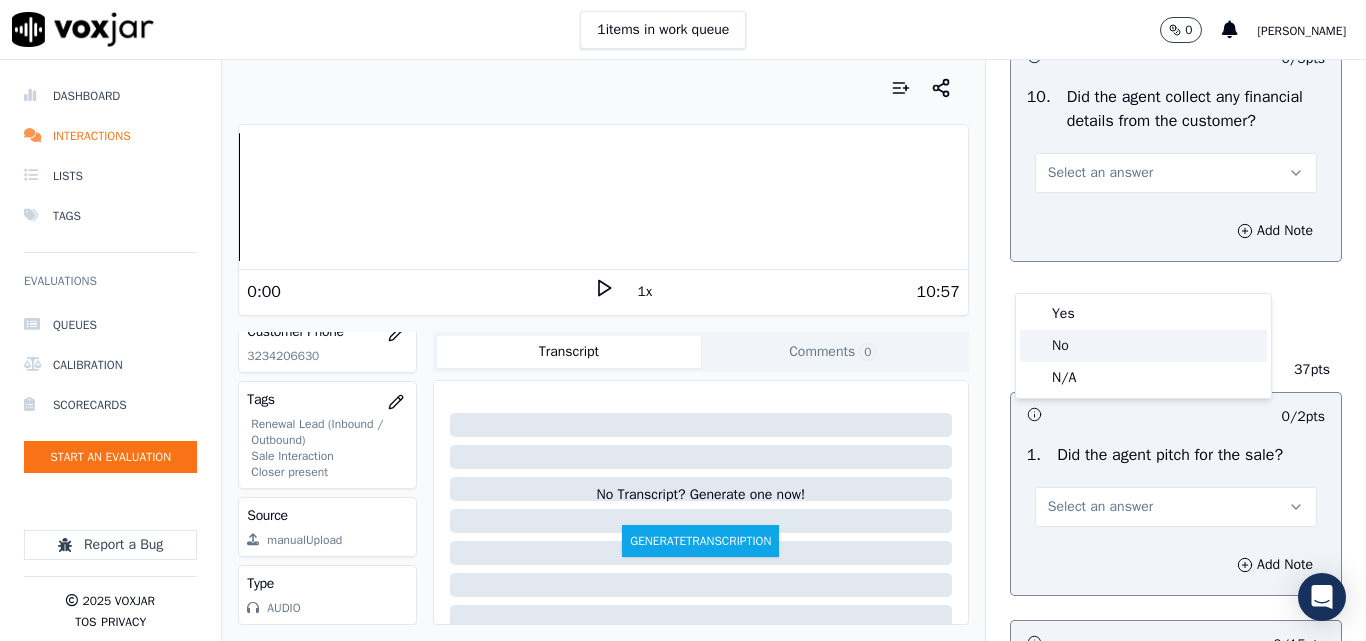 click on "No" 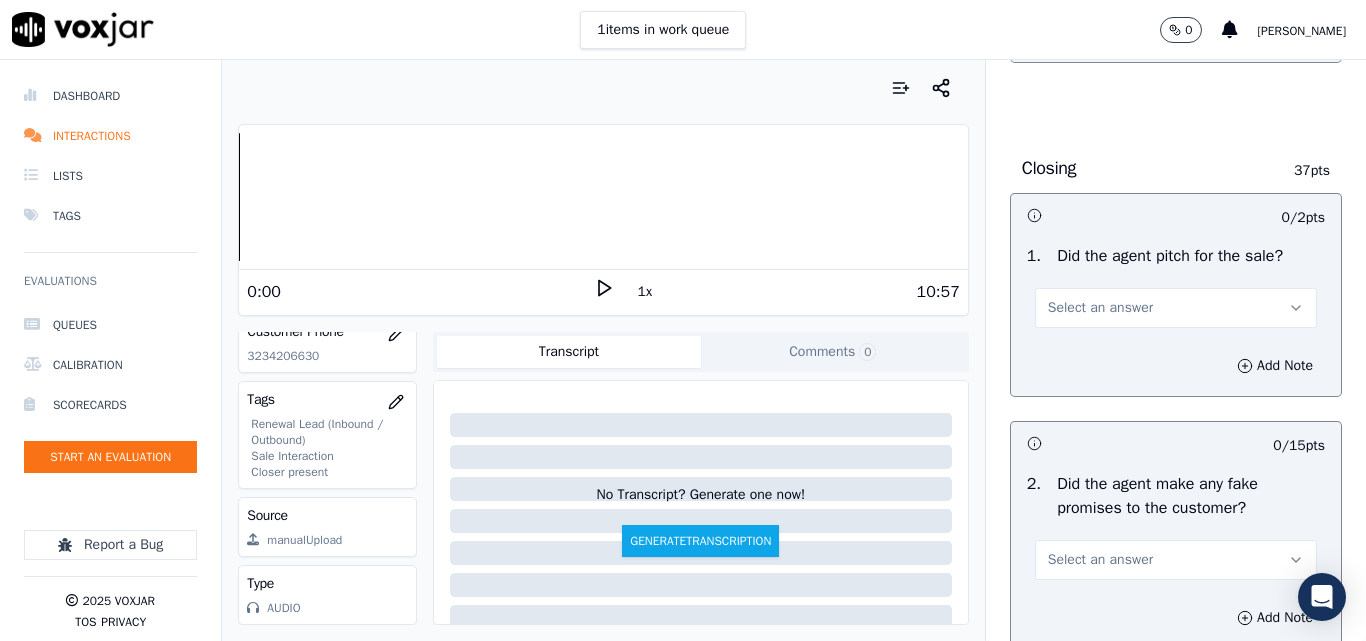 scroll, scrollTop: 4000, scrollLeft: 0, axis: vertical 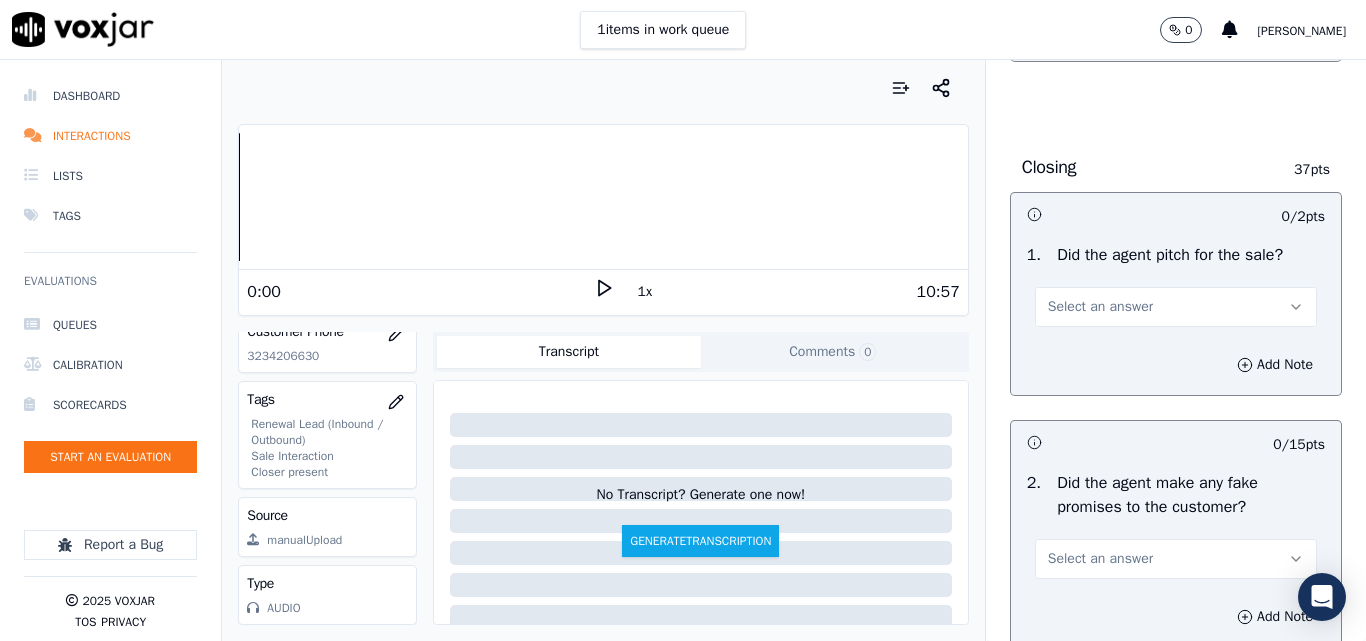 click on "Select an answer" at bounding box center [1100, 307] 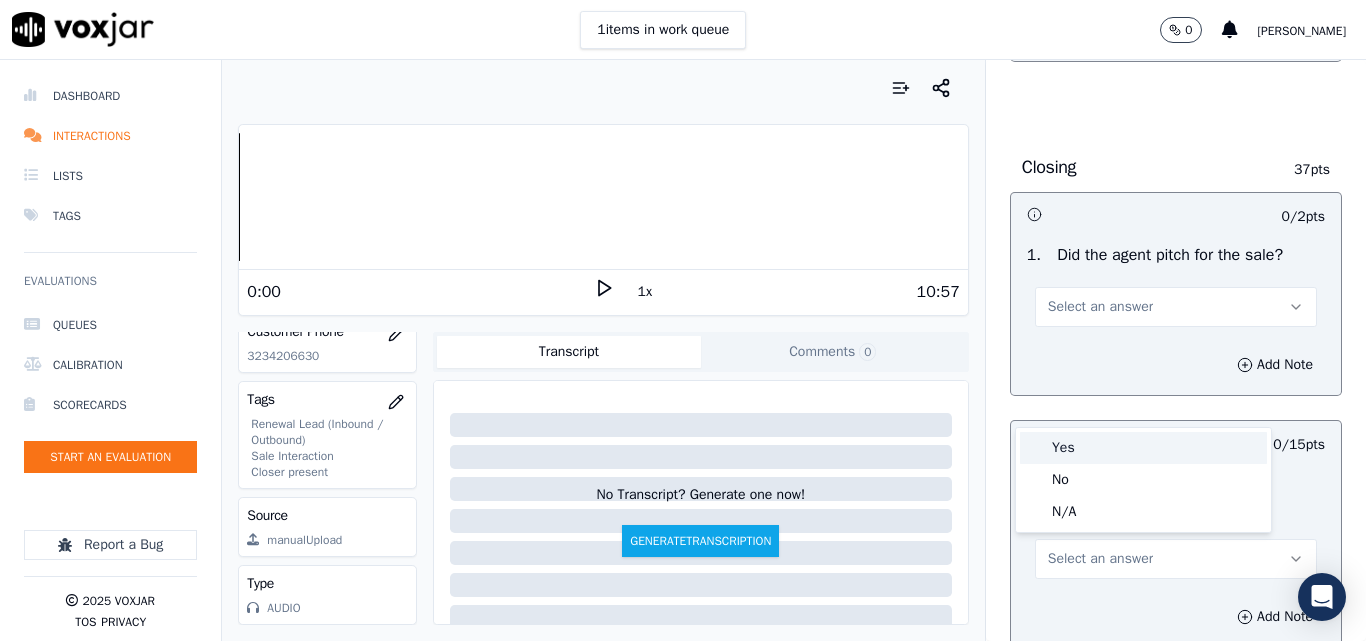 click on "Yes" at bounding box center (1143, 448) 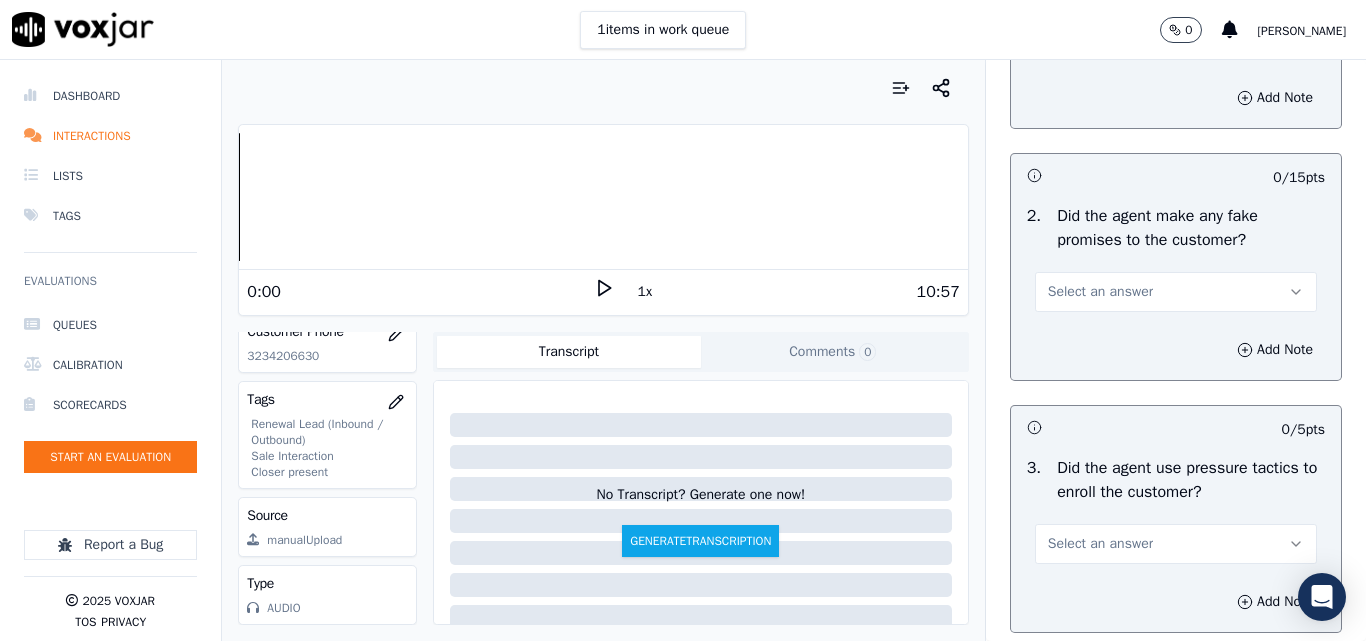 scroll, scrollTop: 4400, scrollLeft: 0, axis: vertical 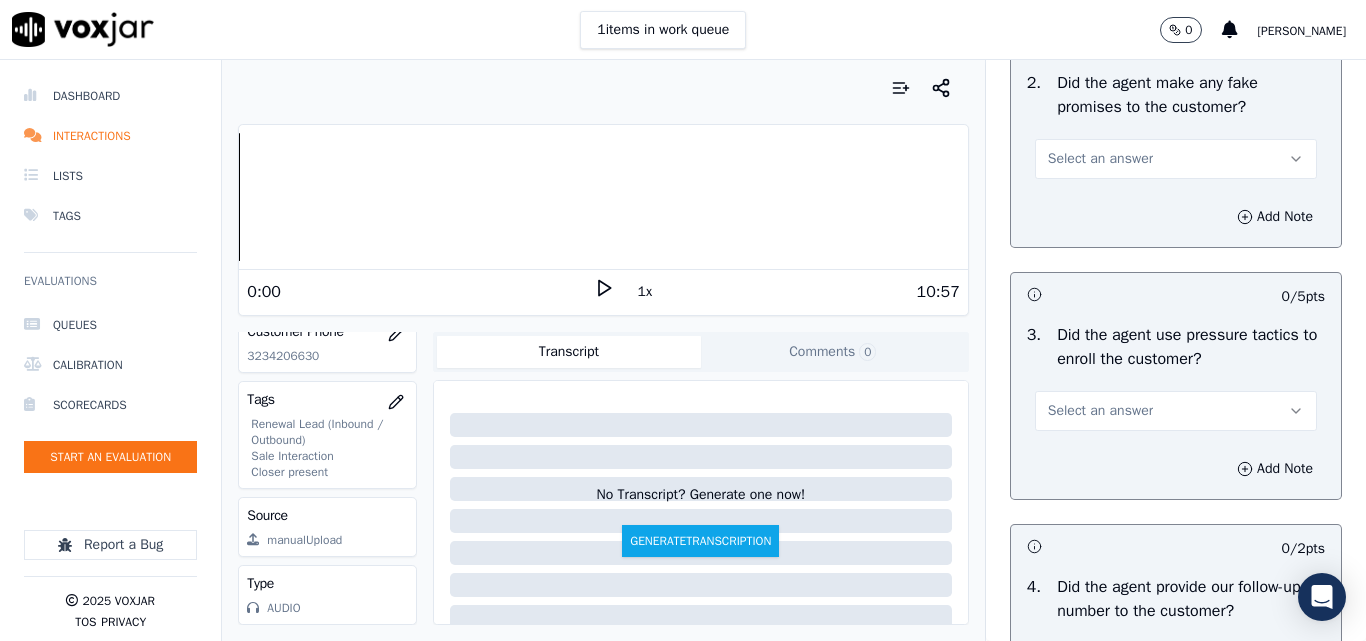 click on "Select an answer" at bounding box center (1100, 159) 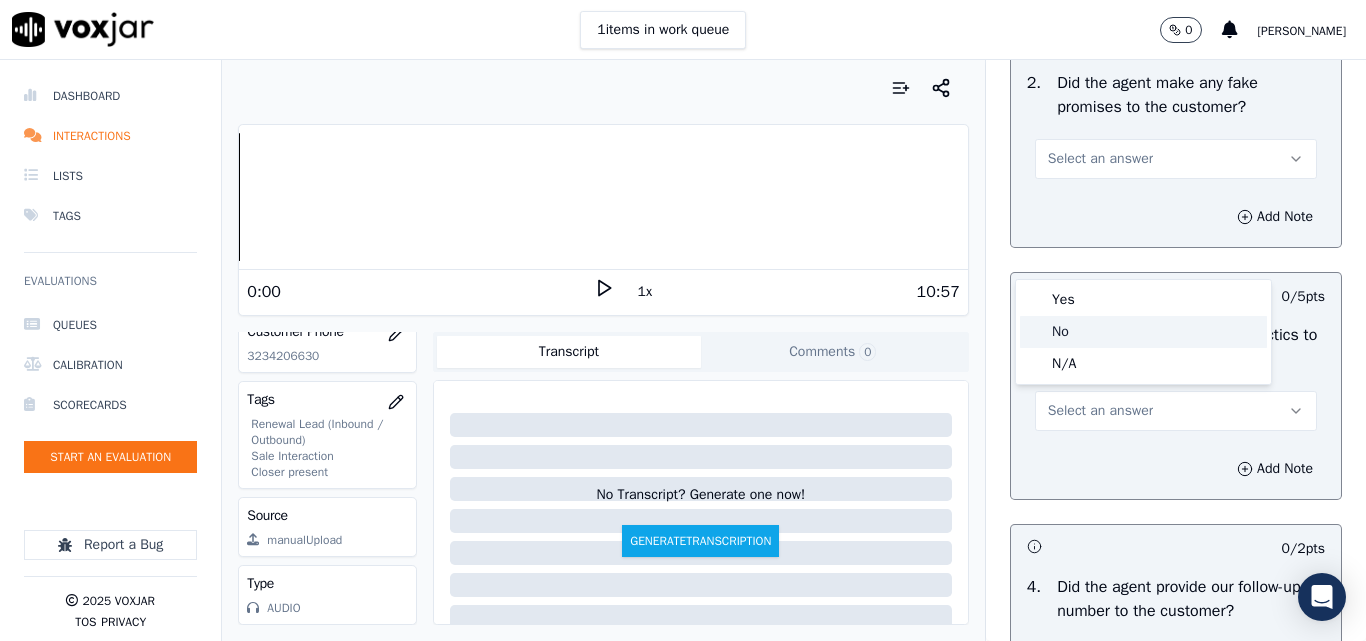 click on "No" 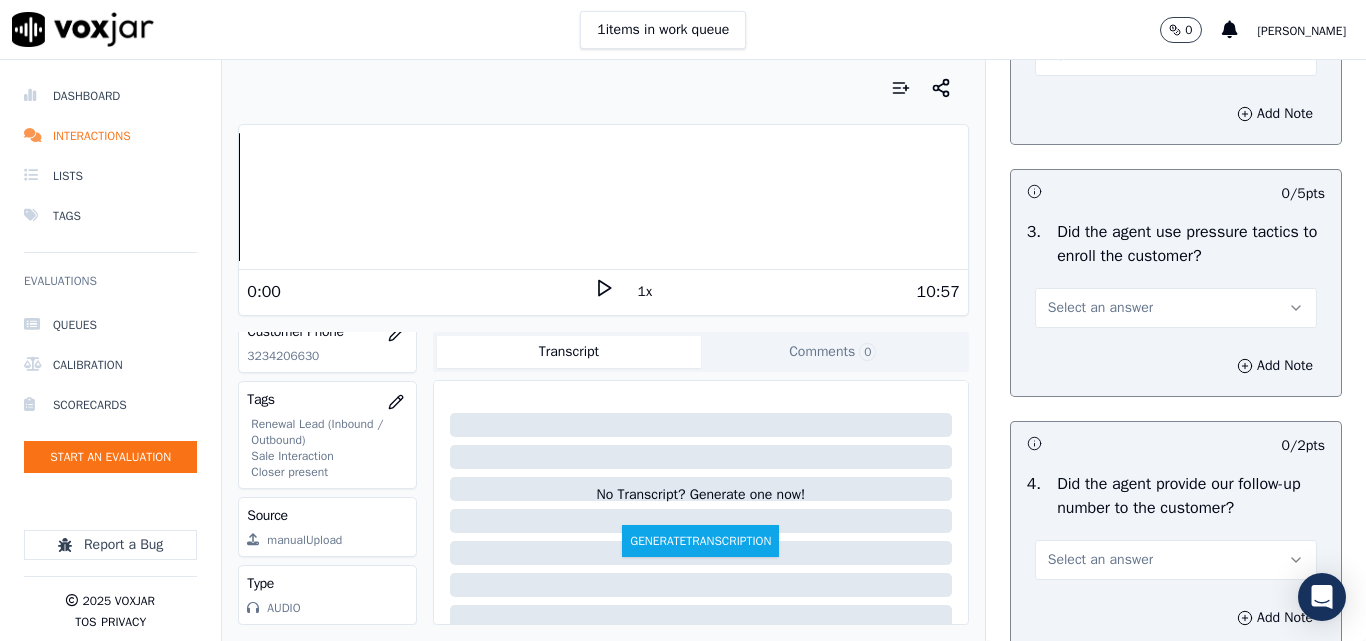 scroll, scrollTop: 4700, scrollLeft: 0, axis: vertical 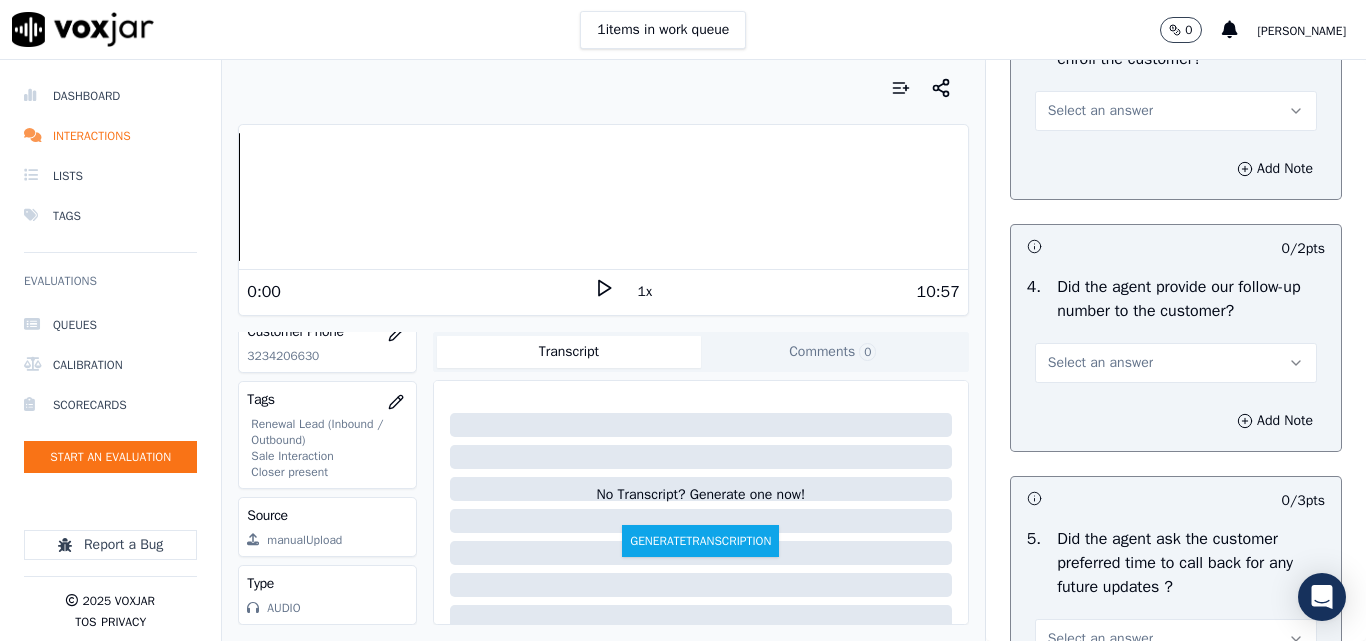 click on "Select an answer" at bounding box center (1100, 111) 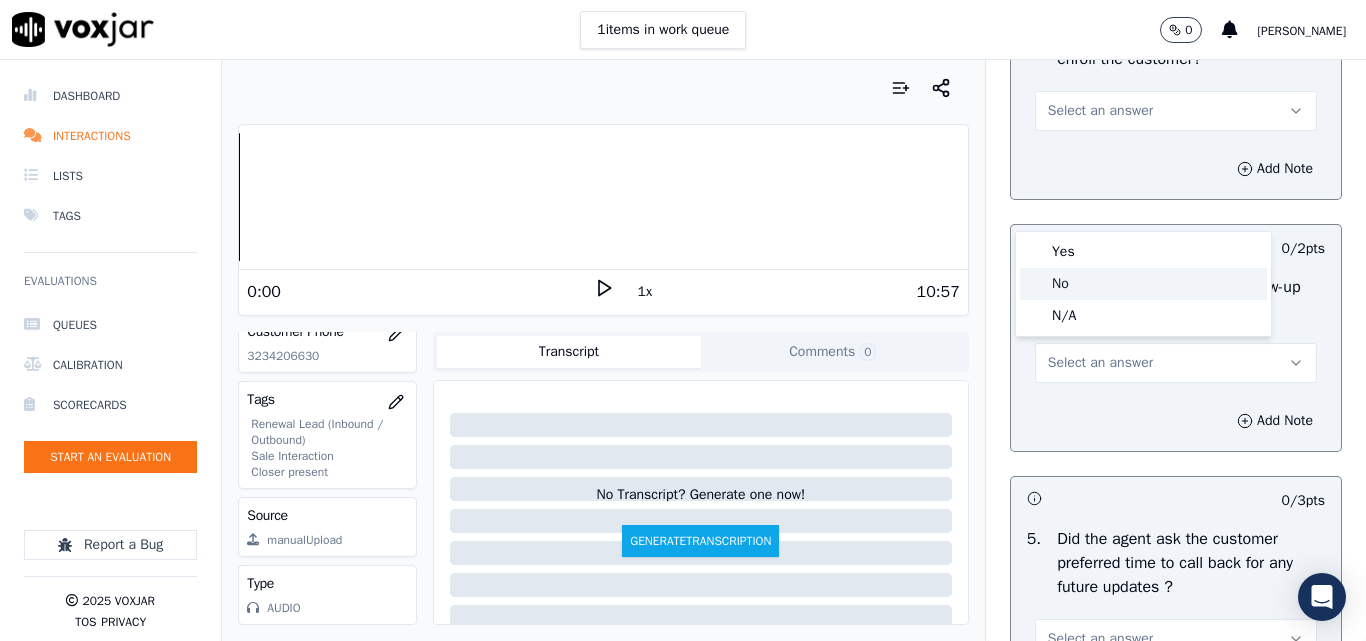 click on "No" 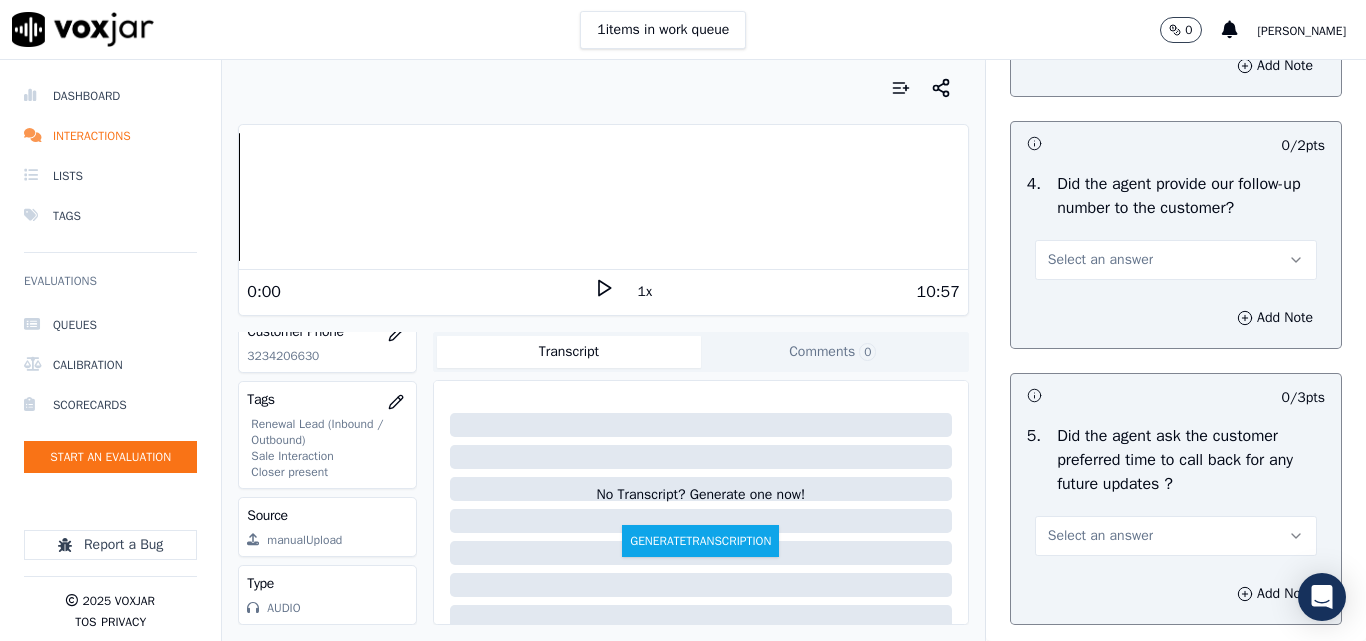 scroll, scrollTop: 4900, scrollLeft: 0, axis: vertical 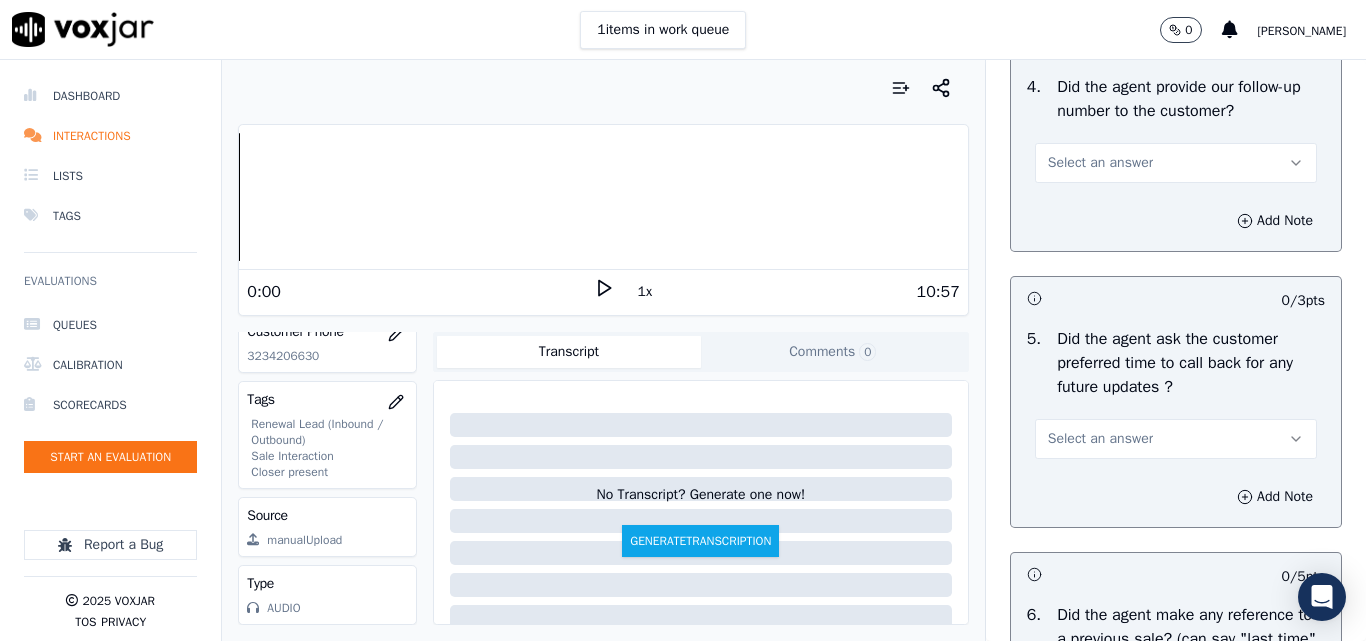 click on "Select an answer" at bounding box center (1176, 163) 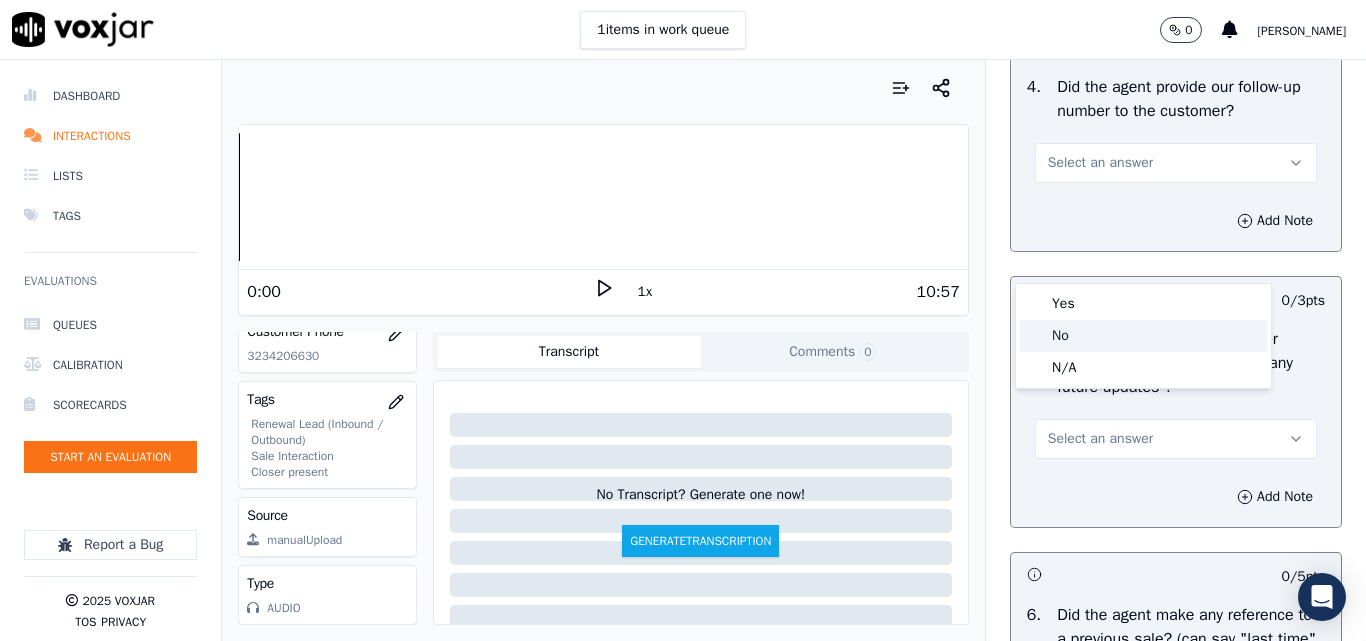 click on "No" 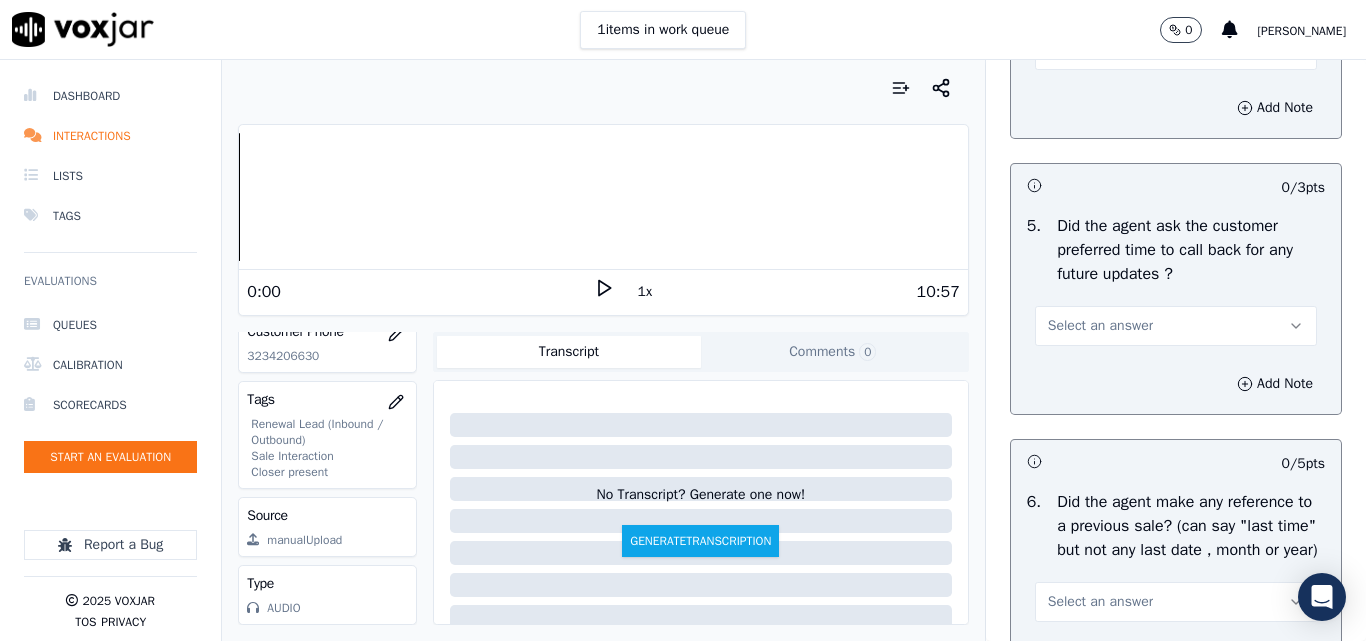 scroll, scrollTop: 5200, scrollLeft: 0, axis: vertical 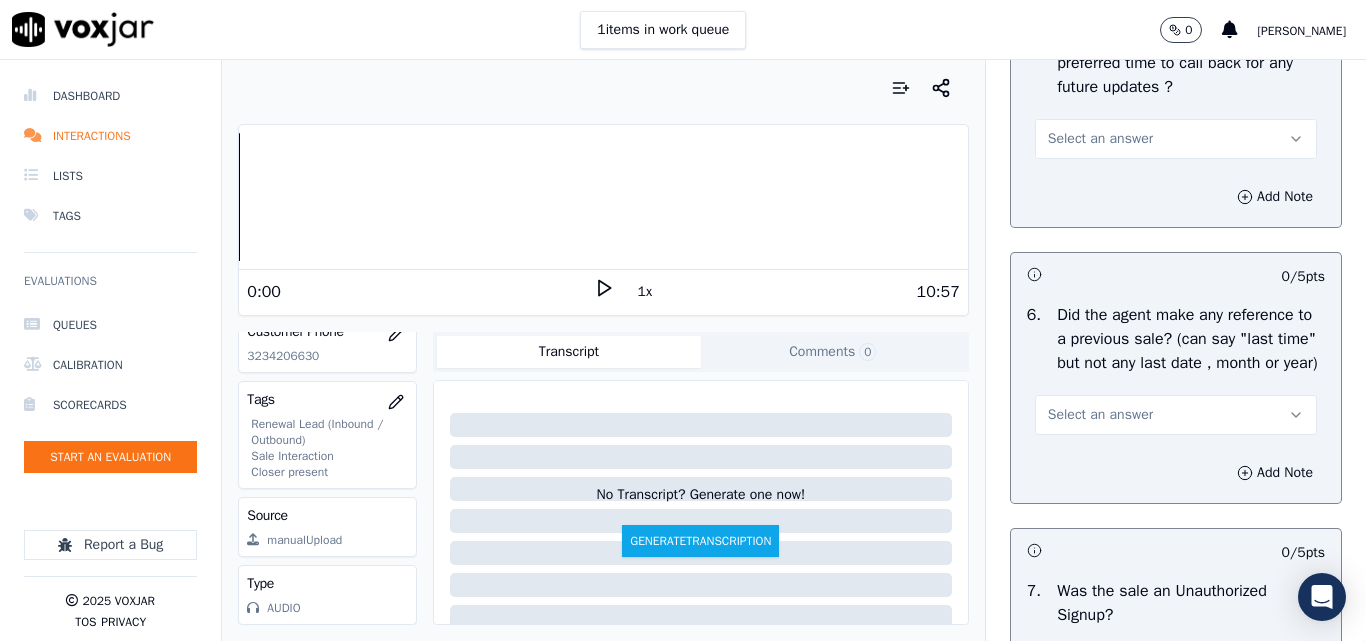 click on "Select an answer" at bounding box center (1100, 139) 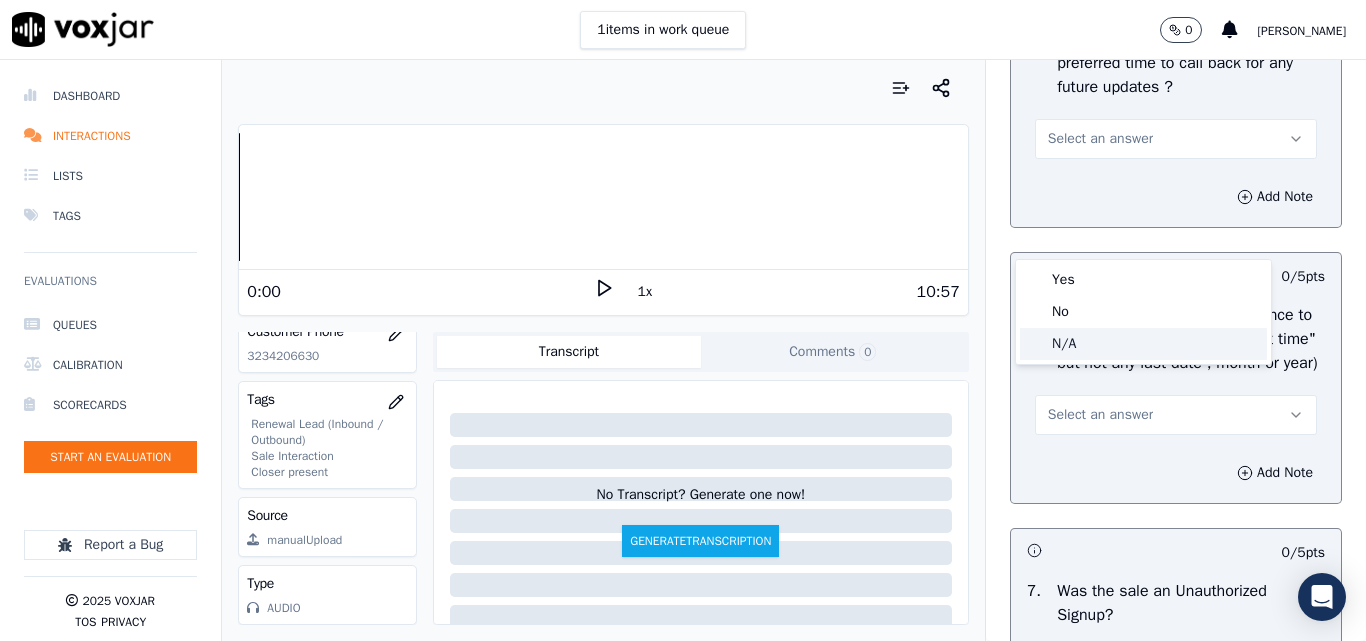 click on "N/A" 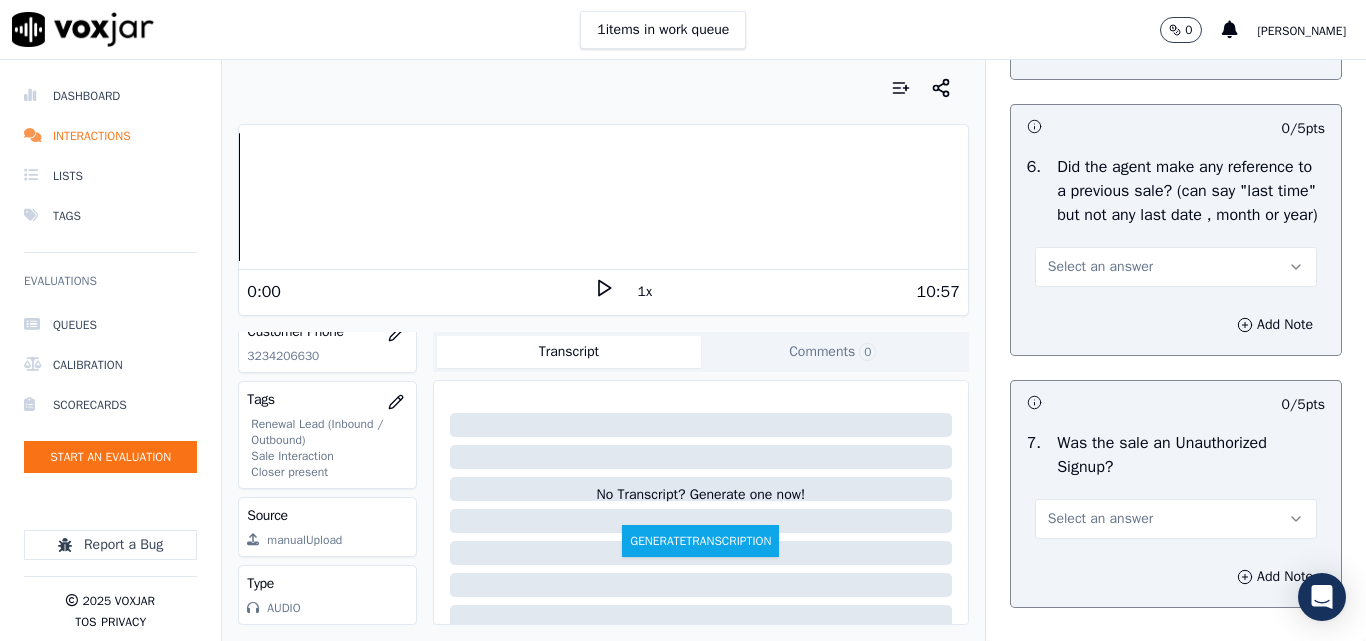 scroll, scrollTop: 5500, scrollLeft: 0, axis: vertical 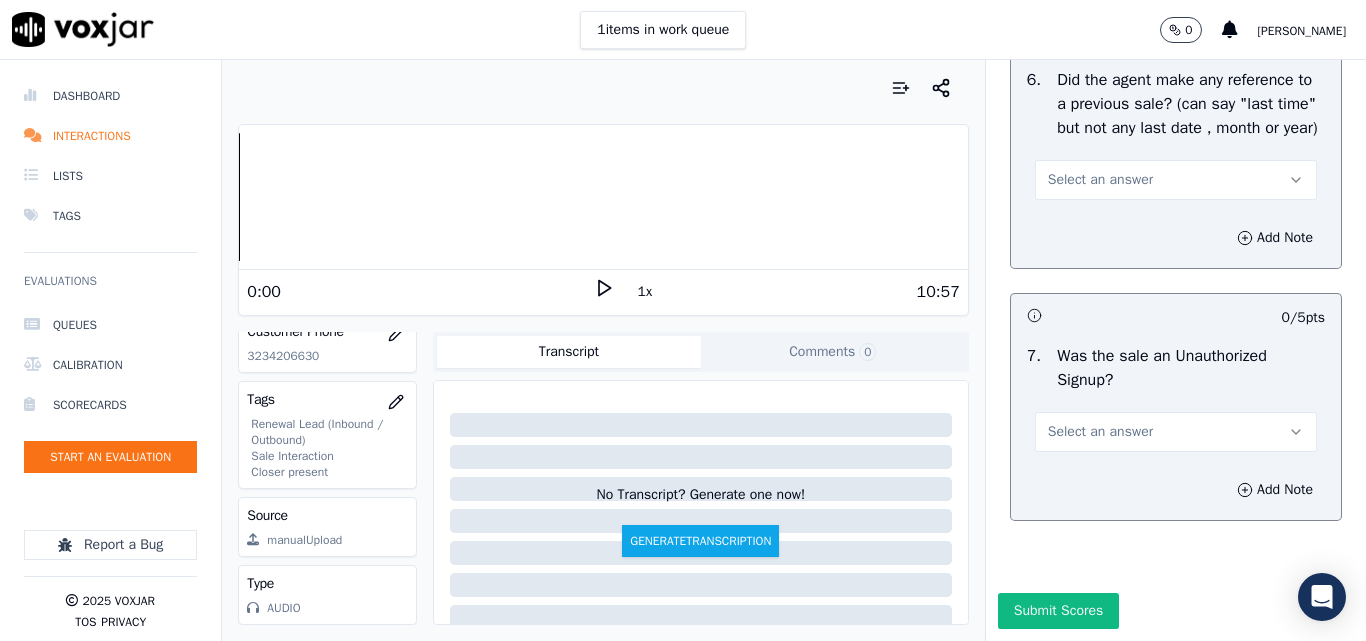 click on "Select an answer" at bounding box center (1100, 180) 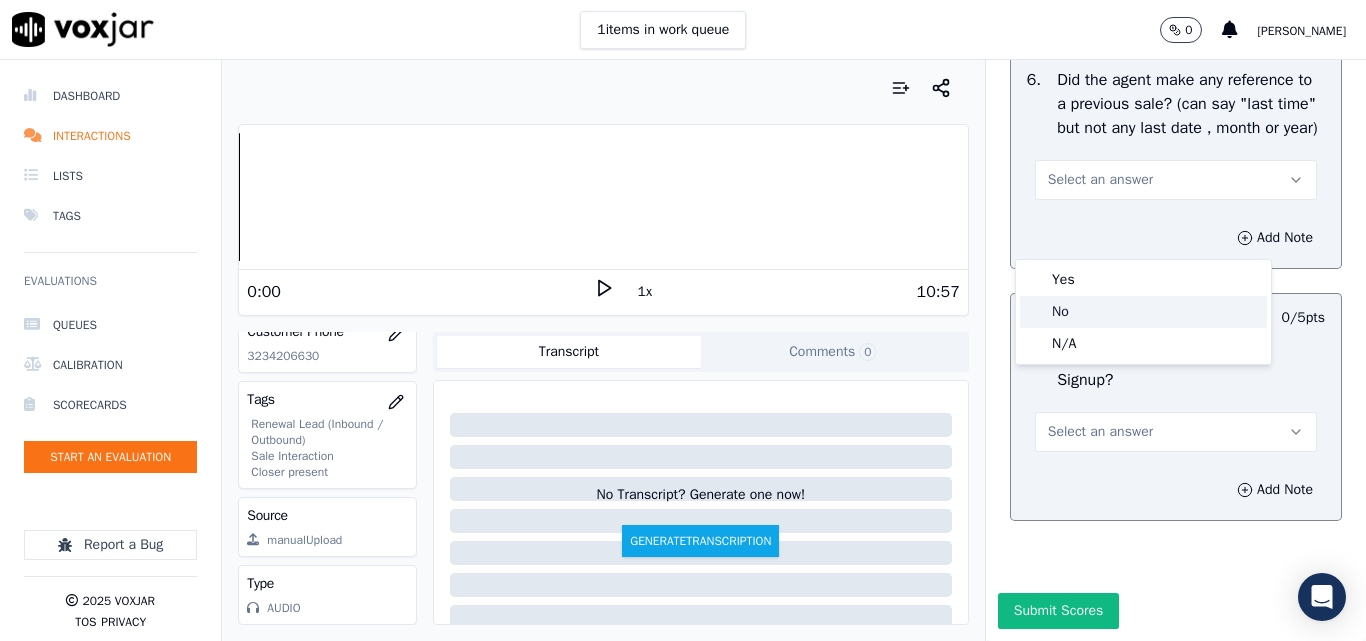 drag, startPoint x: 1069, startPoint y: 311, endPoint x: 1090, endPoint y: 316, distance: 21.587032 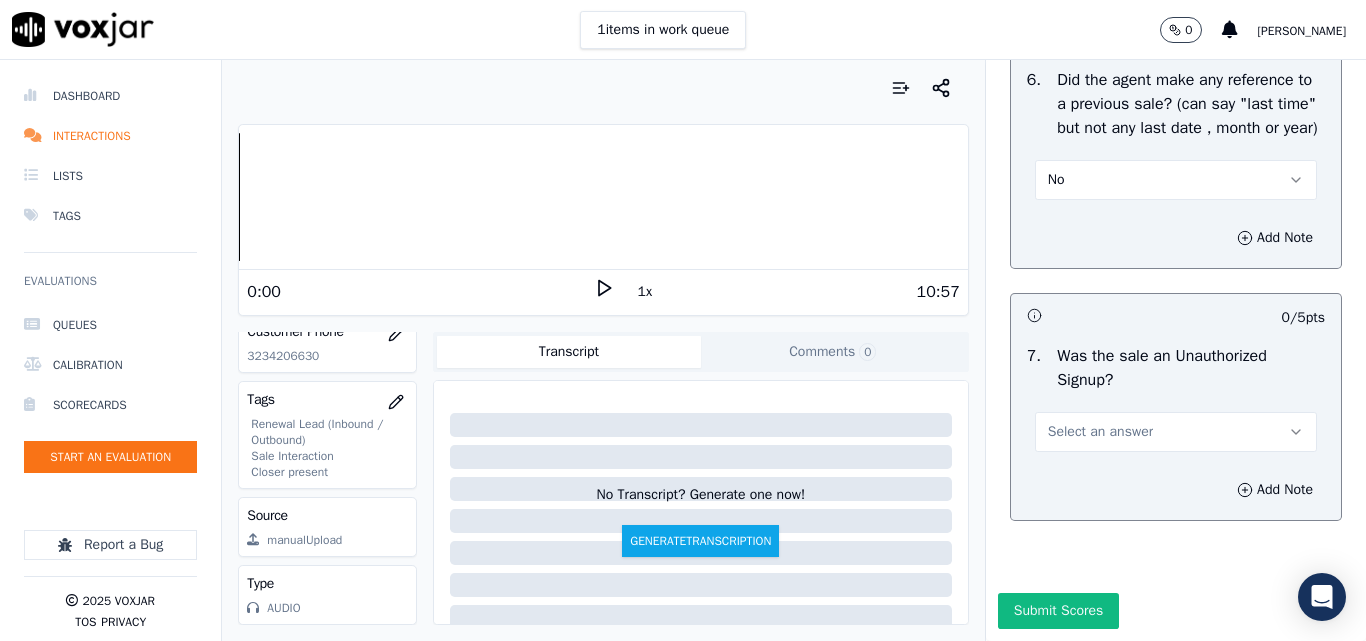 scroll, scrollTop: 5600, scrollLeft: 0, axis: vertical 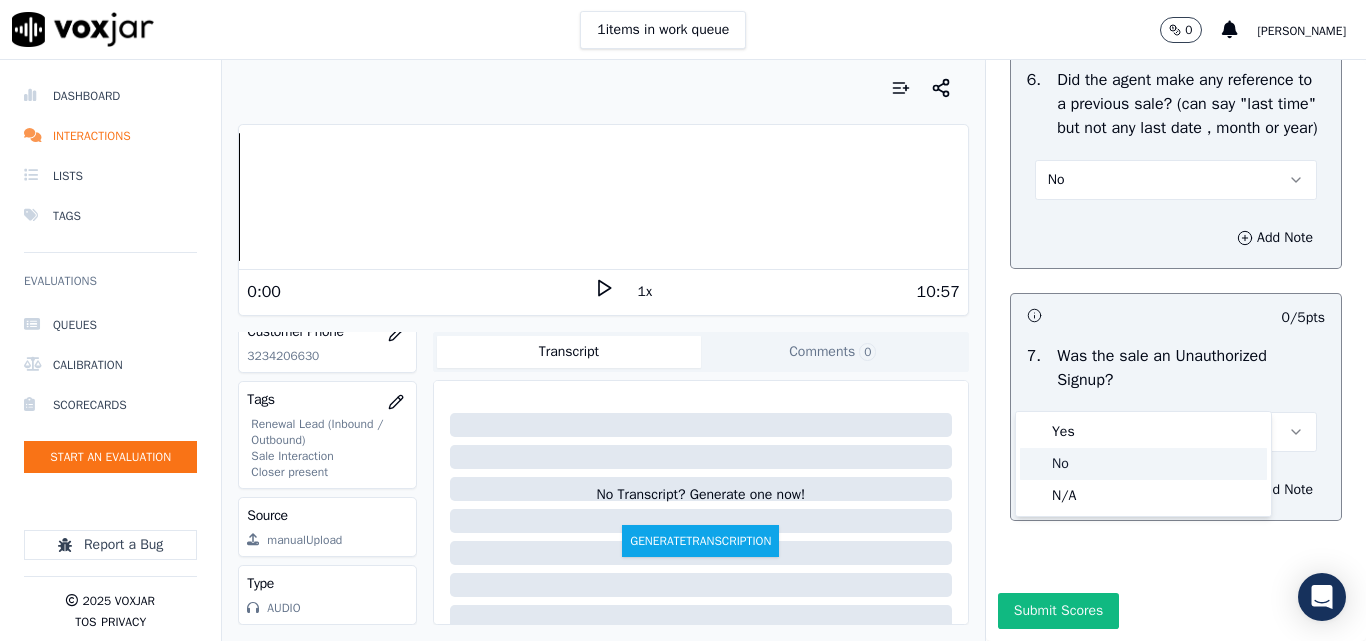 click on "No" 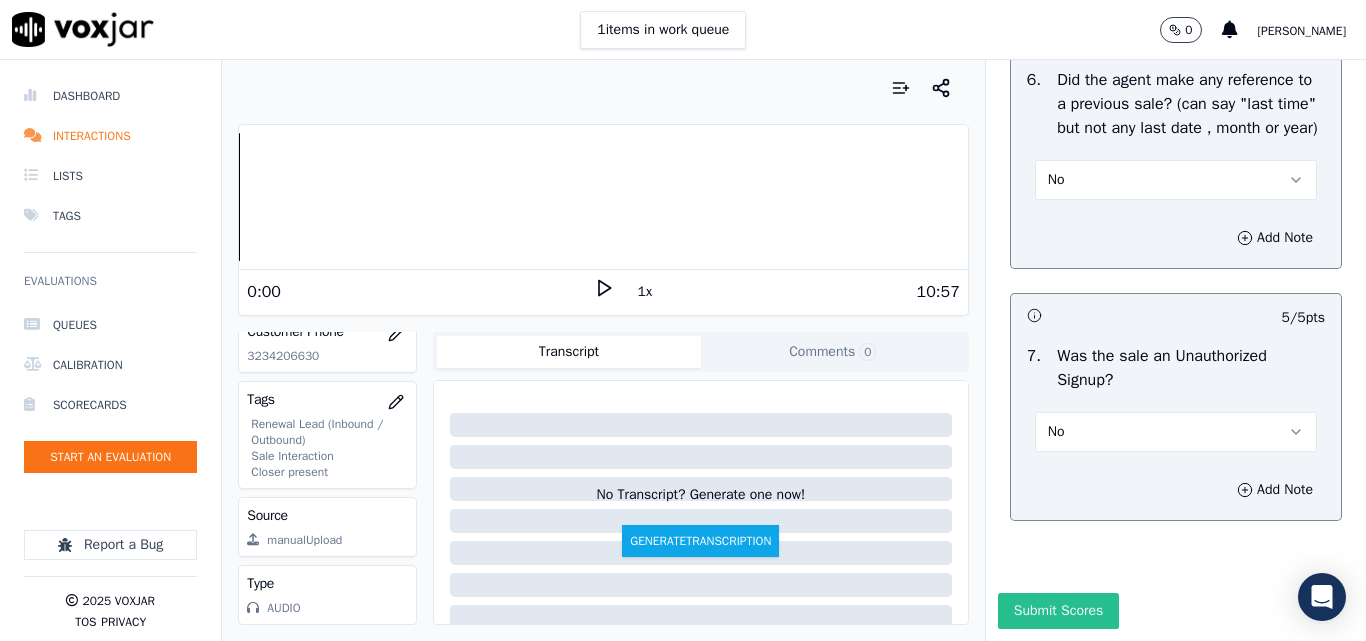 click on "Submit Scores" at bounding box center (1058, 611) 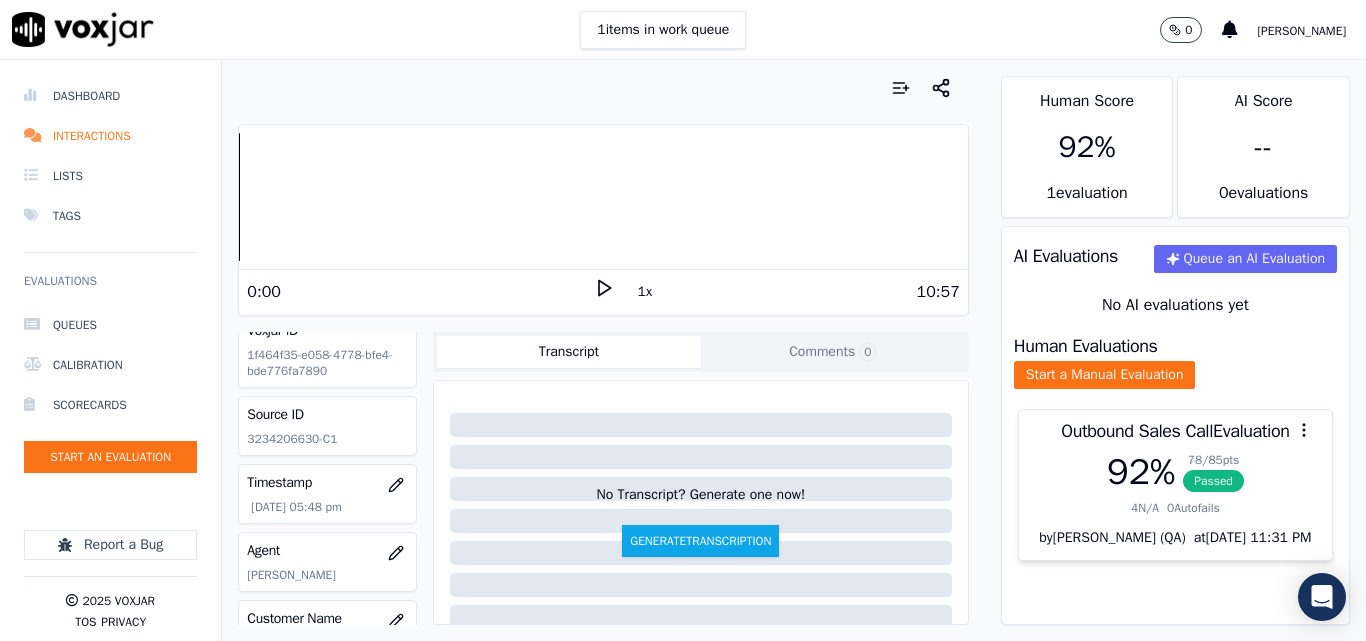 scroll, scrollTop: 0, scrollLeft: 0, axis: both 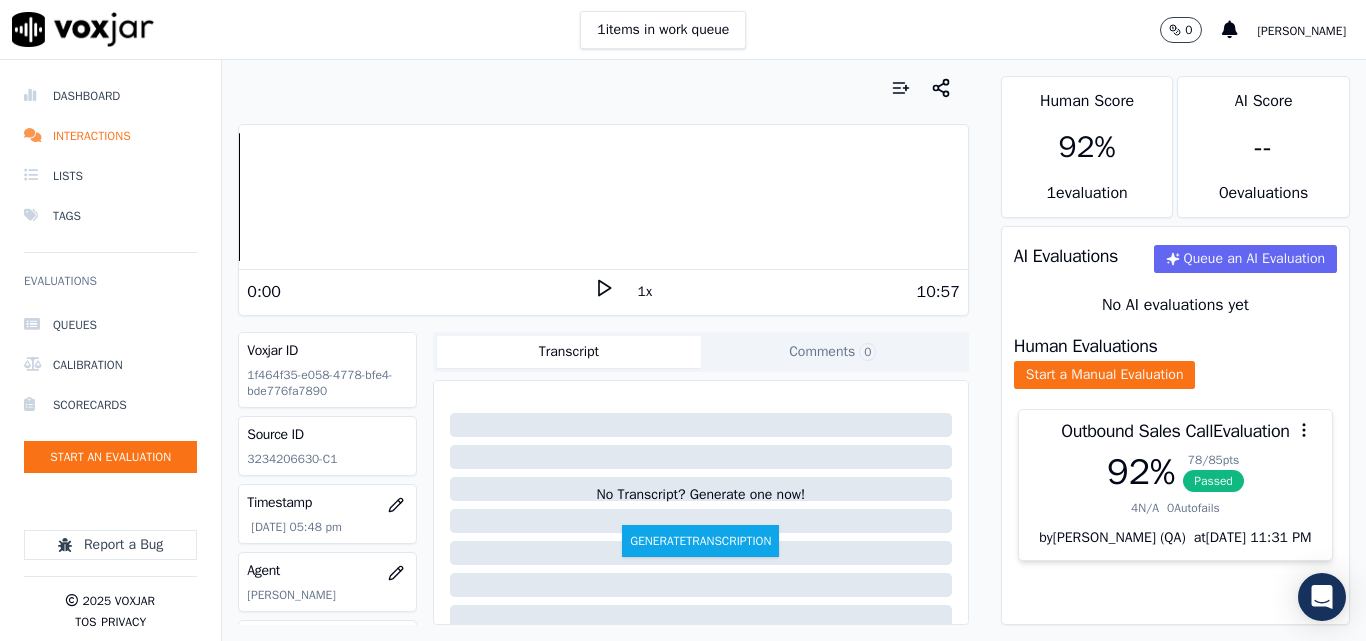 click on "Human Score   92 %   1  evaluation   AI Score   --   0  evaluation s     AI Evaluations
Queue an AI Evaluation   No AI evaluations yet   Human Evaluations   Start a Manual Evaluation         Outbound Sales Call  Evaluation   92 %   78 / 85  pts   Passed   4  N/A   0  Autofails     by
[PERSON_NAME] (QA)   at  [DATE] 11:31 PM" at bounding box center (1175, 350) 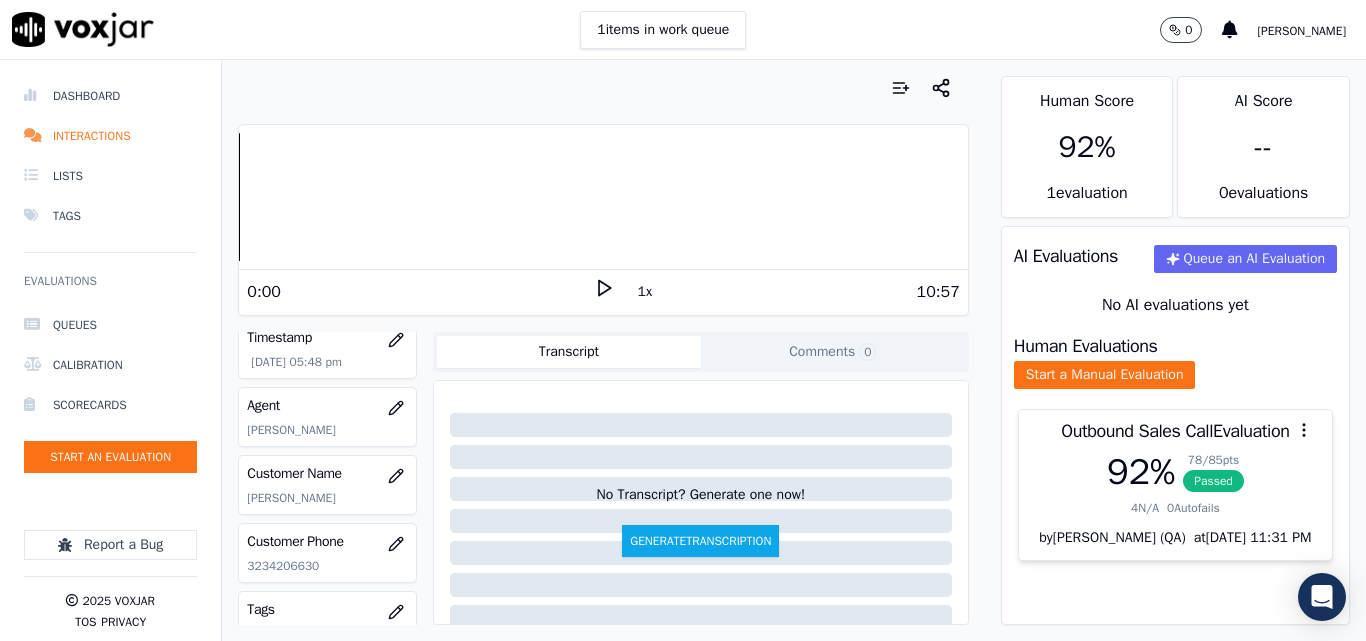 scroll, scrollTop: 200, scrollLeft: 0, axis: vertical 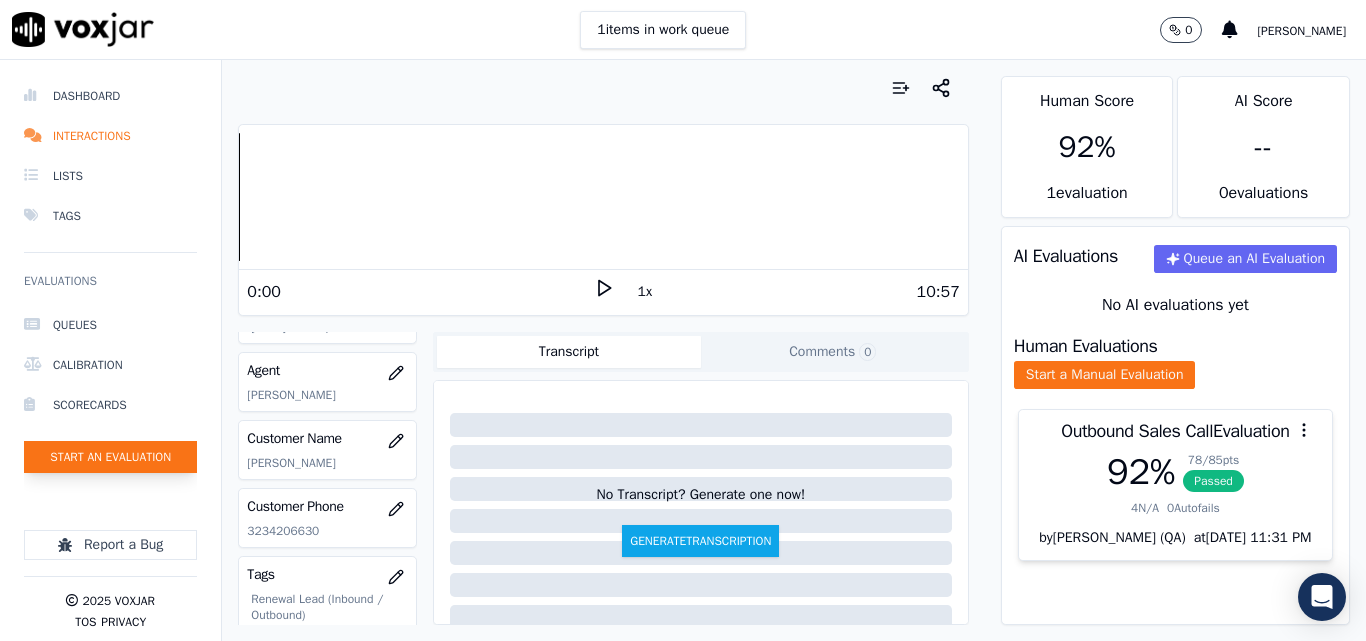click on "Start an Evaluation" 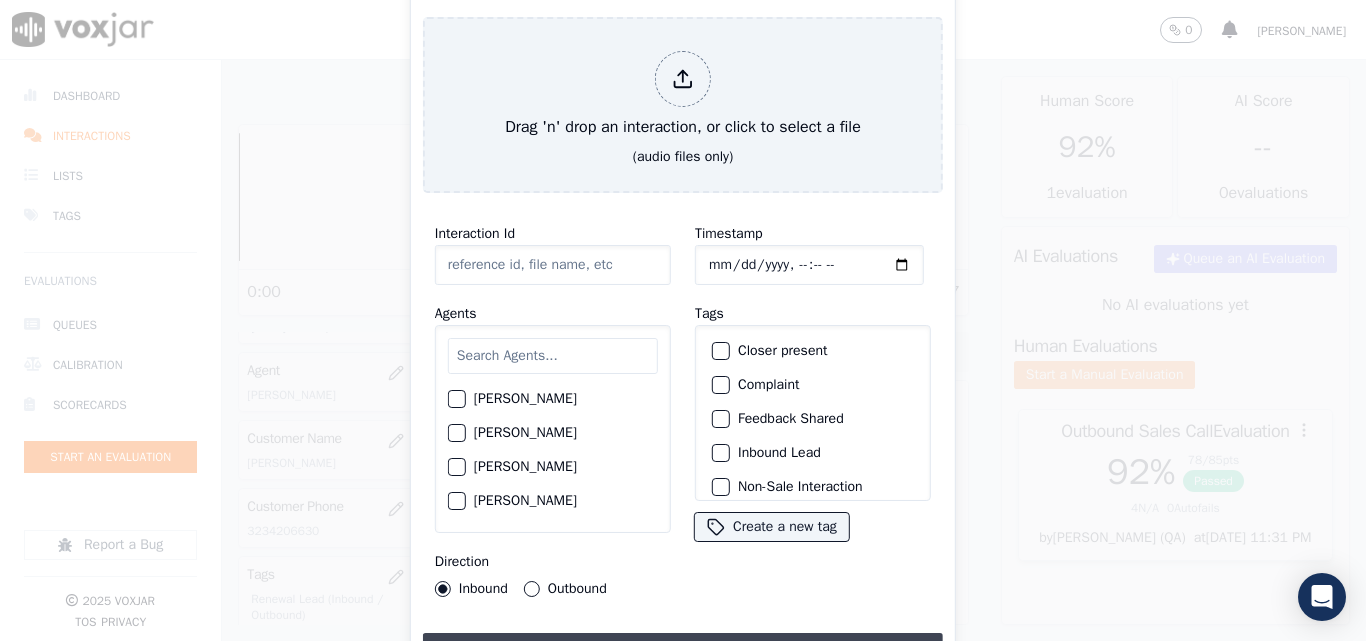 type on "20250722-183118_8574170187-all.mp3" 